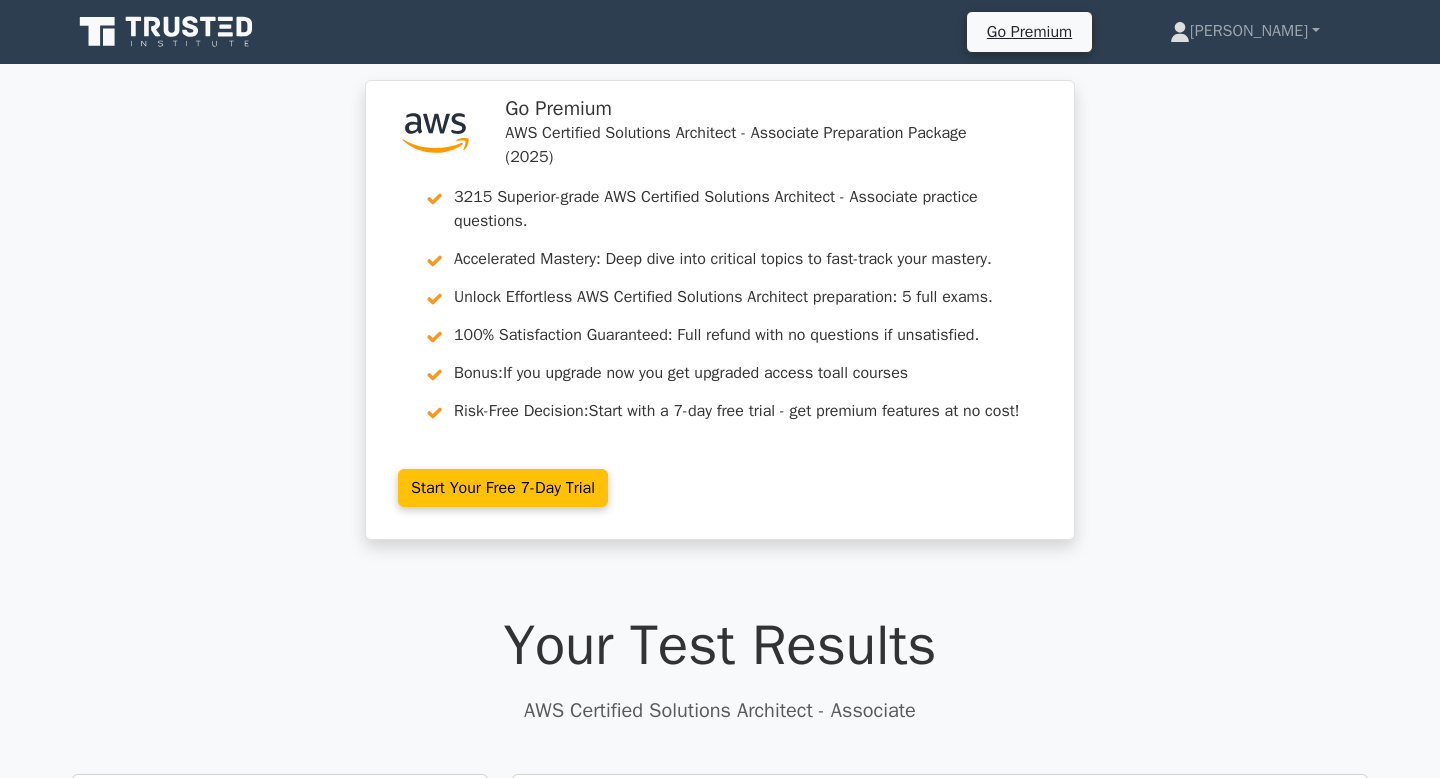 scroll, scrollTop: 646, scrollLeft: 0, axis: vertical 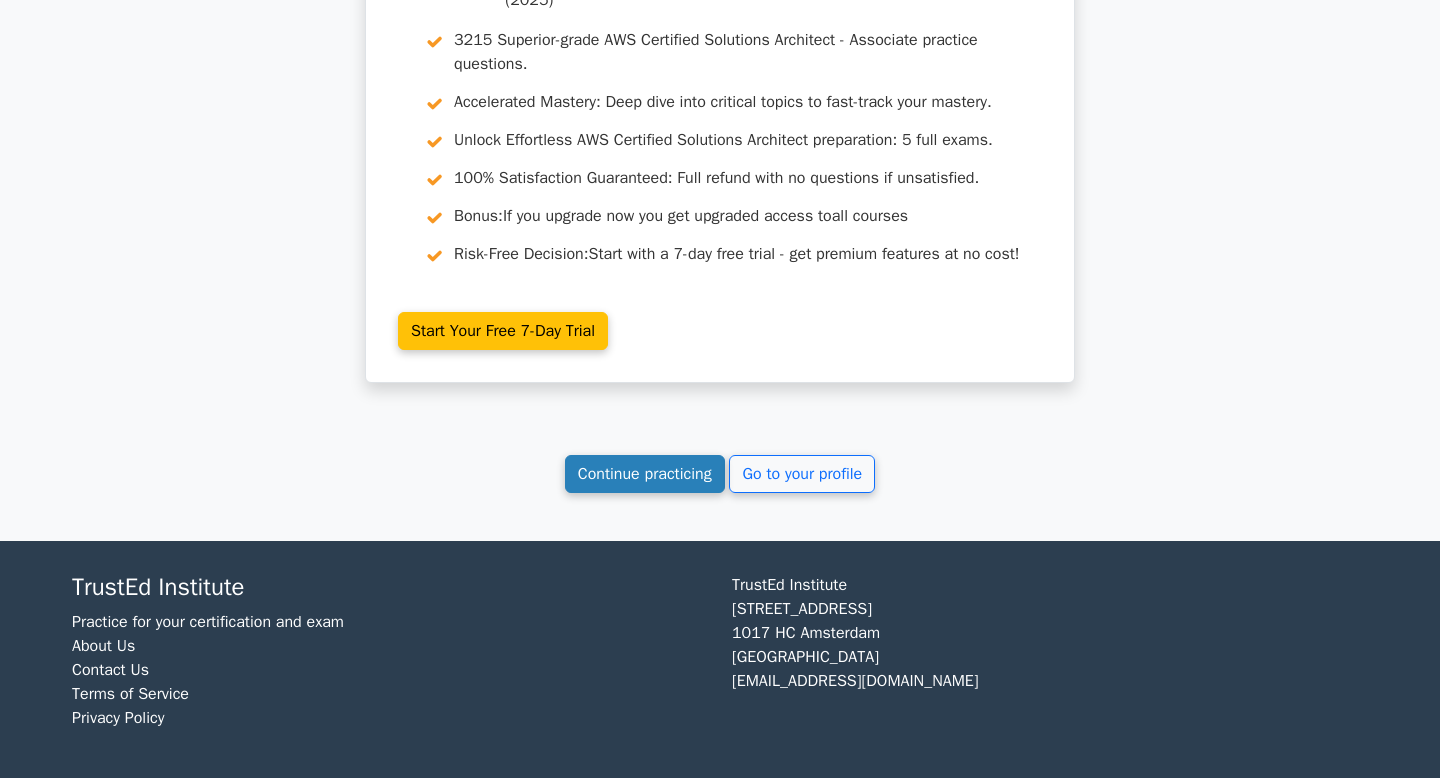click on "Continue practicing" at bounding box center [645, 474] 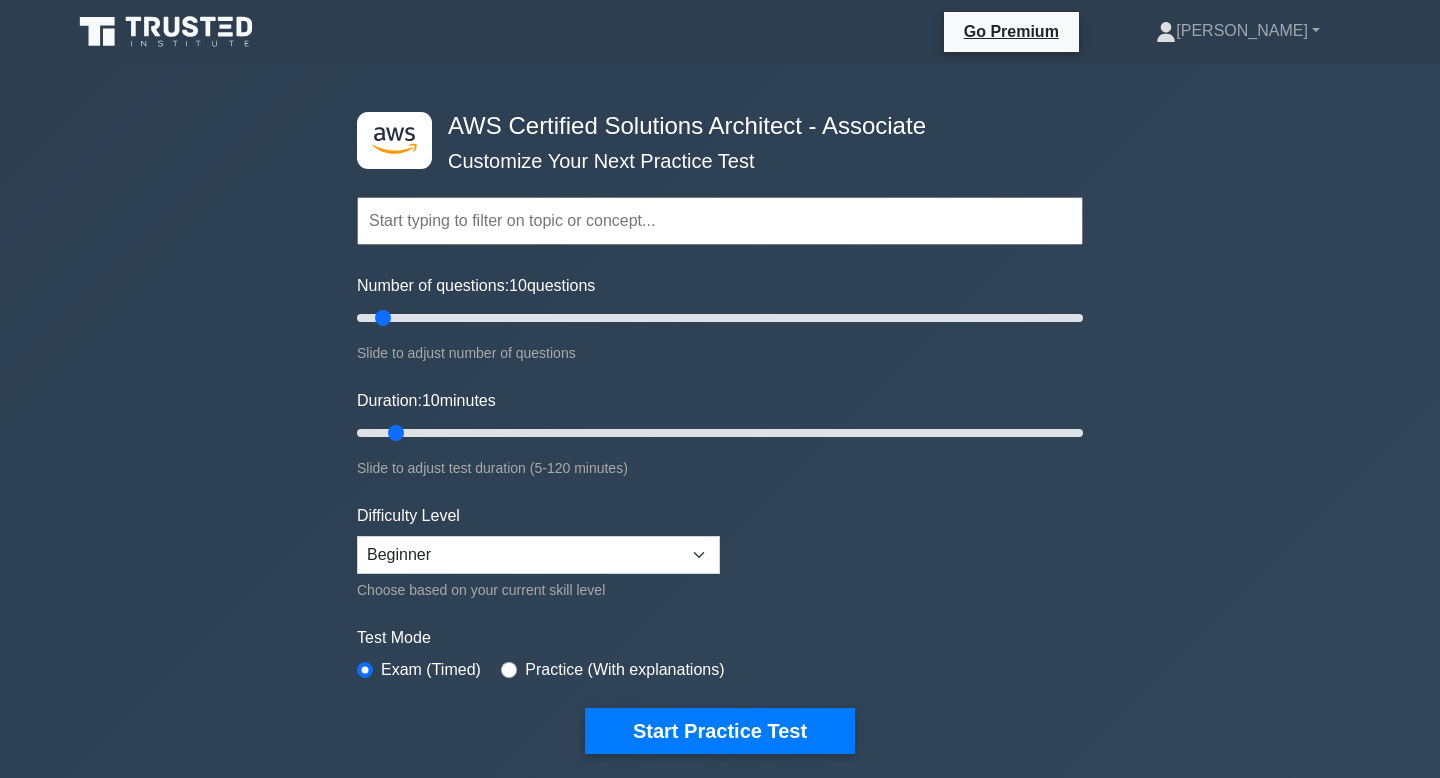 scroll, scrollTop: 0, scrollLeft: 0, axis: both 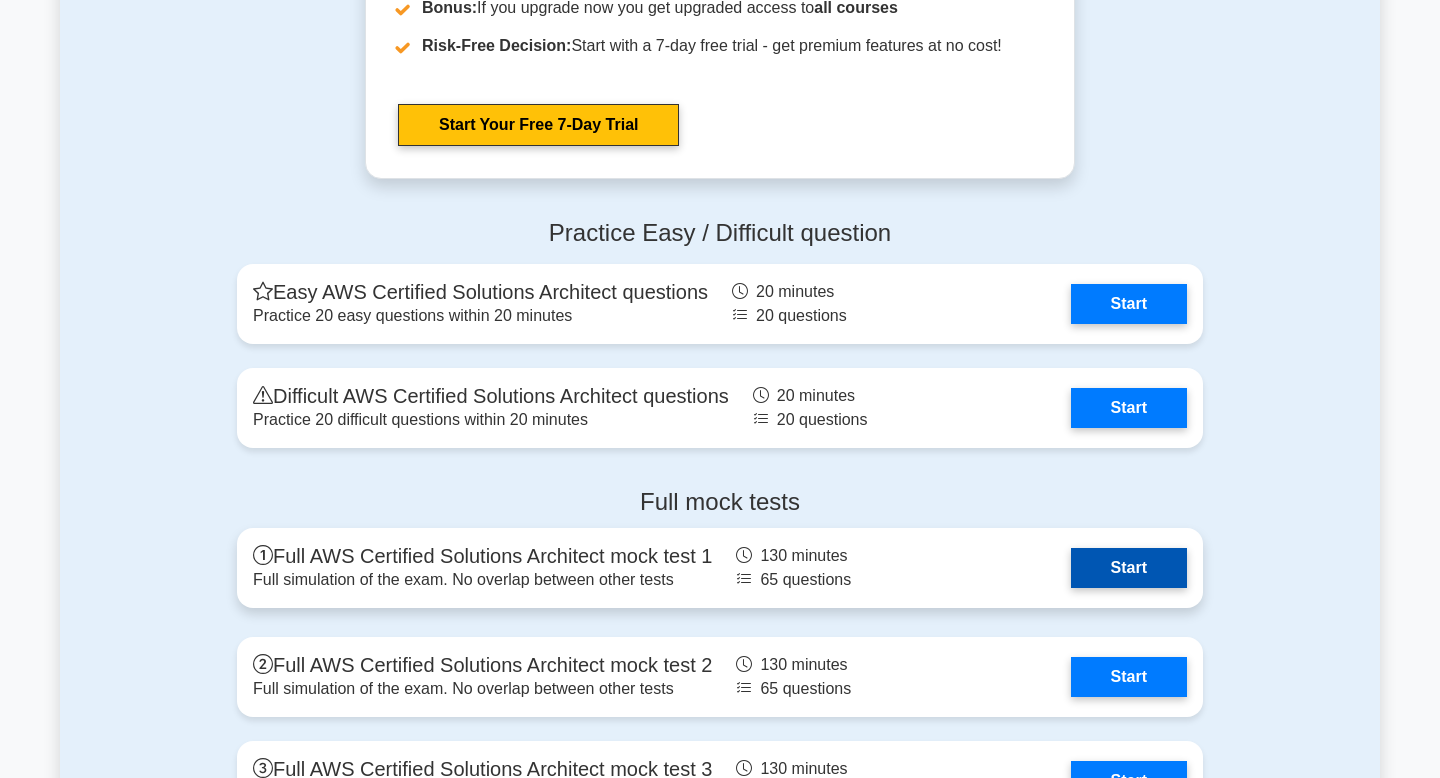click on "Start" at bounding box center [1129, 568] 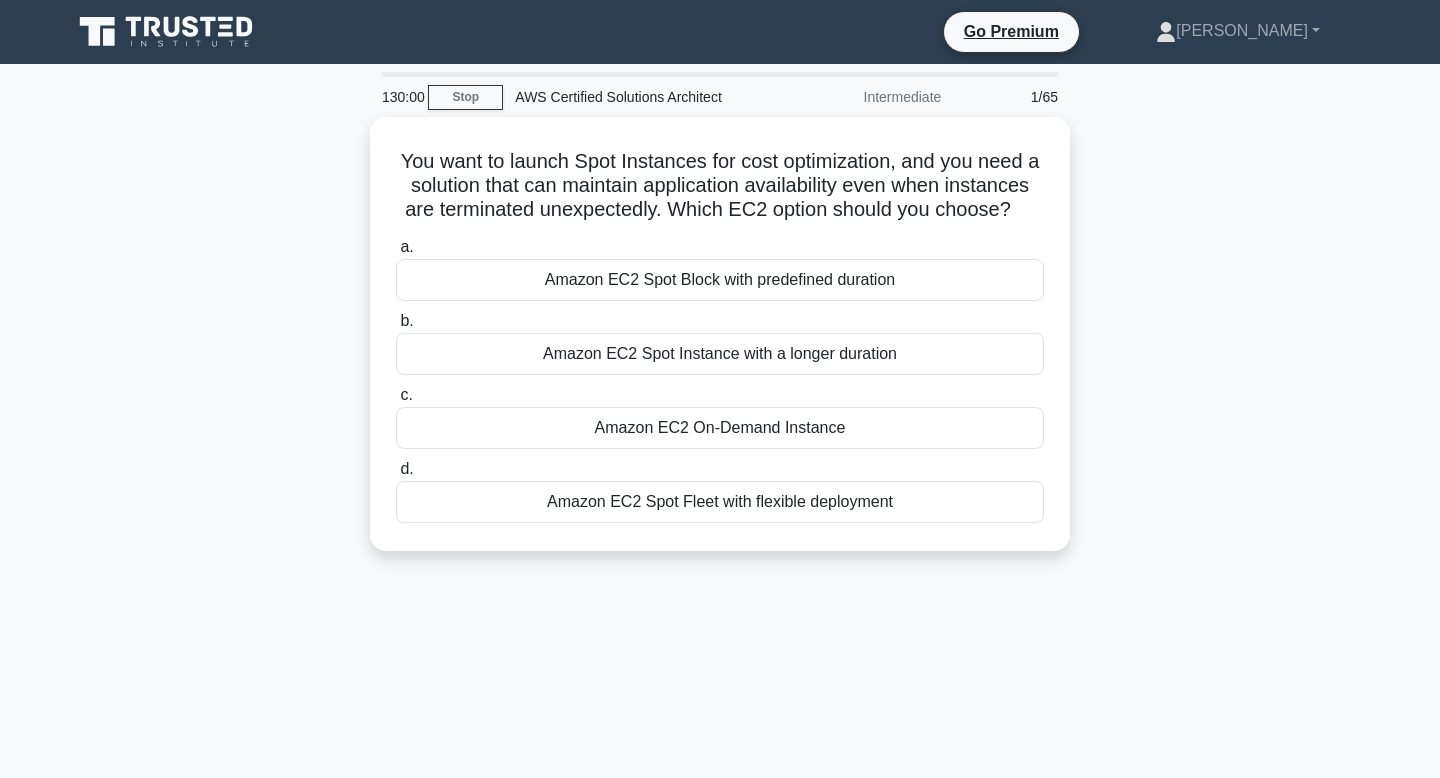 scroll, scrollTop: 0, scrollLeft: 0, axis: both 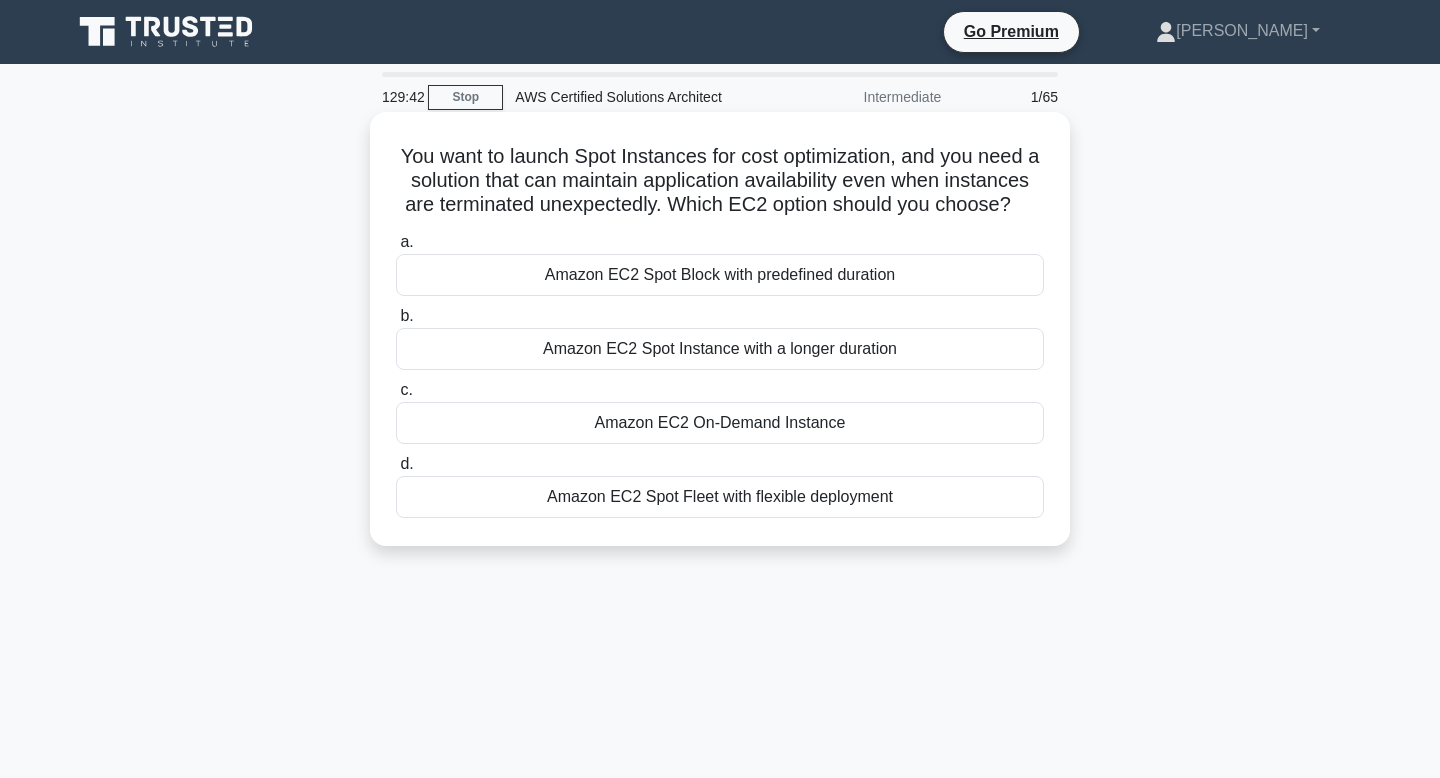 click on "You want to launch Spot Instances for cost optimization, and you need a solution that can maintain application availability even when instances are terminated unexpectedly. Which EC2 option should you choose?
.spinner_0XTQ{transform-origin:center;animation:spinner_y6GP .75s linear infinite}@keyframes spinner_y6GP{100%{transform:rotate(360deg)}}" at bounding box center (720, 181) 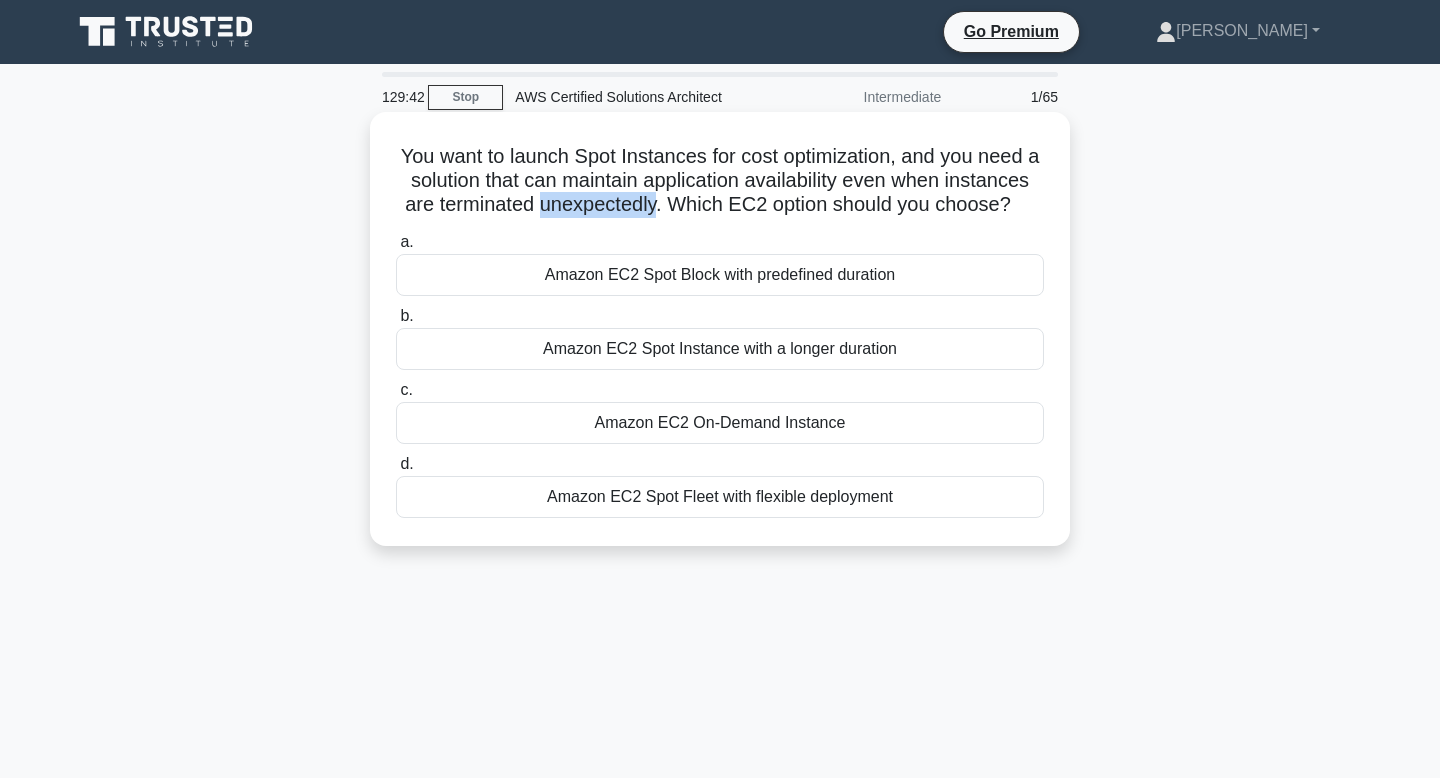 click on "You want to launch Spot Instances for cost optimization, and you need a solution that can maintain application availability even when instances are terminated unexpectedly. Which EC2 option should you choose?
.spinner_0XTQ{transform-origin:center;animation:spinner_y6GP .75s linear infinite}@keyframes spinner_y6GP{100%{transform:rotate(360deg)}}" at bounding box center (720, 181) 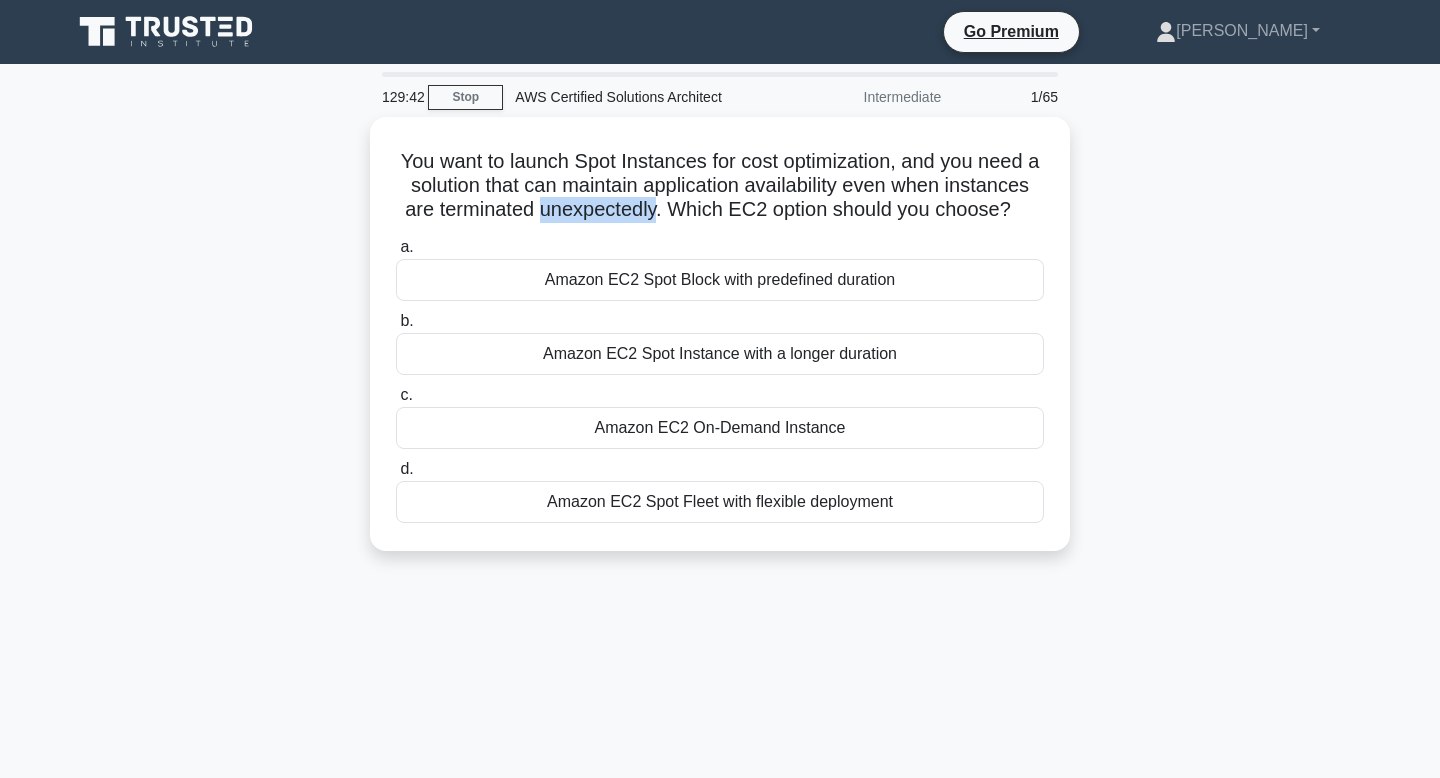 click at bounding box center [616, 217] 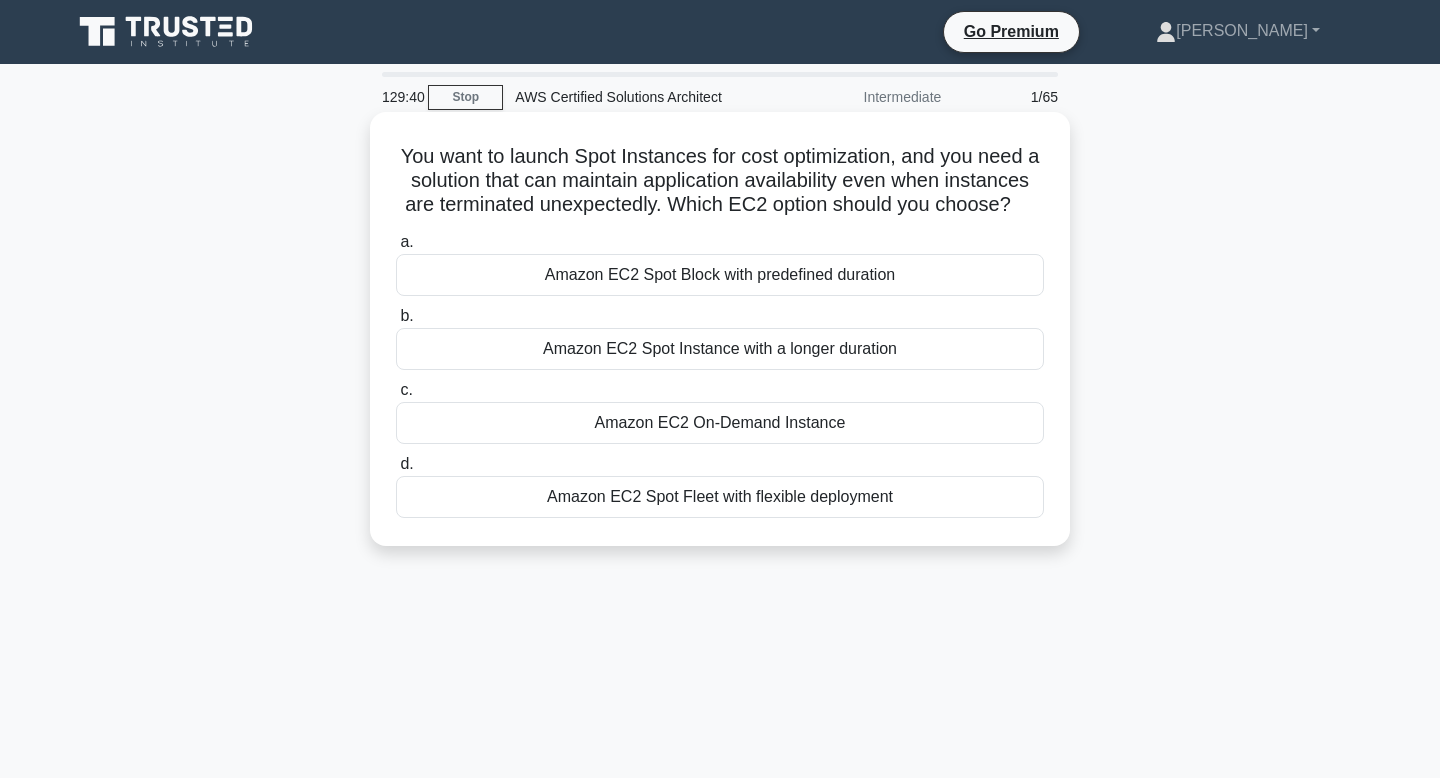 click on "You want to launch Spot Instances for cost optimization, and you need a solution that can maintain application availability even when instances are terminated unexpectedly. Which EC2 option should you choose?
.spinner_0XTQ{transform-origin:center;animation:spinner_y6GP .75s linear infinite}@keyframes spinner_y6GP{100%{transform:rotate(360deg)}}" at bounding box center [720, 181] 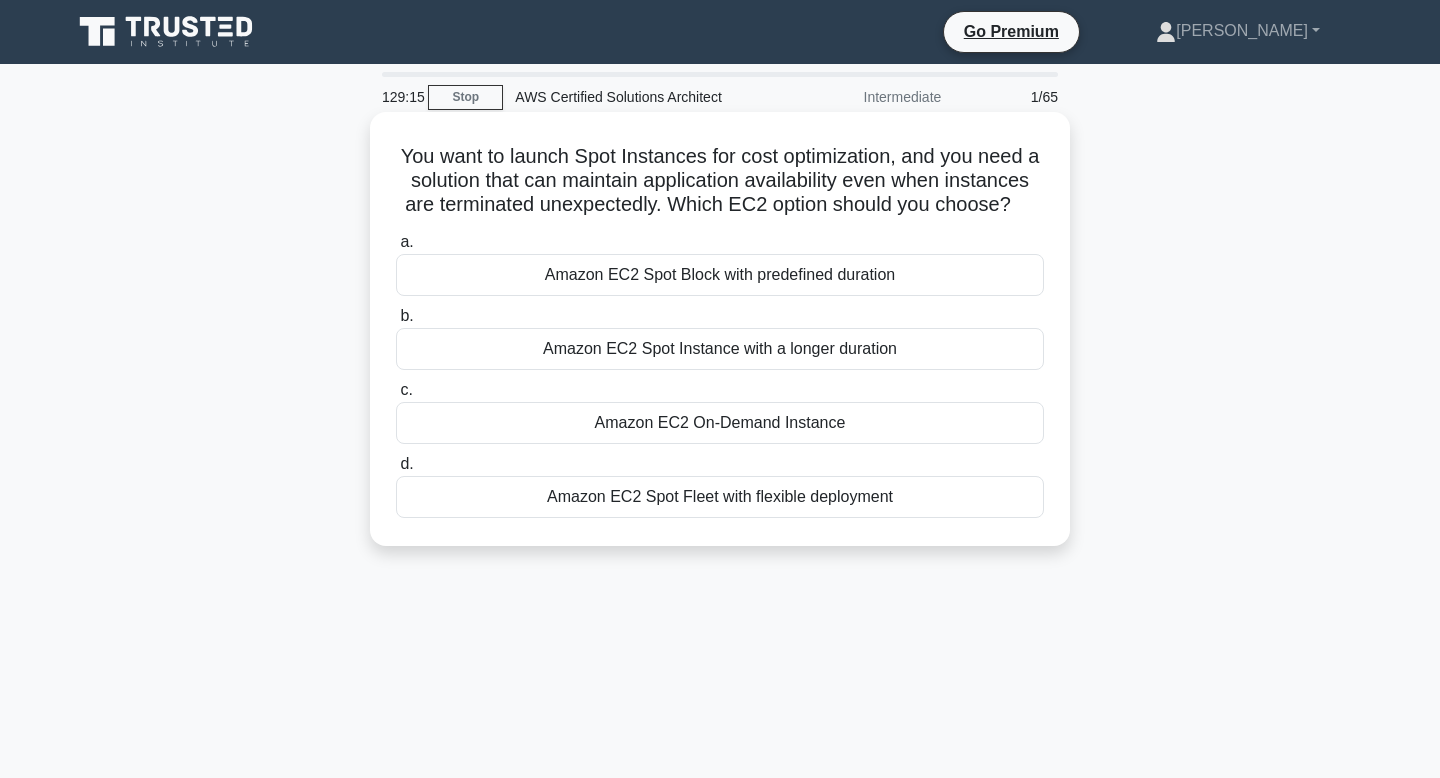click on "Amazon EC2 Spot Block with predefined duration" at bounding box center [720, 275] 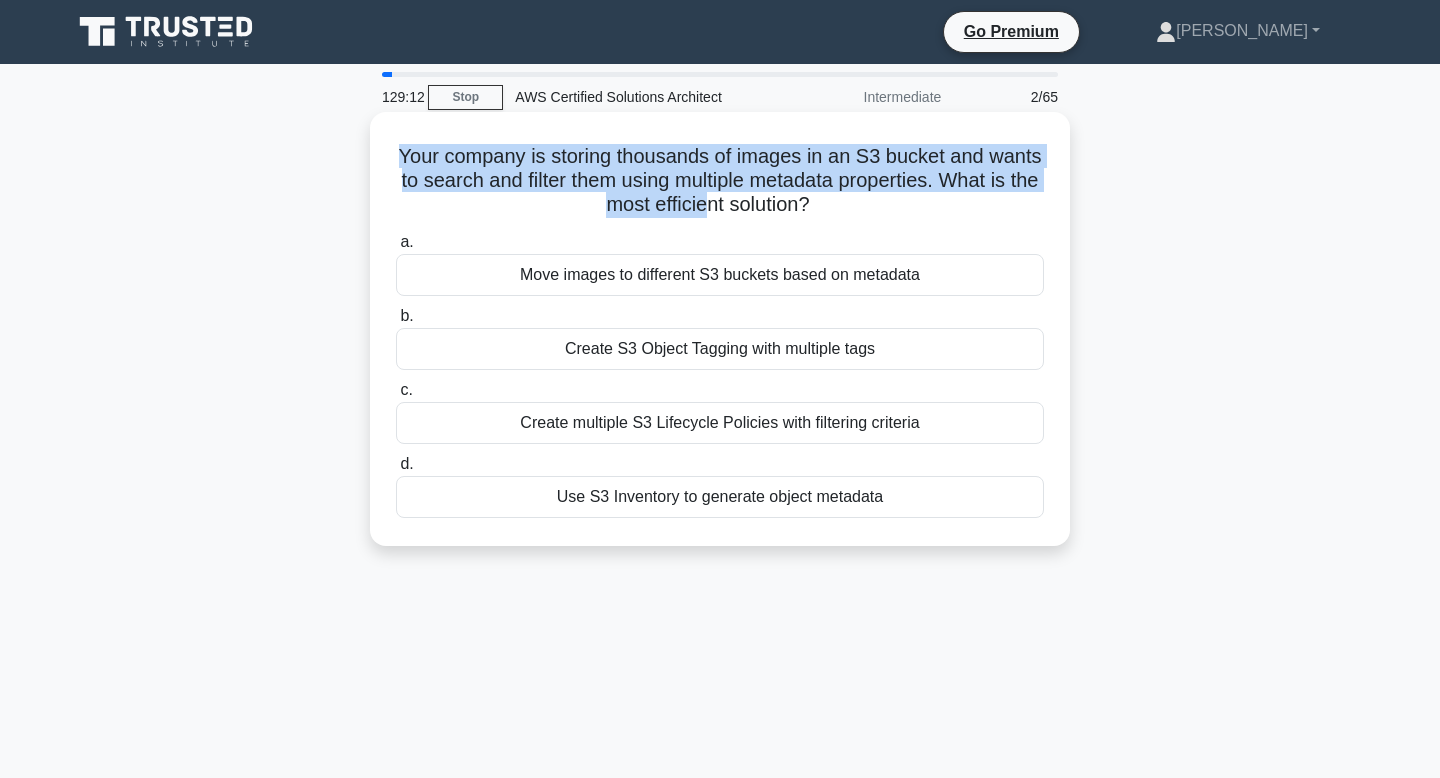 drag, startPoint x: 401, startPoint y: 155, endPoint x: 708, endPoint y: 192, distance: 309.2216 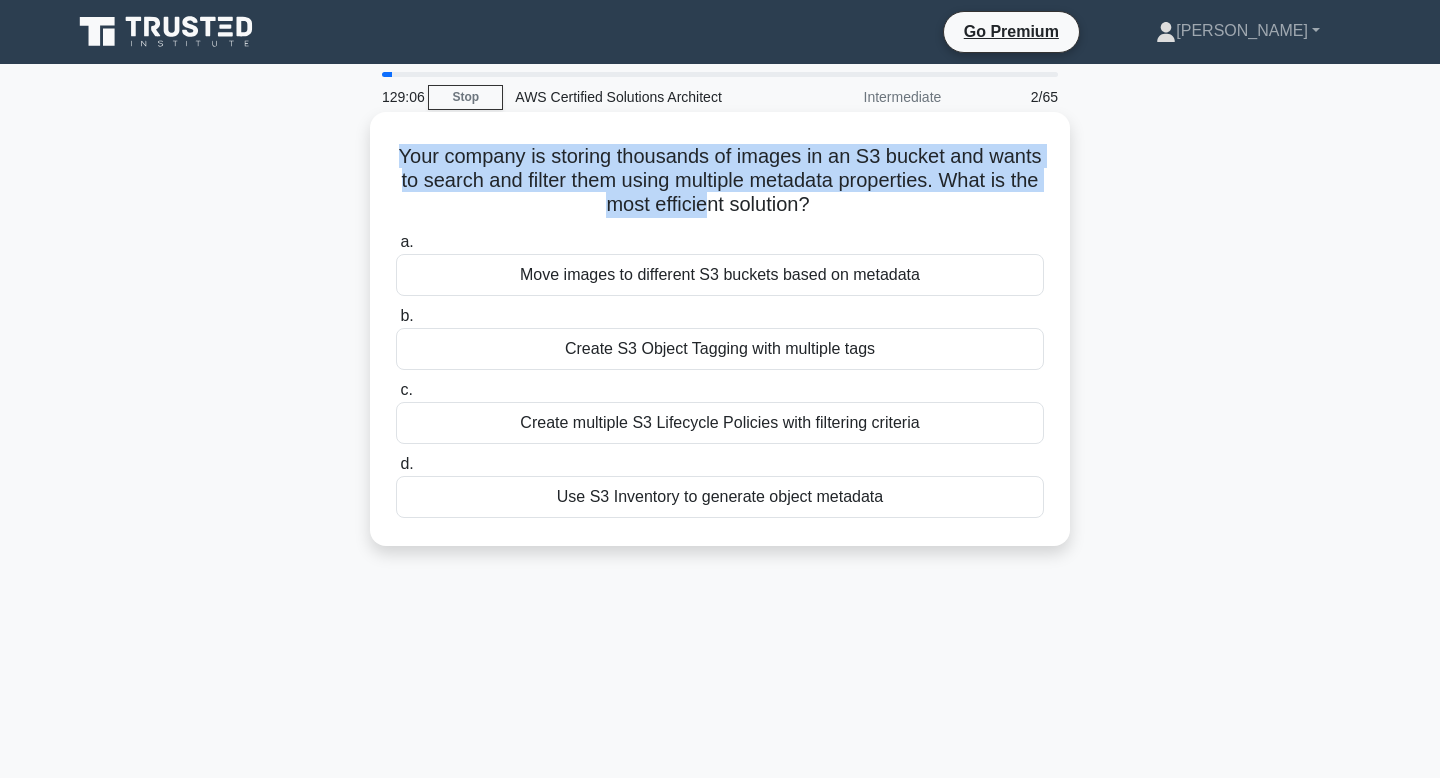 click on "Your company is storing thousands of images in an S3 bucket and wants to search and filter them using multiple metadata properties. What is the most efficient solution?
.spinner_0XTQ{transform-origin:center;animation:spinner_y6GP .75s linear infinite}@keyframes spinner_y6GP{100%{transform:rotate(360deg)}}" at bounding box center (720, 181) 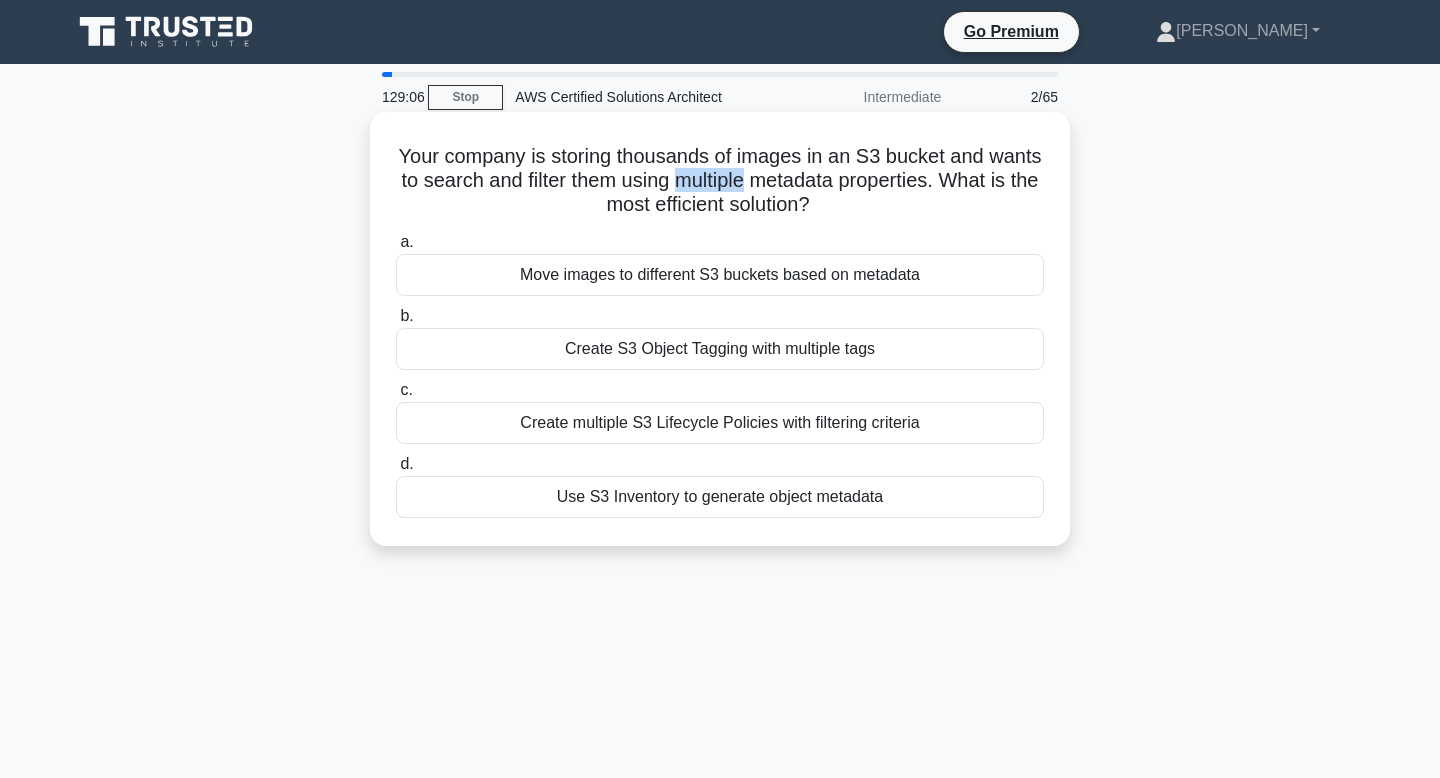 click on "Your company is storing thousands of images in an S3 bucket and wants to search and filter them using multiple metadata properties. What is the most efficient solution?
.spinner_0XTQ{transform-origin:center;animation:spinner_y6GP .75s linear infinite}@keyframes spinner_y6GP{100%{transform:rotate(360deg)}}" at bounding box center [720, 181] 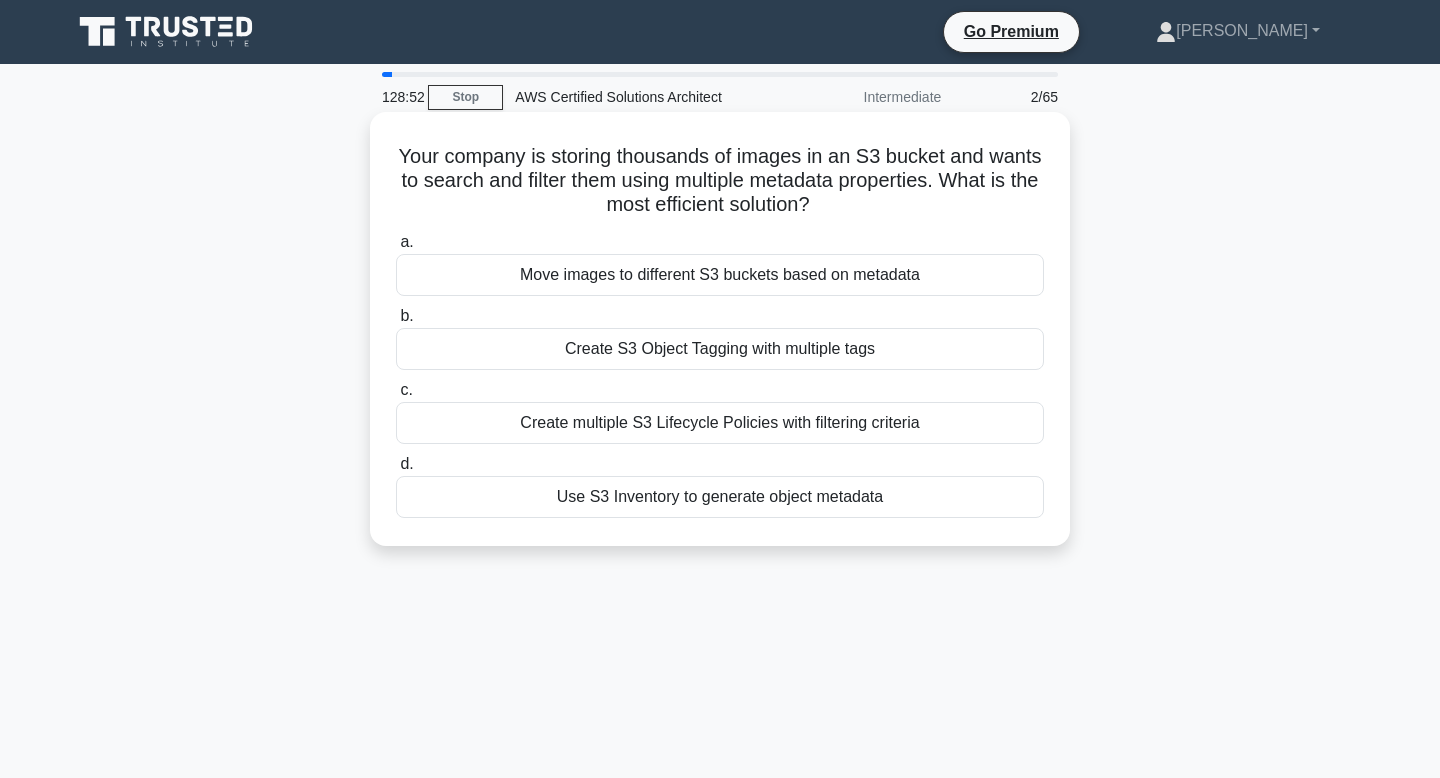 click on "Create S3 Object Tagging with multiple tags" at bounding box center (720, 349) 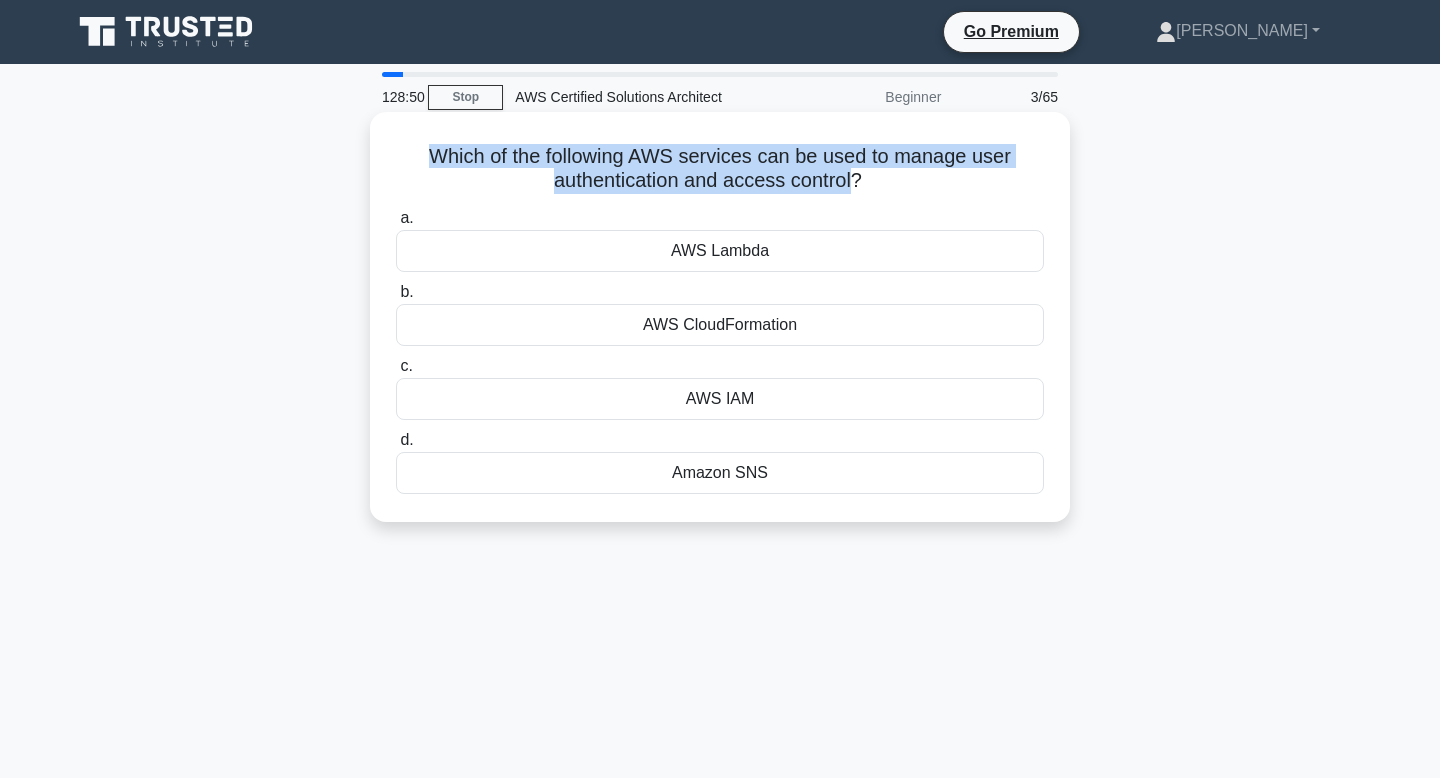 drag, startPoint x: 427, startPoint y: 162, endPoint x: 853, endPoint y: 186, distance: 426.6755 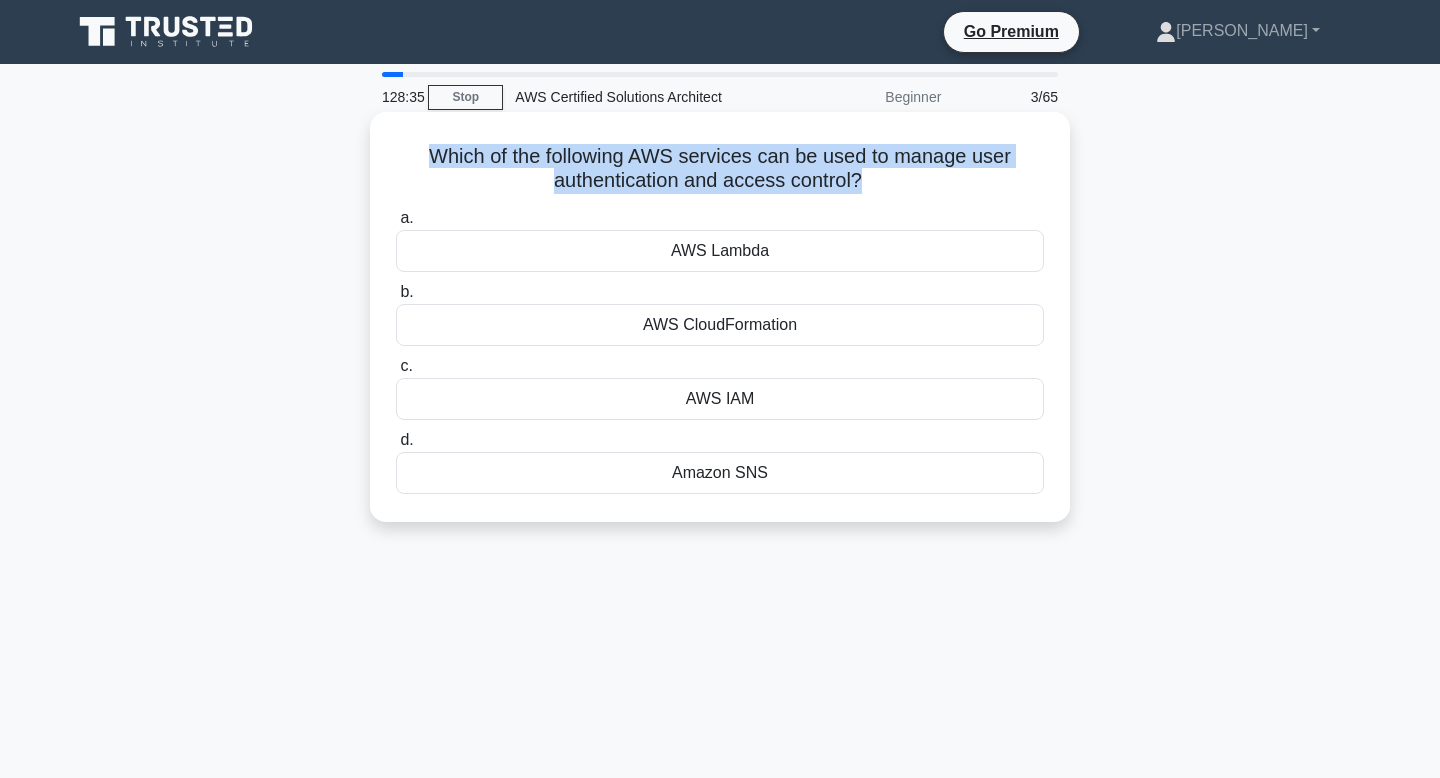click on "Which of the following AWS services can be used to manage user authentication and access control?
.spinner_0XTQ{transform-origin:center;animation:spinner_y6GP .75s linear infinite}@keyframes spinner_y6GP{100%{transform:rotate(360deg)}}" at bounding box center (720, 169) 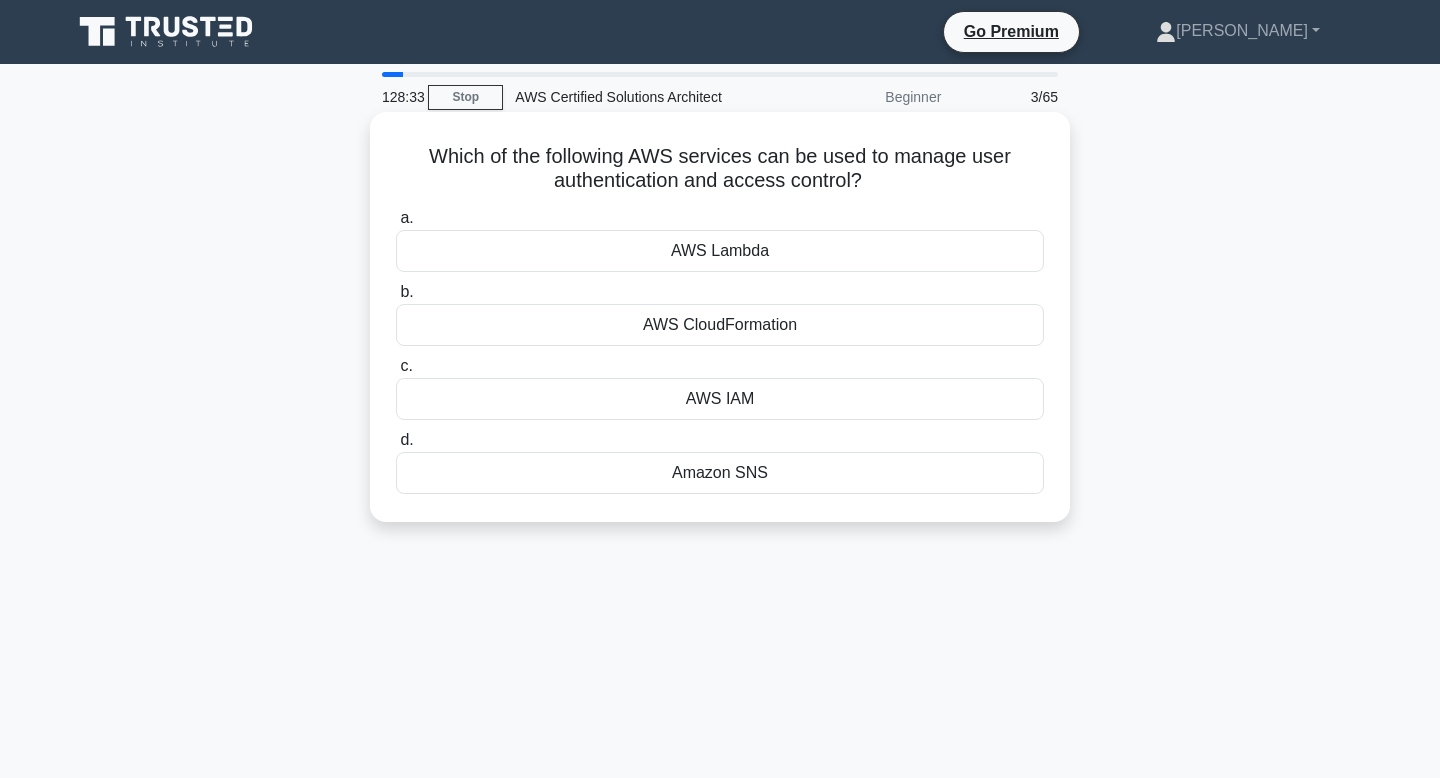 drag, startPoint x: 863, startPoint y: 182, endPoint x: 421, endPoint y: 145, distance: 443.54593 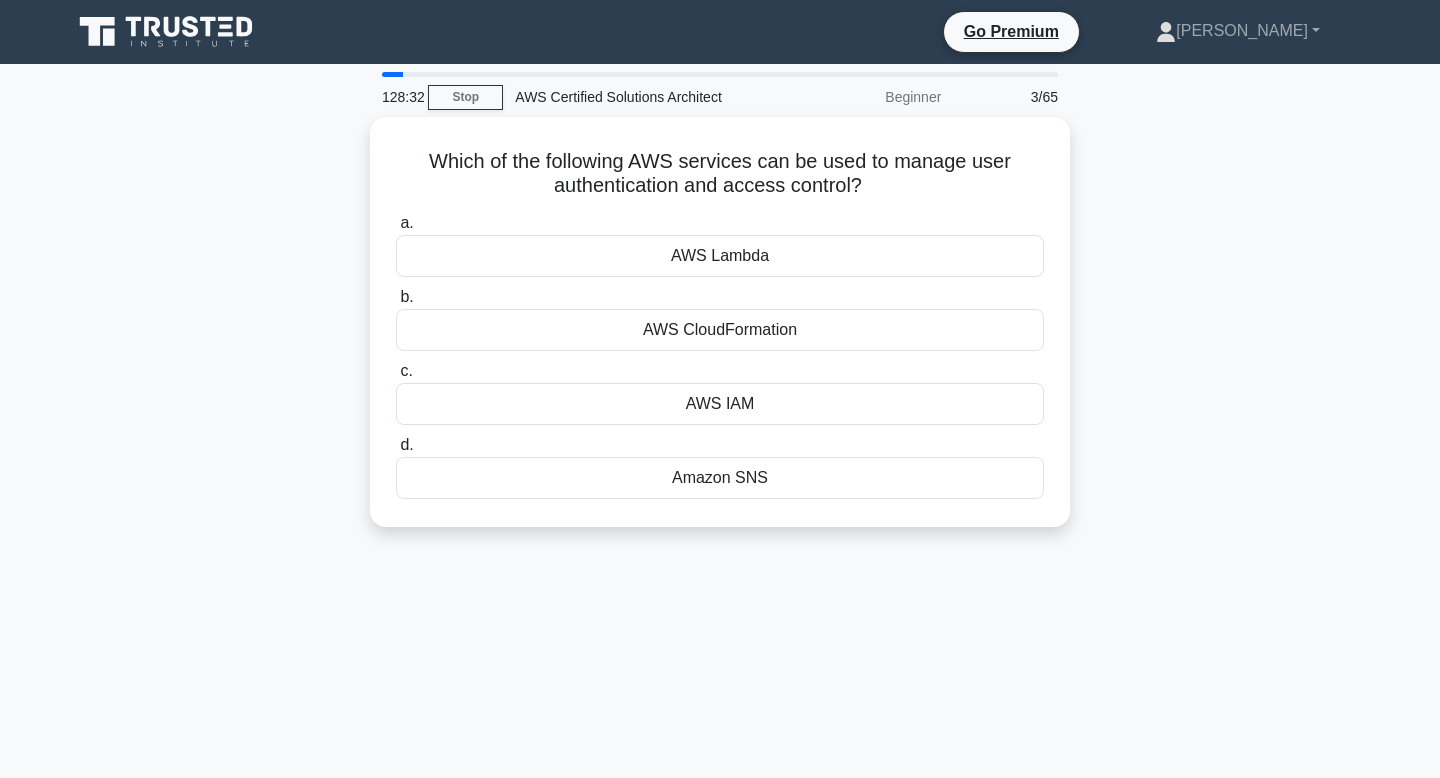 click at bounding box center (408, 116) 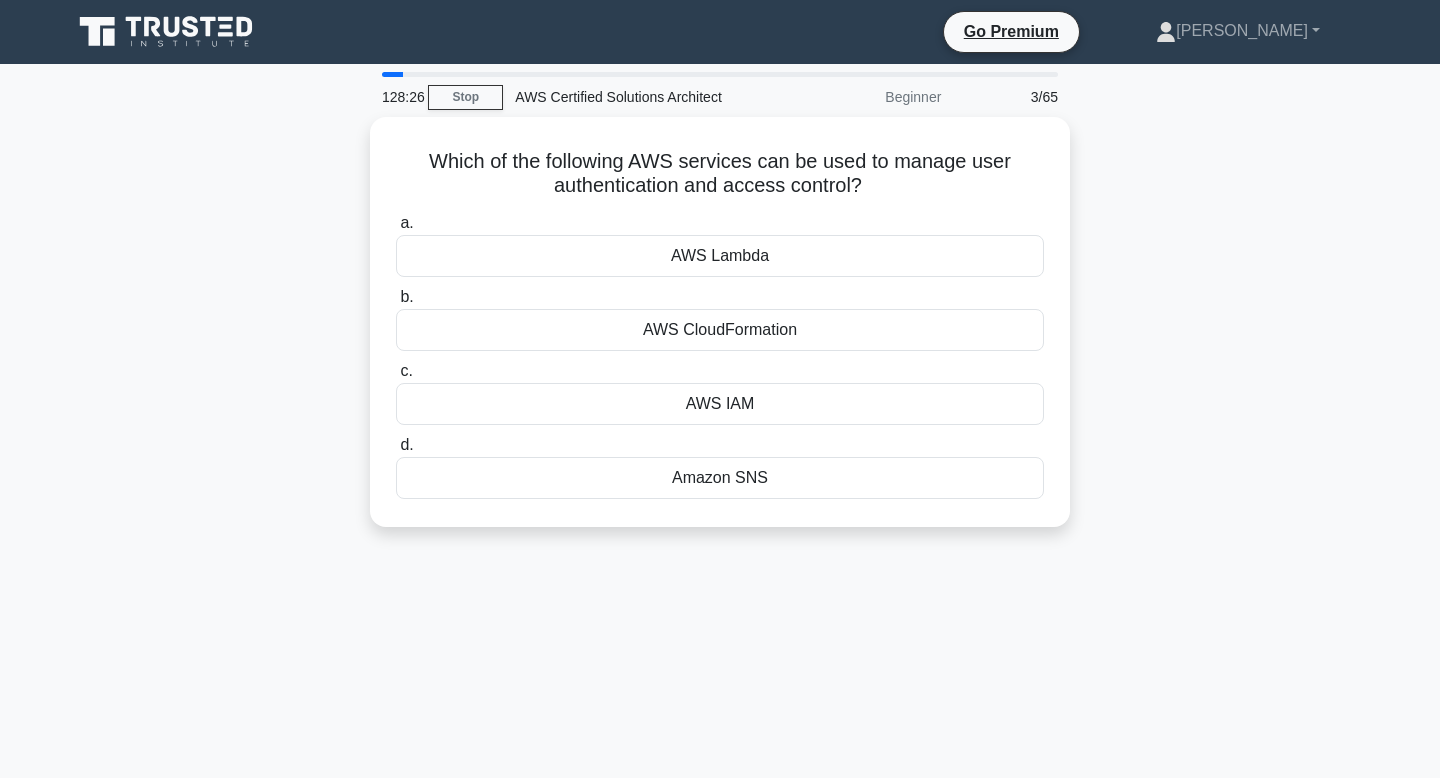click on "128:26
Stop
AWS Certified Solutions Architect
Beginner
3/65
Which of the following AWS services can be used to manage user authentication and access control?
.spinner_0XTQ{transform-origin:center;animation:spinner_y6GP .75s linear infinite}@keyframes spinner_y6GP{100%{transform:rotate(360deg)}}
a.
b. c. d." at bounding box center (720, 572) 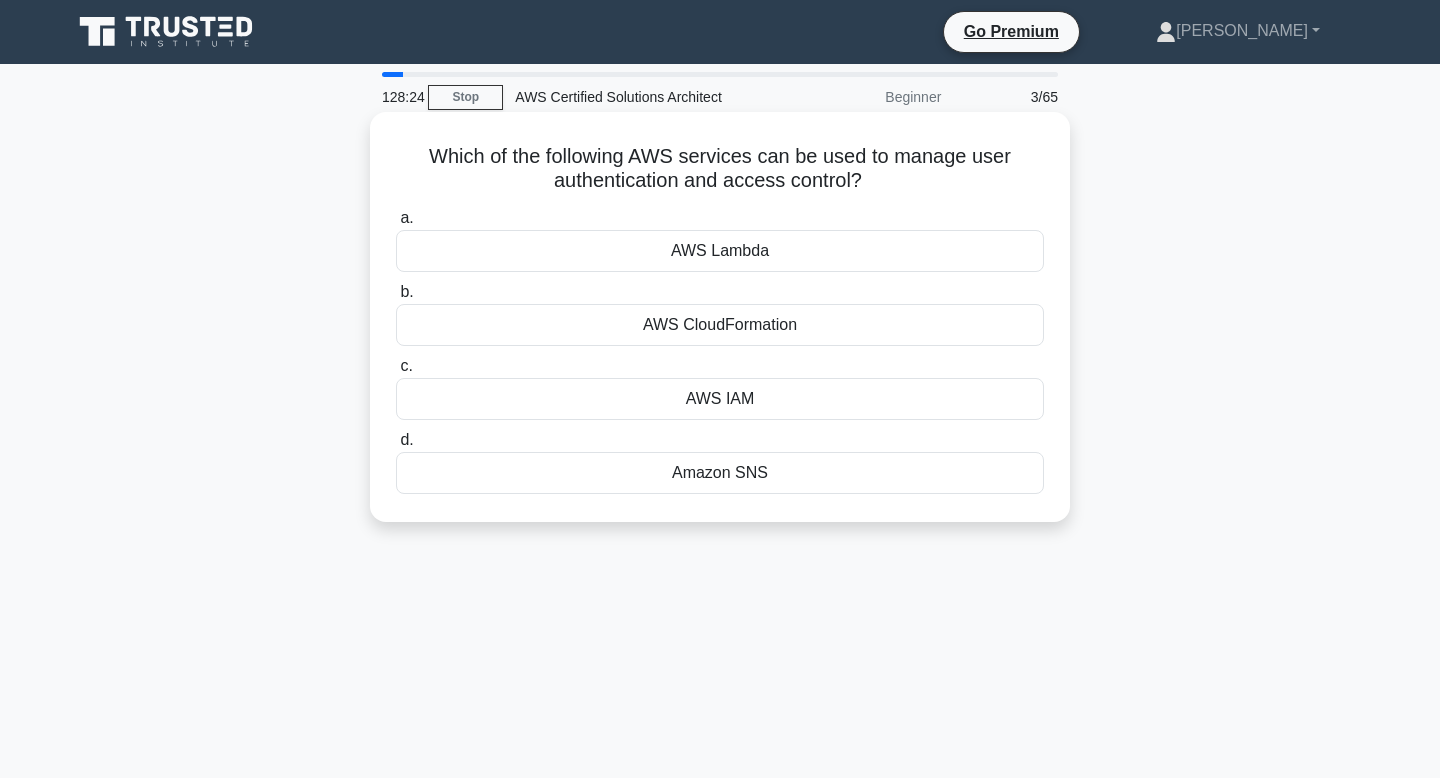 drag, startPoint x: 861, startPoint y: 186, endPoint x: 420, endPoint y: 150, distance: 442.46695 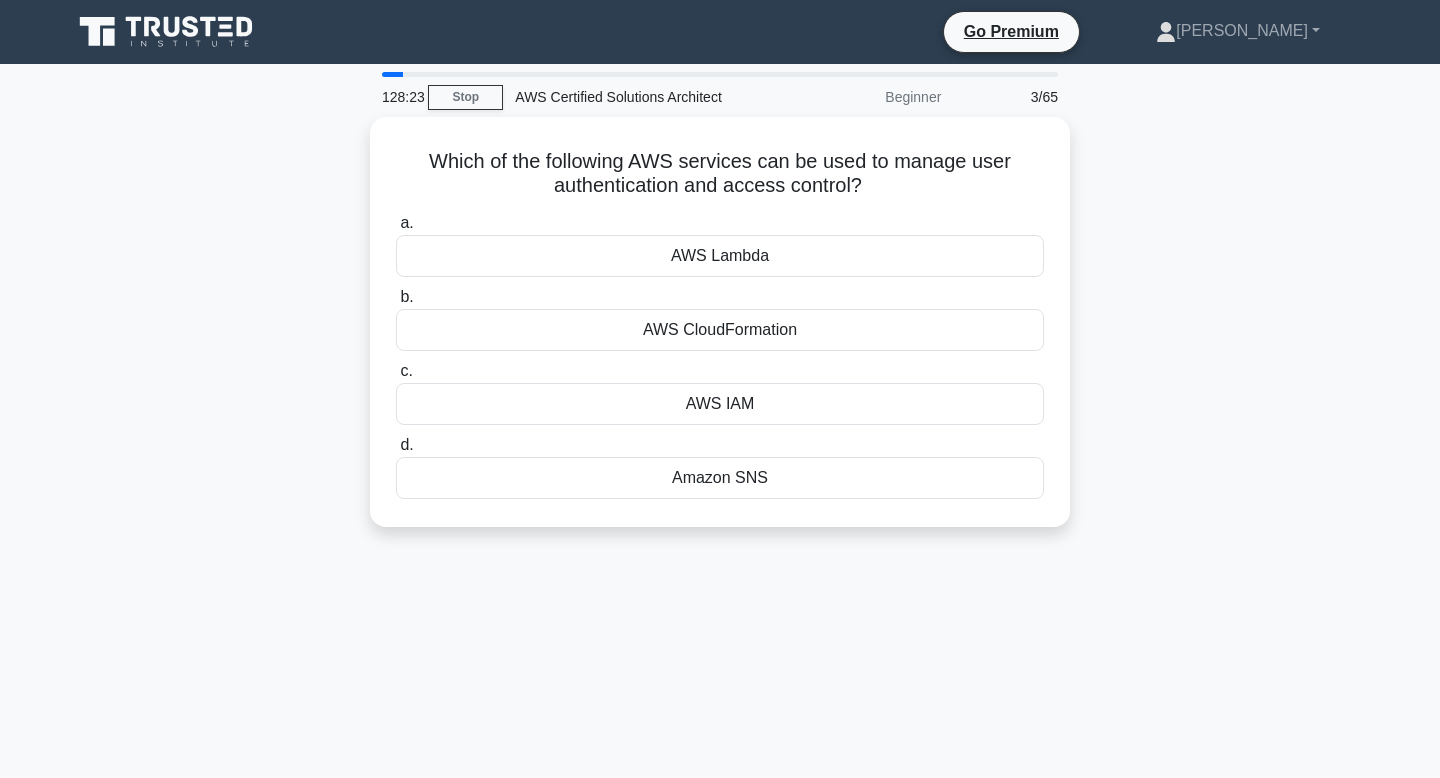 click at bounding box center [407, 116] 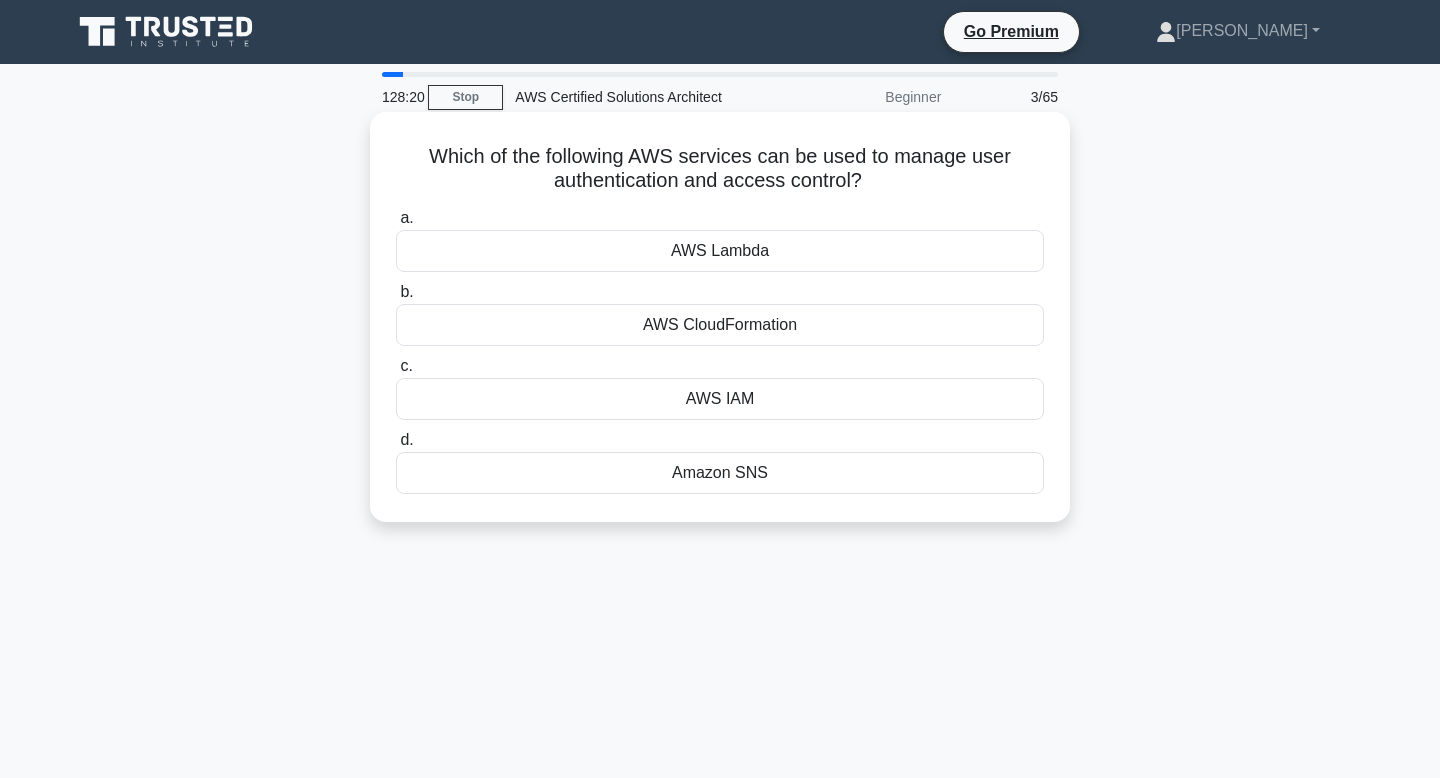 click on "Which of the following AWS services can be used to manage user authentication and access control?
.spinner_0XTQ{transform-origin:center;animation:spinner_y6GP .75s linear infinite}@keyframes spinner_y6GP{100%{transform:rotate(360deg)}}" at bounding box center [720, 169] 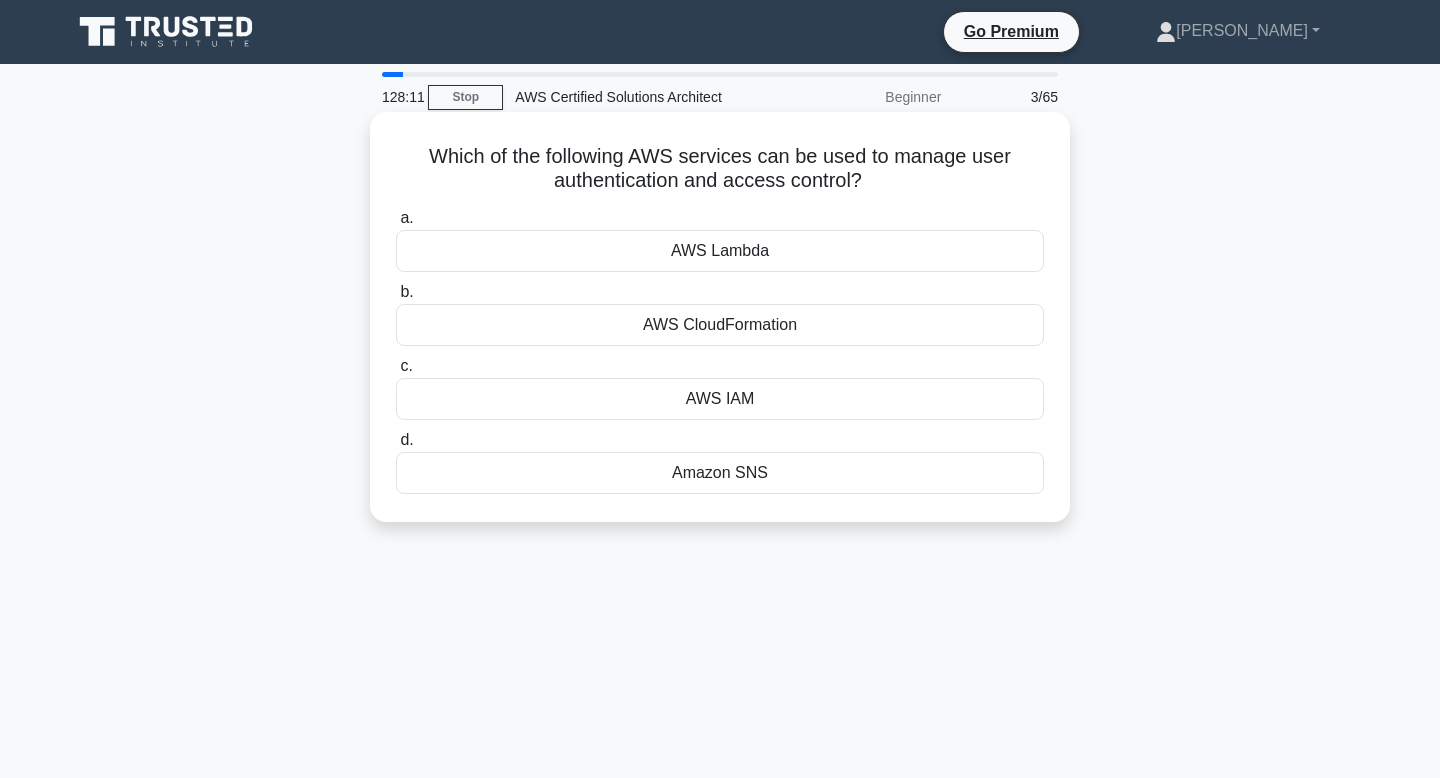 click on "AWS IAM" at bounding box center (720, 399) 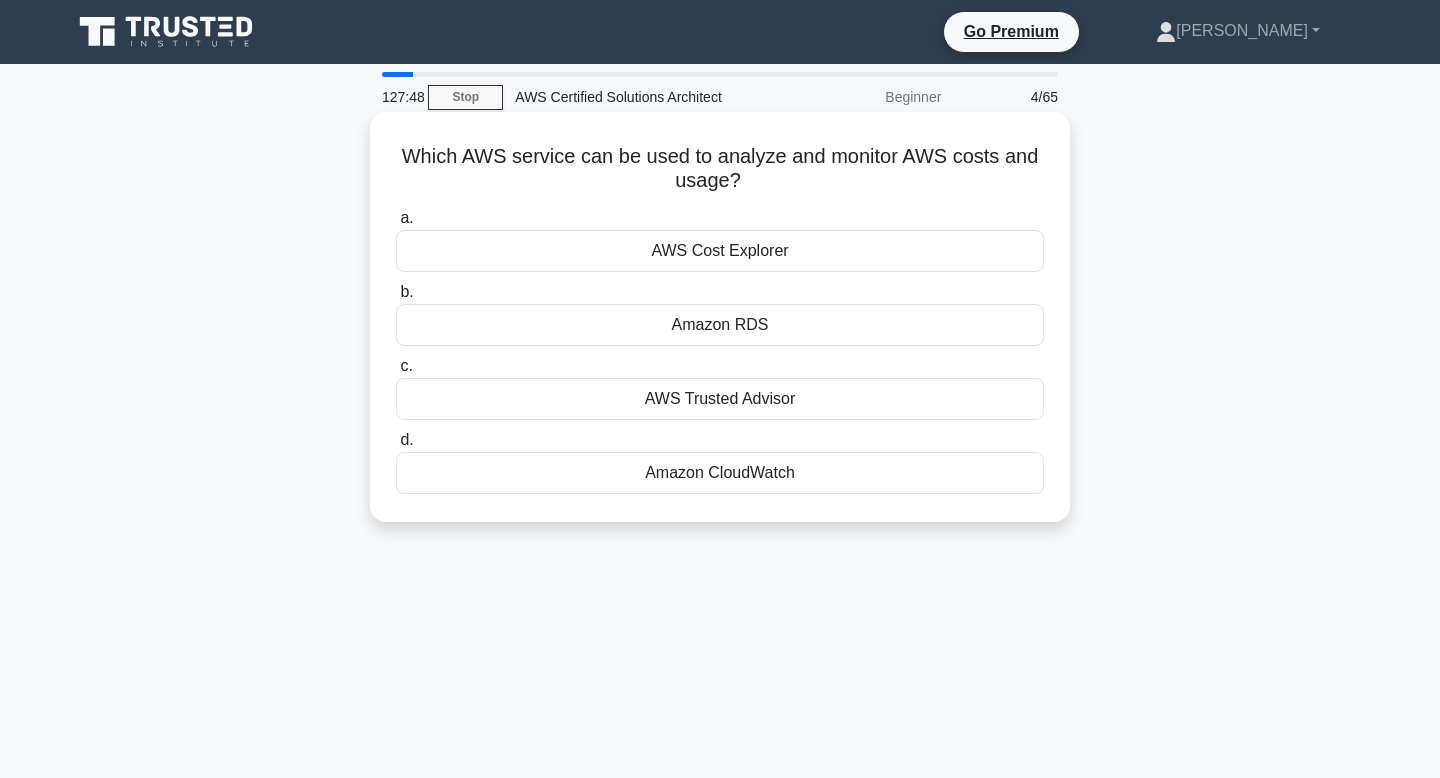 click on "AWS Cost Explorer" at bounding box center [720, 251] 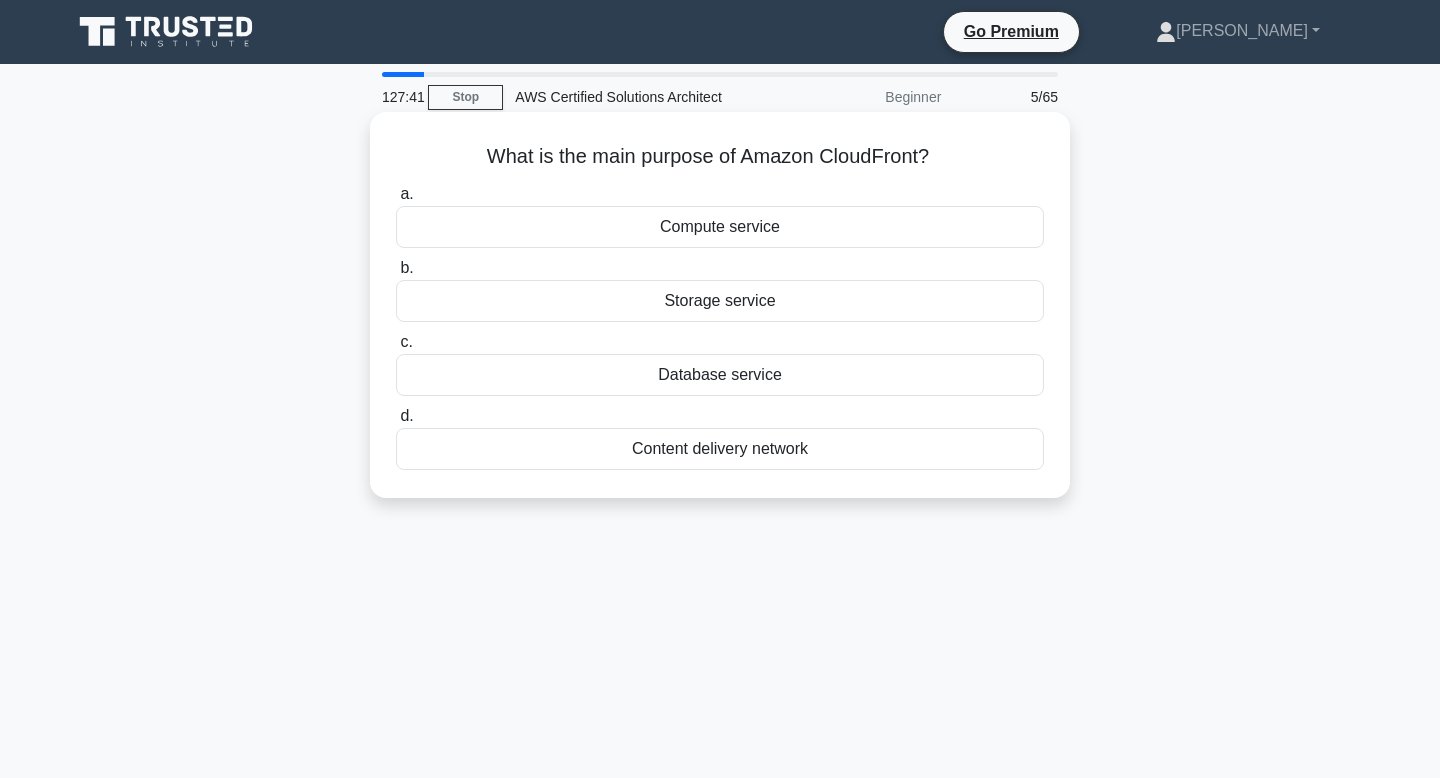 click on "Content delivery network" at bounding box center [720, 449] 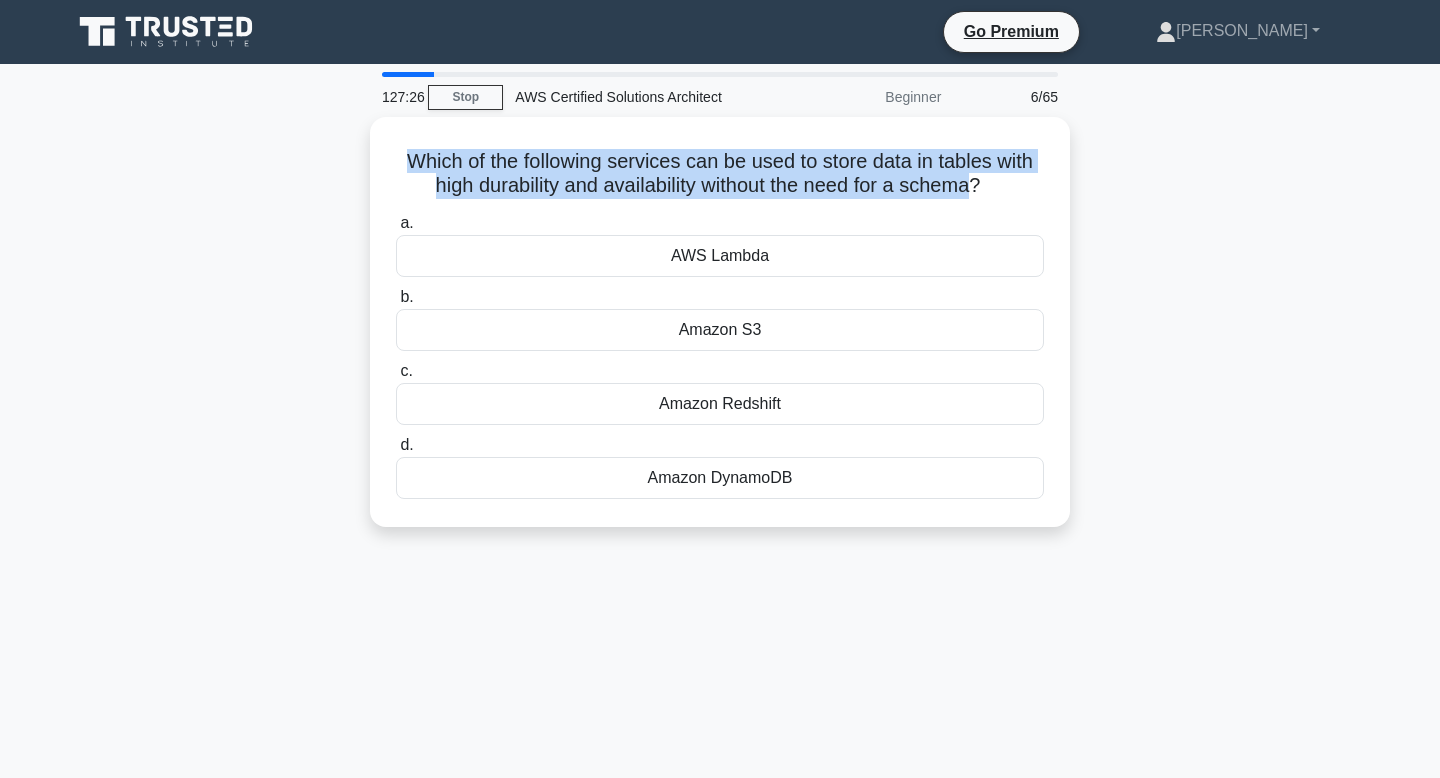 drag, startPoint x: 968, startPoint y: 183, endPoint x: 351, endPoint y: 159, distance: 617.4666 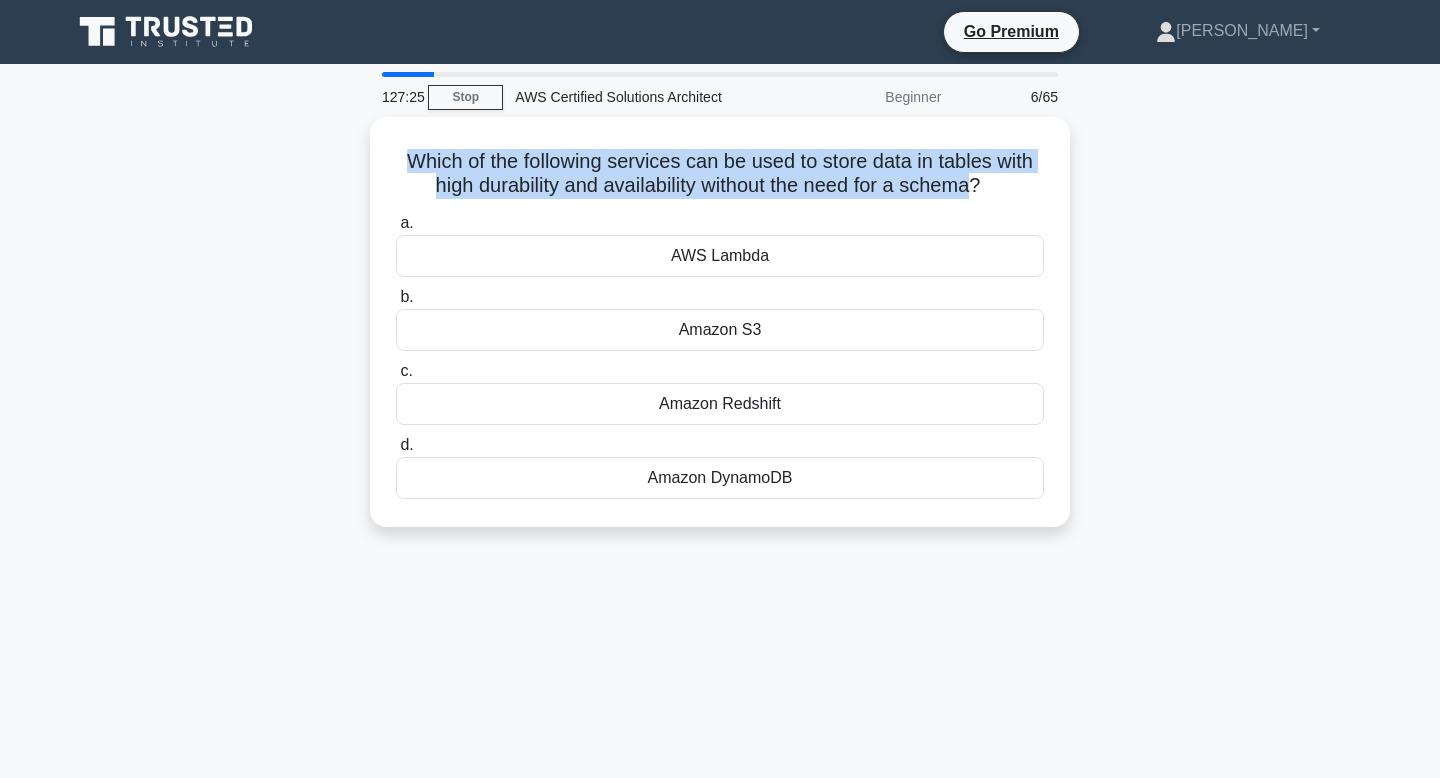 click at bounding box center (338, 121) 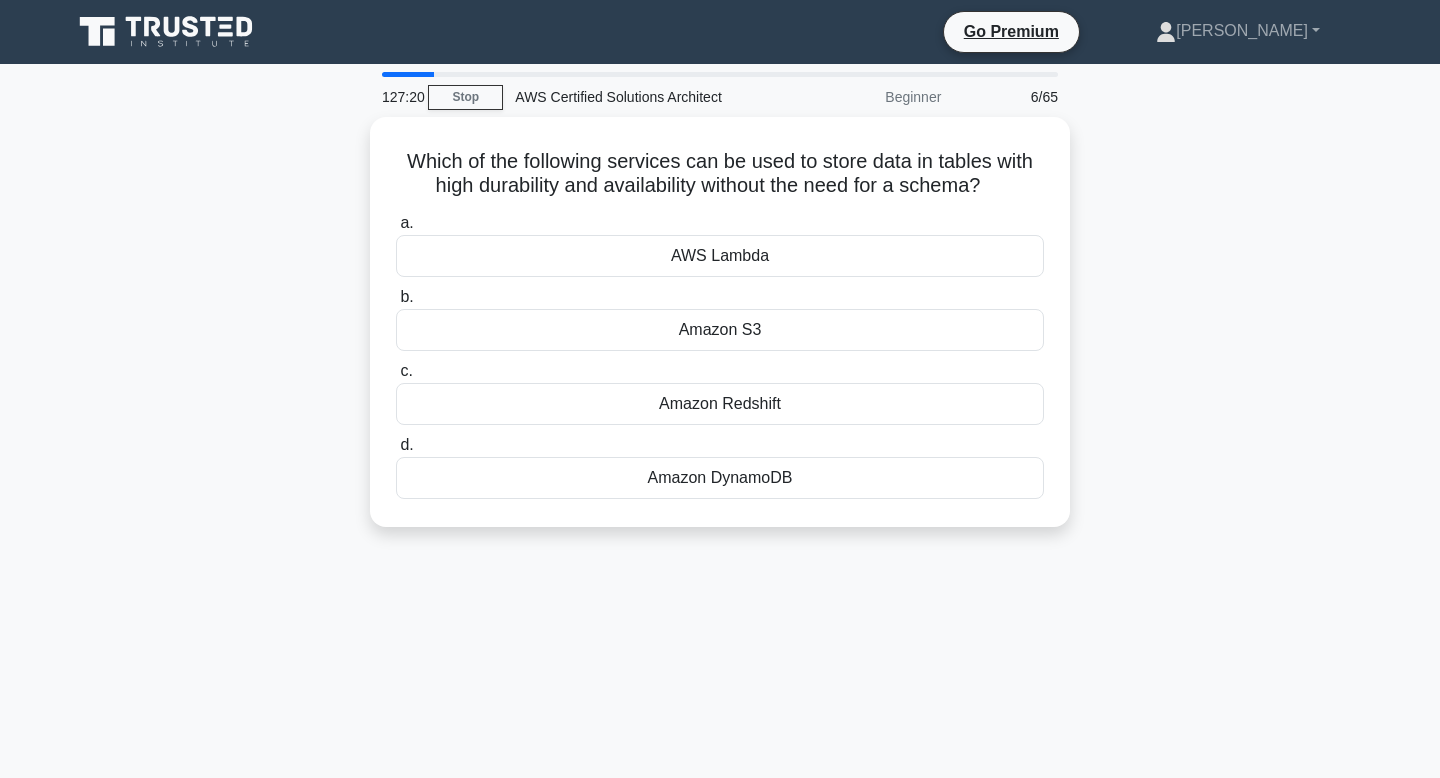 click on "Which of the following services can be used to store data in tables with high durability and availability without the need for a schema?
.spinner_0XTQ{transform-origin:center;animation:spinner_y6GP .75s linear infinite}@keyframes spinner_y6GP{100%{transform:rotate(360deg)}}
a.
AWS Lambda
b." at bounding box center (720, 334) 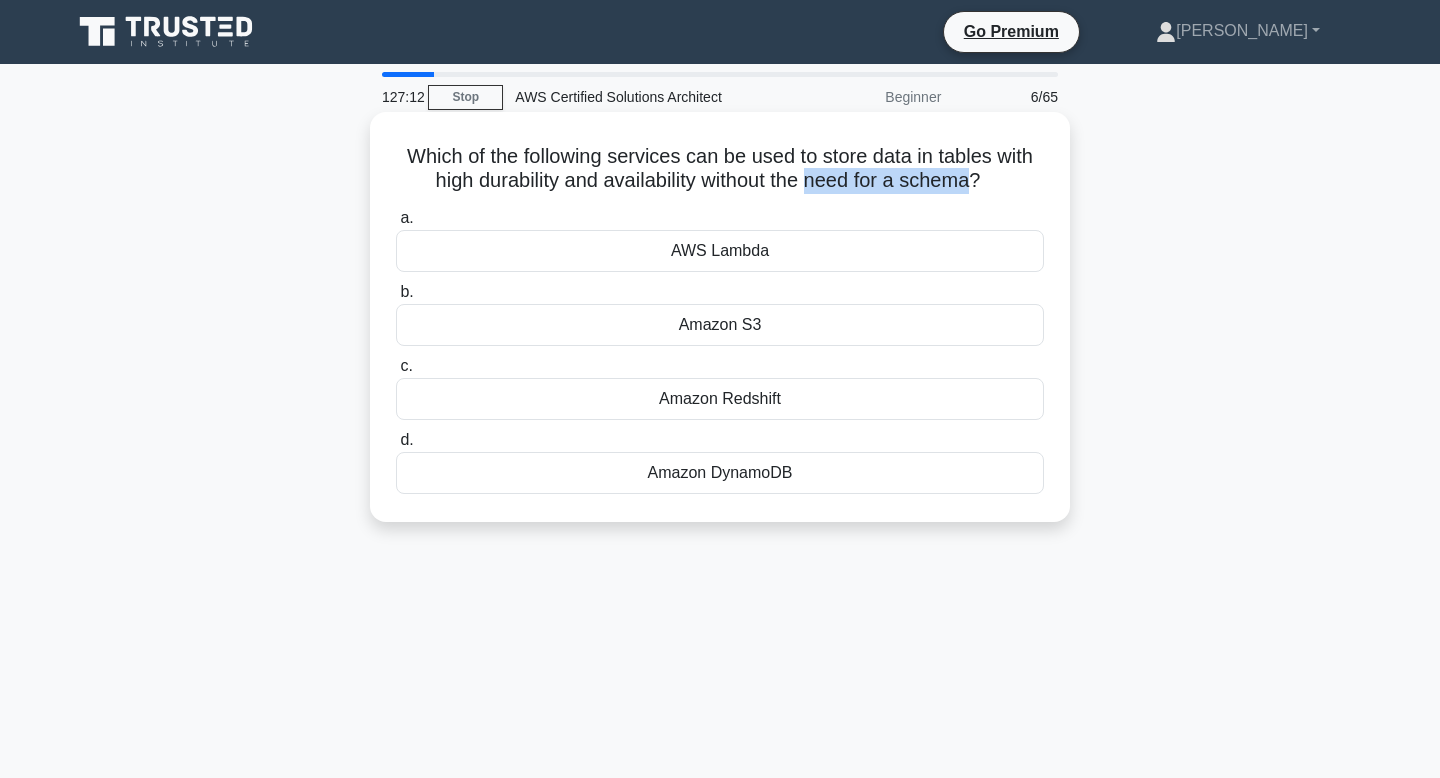 drag, startPoint x: 967, startPoint y: 184, endPoint x: 810, endPoint y: 185, distance: 157.00319 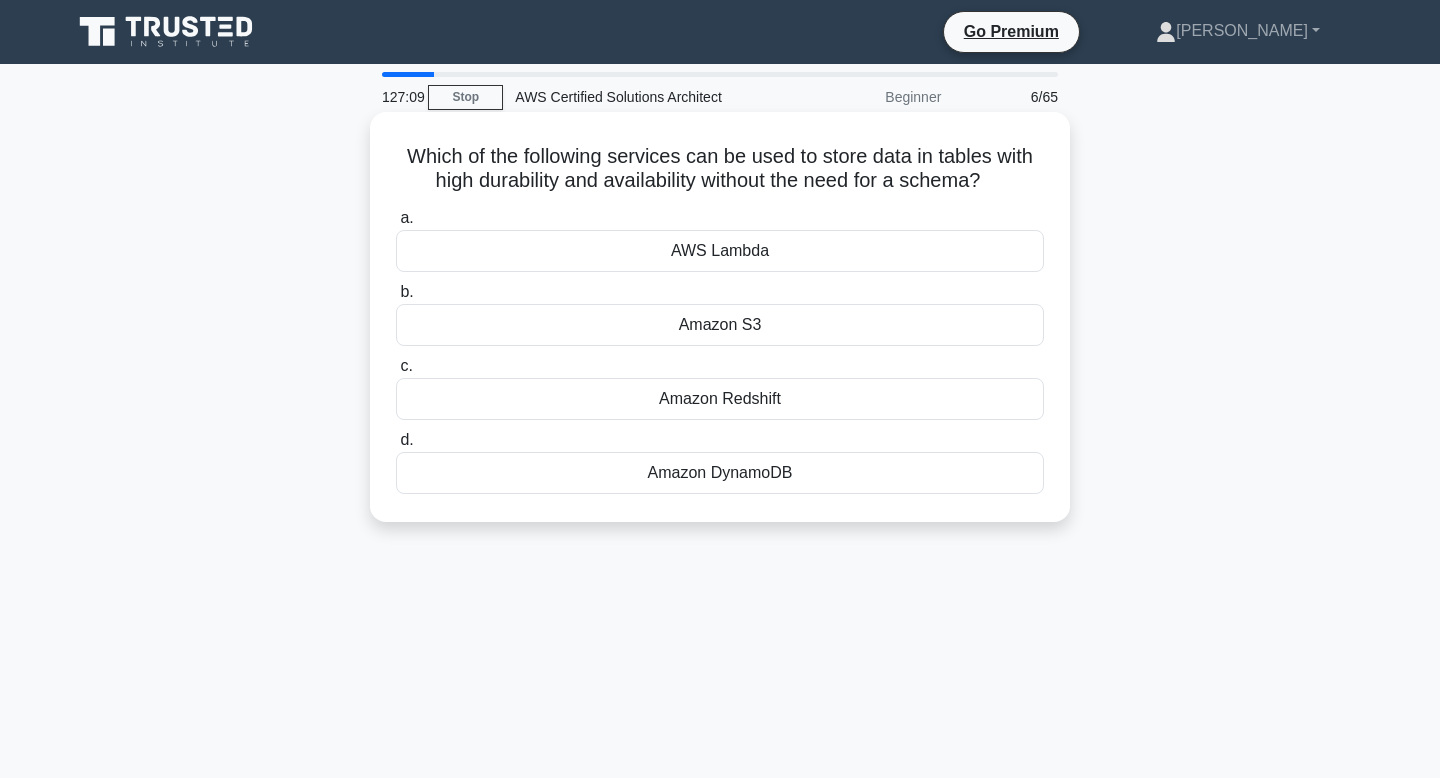 click on "Amazon S3" at bounding box center [720, 325] 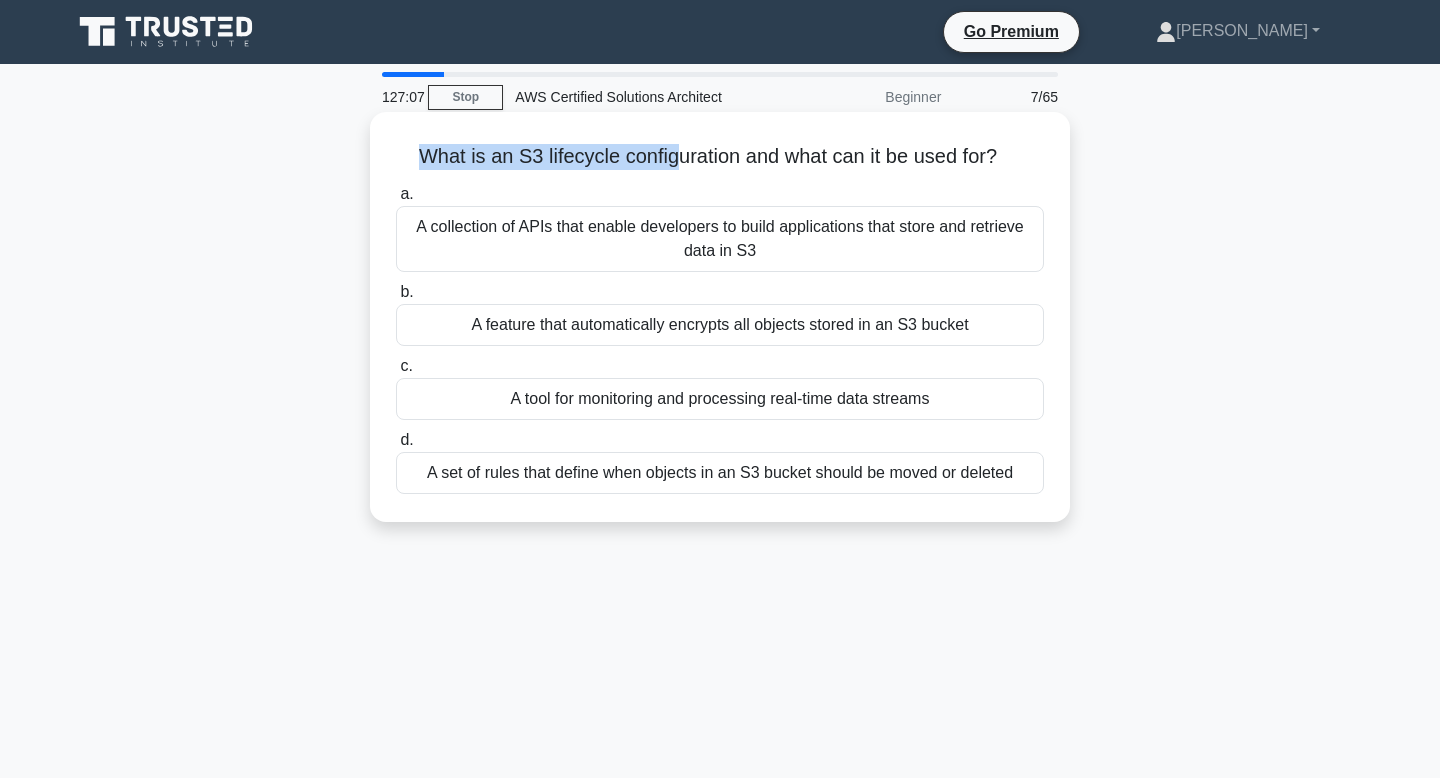 drag, startPoint x: 416, startPoint y: 157, endPoint x: 669, endPoint y: 145, distance: 253.28442 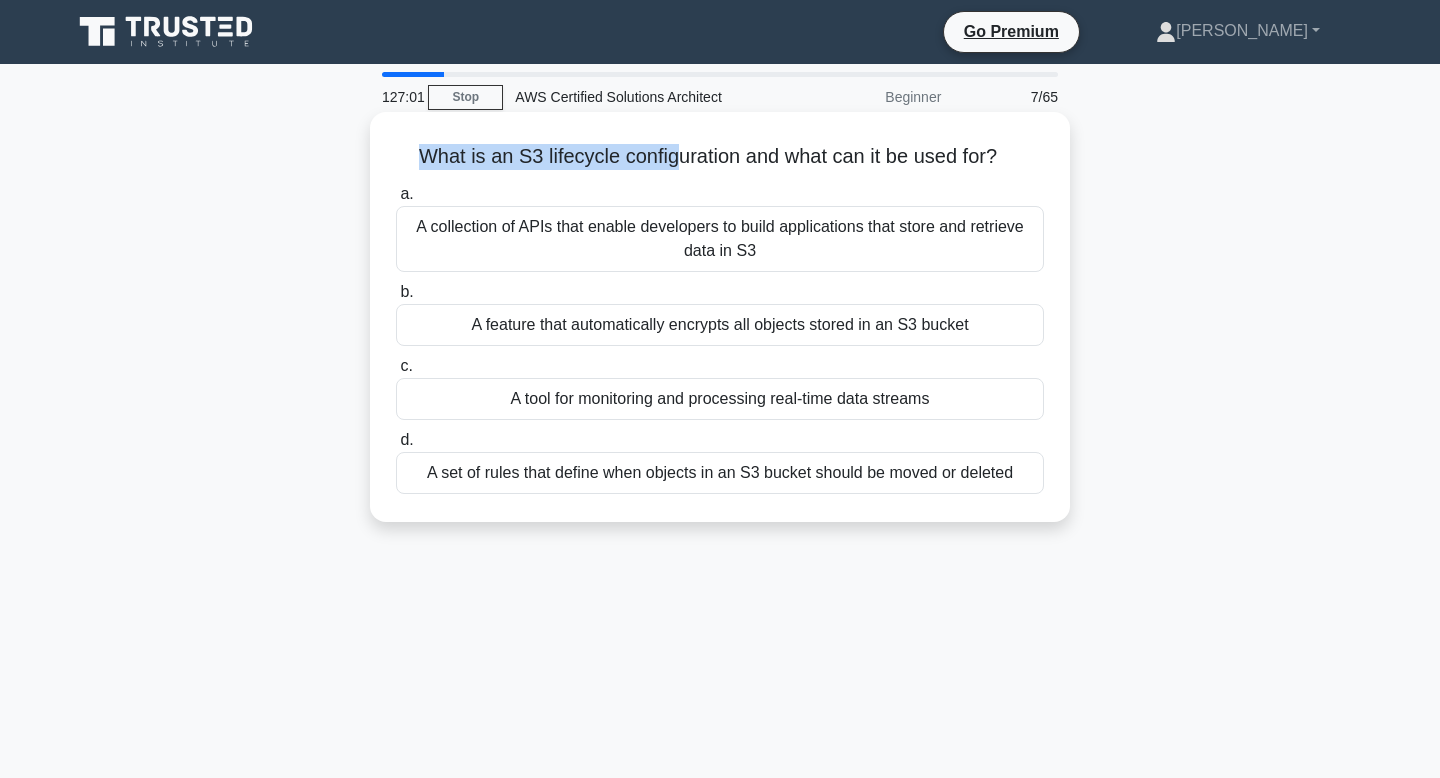 click on "What is an S3 lifecycle configuration and what can it be used for?
.spinner_0XTQ{transform-origin:center;animation:spinner_y6GP .75s linear infinite}@keyframes spinner_y6GP{100%{transform:rotate(360deg)}}" at bounding box center [720, 157] 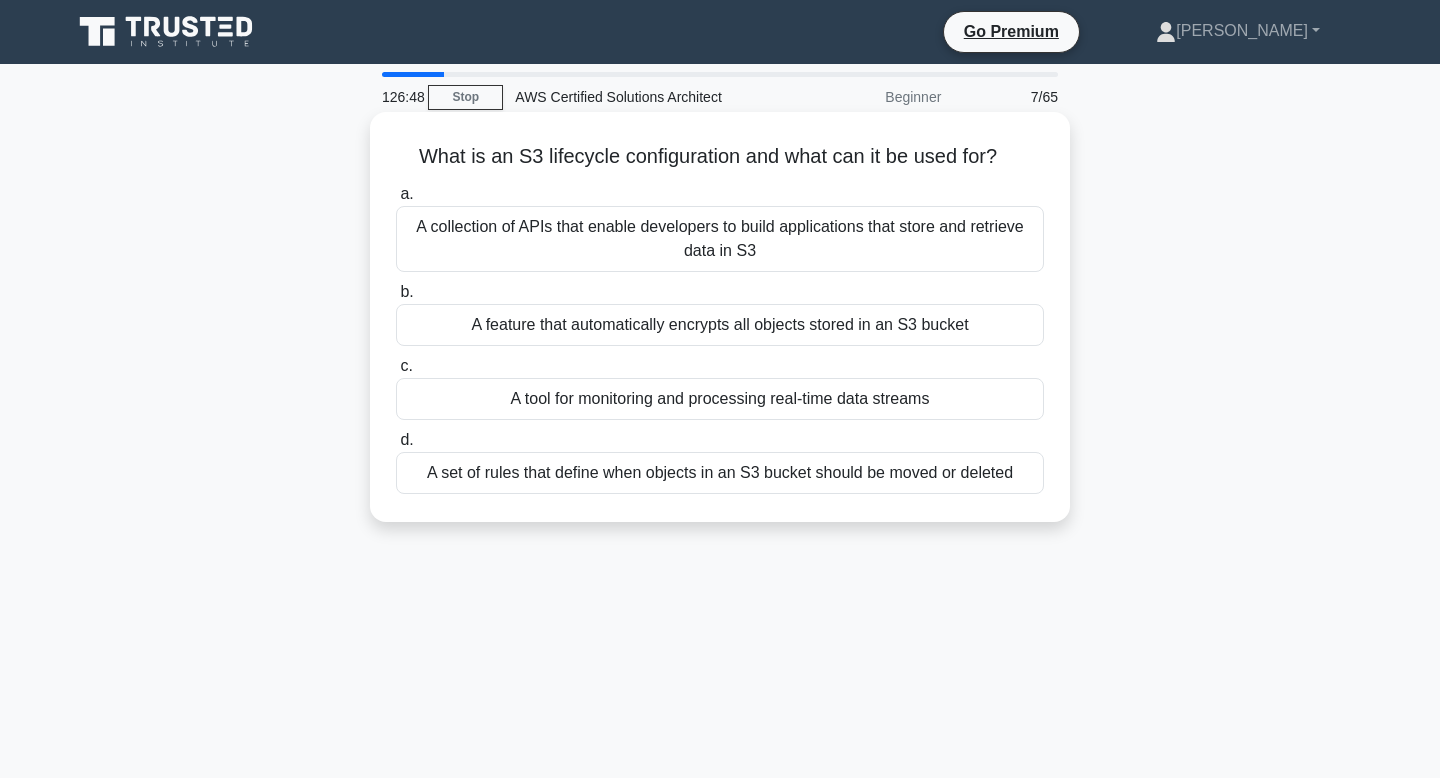 click on "A set of rules that define when objects in an S3 bucket should be moved or deleted" at bounding box center [720, 473] 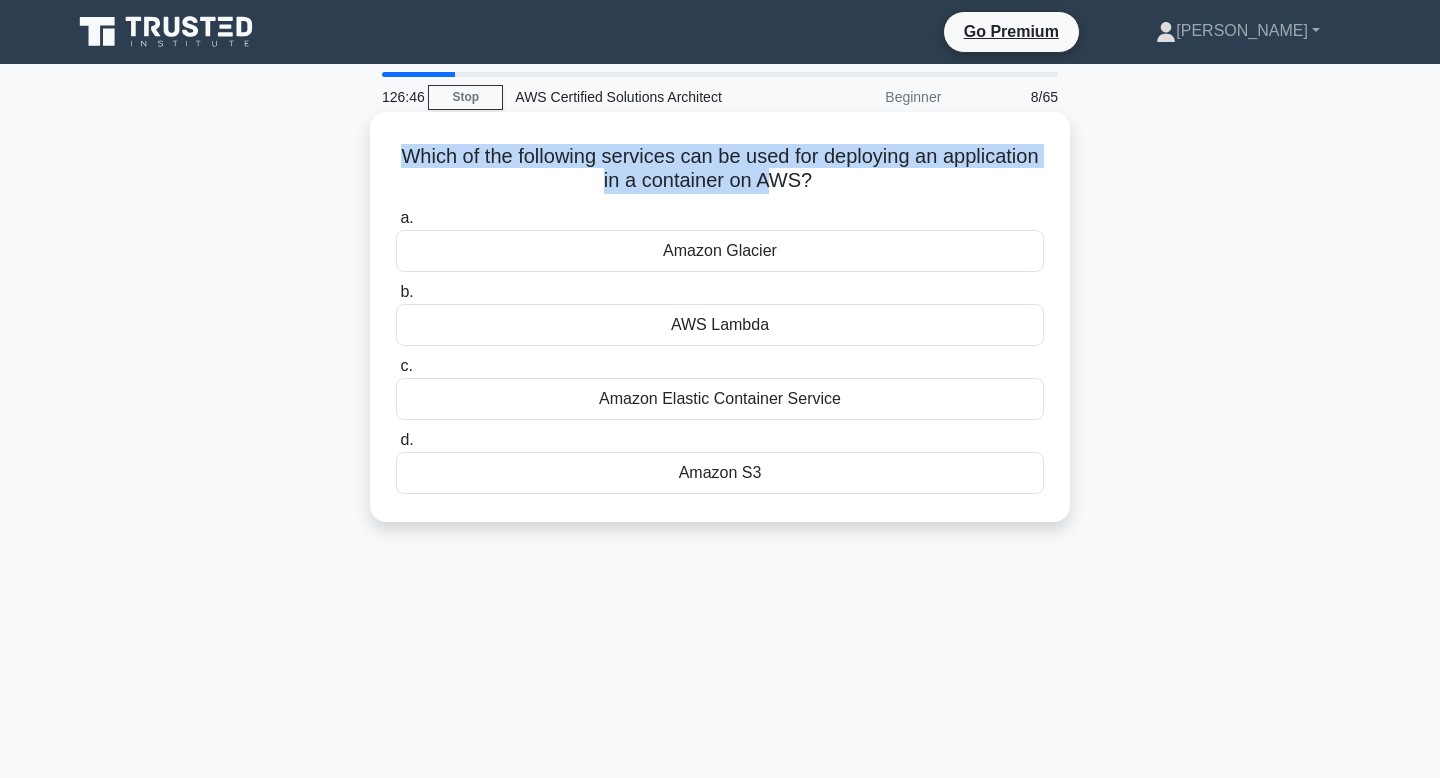 drag, startPoint x: 408, startPoint y: 157, endPoint x: 770, endPoint y: 180, distance: 362.72992 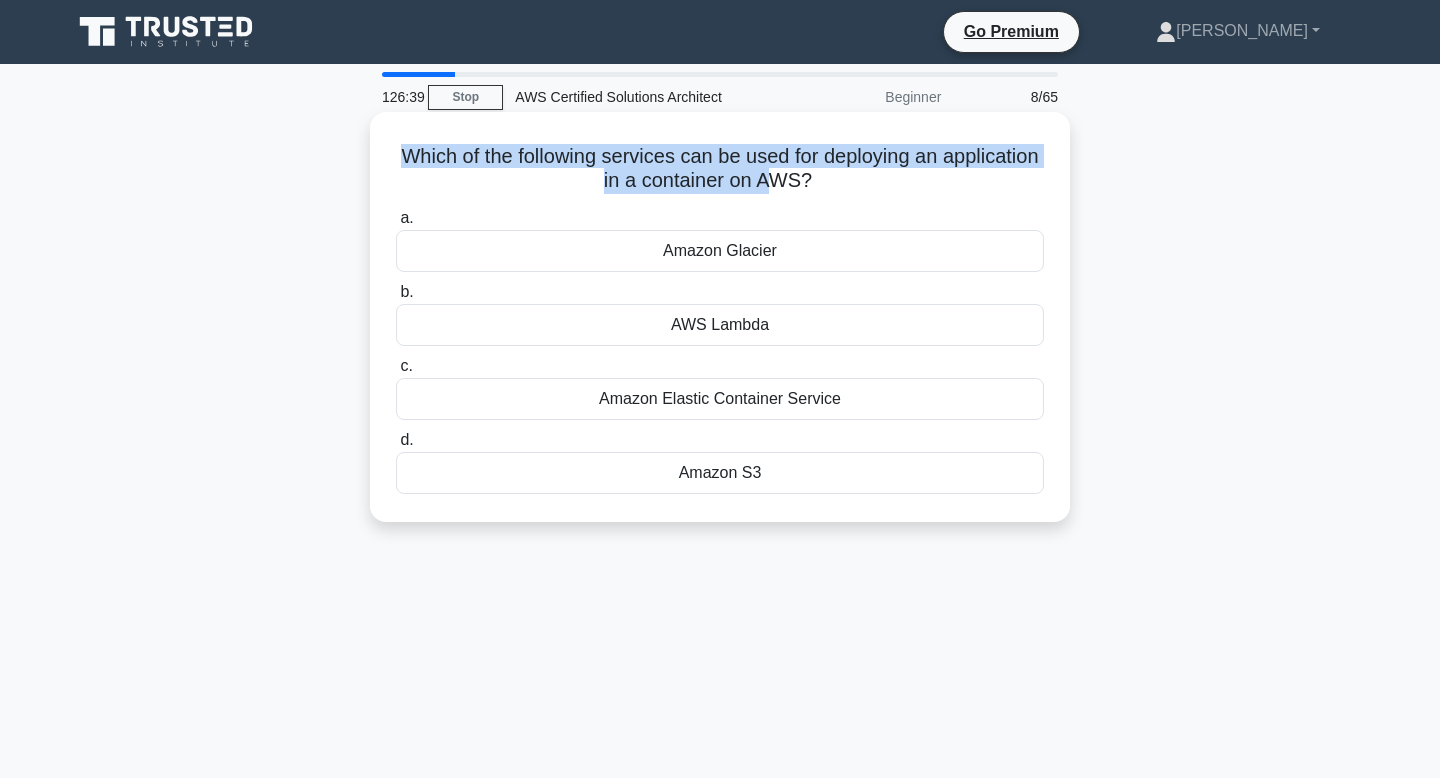click on "Which of the following services can be used for deploying an application in a container on AWS?
.spinner_0XTQ{transform-origin:center;animation:spinner_y6GP .75s linear infinite}@keyframes spinner_y6GP{100%{transform:rotate(360deg)}}" at bounding box center (720, 169) 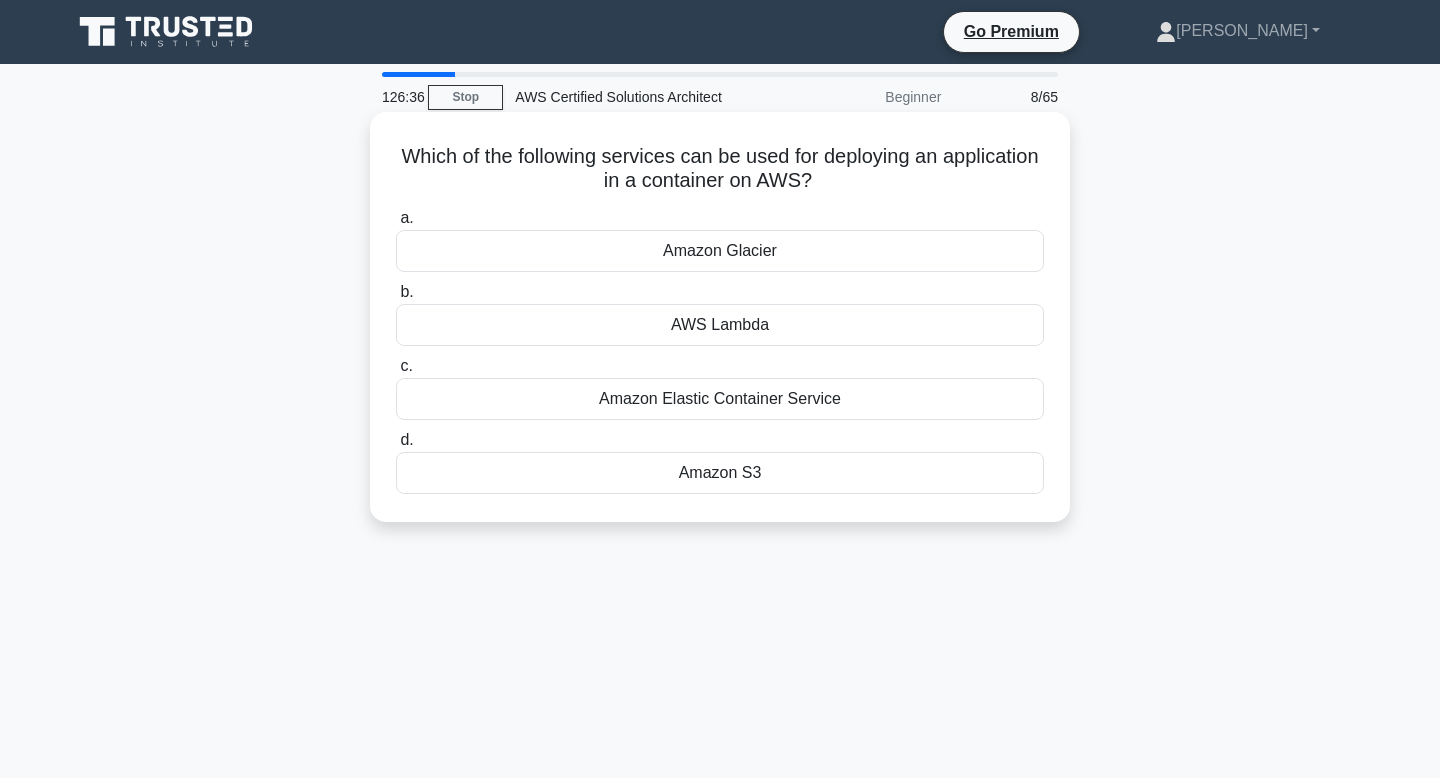 drag, startPoint x: 815, startPoint y: 181, endPoint x: 397, endPoint y: 156, distance: 418.74695 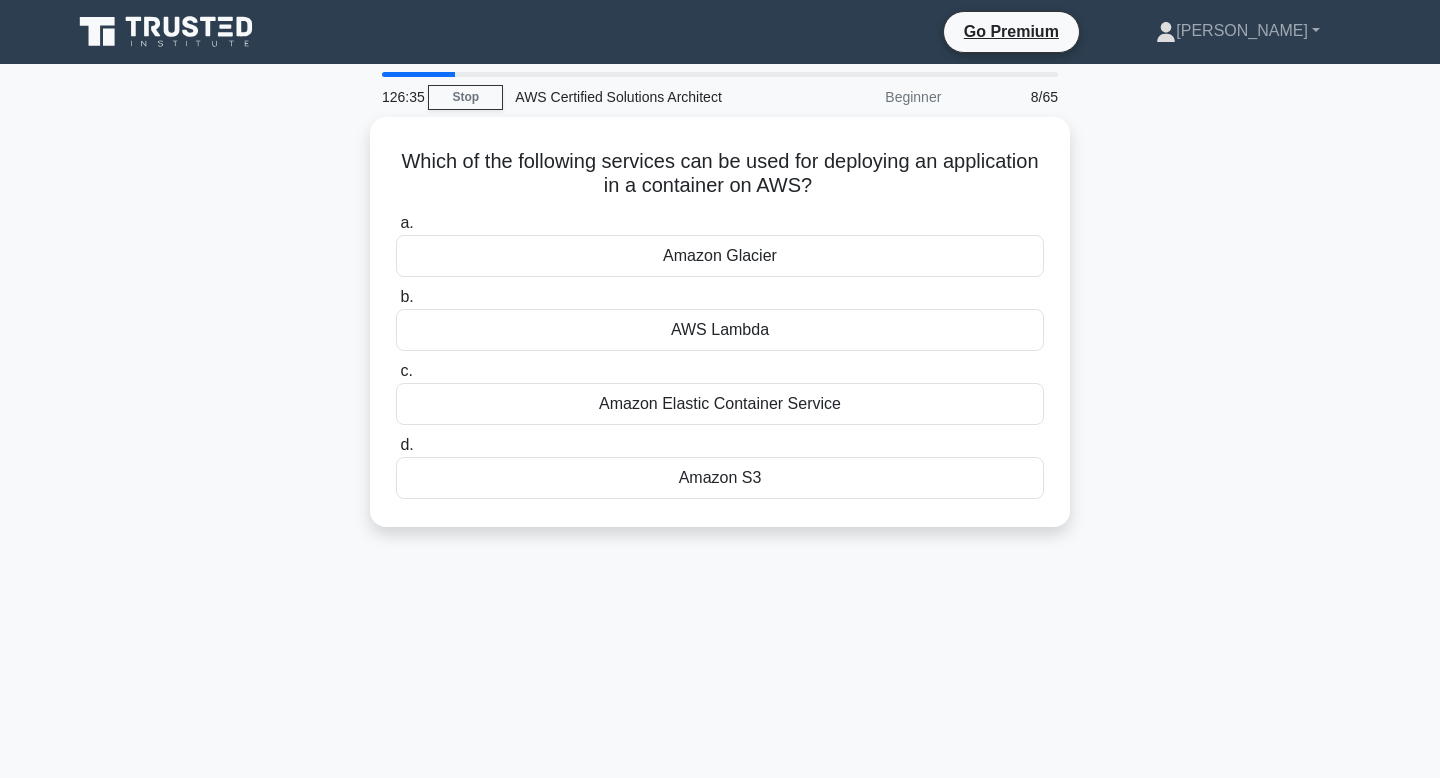 click at bounding box center (384, 116) 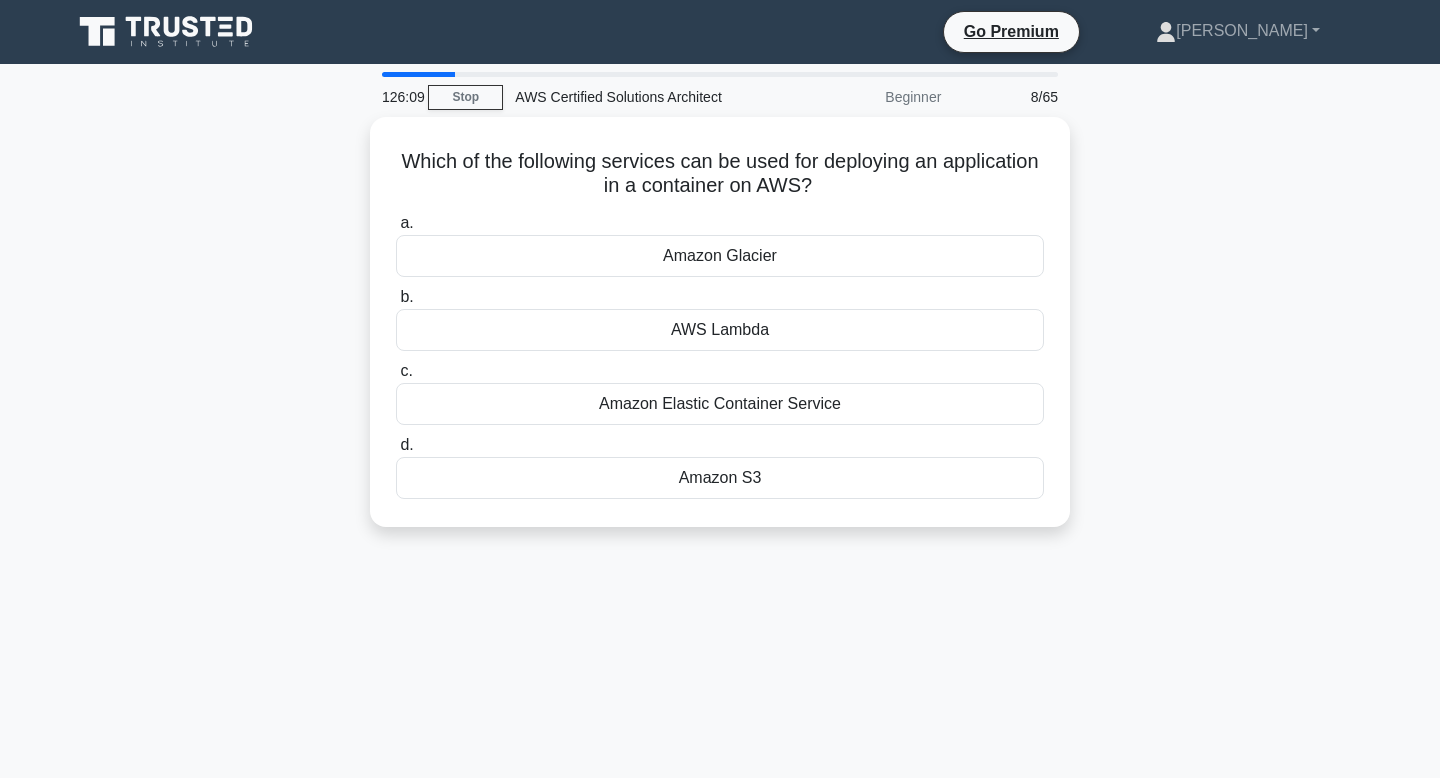 click on "Which of the following services can be used for deploying an application in a container on AWS?
.spinner_0XTQ{transform-origin:center;animation:spinner_y6GP .75s linear infinite}@keyframes spinner_y6GP{100%{transform:rotate(360deg)}}
a.
Amazon Glacier
b. c. d." at bounding box center (720, 334) 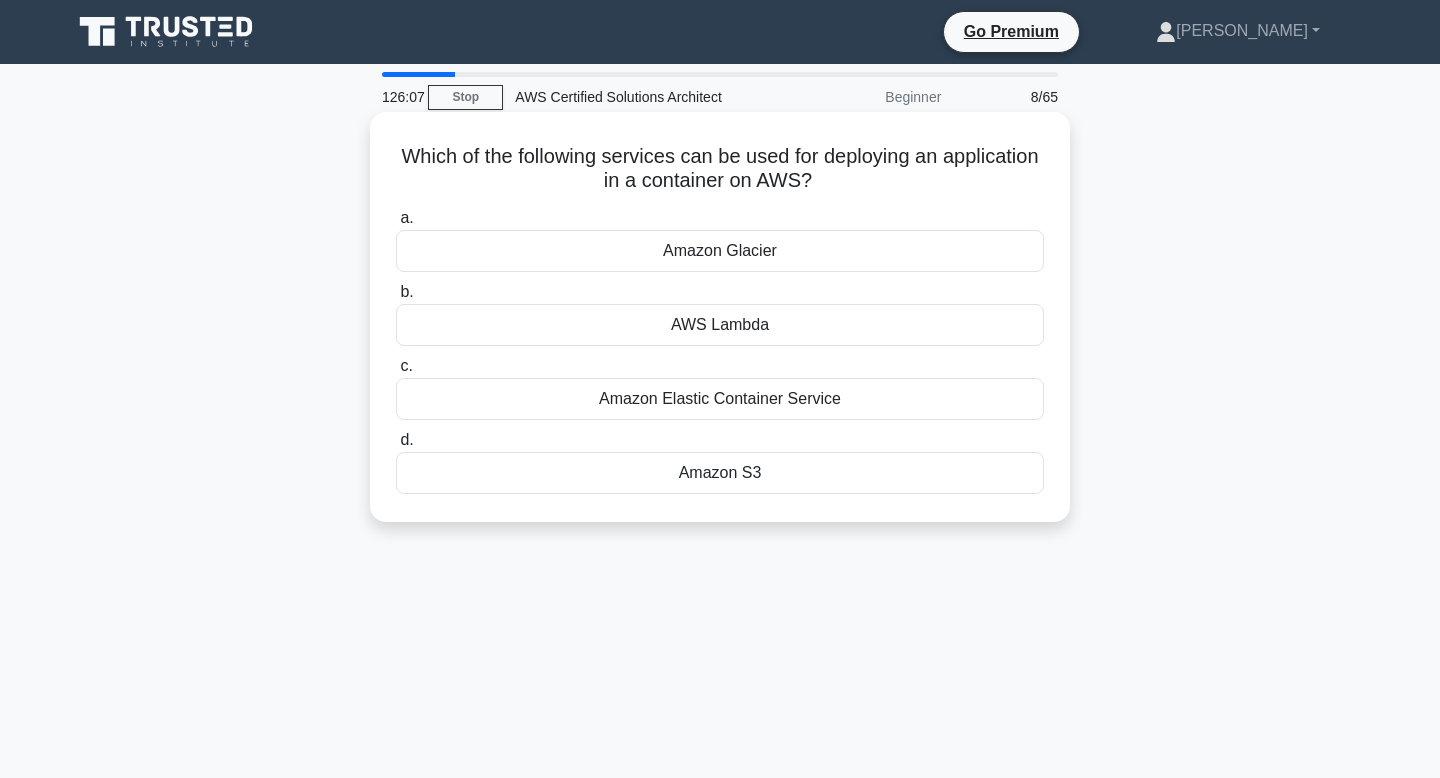 drag, startPoint x: 826, startPoint y: 184, endPoint x: 393, endPoint y: 146, distance: 434.66425 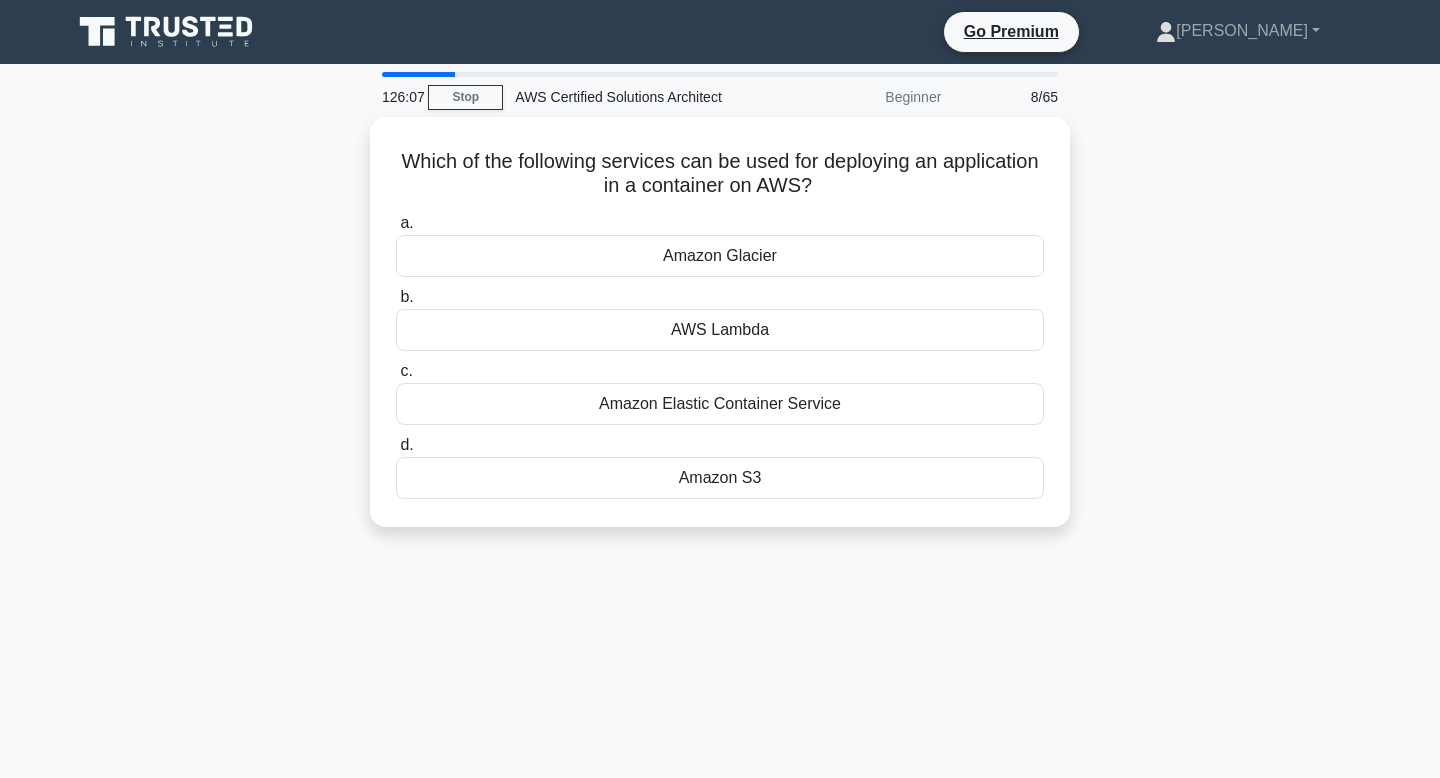 click at bounding box center (380, 116) 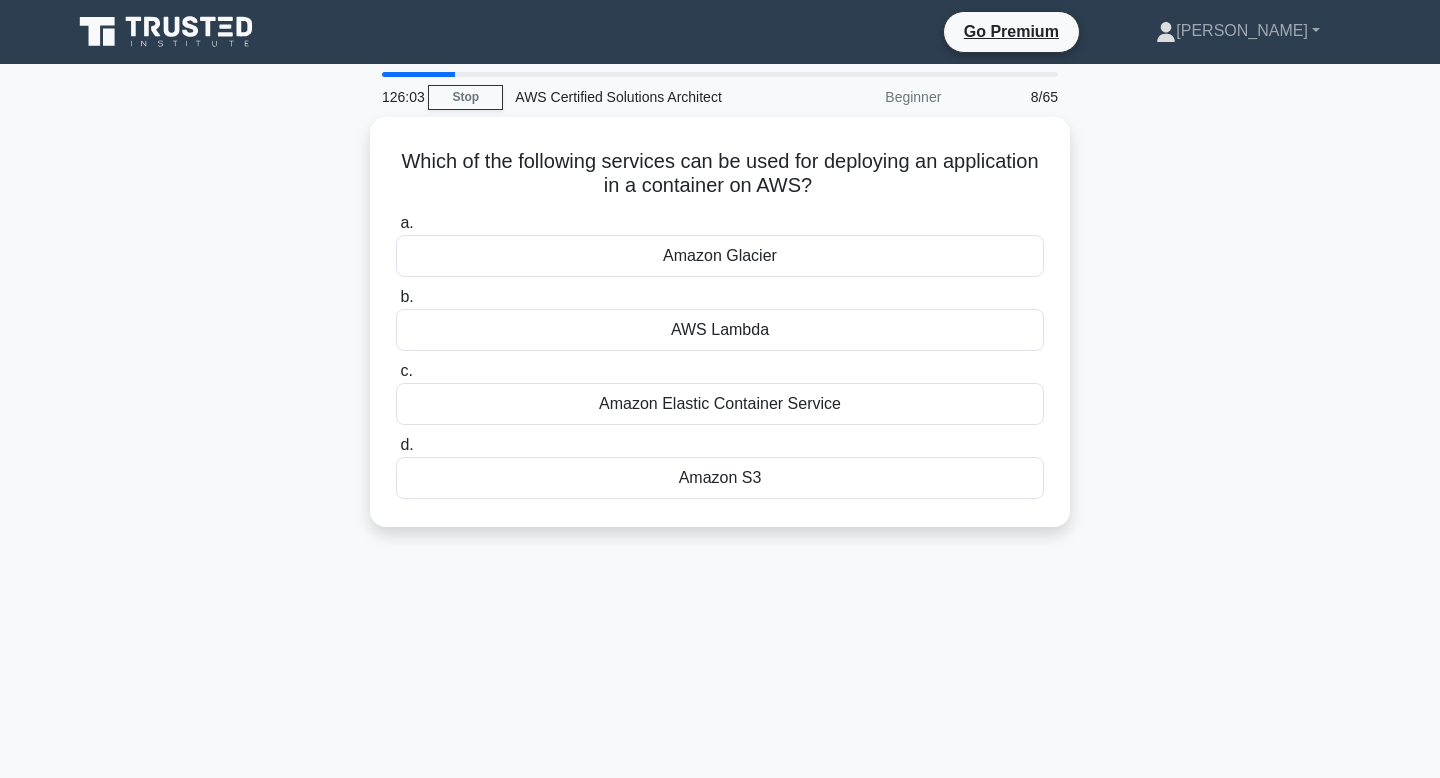 click on "Which of the following services can be used for deploying an application in a container on AWS?
.spinner_0XTQ{transform-origin:center;animation:spinner_y6GP .75s linear infinite}@keyframes spinner_y6GP{100%{transform:rotate(360deg)}}
a.
Amazon Glacier
b. c. d." at bounding box center (720, 334) 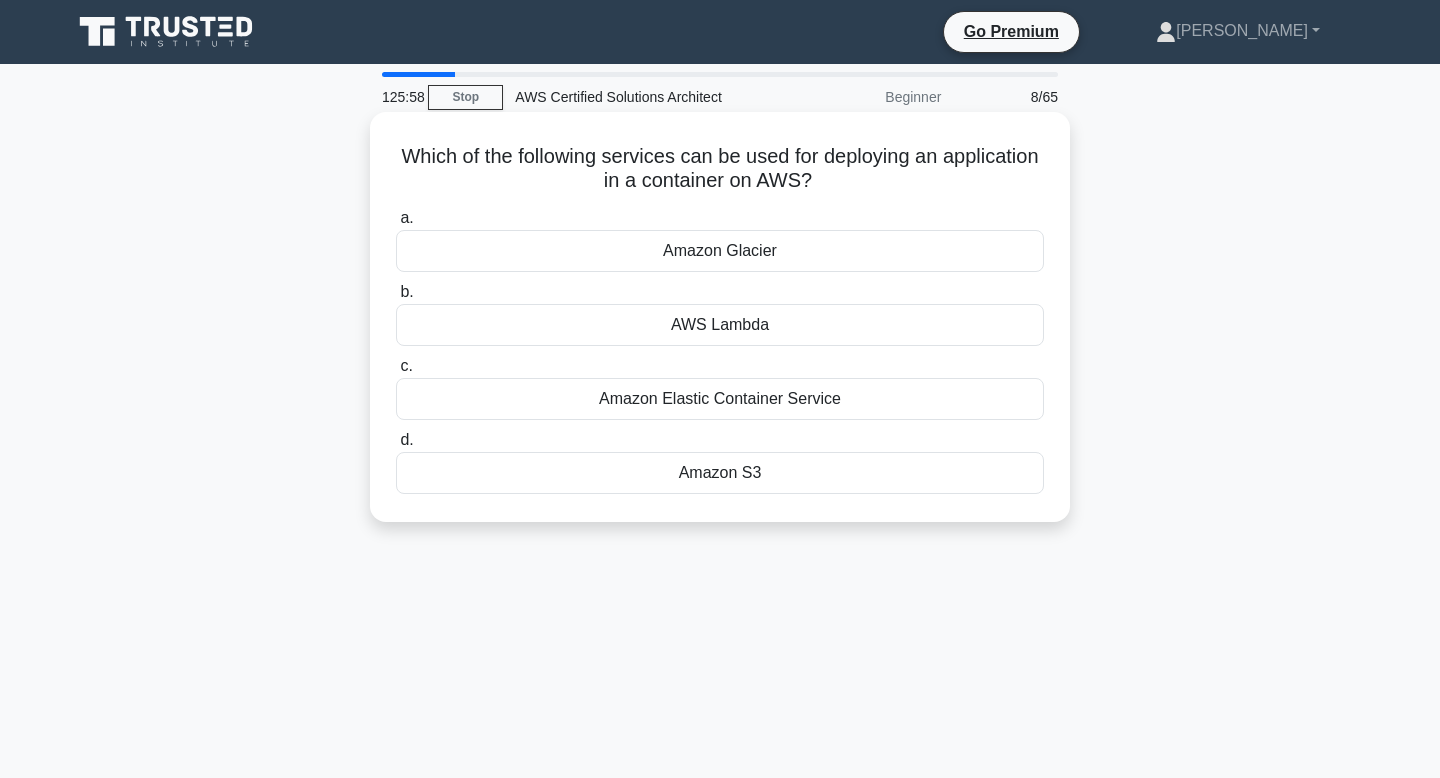 click on "Amazon Elastic Container Service" at bounding box center (720, 399) 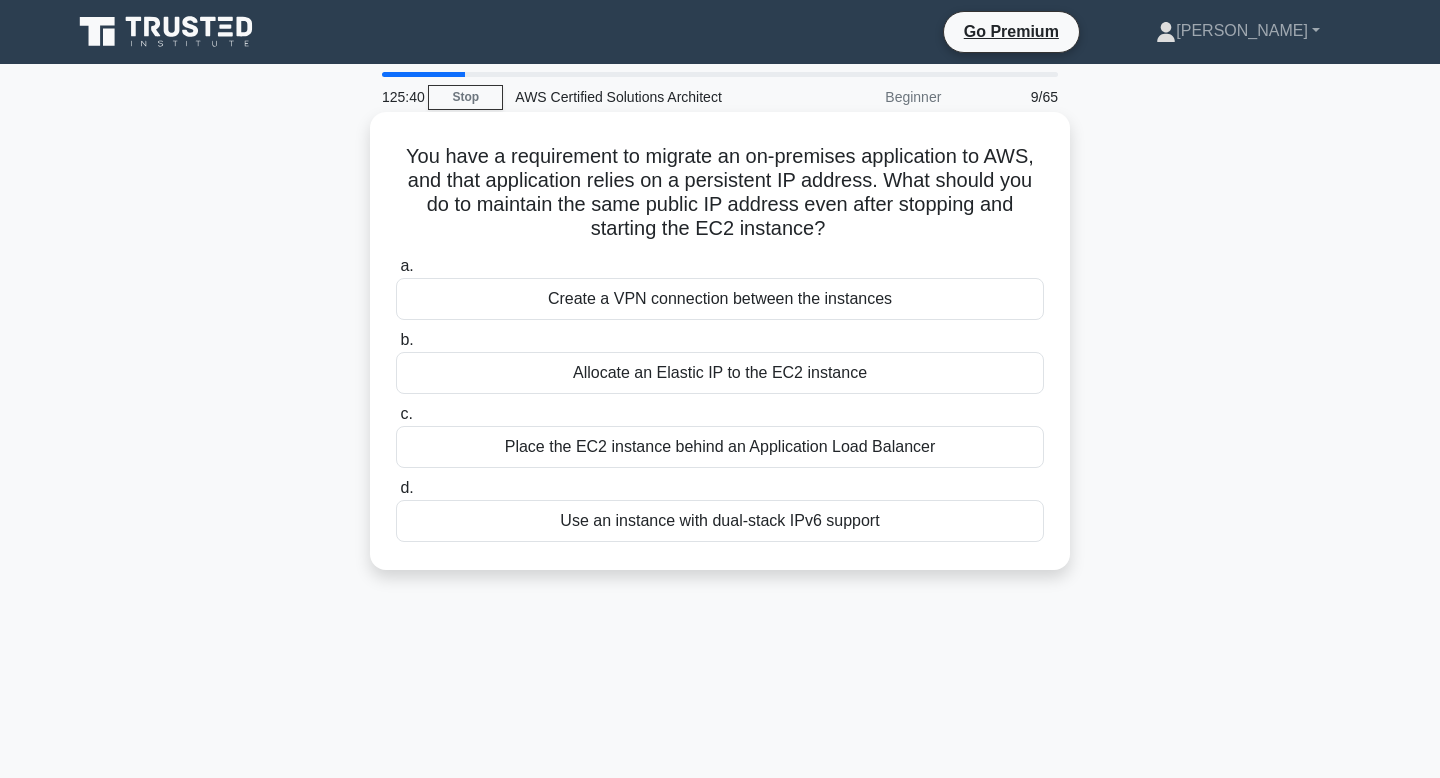 click on "You have a requirement to migrate an on-premises application to AWS, and that application relies on a persistent IP address. What should you do to maintain the same public IP address even after stopping and starting the EC2 instance?
.spinner_0XTQ{transform-origin:center;animation:spinner_y6GP .75s linear infinite}@keyframes spinner_y6GP{100%{transform:rotate(360deg)}}" at bounding box center (720, 193) 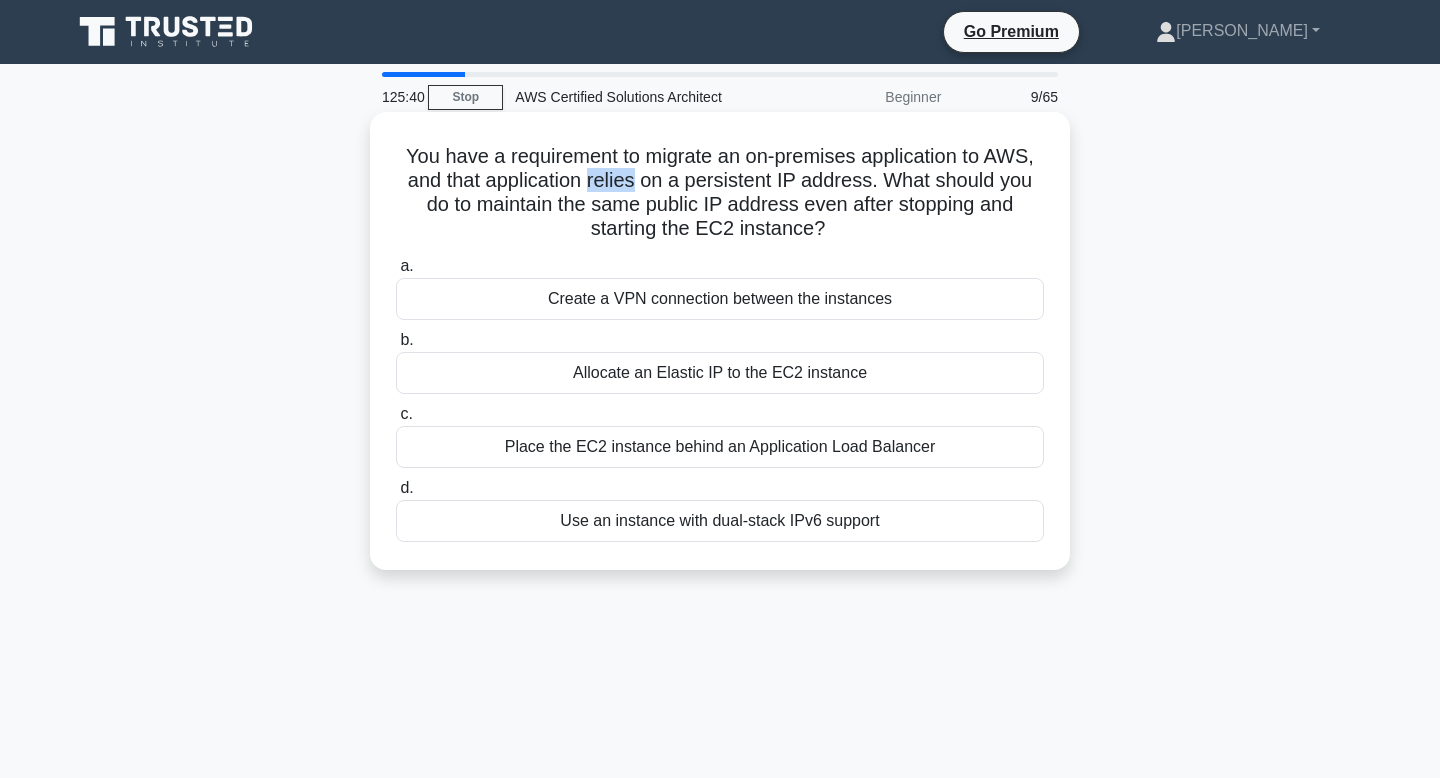 click on "You have a requirement to migrate an on-premises application to AWS, and that application relies on a persistent IP address. What should you do to maintain the same public IP address even after stopping and starting the EC2 instance?
.spinner_0XTQ{transform-origin:center;animation:spinner_y6GP .75s linear infinite}@keyframes spinner_y6GP{100%{transform:rotate(360deg)}}" at bounding box center (720, 193) 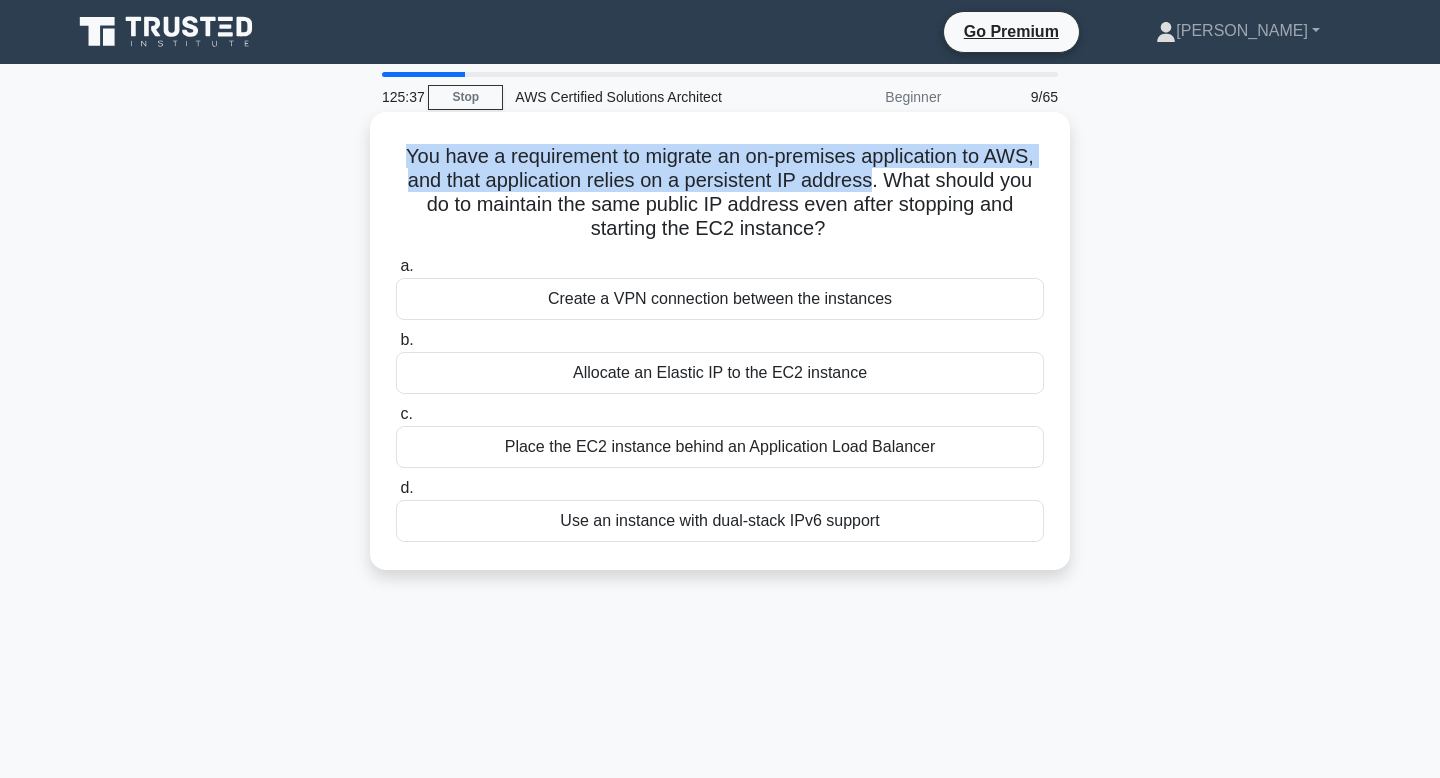 drag, startPoint x: 872, startPoint y: 183, endPoint x: 390, endPoint y: 159, distance: 482.59714 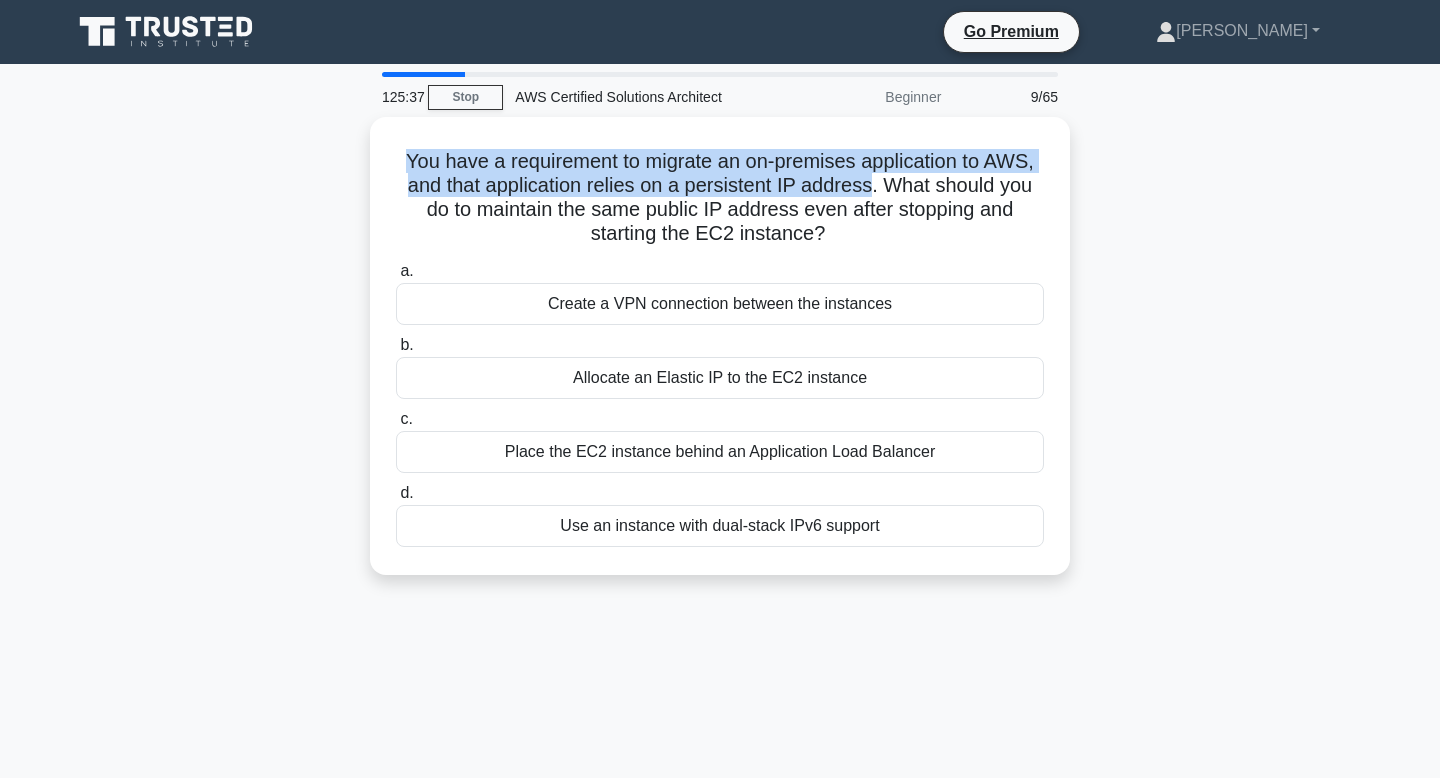 click at bounding box center [377, 116] 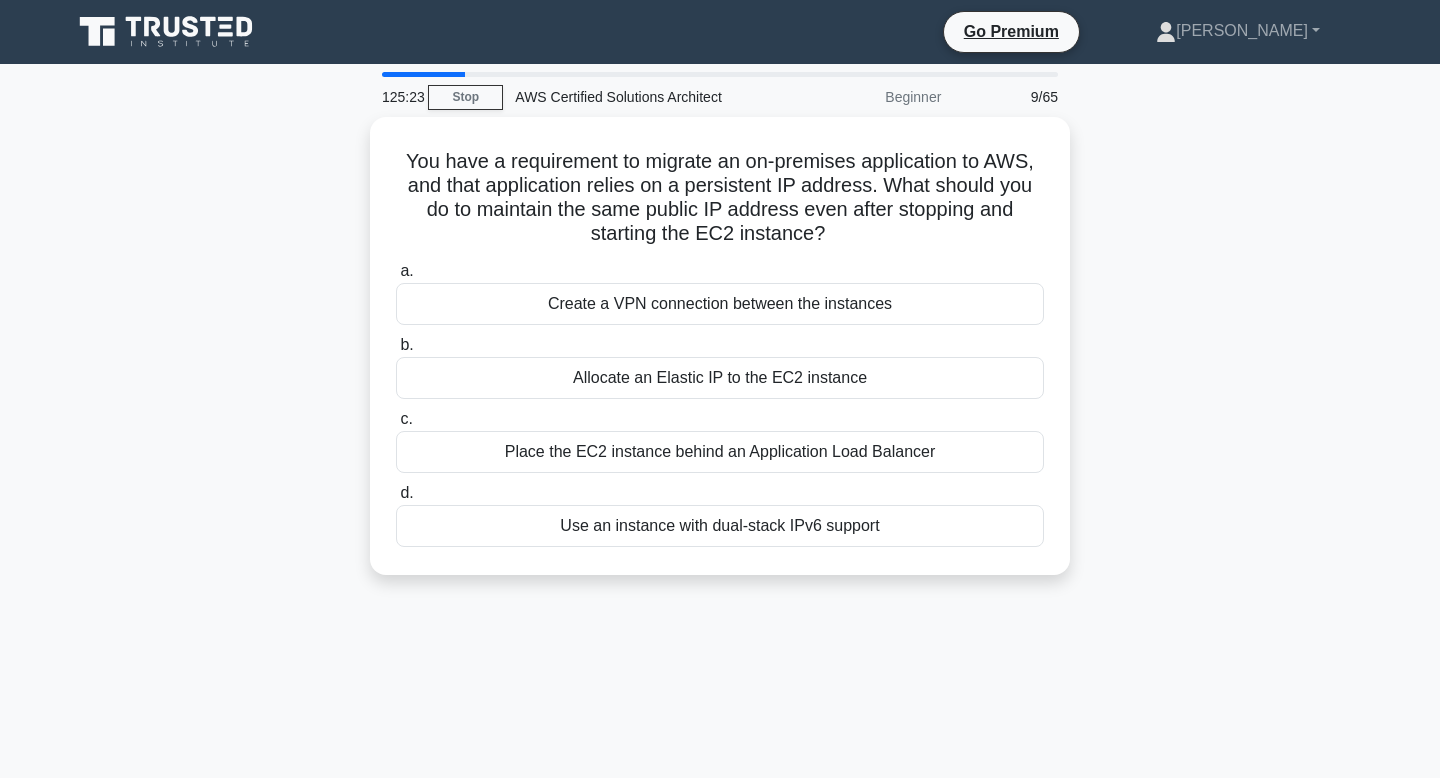 click on "125:23
Stop
AWS Certified Solutions Architect
Beginner
9/65
You have a requirement to migrate an on-premises application to AWS, and that application relies on a persistent IP address. What should you do to maintain the same public IP address even after stopping and starting the EC2 instance?
.spinner_0XTQ{transform-origin:center;animation:spinner_y6GP .75s linear infinite}@keyframes spinner_y6GP{100%{transform:rotate(360deg)}}
a." at bounding box center (720, 572) 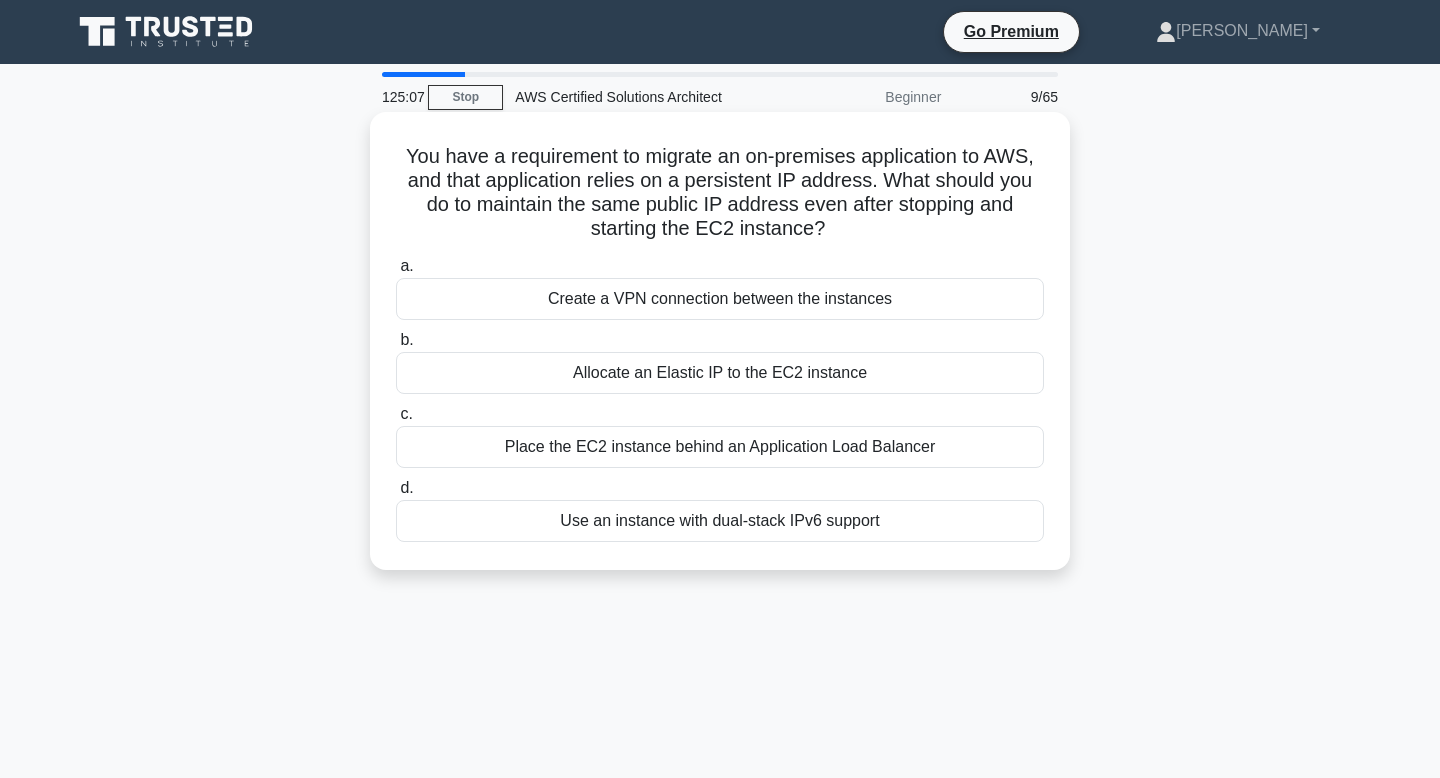 click on "Allocate an Elastic IP to the EC2 instance" at bounding box center [720, 373] 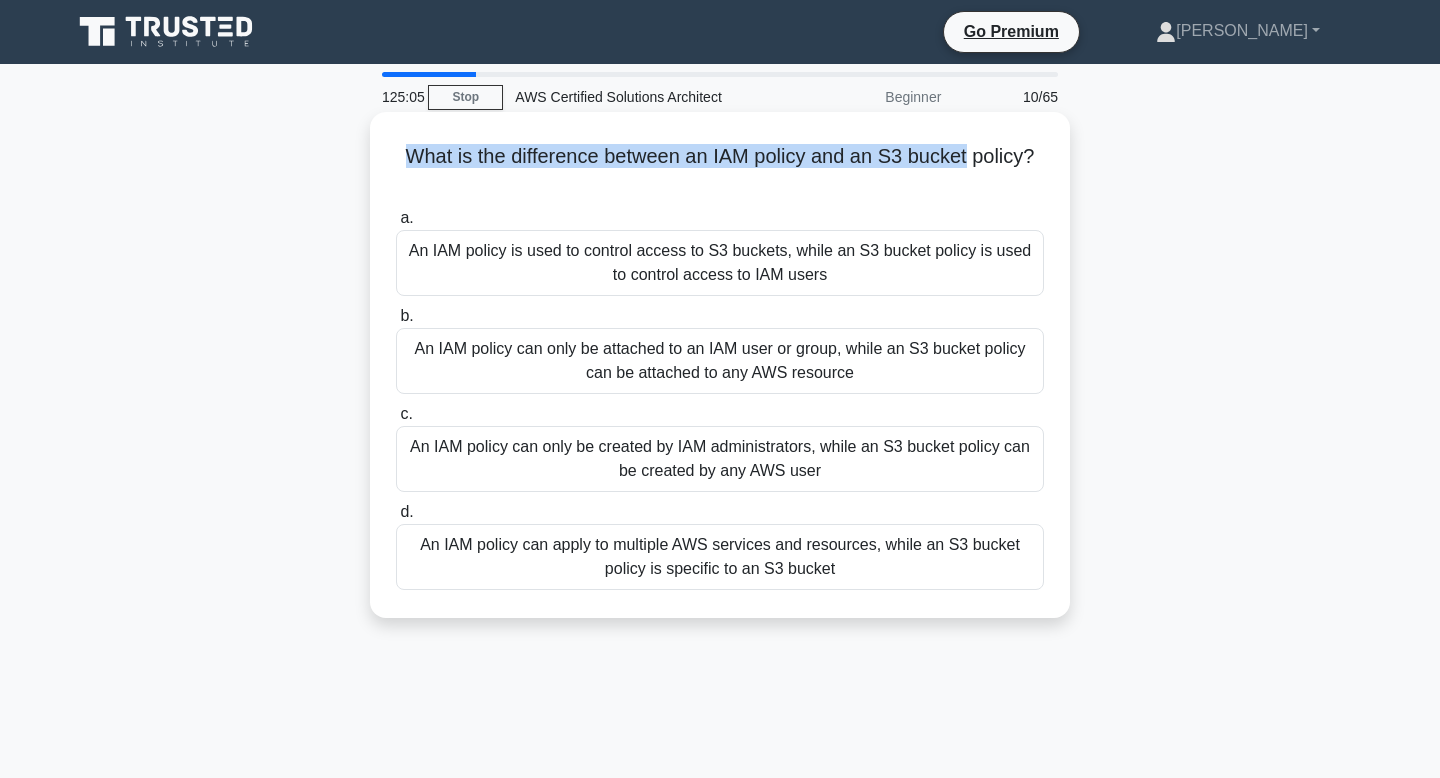 drag, startPoint x: 410, startPoint y: 157, endPoint x: 970, endPoint y: 156, distance: 560.0009 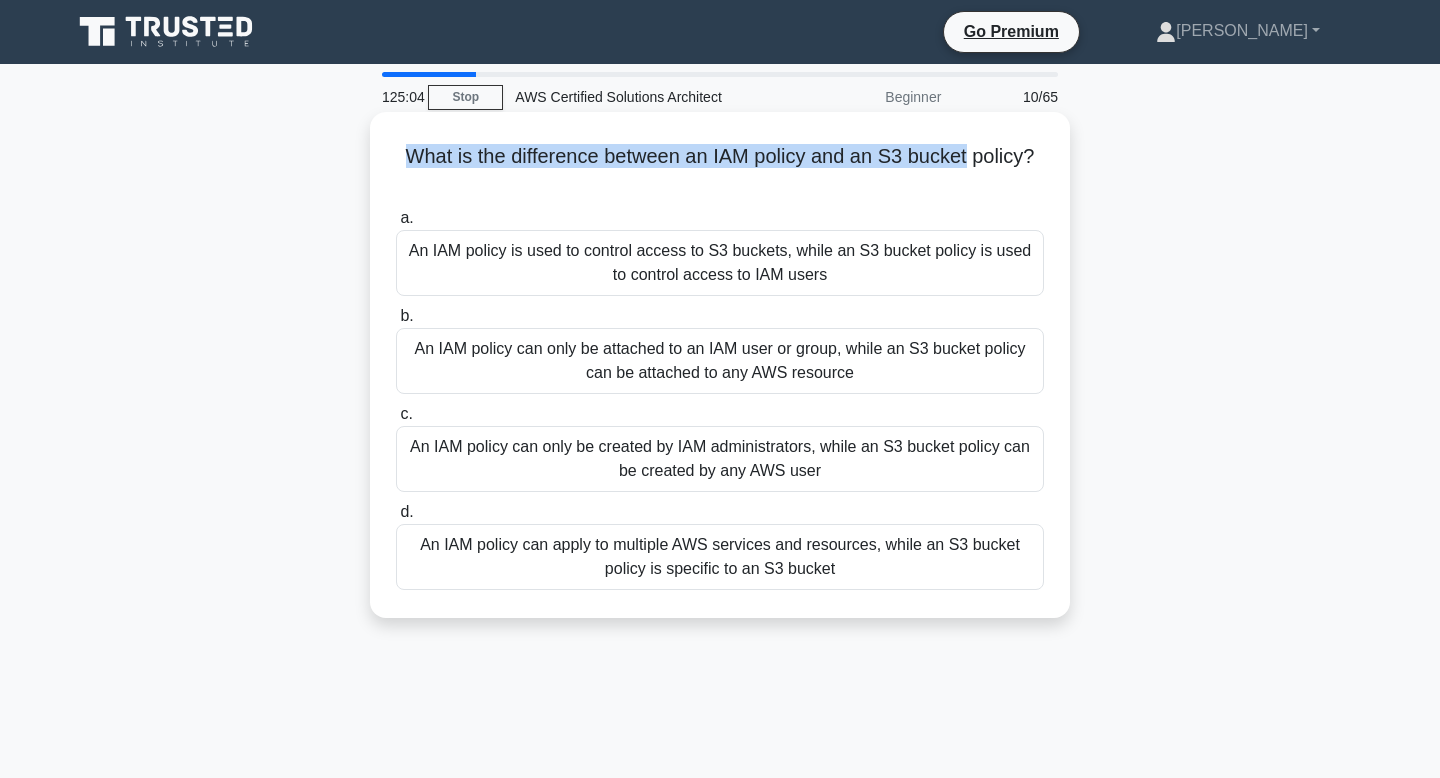 drag, startPoint x: 1035, startPoint y: 166, endPoint x: 539, endPoint y: 175, distance: 496.08163 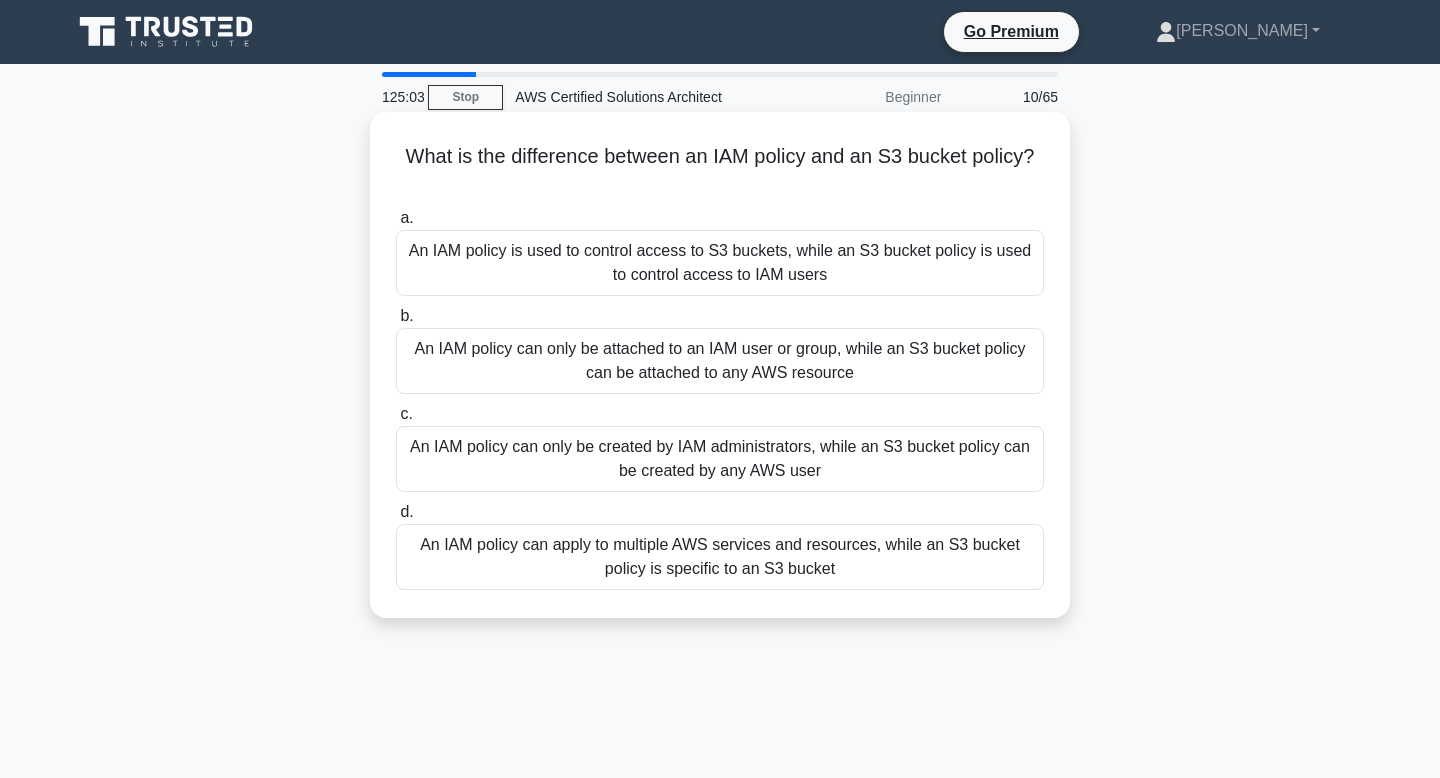 click on "What is the difference between an IAM policy and an S3 bucket policy?
.spinner_0XTQ{transform-origin:center;animation:spinner_y6GP .75s linear infinite}@keyframes spinner_y6GP{100%{transform:rotate(360deg)}}" at bounding box center (720, 169) 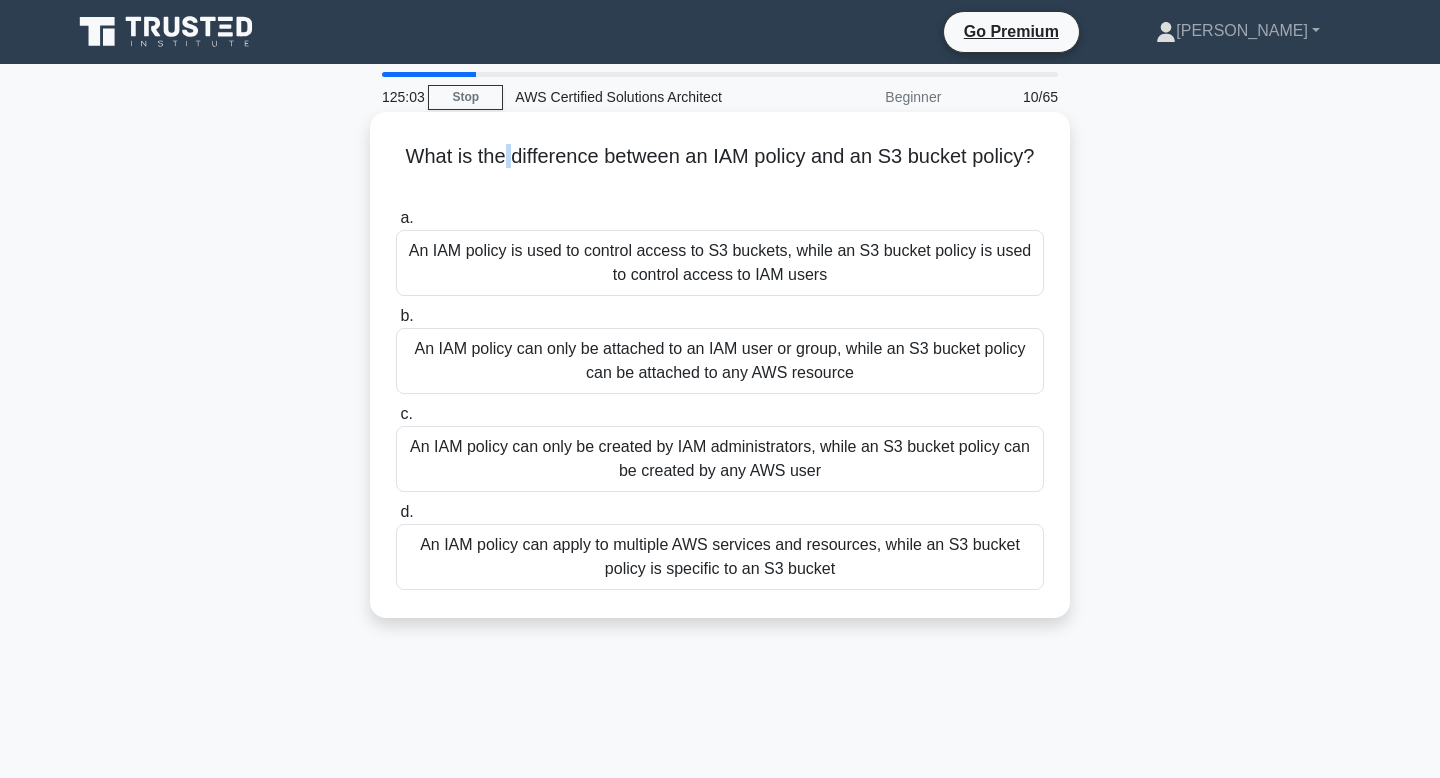 click on "What is the difference between an IAM policy and an S3 bucket policy?
.spinner_0XTQ{transform-origin:center;animation:spinner_y6GP .75s linear infinite}@keyframes spinner_y6GP{100%{transform:rotate(360deg)}}" at bounding box center [720, 169] 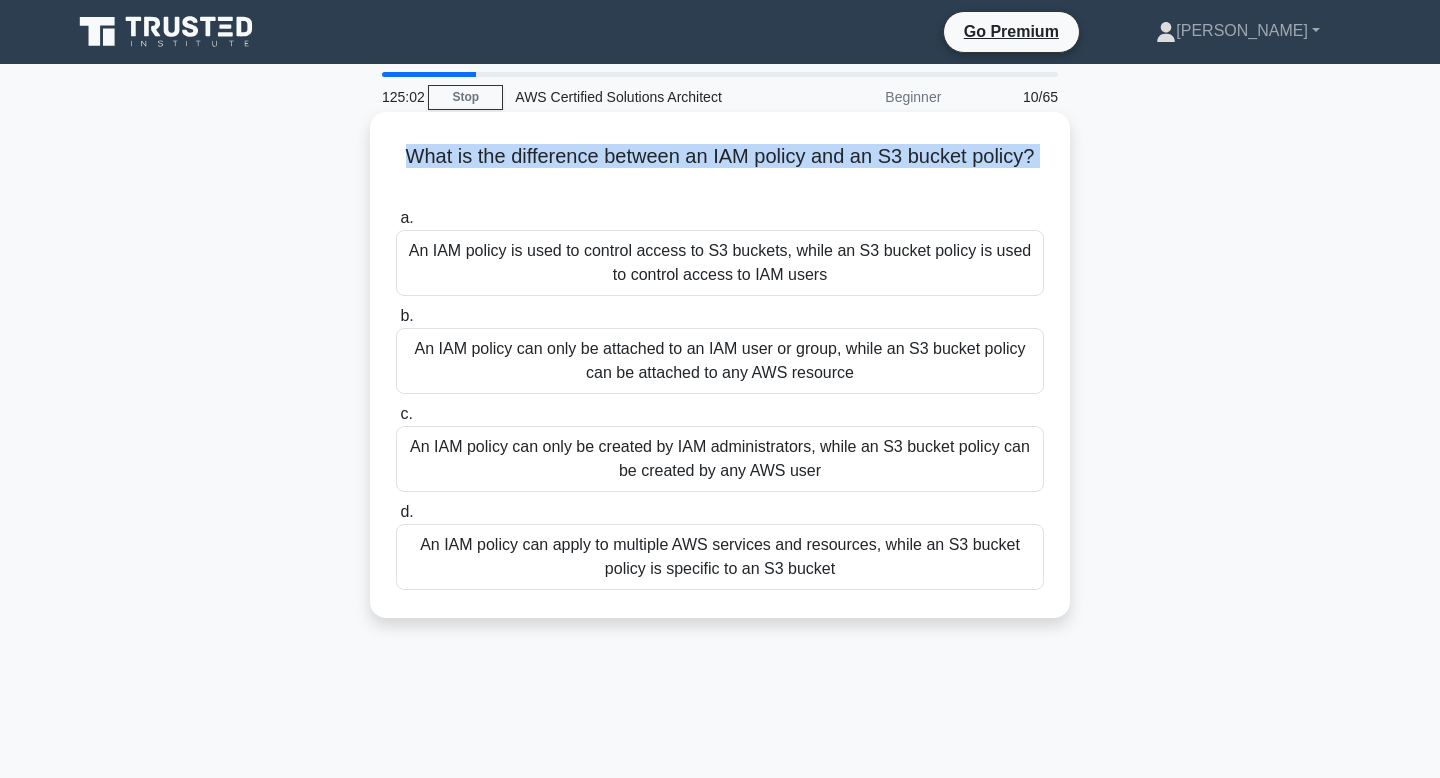 click on "What is the difference between an IAM policy and an S3 bucket policy?
.spinner_0XTQ{transform-origin:center;animation:spinner_y6GP .75s linear infinite}@keyframes spinner_y6GP{100%{transform:rotate(360deg)}}" at bounding box center [720, 169] 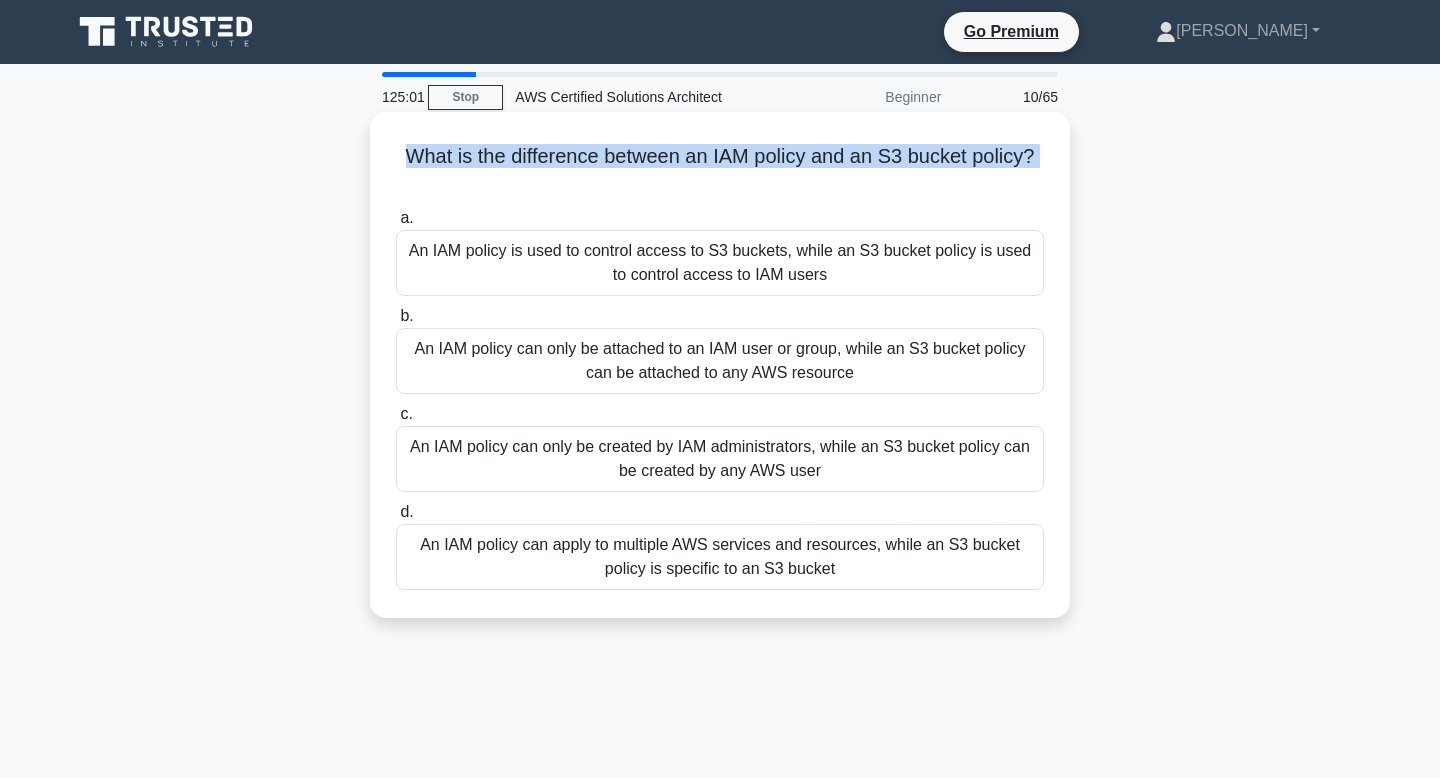 click on "What is the difference between an IAM policy and an S3 bucket policy?
.spinner_0XTQ{transform-origin:center;animation:spinner_y6GP .75s linear infinite}@keyframes spinner_y6GP{100%{transform:rotate(360deg)}}" at bounding box center (720, 169) 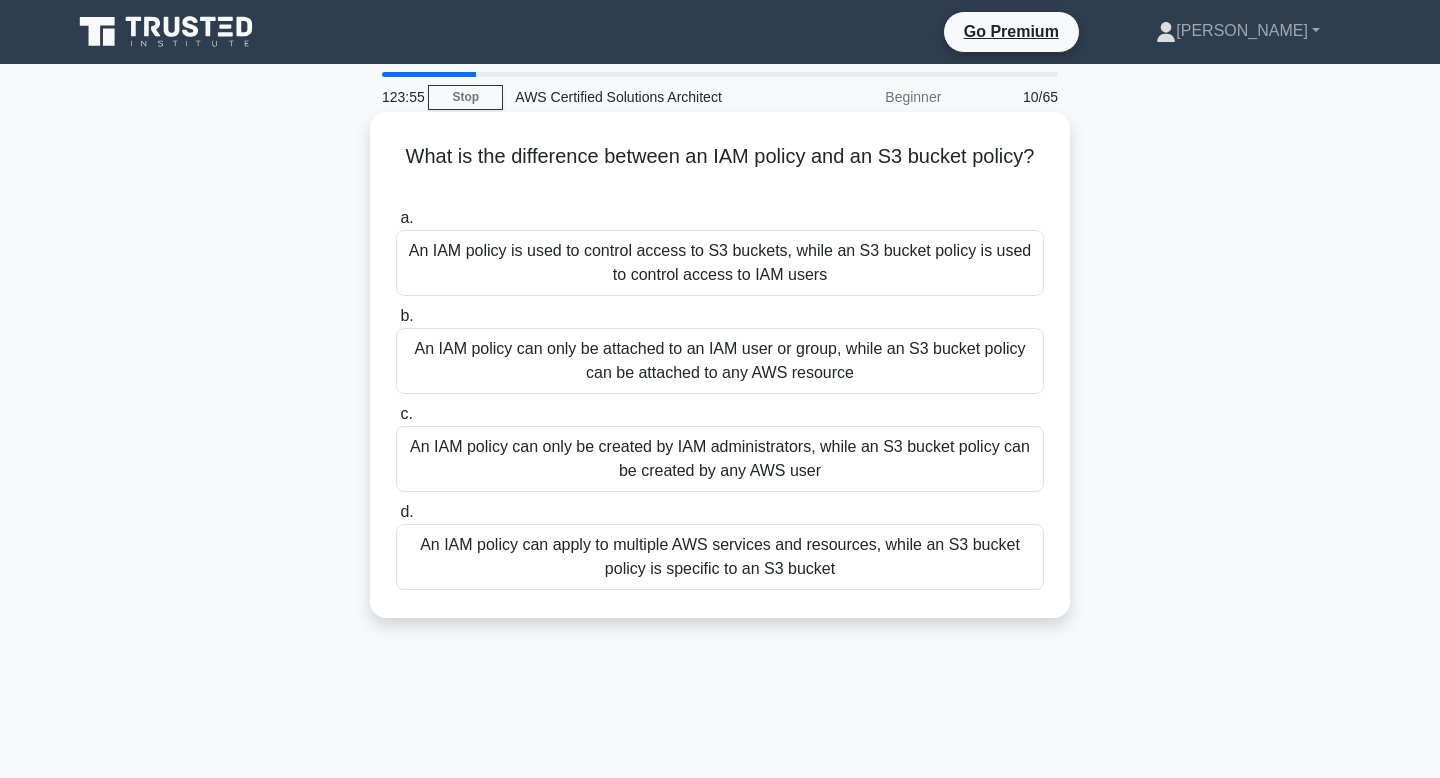 click on "An IAM policy can apply to multiple AWS services and resources, while an S3 bucket policy is specific to an S3 bucket" at bounding box center [720, 557] 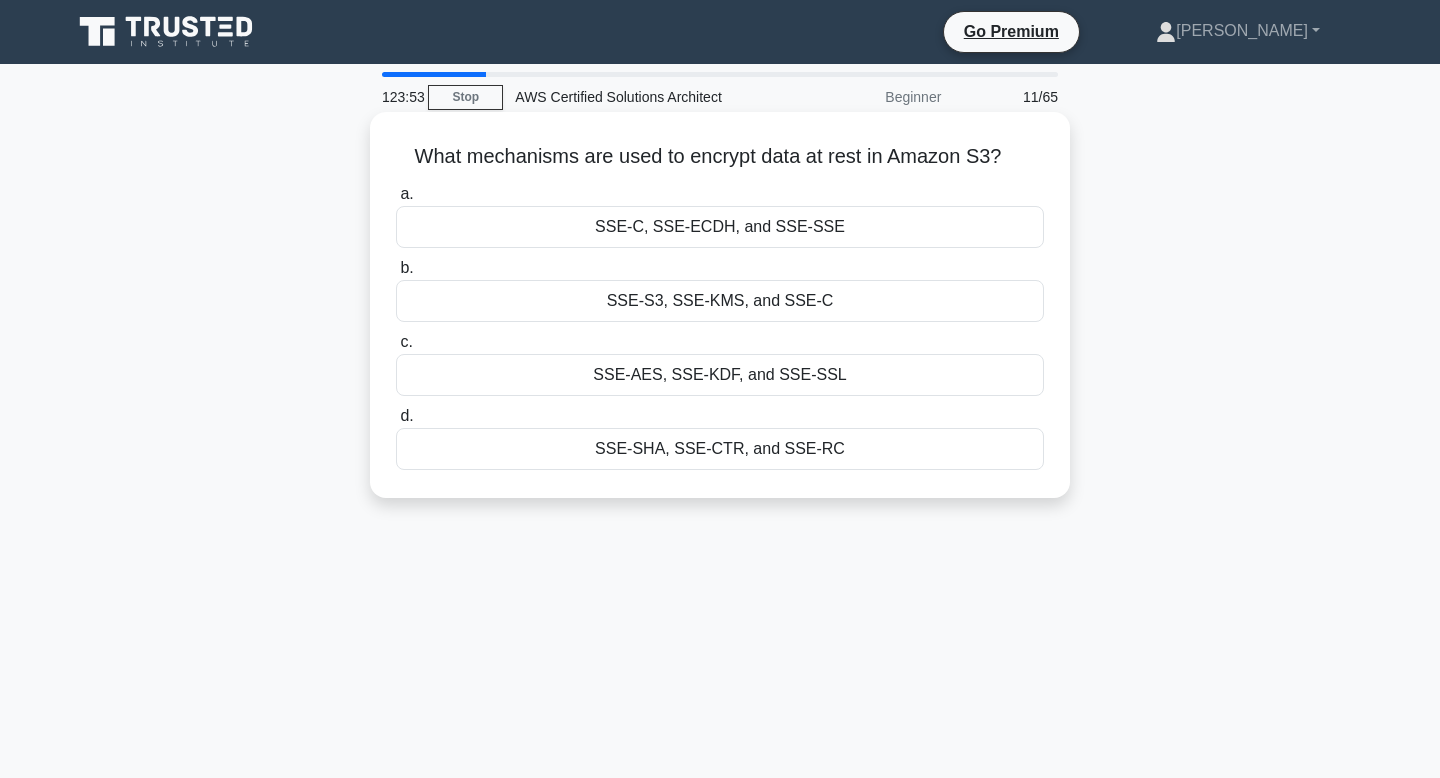 click on "What mechanisms are used to encrypt data at rest in Amazon S3?
.spinner_0XTQ{transform-origin:center;animation:spinner_y6GP .75s linear infinite}@keyframes spinner_y6GP{100%{transform:rotate(360deg)}}" at bounding box center [720, 157] 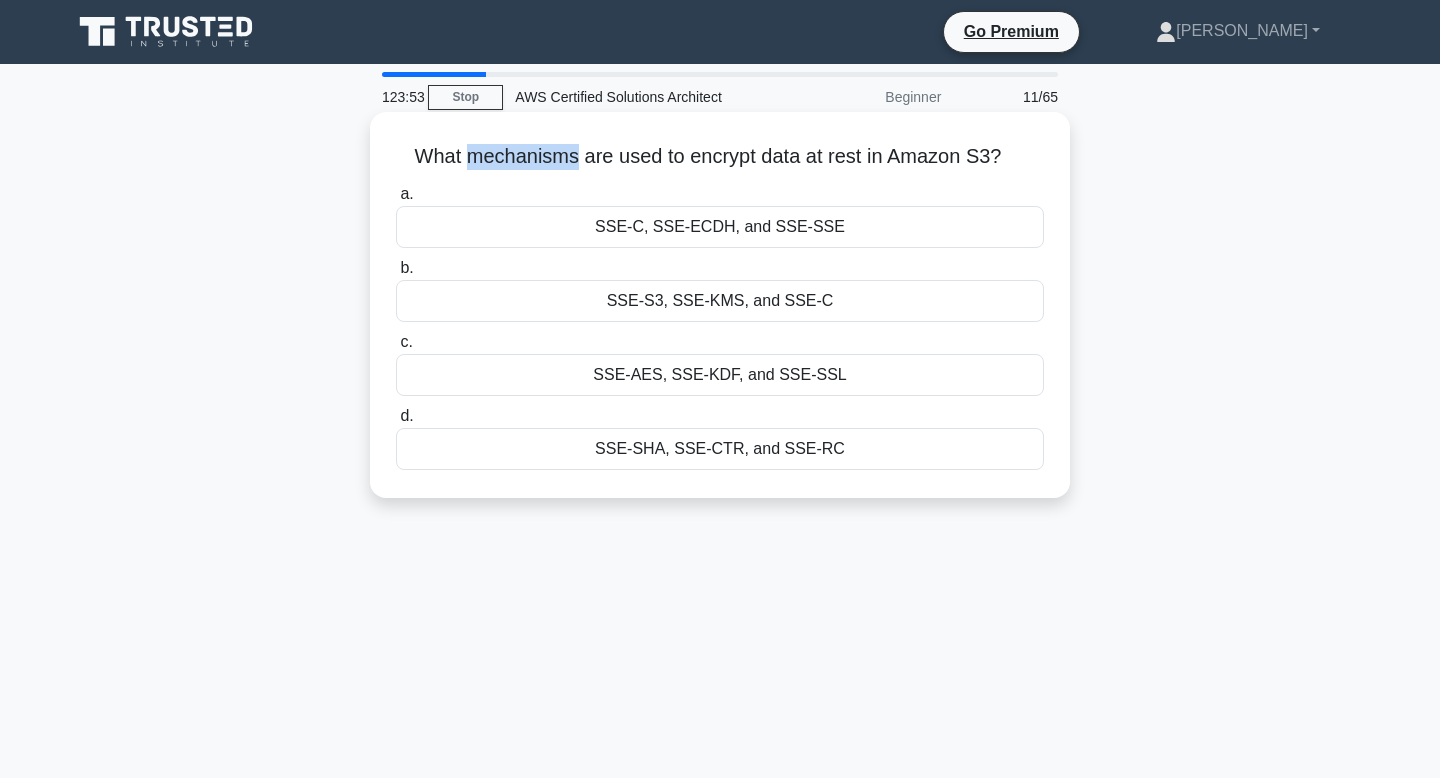 click on "What mechanisms are used to encrypt data at rest in Amazon S3?
.spinner_0XTQ{transform-origin:center;animation:spinner_y6GP .75s linear infinite}@keyframes spinner_y6GP{100%{transform:rotate(360deg)}}" at bounding box center (720, 157) 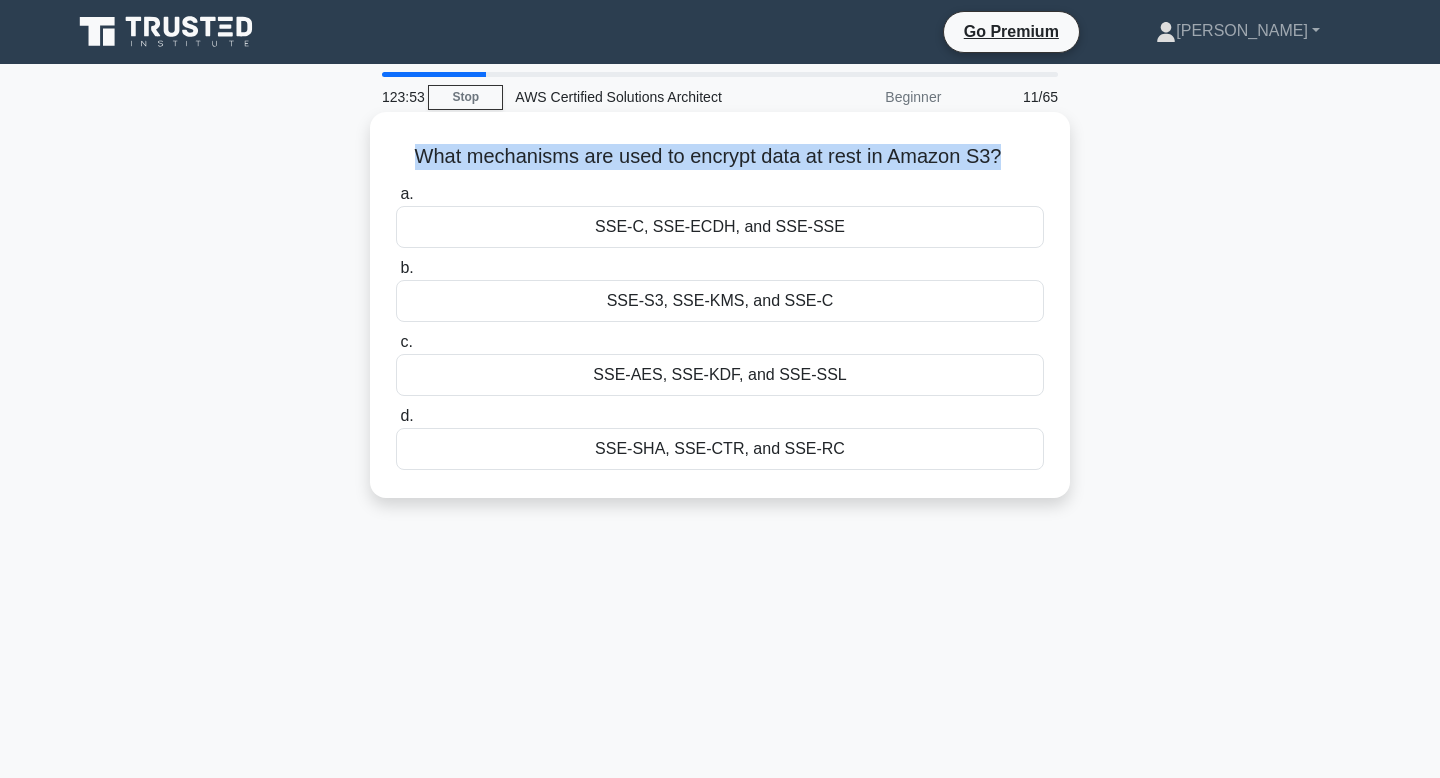 click on "What mechanisms are used to encrypt data at rest in Amazon S3?
.spinner_0XTQ{transform-origin:center;animation:spinner_y6GP .75s linear infinite}@keyframes spinner_y6GP{100%{transform:rotate(360deg)}}" at bounding box center [720, 157] 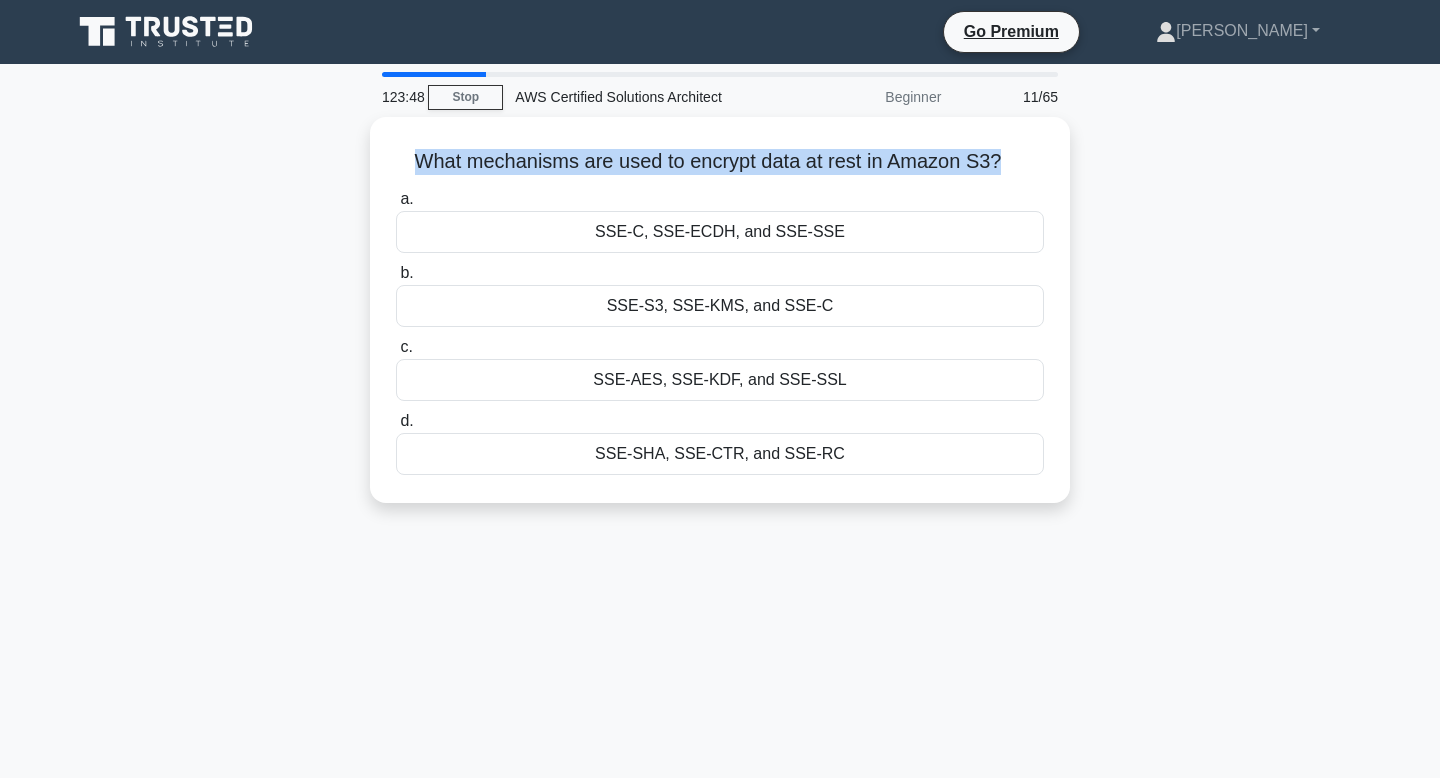 click at bounding box center (485, 172) 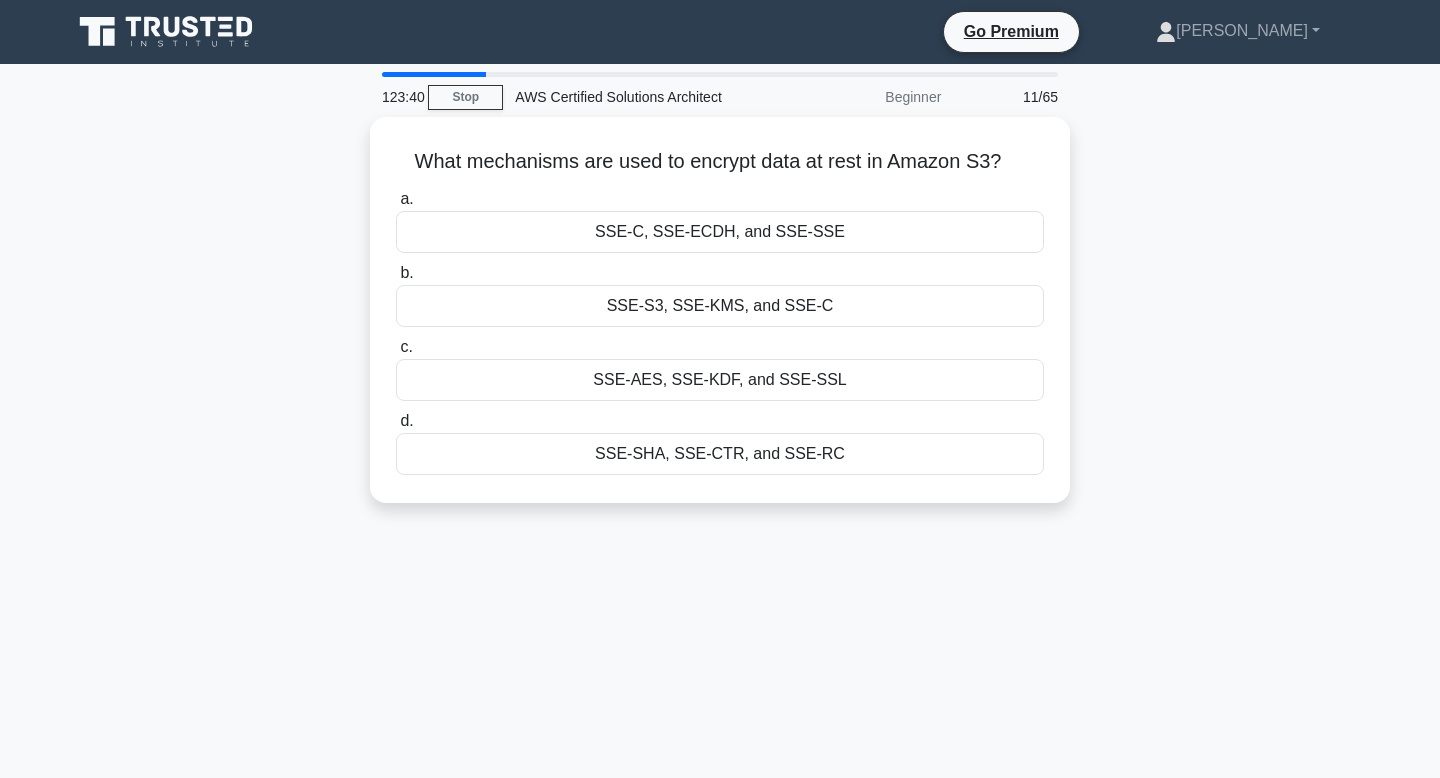 click on "123:40
Stop
AWS Certified Solutions Architect
Beginner
11/65
What mechanisms are used to encrypt data at rest in Amazon S3?
.spinner_0XTQ{transform-origin:center;animation:spinner_y6GP .75s linear infinite}@keyframes spinner_y6GP{100%{transform:rotate(360deg)}}
a.
b. c. d." at bounding box center [720, 572] 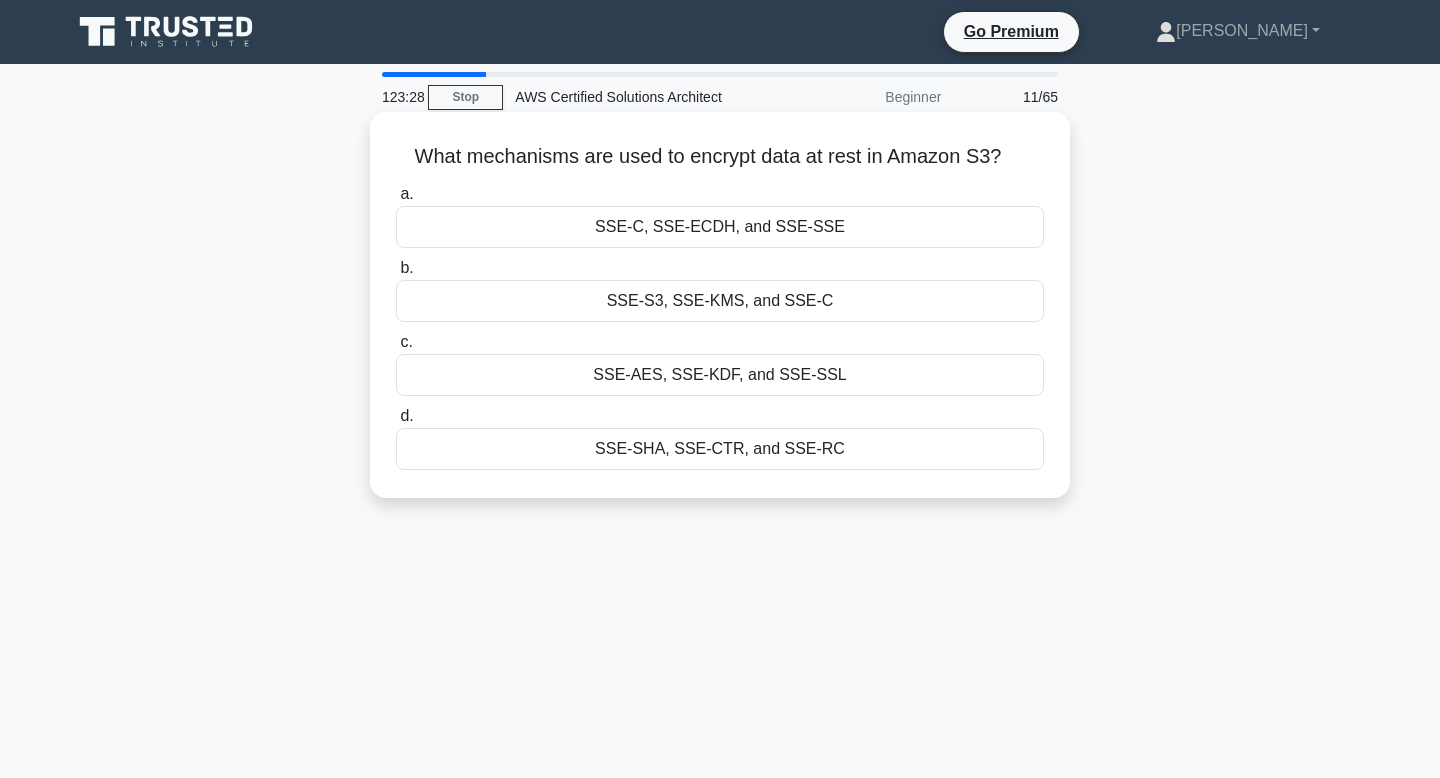 click on "SSE-S3, SSE-KMS, and SSE-C" at bounding box center [720, 301] 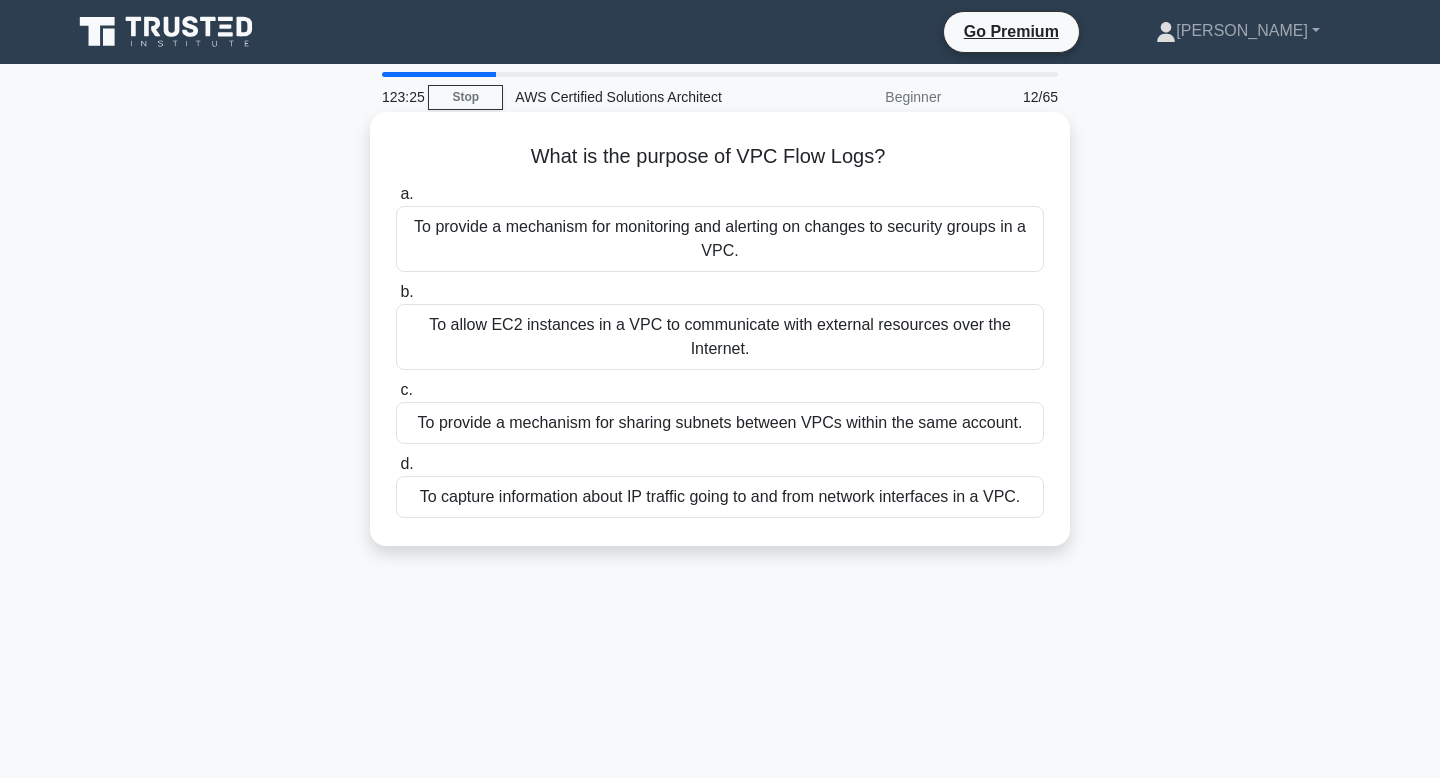 drag, startPoint x: 538, startPoint y: 163, endPoint x: 870, endPoint y: 171, distance: 332.09637 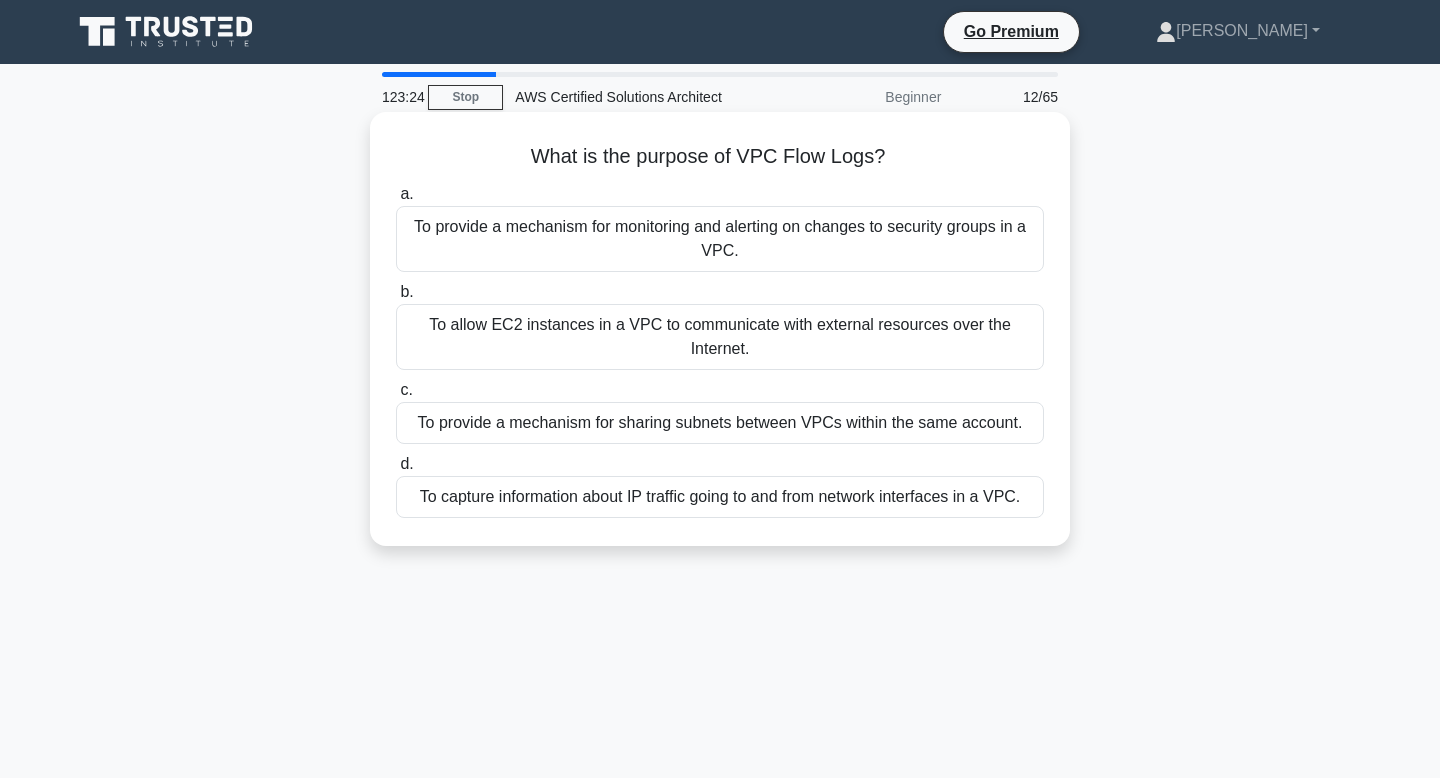 click on "What is the purpose of VPC Flow Logs?
.spinner_0XTQ{transform-origin:center;animation:spinner_y6GP .75s linear infinite}@keyframes spinner_y6GP{100%{transform:rotate(360deg)}}
a.
To provide a mechanism for monitoring and alerting on changes to security groups in a VPC.
b.
c." at bounding box center (720, 329) 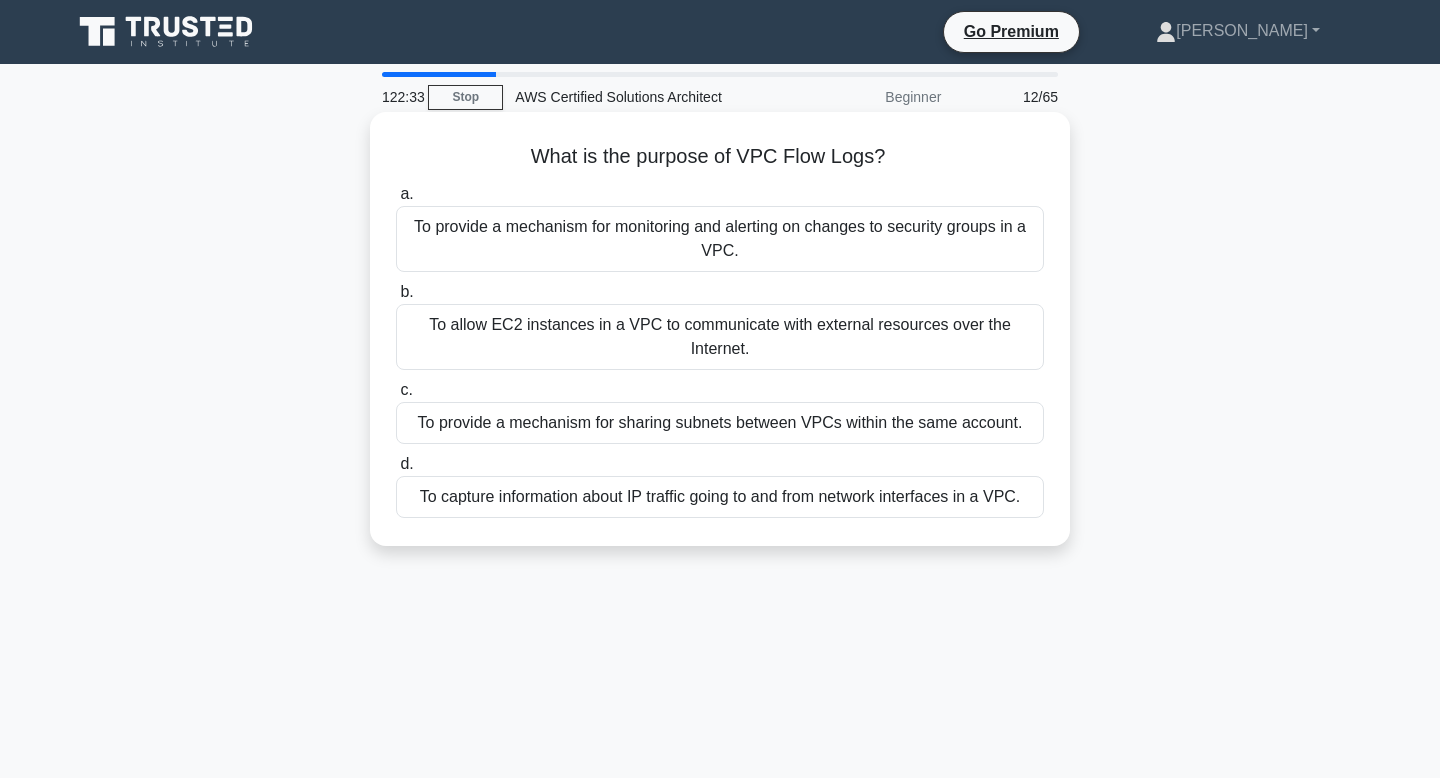 click on "To provide a mechanism for monitoring and alerting on changes to security groups in a VPC." at bounding box center (720, 239) 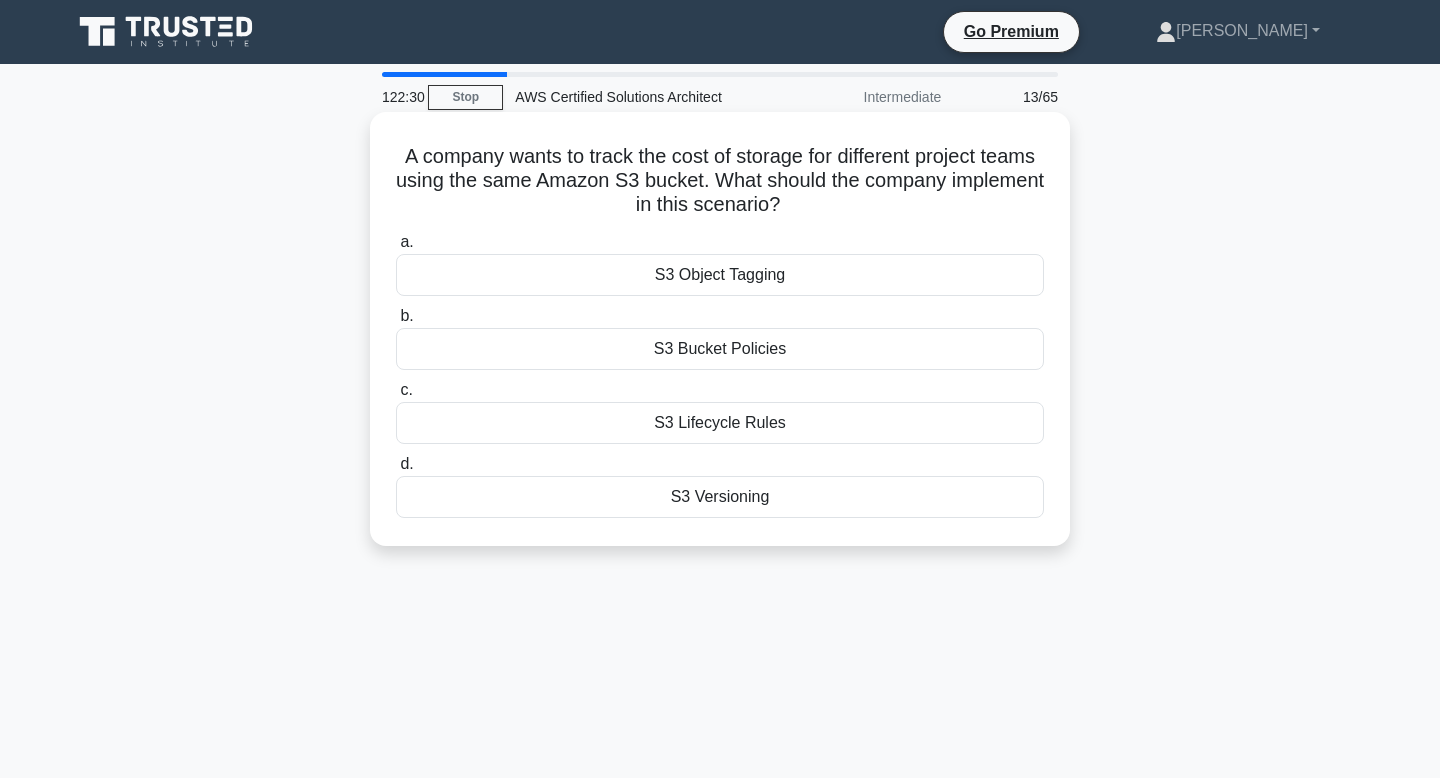 drag, startPoint x: 406, startPoint y: 162, endPoint x: 801, endPoint y: 207, distance: 397.55502 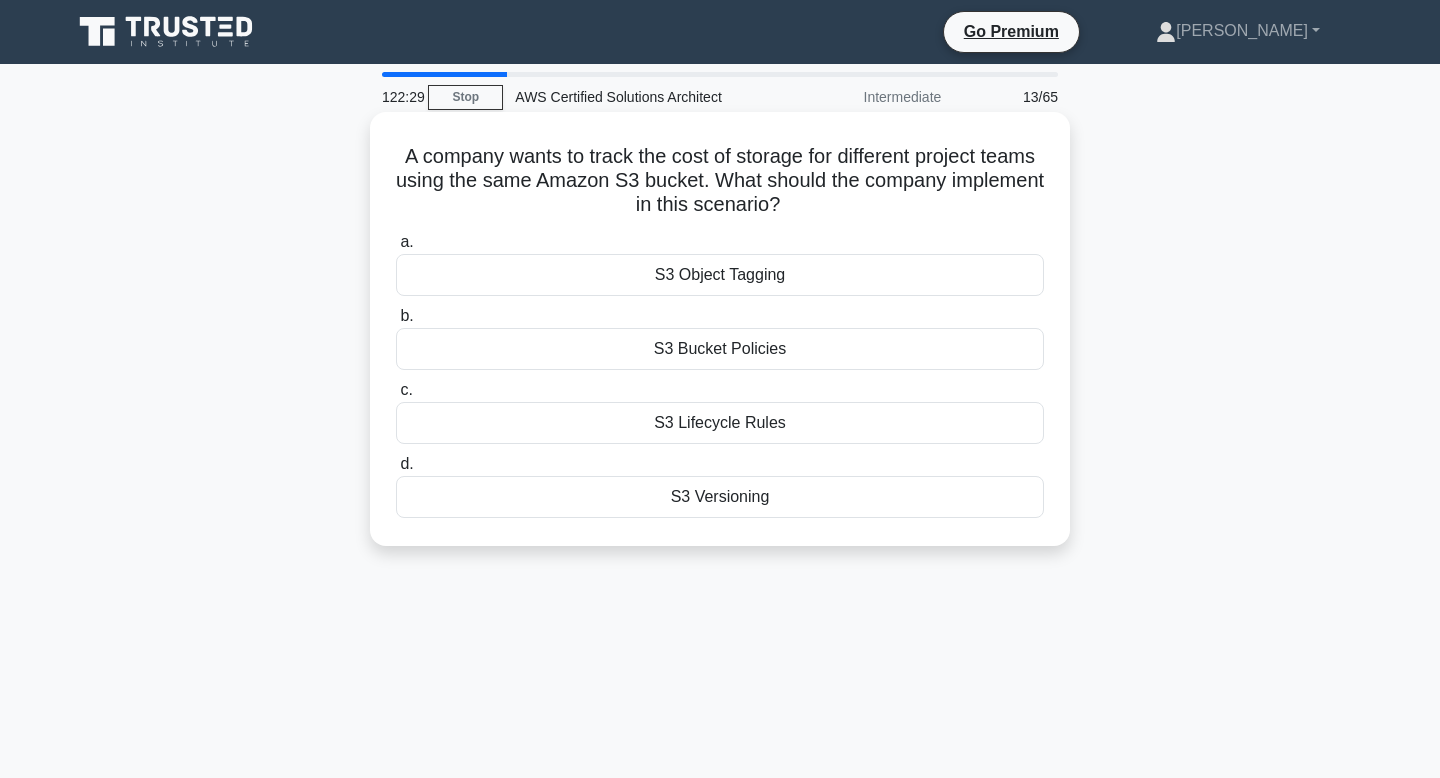 click on "A company wants to track the cost of storage for different project teams using the same Amazon S3 bucket. What should the company implement in this scenario?
.spinner_0XTQ{transform-origin:center;animation:spinner_y6GP .75s linear infinite}@keyframes spinner_y6GP{100%{transform:rotate(360deg)}}" at bounding box center (720, 181) 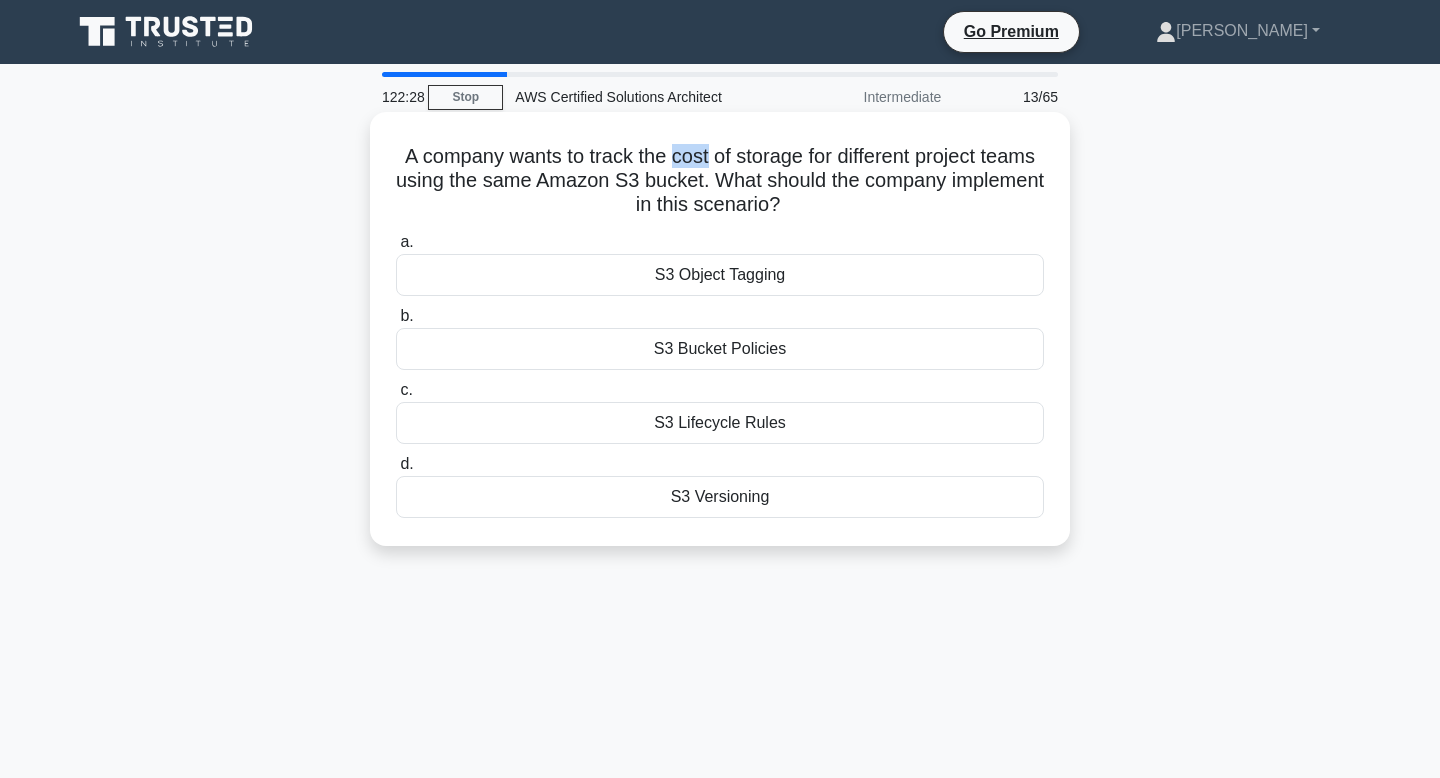 click on "A company wants to track the cost of storage for different project teams using the same Amazon S3 bucket. What should the company implement in this scenario?
.spinner_0XTQ{transform-origin:center;animation:spinner_y6GP .75s linear infinite}@keyframes spinner_y6GP{100%{transform:rotate(360deg)}}" at bounding box center [720, 181] 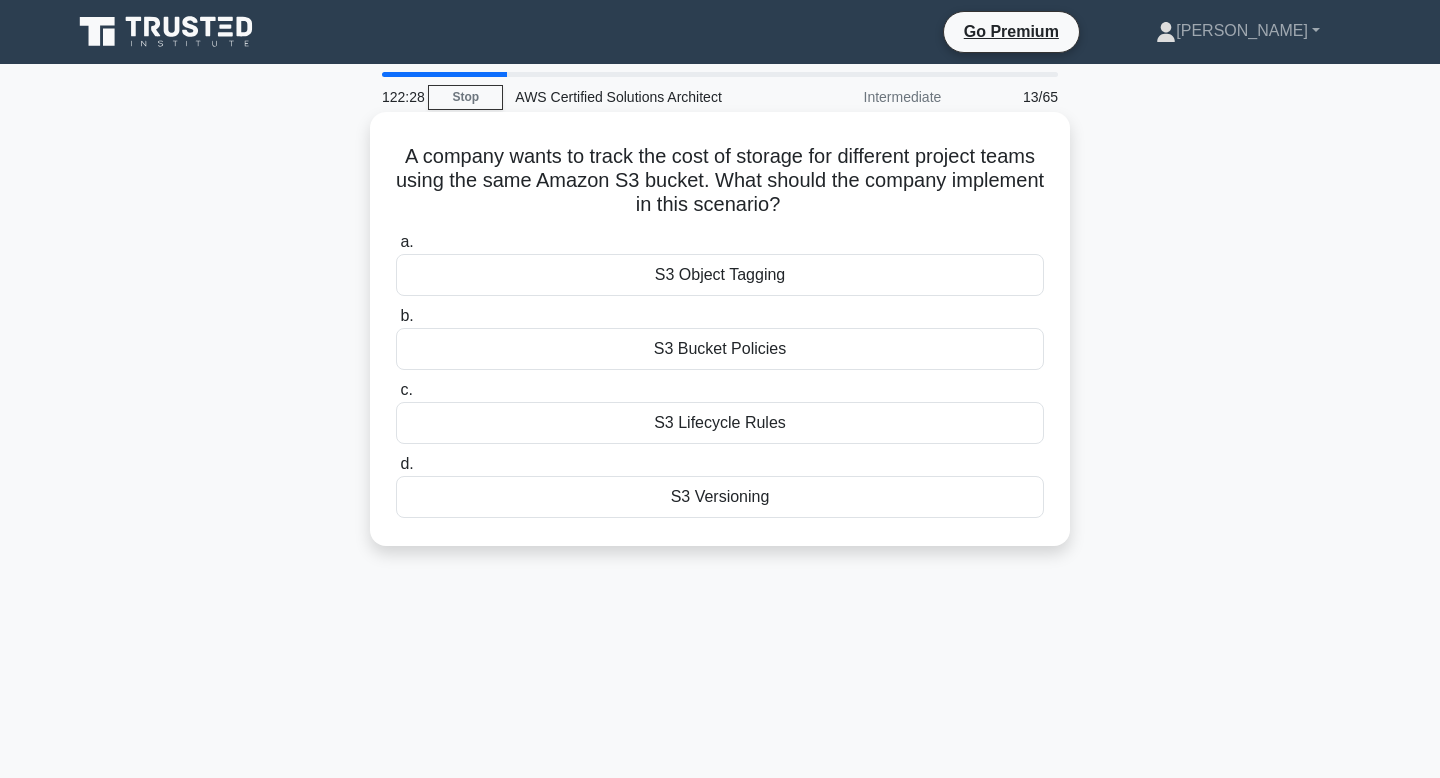 click on "A company wants to track the cost of storage for different project teams using the same Amazon S3 bucket. What should the company implement in this scenario?
.spinner_0XTQ{transform-origin:center;animation:spinner_y6GP .75s linear infinite}@keyframes spinner_y6GP{100%{transform:rotate(360deg)}}" at bounding box center [720, 181] 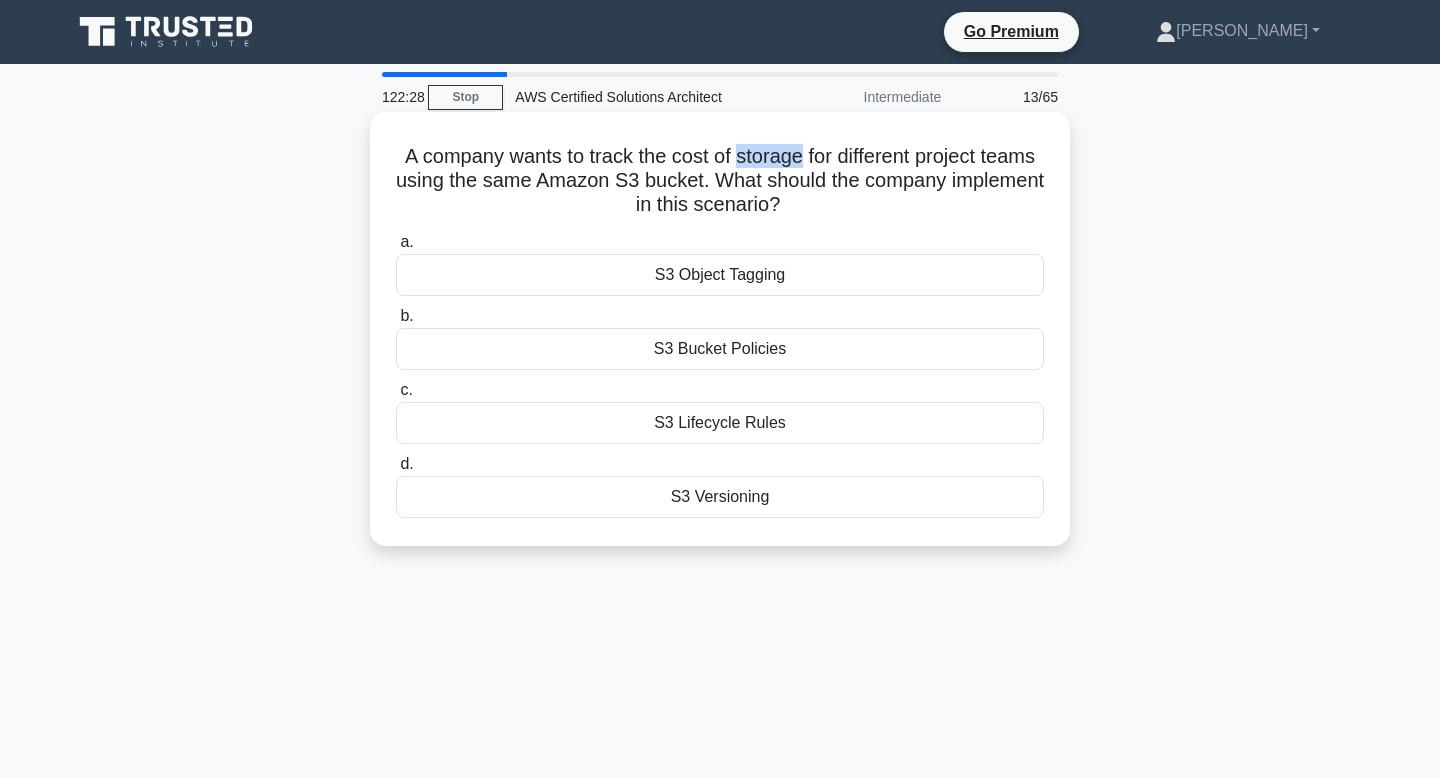 click on "A company wants to track the cost of storage for different project teams using the same Amazon S3 bucket. What should the company implement in this scenario?
.spinner_0XTQ{transform-origin:center;animation:spinner_y6GP .75s linear infinite}@keyframes spinner_y6GP{100%{transform:rotate(360deg)}}" at bounding box center (720, 181) 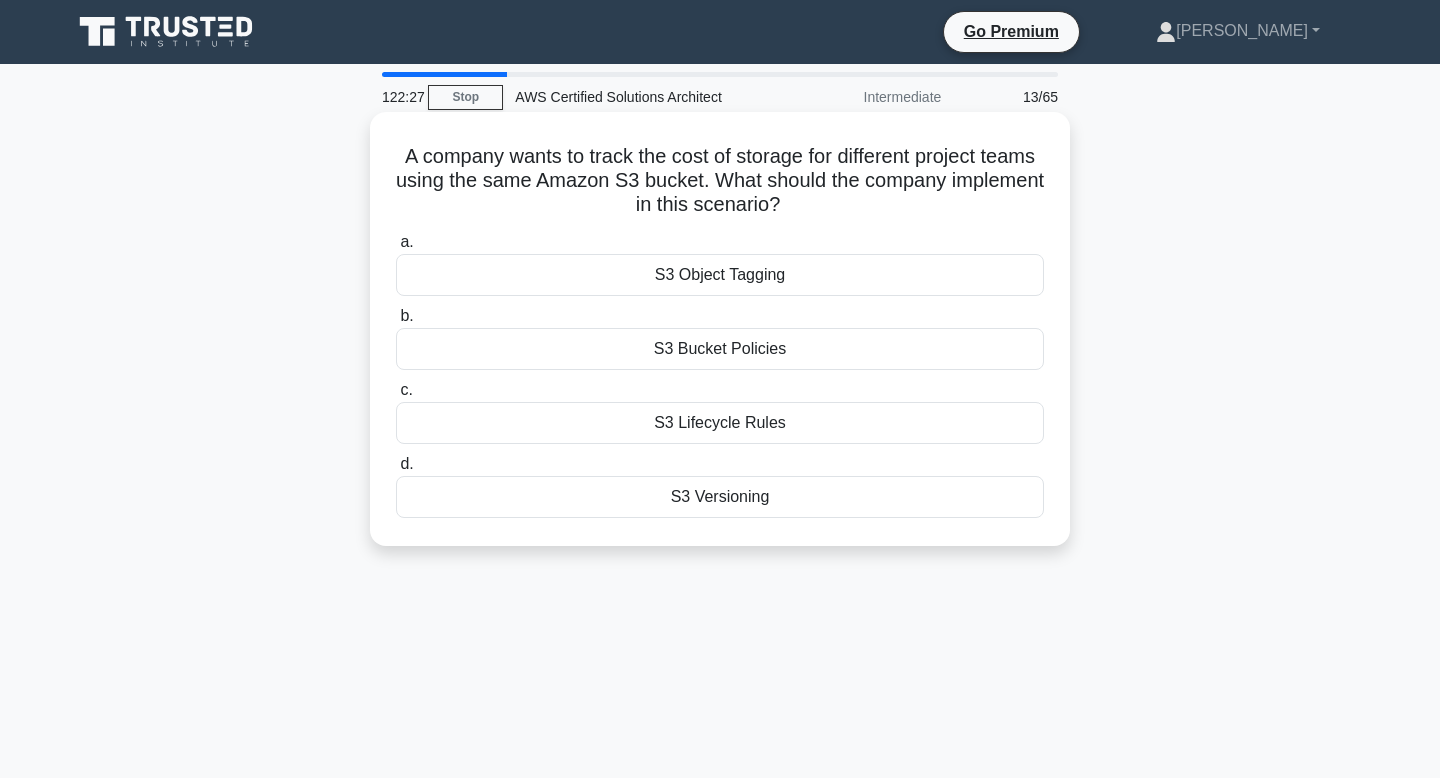 click on "A company wants to track the cost of storage for different project teams using the same Amazon S3 bucket. What should the company implement in this scenario?
.spinner_0XTQ{transform-origin:center;animation:spinner_y6GP .75s linear infinite}@keyframes spinner_y6GP{100%{transform:rotate(360deg)}}
a.
S3 Object Tagging
b. c. d." at bounding box center (720, 329) 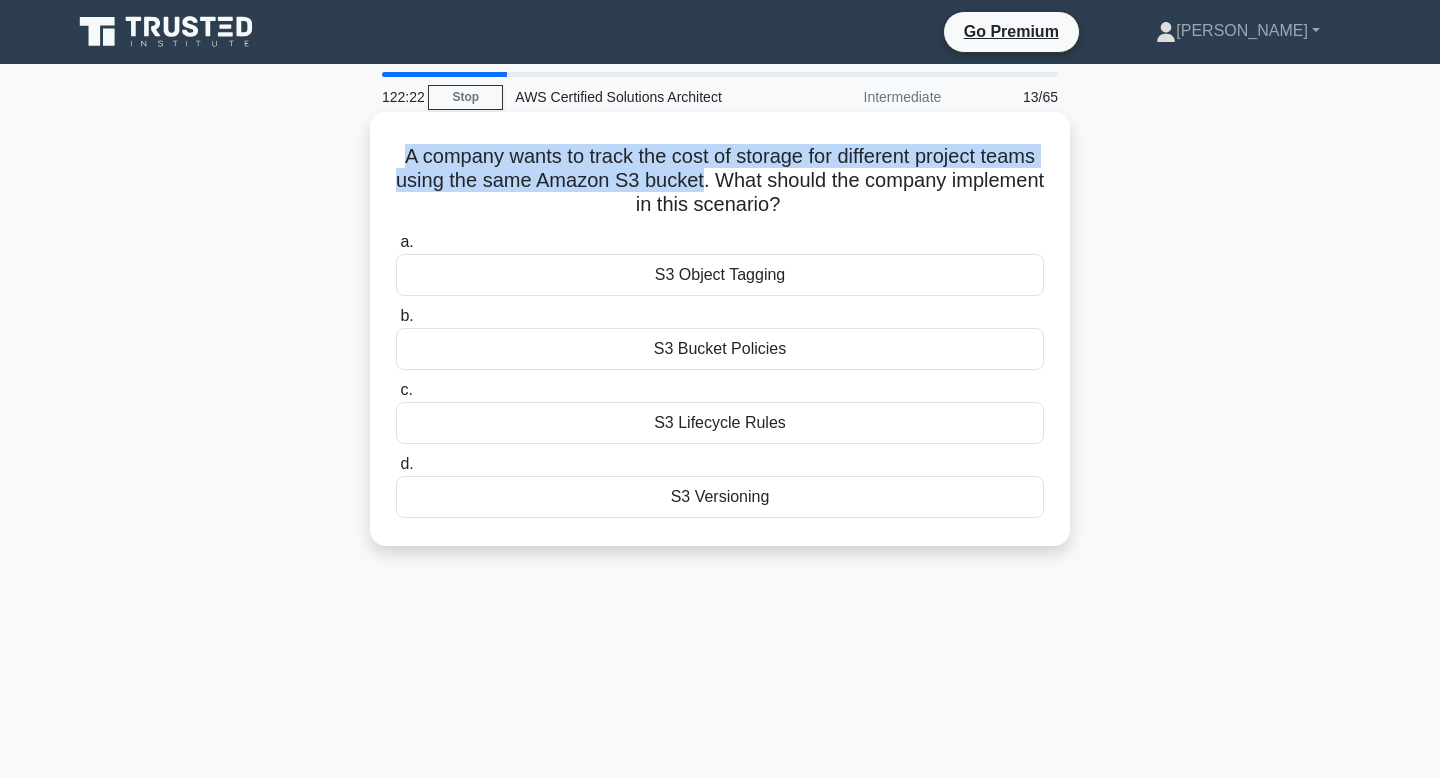 drag, startPoint x: 701, startPoint y: 186, endPoint x: 389, endPoint y: 158, distance: 313.25388 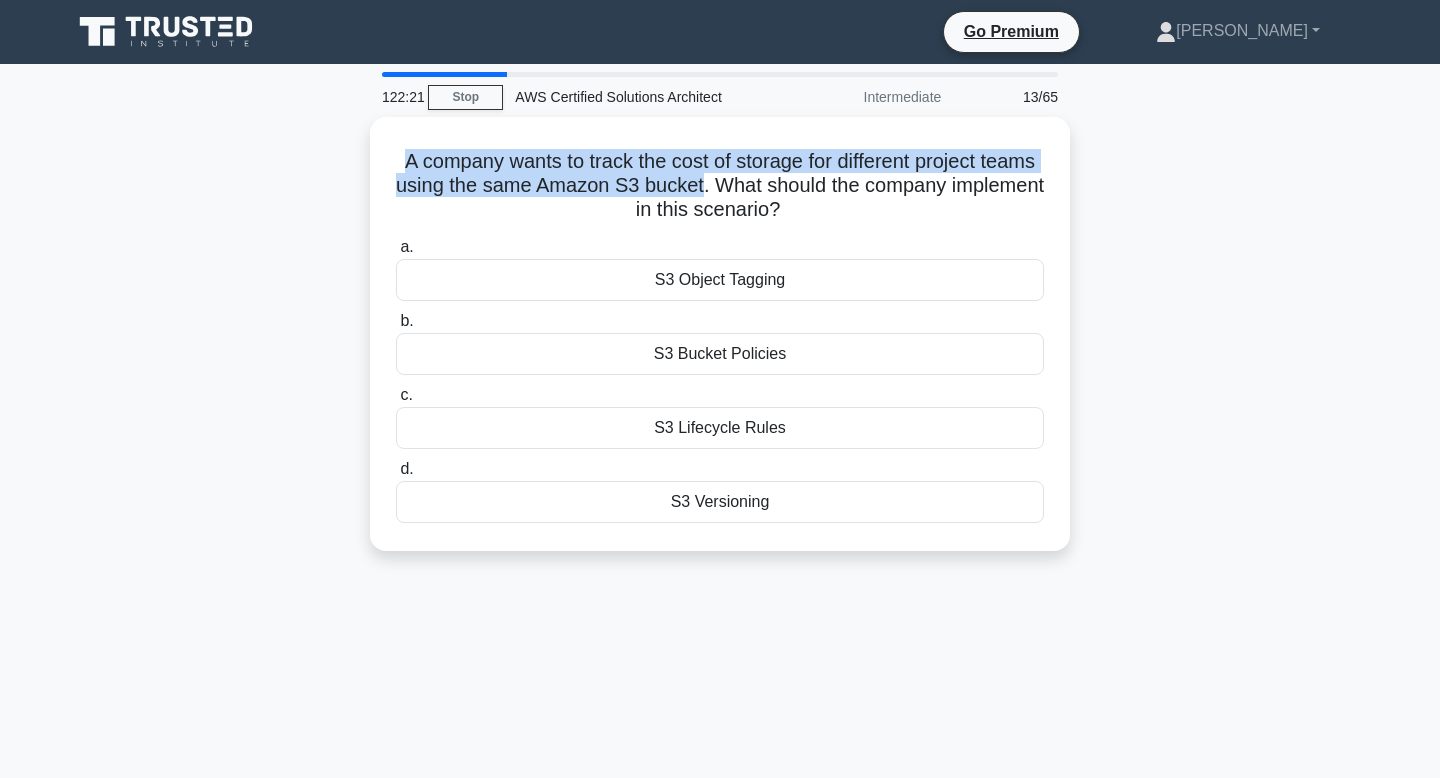 click at bounding box center [376, 116] 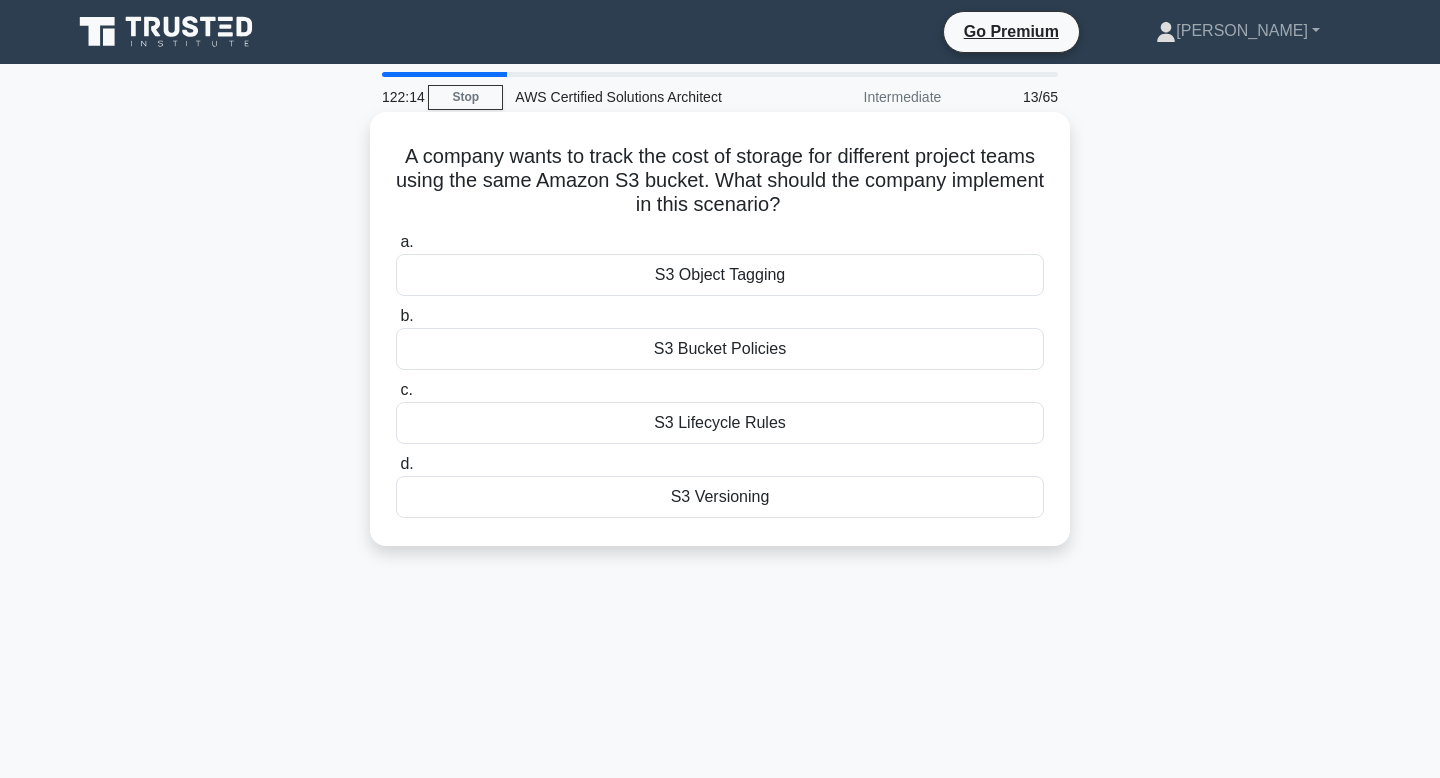 click on "A company wants to track the cost of storage for different project teams using the same Amazon S3 bucket. What should the company implement in this scenario?
.spinner_0XTQ{transform-origin:center;animation:spinner_y6GP .75s linear infinite}@keyframes spinner_y6GP{100%{transform:rotate(360deg)}}" at bounding box center [720, 181] 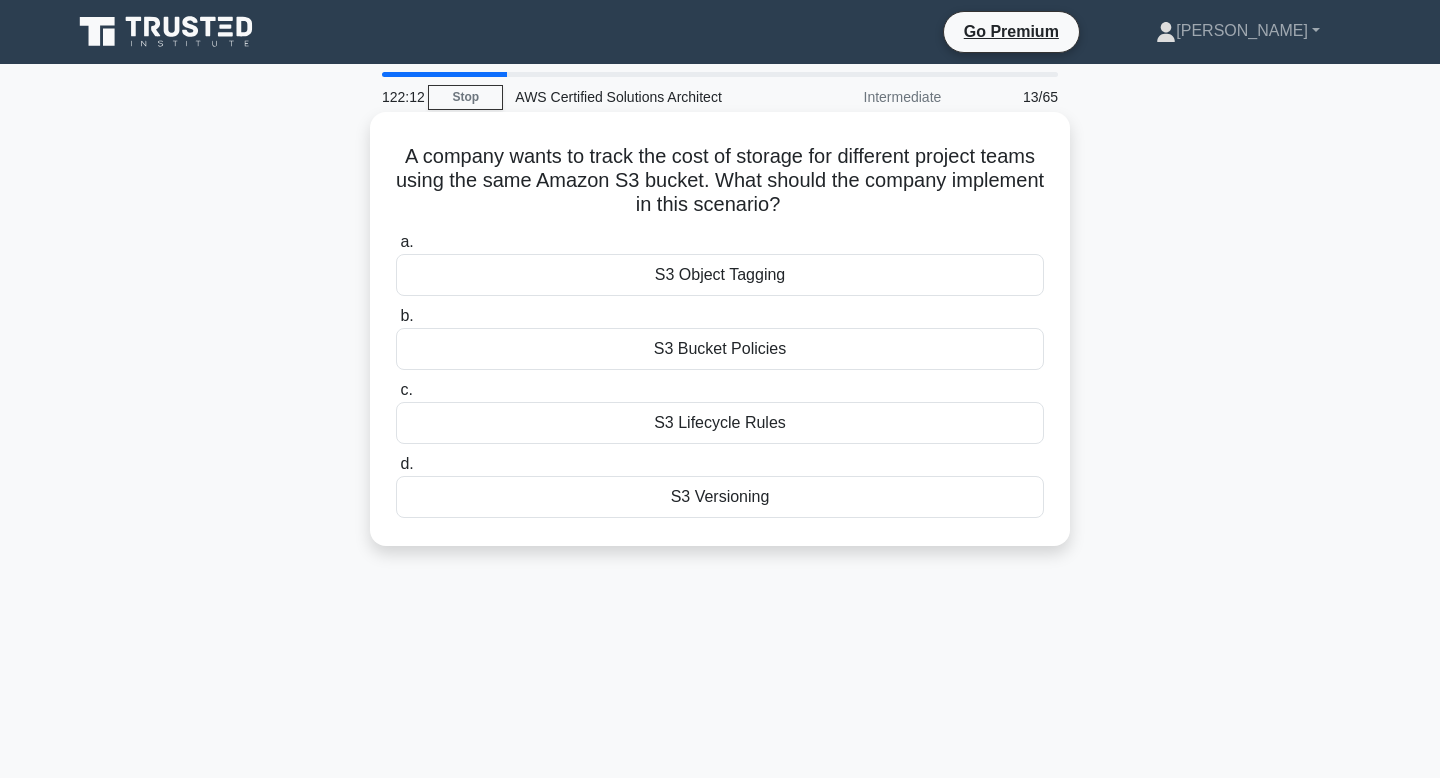 drag, startPoint x: 782, startPoint y: 201, endPoint x: 711, endPoint y: 181, distance: 73.76314 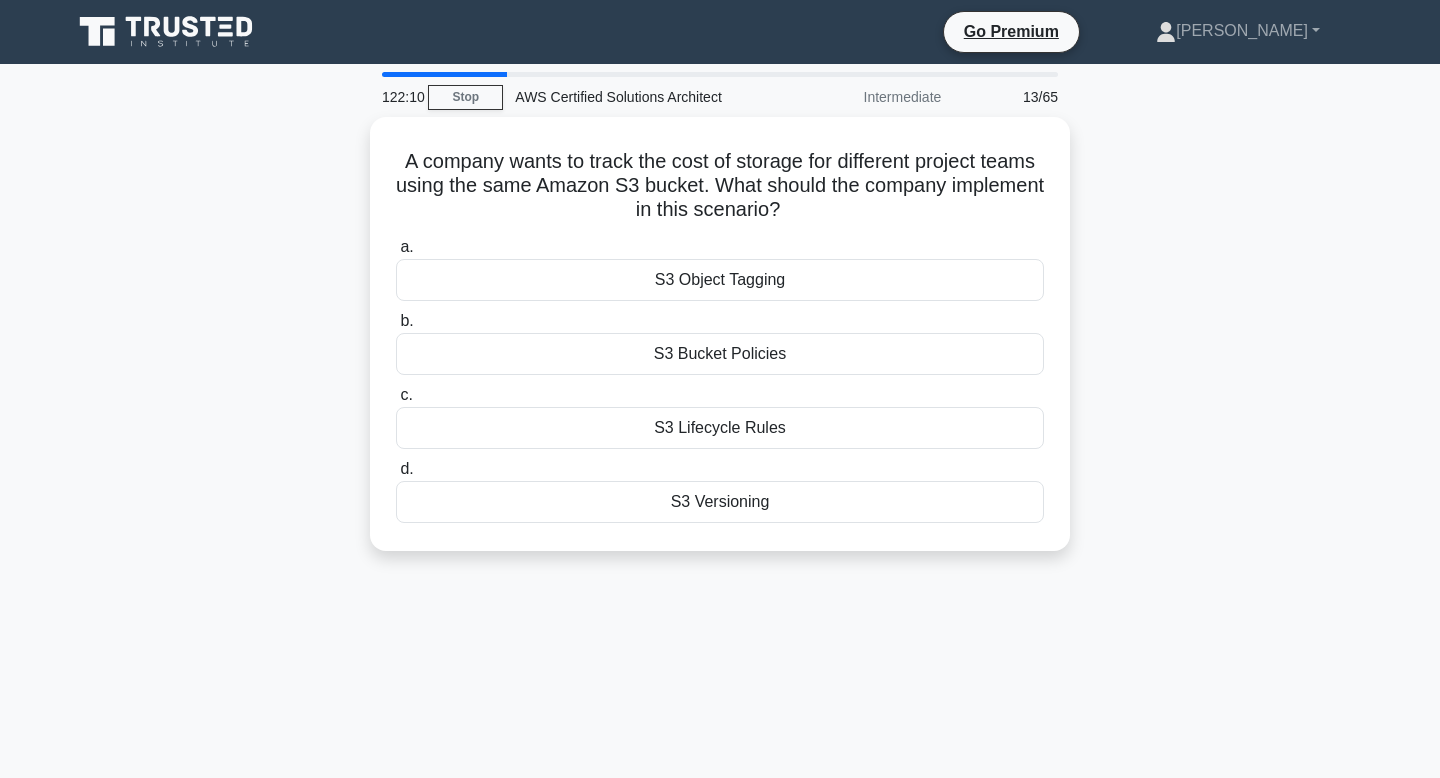 click on "122:10
Stop
AWS Certified Solutions Architect
Intermediate
13/65
A company wants to track the cost of storage for different project teams using the same Amazon S3 bucket. What should the company implement in this scenario?
.spinner_0XTQ{transform-origin:center;animation:spinner_y6GP .75s linear infinite}@keyframes spinner_y6GP{100%{transform:rotate(360deg)}}
a.
b. c." at bounding box center [720, 572] 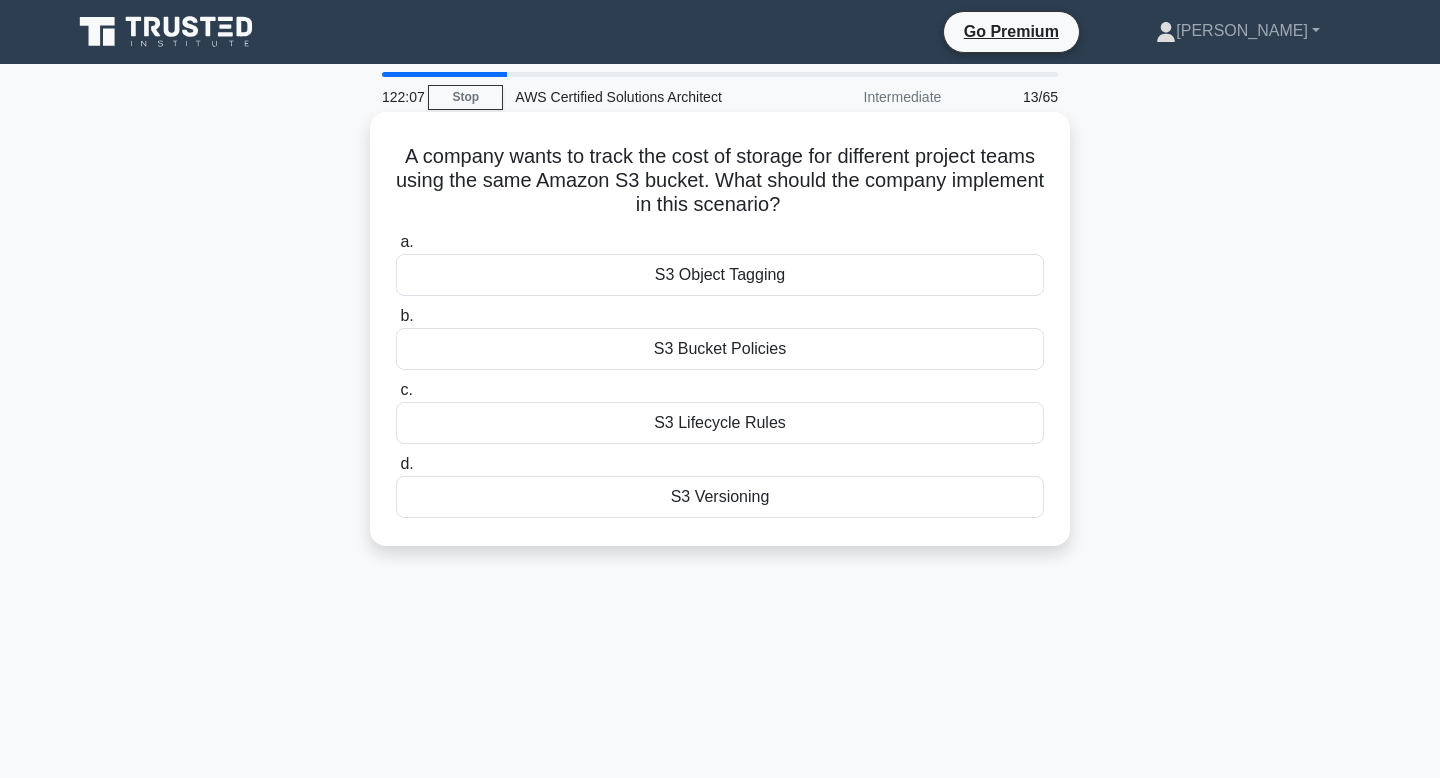 click on "S3 Object Tagging" at bounding box center [720, 275] 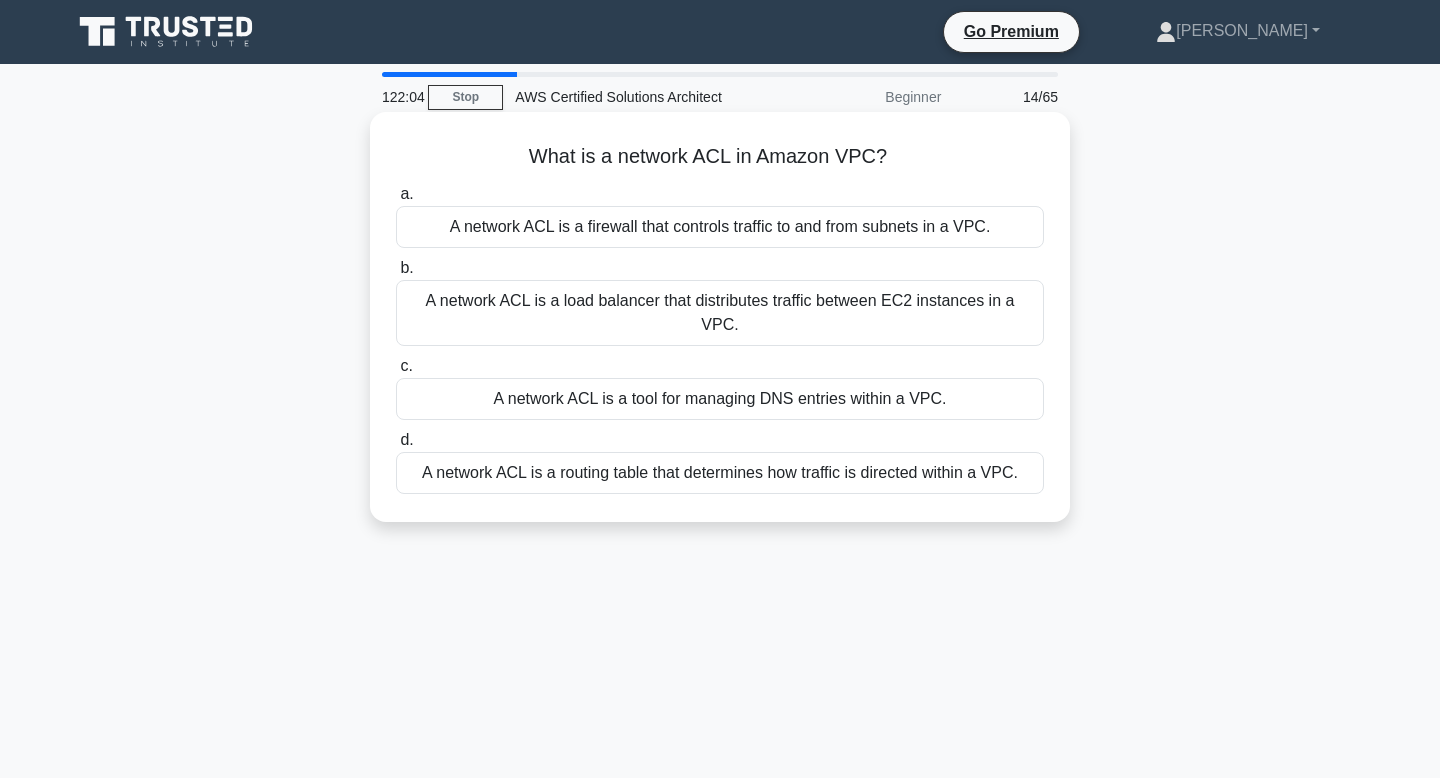 drag, startPoint x: 525, startPoint y: 158, endPoint x: 901, endPoint y: 153, distance: 376.03323 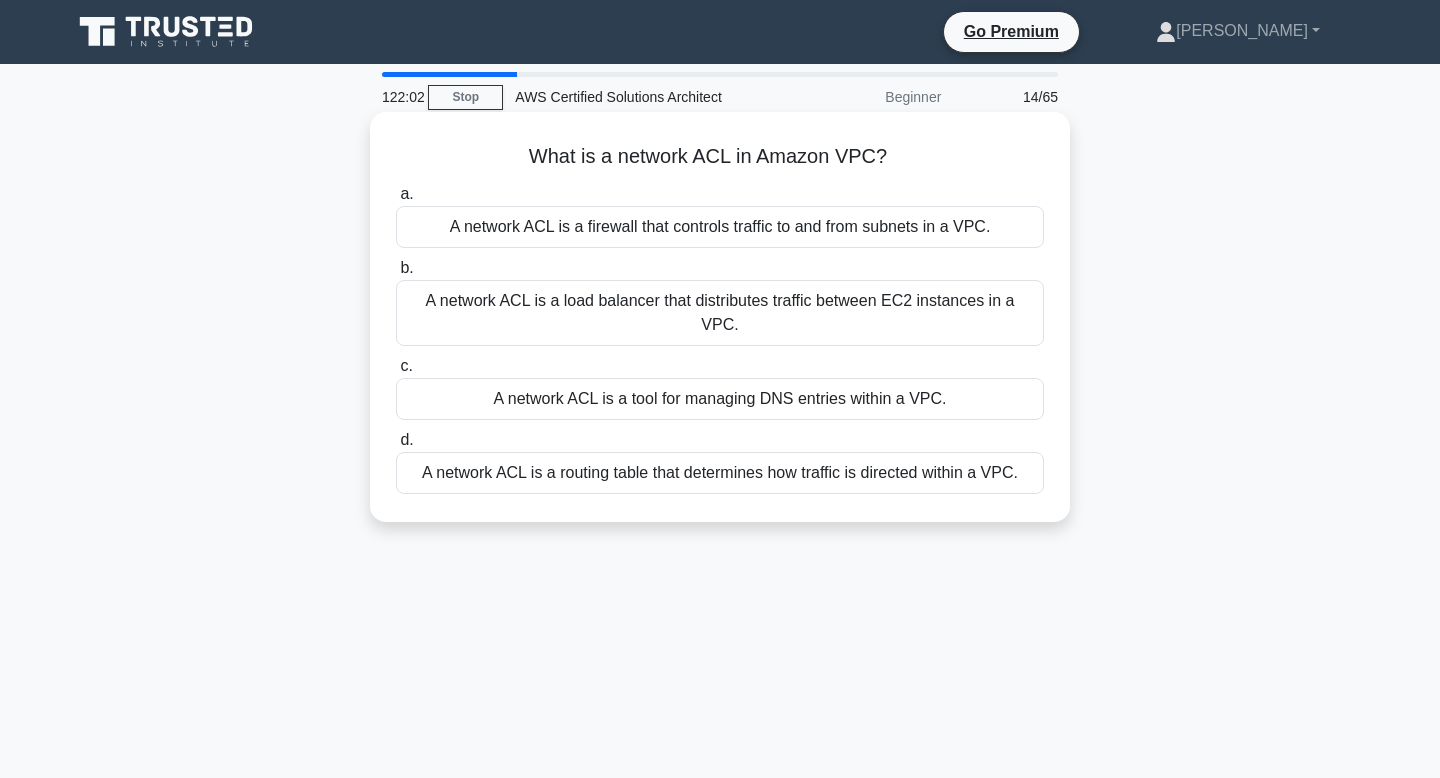 click on "What is a network ACL in Amazon VPC?
.spinner_0XTQ{transform-origin:center;animation:spinner_y6GP .75s linear infinite}@keyframes spinner_y6GP{100%{transform:rotate(360deg)}}" at bounding box center [720, 157] 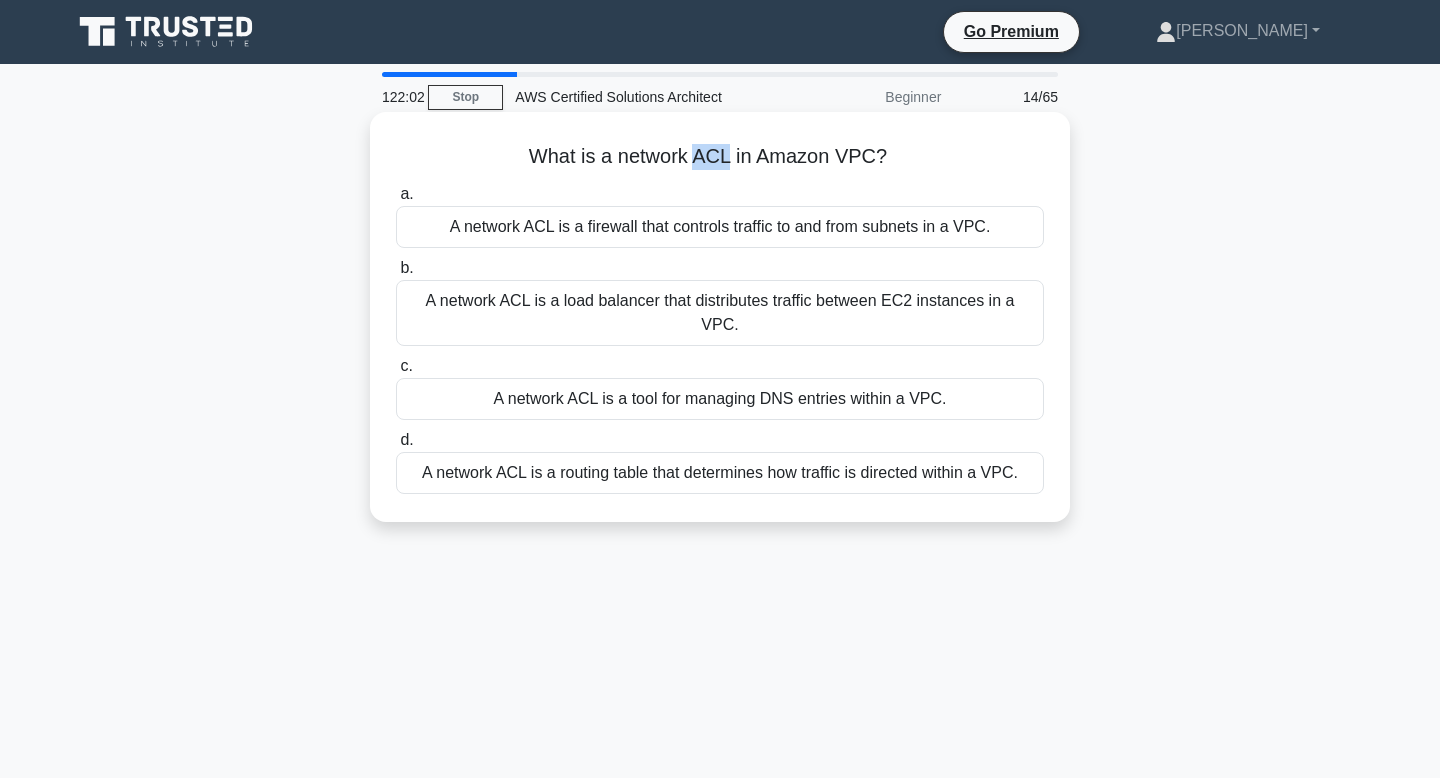 click on "What is a network ACL in Amazon VPC?
.spinner_0XTQ{transform-origin:center;animation:spinner_y6GP .75s linear infinite}@keyframes spinner_y6GP{100%{transform:rotate(360deg)}}" at bounding box center (720, 157) 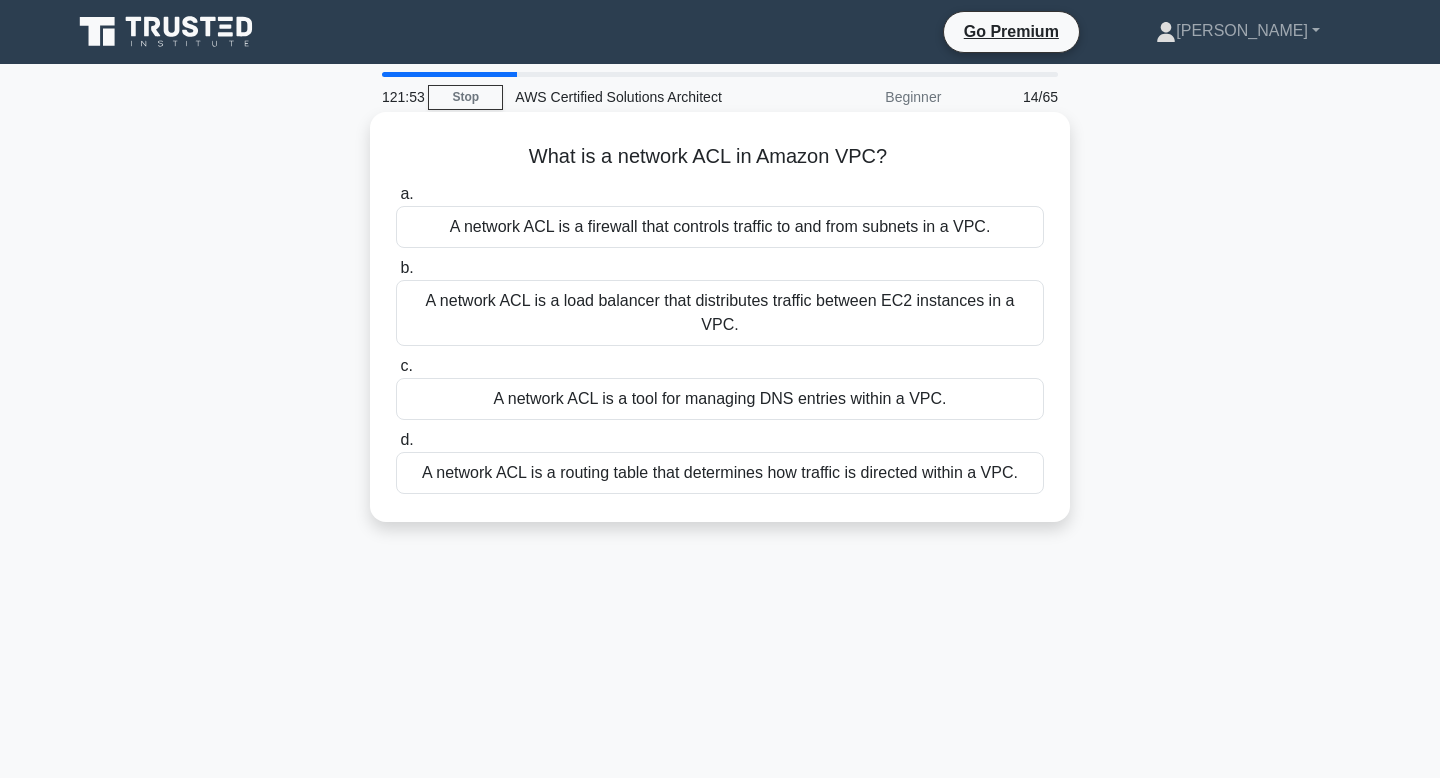 click on "What is a network ACL in Amazon VPC?
.spinner_0XTQ{transform-origin:center;animation:spinner_y6GP .75s linear infinite}@keyframes spinner_y6GP{100%{transform:rotate(360deg)}}" at bounding box center (720, 157) 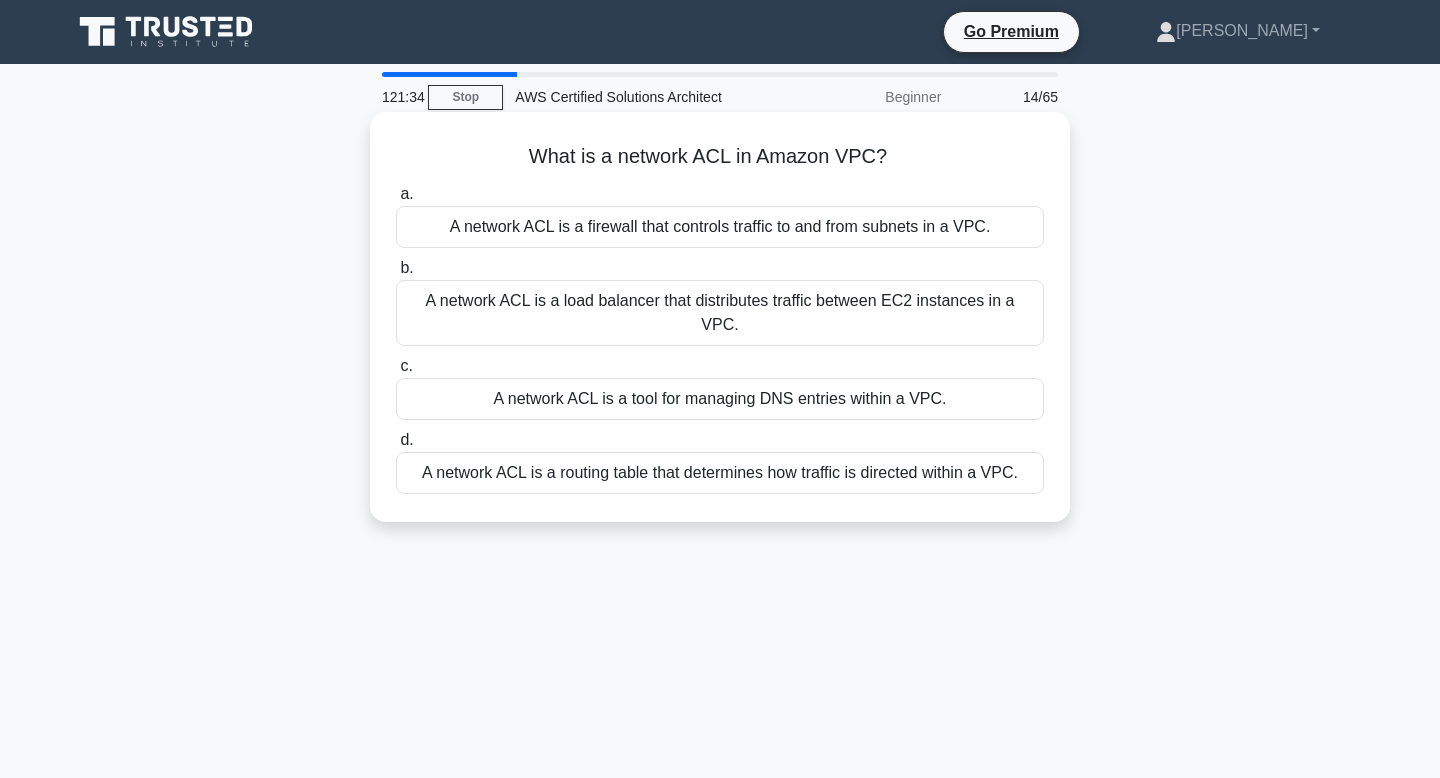 click on "A network ACL is a firewall that controls traffic to and from subnets in a VPC." at bounding box center [720, 227] 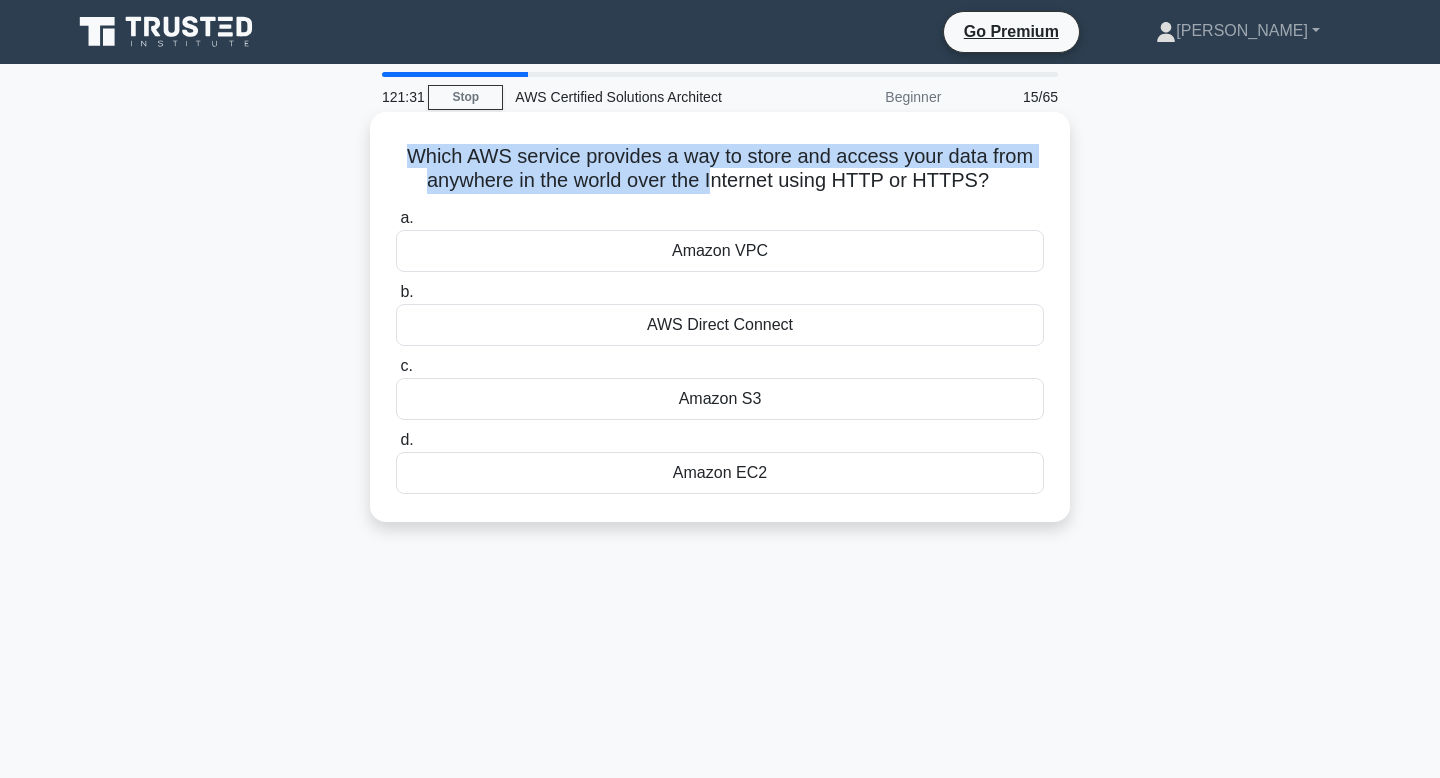 drag, startPoint x: 404, startPoint y: 156, endPoint x: 713, endPoint y: 187, distance: 310.55112 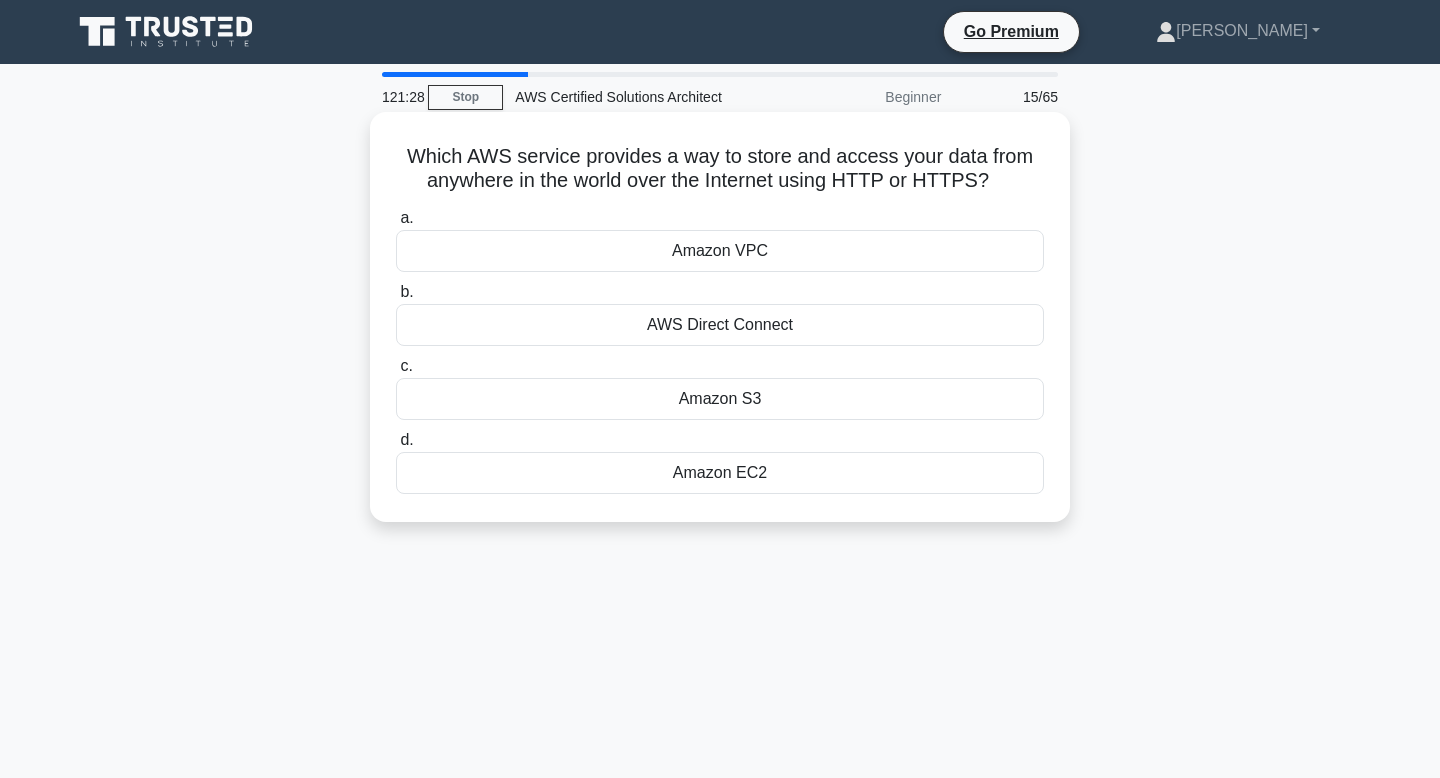 click on "Which AWS service provides a way to store and access your data from anywhere in the world over the Internet using HTTP or HTTPS?
.spinner_0XTQ{transform-origin:center;animation:spinner_y6GP .75s linear infinite}@keyframes spinner_y6GP{100%{transform:rotate(360deg)}}" at bounding box center (720, 169) 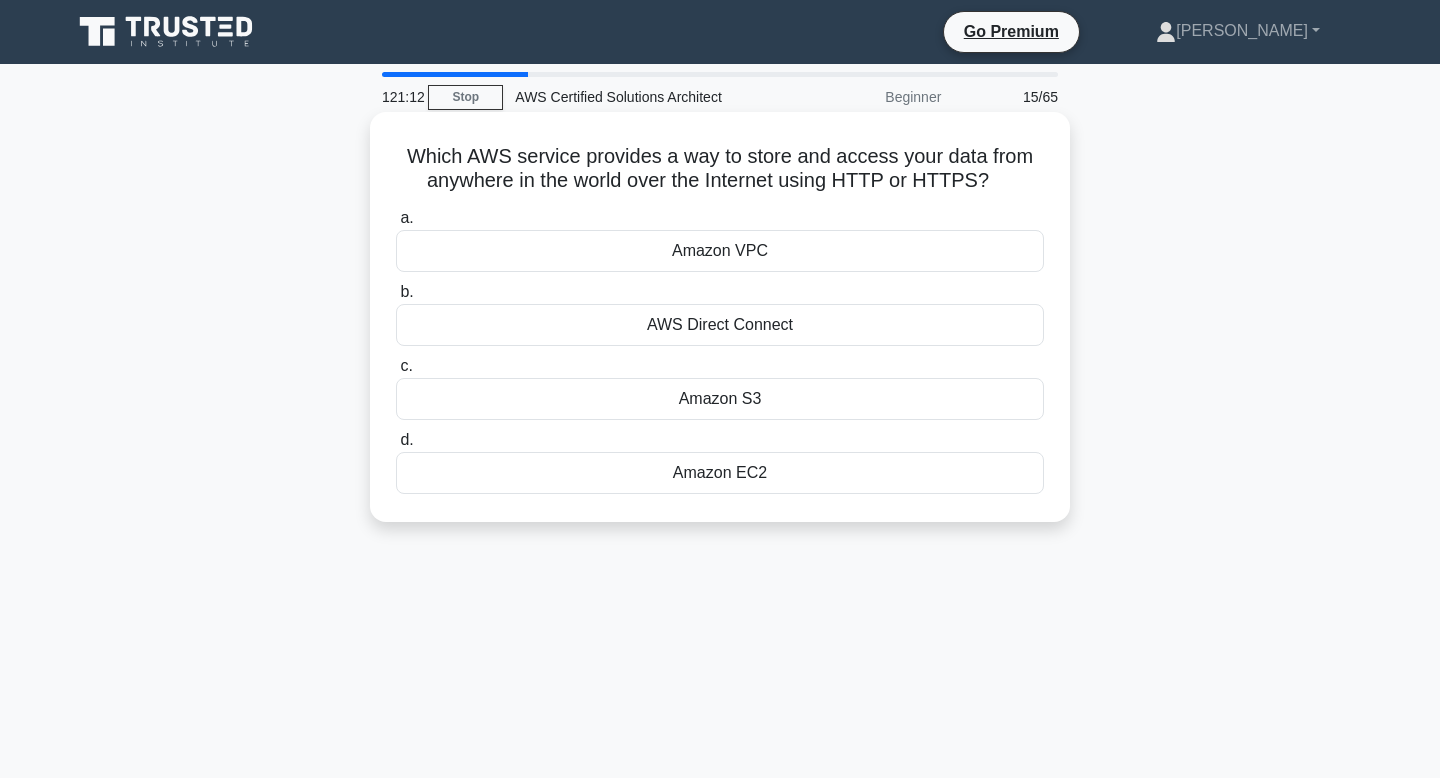 click on "Amazon S3" at bounding box center (720, 399) 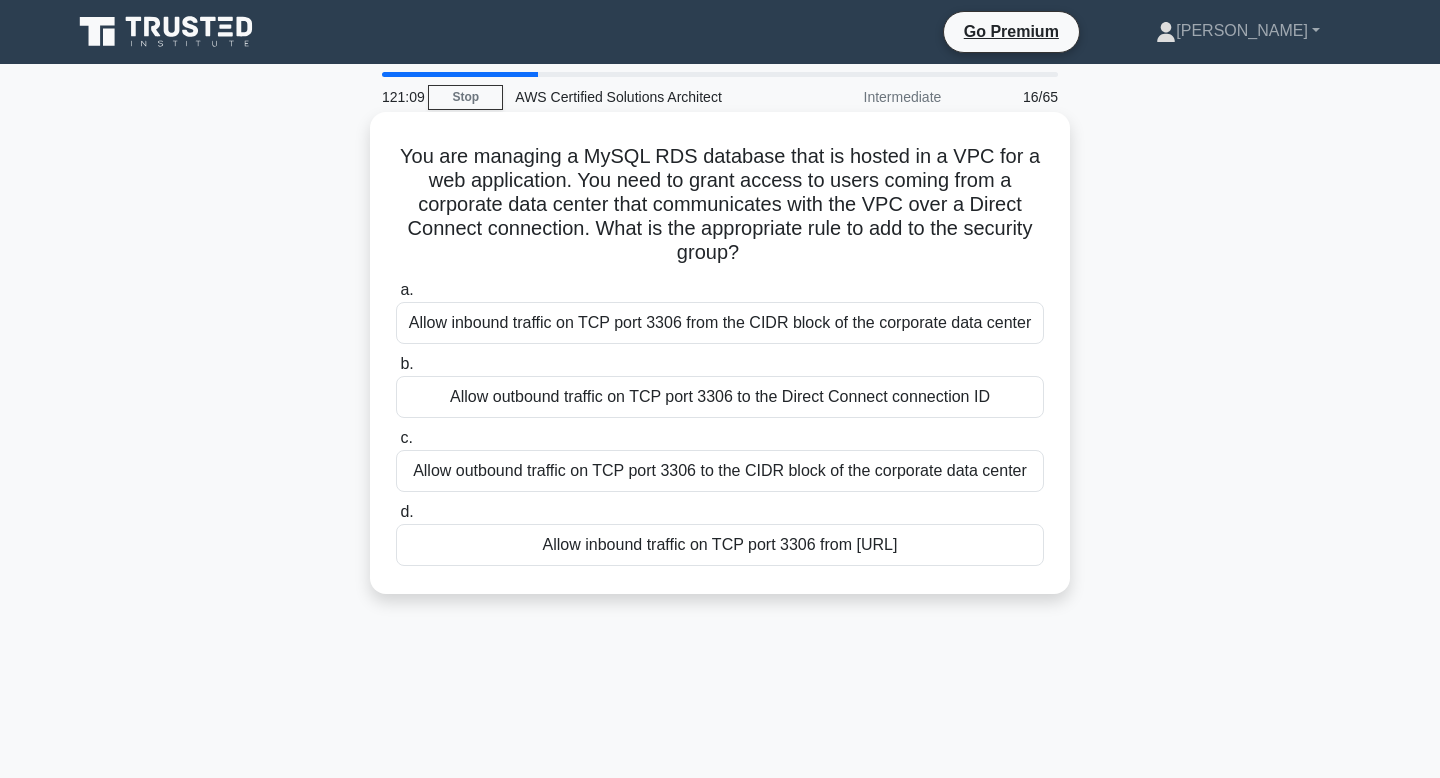 drag, startPoint x: 407, startPoint y: 152, endPoint x: 759, endPoint y: 253, distance: 366.2035 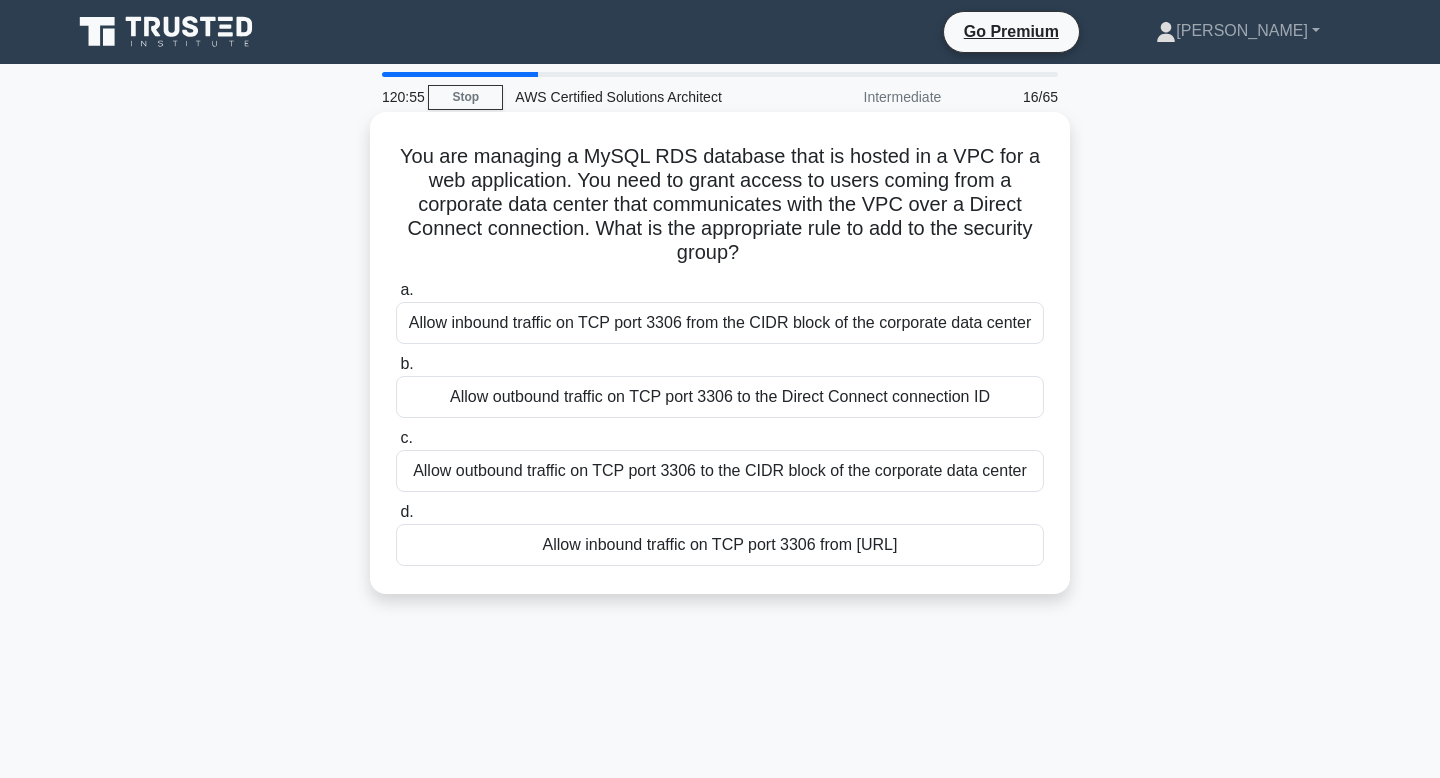 click on "You are managing a MySQL RDS database that is hosted in a VPC for a web application. You need to grant access to users coming from a corporate data center that communicates with the VPC over a Direct Connect connection. What is the appropriate rule to add to the security group?
.spinner_0XTQ{transform-origin:center;animation:spinner_y6GP .75s linear infinite}@keyframes spinner_y6GP{100%{transform:rotate(360deg)}}" at bounding box center (720, 205) 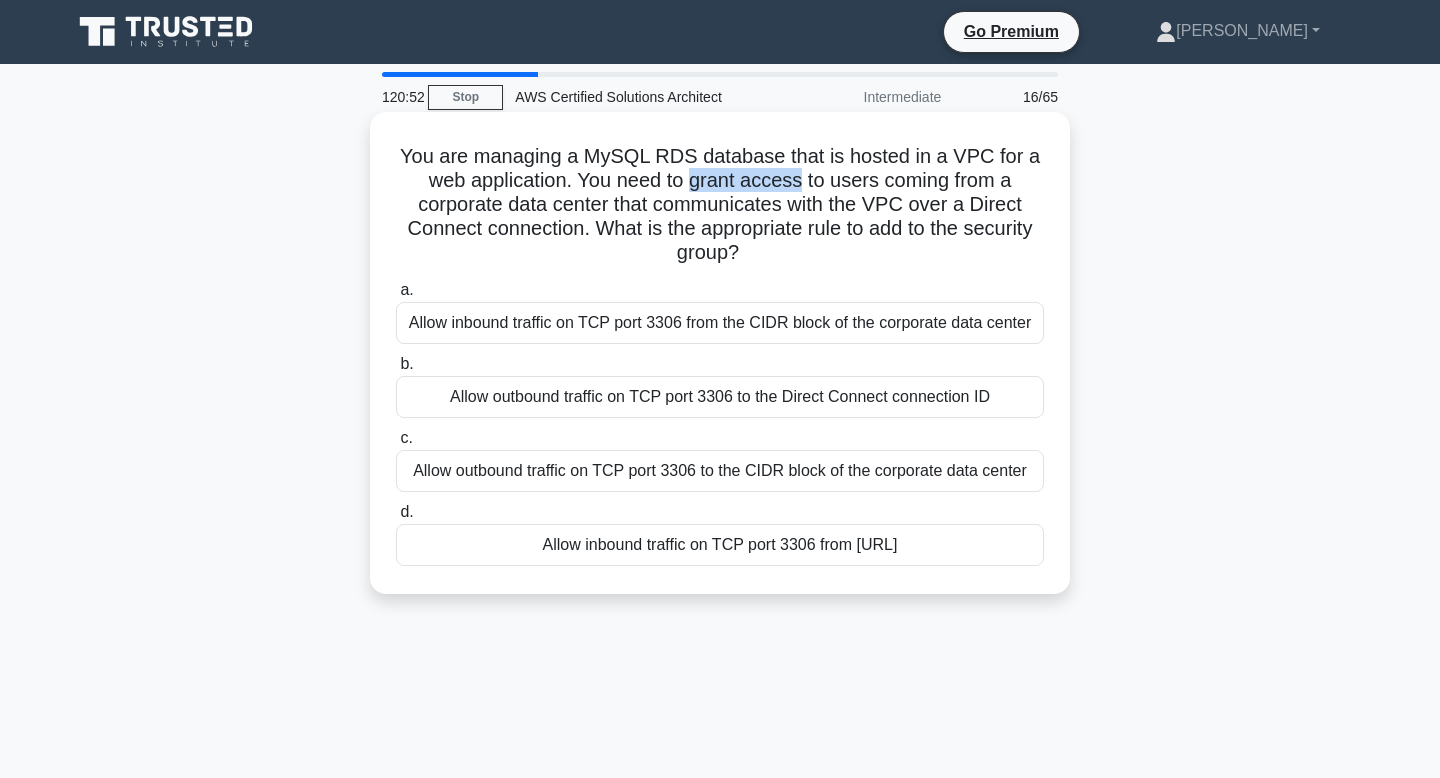 drag, startPoint x: 691, startPoint y: 181, endPoint x: 801, endPoint y: 187, distance: 110.16351 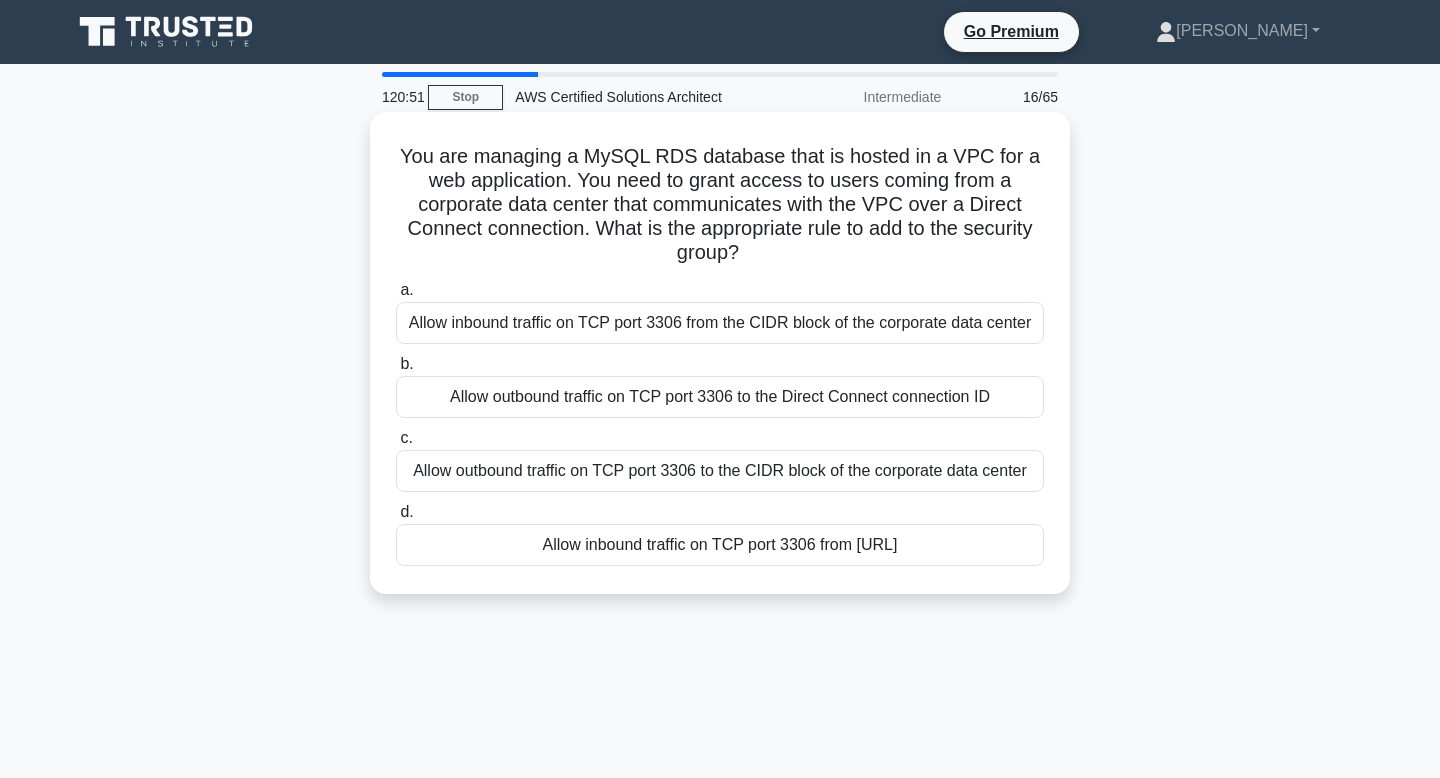 click on "You are managing a MySQL RDS database that is hosted in a VPC for a web application. You need to grant access to users coming from a corporate data center that communicates with the VPC over a Direct Connect connection. What is the appropriate rule to add to the security group?
.spinner_0XTQ{transform-origin:center;animation:spinner_y6GP .75s linear infinite}@keyframes spinner_y6GP{100%{transform:rotate(360deg)}}" at bounding box center [720, 205] 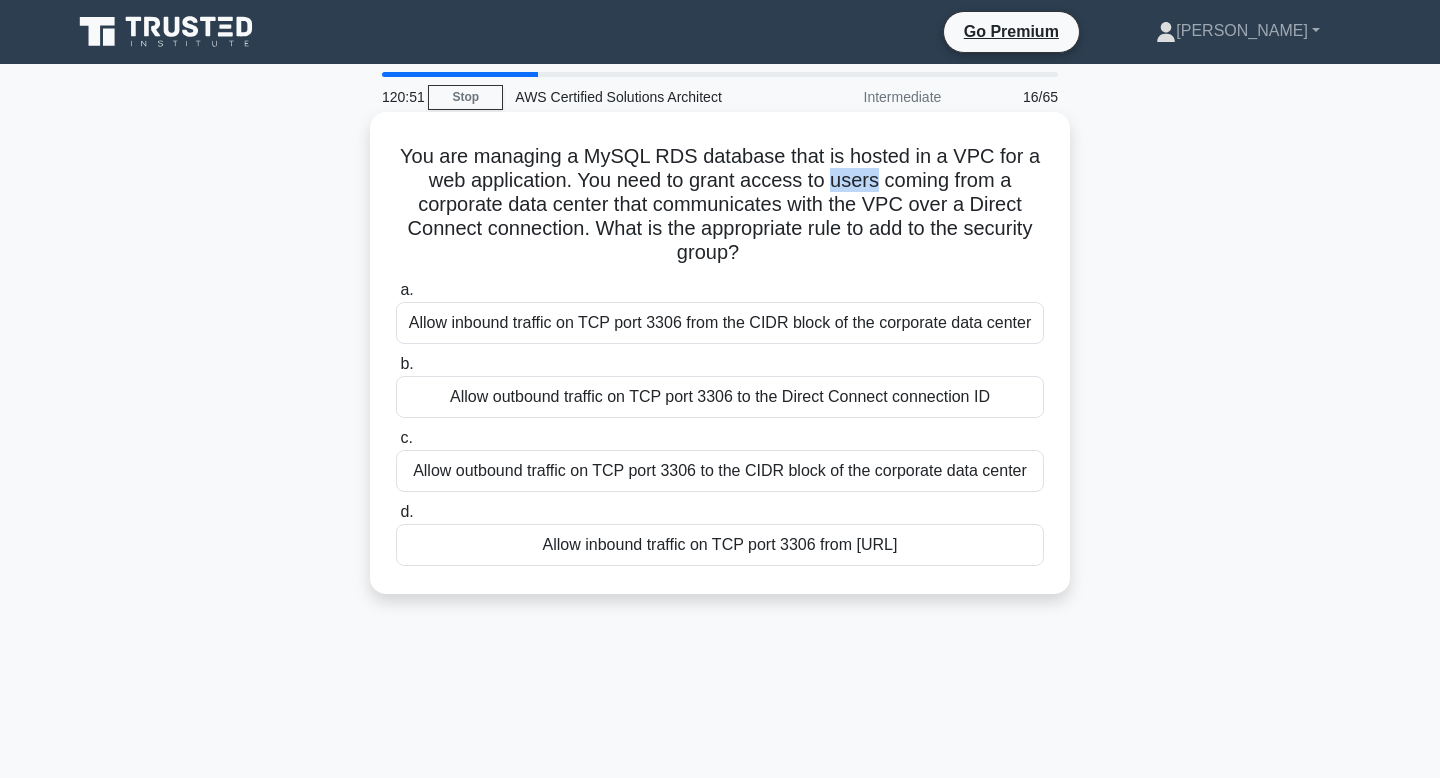 click on "You are managing a MySQL RDS database that is hosted in a VPC for a web application. You need to grant access to users coming from a corporate data center that communicates with the VPC over a Direct Connect connection. What is the appropriate rule to add to the security group?
.spinner_0XTQ{transform-origin:center;animation:spinner_y6GP .75s linear infinite}@keyframes spinner_y6GP{100%{transform:rotate(360deg)}}" at bounding box center (720, 205) 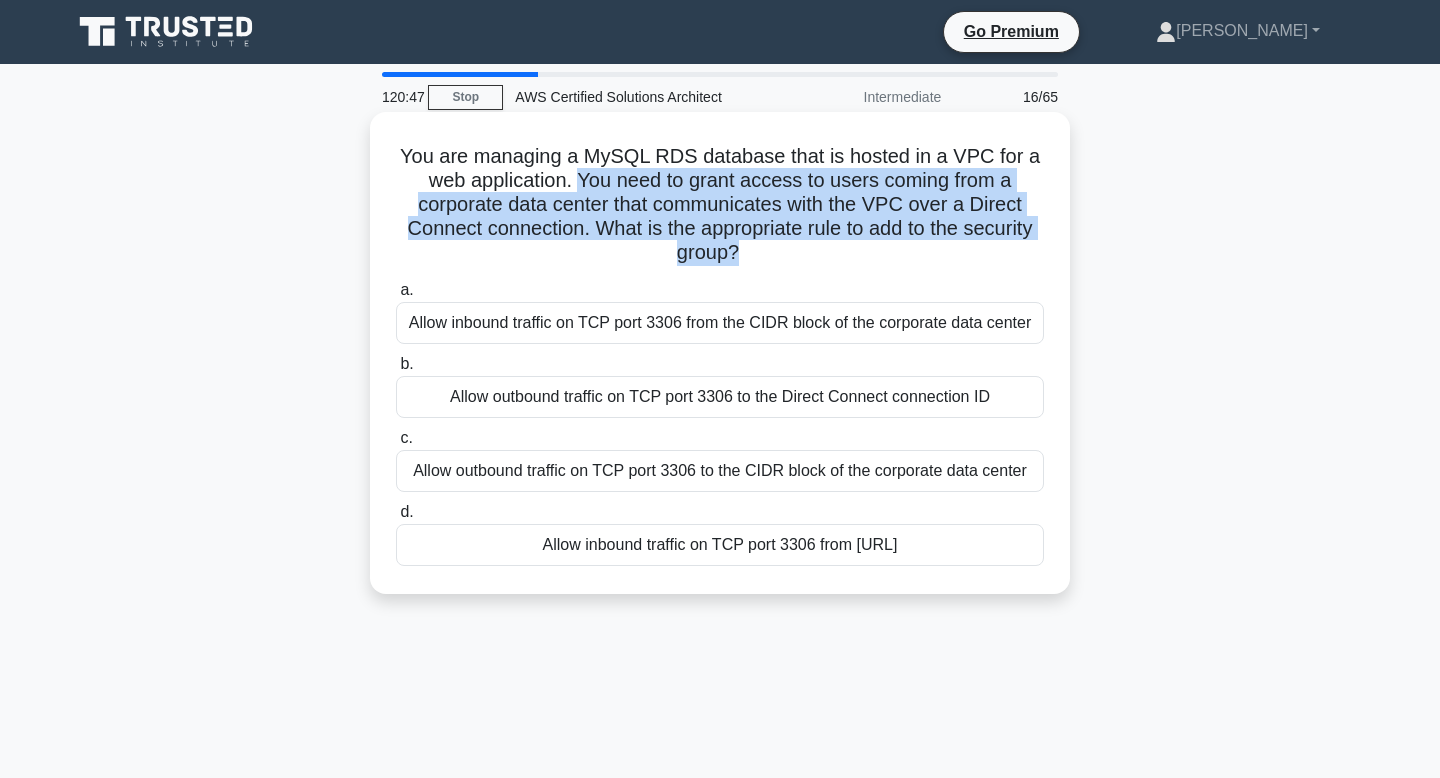 drag, startPoint x: 580, startPoint y: 181, endPoint x: 733, endPoint y: 257, distance: 170.83618 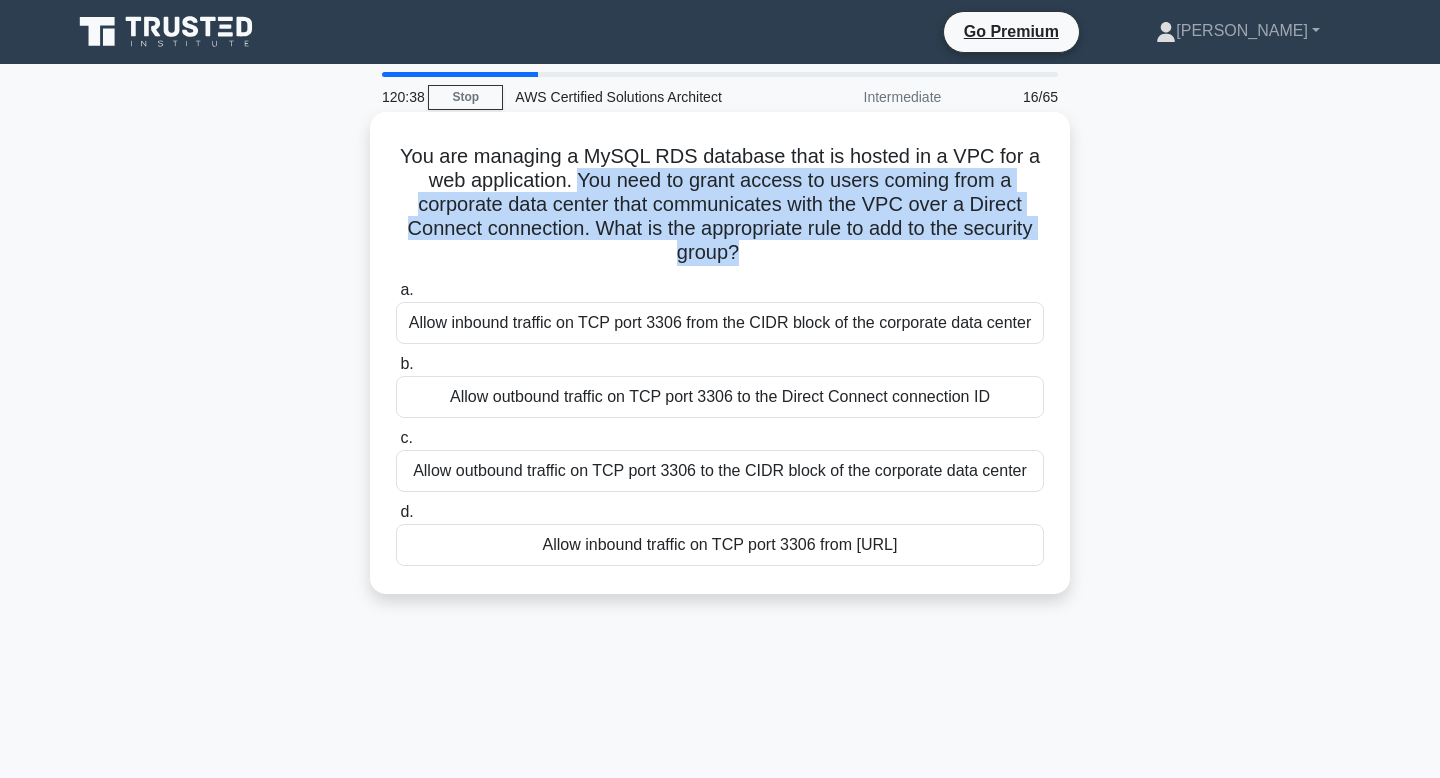 click on "You are managing a MySQL RDS database that is hosted in a VPC for a web application. You need to grant access to users coming from a corporate data center that communicates with the VPC over a Direct Connect connection. What is the appropriate rule to add to the security group?
.spinner_0XTQ{transform-origin:center;animation:spinner_y6GP .75s linear infinite}@keyframes spinner_y6GP{100%{transform:rotate(360deg)}}" at bounding box center [720, 205] 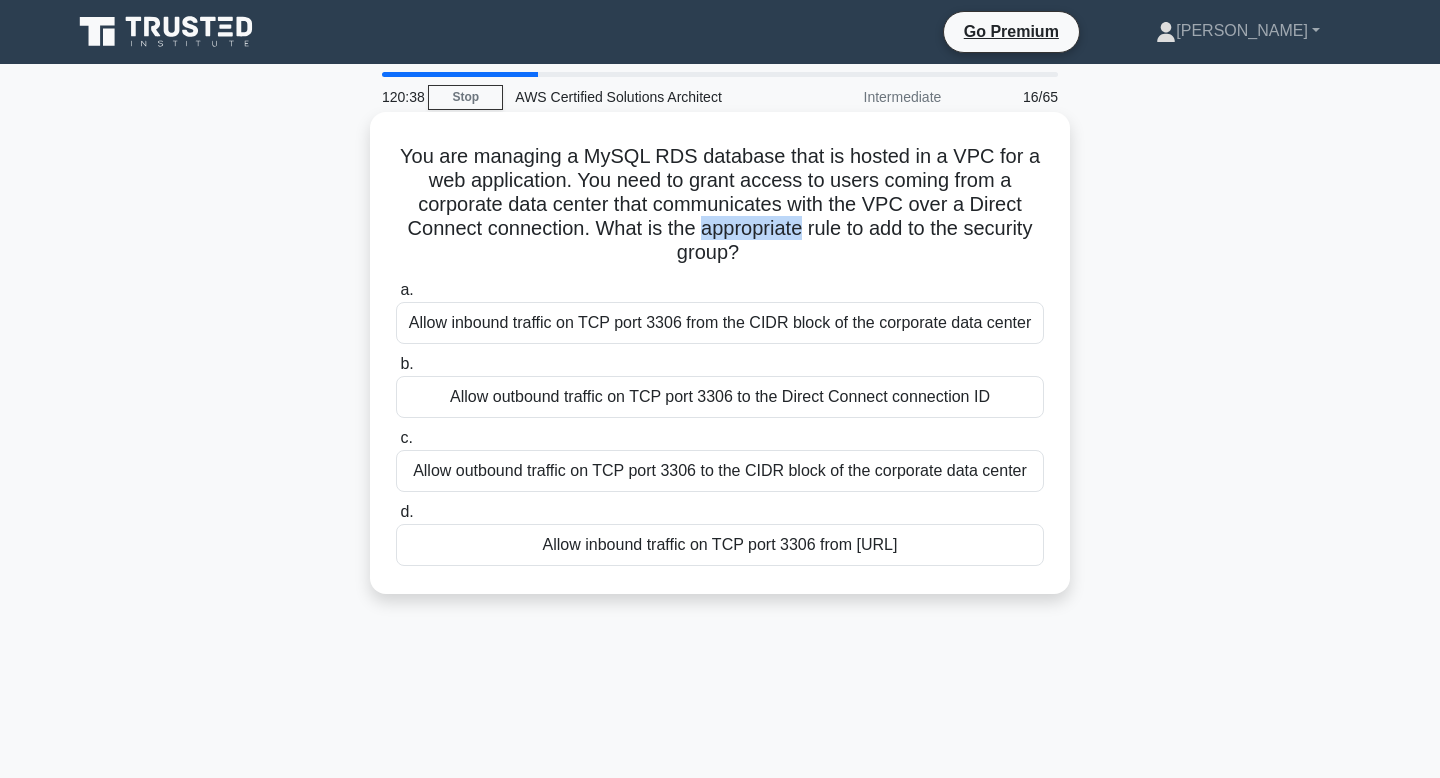 click on "You are managing a MySQL RDS database that is hosted in a VPC for a web application. You need to grant access to users coming from a corporate data center that communicates with the VPC over a Direct Connect connection. What is the appropriate rule to add to the security group?
.spinner_0XTQ{transform-origin:center;animation:spinner_y6GP .75s linear infinite}@keyframes spinner_y6GP{100%{transform:rotate(360deg)}}" at bounding box center [720, 205] 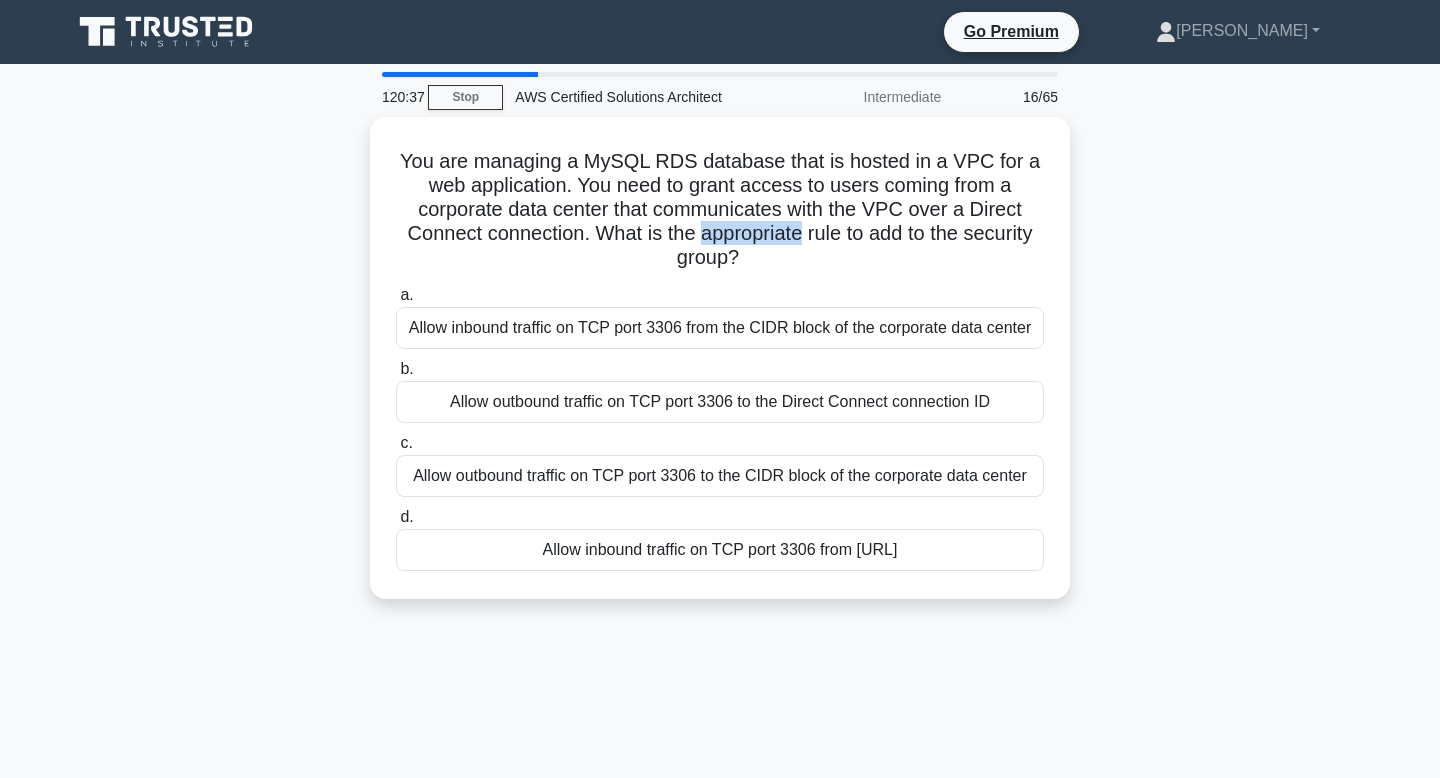 click at bounding box center [757, 188] 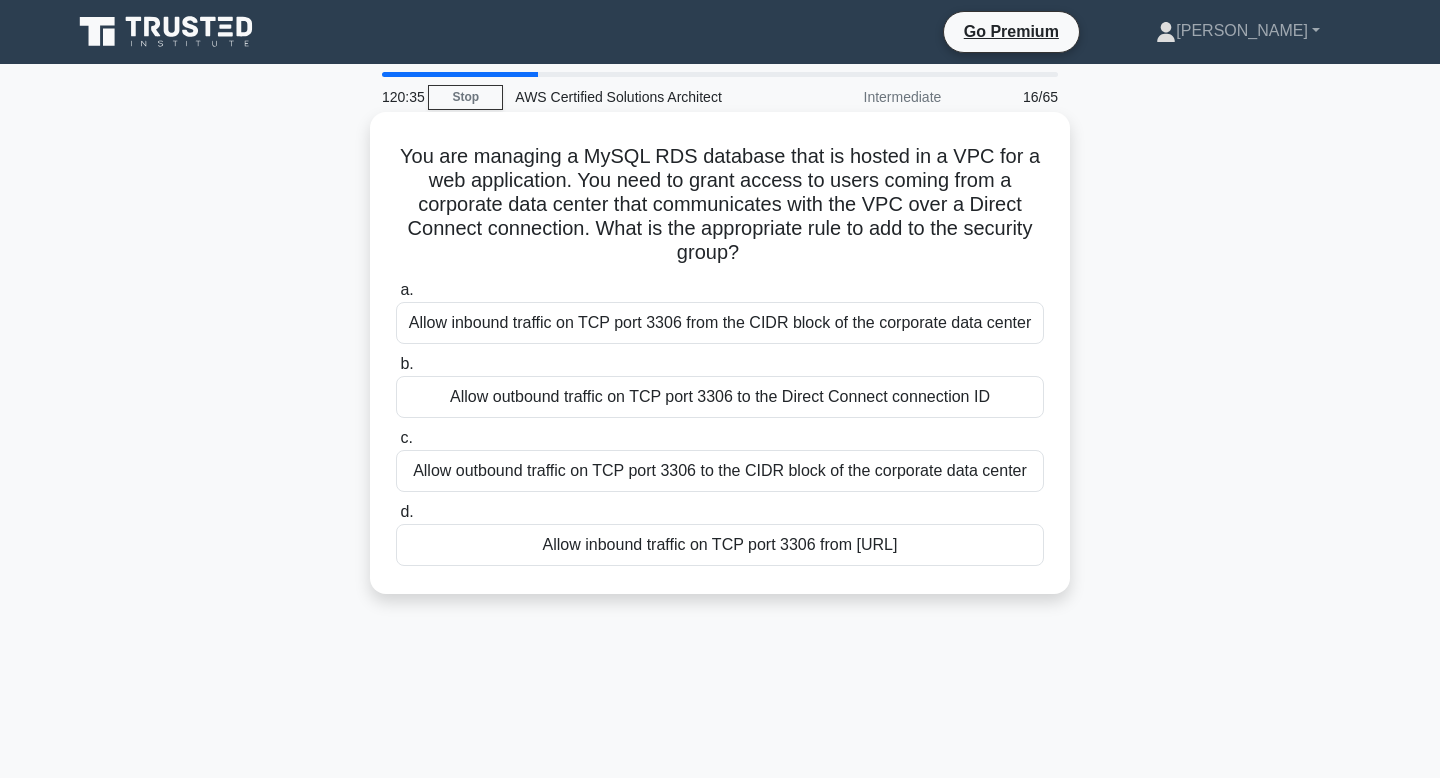 click on "You are managing a MySQL RDS database that is hosted in a VPC for a web application. You need to grant access to users coming from a corporate data center that communicates with the VPC over a Direct Connect connection. What is the appropriate rule to add to the security group?
.spinner_0XTQ{transform-origin:center;animation:spinner_y6GP .75s linear infinite}@keyframes spinner_y6GP{100%{transform:rotate(360deg)}}" at bounding box center (720, 205) 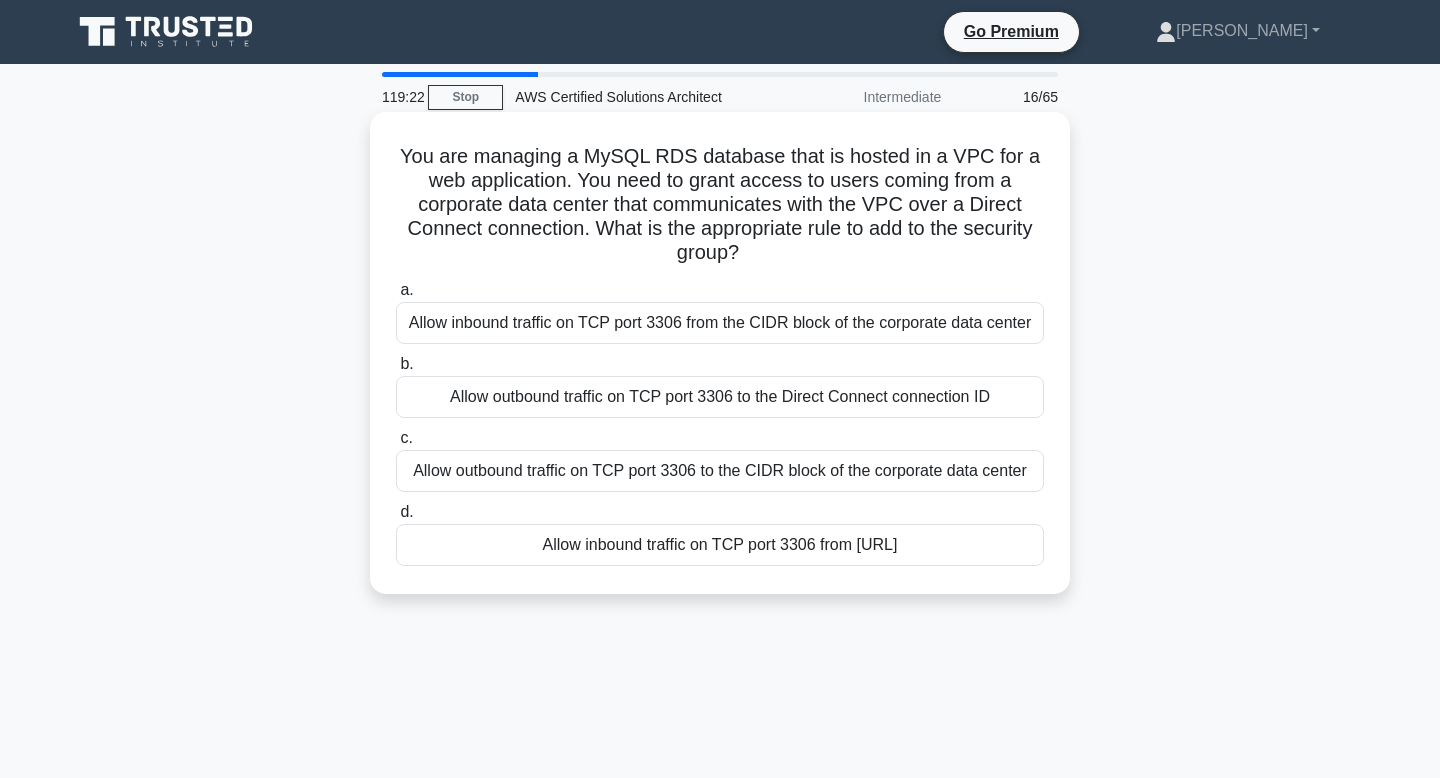 click on "Allow inbound traffic on TCP port 3306 from the CIDR block of the corporate data center" at bounding box center (720, 323) 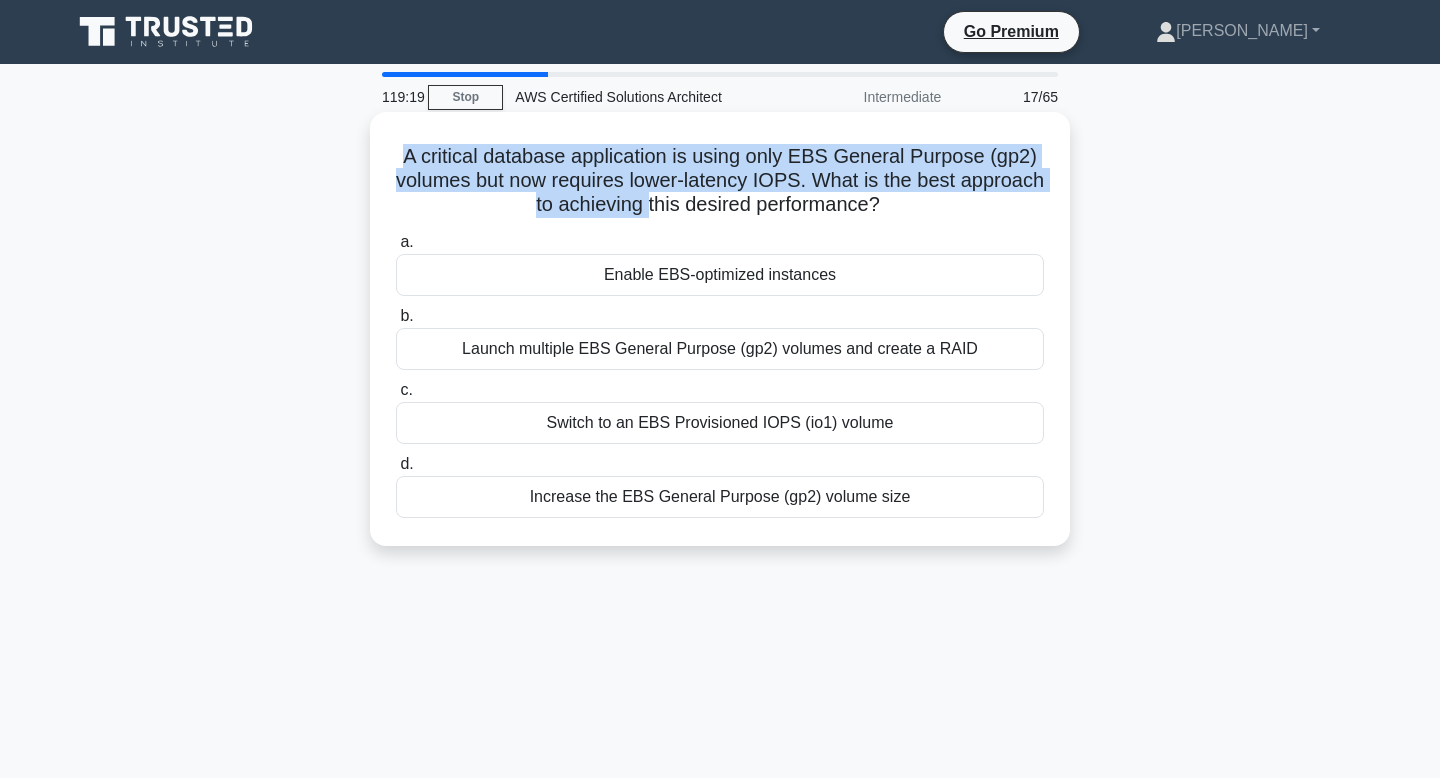 drag, startPoint x: 413, startPoint y: 159, endPoint x: 644, endPoint y: 200, distance: 234.61032 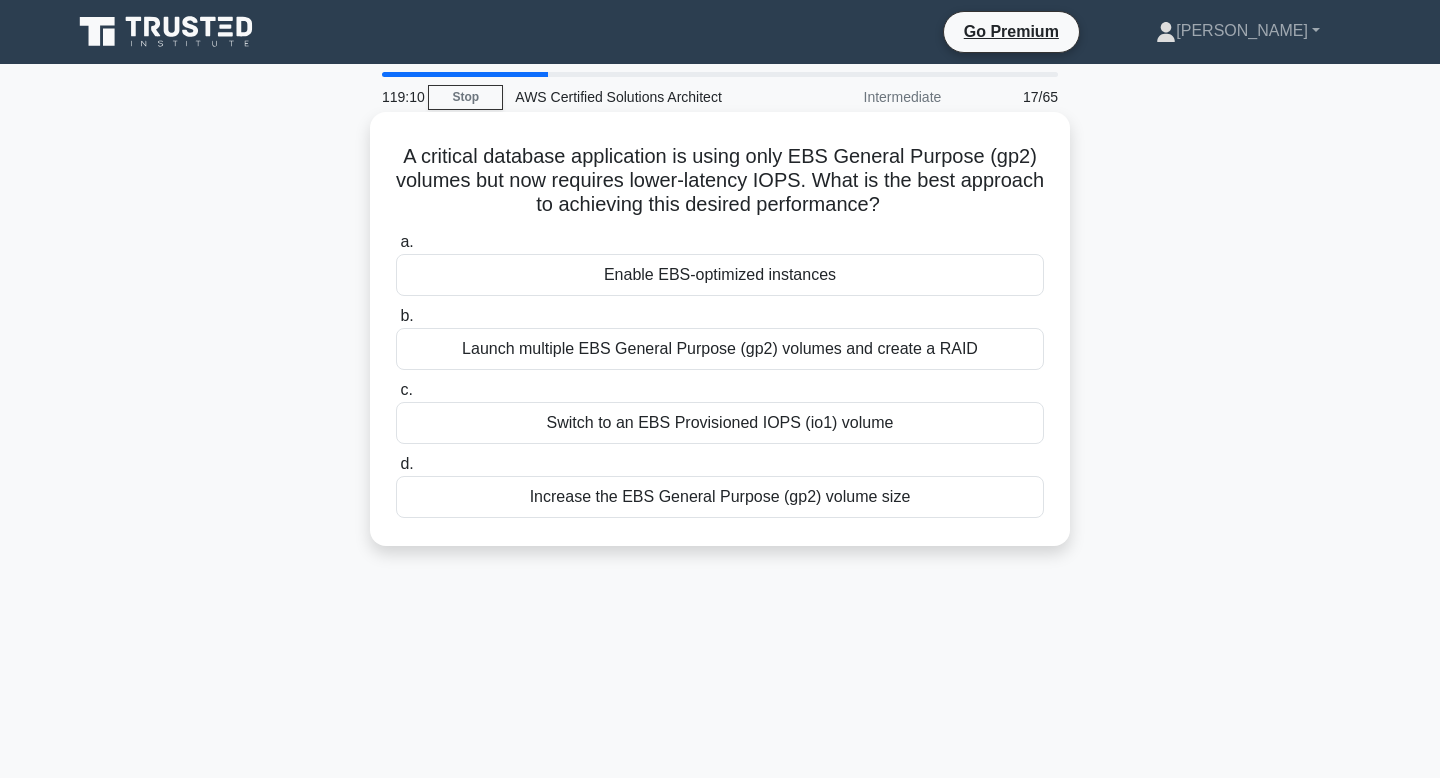 click on ".spinner_0XTQ{transform-origin:center;animation:spinner_y6GP .75s linear infinite}@keyframes spinner_y6GP{100%{transform:rotate(360deg)}}" 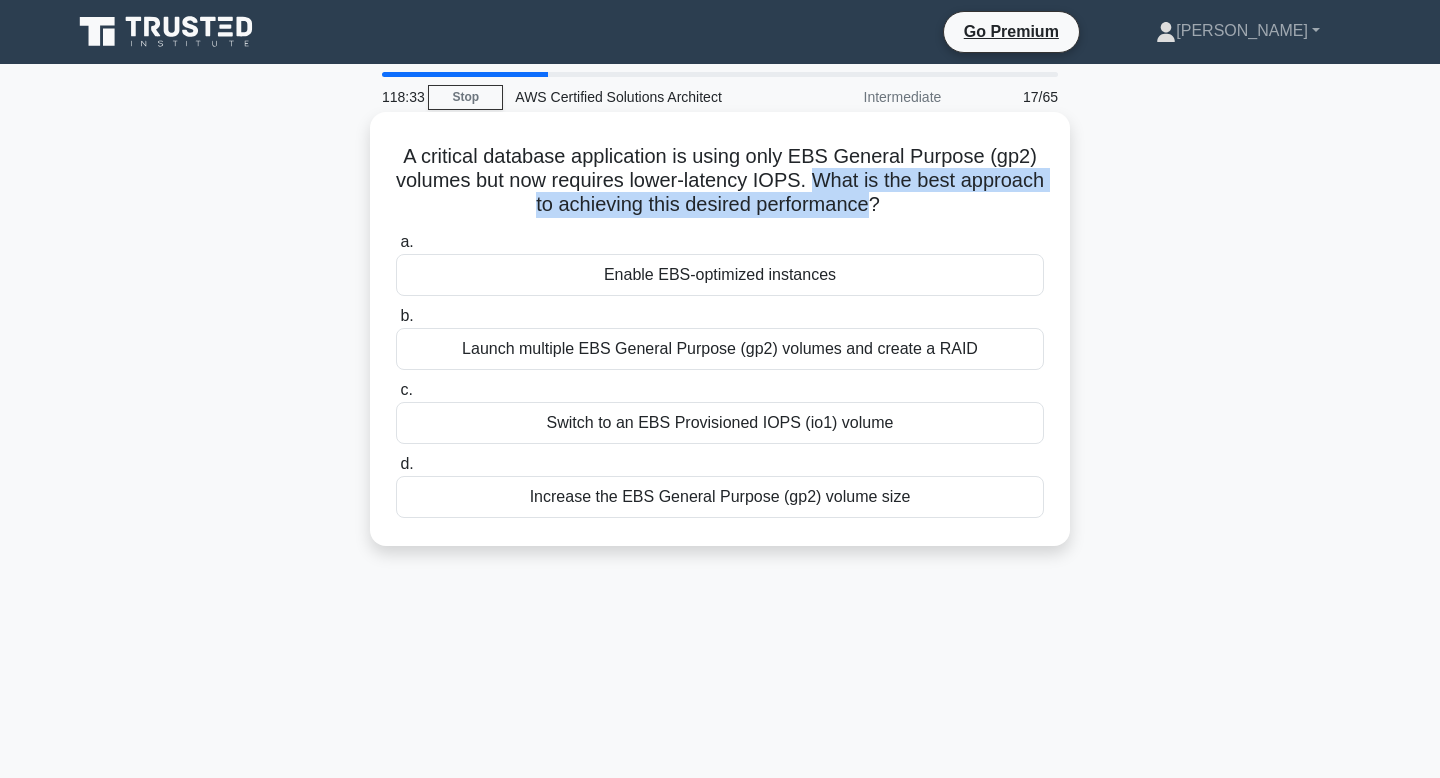 drag, startPoint x: 868, startPoint y: 206, endPoint x: 810, endPoint y: 178, distance: 64.40497 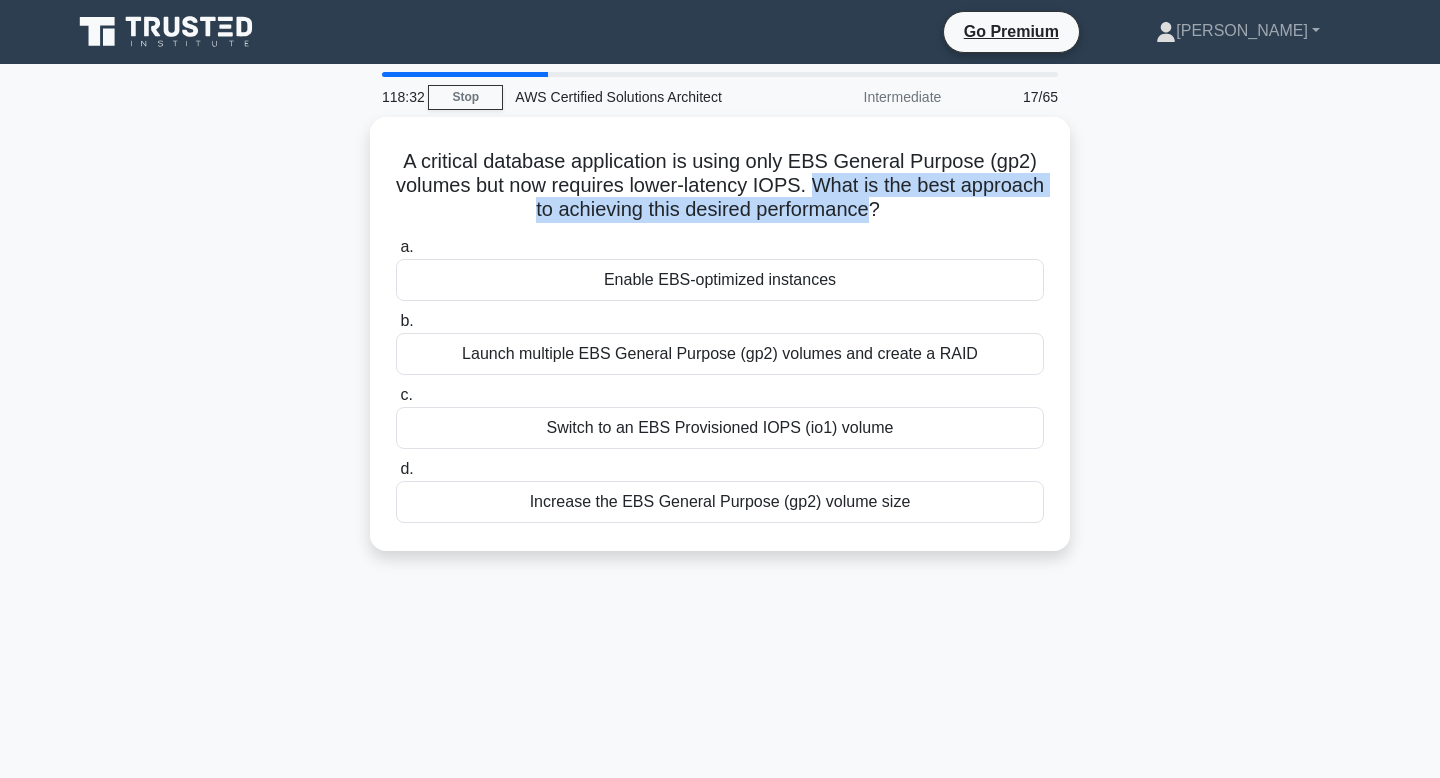 click at bounding box center [797, 140] 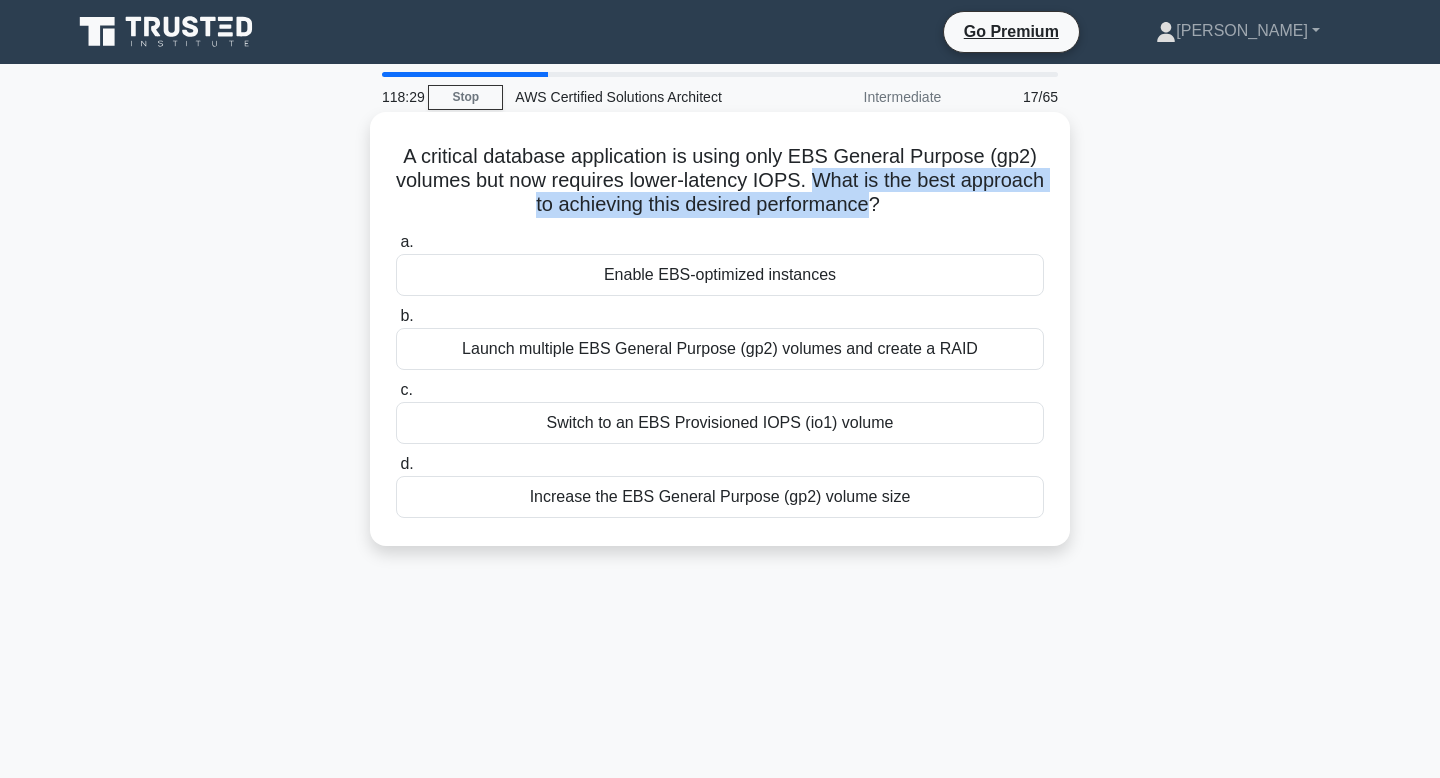 click on "A critical database application is using only EBS General Purpose (gp2) volumes but now requires lower-latency IOPS. What is the best approach to achieving this desired performance?
.spinner_0XTQ{transform-origin:center;animation:spinner_y6GP .75s linear infinite}@keyframes spinner_y6GP{100%{transform:rotate(360deg)}}" at bounding box center [720, 181] 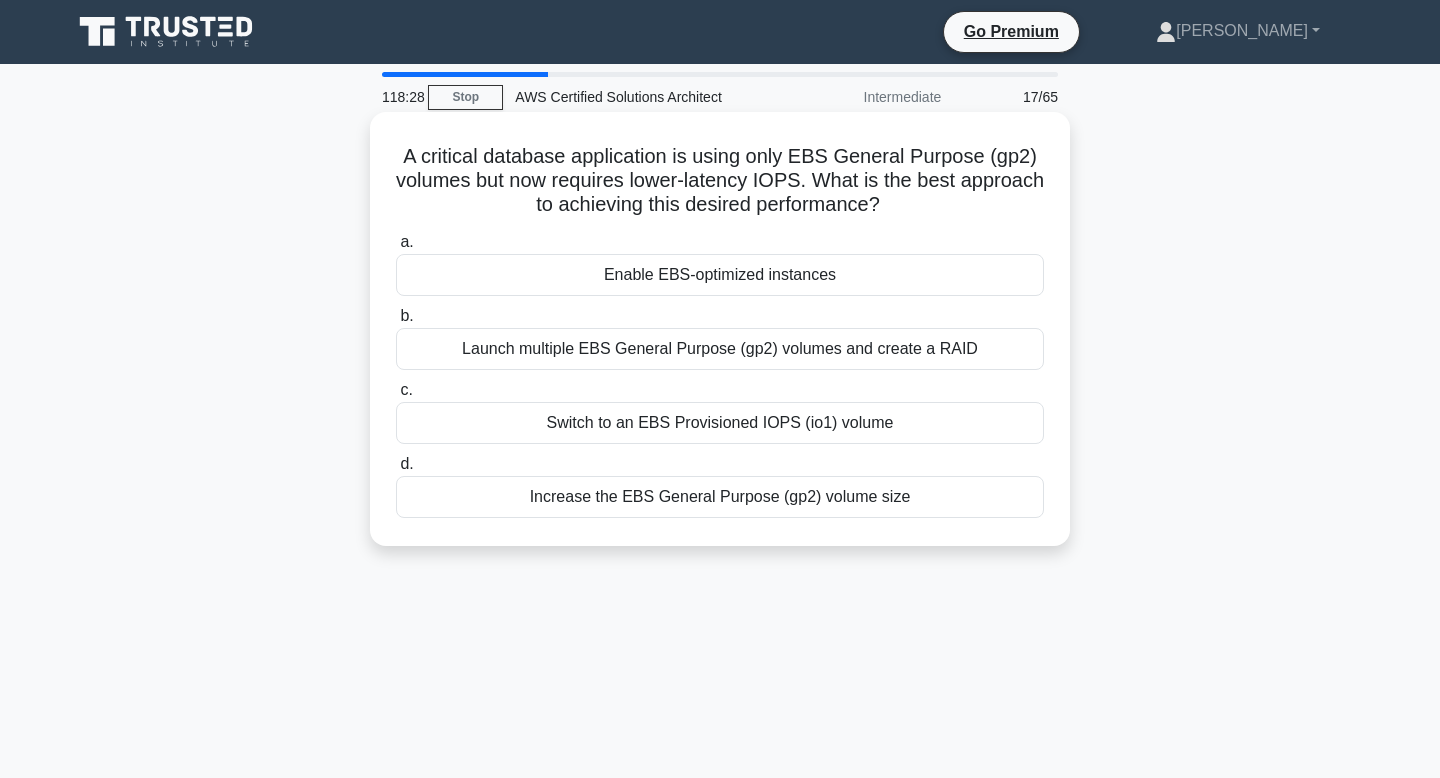 click on "Switch to an EBS Provisioned IOPS (io1) volume" at bounding box center (720, 423) 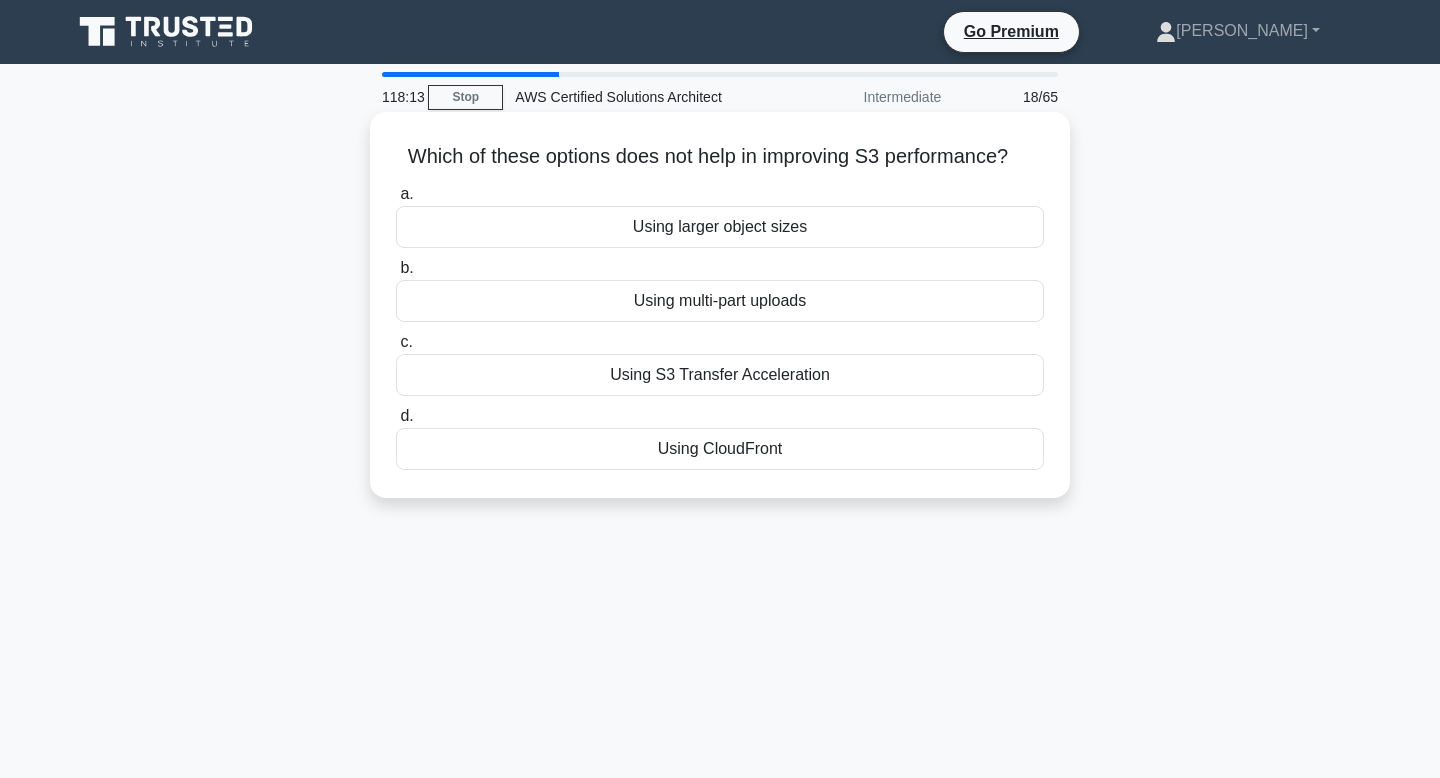 click on "Using larger object sizes" at bounding box center [720, 227] 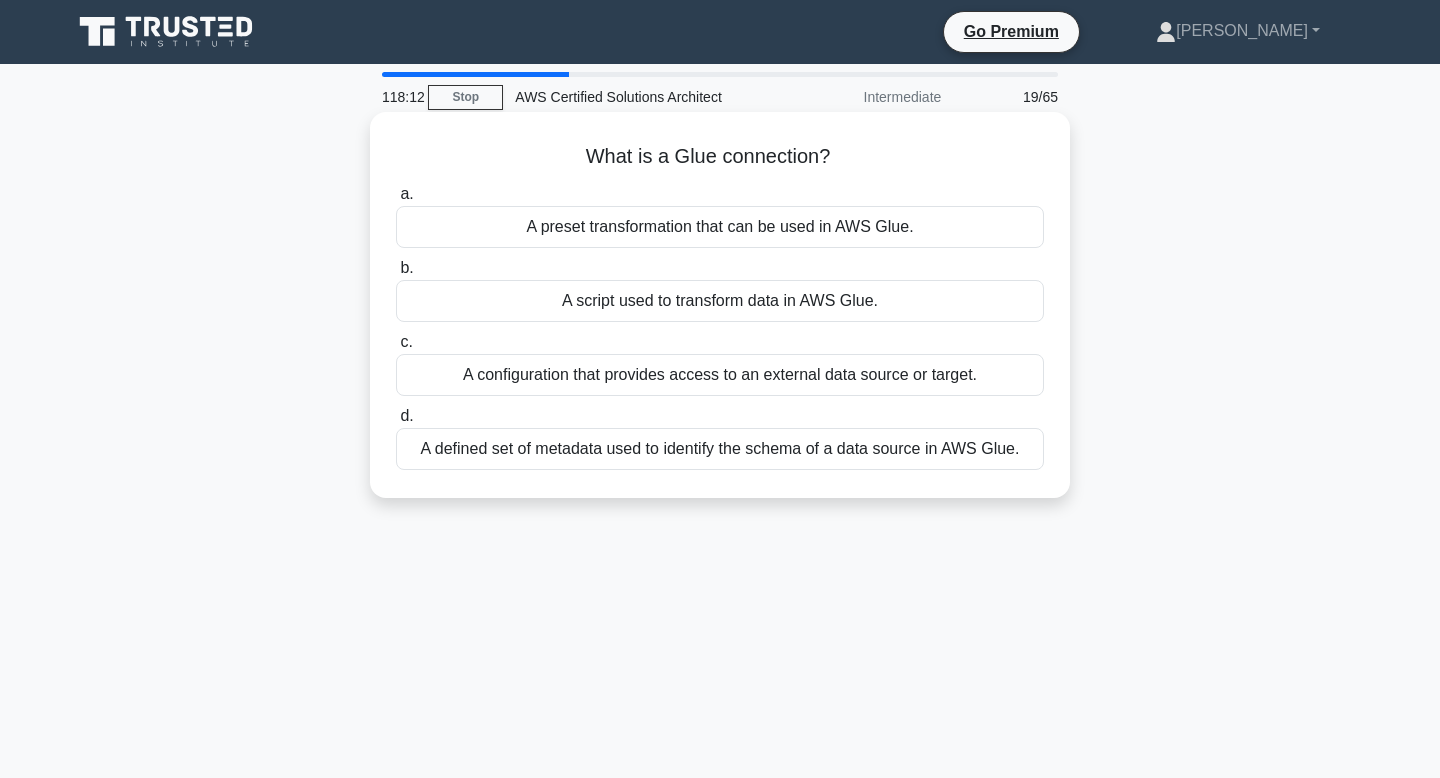drag, startPoint x: 591, startPoint y: 162, endPoint x: 843, endPoint y: 158, distance: 252.03174 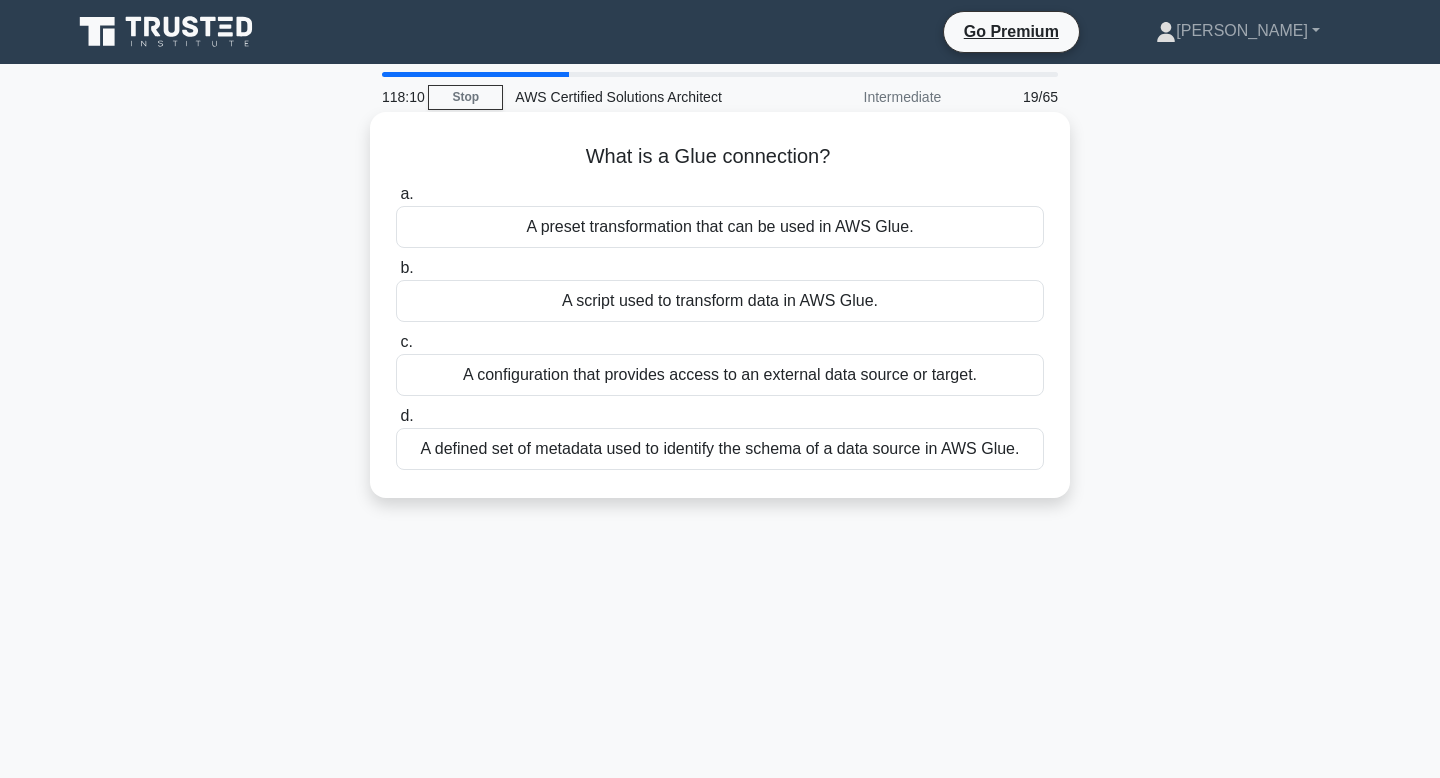 click on "What is a Glue connection?
.spinner_0XTQ{transform-origin:center;animation:spinner_y6GP .75s linear infinite}@keyframes spinner_y6GP{100%{transform:rotate(360deg)}}" at bounding box center [720, 157] 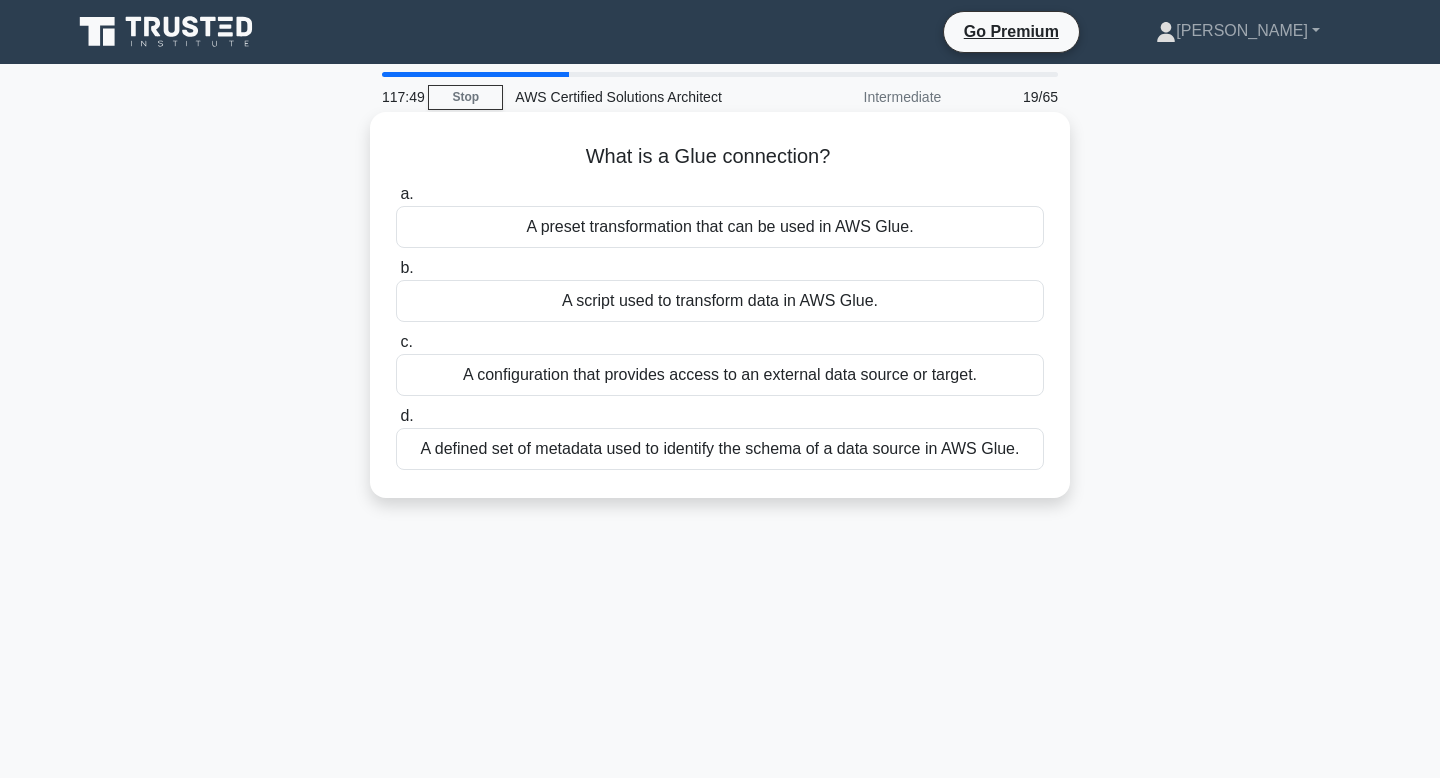 click on "A configuration that provides access to an external data source or target." at bounding box center [720, 375] 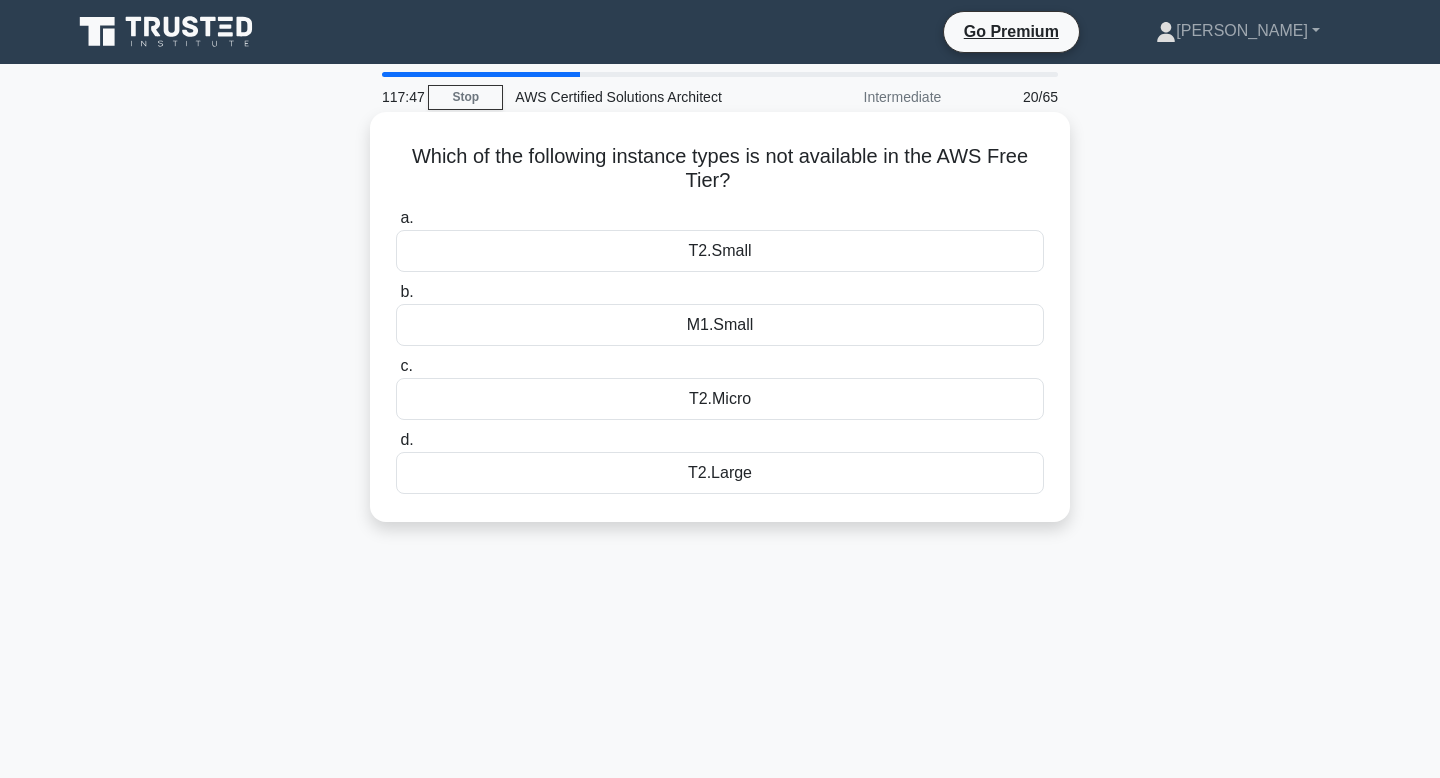 drag, startPoint x: 429, startPoint y: 166, endPoint x: 738, endPoint y: 176, distance: 309.16177 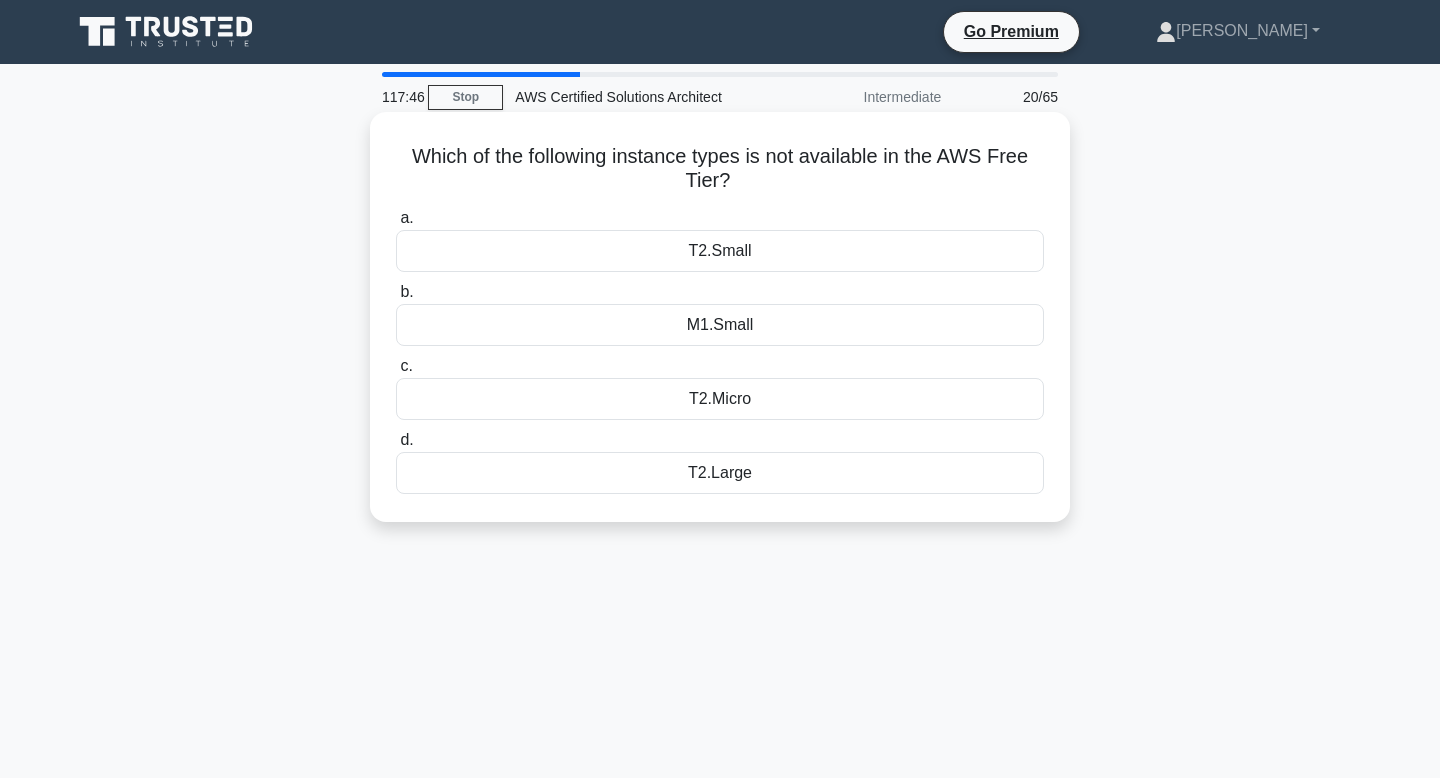 click on ".spinner_0XTQ{transform-origin:center;animation:spinner_y6GP .75s linear infinite}@keyframes spinner_y6GP{100%{transform:rotate(360deg)}}" 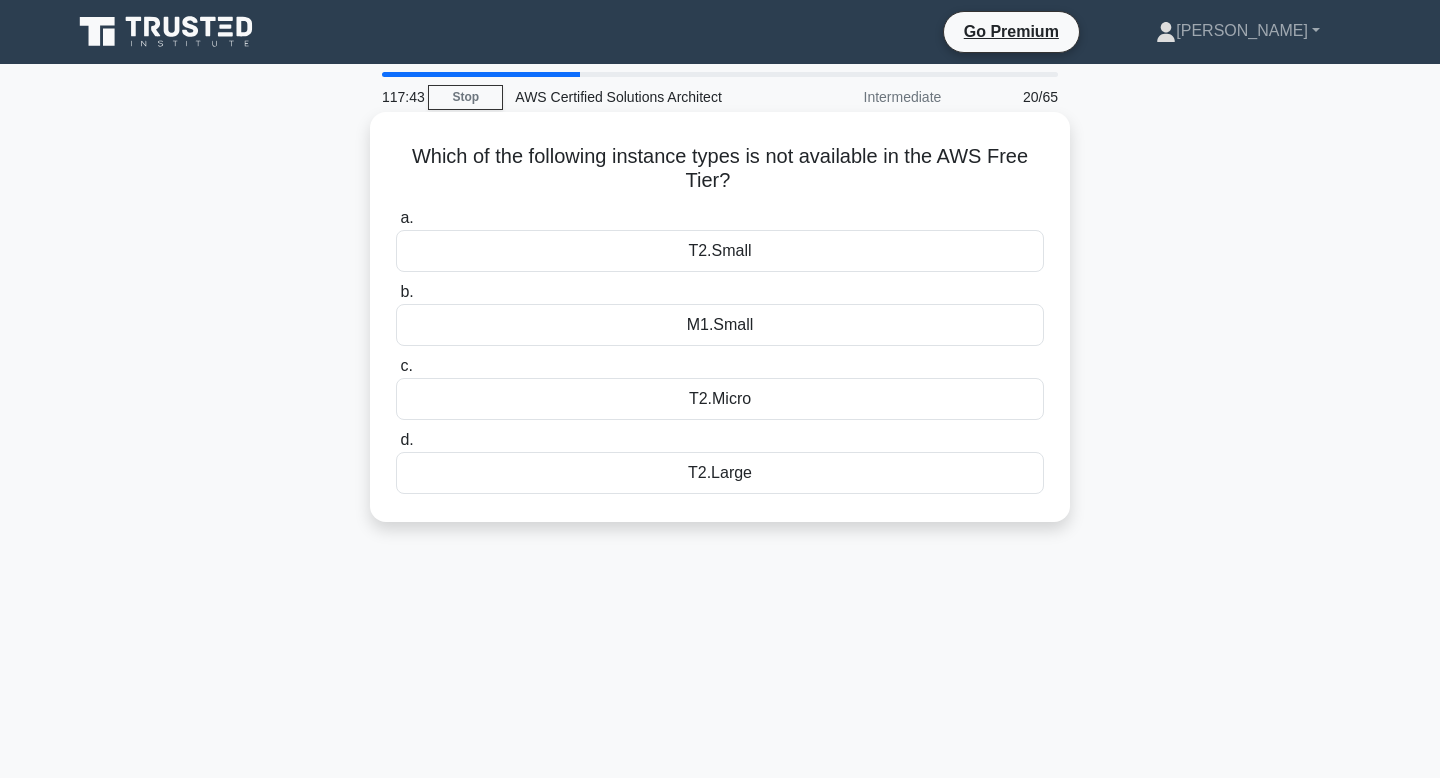 drag, startPoint x: 738, startPoint y: 176, endPoint x: 405, endPoint y: 146, distance: 334.34863 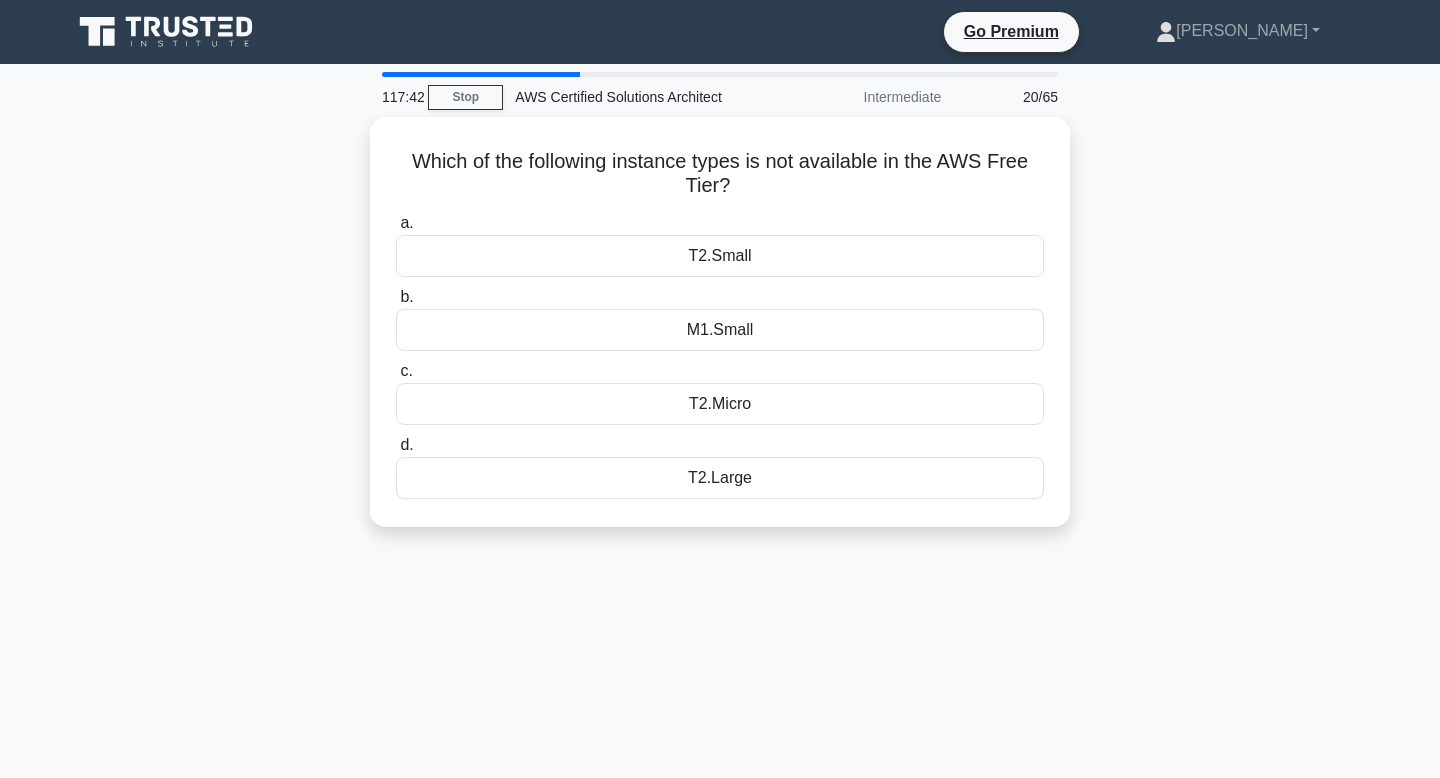 click at bounding box center [392, 116] 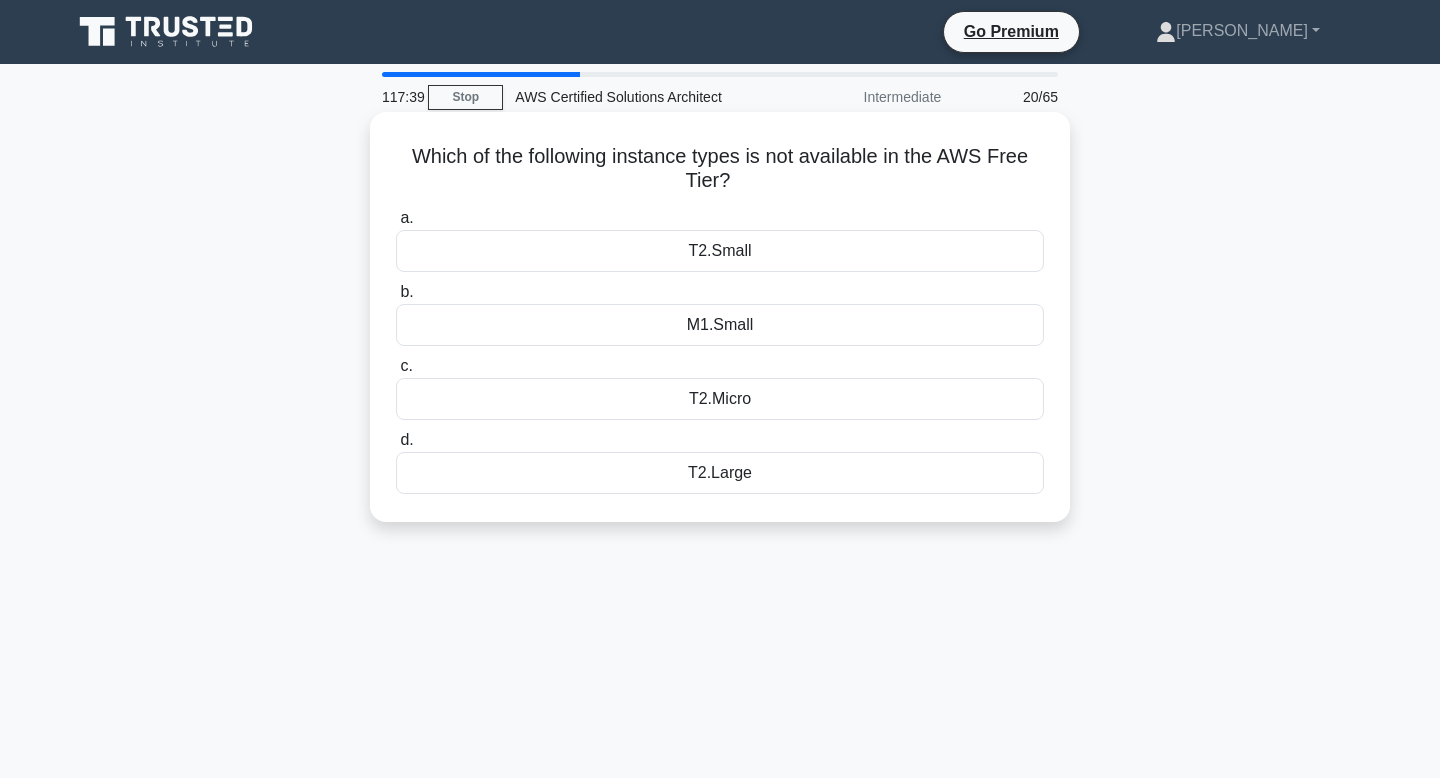 click on "Which of the following instance types is not available in the AWS Free Tier?
.spinner_0XTQ{transform-origin:center;animation:spinner_y6GP .75s linear infinite}@keyframes spinner_y6GP{100%{transform:rotate(360deg)}}" at bounding box center [720, 169] 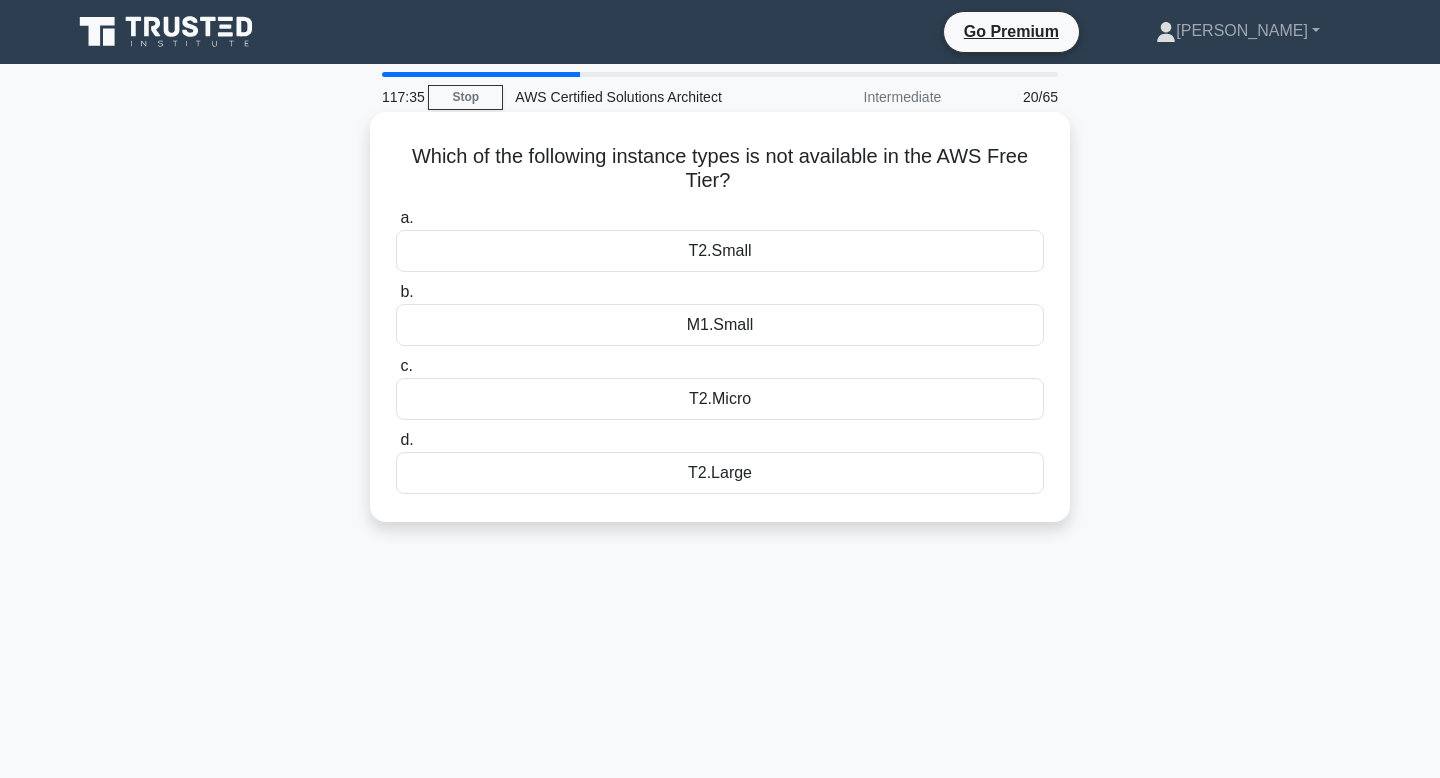 click on "M1.Small" at bounding box center [720, 325] 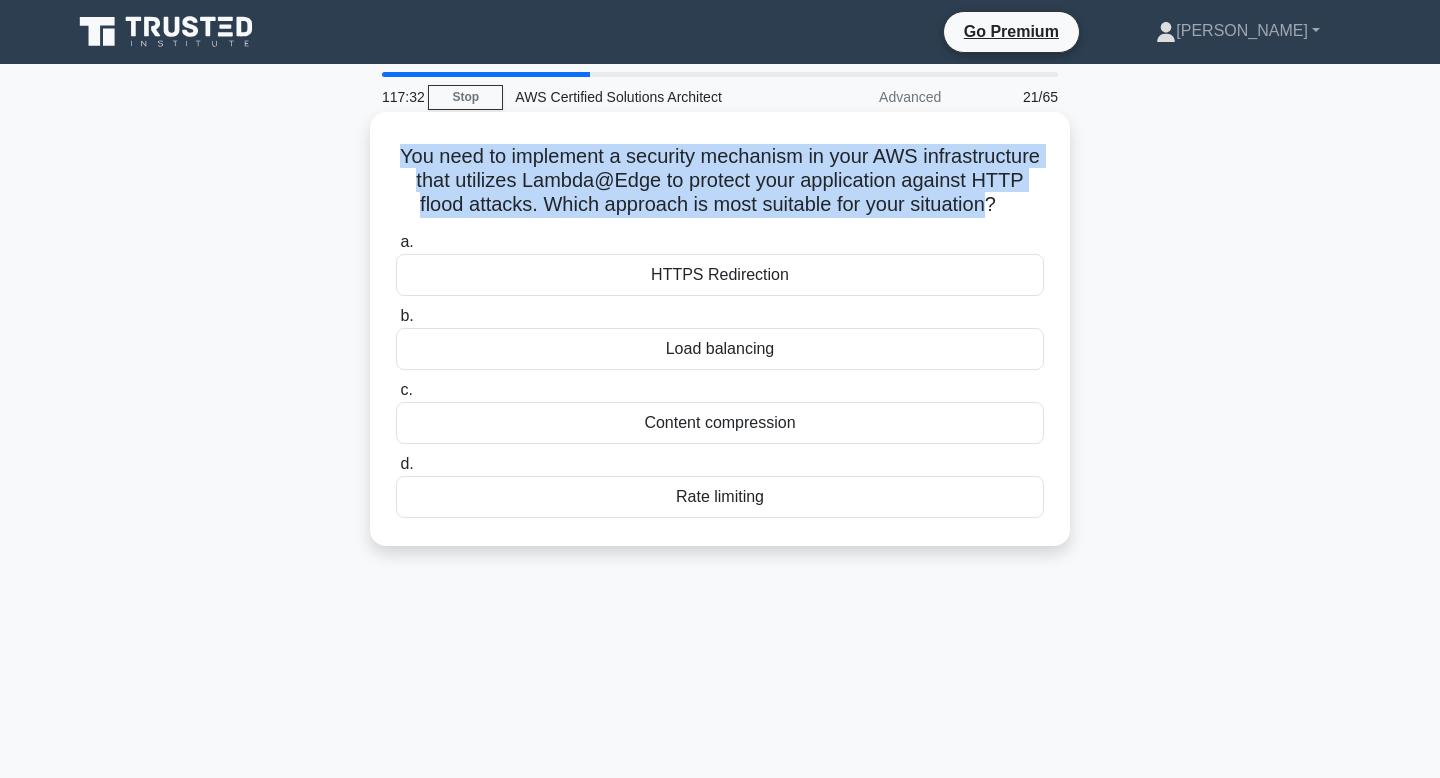 drag, startPoint x: 402, startPoint y: 159, endPoint x: 960, endPoint y: 217, distance: 561.0062 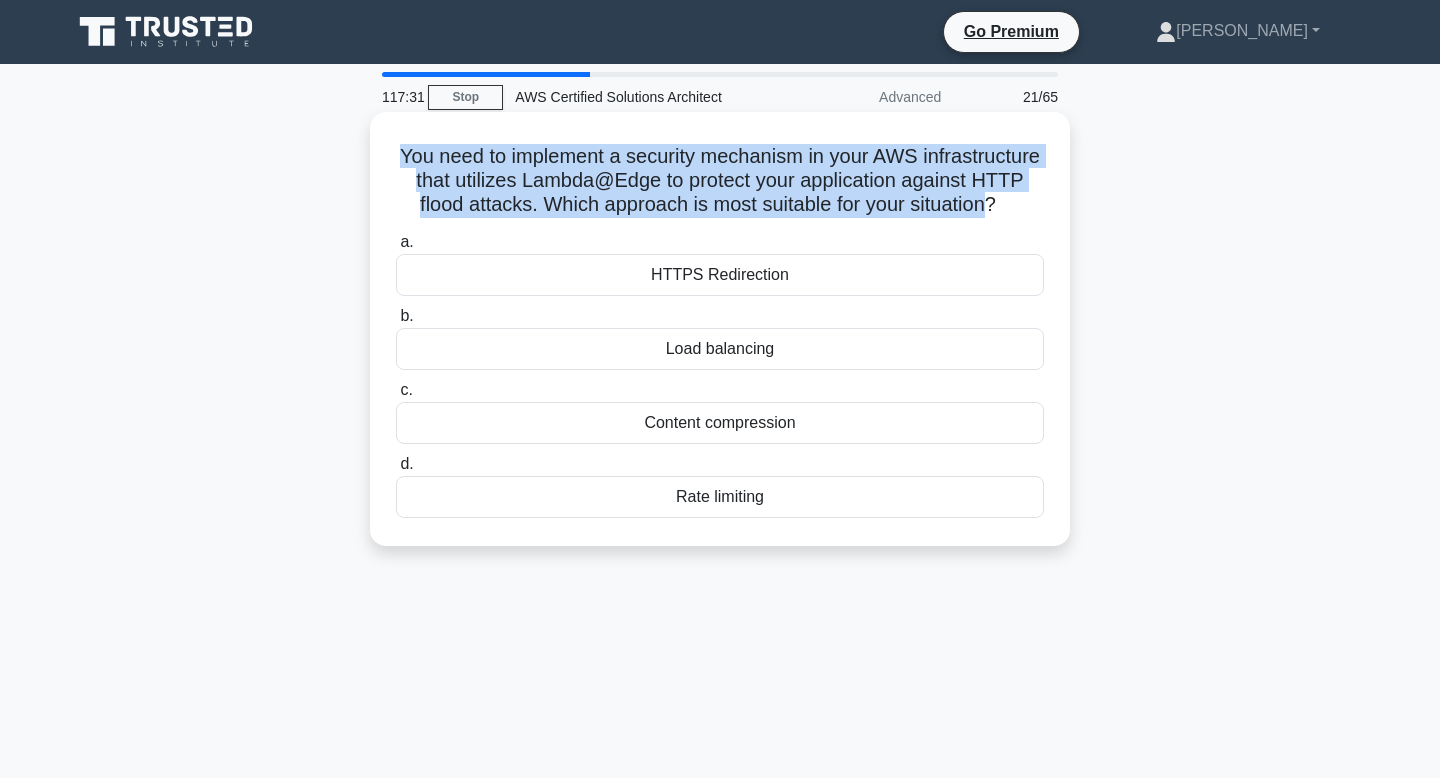 drag, startPoint x: 976, startPoint y: 211, endPoint x: 377, endPoint y: 156, distance: 601.5197 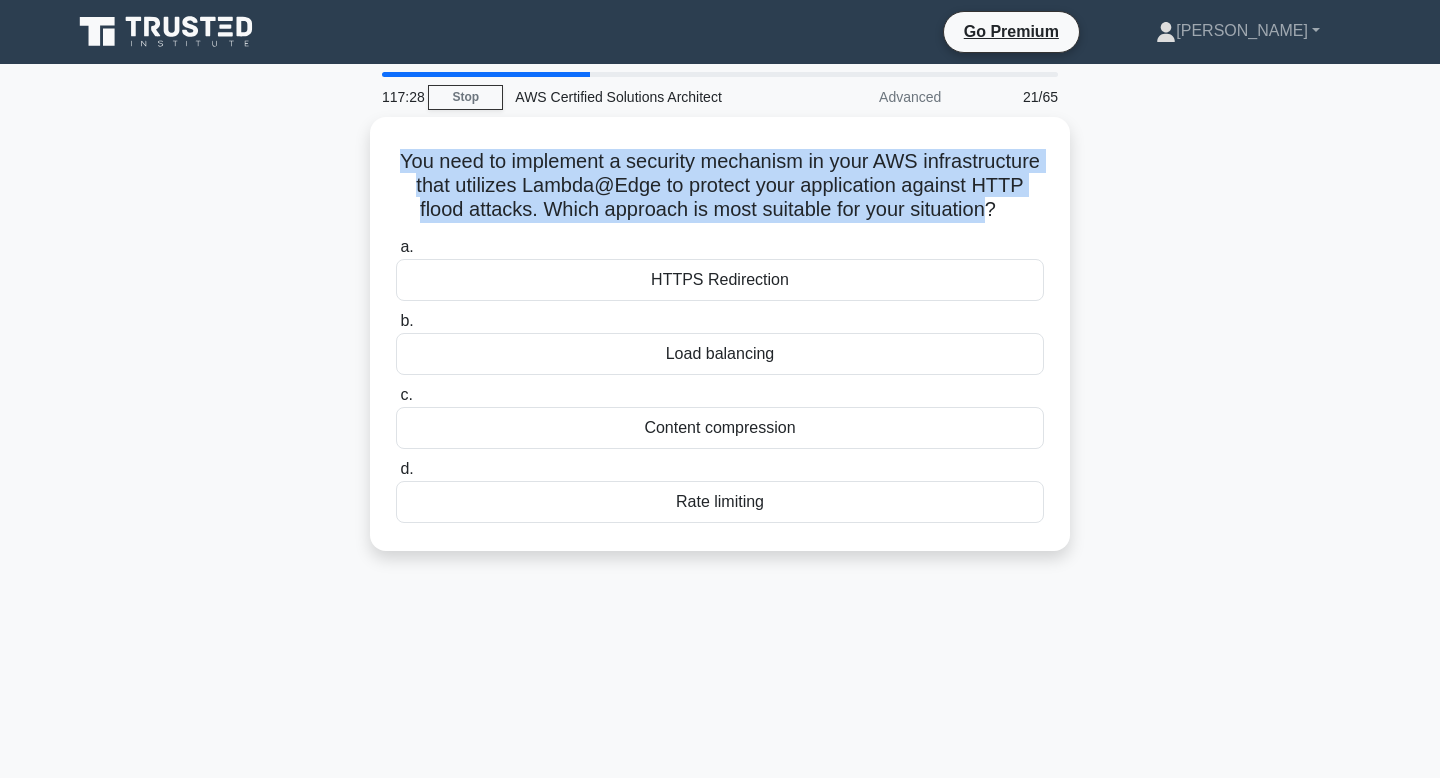 click at bounding box center [364, 116] 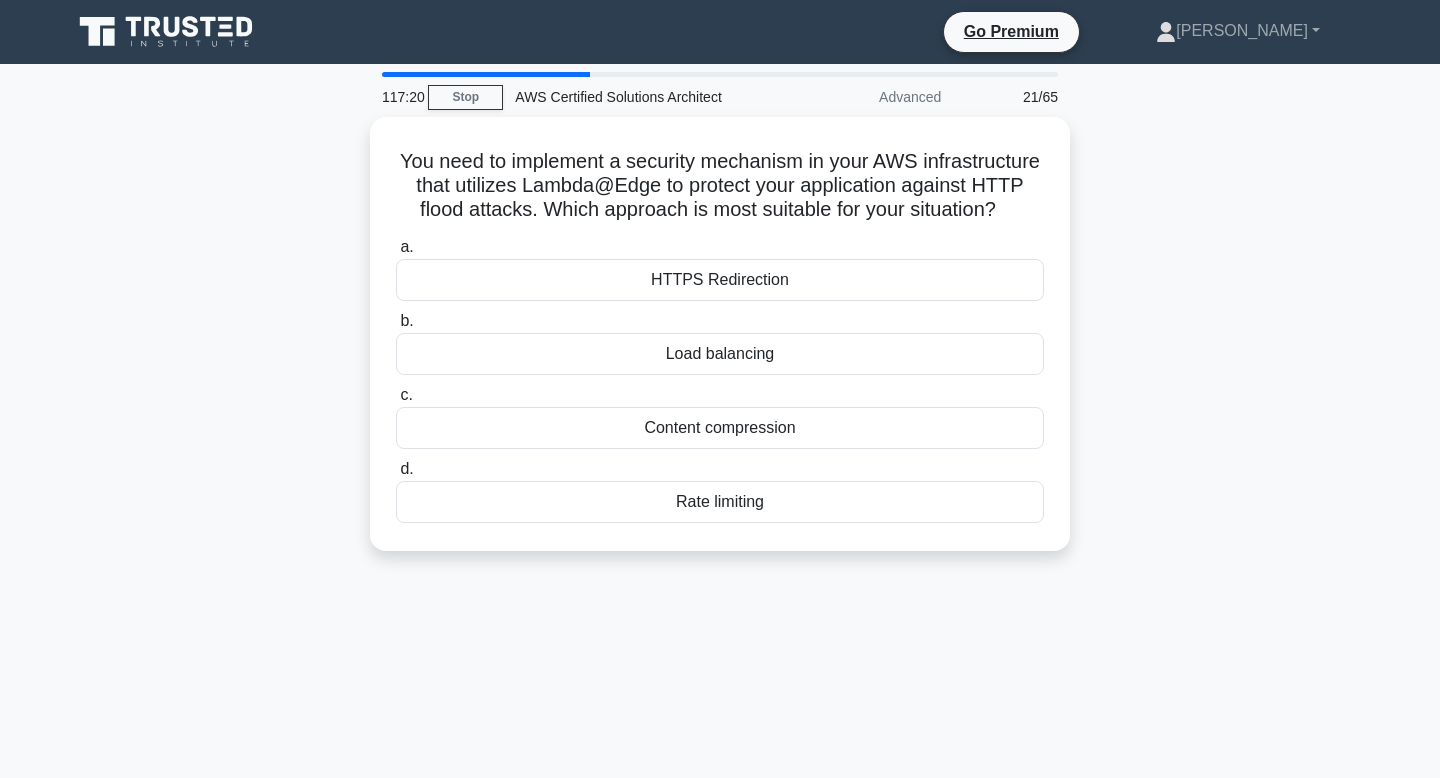 click on "117:20
Stop
AWS Certified Solutions Architect
Advanced
21/65
You need to implement a security mechanism in your AWS infrastructure that utilizes Lambda@Edge to protect your application against HTTP flood attacks. Which approach is most suitable for your situation?
.spinner_0XTQ{transform-origin:center;animation:spinner_y6GP .75s linear infinite}@keyframes spinner_y6GP{100%{transform:rotate(360deg)}}
a.
b. c. d." at bounding box center (720, 572) 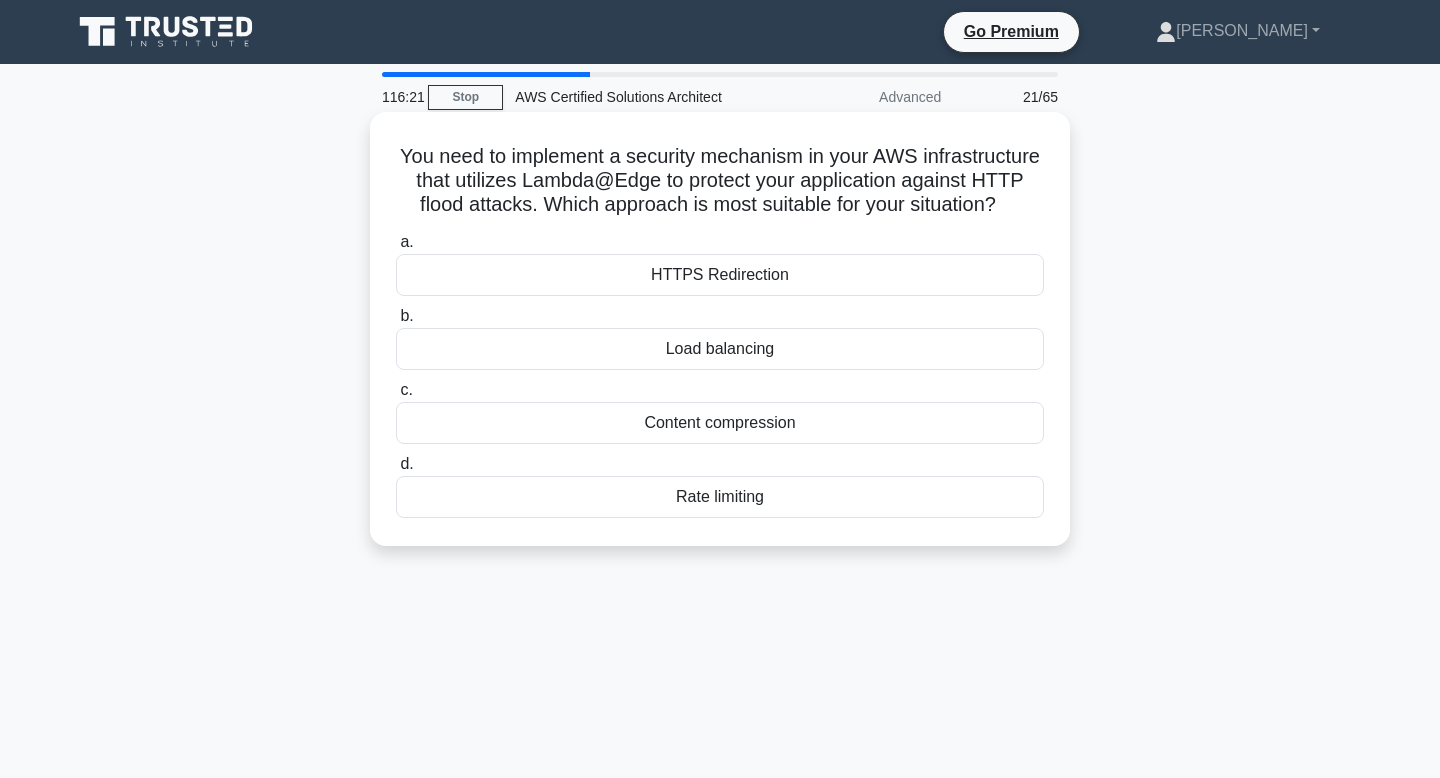 click on "You need to implement a security mechanism in your AWS infrastructure that utilizes Lambda@Edge to protect your application against HTTP flood attacks. Which approach is most suitable for your situation?
.spinner_0XTQ{transform-origin:center;animation:spinner_y6GP .75s linear infinite}@keyframes spinner_y6GP{100%{transform:rotate(360deg)}}" at bounding box center [720, 181] 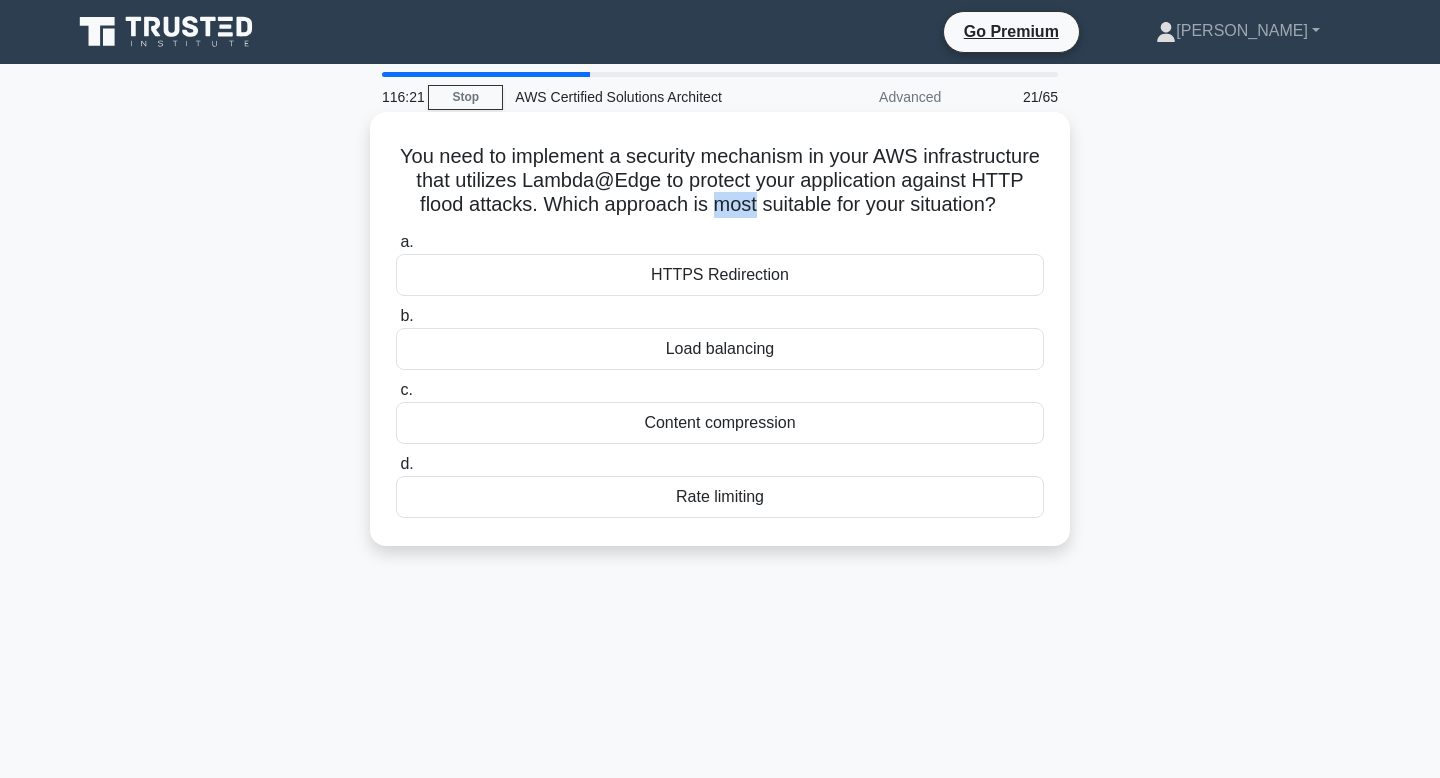 click on "You need to implement a security mechanism in your AWS infrastructure that utilizes Lambda@Edge to protect your application against HTTP flood attacks. Which approach is most suitable for your situation?
.spinner_0XTQ{transform-origin:center;animation:spinner_y6GP .75s linear infinite}@keyframes spinner_y6GP{100%{transform:rotate(360deg)}}" at bounding box center [720, 181] 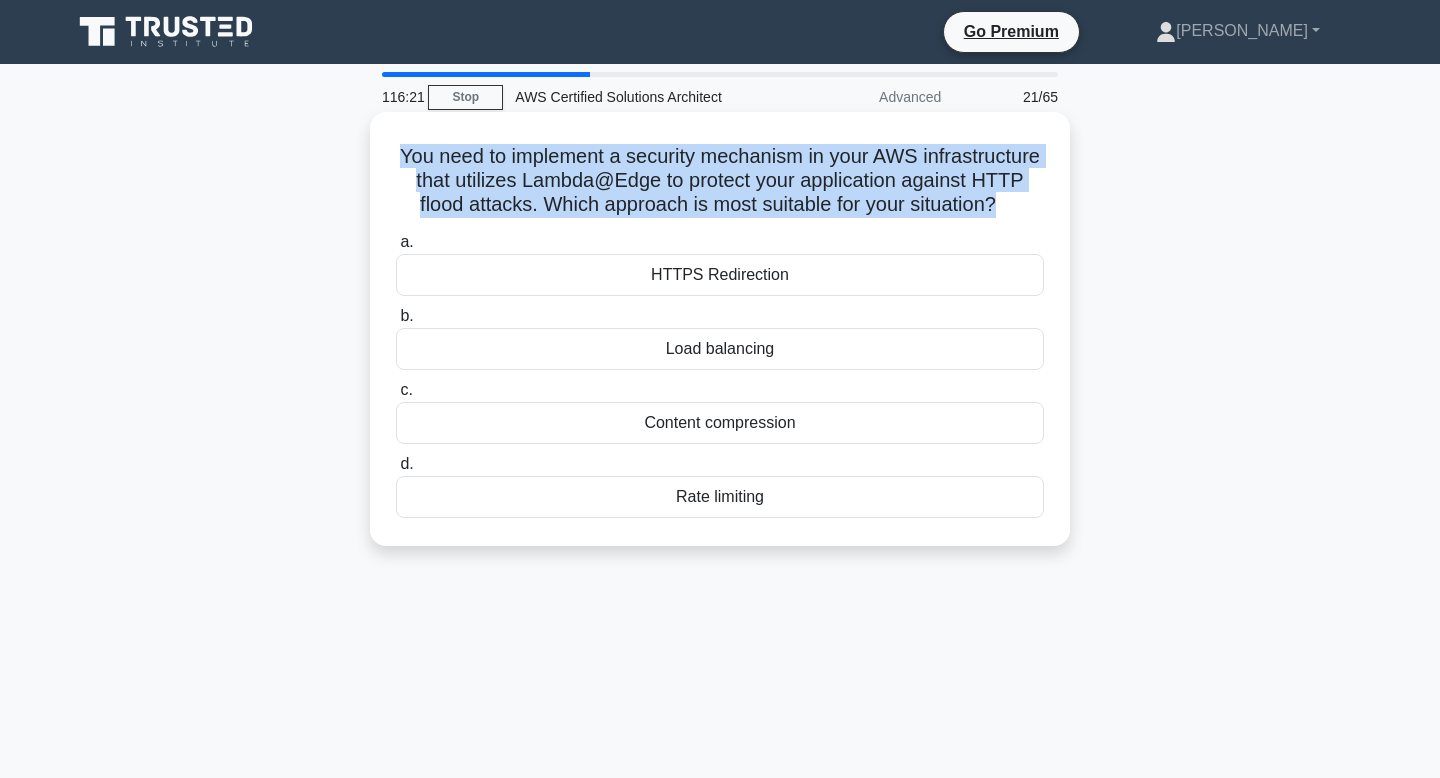click on "You need to implement a security mechanism in your AWS infrastructure that utilizes Lambda@Edge to protect your application against HTTP flood attacks. Which approach is most suitable for your situation?
.spinner_0XTQ{transform-origin:center;animation:spinner_y6GP .75s linear infinite}@keyframes spinner_y6GP{100%{transform:rotate(360deg)}}" at bounding box center (720, 181) 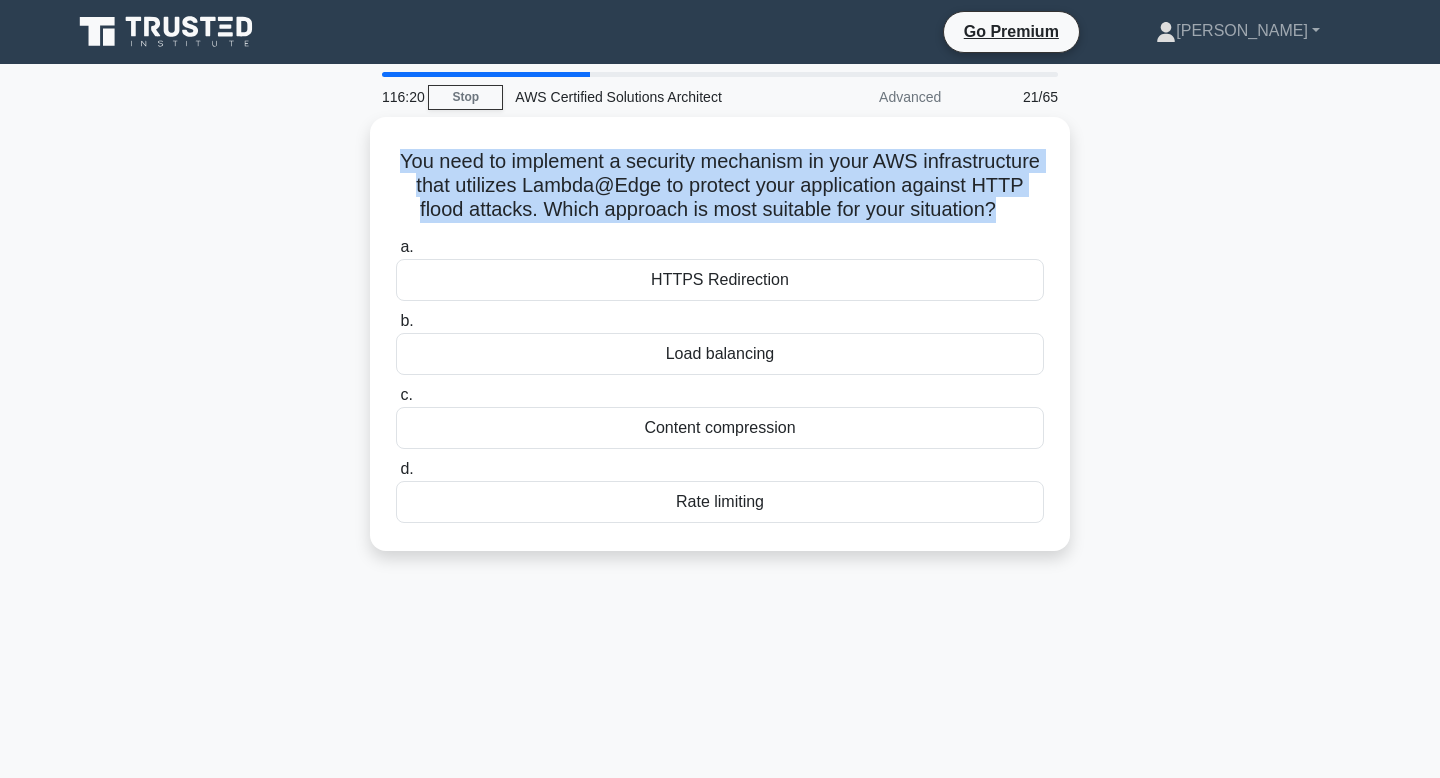 click at bounding box center (695, 220) 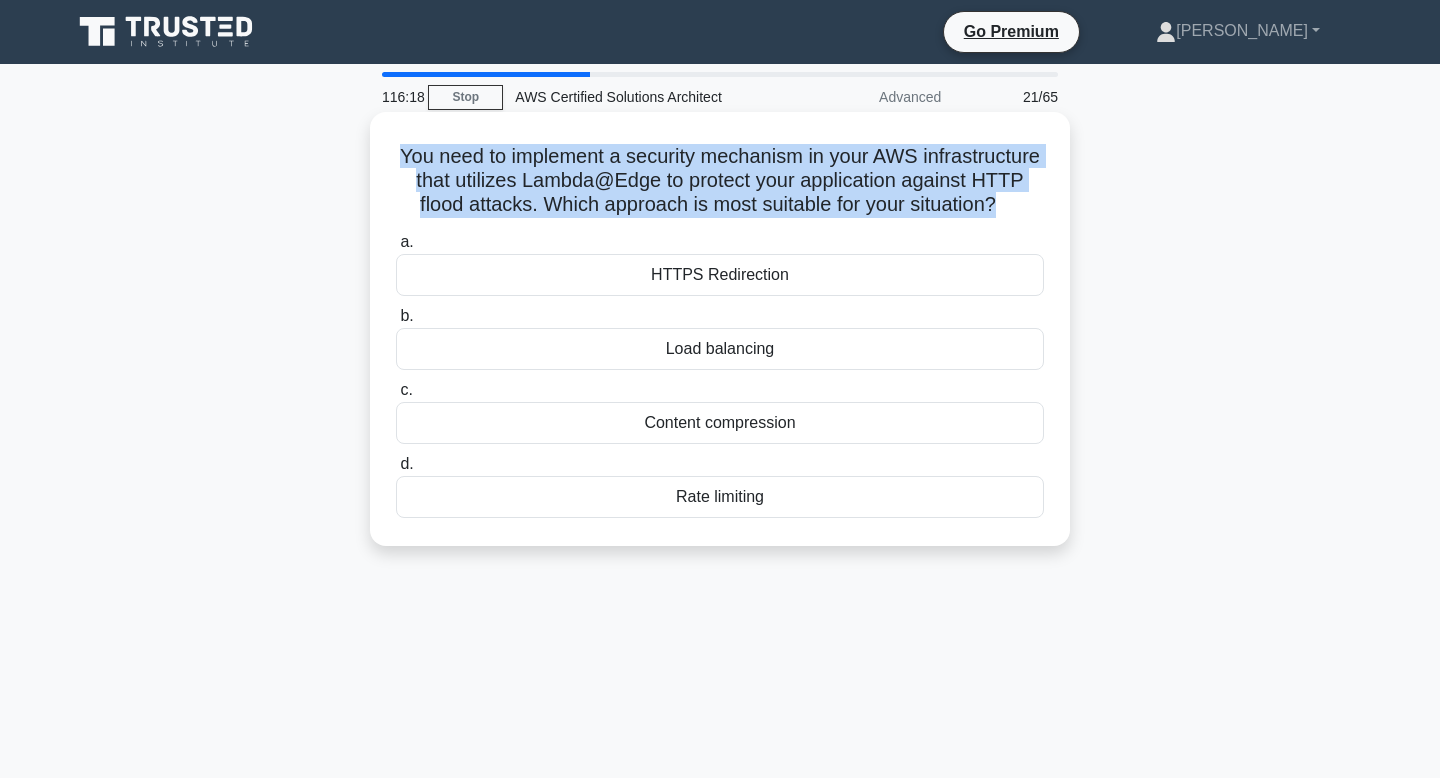 click on "You need to implement a security mechanism in your AWS infrastructure that utilizes Lambda@Edge to protect your application against HTTP flood attacks. Which approach is most suitable for your situation?
.spinner_0XTQ{transform-origin:center;animation:spinner_y6GP .75s linear infinite}@keyframes spinner_y6GP{100%{transform:rotate(360deg)}}" at bounding box center [720, 181] 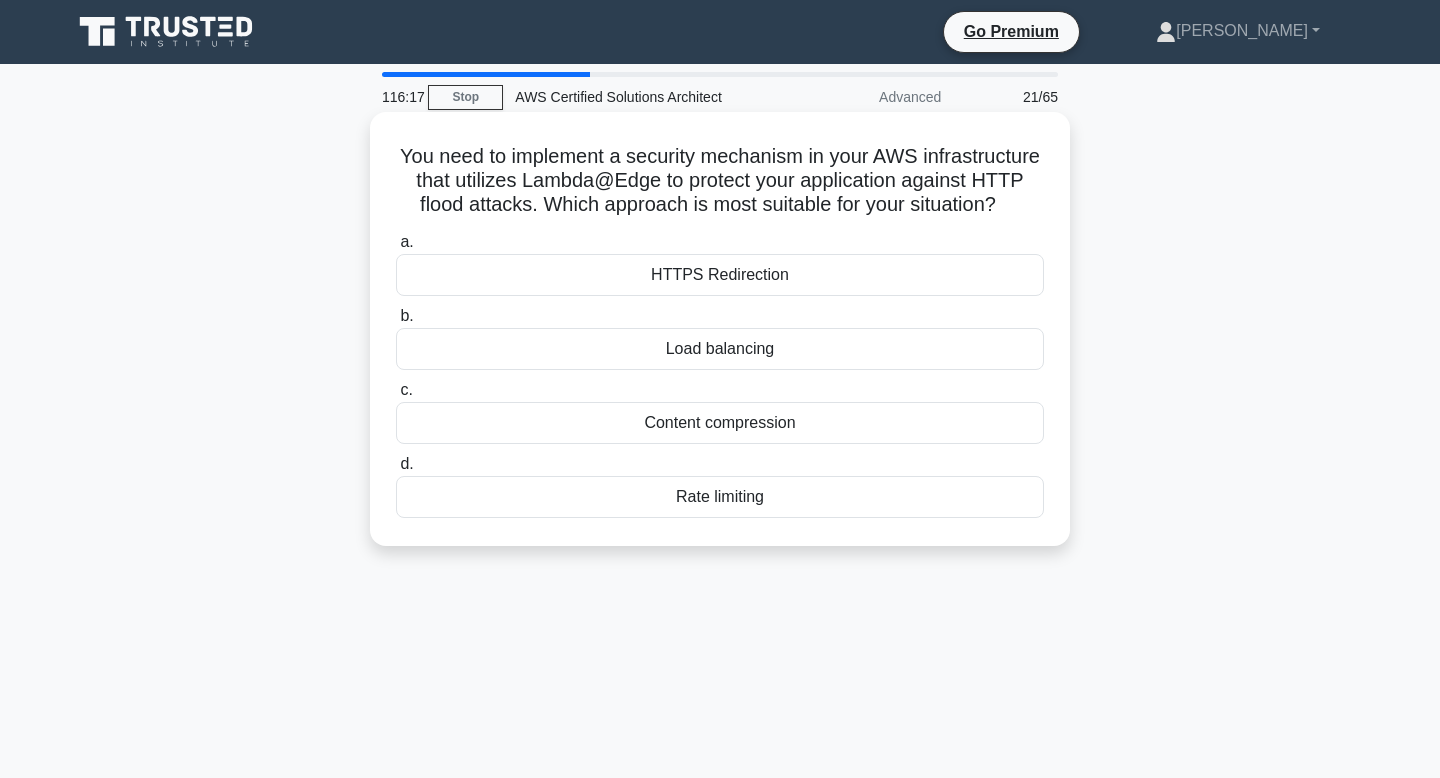 click on "You need to implement a security mechanism in your AWS infrastructure that utilizes Lambda@Edge to protect your application against HTTP flood attacks. Which approach is most suitable for your situation?
.spinner_0XTQ{transform-origin:center;animation:spinner_y6GP .75s linear infinite}@keyframes spinner_y6GP{100%{transform:rotate(360deg)}}" at bounding box center (720, 181) 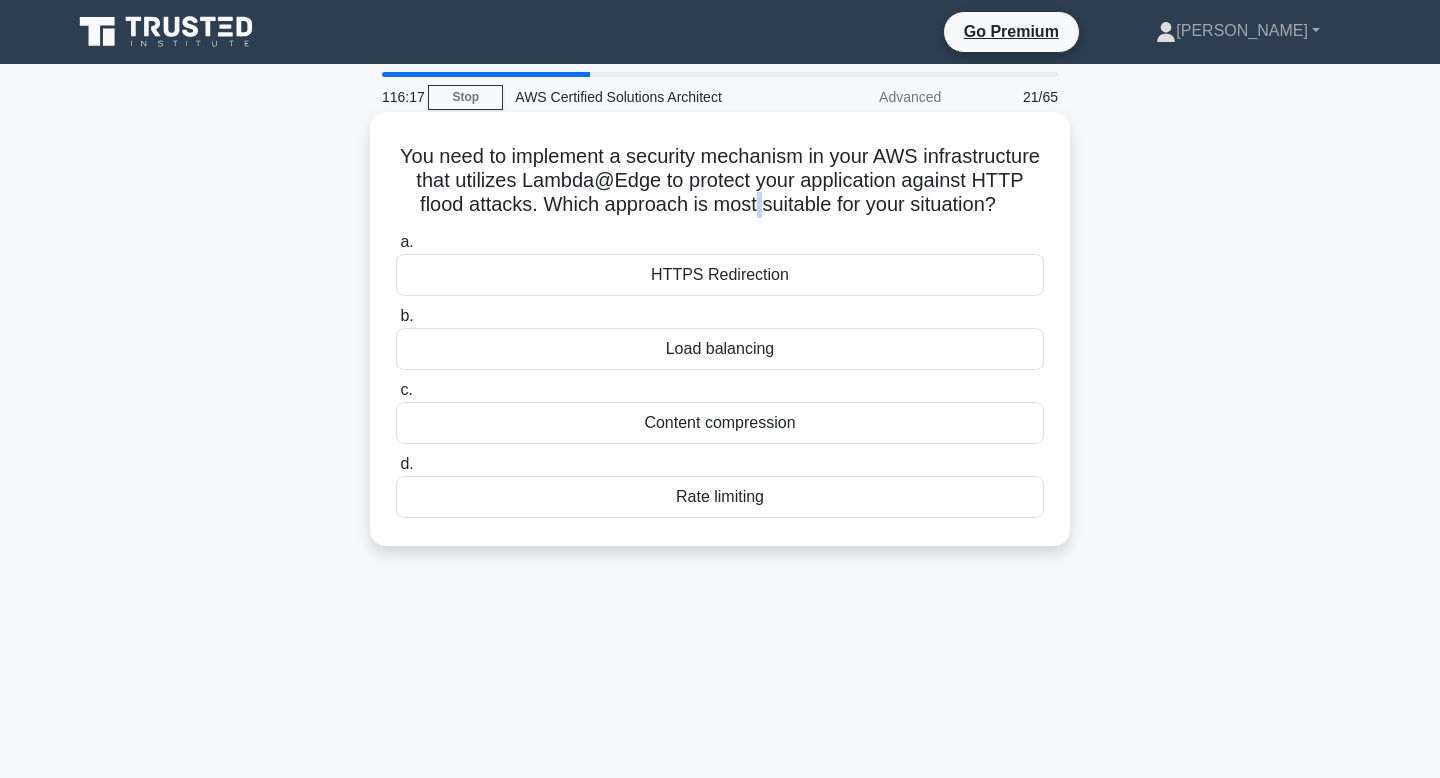 click on "You need to implement a security mechanism in your AWS infrastructure that utilizes Lambda@Edge to protect your application against HTTP flood attacks. Which approach is most suitable for your situation?
.spinner_0XTQ{transform-origin:center;animation:spinner_y6GP .75s linear infinite}@keyframes spinner_y6GP{100%{transform:rotate(360deg)}}" at bounding box center [720, 181] 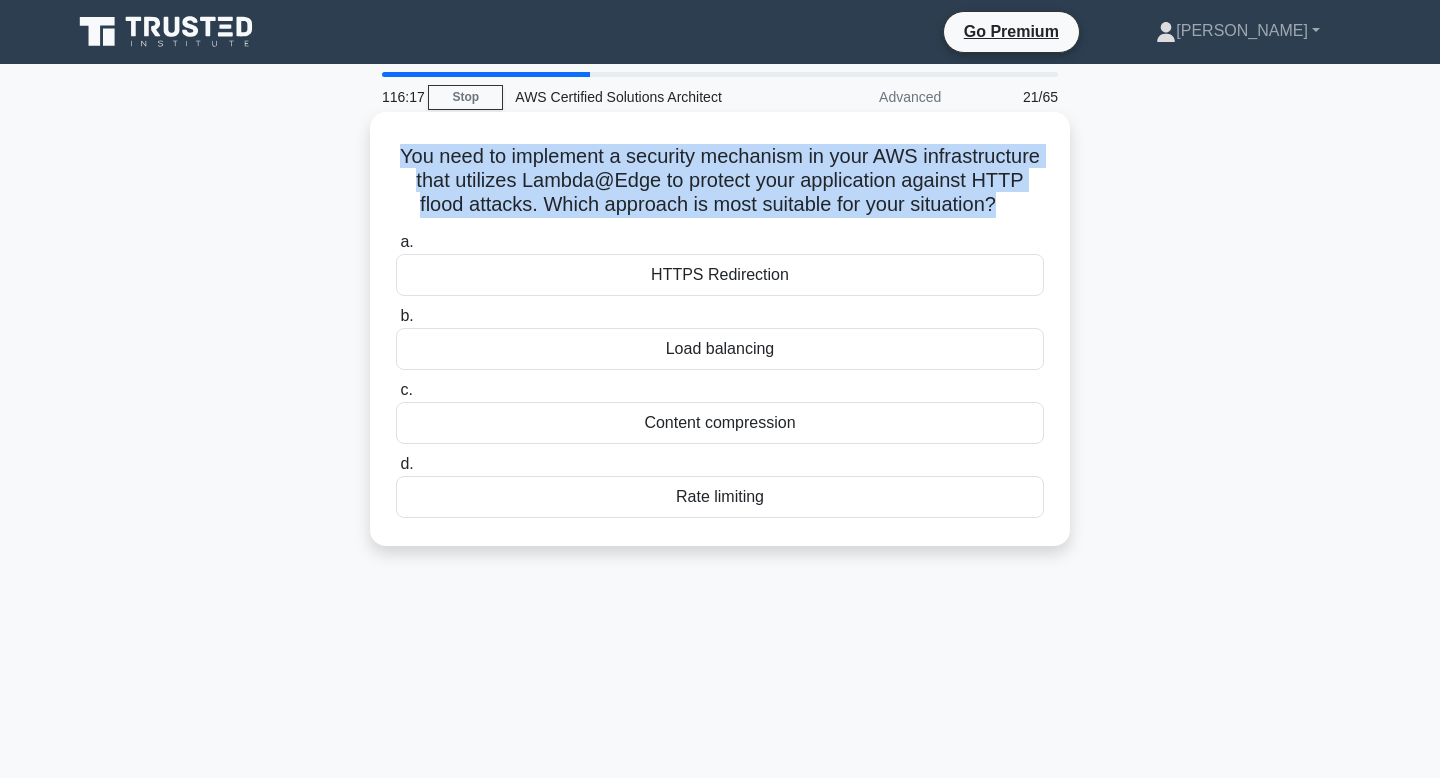 click on "You need to implement a security mechanism in your AWS infrastructure that utilizes Lambda@Edge to protect your application against HTTP flood attacks. Which approach is most suitable for your situation?
.spinner_0XTQ{transform-origin:center;animation:spinner_y6GP .75s linear infinite}@keyframes spinner_y6GP{100%{transform:rotate(360deg)}}" at bounding box center [720, 181] 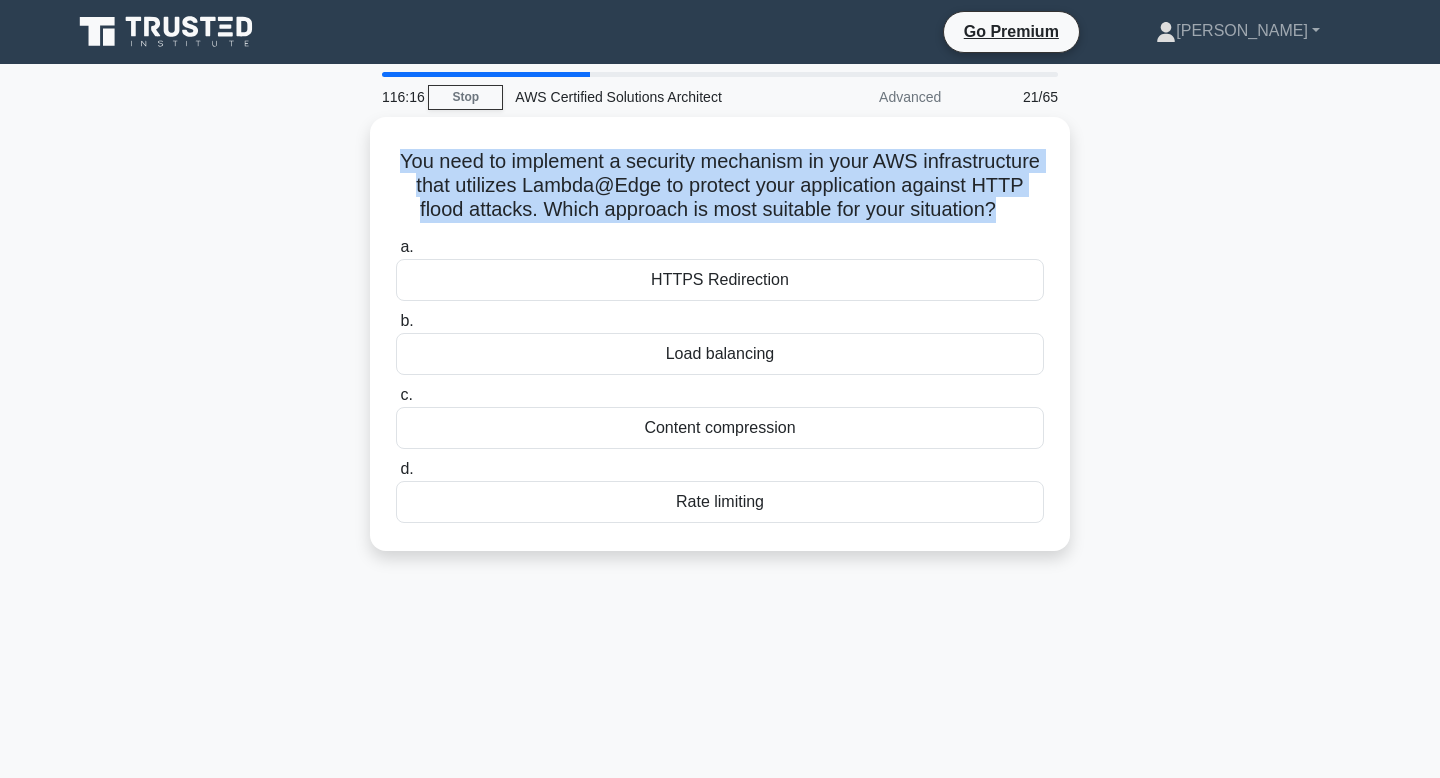 click at bounding box center (713, 220) 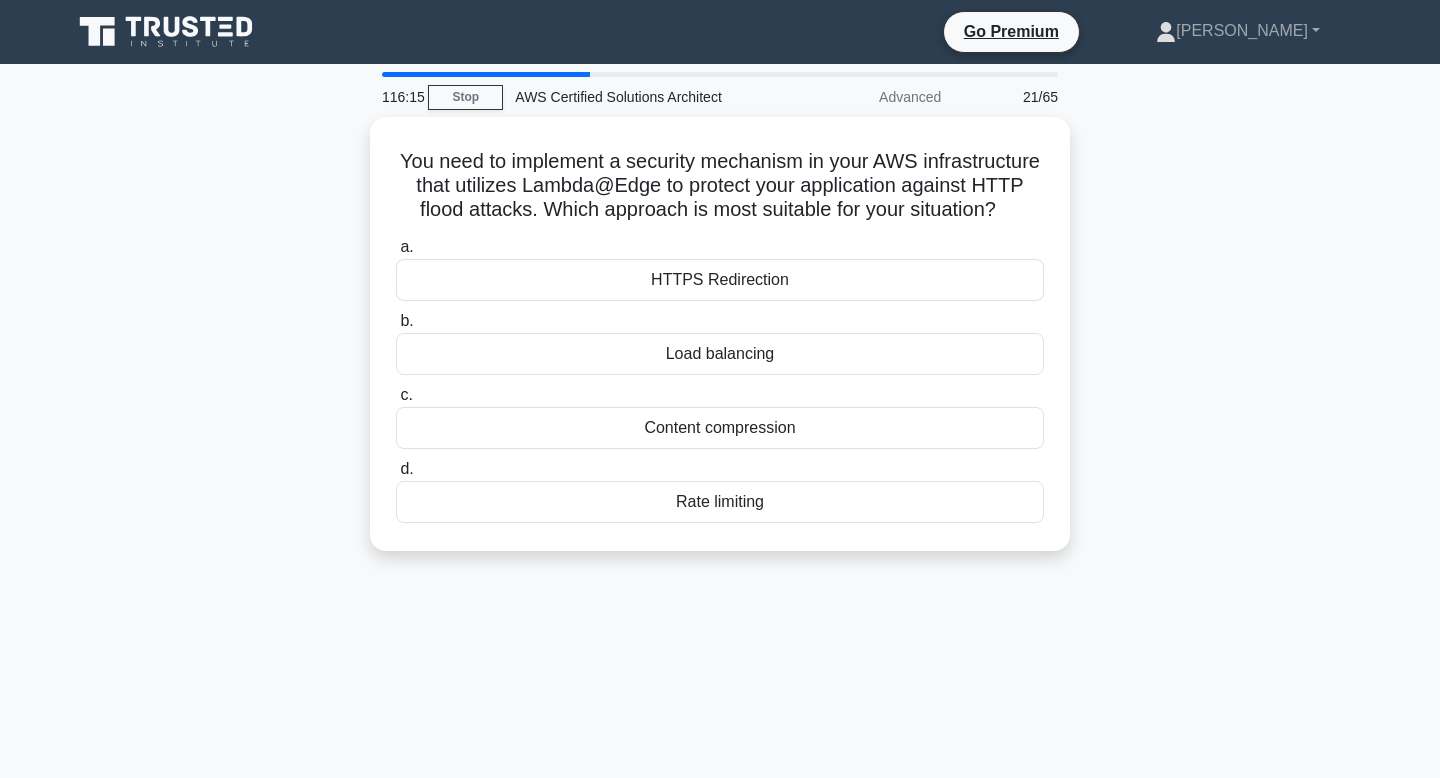 click on "You need to implement a security mechanism in your AWS infrastructure that utilizes Lambda@Edge to protect your application against HTTP flood attacks. Which approach is most suitable for your situation?
.spinner_0XTQ{transform-origin:center;animation:spinner_y6GP .75s linear infinite}@keyframes spinner_y6GP{100%{transform:rotate(360deg)}}
a.
HTTPS Redirection
b. c." at bounding box center [720, 346] 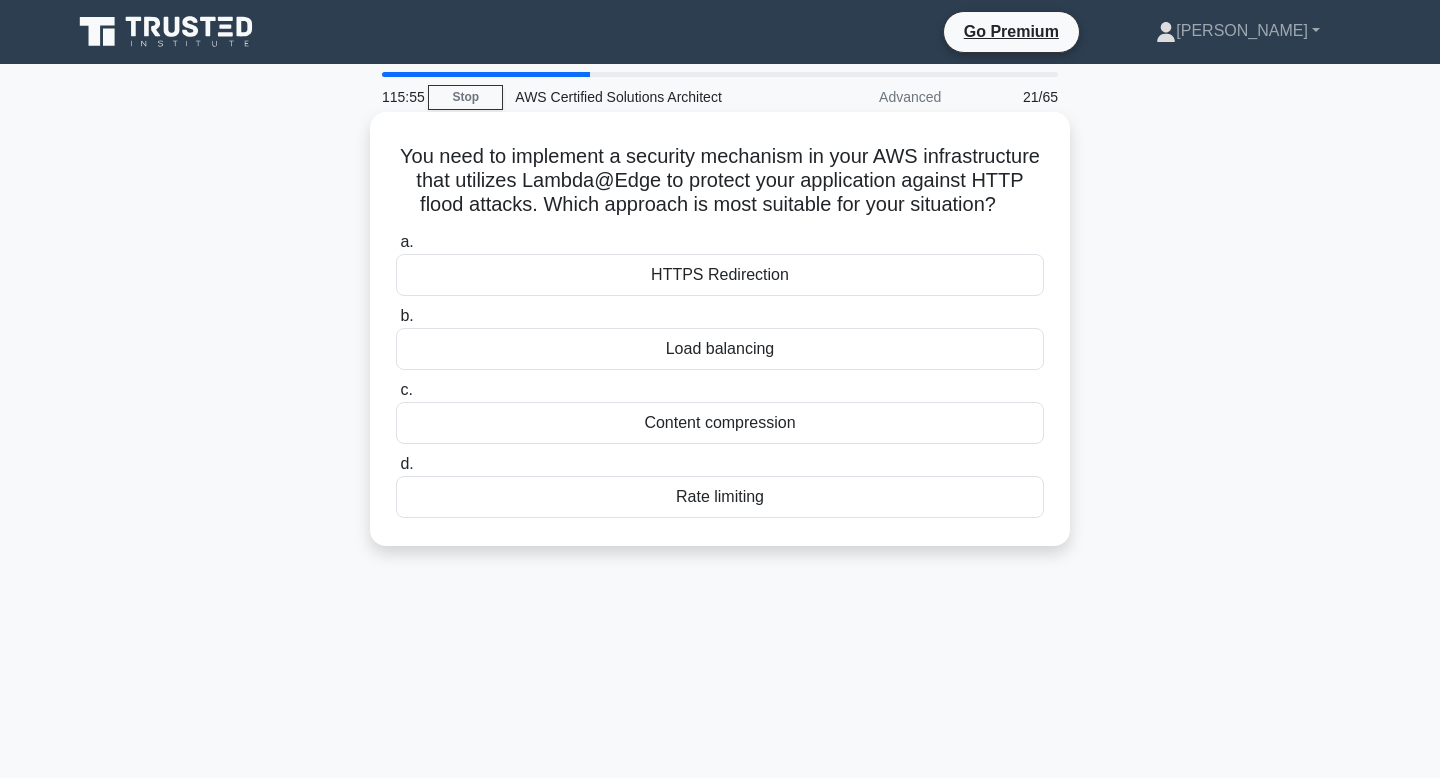 click on "Load balancing" at bounding box center [720, 349] 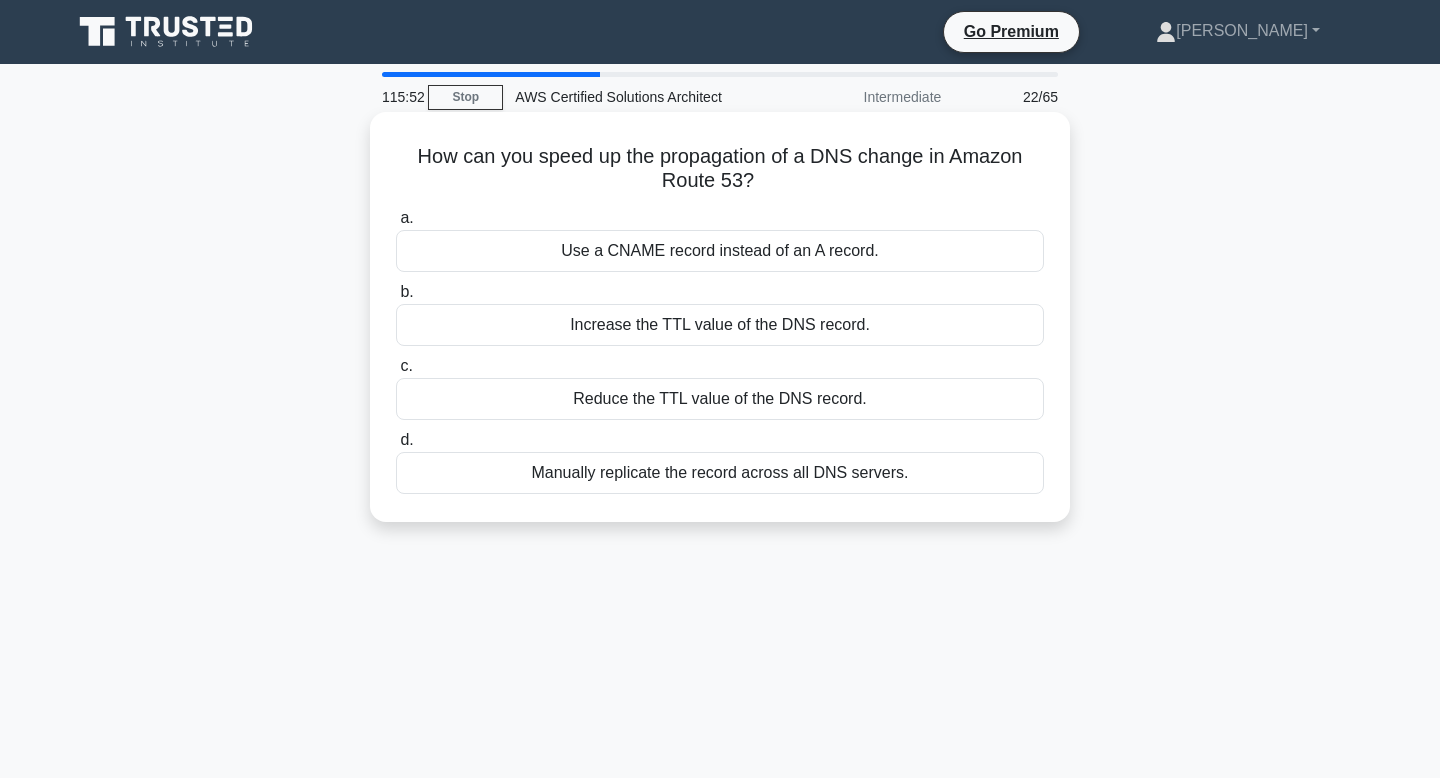 drag, startPoint x: 422, startPoint y: 161, endPoint x: 842, endPoint y: 177, distance: 420.30466 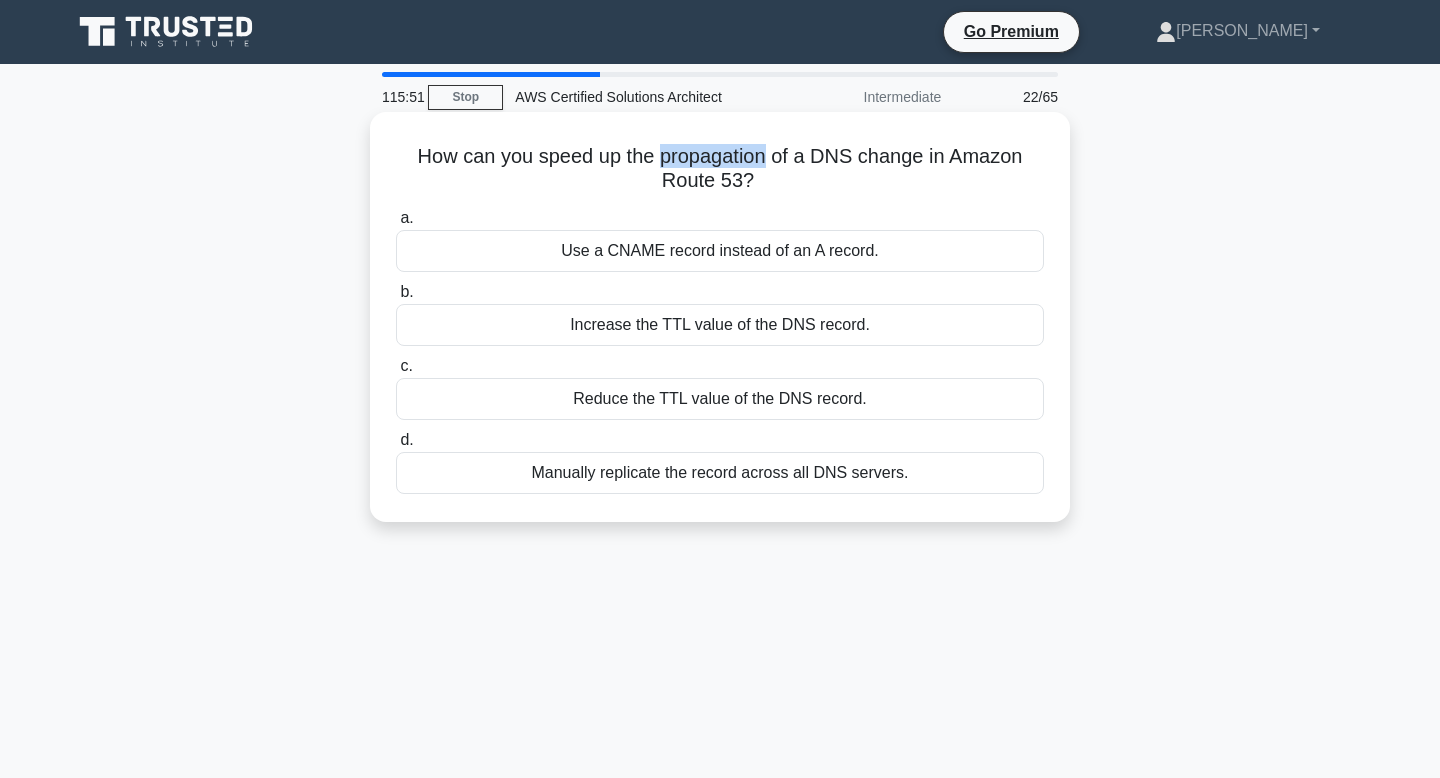 click on "How can you speed up the propagation of a DNS change in Amazon Route 53?
.spinner_0XTQ{transform-origin:center;animation:spinner_y6GP .75s linear infinite}@keyframes spinner_y6GP{100%{transform:rotate(360deg)}}" at bounding box center [720, 169] 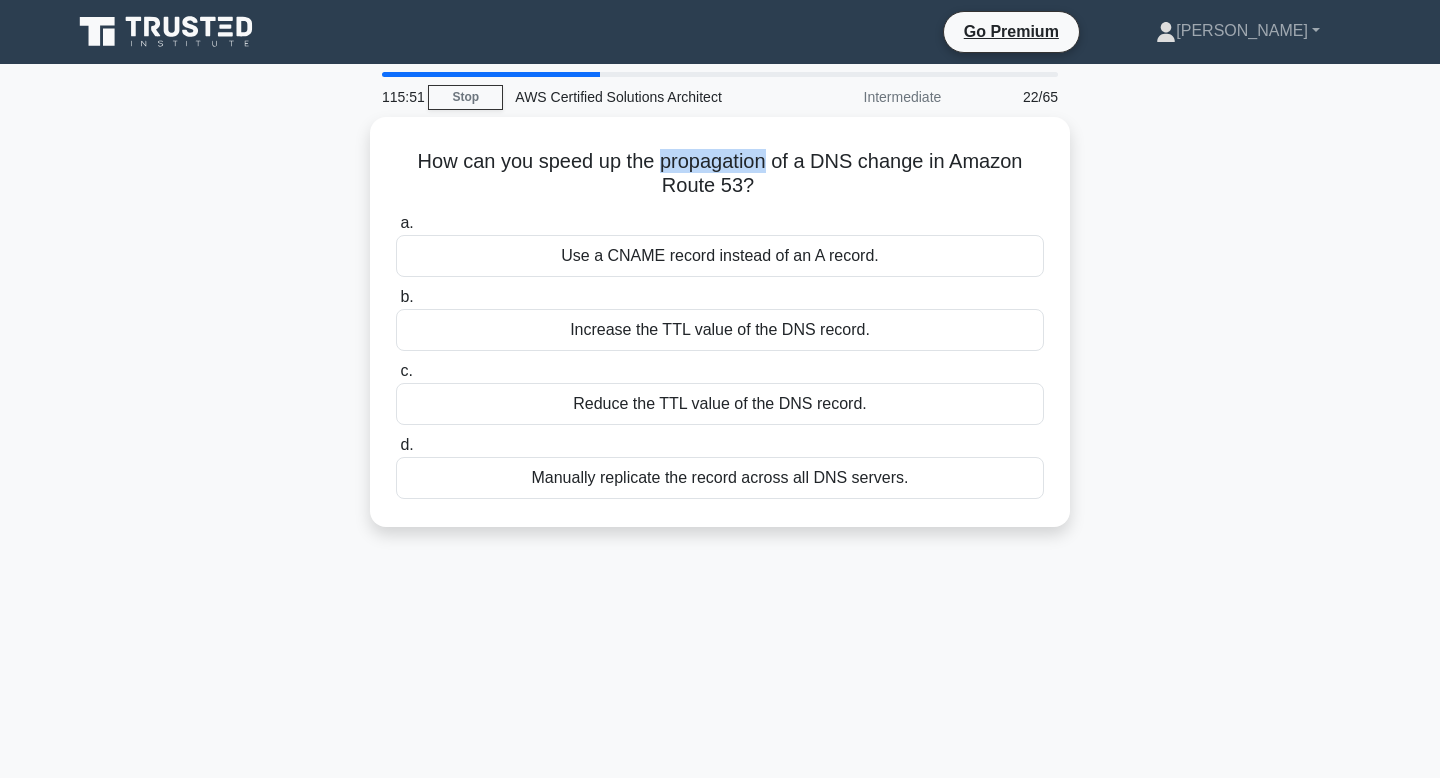 click at bounding box center [690, 116] 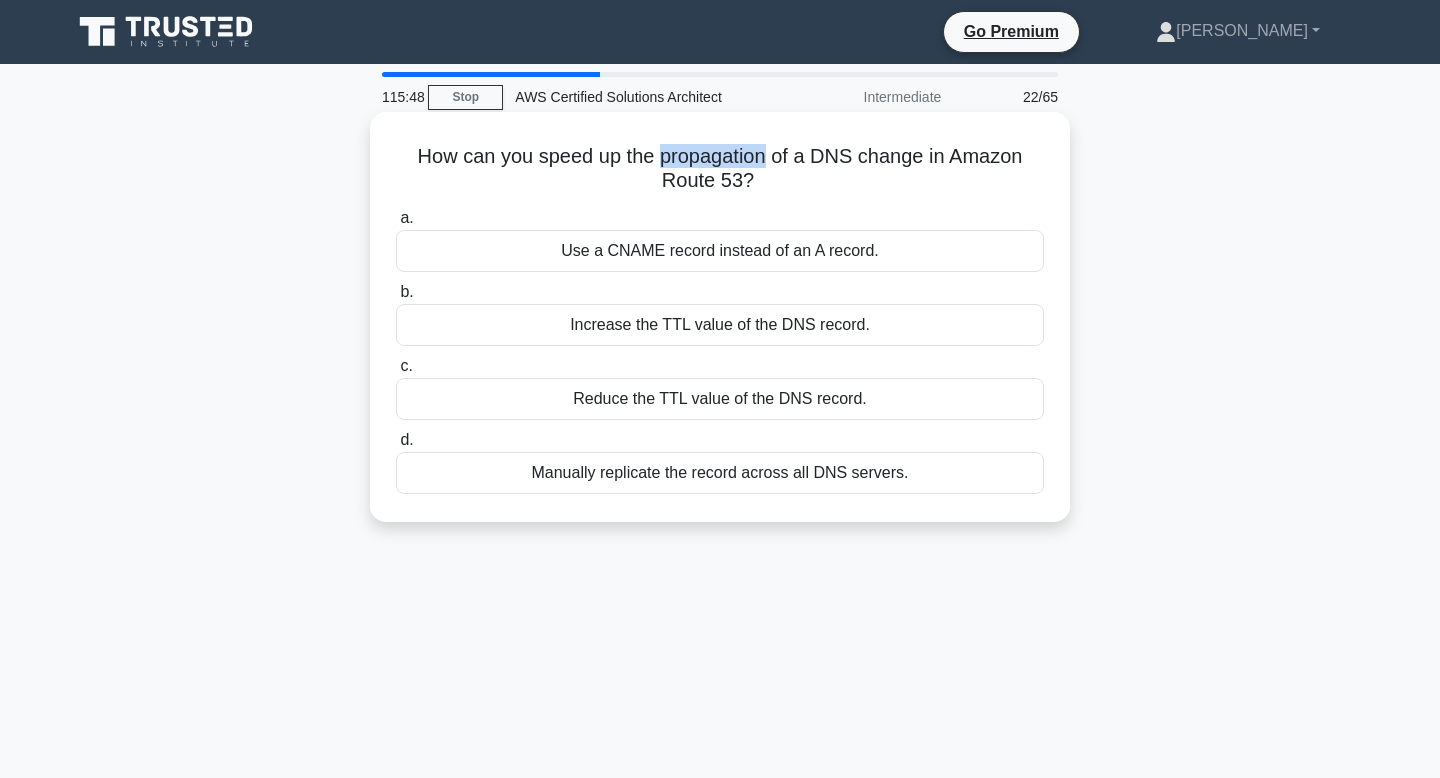 click on "How can you speed up the propagation of a DNS change in Amazon Route 53?
.spinner_0XTQ{transform-origin:center;animation:spinner_y6GP .75s linear infinite}@keyframes spinner_y6GP{100%{transform:rotate(360deg)}}" at bounding box center [720, 169] 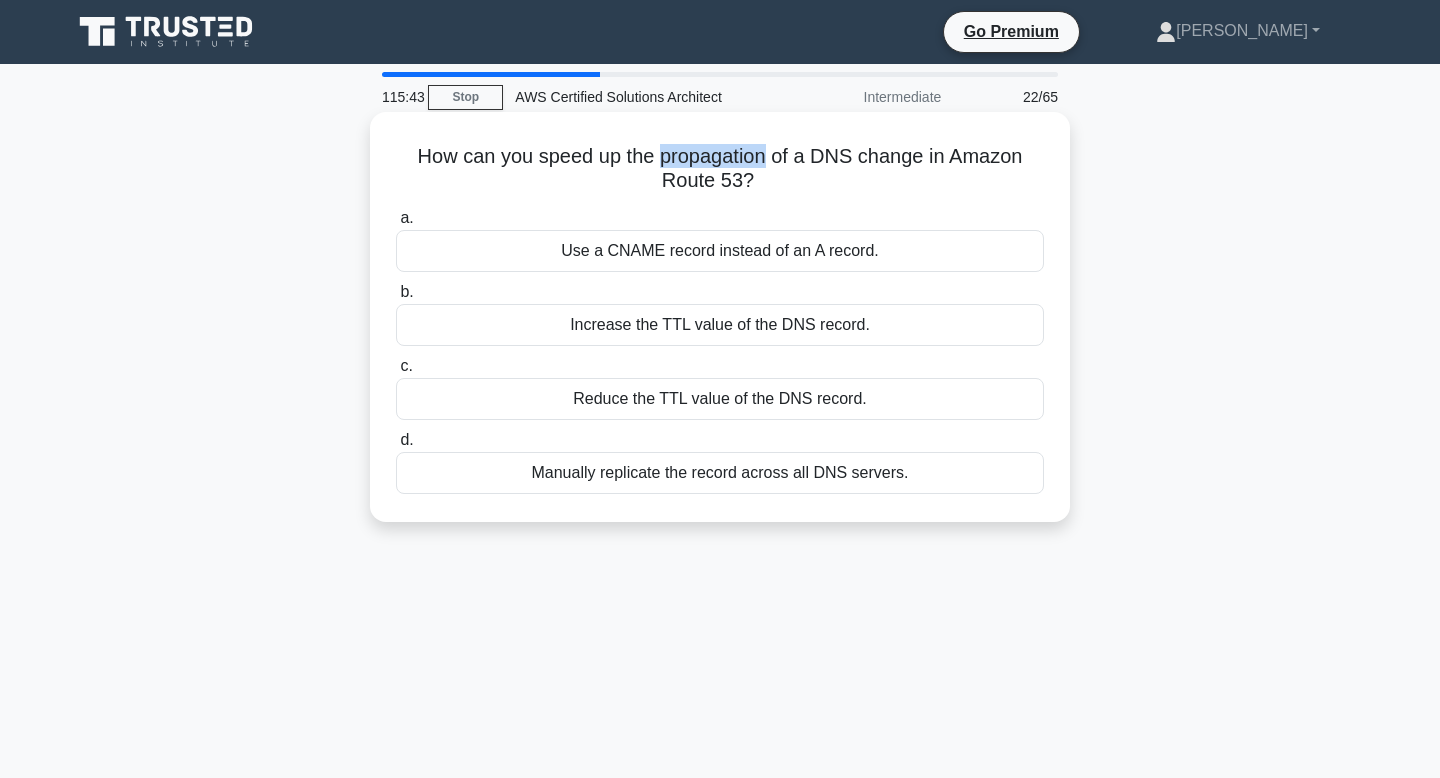 drag, startPoint x: 754, startPoint y: 186, endPoint x: 413, endPoint y: 150, distance: 342.89502 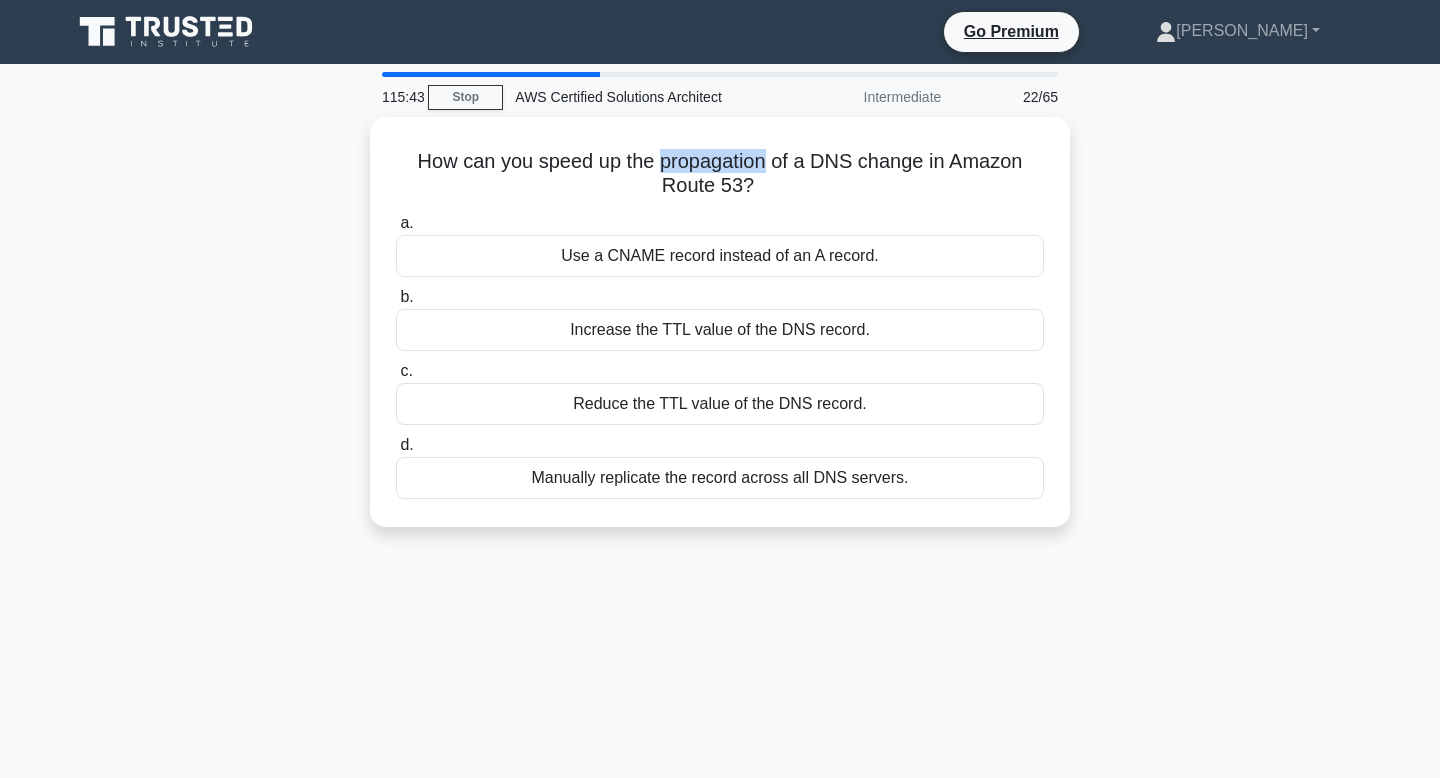 click at bounding box center [400, 116] 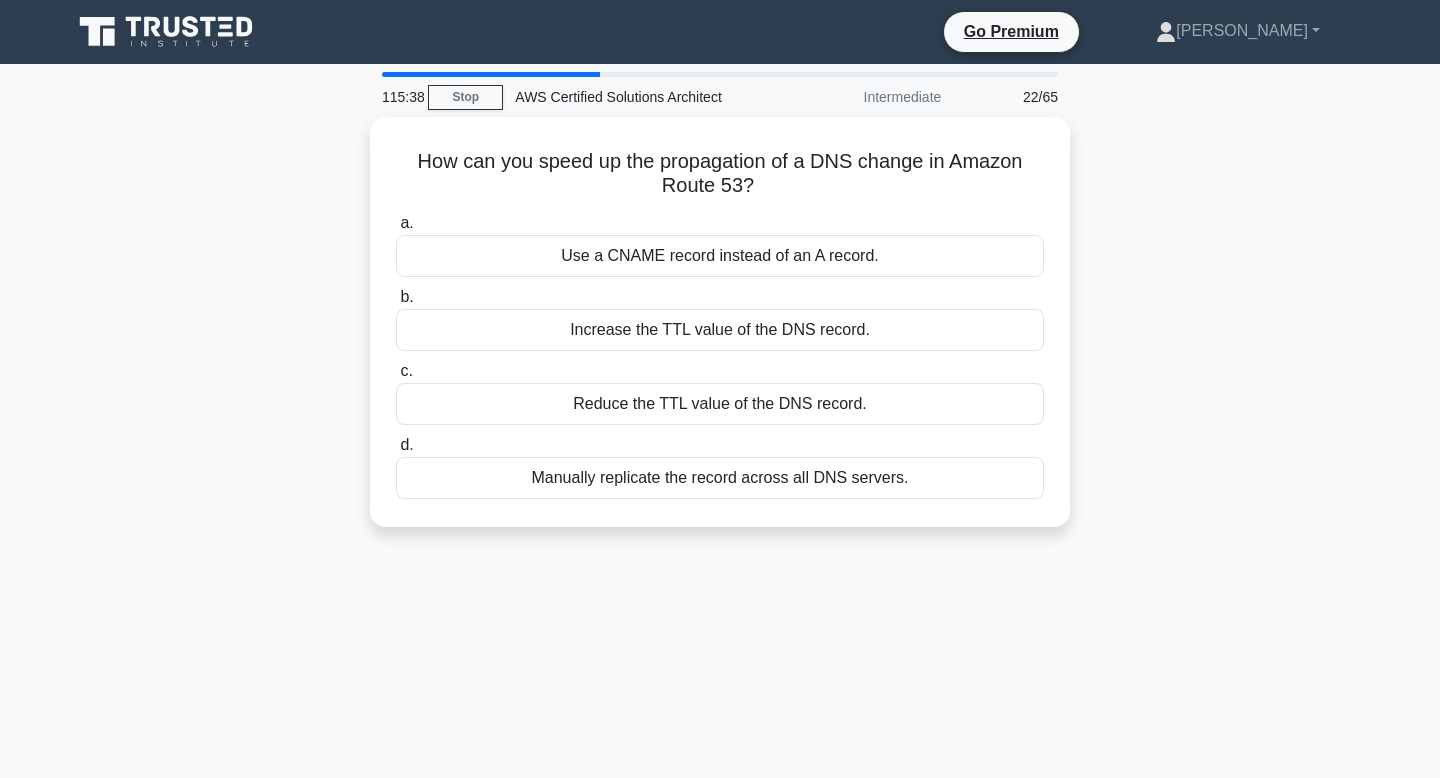 click on "How can you speed up the propagation of a DNS change in Amazon Route 53?
.spinner_0XTQ{transform-origin:center;animation:spinner_y6GP .75s linear infinite}@keyframes spinner_y6GP{100%{transform:rotate(360deg)}}
a.
Use a CNAME record instead of an A record.
b. c." at bounding box center [720, 334] 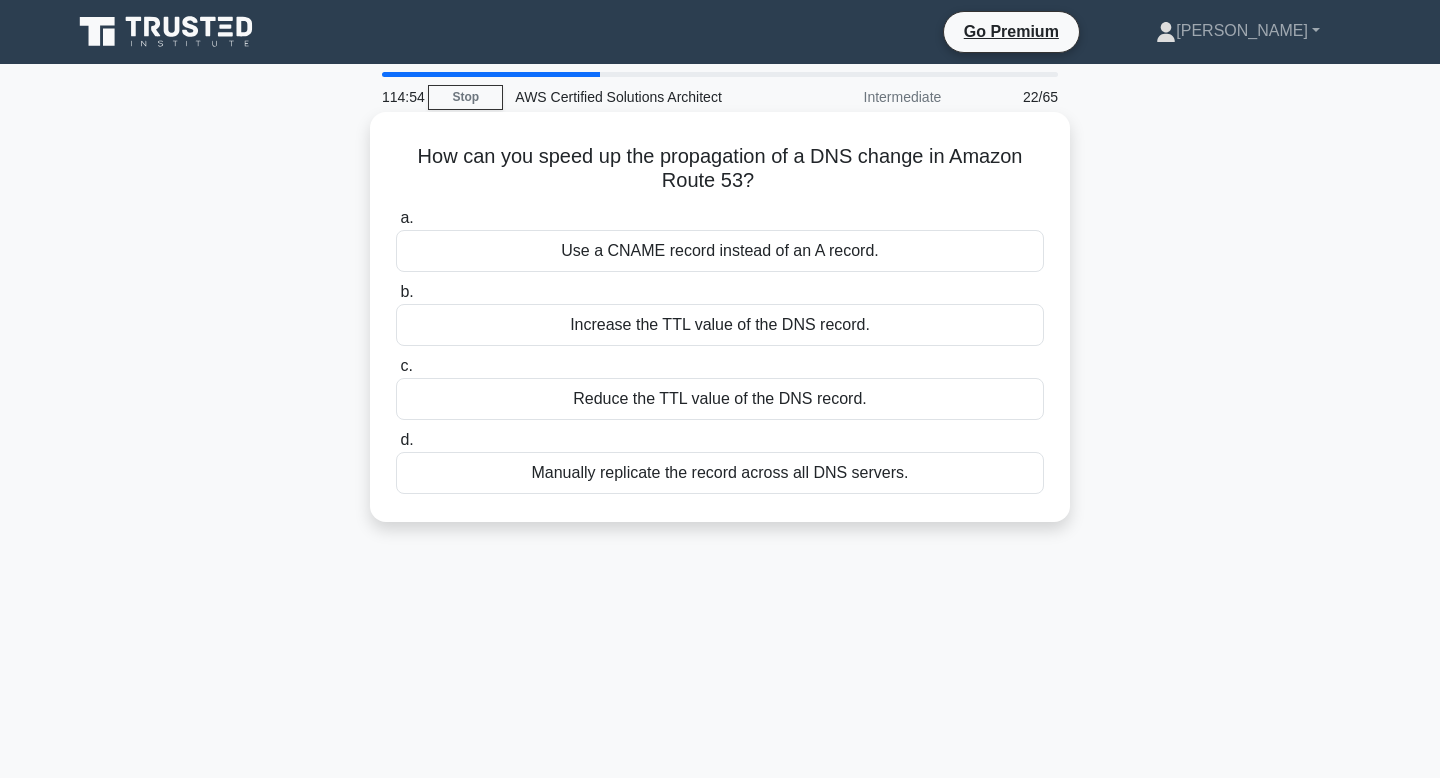 click on "b.
Increase the TTL value of the DNS record." at bounding box center [720, 313] 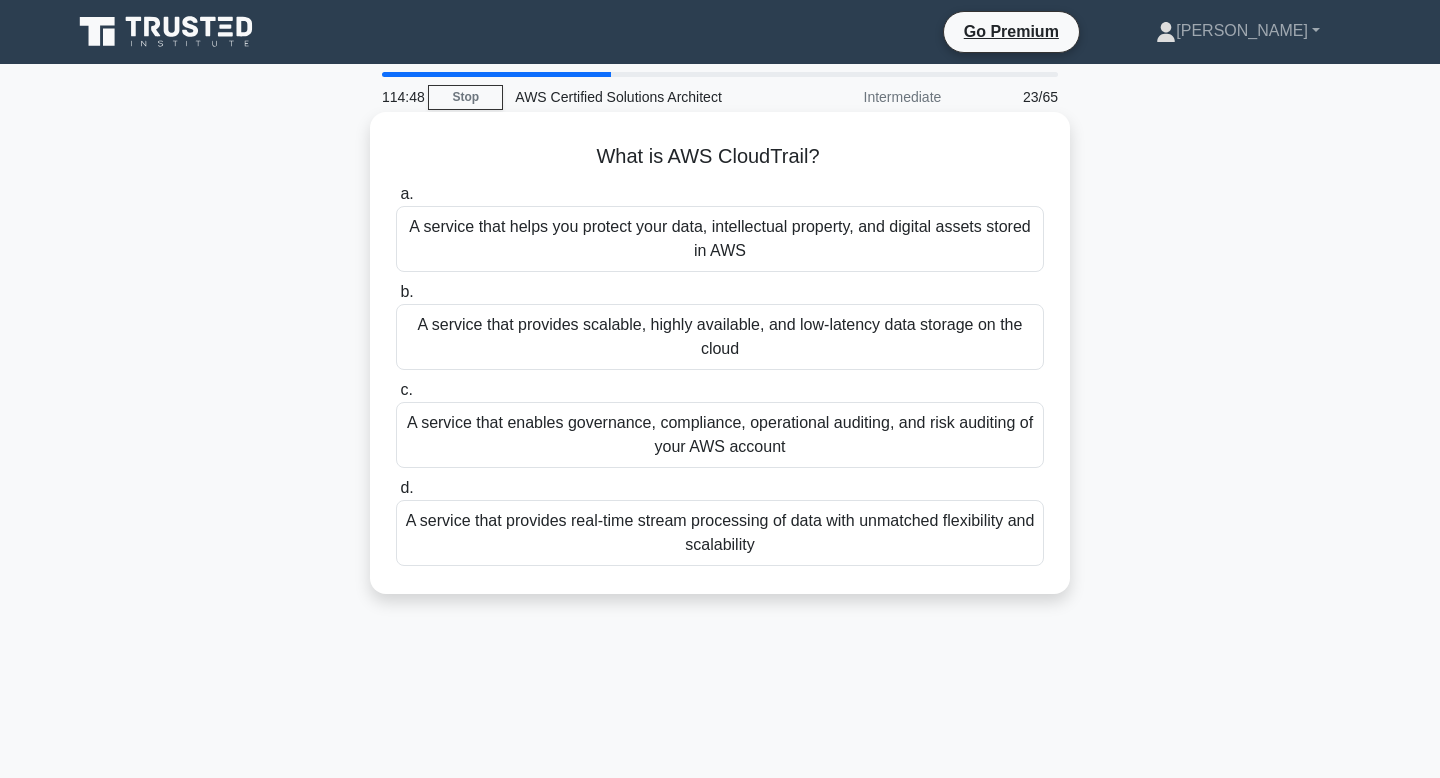 click on "What is AWS CloudTrail?
.spinner_0XTQ{transform-origin:center;animation:spinner_y6GP .75s linear infinite}@keyframes spinner_y6GP{100%{transform:rotate(360deg)}}" at bounding box center (720, 157) 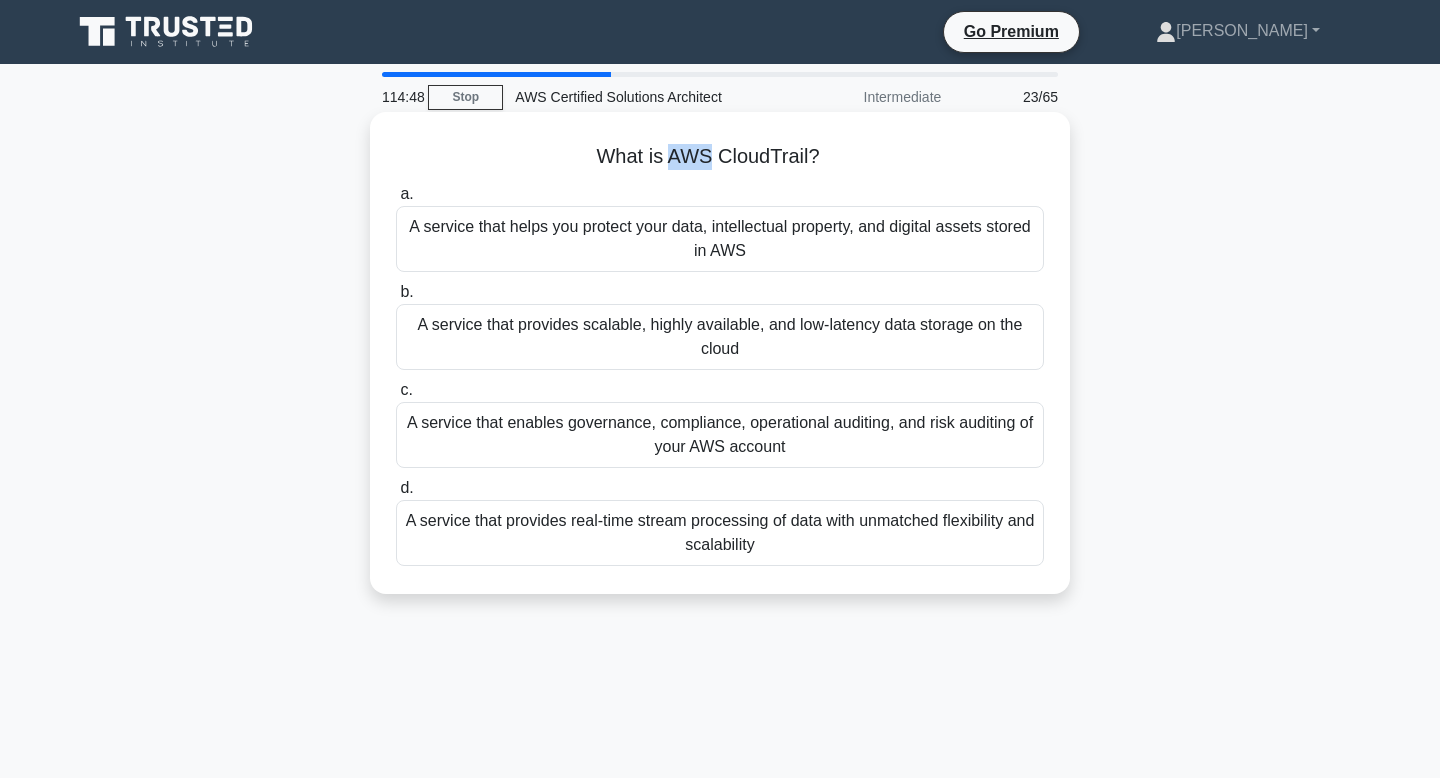 click on "What is AWS CloudTrail?
.spinner_0XTQ{transform-origin:center;animation:spinner_y6GP .75s linear infinite}@keyframes spinner_y6GP{100%{transform:rotate(360deg)}}" at bounding box center (720, 157) 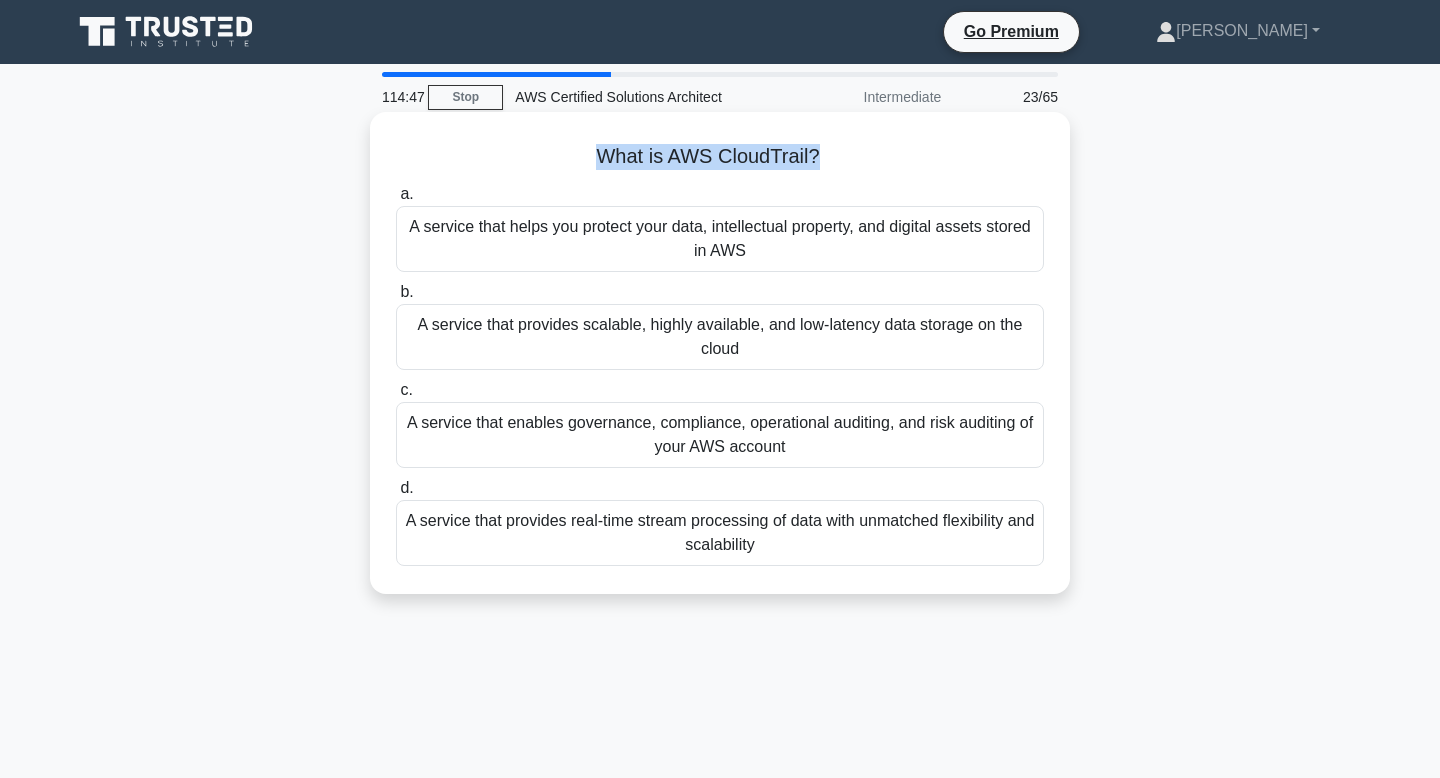 click on "What is AWS CloudTrail?
.spinner_0XTQ{transform-origin:center;animation:spinner_y6GP .75s linear infinite}@keyframes spinner_y6GP{100%{transform:rotate(360deg)}}" at bounding box center [720, 157] 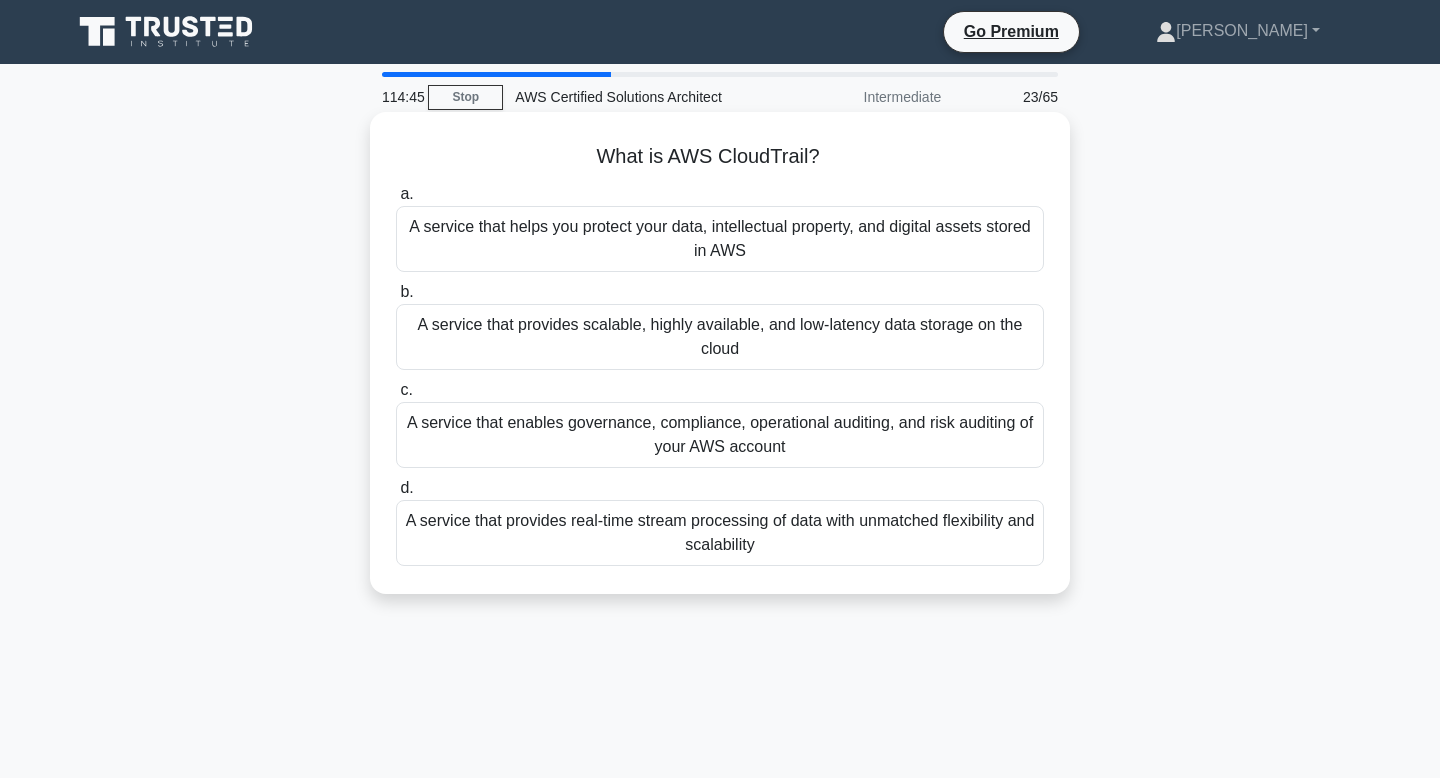 drag, startPoint x: 829, startPoint y: 159, endPoint x: 590, endPoint y: 153, distance: 239.0753 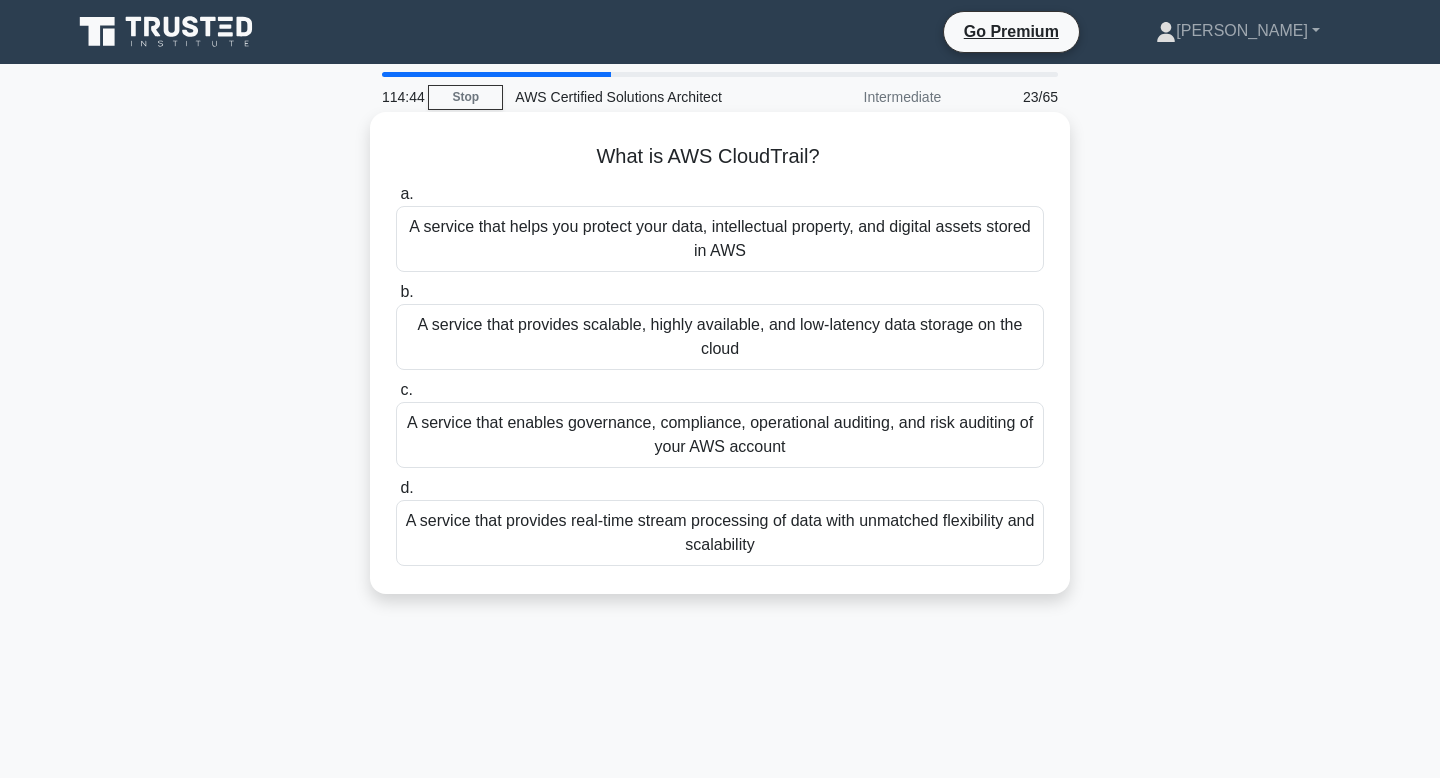 click on "What is AWS CloudTrail?
.spinner_0XTQ{transform-origin:center;animation:spinner_y6GP .75s linear infinite}@keyframes spinner_y6GP{100%{transform:rotate(360deg)}}" at bounding box center [720, 157] 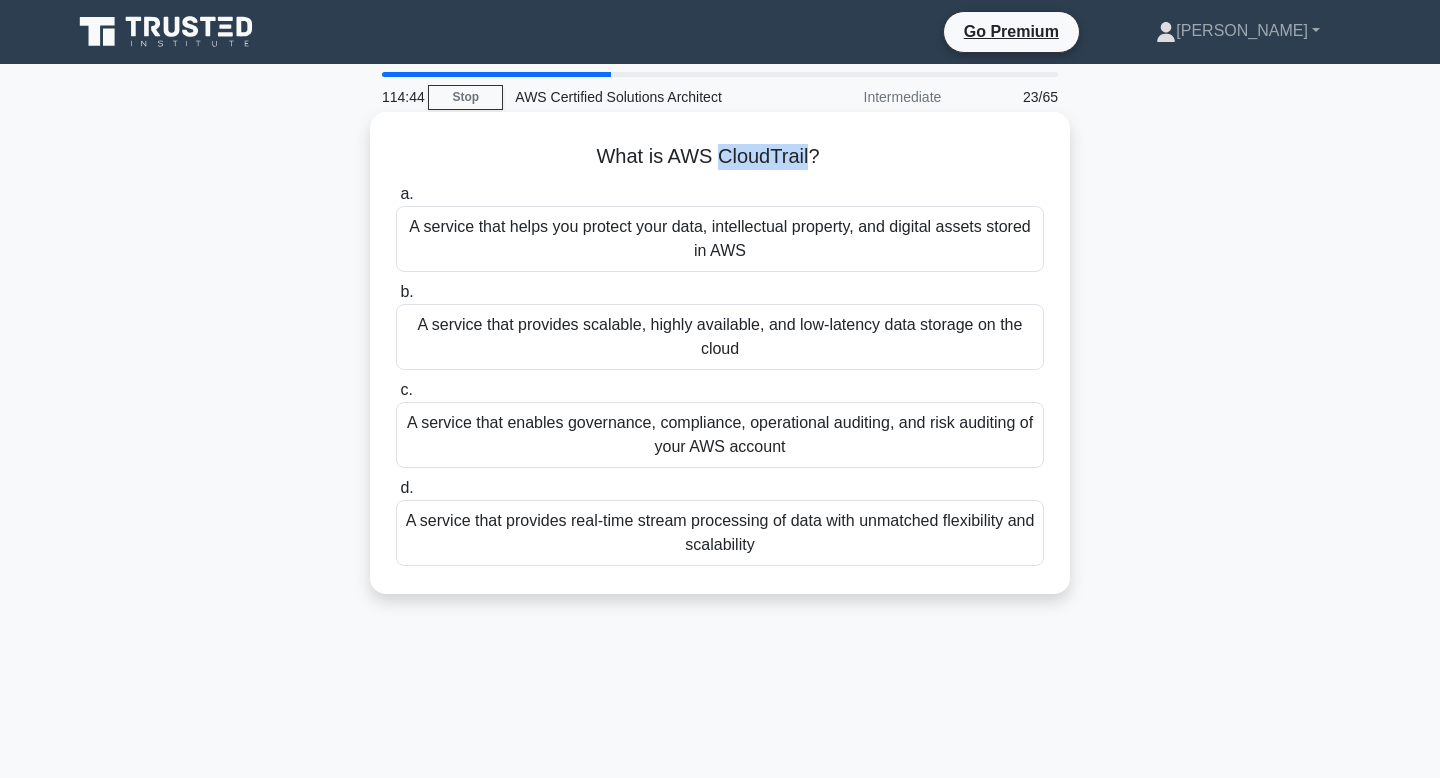 click on "What is AWS CloudTrail?
.spinner_0XTQ{transform-origin:center;animation:spinner_y6GP .75s linear infinite}@keyframes spinner_y6GP{100%{transform:rotate(360deg)}}" at bounding box center [720, 157] 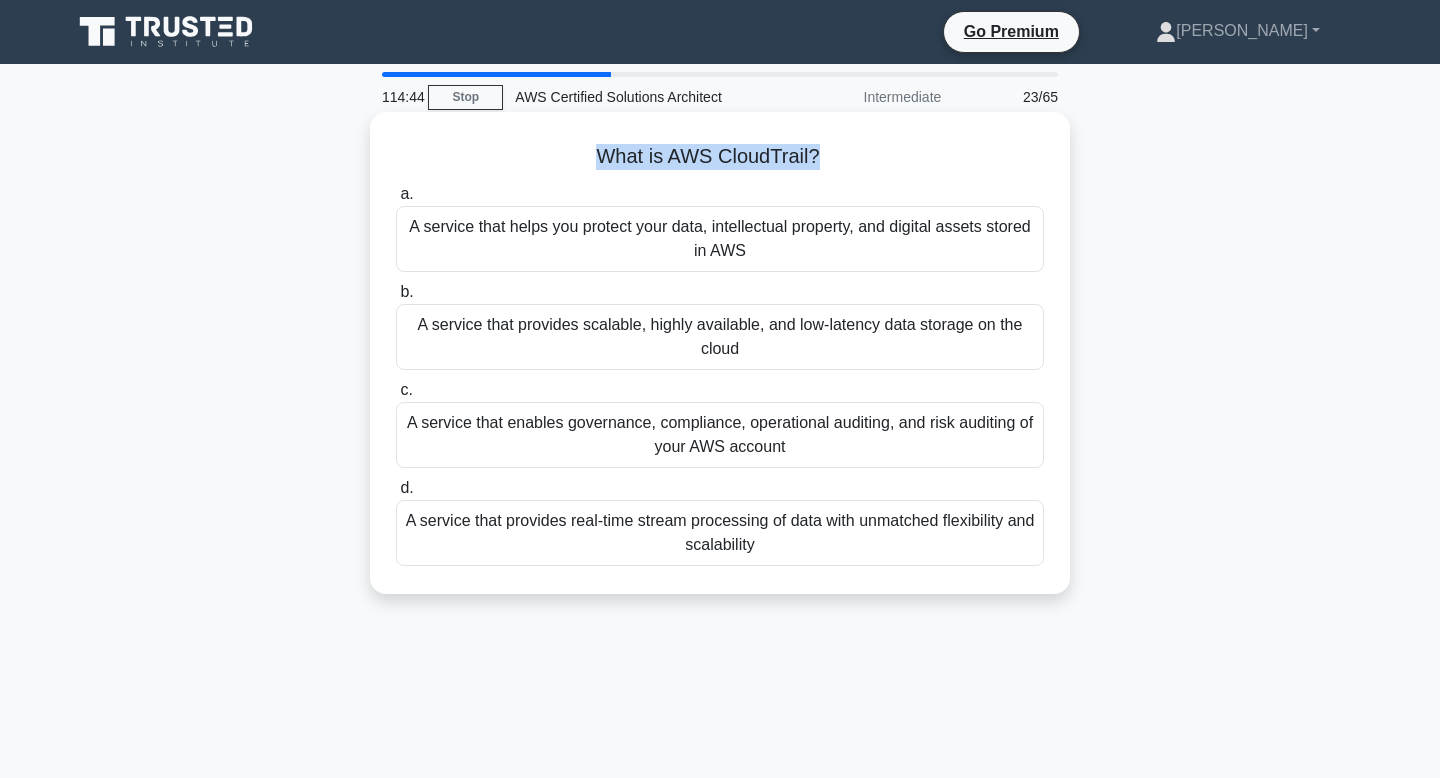 click on "What is AWS CloudTrail?
.spinner_0XTQ{transform-origin:center;animation:spinner_y6GP .75s linear infinite}@keyframes spinner_y6GP{100%{transform:rotate(360deg)}}" at bounding box center [720, 157] 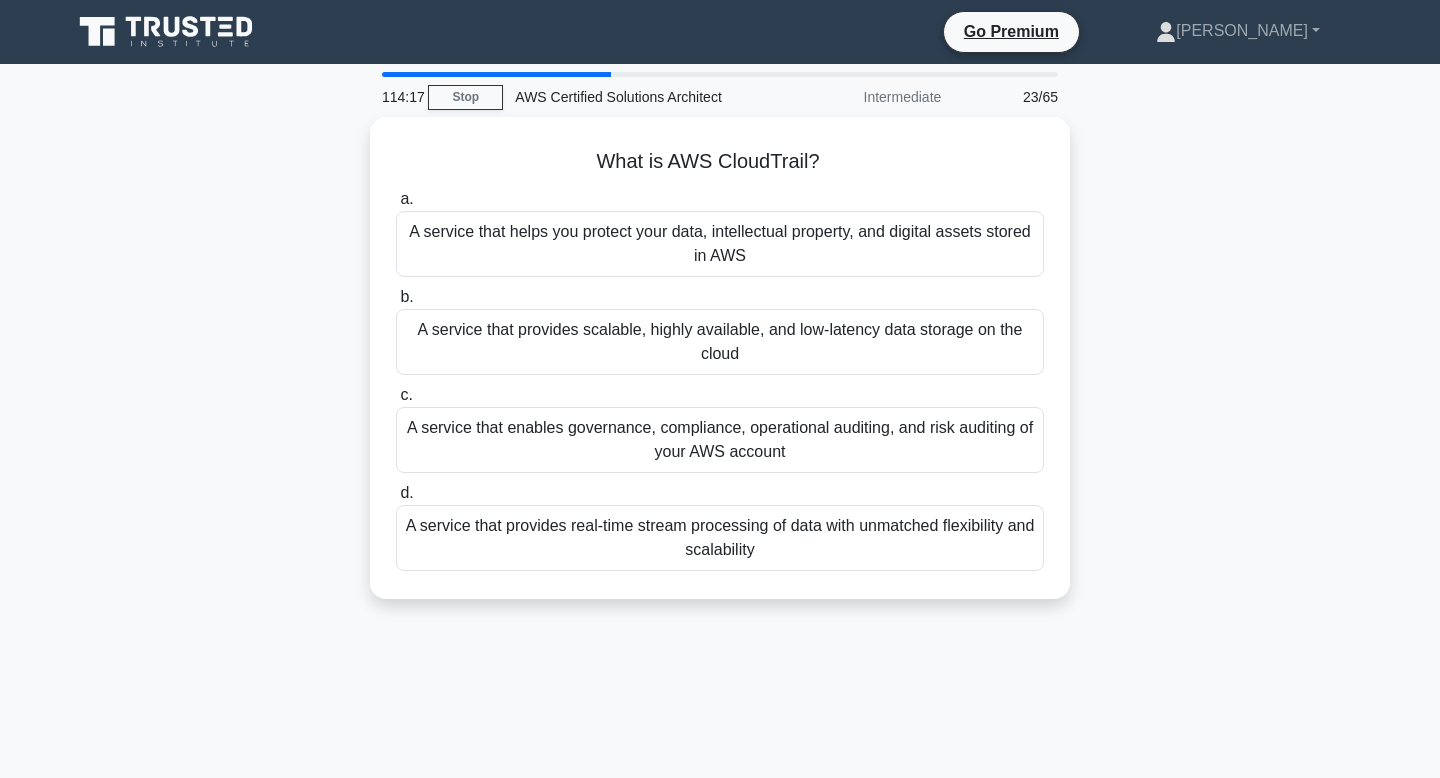 click on "What is AWS CloudTrail?
.spinner_0XTQ{transform-origin:center;animation:spinner_y6GP .75s linear infinite}@keyframes spinner_y6GP{100%{transform:rotate(360deg)}}
a.
A service that helps you protect your data, intellectual property, and digital assets stored in AWS
b." at bounding box center (720, 370) 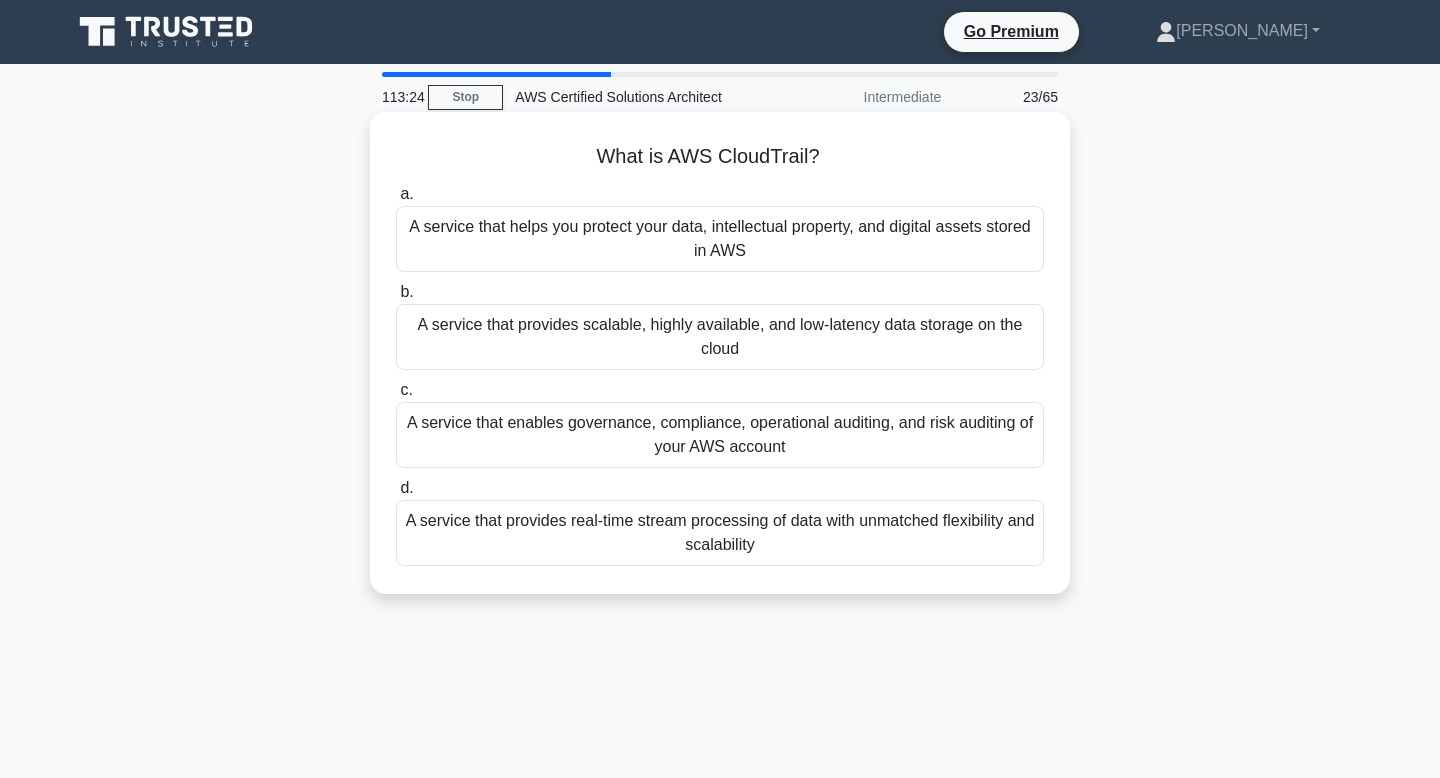 click on "A service that enables governance, compliance, operational auditing, and risk auditing of your AWS account" at bounding box center [720, 435] 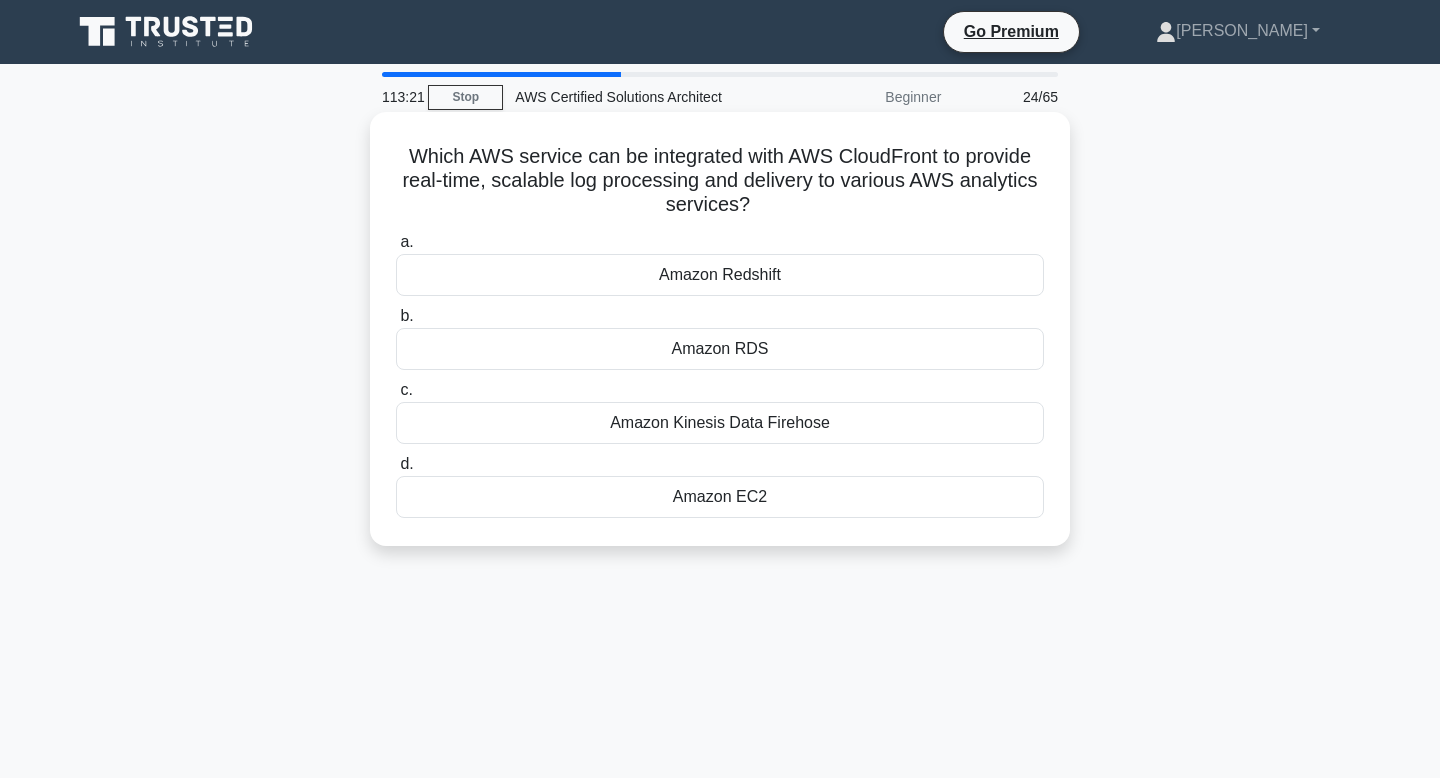 drag, startPoint x: 413, startPoint y: 153, endPoint x: 799, endPoint y: 201, distance: 388.973 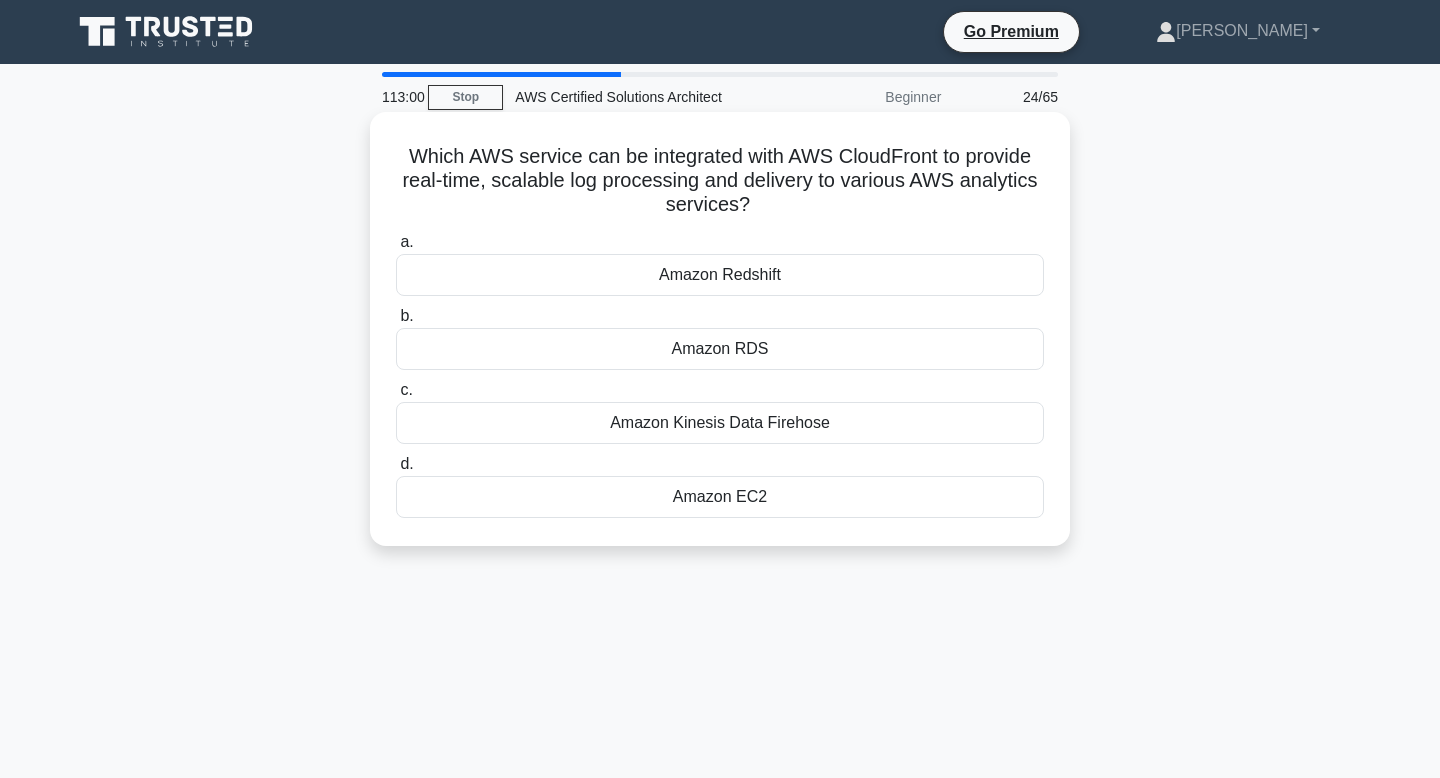 click on "Which AWS service can be integrated with AWS CloudFront to provide real-time, scalable log processing and delivery to various AWS analytics services?
.spinner_0XTQ{transform-origin:center;animation:spinner_y6GP .75s linear infinite}@keyframes spinner_y6GP{100%{transform:rotate(360deg)}}" at bounding box center [720, 181] 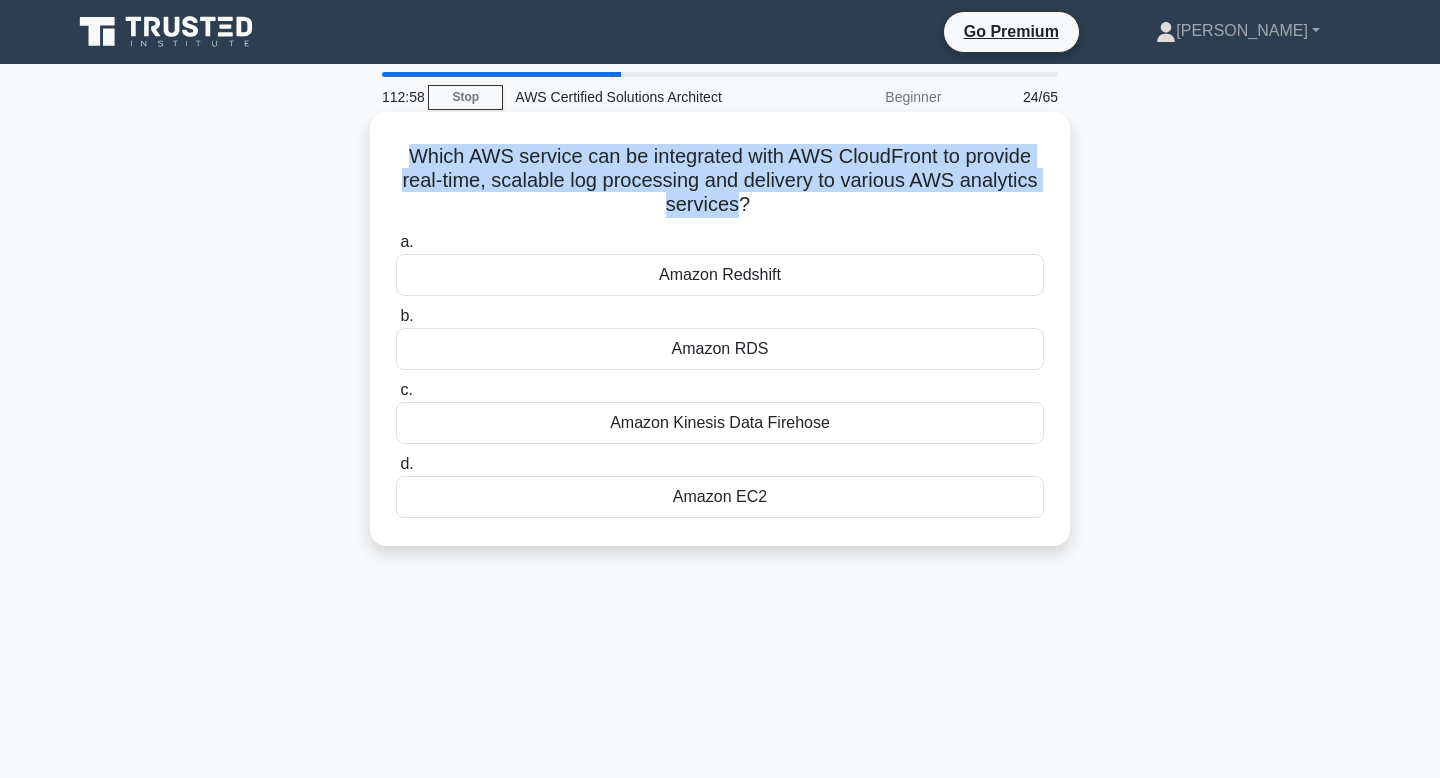 drag, startPoint x: 736, startPoint y: 210, endPoint x: 410, endPoint y: 150, distance: 331.4755 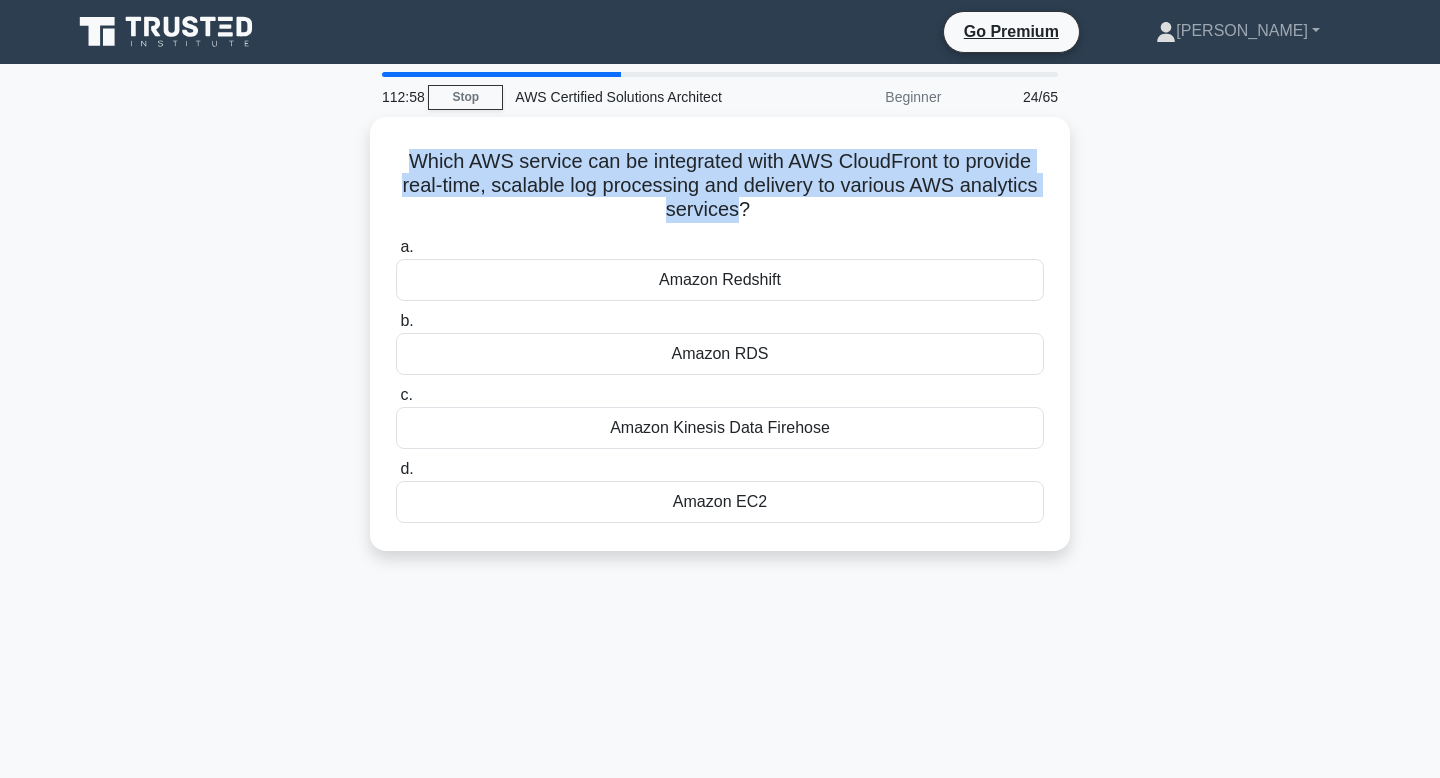 click at bounding box center [397, 116] 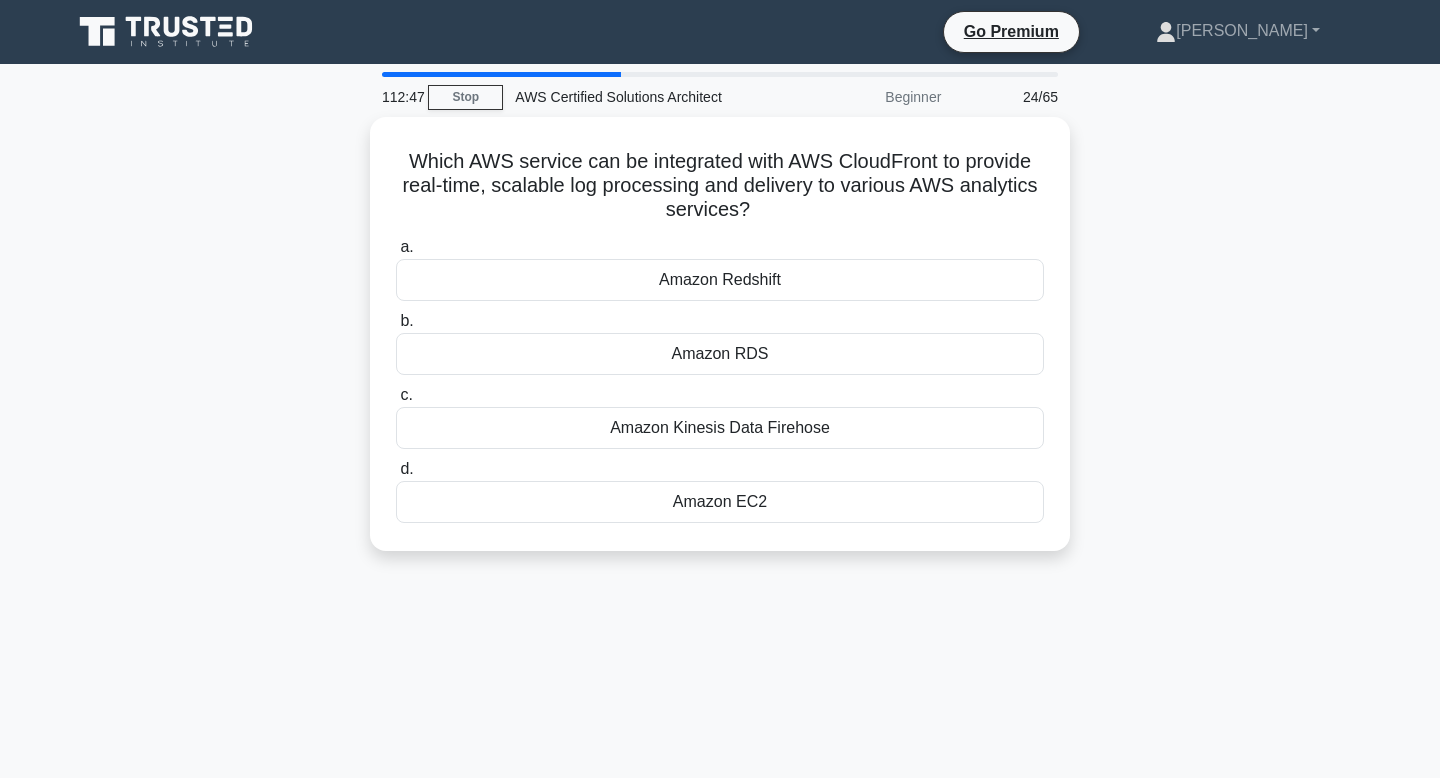 click on "112:47
Stop
AWS Certified Solutions Architect
Beginner
24/65
Which AWS service can be integrated with AWS CloudFront to provide real-time, scalable log processing and delivery to various AWS analytics services?
.spinner_0XTQ{transform-origin:center;animation:spinner_y6GP .75s linear infinite}@keyframes spinner_y6GP{100%{transform:rotate(360deg)}}
a.
b. c. d." at bounding box center [720, 572] 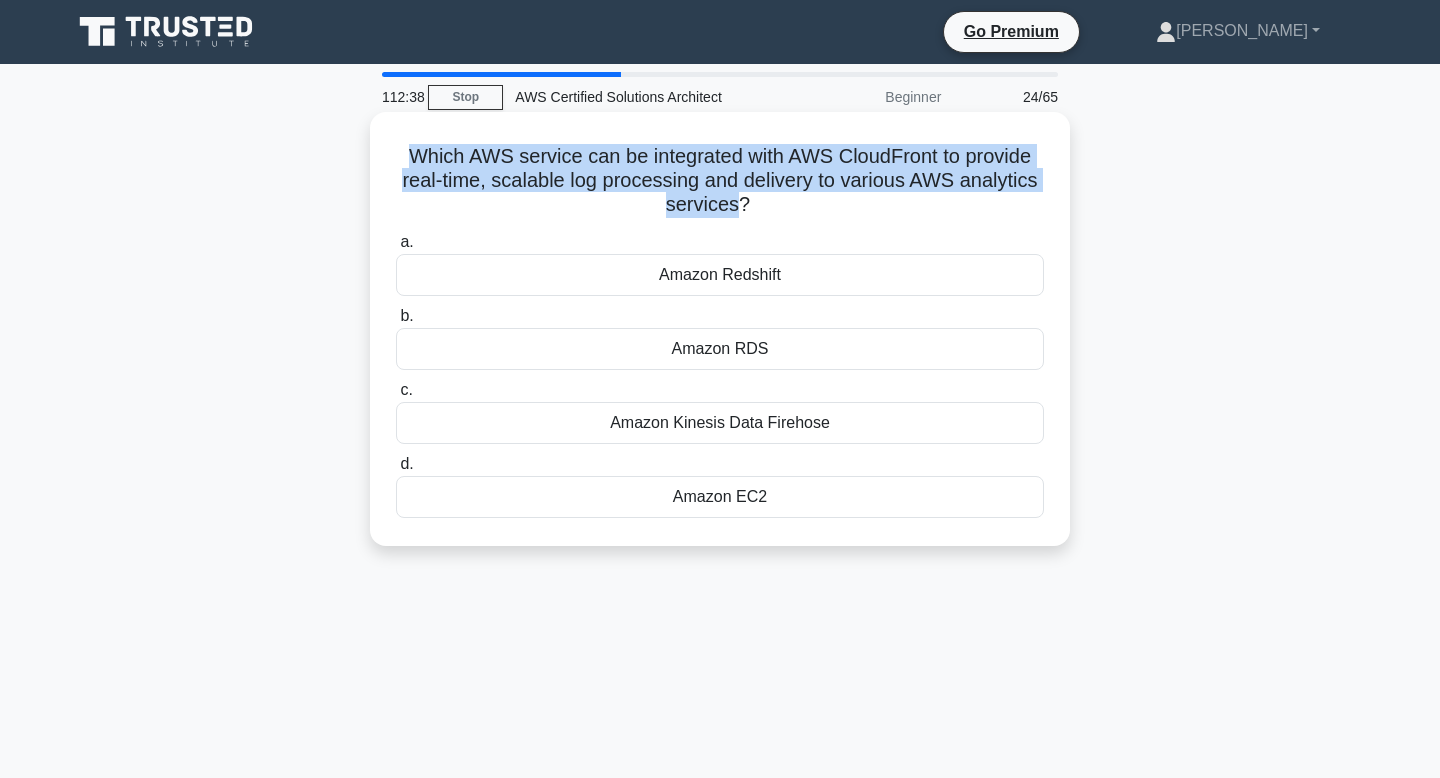 drag, startPoint x: 737, startPoint y: 208, endPoint x: 403, endPoint y: 150, distance: 338.99854 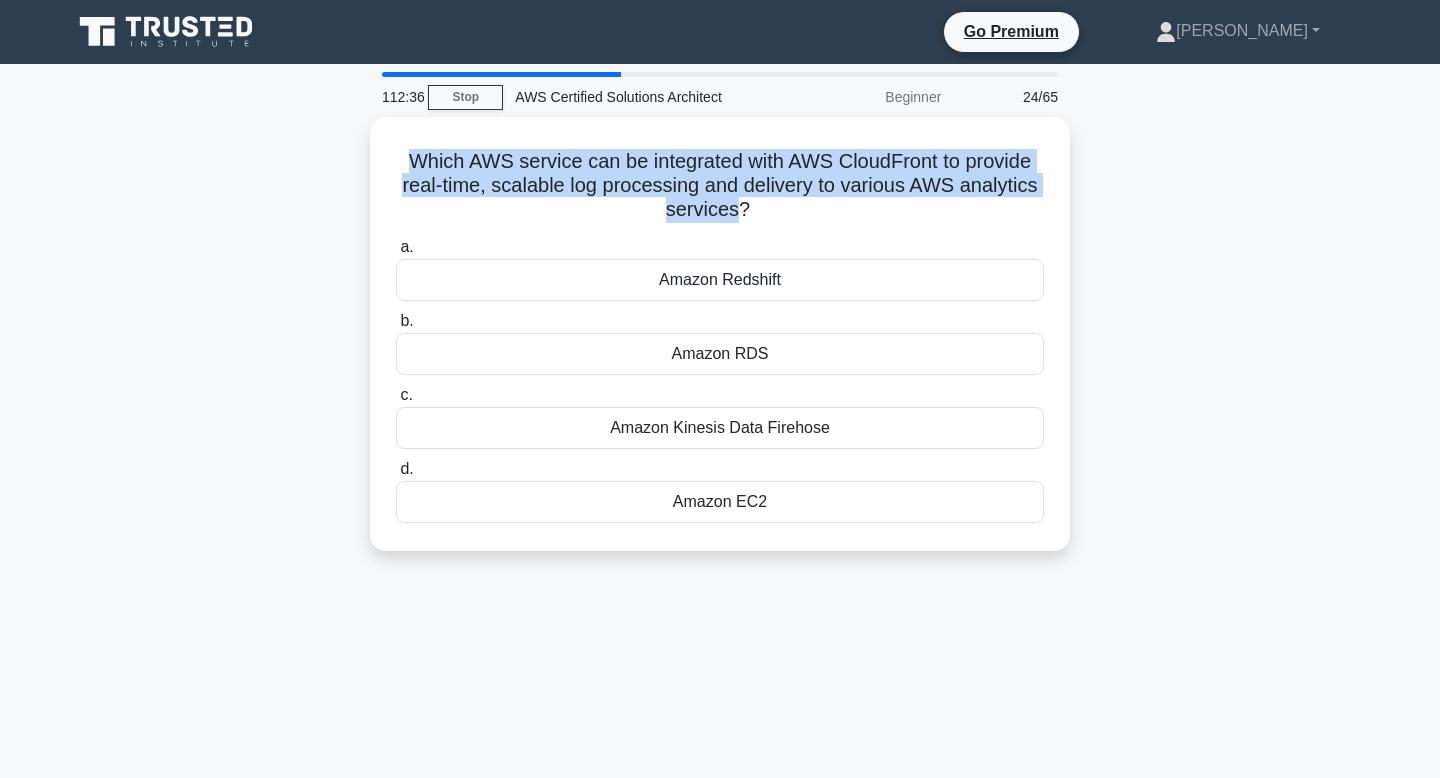drag, startPoint x: 399, startPoint y: 130, endPoint x: 1147, endPoint y: 154, distance: 748.38495 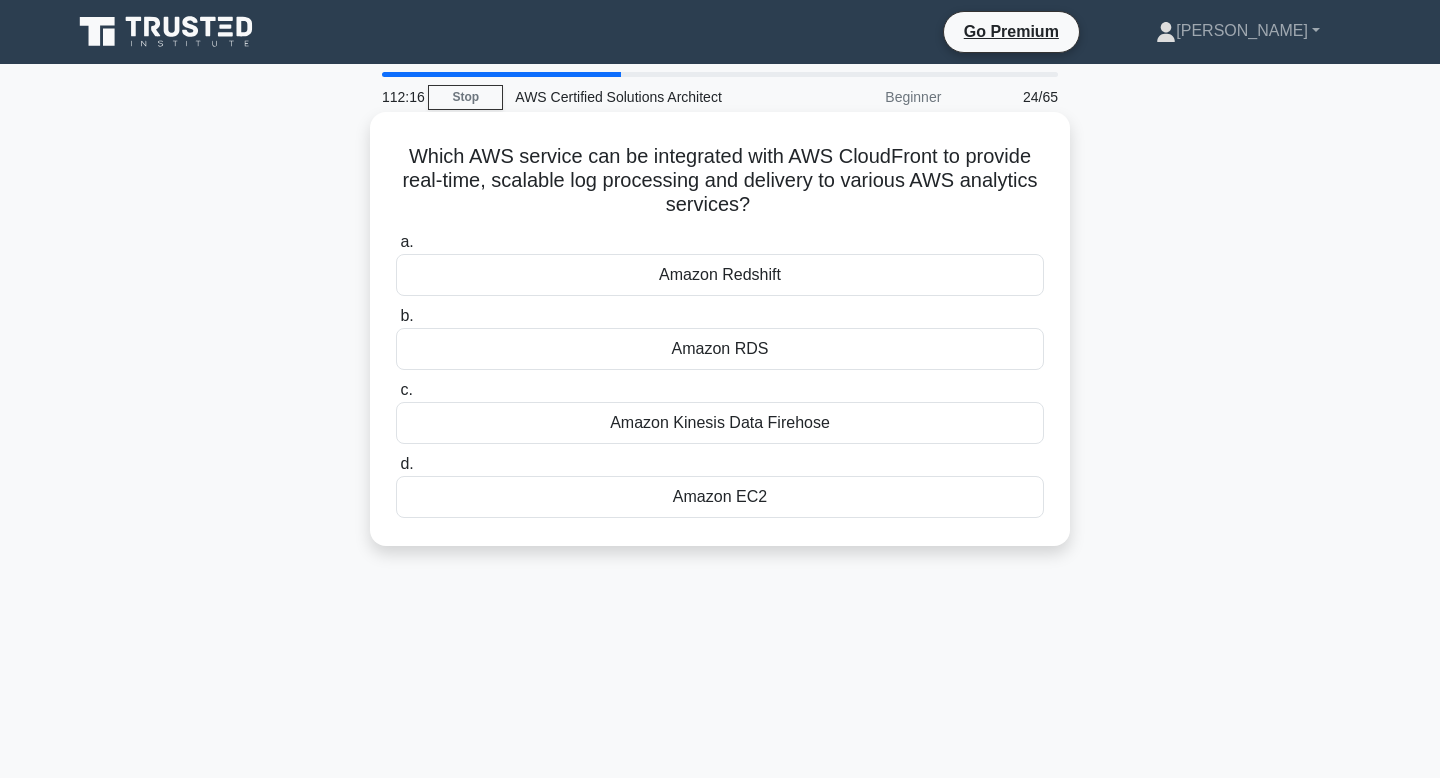 click on "Amazon Kinesis Data Firehose" at bounding box center [720, 423] 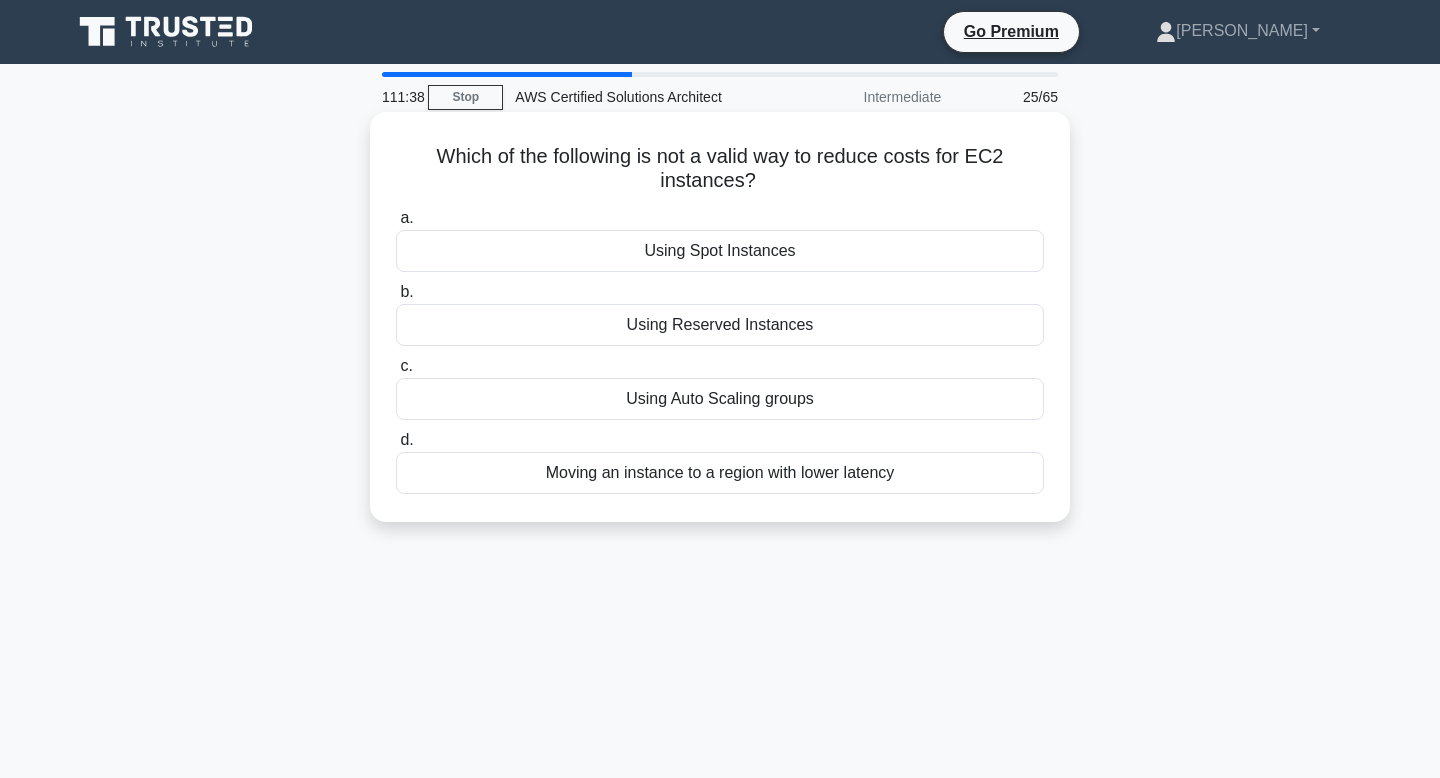 click on "Moving an instance to a region with lower latency" at bounding box center [720, 473] 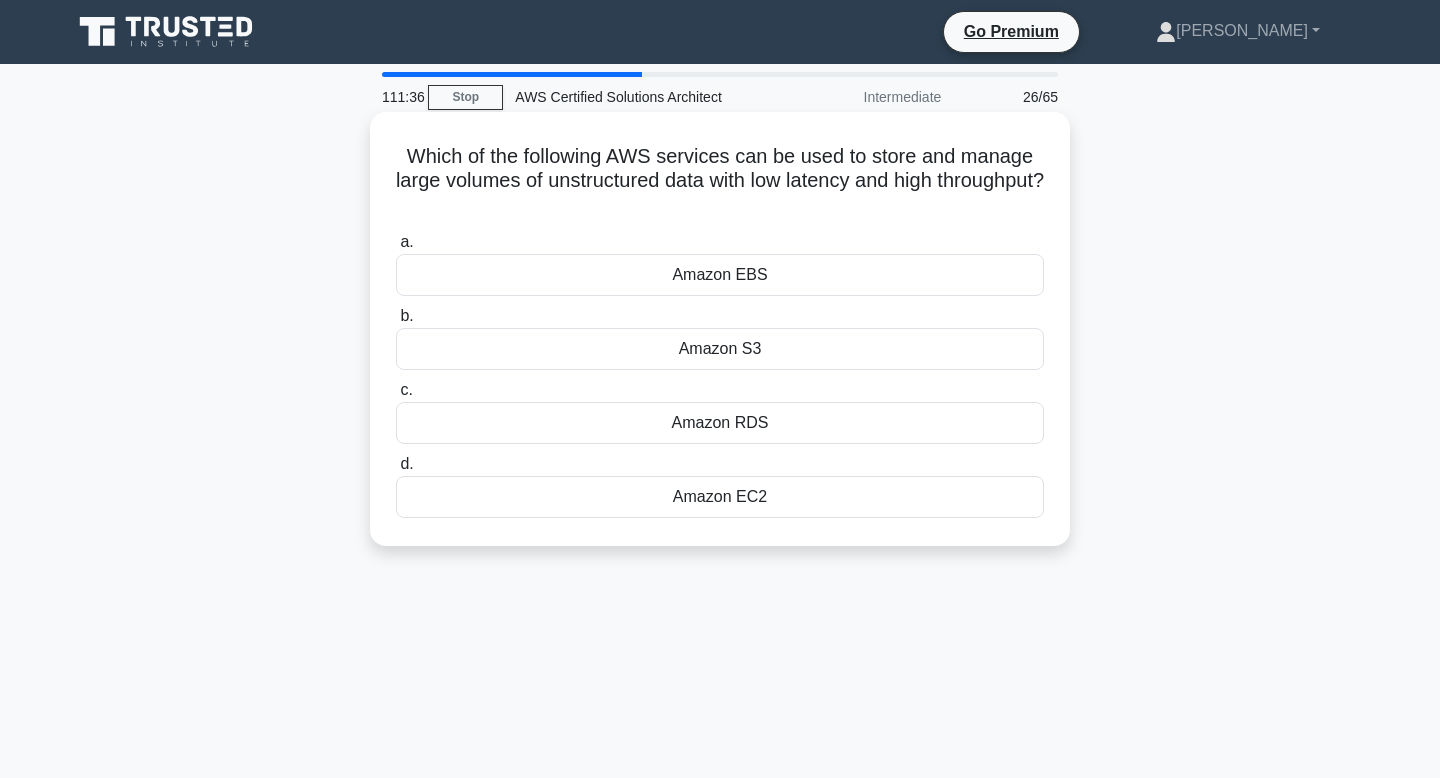 drag, startPoint x: 401, startPoint y: 155, endPoint x: 848, endPoint y: 202, distance: 449.4641 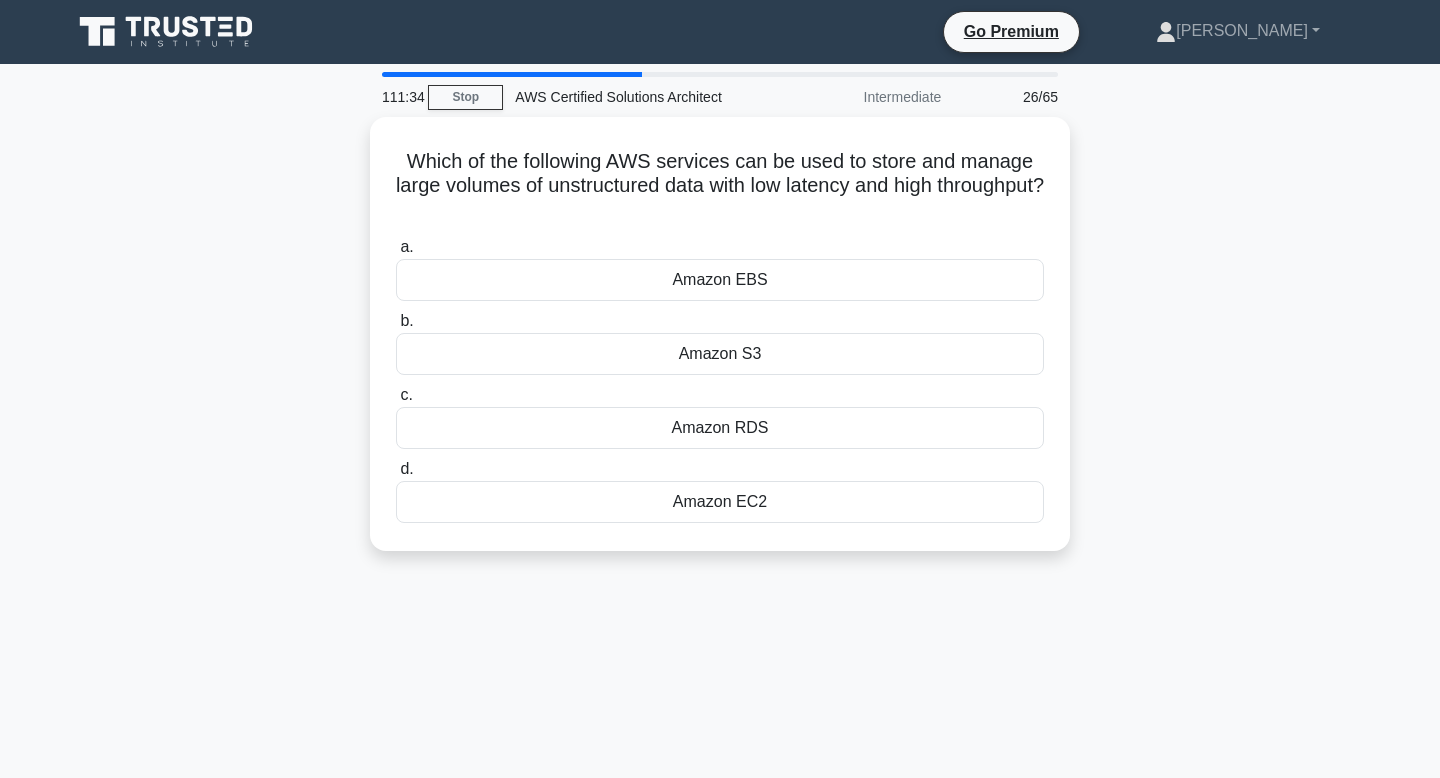 click at bounding box center [835, 217] 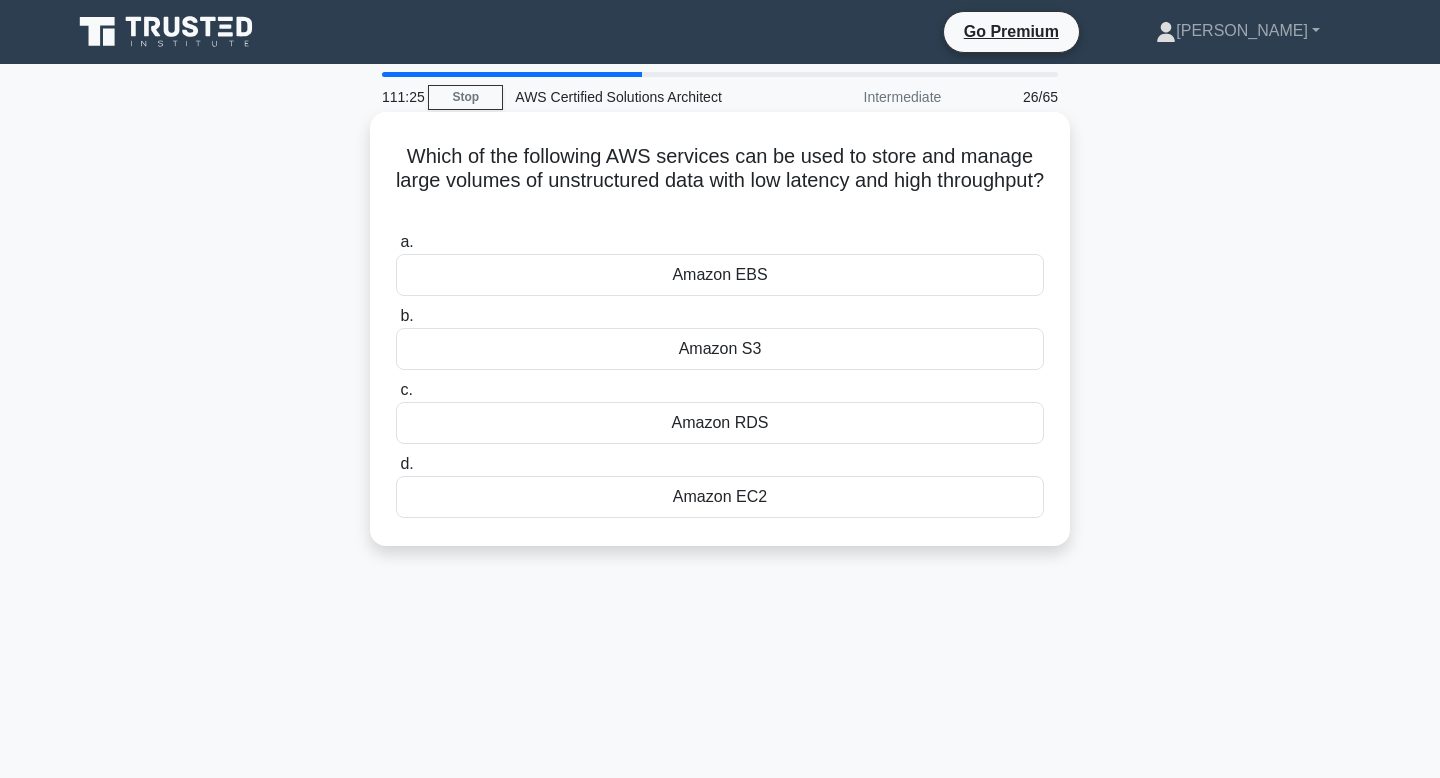 click on "Which of the following AWS services can be used to store and manage large volumes of unstructured data with low latency and high throughput?
.spinner_0XTQ{transform-origin:center;animation:spinner_y6GP .75s linear infinite}@keyframes spinner_y6GP{100%{transform:rotate(360deg)}}" at bounding box center [720, 181] 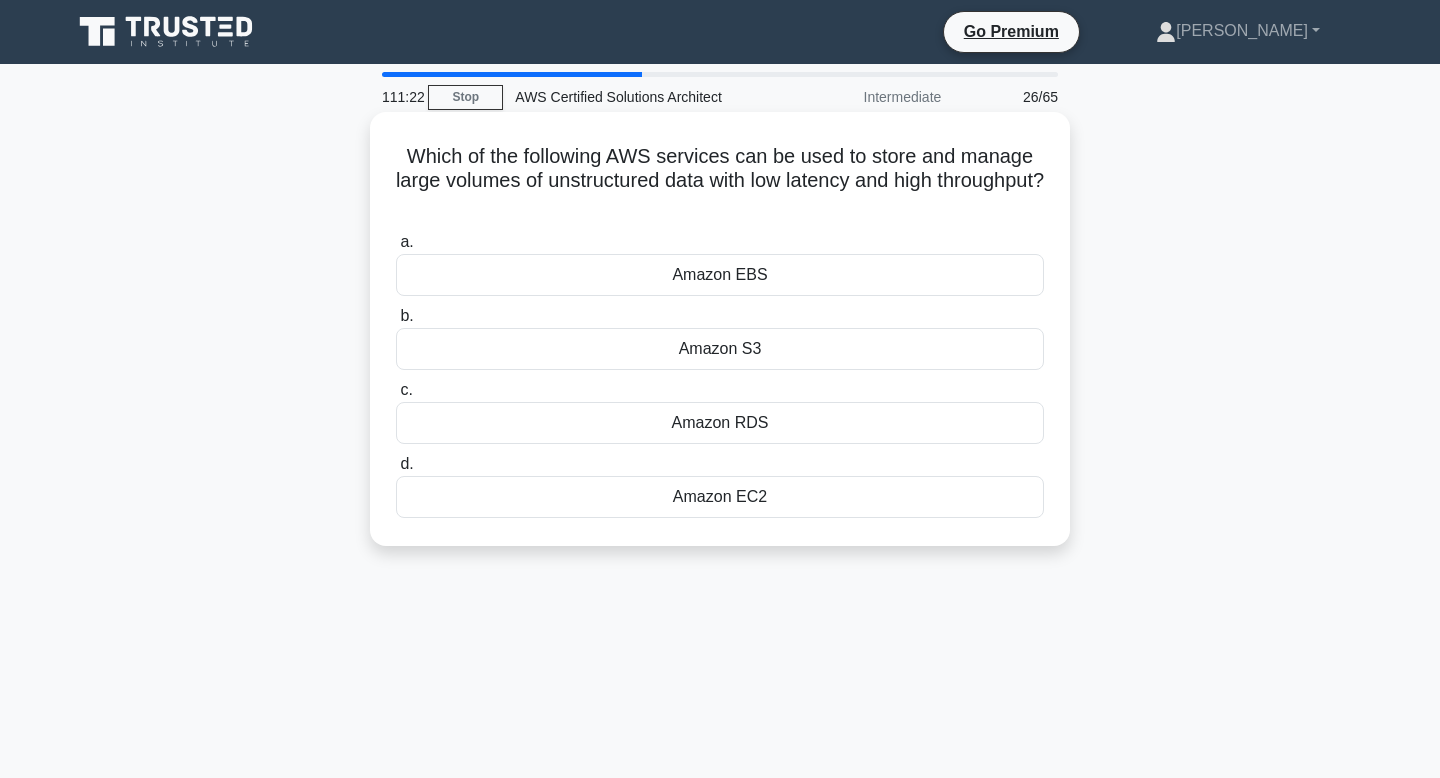 drag, startPoint x: 773, startPoint y: 207, endPoint x: 401, endPoint y: 157, distance: 375.34518 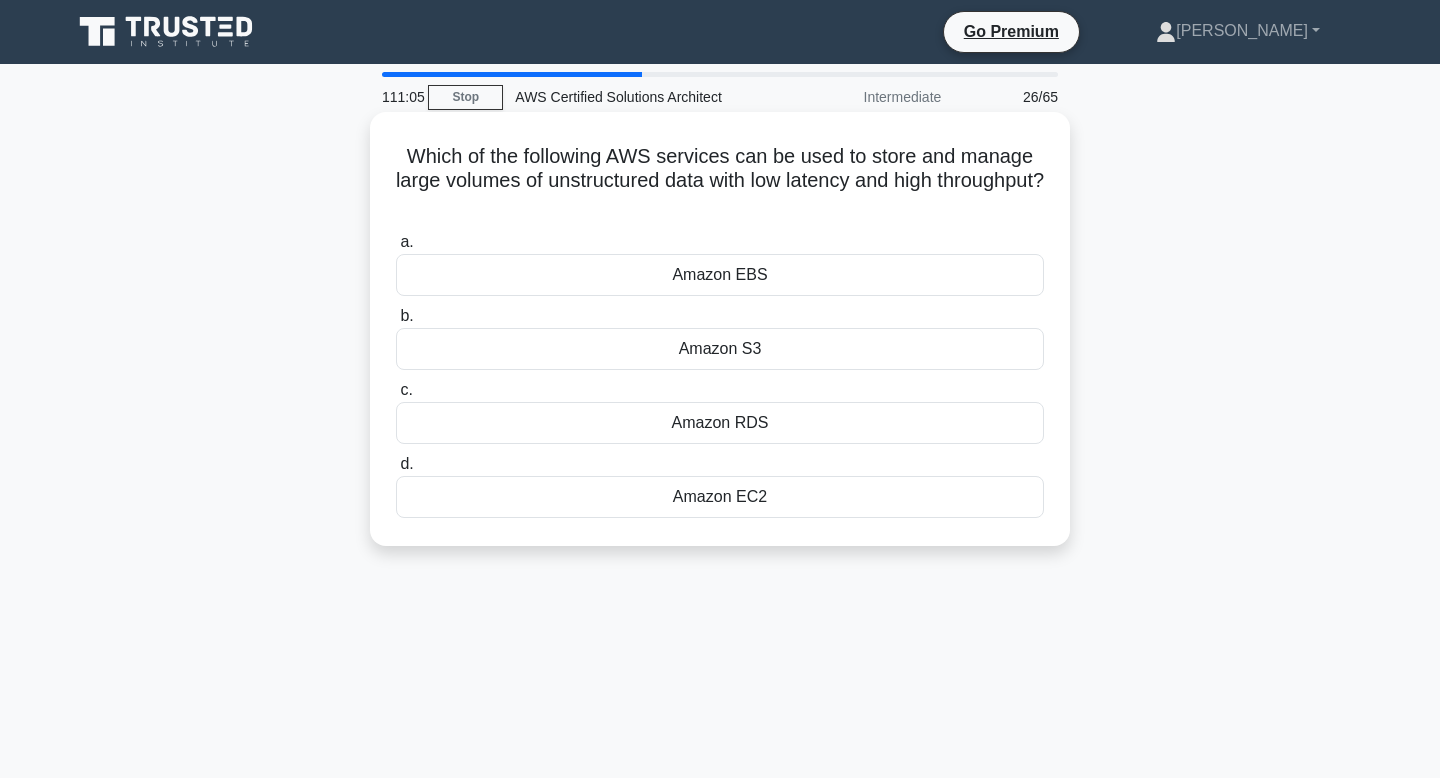 click on "Amazon EBS" at bounding box center (720, 275) 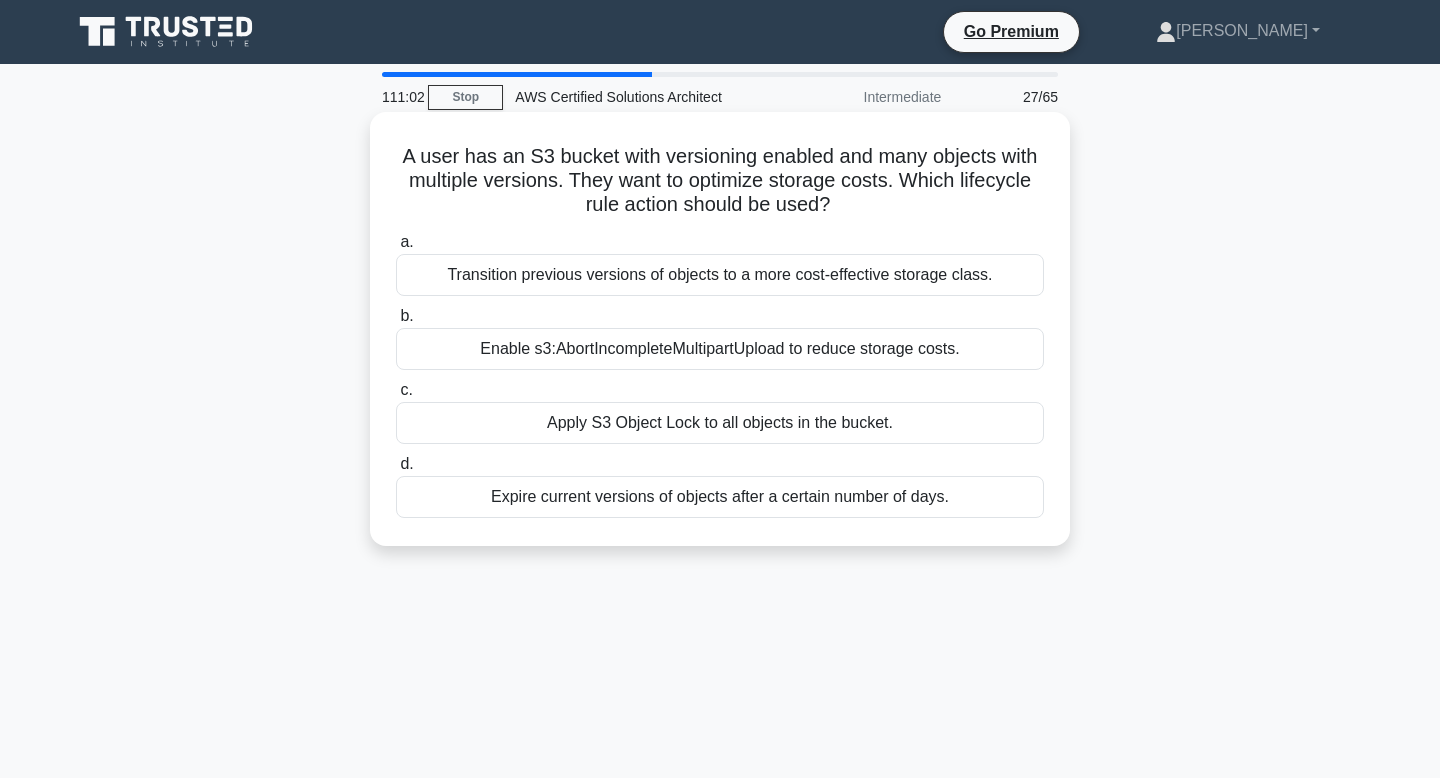 click on "A user has an S3 bucket with versioning enabled and many objects with multiple versions. They want to optimize storage costs. Which lifecycle rule action should be used?
.spinner_0XTQ{transform-origin:center;animation:spinner_y6GP .75s linear infinite}@keyframes spinner_y6GP{100%{transform:rotate(360deg)}}" at bounding box center (720, 181) 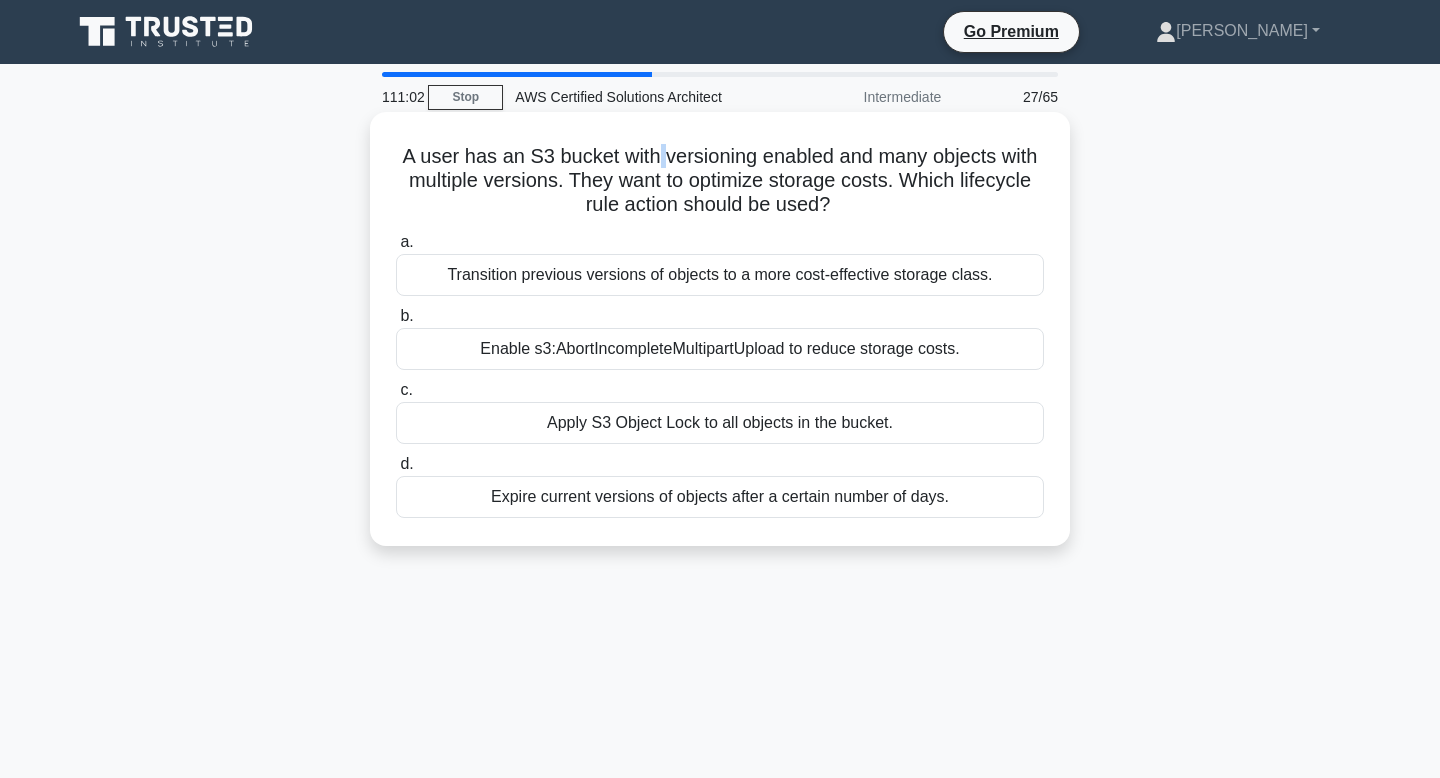 click on "A user has an S3 bucket with versioning enabled and many objects with multiple versions. They want to optimize storage costs. Which lifecycle rule action should be used?
.spinner_0XTQ{transform-origin:center;animation:spinner_y6GP .75s linear infinite}@keyframes spinner_y6GP{100%{transform:rotate(360deg)}}" at bounding box center [720, 181] 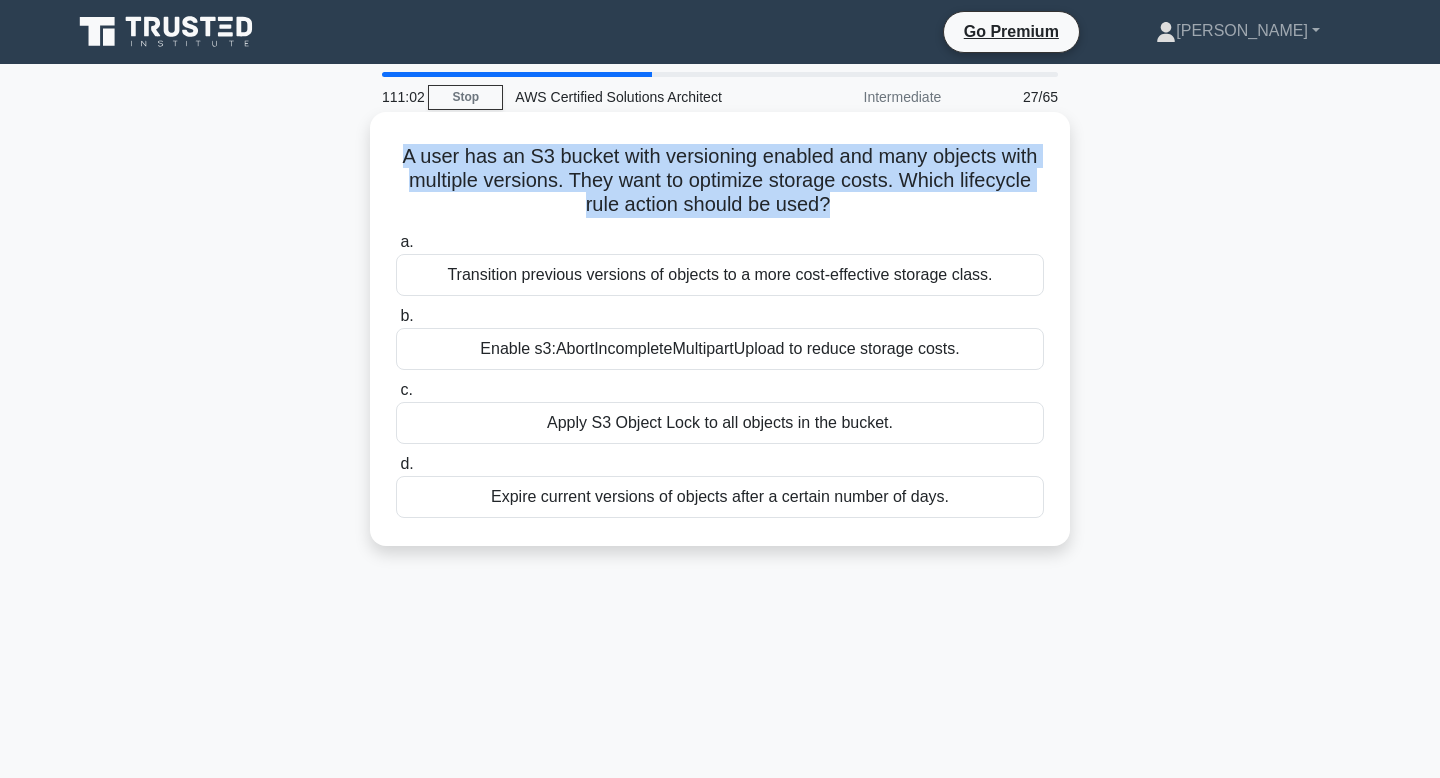 click on "A user has an S3 bucket with versioning enabled and many objects with multiple versions. They want to optimize storage costs. Which lifecycle rule action should be used?
.spinner_0XTQ{transform-origin:center;animation:spinner_y6GP .75s linear infinite}@keyframes spinner_y6GP{100%{transform:rotate(360deg)}}" at bounding box center [720, 181] 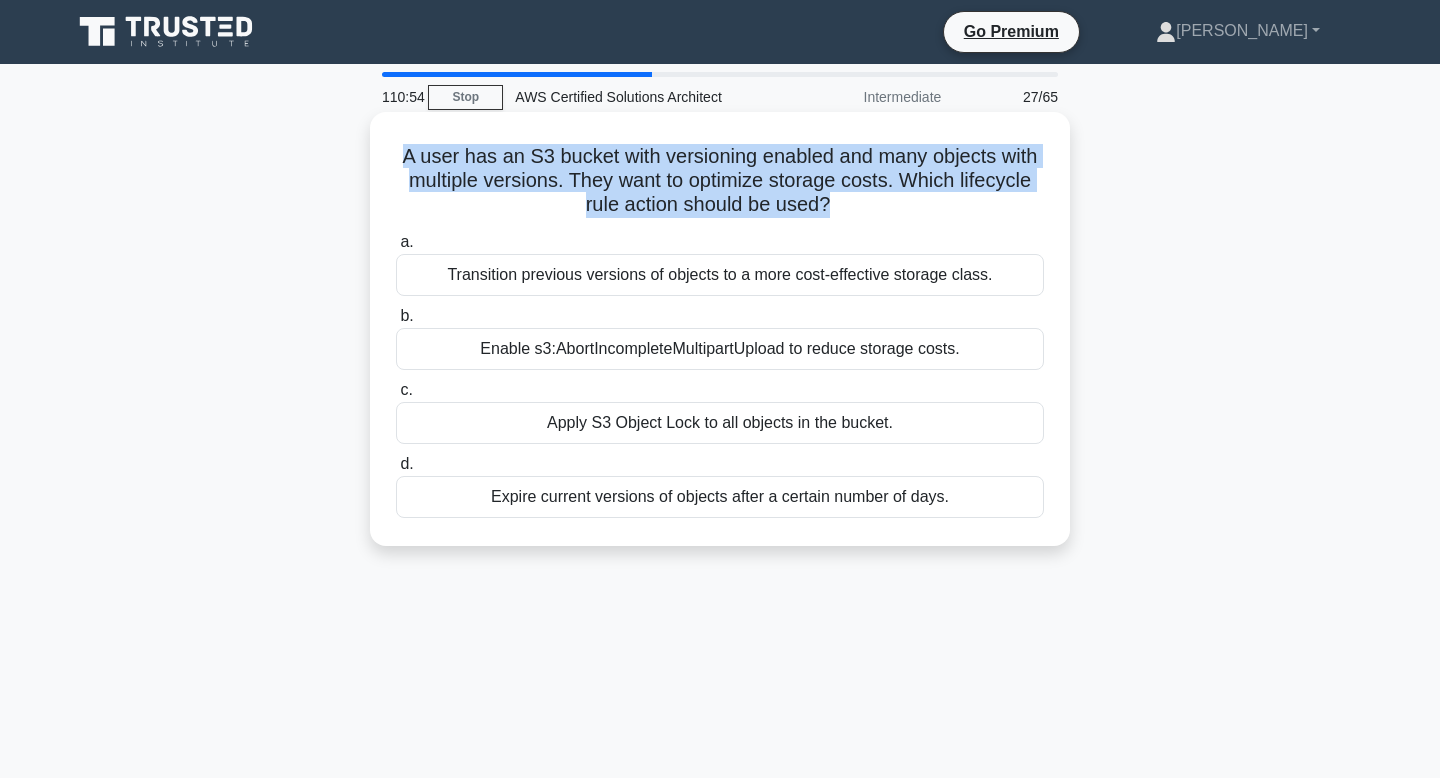 click on "A user has an S3 bucket with versioning enabled and many objects with multiple versions. They want to optimize storage costs. Which lifecycle rule action should be used?
.spinner_0XTQ{transform-origin:center;animation:spinner_y6GP .75s linear infinite}@keyframes spinner_y6GP{100%{transform:rotate(360deg)}}" at bounding box center [720, 181] 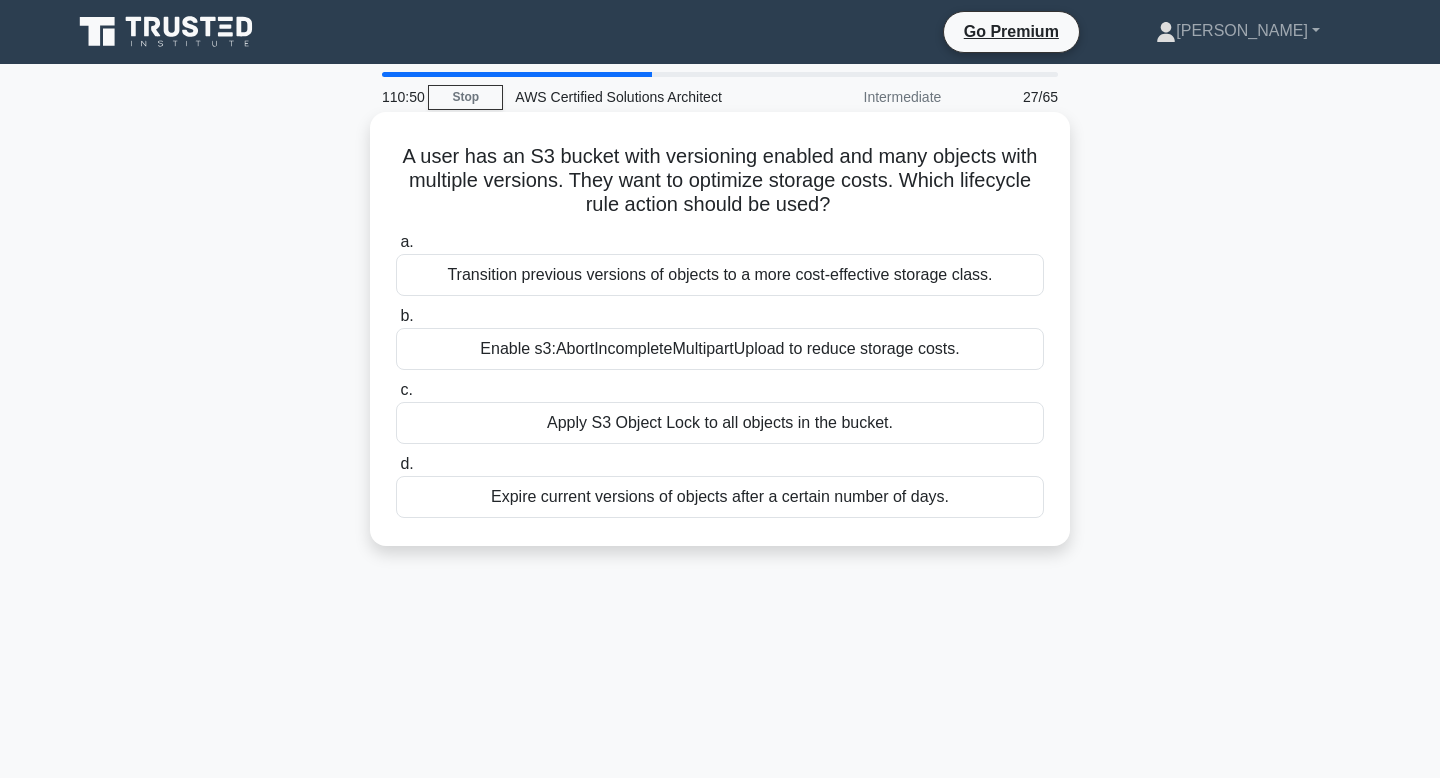 drag, startPoint x: 832, startPoint y: 210, endPoint x: 559, endPoint y: 183, distance: 274.3319 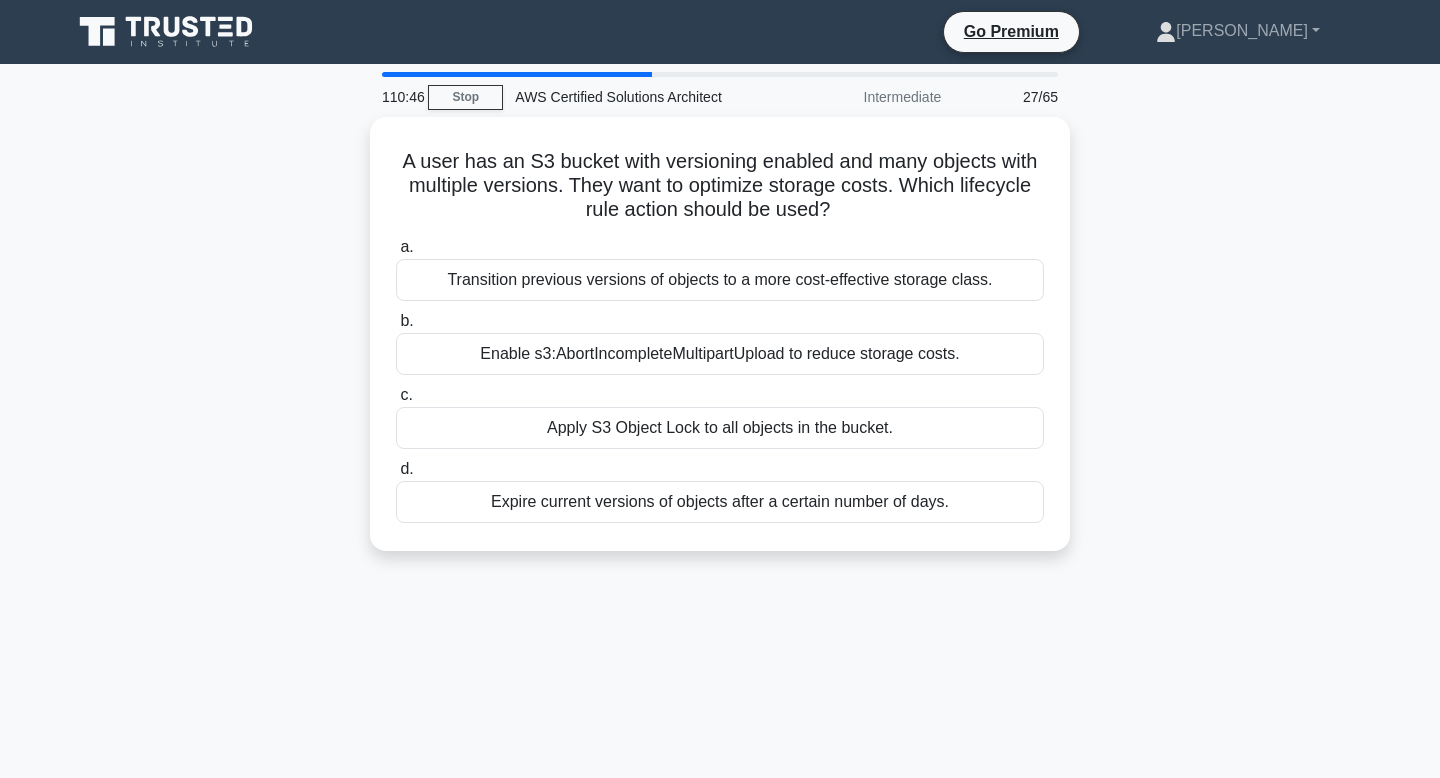 click on "A user has an S3 bucket with versioning enabled and many objects with multiple versions. They want to optimize storage costs. Which lifecycle rule action should be used?
.spinner_0XTQ{transform-origin:center;animation:spinner_y6GP .75s linear infinite}@keyframes spinner_y6GP{100%{transform:rotate(360deg)}}
a.
Transition previous versions of objects to a more cost-effective storage class.
b. c. d." at bounding box center (720, 346) 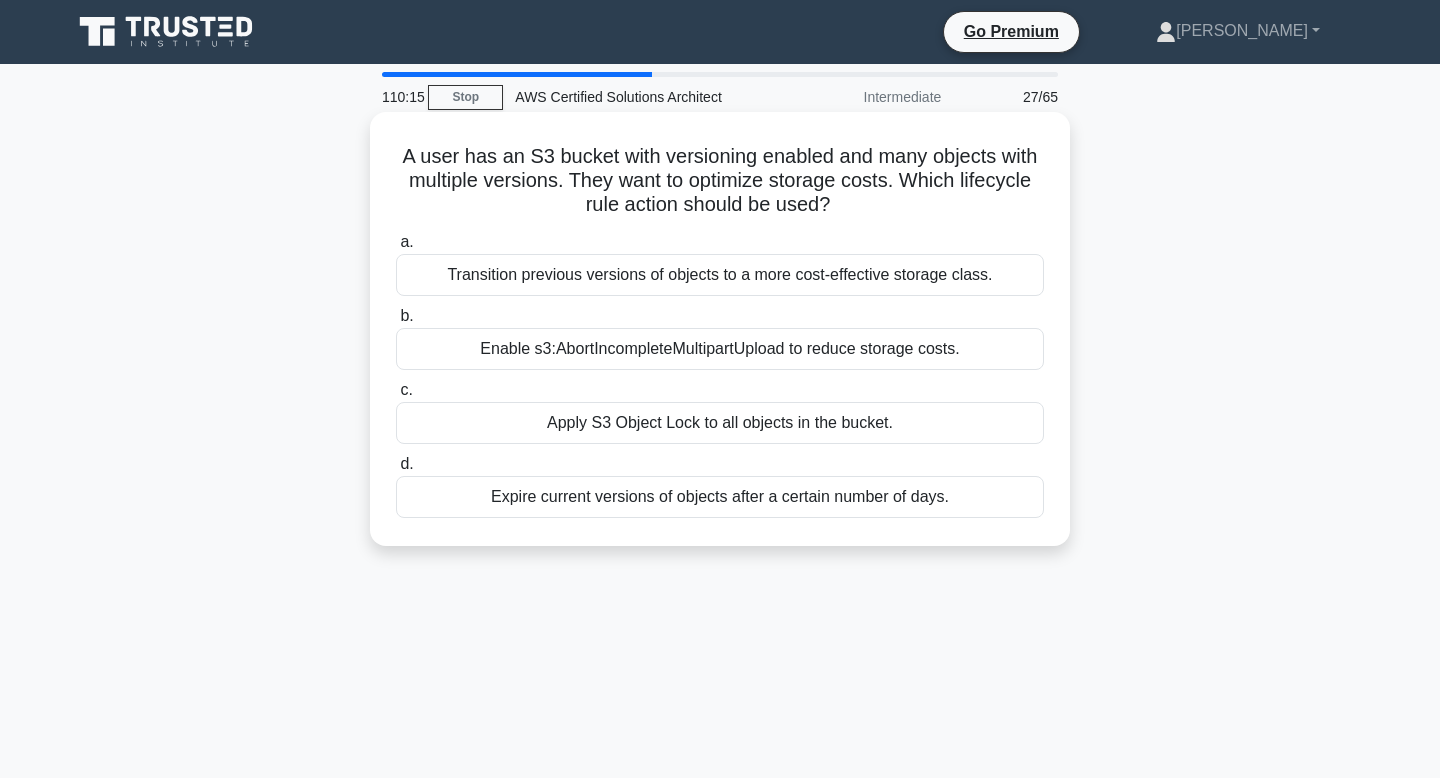 click on "Expire current versions of objects after a certain number of days." at bounding box center (720, 497) 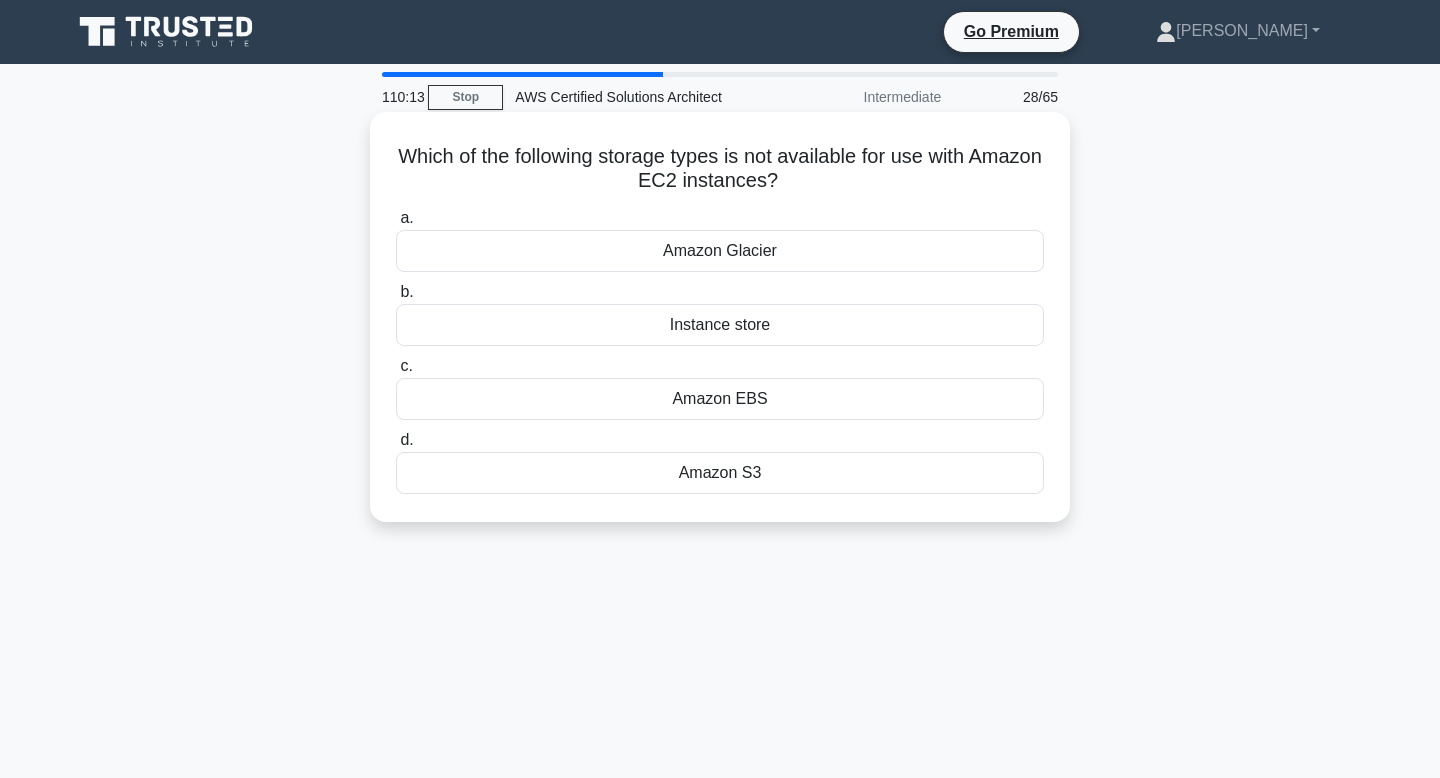 drag, startPoint x: 396, startPoint y: 149, endPoint x: 814, endPoint y: 180, distance: 419.14795 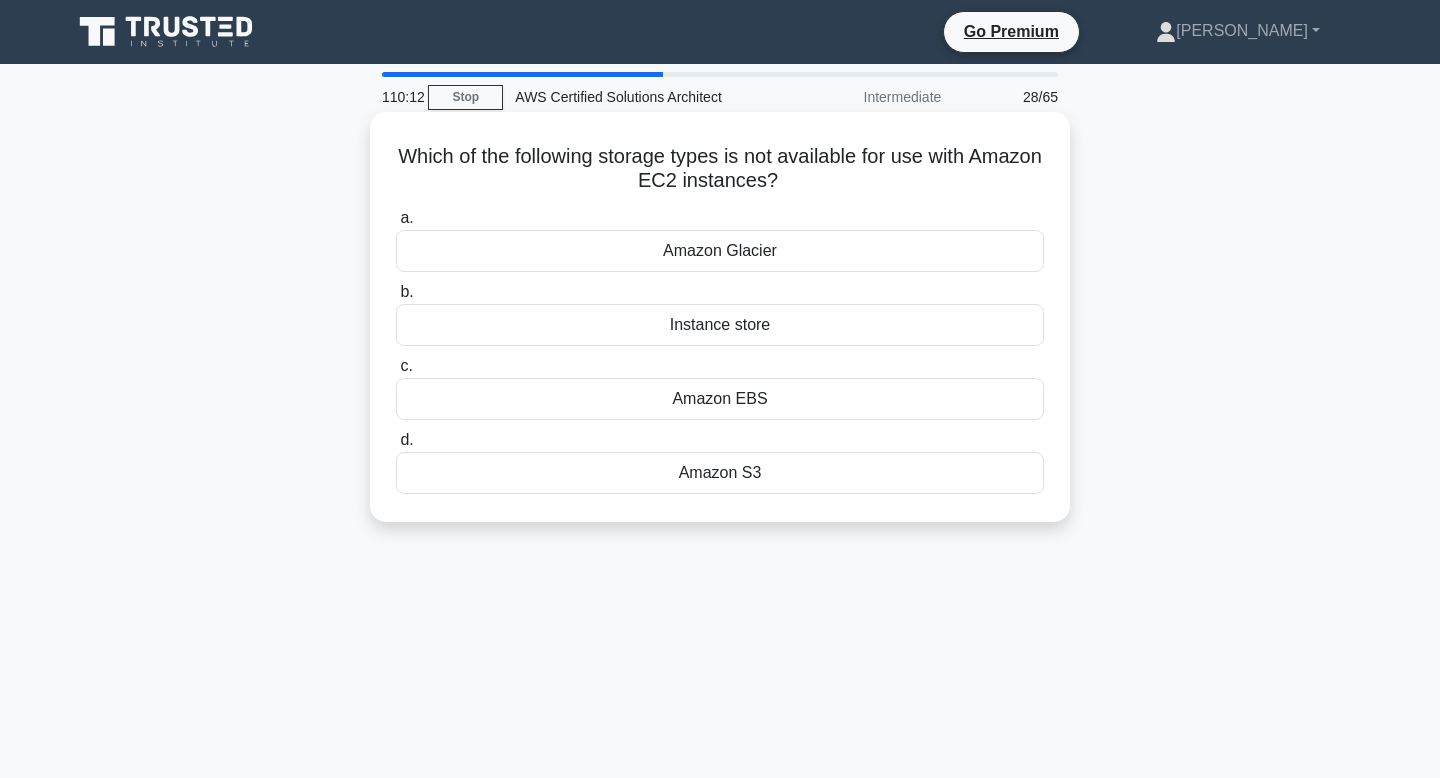 click on "Which of the following storage types is not available for use with Amazon EC2 instances?
.spinner_0XTQ{transform-origin:center;animation:spinner_y6GP .75s linear infinite}@keyframes spinner_y6GP{100%{transform:rotate(360deg)}}" at bounding box center [720, 169] 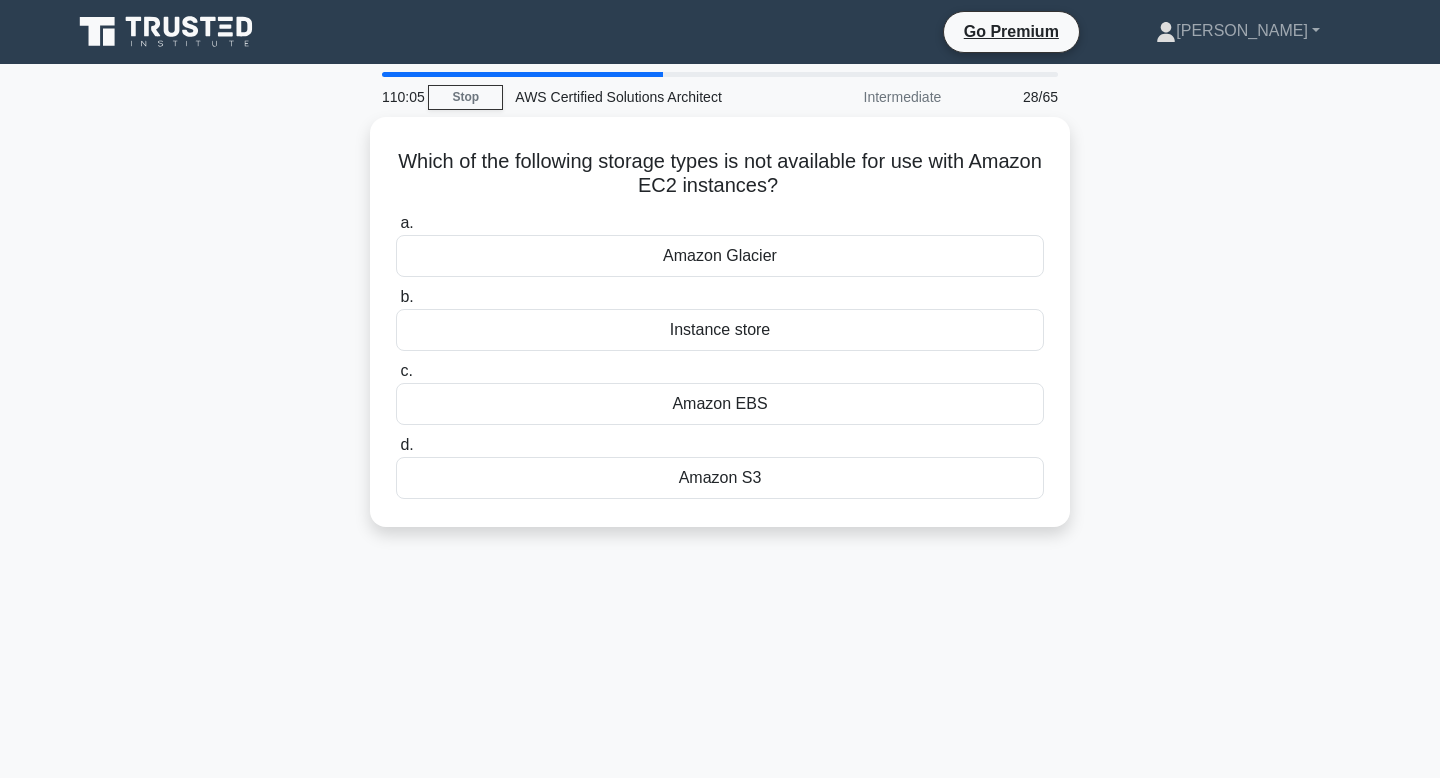 drag, startPoint x: 791, startPoint y: 176, endPoint x: 350, endPoint y: 143, distance: 442.23297 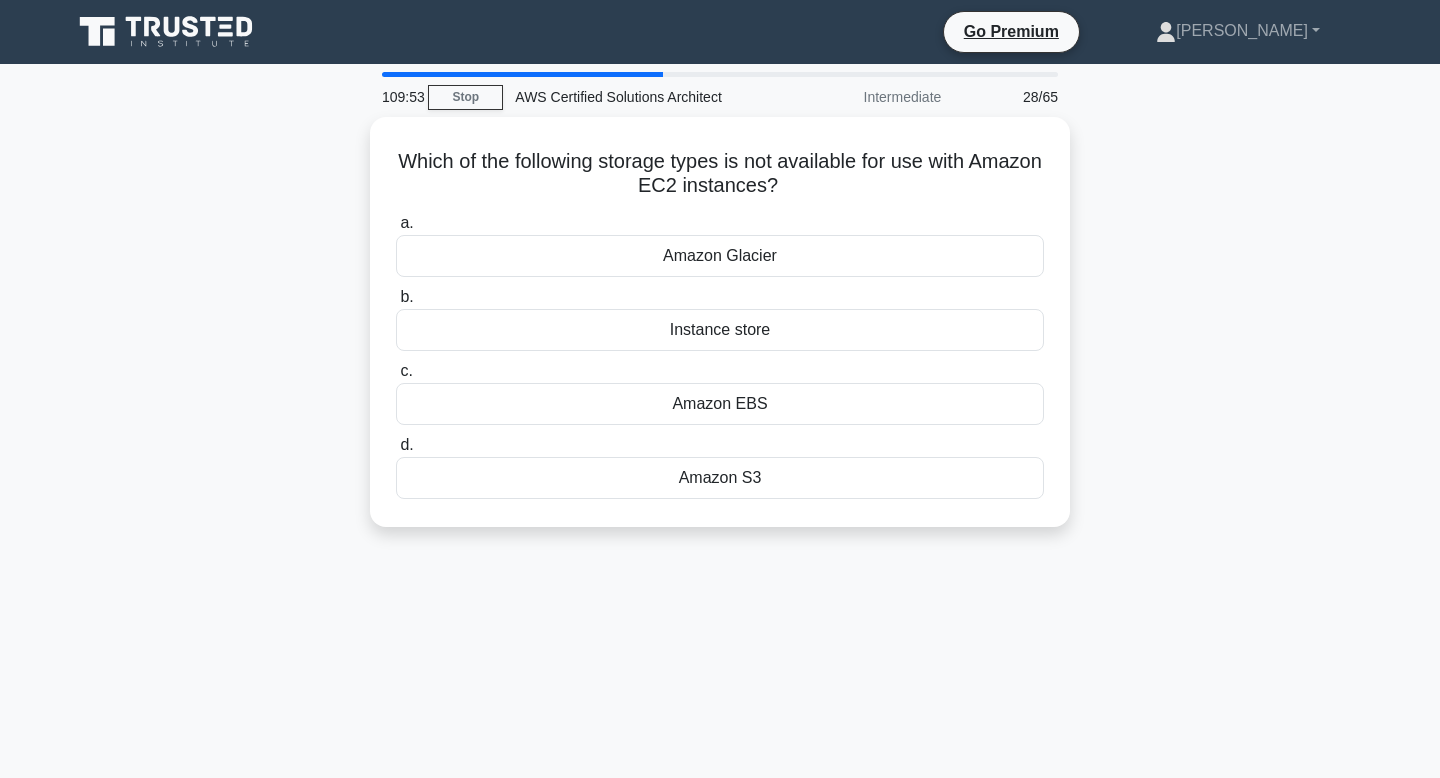 click on "109:53
Stop
AWS Certified Solutions Architect
Intermediate
28/65
Which of the following storage types is not available for use with Amazon EC2 instances?
.spinner_0XTQ{transform-origin:center;animation:spinner_y6GP .75s linear infinite}@keyframes spinner_y6GP{100%{transform:rotate(360deg)}}
a.
b. c. d." at bounding box center (720, 572) 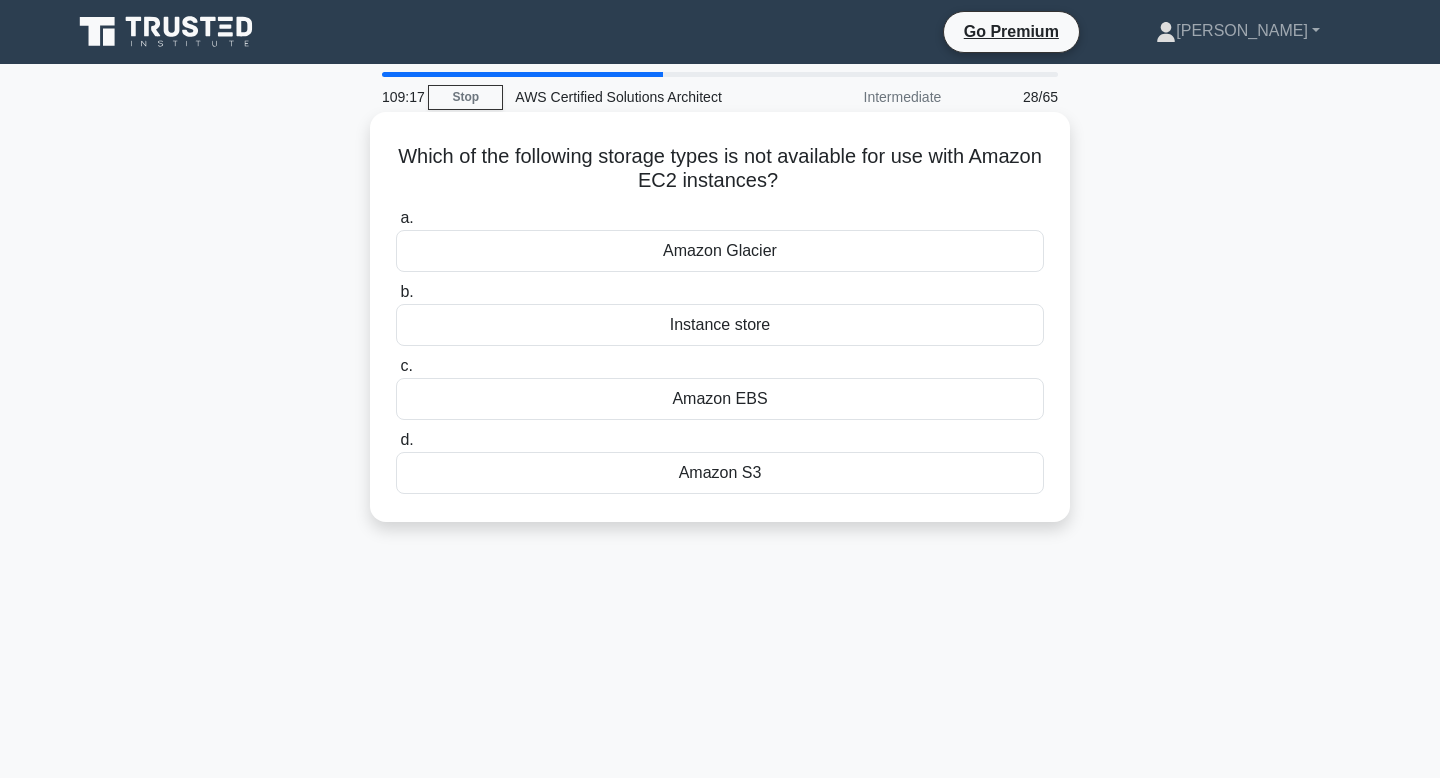 click on "Amazon Glacier" at bounding box center [720, 251] 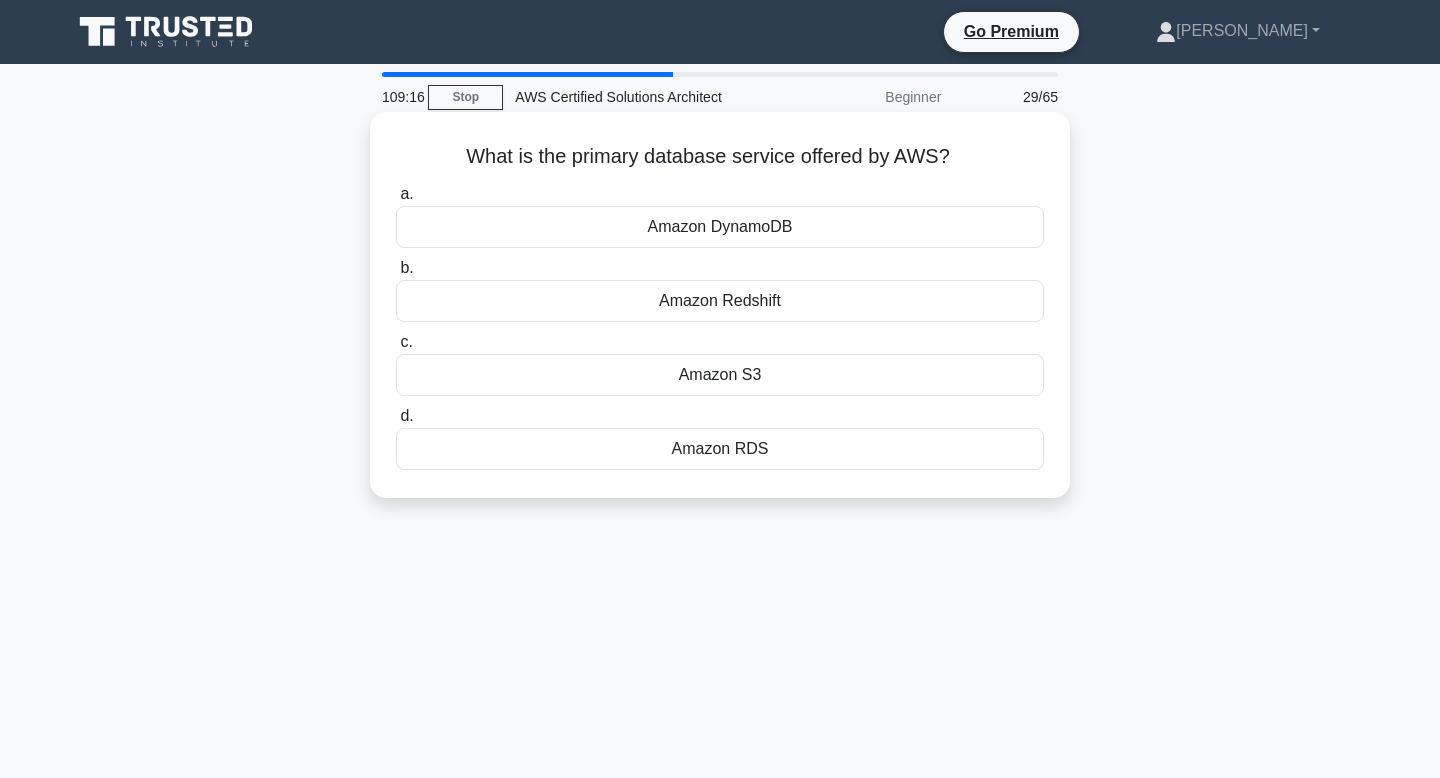click on "What is the primary database service offered by AWS?
.spinner_0XTQ{transform-origin:center;animation:spinner_y6GP .75s linear infinite}@keyframes spinner_y6GP{100%{transform:rotate(360deg)}}" at bounding box center [720, 157] 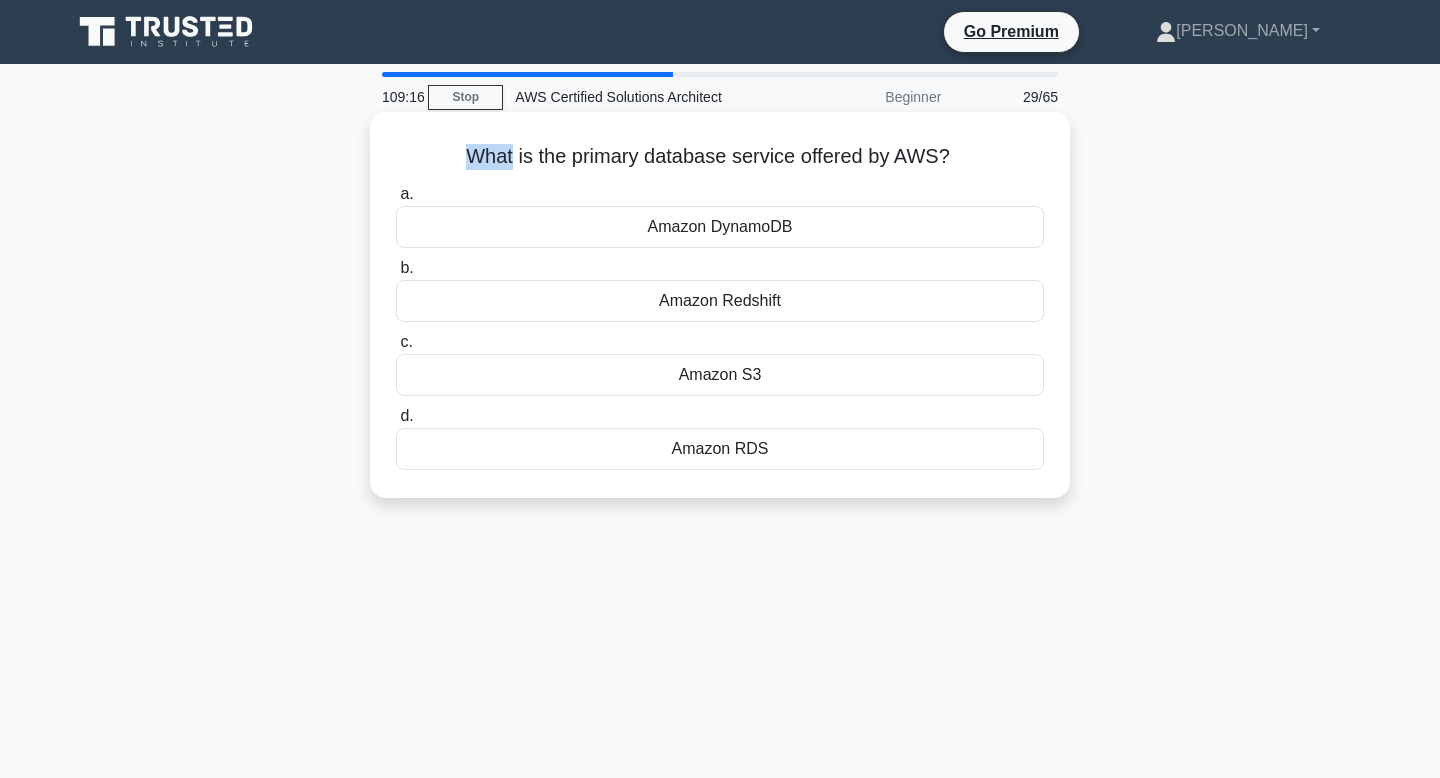 click on "What is the primary database service offered by AWS?
.spinner_0XTQ{transform-origin:center;animation:spinner_y6GP .75s linear infinite}@keyframes spinner_y6GP{100%{transform:rotate(360deg)}}" at bounding box center (720, 157) 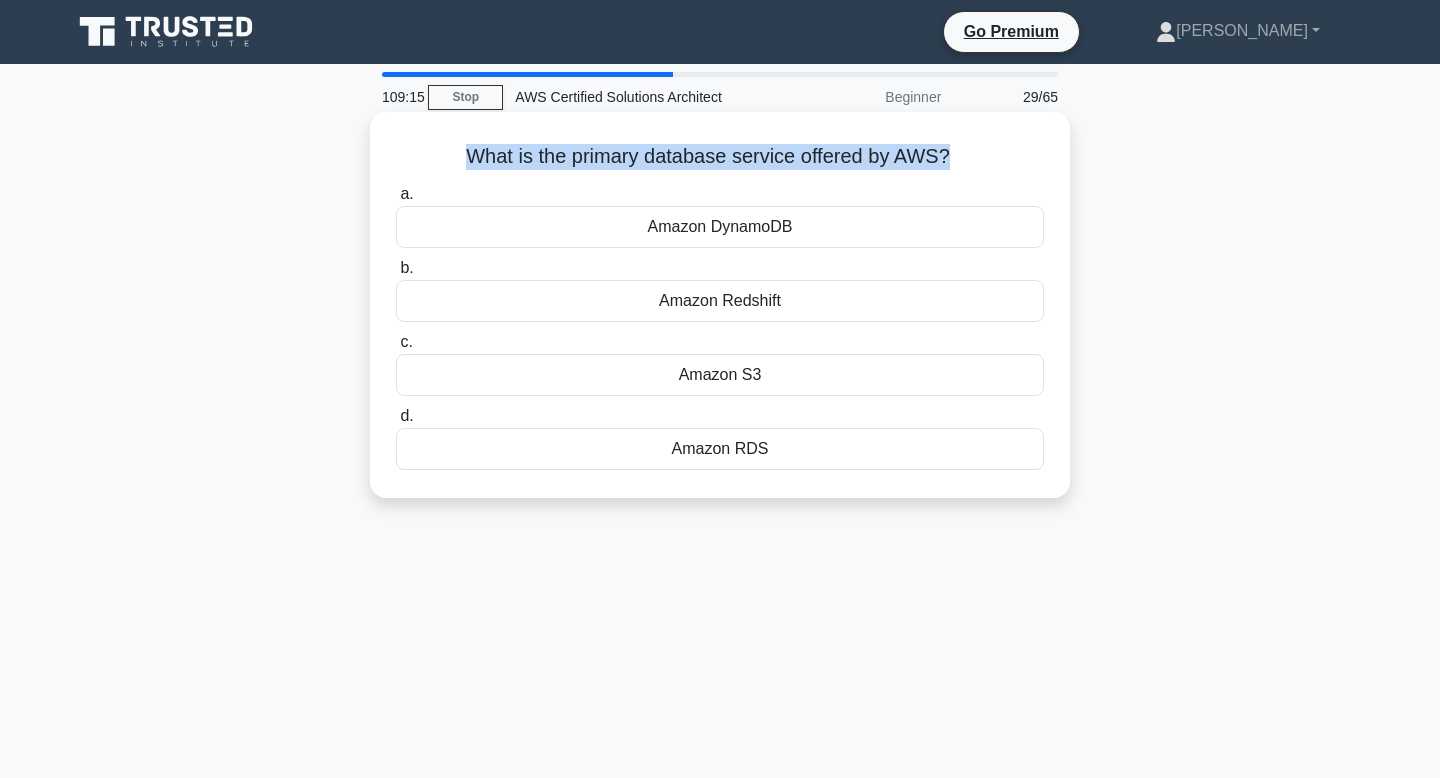 click on "What is the primary database service offered by AWS?
.spinner_0XTQ{transform-origin:center;animation:spinner_y6GP .75s linear infinite}@keyframes spinner_y6GP{100%{transform:rotate(360deg)}}" at bounding box center [720, 157] 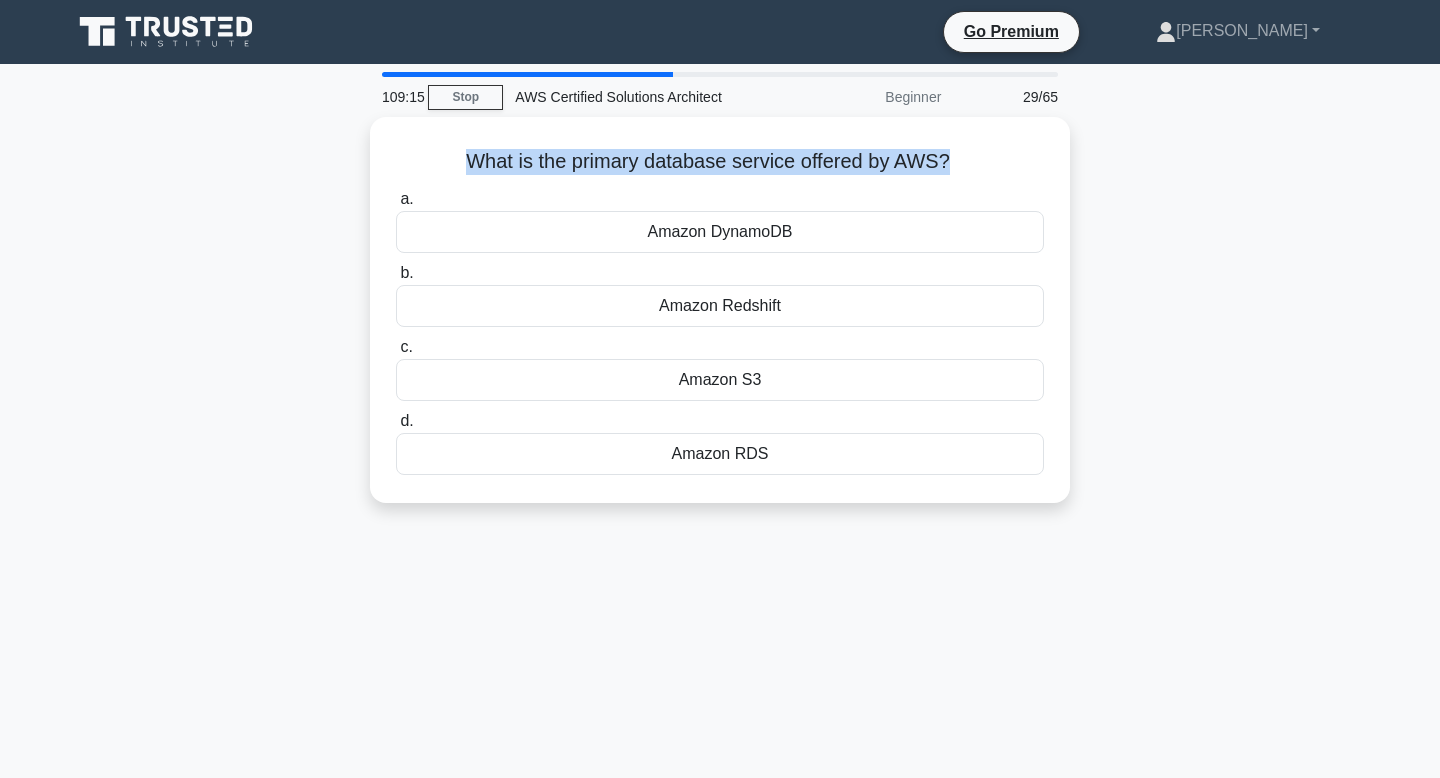 click at bounding box center (474, 116) 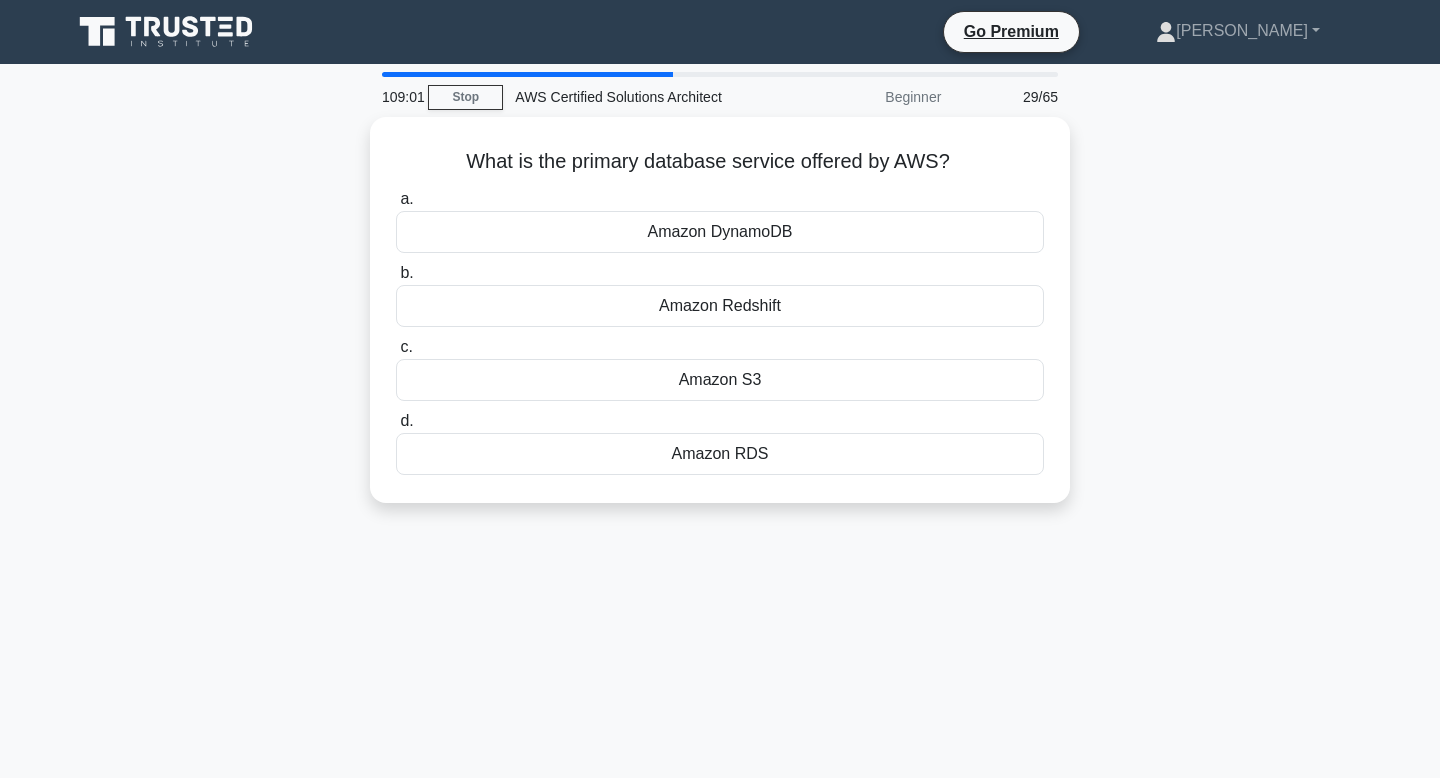 click on "109:01
Stop
AWS Certified Solutions Architect
Beginner
29/65
What is the primary database service offered by AWS?
.spinner_0XTQ{transform-origin:center;animation:spinner_y6GP .75s linear infinite}@keyframes spinner_y6GP{100%{transform:rotate(360deg)}}
a." at bounding box center [720, 572] 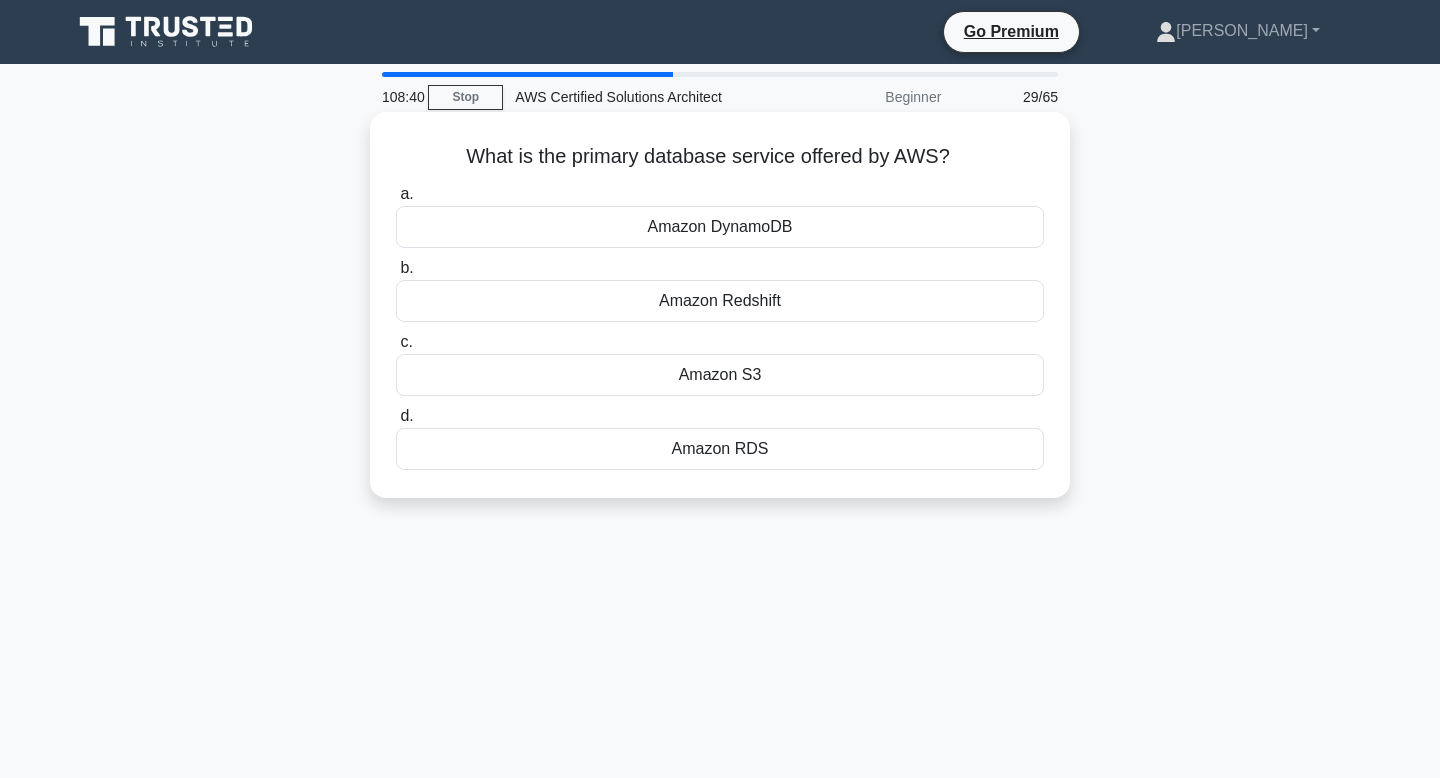 click on "Amazon DynamoDB" at bounding box center [720, 227] 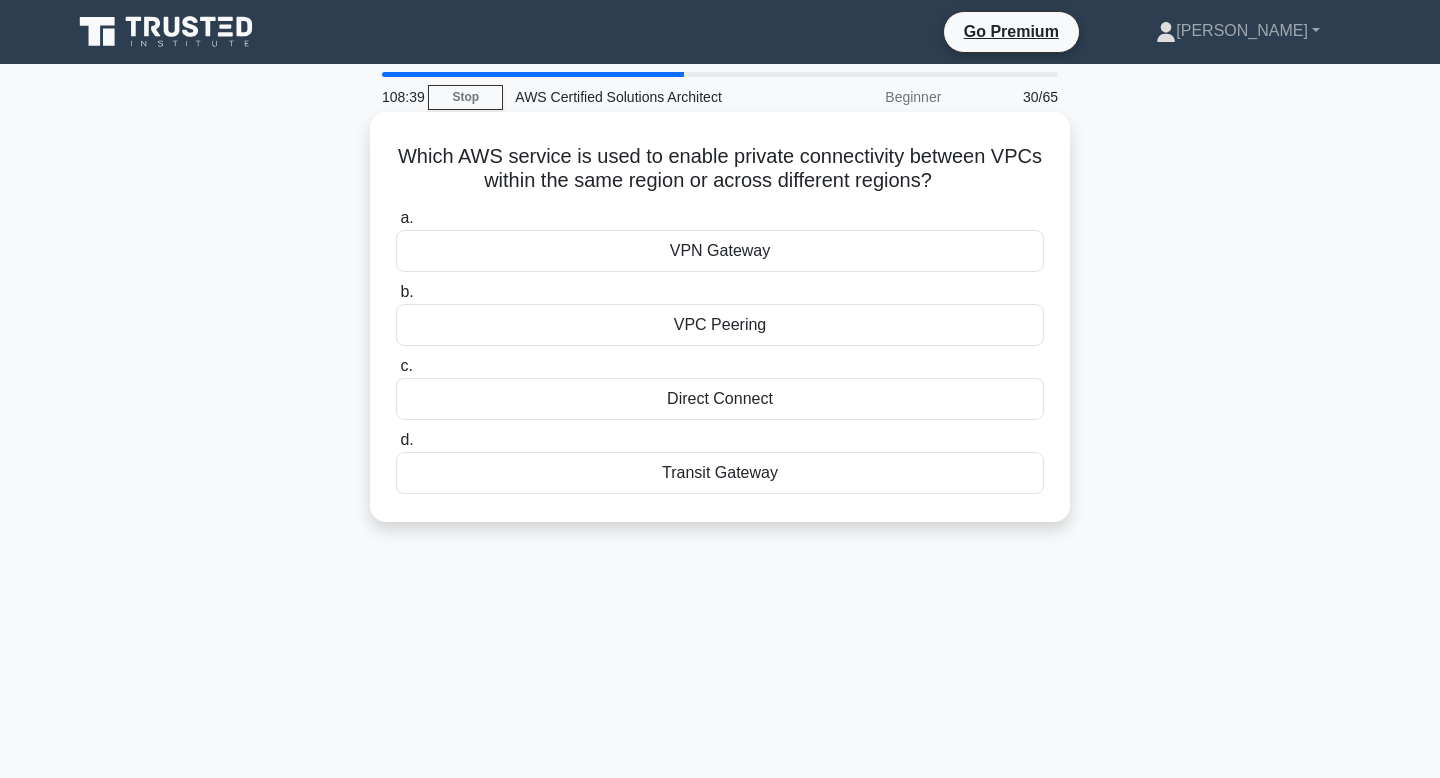 click on "Which AWS service is used to enable private connectivity between VPCs within the same region or across different regions?
.spinner_0XTQ{transform-origin:center;animation:spinner_y6GP .75s linear infinite}@keyframes spinner_y6GP{100%{transform:rotate(360deg)}}" at bounding box center (720, 169) 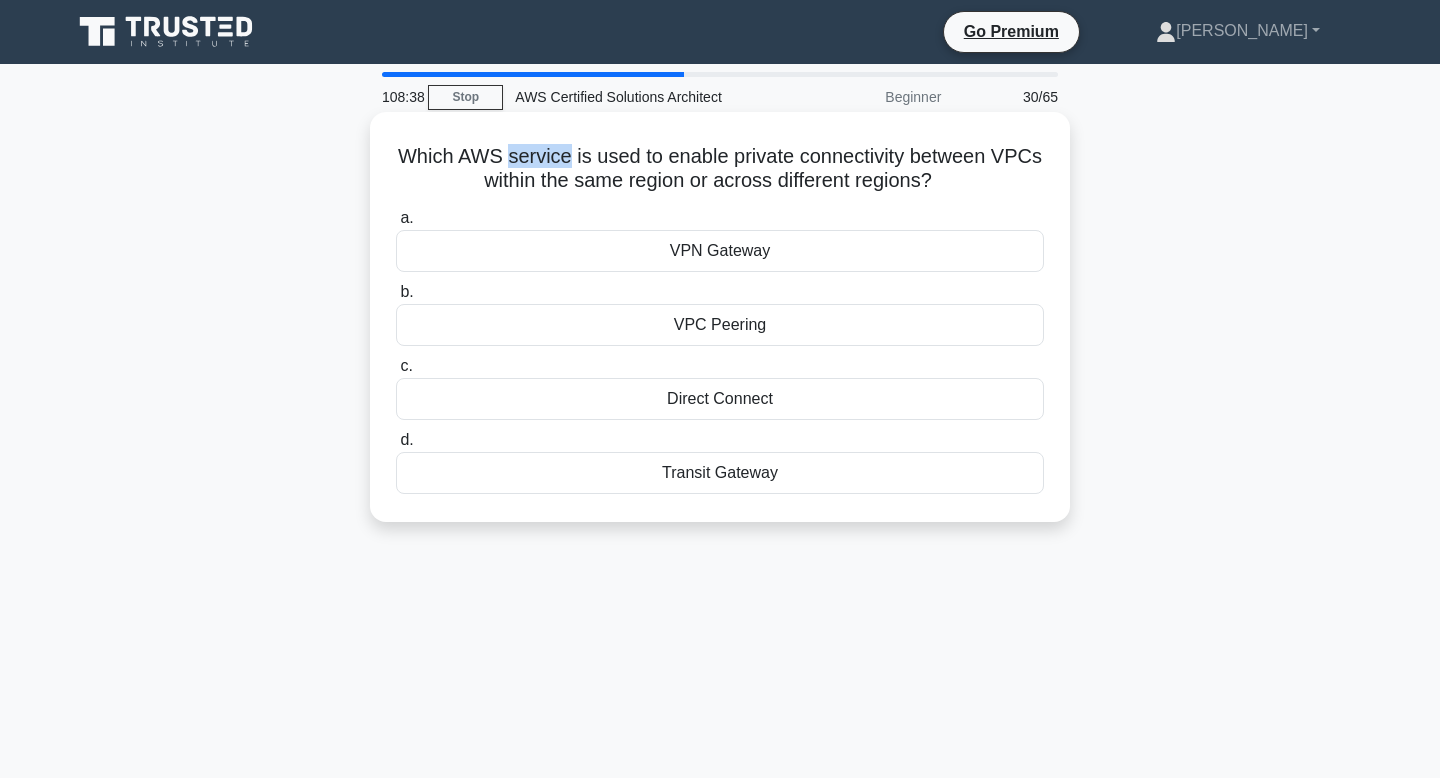 click on "Which AWS service is used to enable private connectivity between VPCs within the same region or across different regions?
.spinner_0XTQ{transform-origin:center;animation:spinner_y6GP .75s linear infinite}@keyframes spinner_y6GP{100%{transform:rotate(360deg)}}" at bounding box center (720, 169) 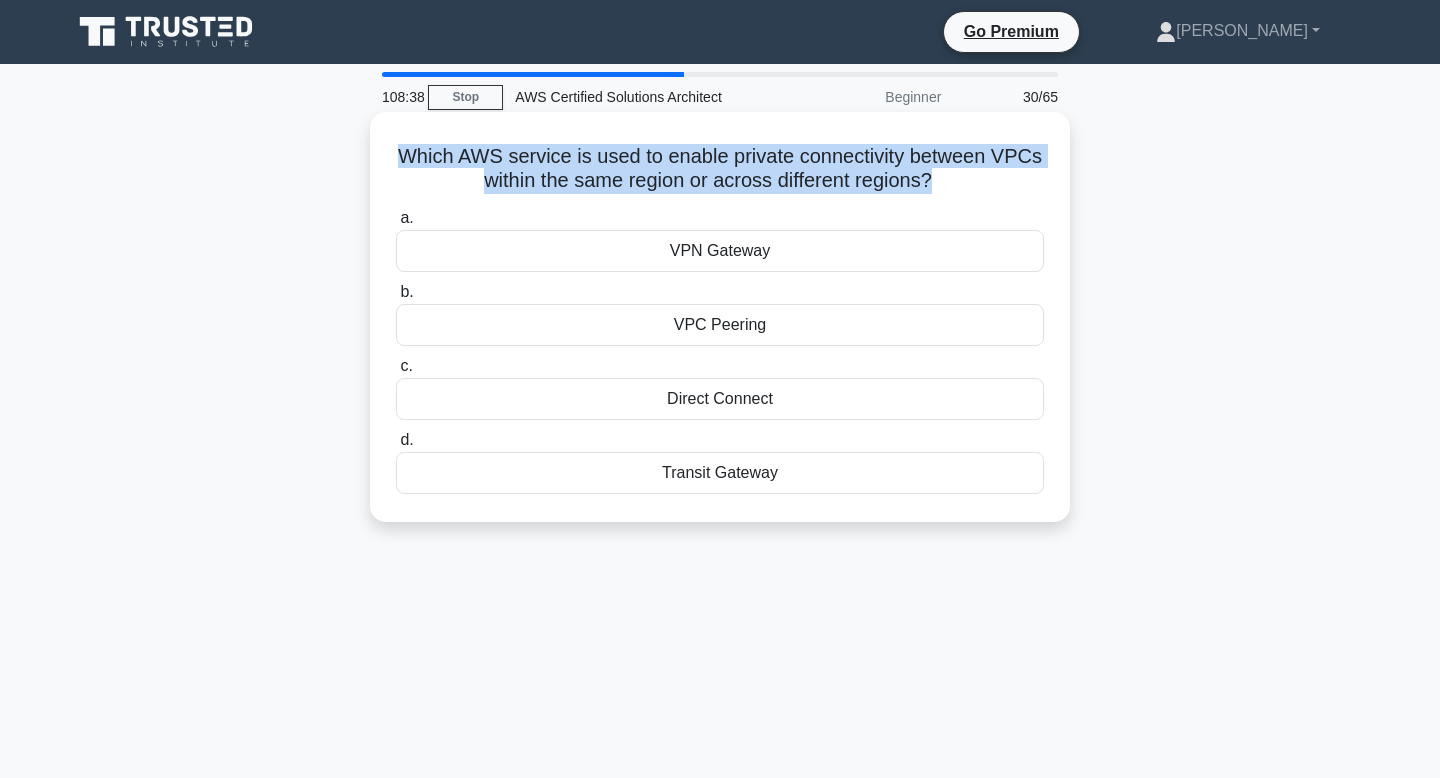 click on "Which AWS service is used to enable private connectivity between VPCs within the same region or across different regions?
.spinner_0XTQ{transform-origin:center;animation:spinner_y6GP .75s linear infinite}@keyframes spinner_y6GP{100%{transform:rotate(360deg)}}" at bounding box center (720, 169) 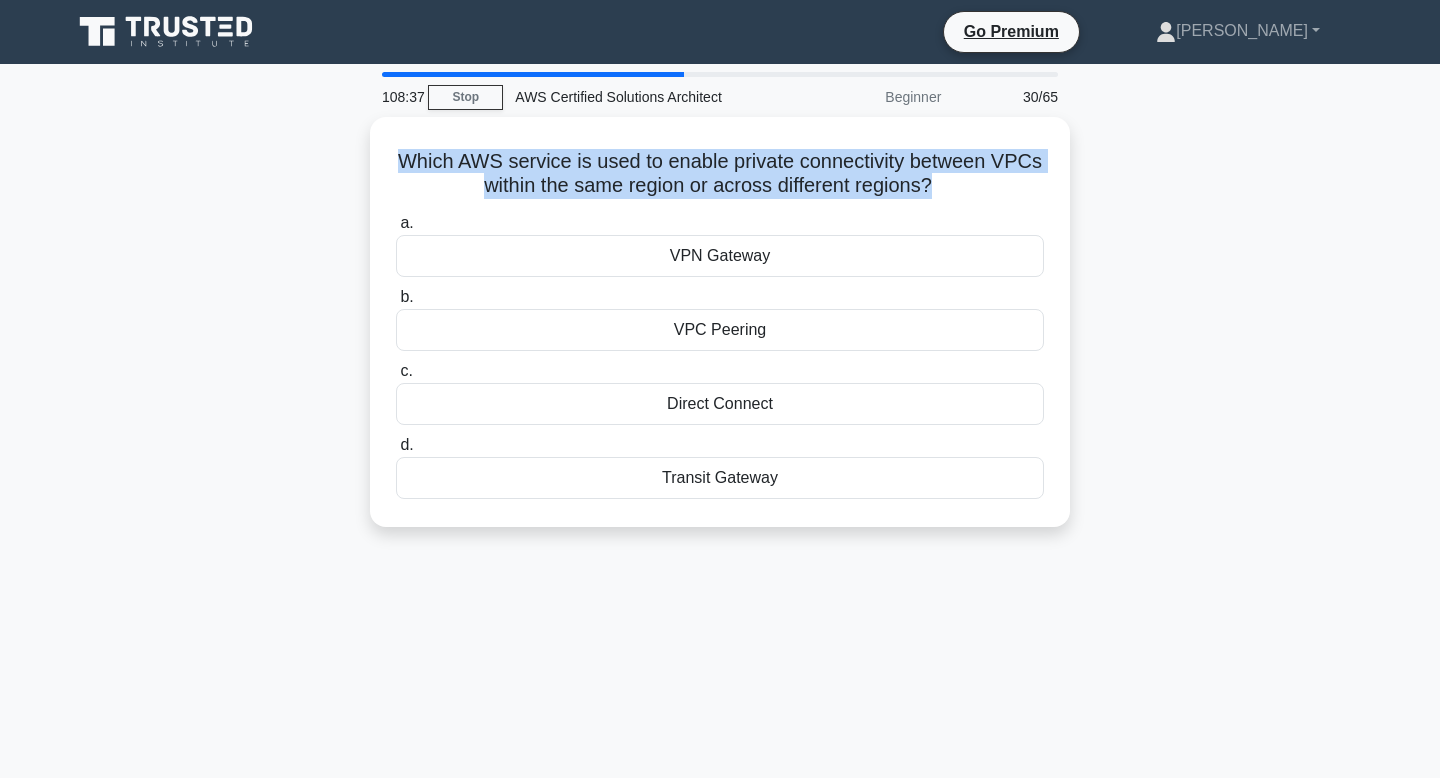 click at bounding box center (513, 116) 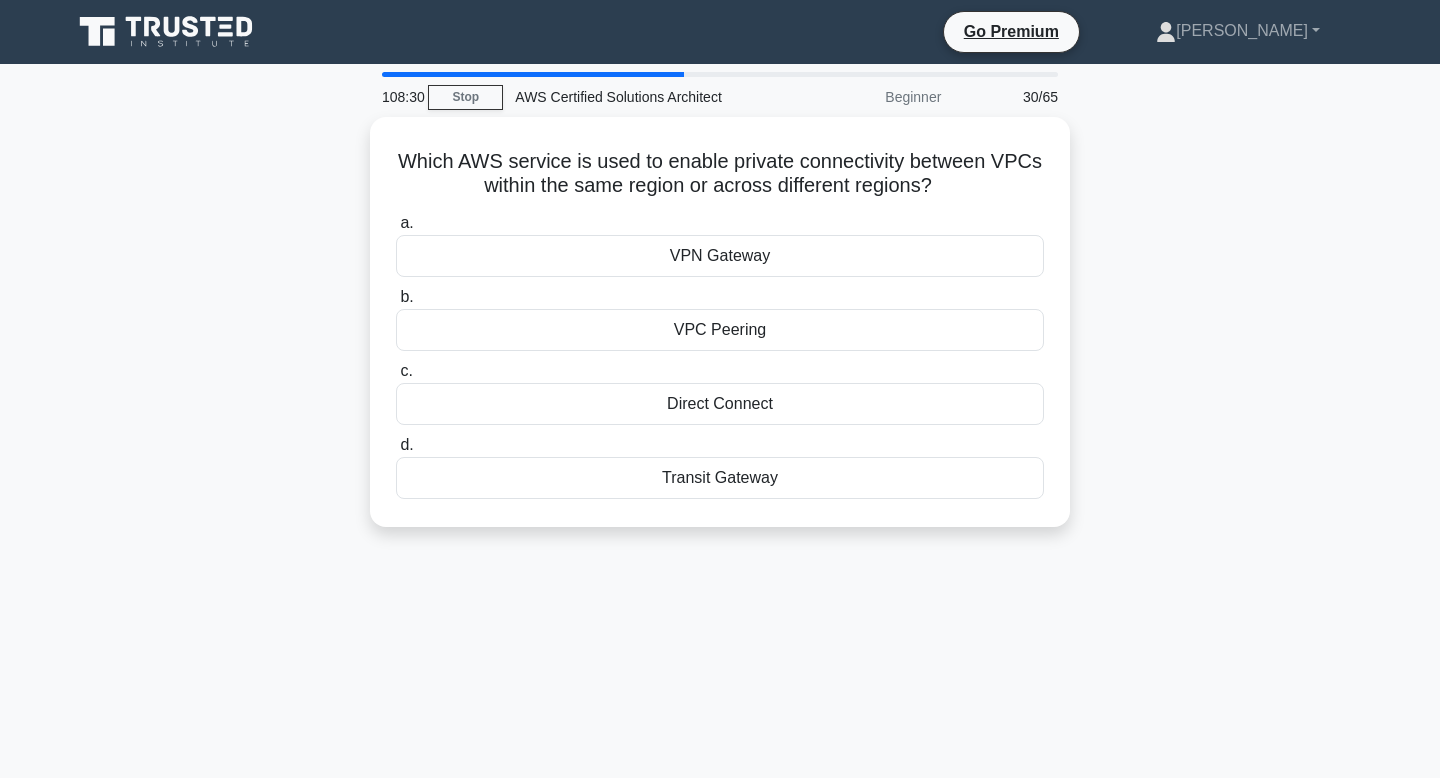 click on "108:30
Stop
AWS Certified Solutions Architect
Beginner
30/65
Which AWS service is used to enable private connectivity between VPCs within the same region or across different regions?
.spinner_0XTQ{transform-origin:center;animation:spinner_y6GP .75s linear infinite}@keyframes spinner_y6GP{100%{transform:rotate(360deg)}}
a.
b. c. d." at bounding box center (720, 572) 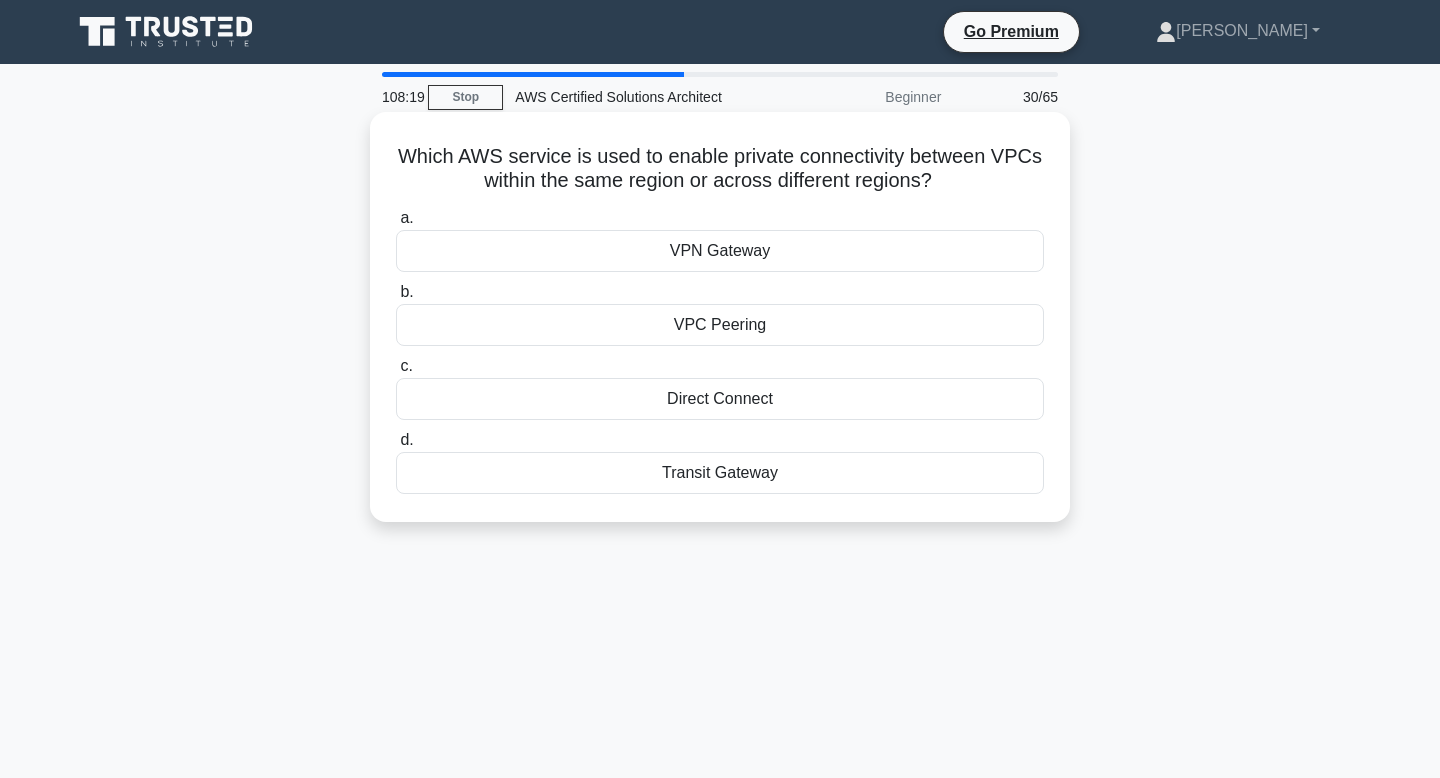 click on "VPC Peering" at bounding box center [720, 325] 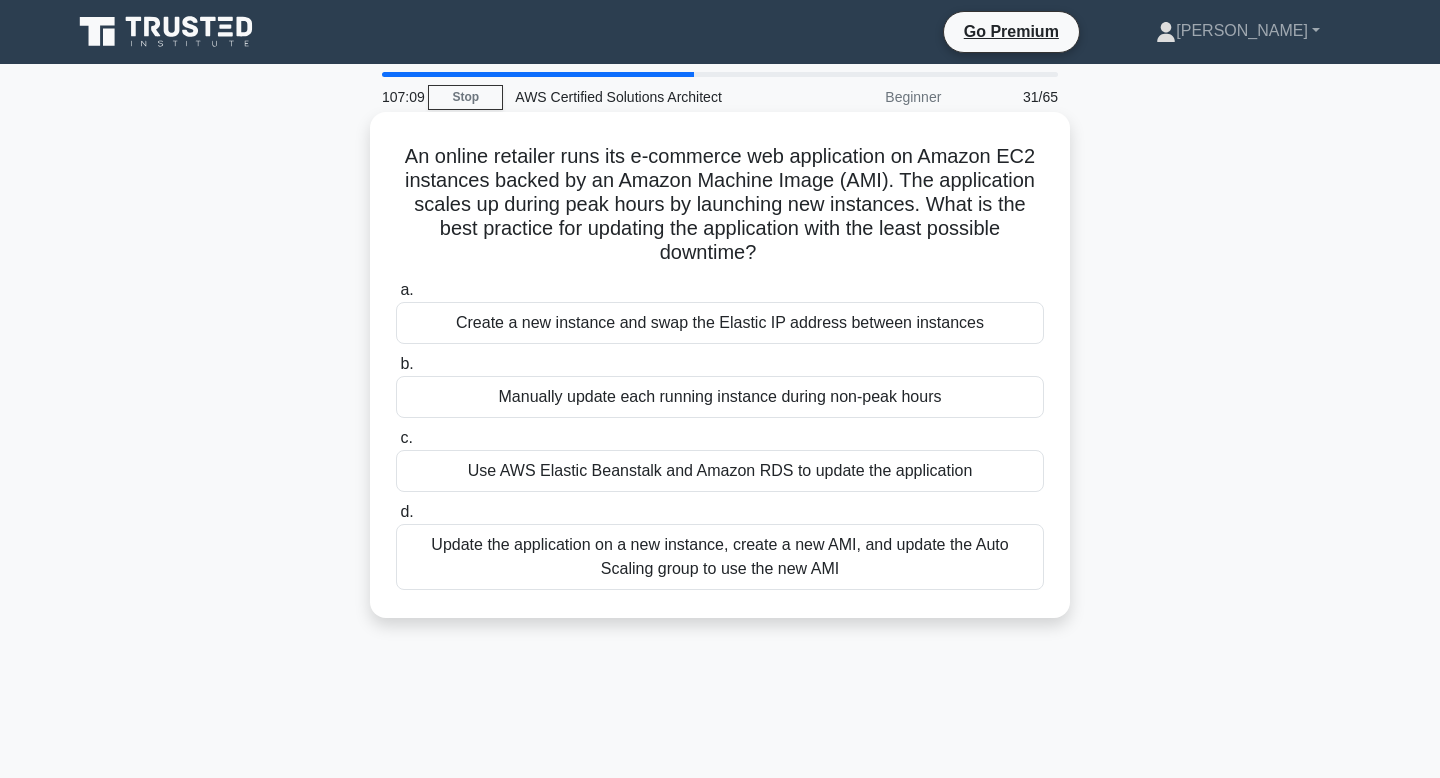 click on "Create a new instance and swap the Elastic IP address between instances" at bounding box center (720, 323) 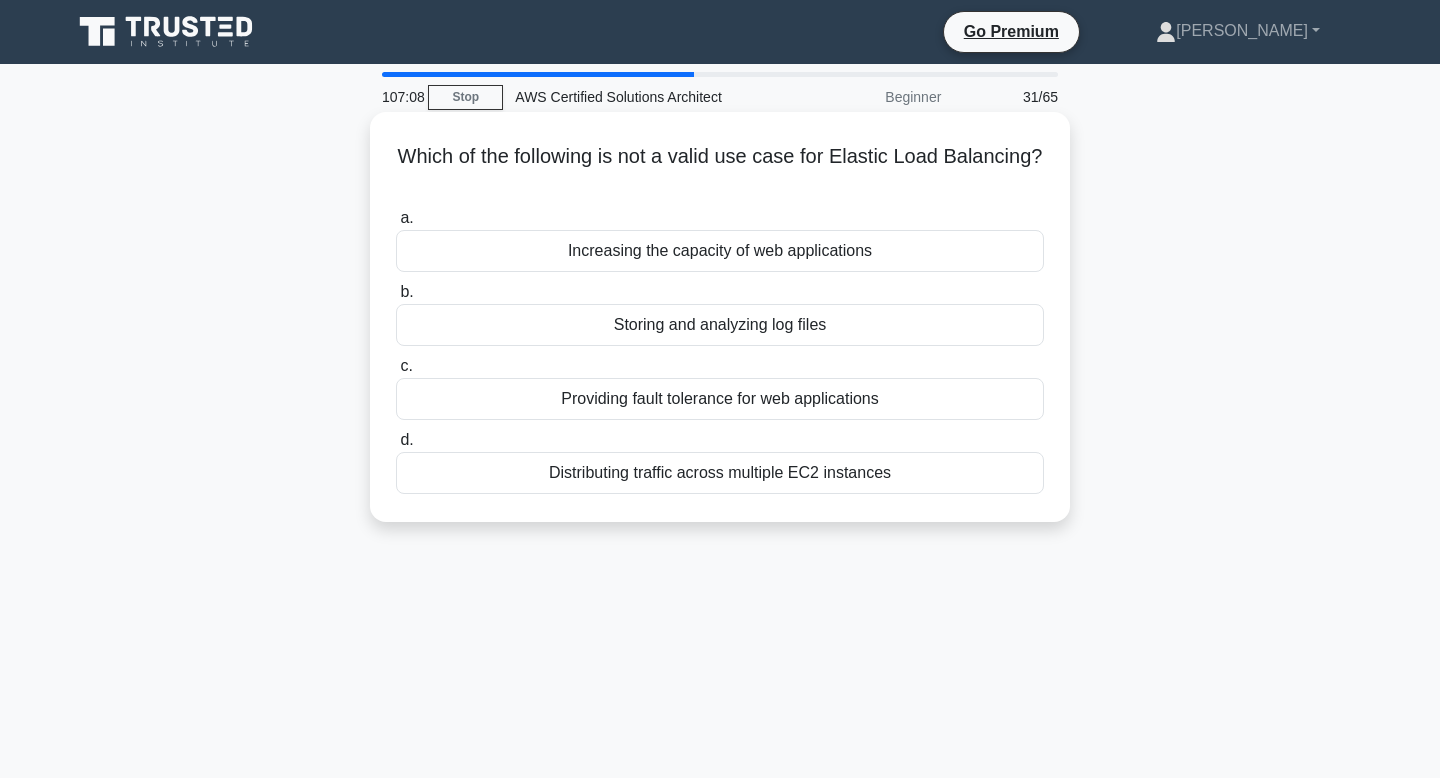 click on "Which of the following is not a valid use case for Elastic Load Balancing?
.spinner_0XTQ{transform-origin:center;animation:spinner_y6GP .75s linear infinite}@keyframes spinner_y6GP{100%{transform:rotate(360deg)}}" at bounding box center (720, 169) 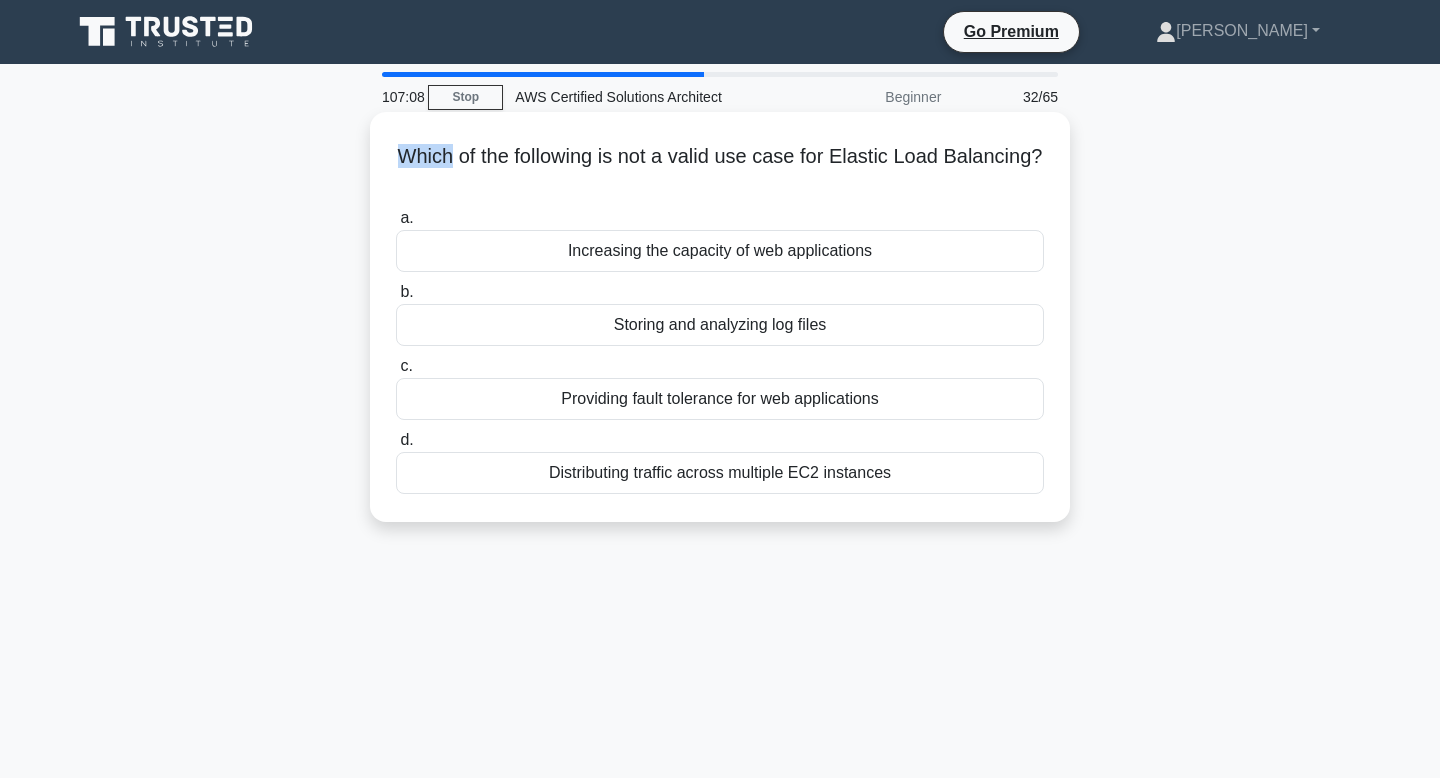 click on "Which of the following is not a valid use case for Elastic Load Balancing?
.spinner_0XTQ{transform-origin:center;animation:spinner_y6GP .75s linear infinite}@keyframes spinner_y6GP{100%{transform:rotate(360deg)}}" at bounding box center (720, 169) 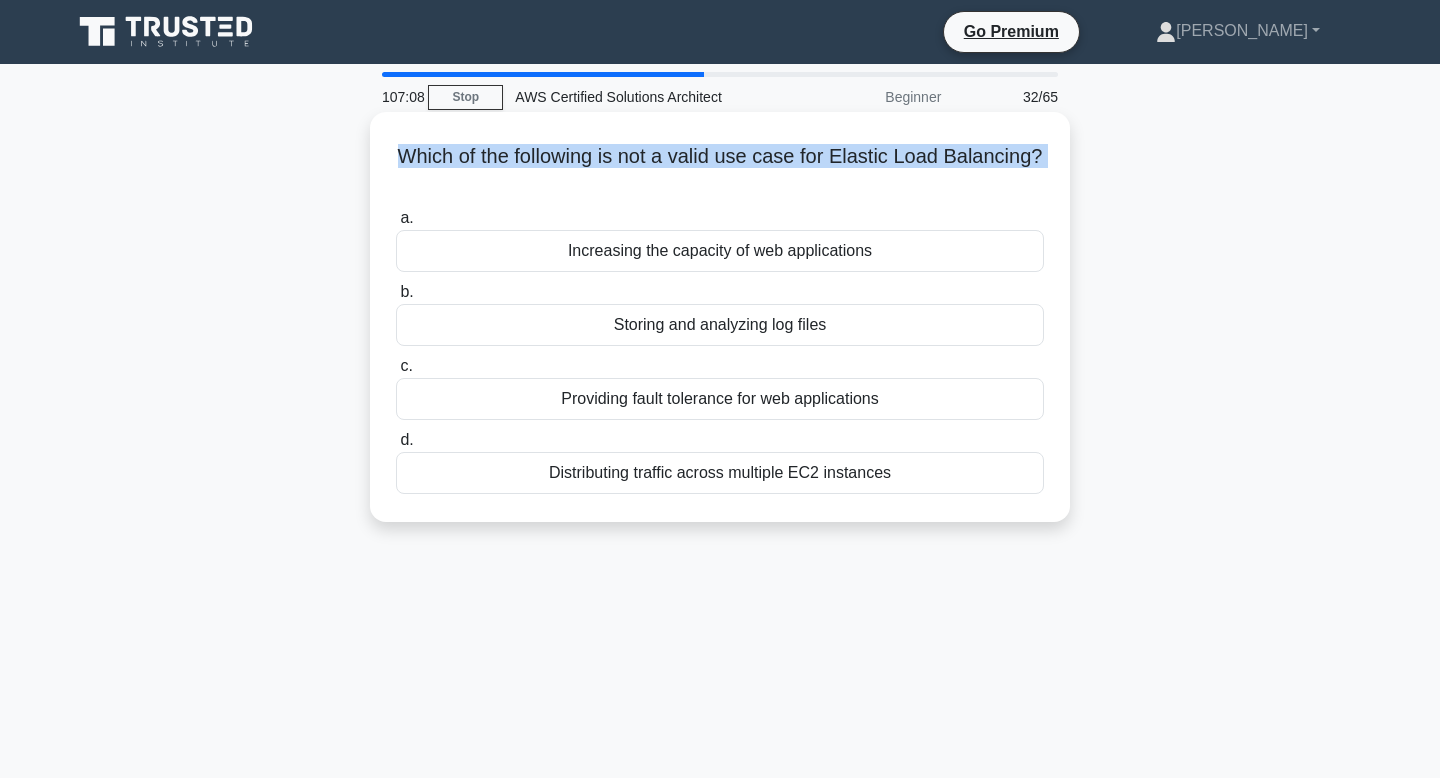 click on "Which of the following is not a valid use case for Elastic Load Balancing?
.spinner_0XTQ{transform-origin:center;animation:spinner_y6GP .75s linear infinite}@keyframes spinner_y6GP{100%{transform:rotate(360deg)}}" at bounding box center [720, 169] 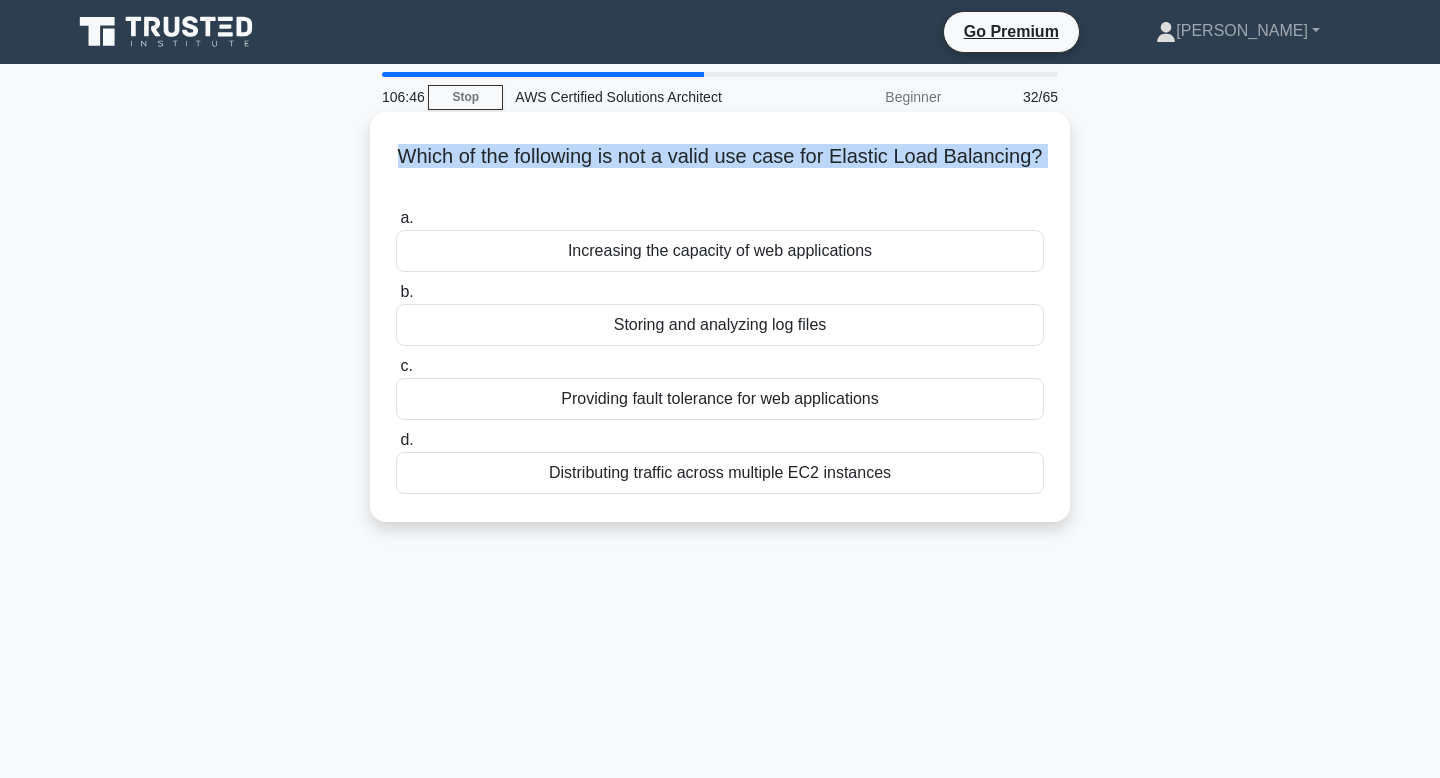 click on "Which of the following is not a valid use case for Elastic Load Balancing?
.spinner_0XTQ{transform-origin:center;animation:spinner_y6GP .75s linear infinite}@keyframes spinner_y6GP{100%{transform:rotate(360deg)}}" at bounding box center (720, 169) 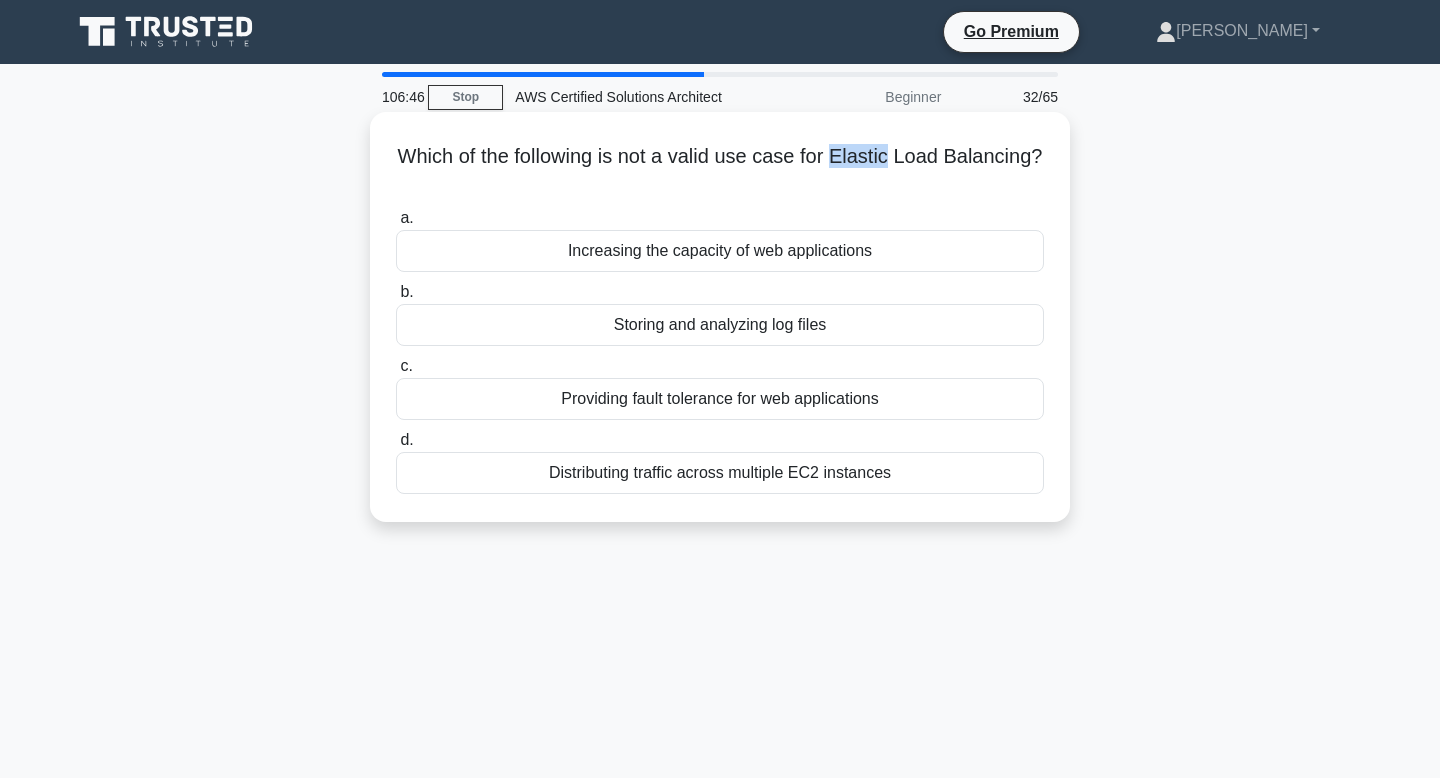 click on "Which of the following is not a valid use case for Elastic Load Balancing?
.spinner_0XTQ{transform-origin:center;animation:spinner_y6GP .75s linear infinite}@keyframes spinner_y6GP{100%{transform:rotate(360deg)}}" at bounding box center (720, 169) 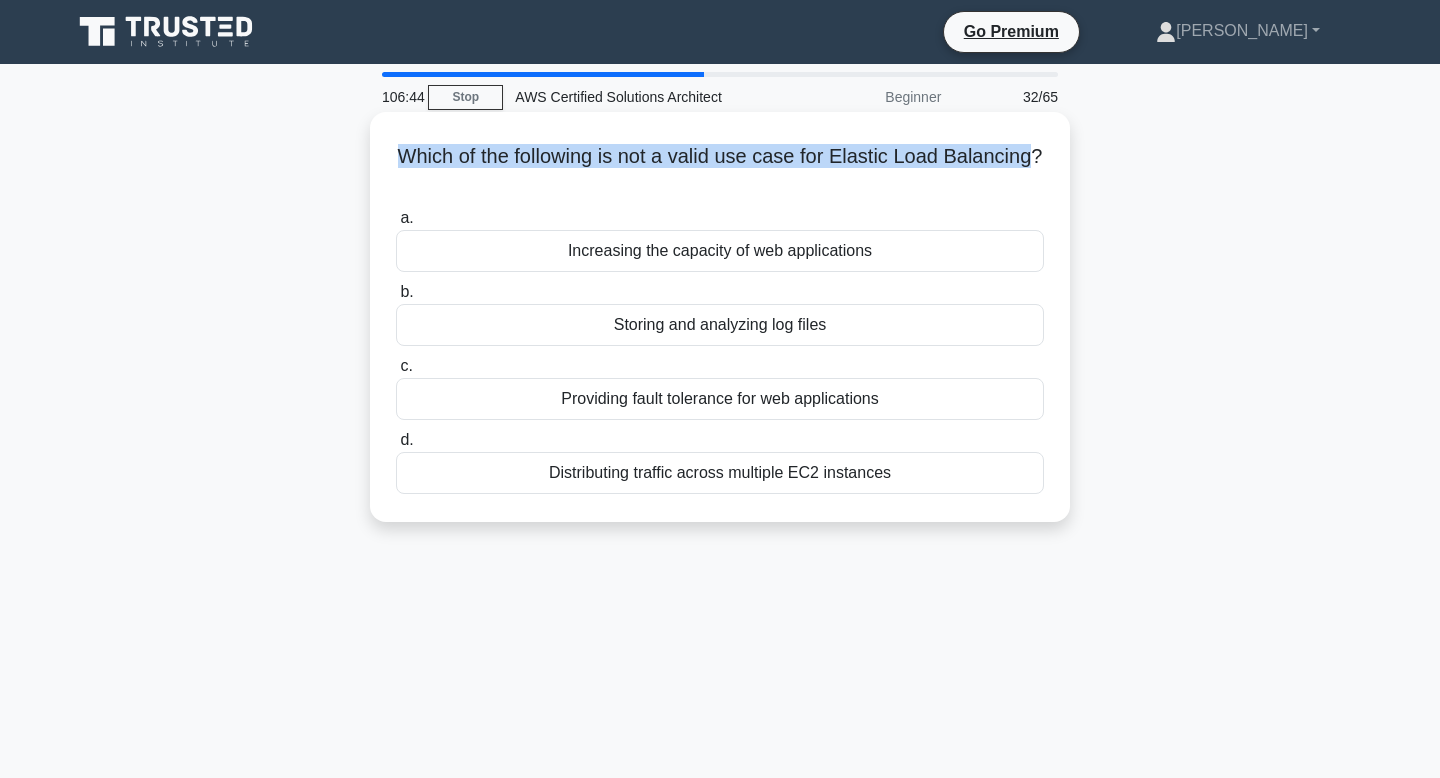 drag, startPoint x: 1027, startPoint y: 156, endPoint x: 375, endPoint y: 156, distance: 652 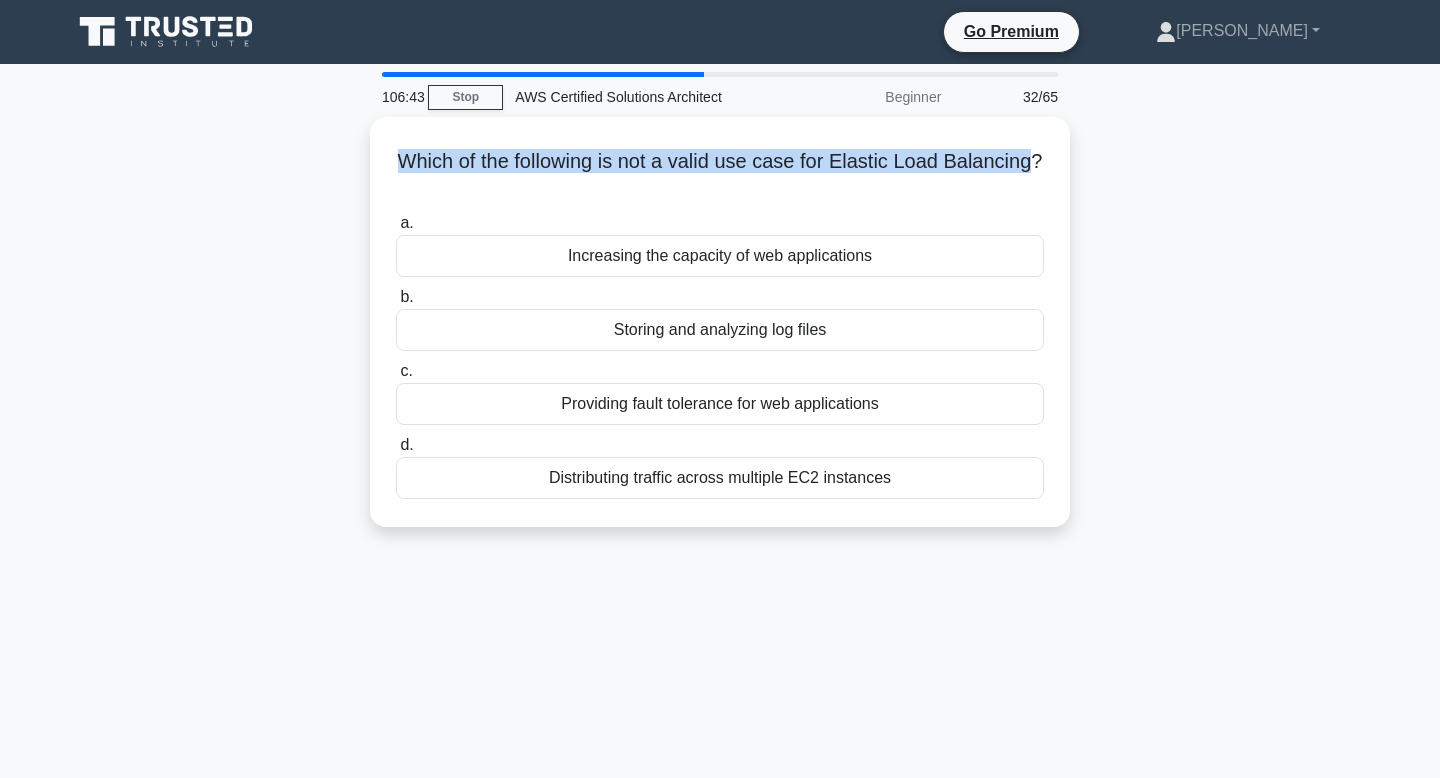click at bounding box center [362, 116] 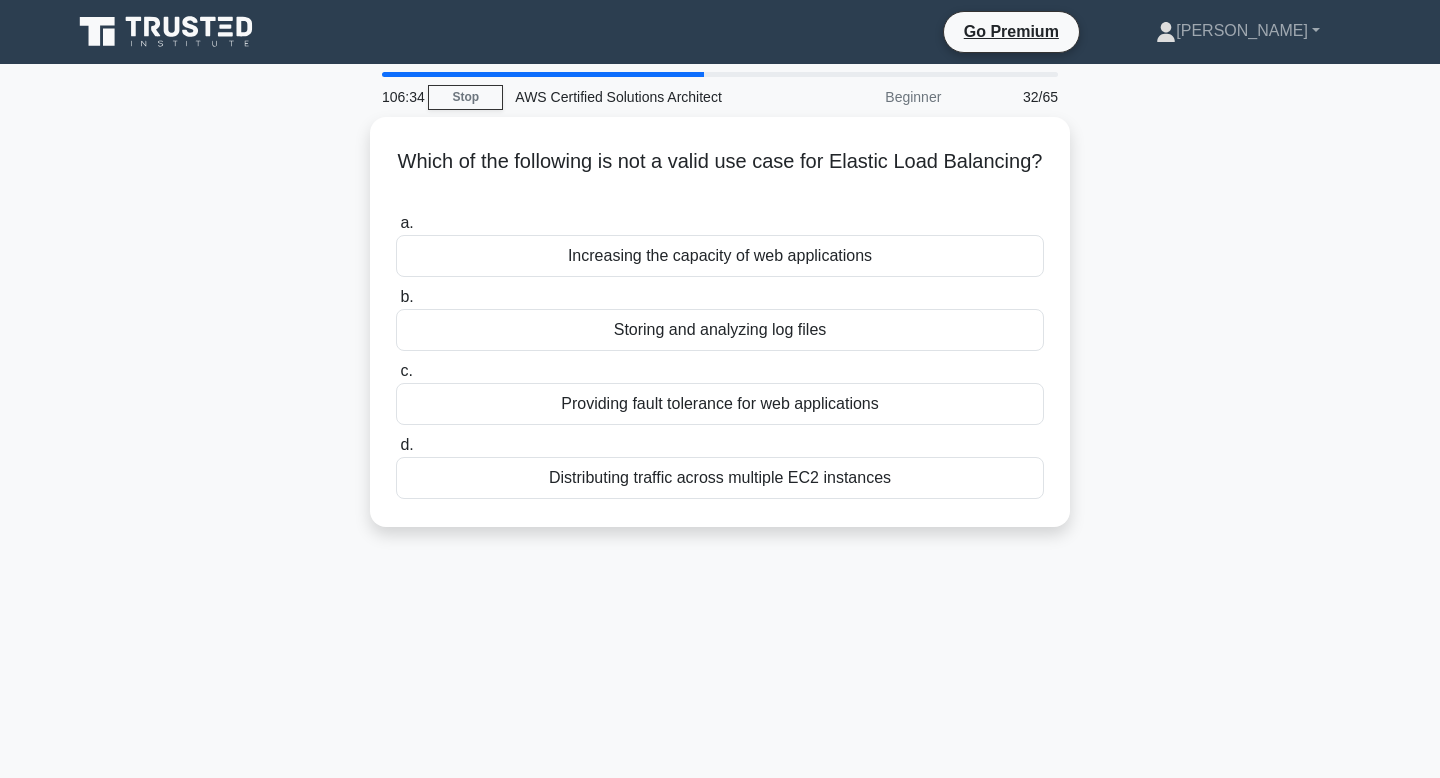 click on "106:34
Stop
AWS Certified Solutions Architect
Beginner
32/65
Which of the following is not a valid use case for Elastic Load Balancing?
.spinner_0XTQ{transform-origin:center;animation:spinner_y6GP .75s linear infinite}@keyframes spinner_y6GP{100%{transform:rotate(360deg)}}
a.
b. c. d." at bounding box center [720, 572] 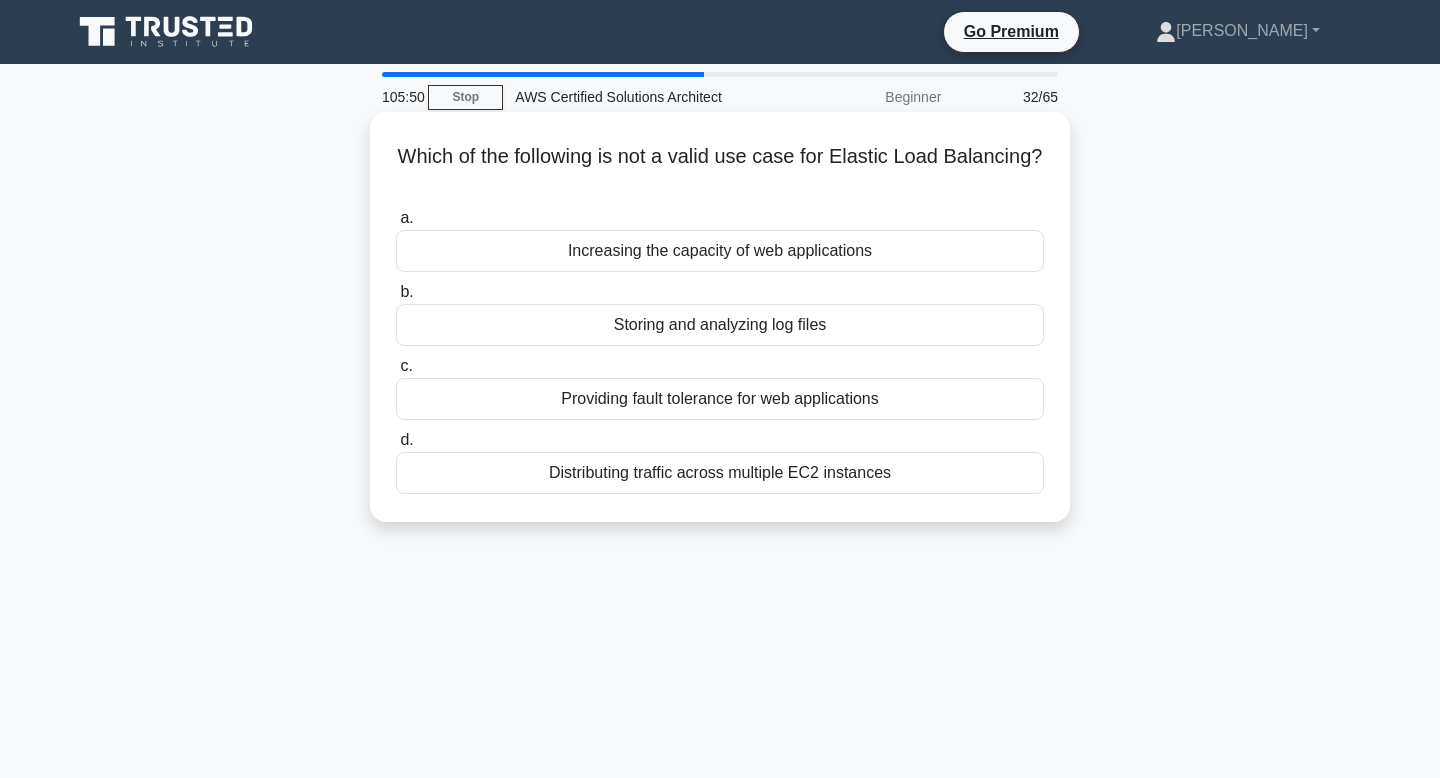 click on "Storing and analyzing log files" at bounding box center (720, 325) 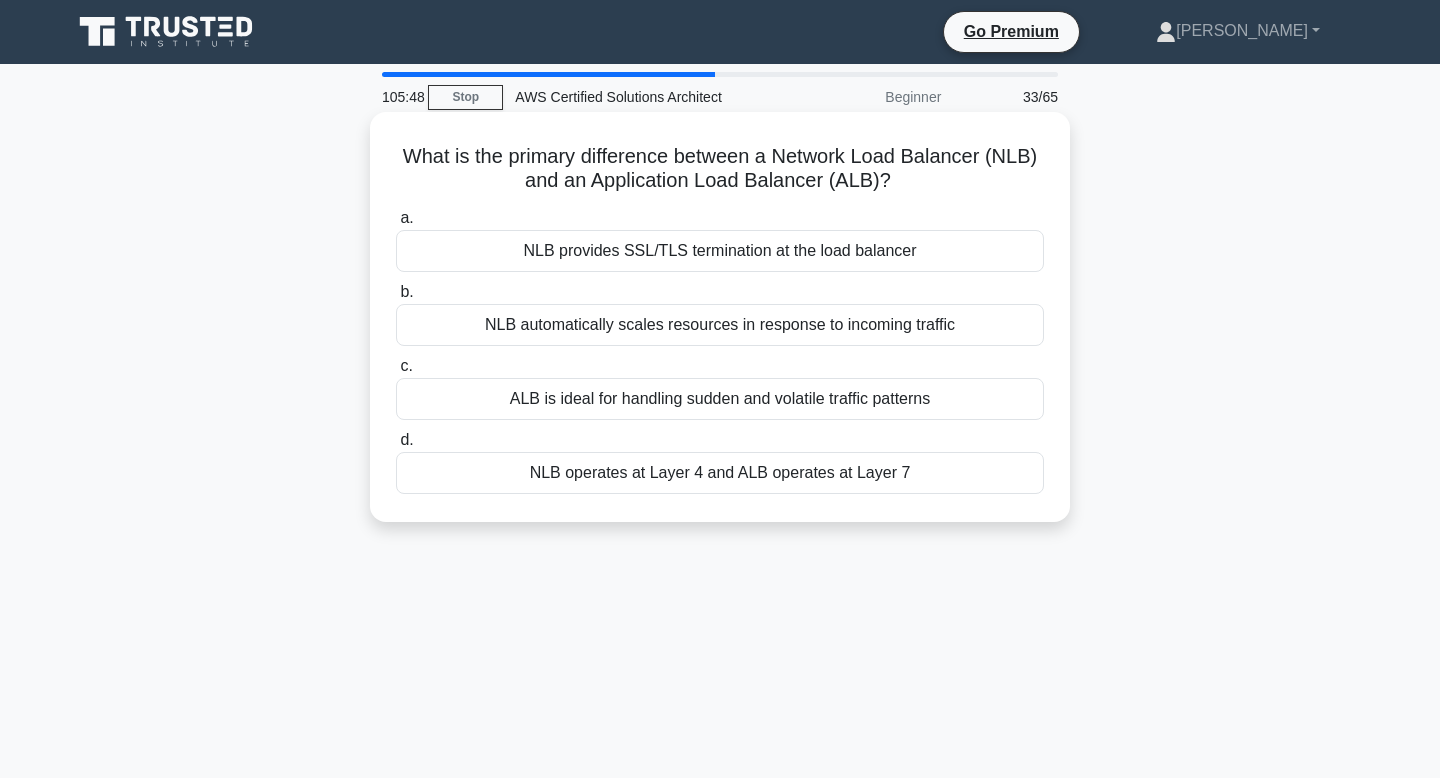 click on "What is the primary difference between a Network Load Balancer (NLB) and an Application Load Balancer (ALB)?
.spinner_0XTQ{transform-origin:center;animation:spinner_y6GP .75s linear infinite}@keyframes spinner_y6GP{100%{transform:rotate(360deg)}}" at bounding box center (720, 169) 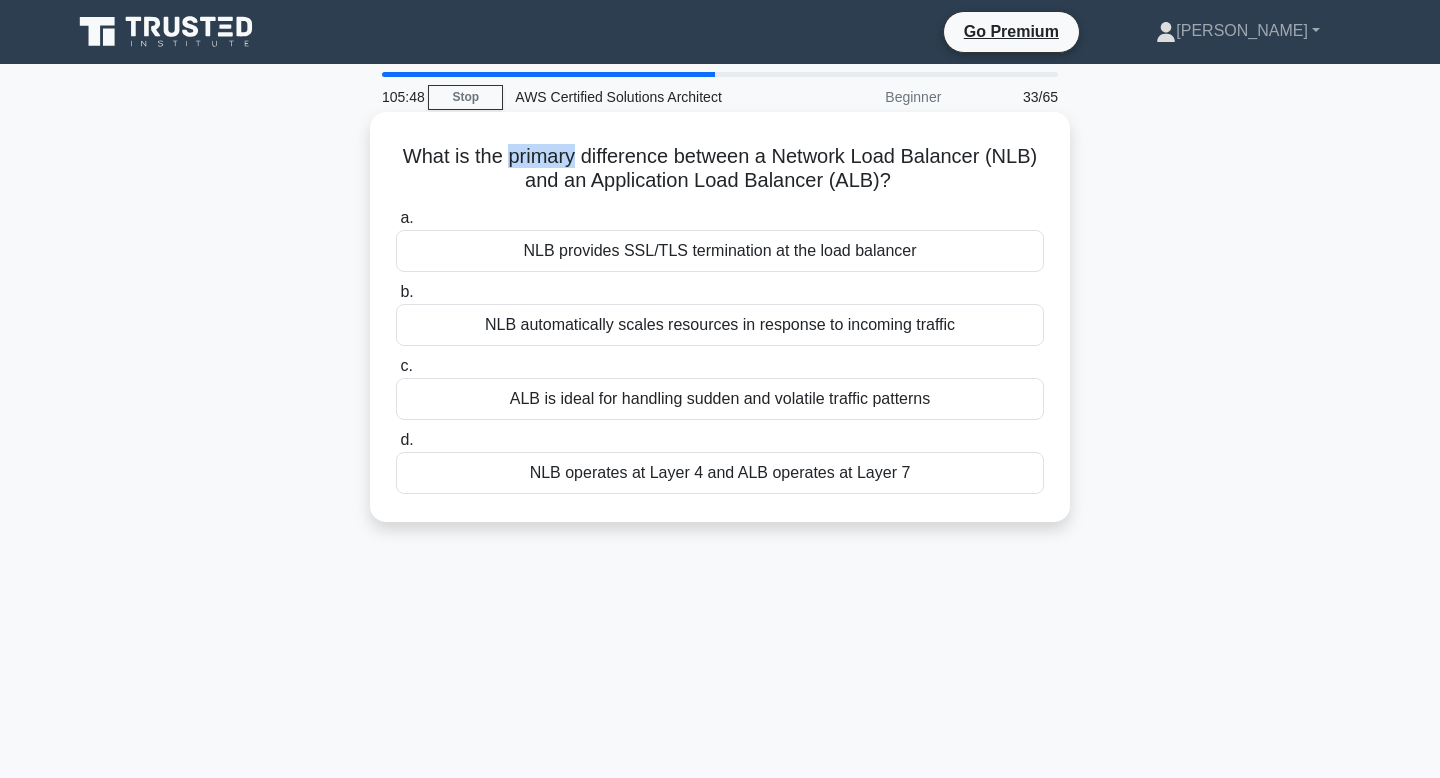 click on "What is the primary difference between a Network Load Balancer (NLB) and an Application Load Balancer (ALB)?
.spinner_0XTQ{transform-origin:center;animation:spinner_y6GP .75s linear infinite}@keyframes spinner_y6GP{100%{transform:rotate(360deg)}}" at bounding box center [720, 169] 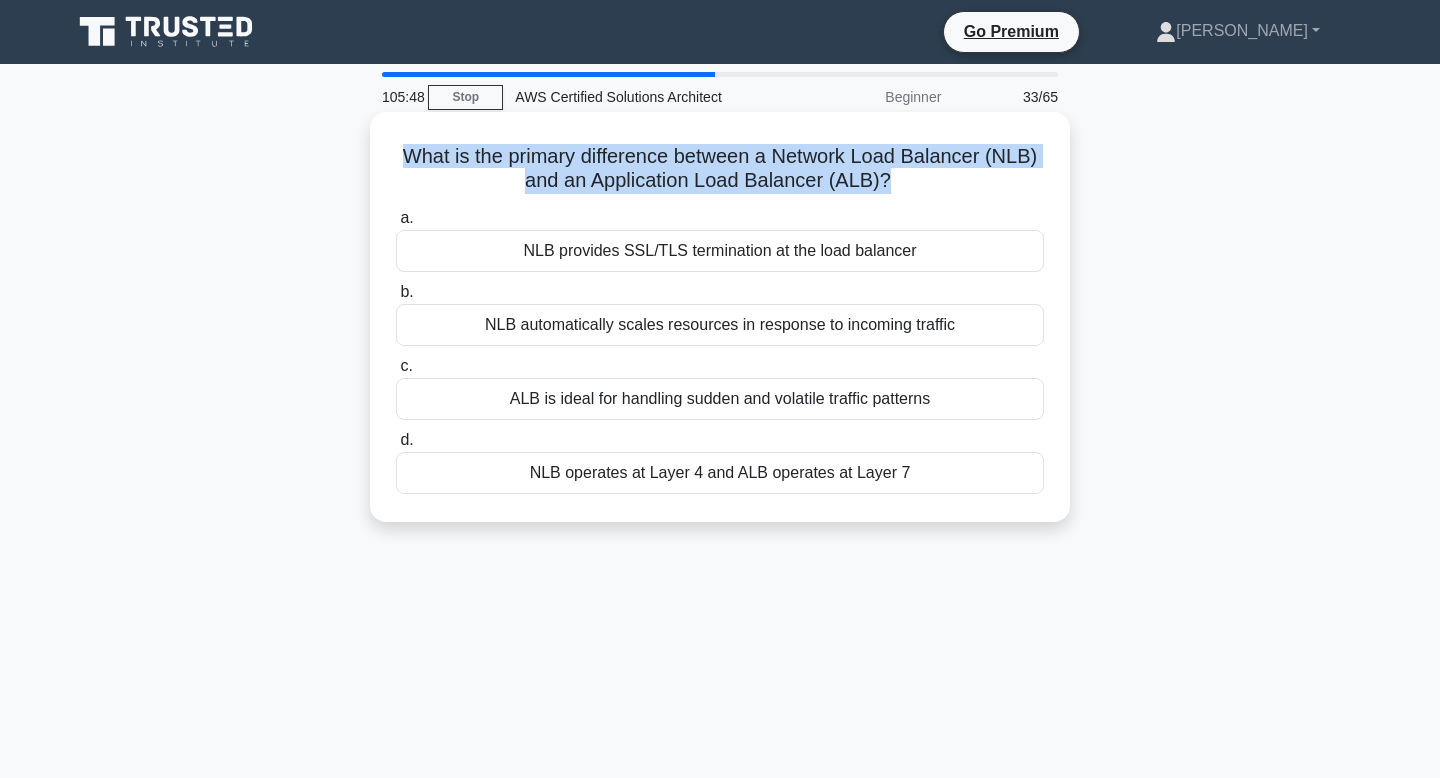 click on "What is the primary difference between a Network Load Balancer (NLB) and an Application Load Balancer (ALB)?
.spinner_0XTQ{transform-origin:center;animation:spinner_y6GP .75s linear infinite}@keyframes spinner_y6GP{100%{transform:rotate(360deg)}}" at bounding box center [720, 169] 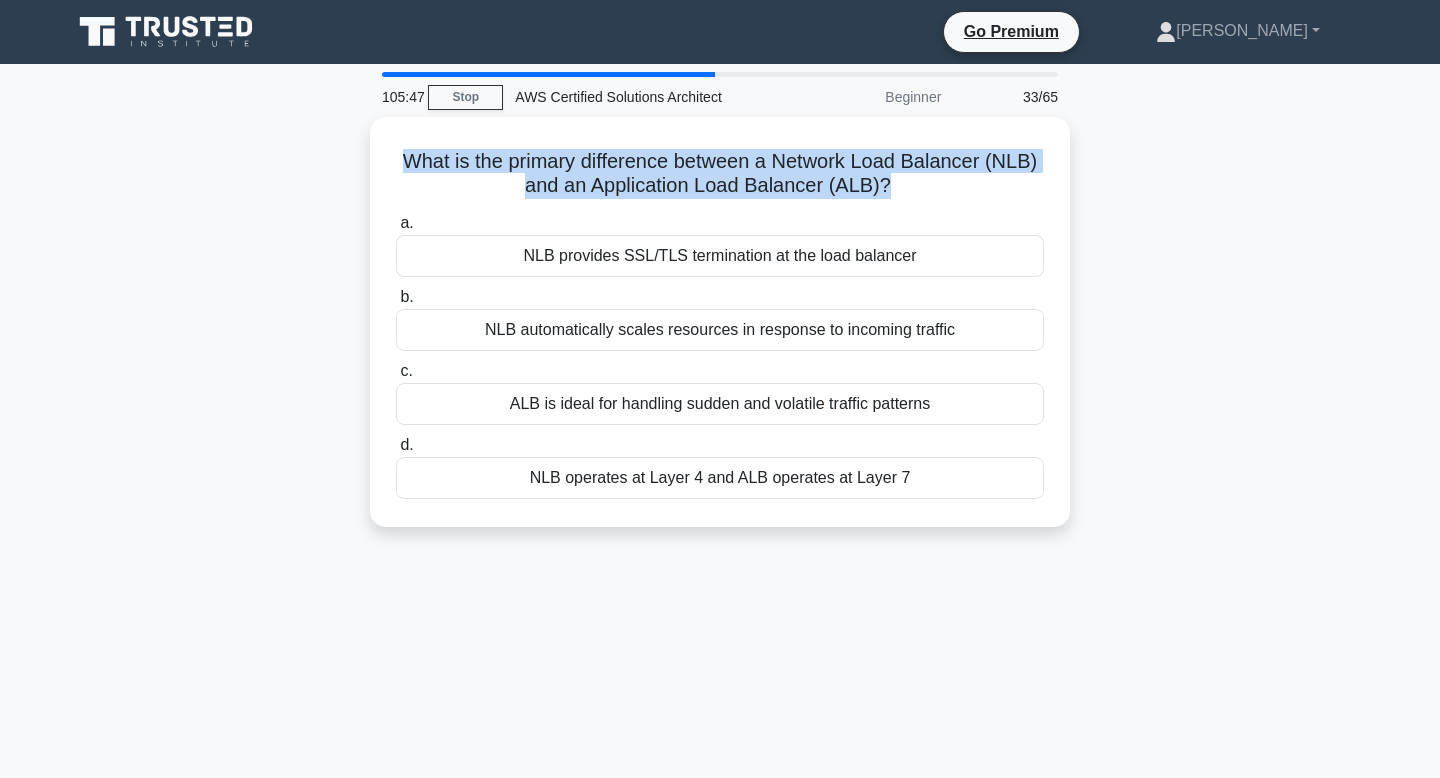click at bounding box center (531, 116) 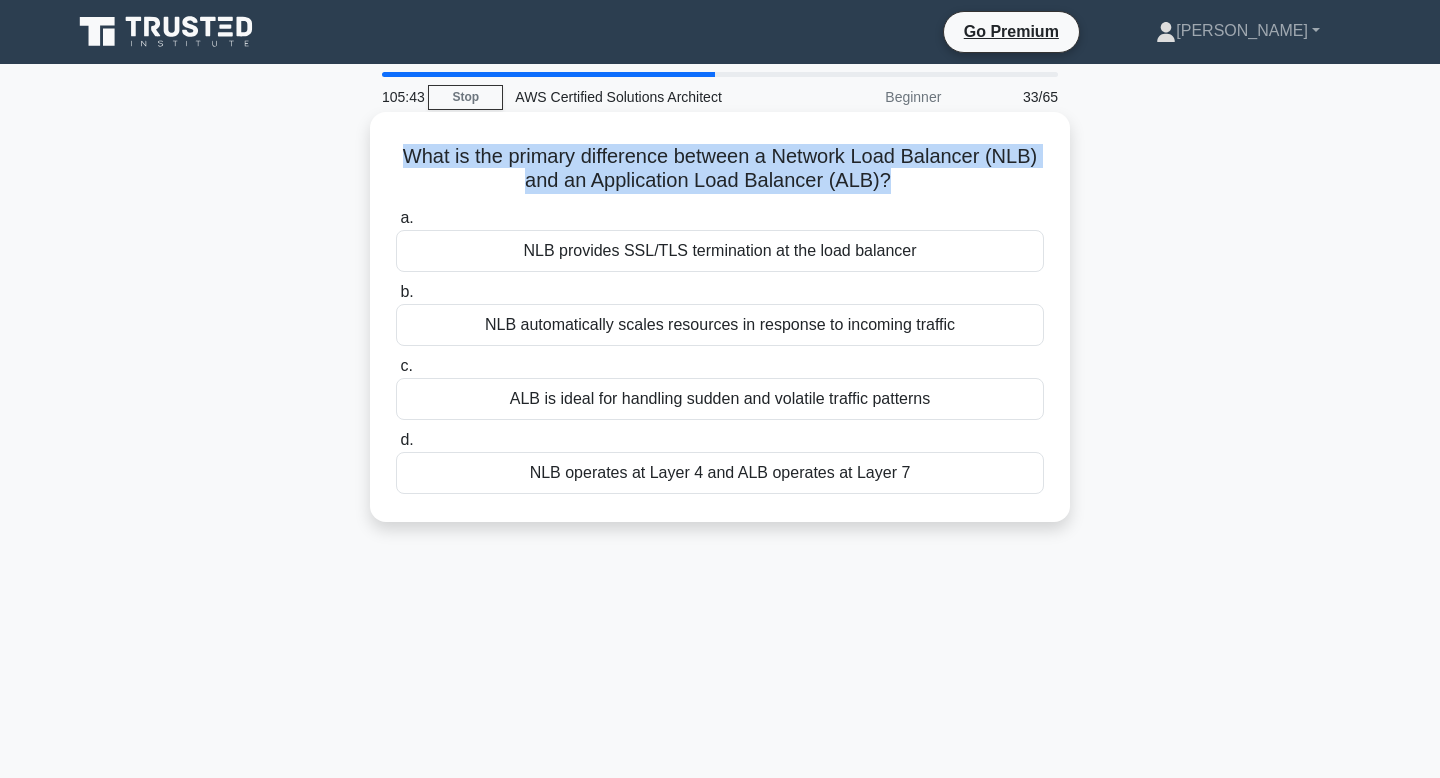 click on "What is the primary difference between a Network Load Balancer (NLB) and an Application Load Balancer (ALB)?
.spinner_0XTQ{transform-origin:center;animation:spinner_y6GP .75s linear infinite}@keyframes spinner_y6GP{100%{transform:rotate(360deg)}}" at bounding box center (720, 169) 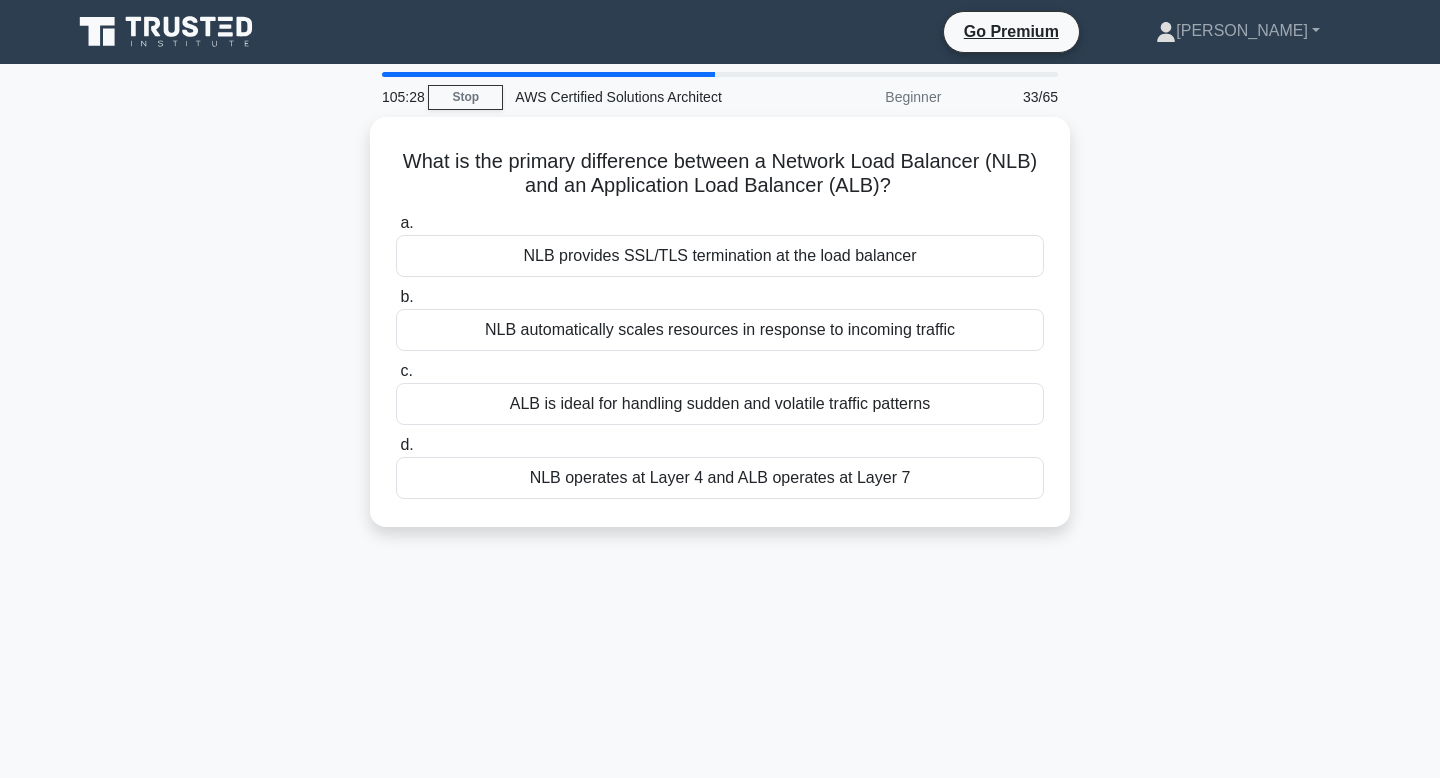 click on "105:28
Stop
AWS Certified Solutions Architect
Beginner
33/65
What is the primary difference between a Network Load Balancer (NLB) and an Application Load Balancer (ALB)?
.spinner_0XTQ{transform-origin:center;animation:spinner_y6GP .75s linear infinite}@keyframes spinner_y6GP{100%{transform:rotate(360deg)}}
a.
b. c. d." at bounding box center [720, 572] 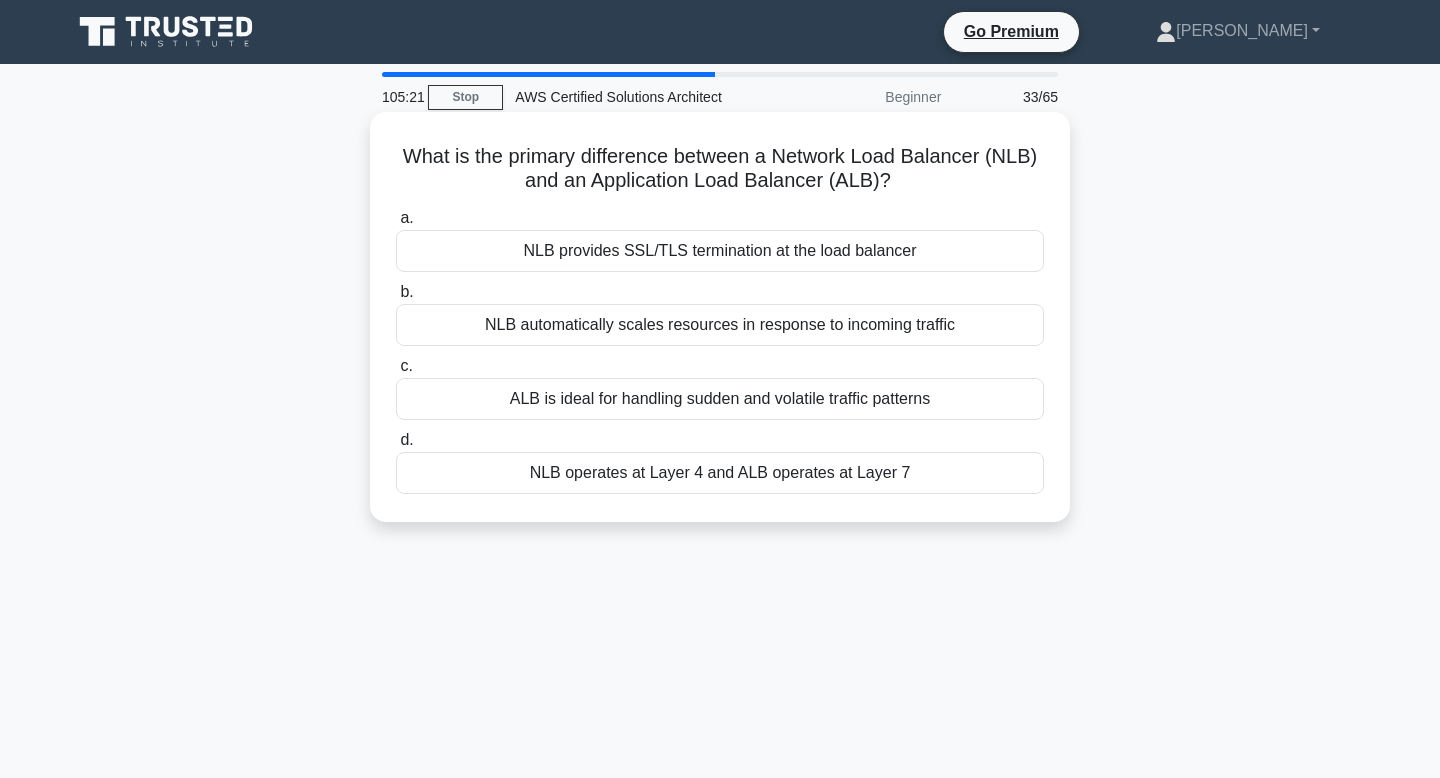 click on "NLB operates at Layer 4 and ALB operates at Layer 7" at bounding box center (720, 473) 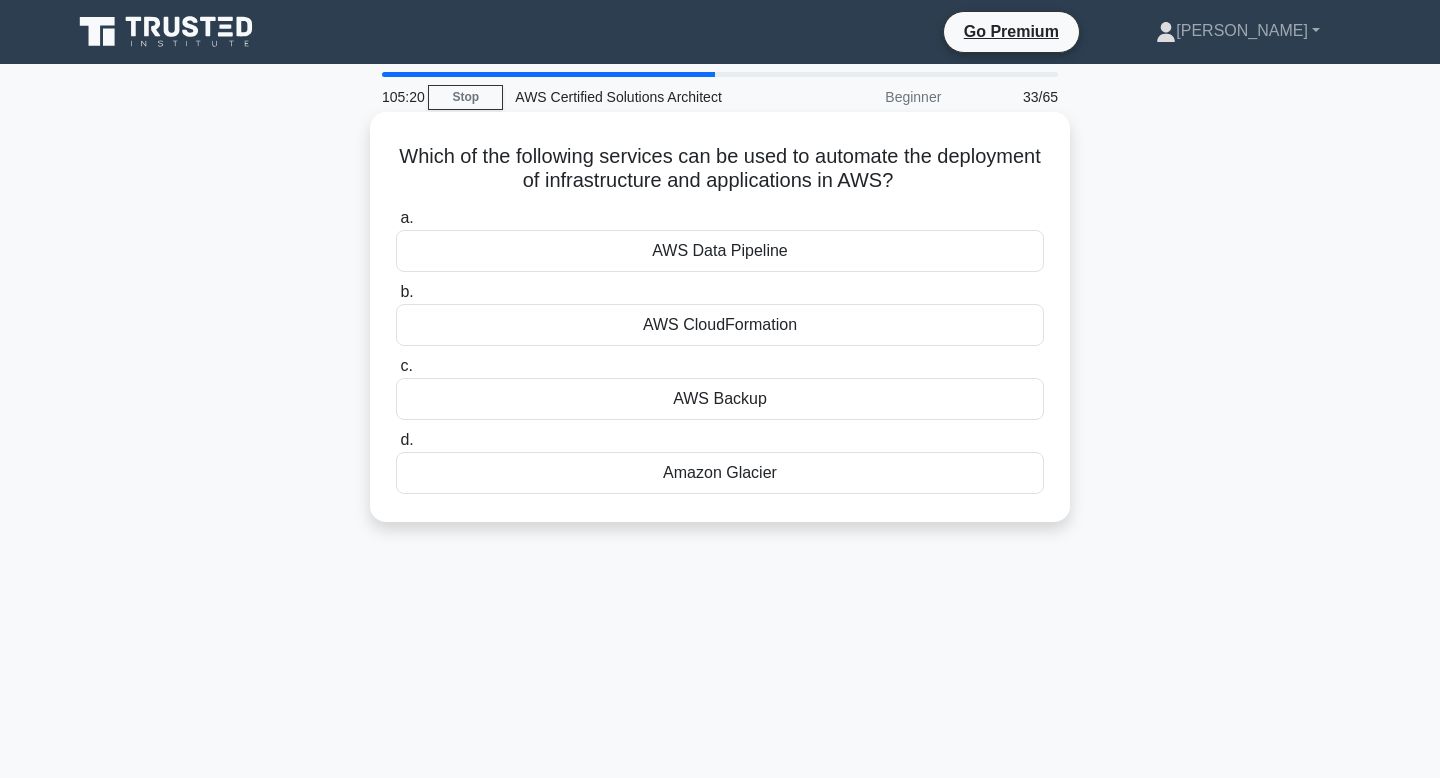 click on "Which of the following services can be used to automate the deployment of infrastructure and applications in AWS?
.spinner_0XTQ{transform-origin:center;animation:spinner_y6GP .75s linear infinite}@keyframes spinner_y6GP{100%{transform:rotate(360deg)}}" at bounding box center [720, 169] 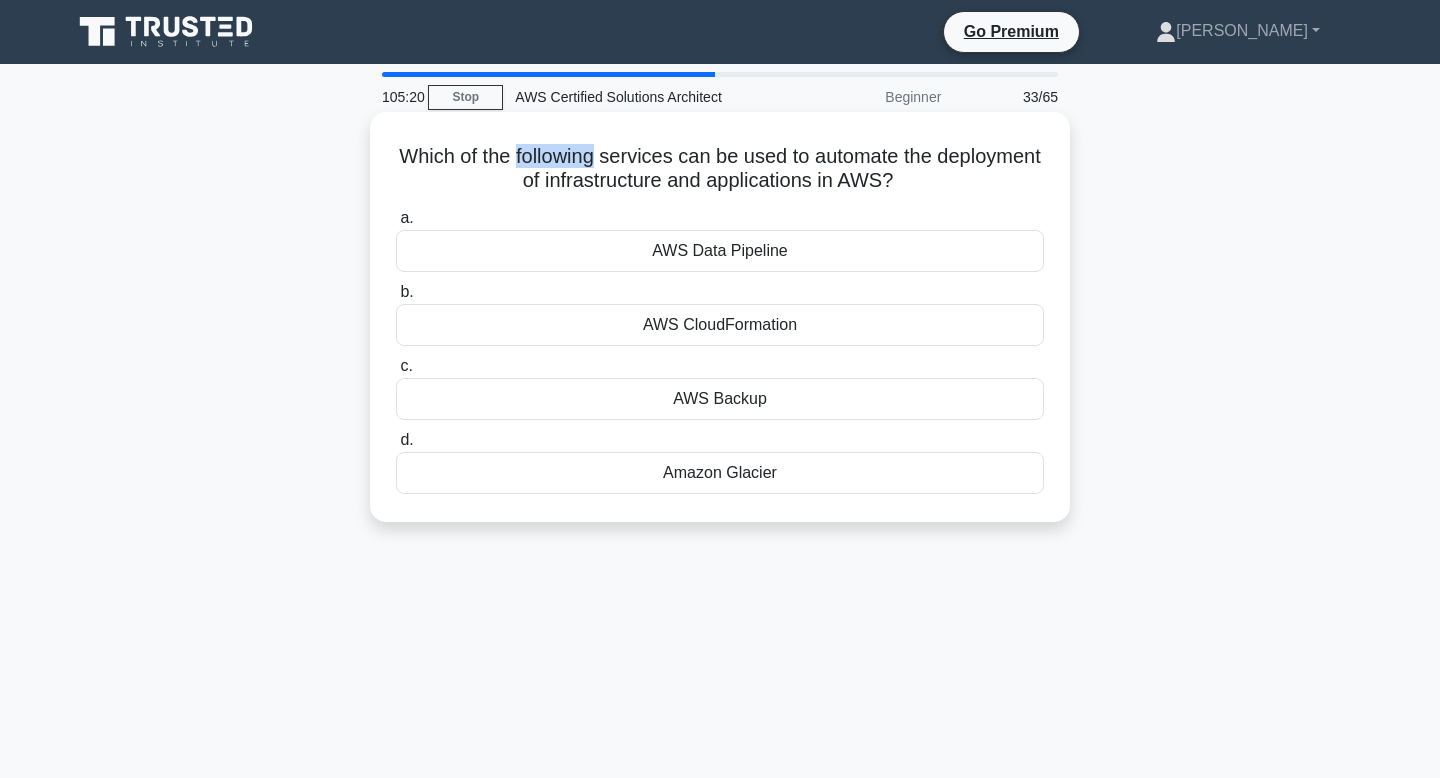 click on "Which of the following services can be used to automate the deployment of infrastructure and applications in AWS?
.spinner_0XTQ{transform-origin:center;animation:spinner_y6GP .75s linear infinite}@keyframes spinner_y6GP{100%{transform:rotate(360deg)}}" at bounding box center (720, 169) 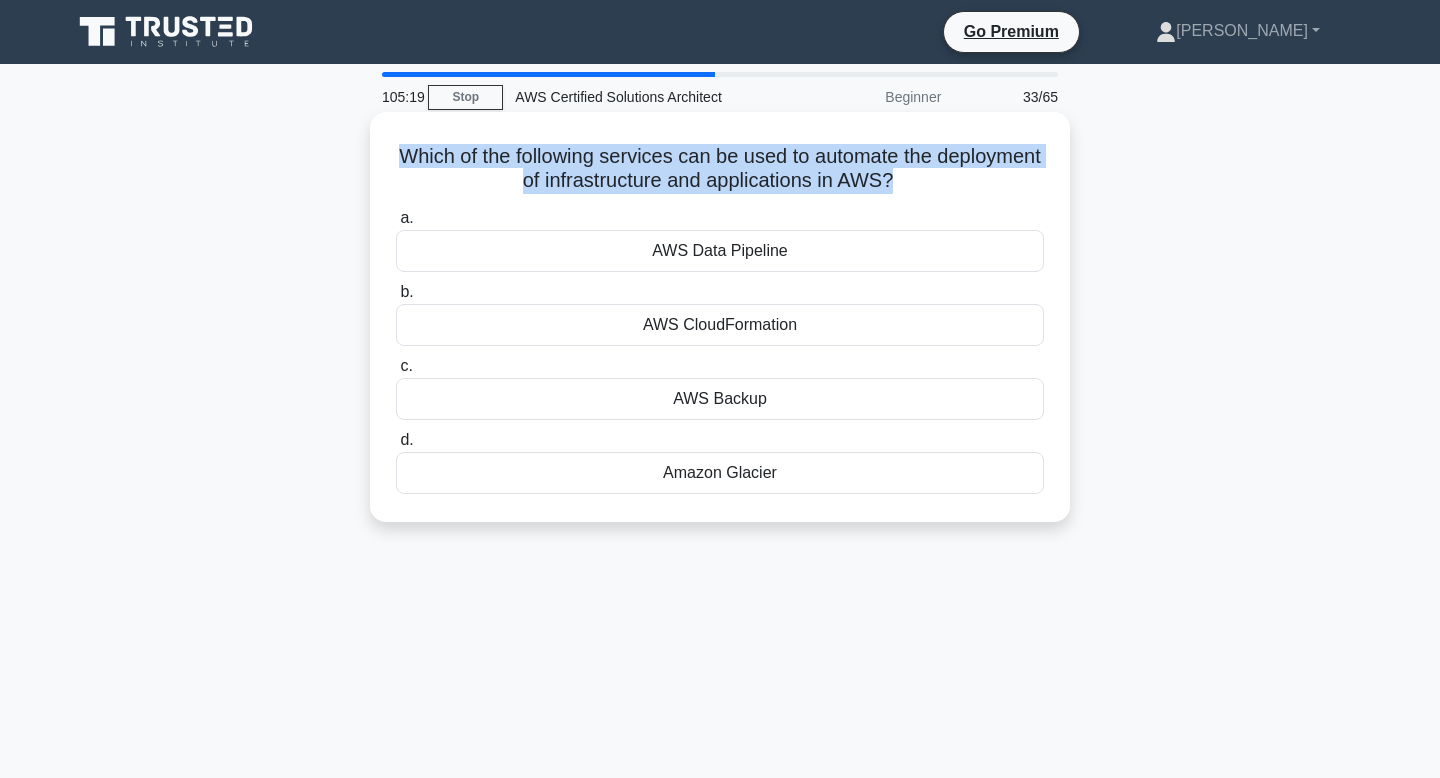 click on "Which of the following services can be used to automate the deployment of infrastructure and applications in AWS?
.spinner_0XTQ{transform-origin:center;animation:spinner_y6GP .75s linear infinite}@keyframes spinner_y6GP{100%{transform:rotate(360deg)}}" at bounding box center [720, 169] 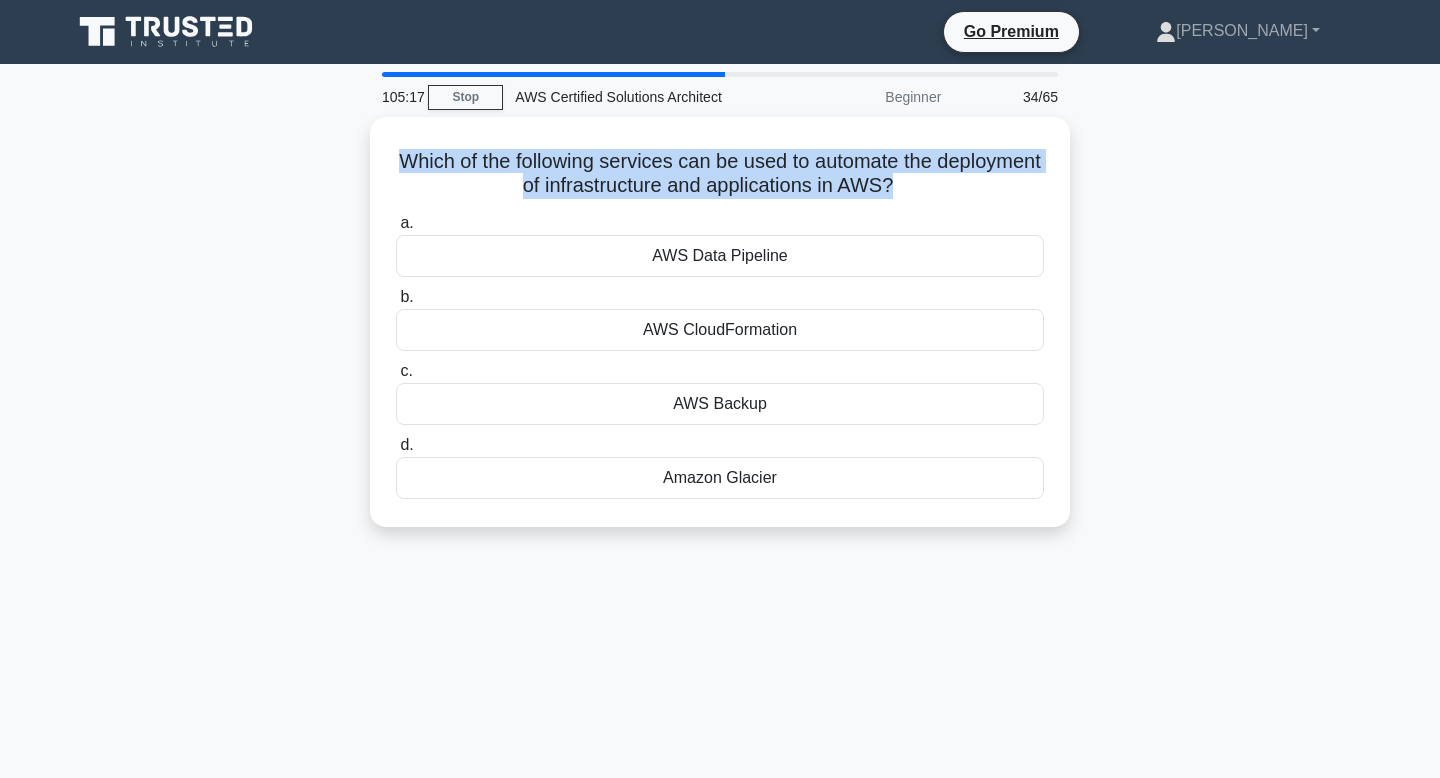 click at bounding box center [509, 116] 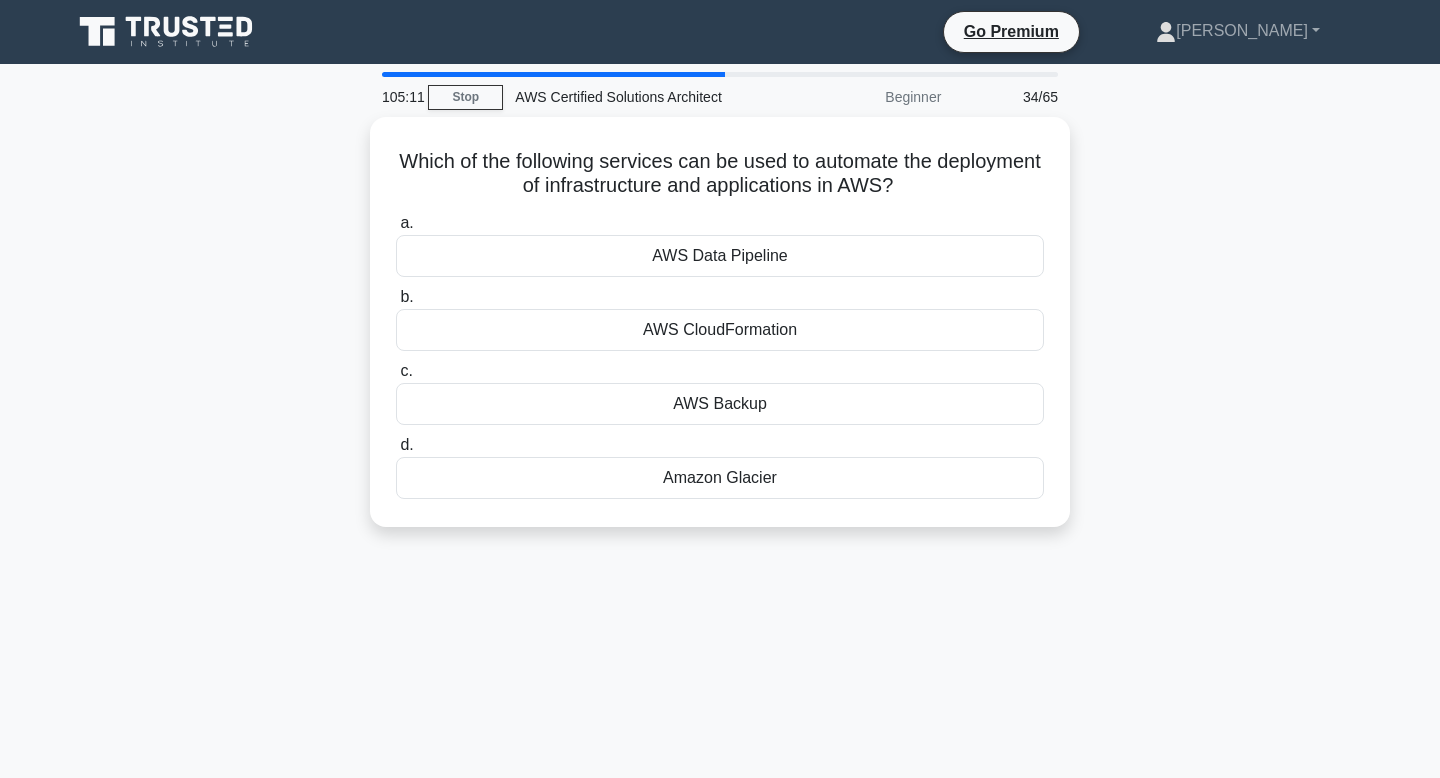 click on "105:11
Stop
AWS Certified Solutions Architect
Beginner
34/65
Which of the following services can be used to automate the deployment of infrastructure and applications in AWS?
.spinner_0XTQ{transform-origin:center;animation:spinner_y6GP .75s linear infinite}@keyframes spinner_y6GP{100%{transform:rotate(360deg)}}
a.
b." at bounding box center (720, 572) 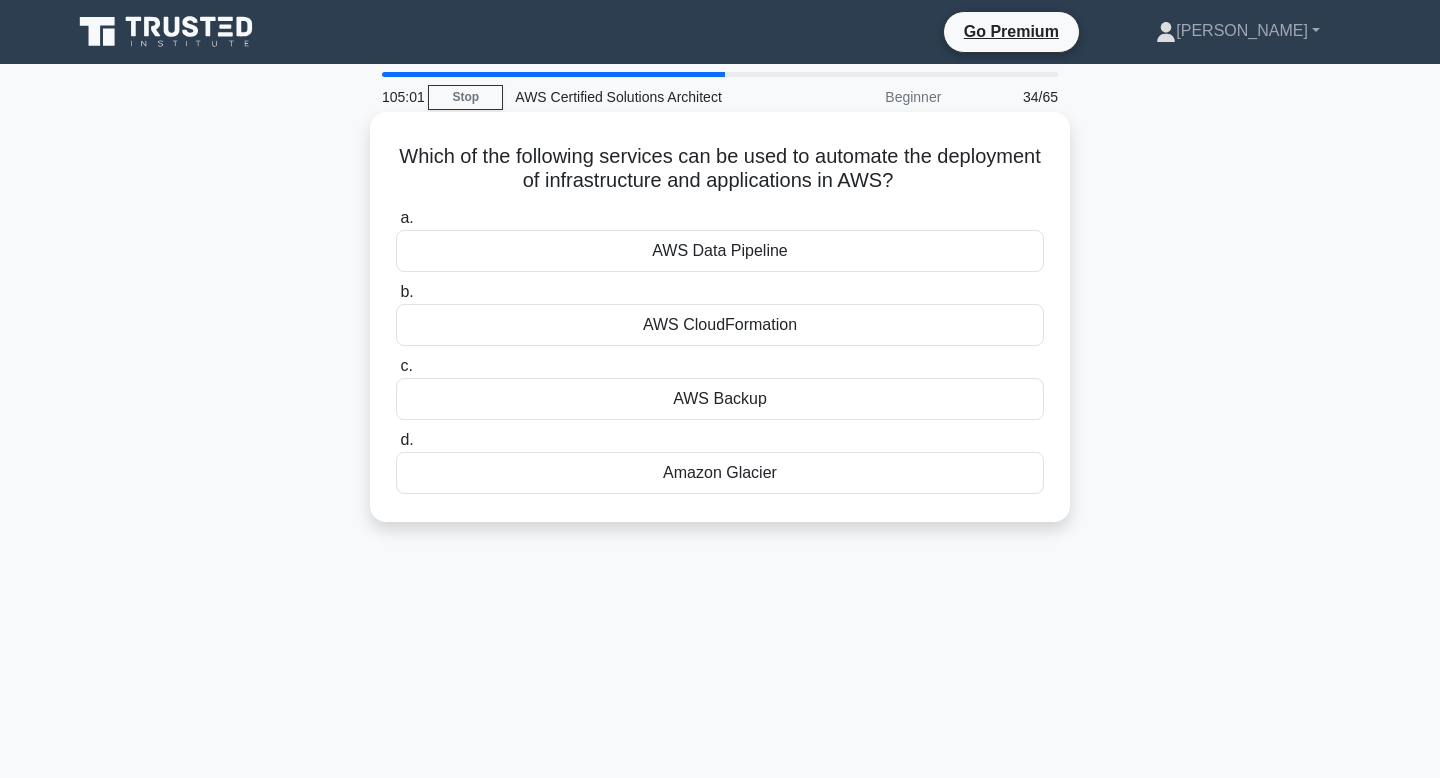 click on "AWS Data Pipeline" at bounding box center (720, 251) 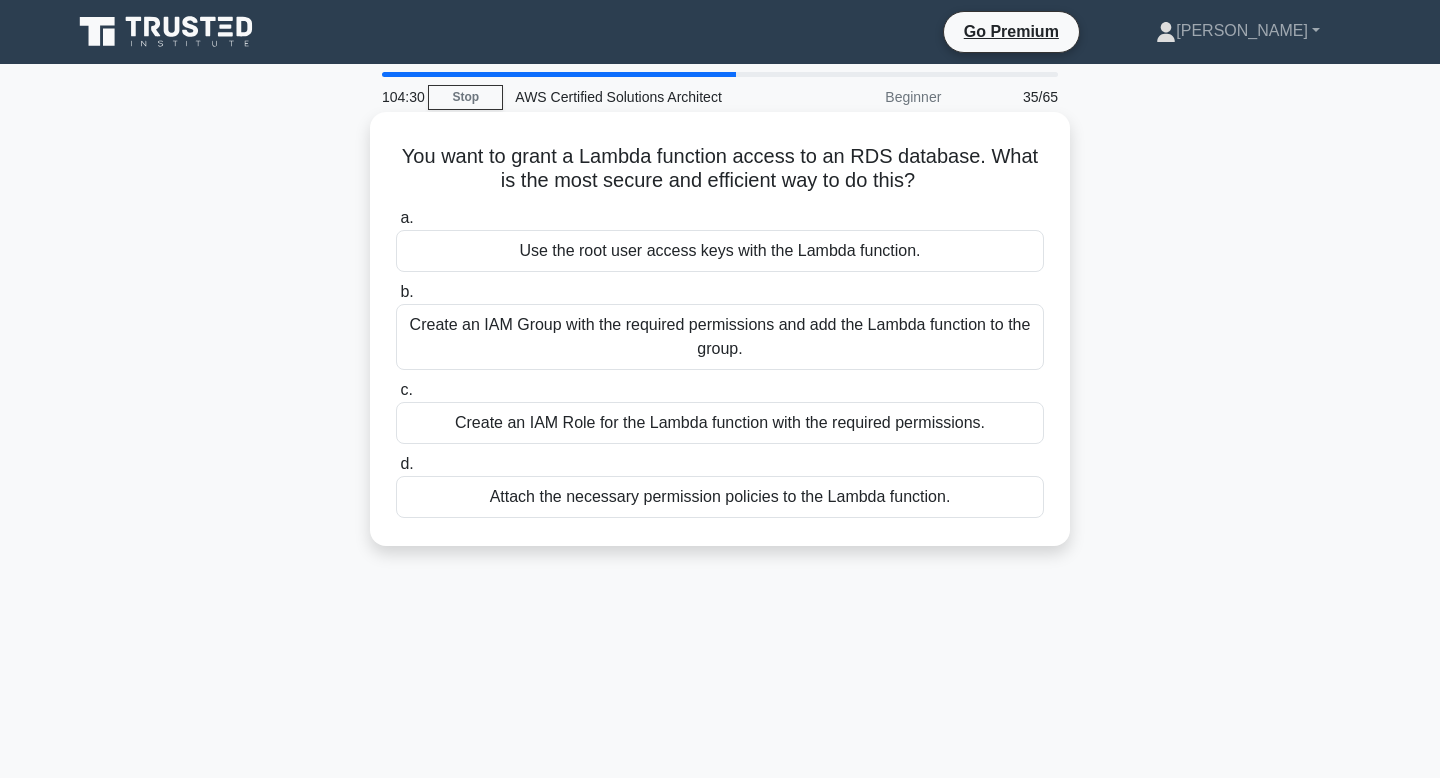 click on "You want to grant a Lambda function access to an RDS database. What is the most secure and efficient way to do this?
.spinner_0XTQ{transform-origin:center;animation:spinner_y6GP .75s linear infinite}@keyframes spinner_y6GP{100%{transform:rotate(360deg)}}" at bounding box center [720, 169] 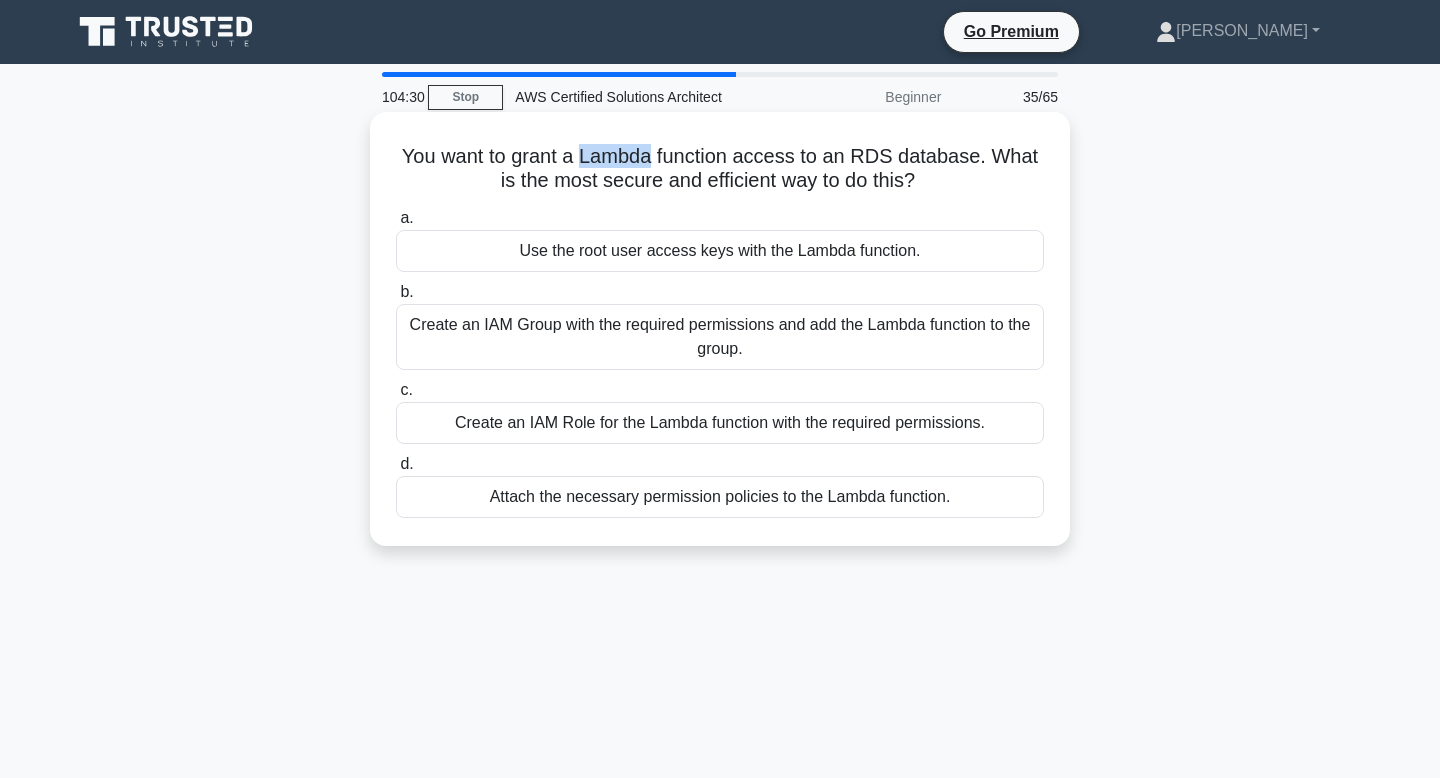 click on "You want to grant a Lambda function access to an RDS database. What is the most secure and efficient way to do this?
.spinner_0XTQ{transform-origin:center;animation:spinner_y6GP .75s linear infinite}@keyframes spinner_y6GP{100%{transform:rotate(360deg)}}" at bounding box center (720, 169) 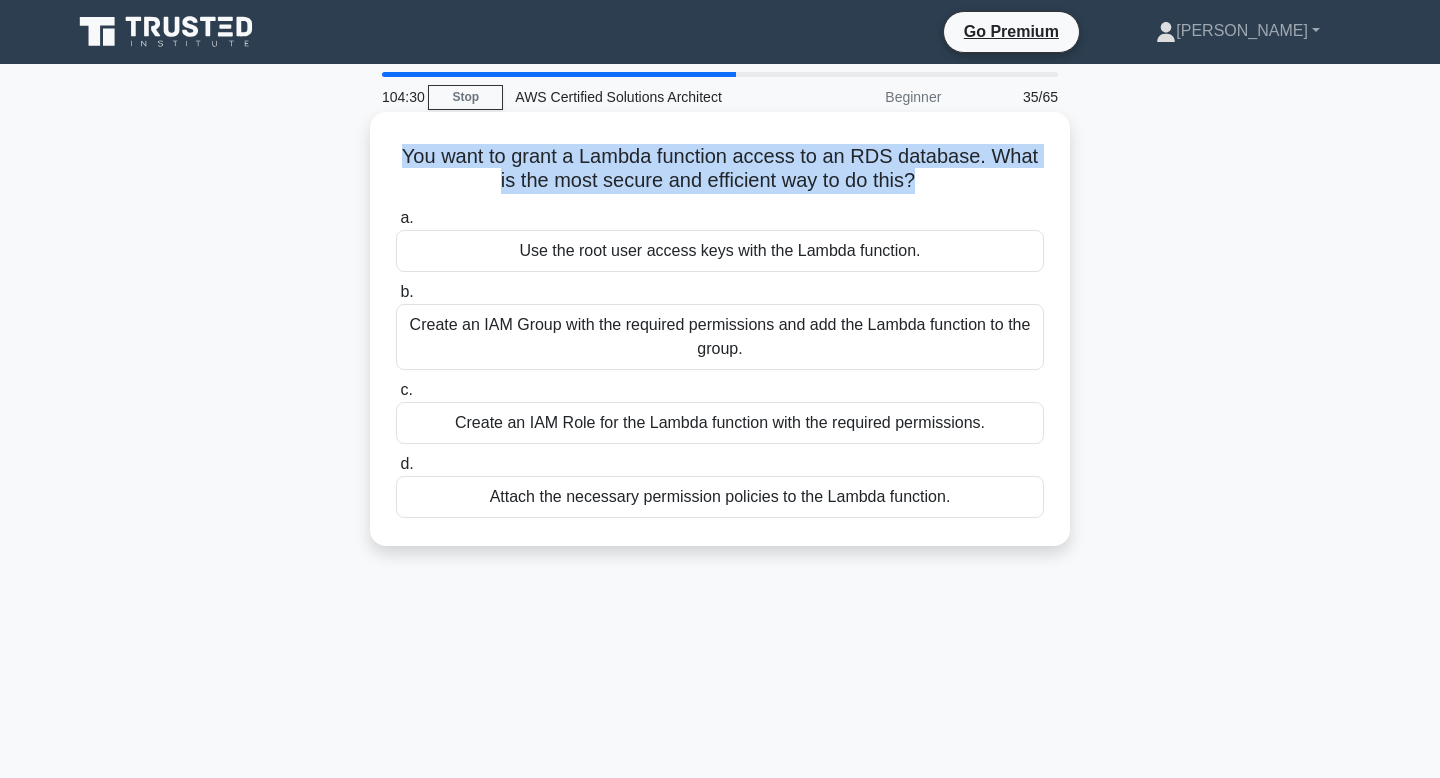 click on "You want to grant a Lambda function access to an RDS database. What is the most secure and efficient way to do this?
.spinner_0XTQ{transform-origin:center;animation:spinner_y6GP .75s linear infinite}@keyframes spinner_y6GP{100%{transform:rotate(360deg)}}" at bounding box center (720, 169) 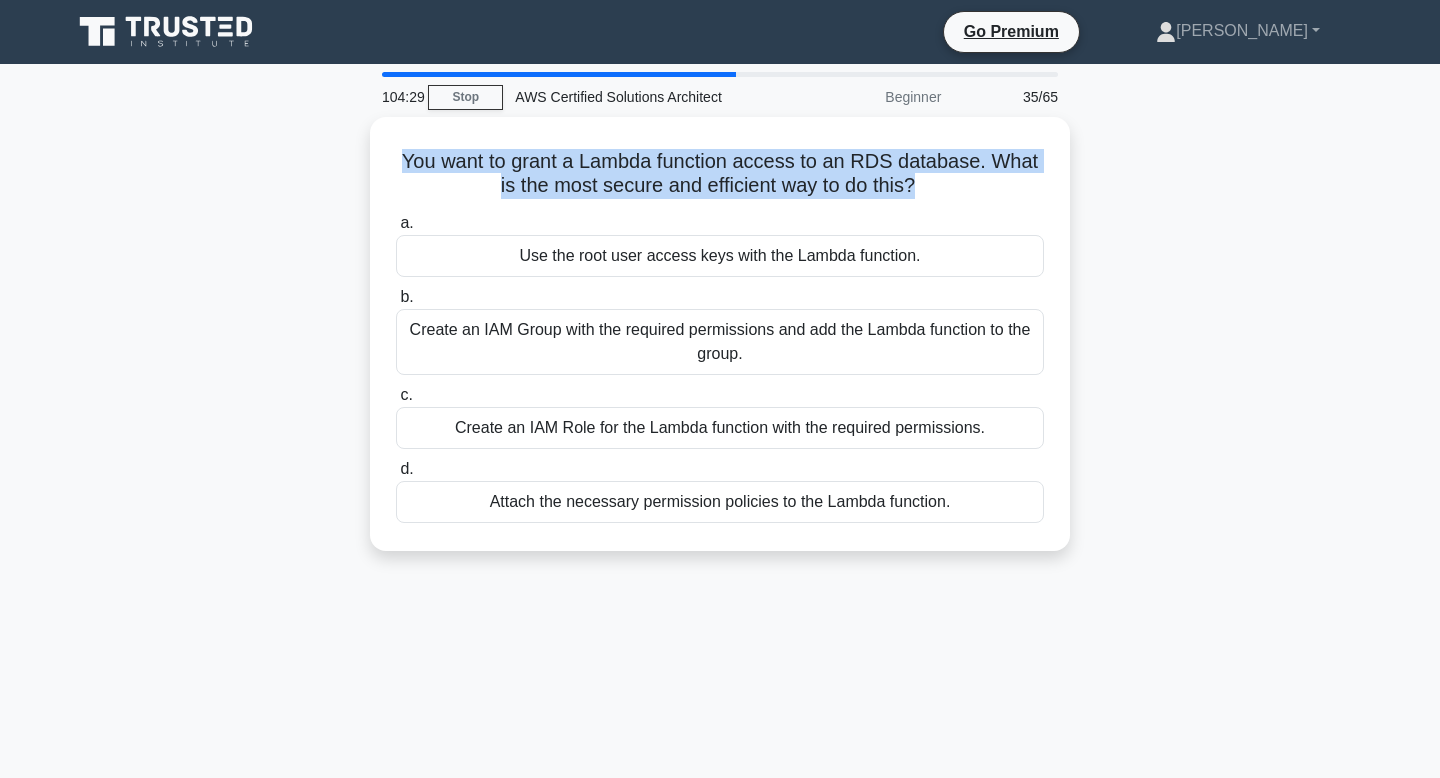 click at bounding box center (560, 116) 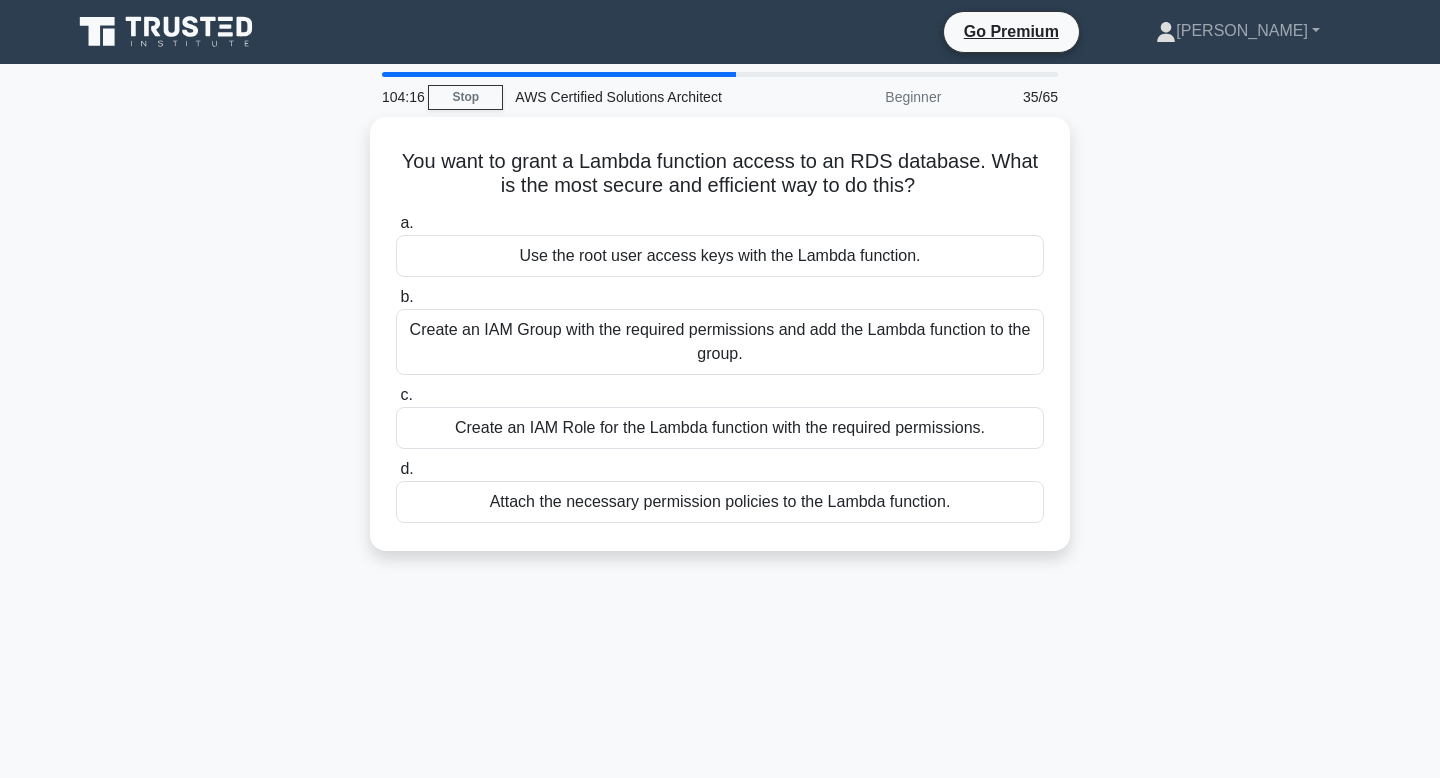 click on "104:16
Stop
AWS Certified Solutions Architect
Beginner
35/65
You want to grant a Lambda function access to an RDS database. What is the most secure and efficient way to do this?
.spinner_0XTQ{transform-origin:center;animation:spinner_y6GP .75s linear infinite}@keyframes spinner_y6GP{100%{transform:rotate(360deg)}}
a." at bounding box center (720, 572) 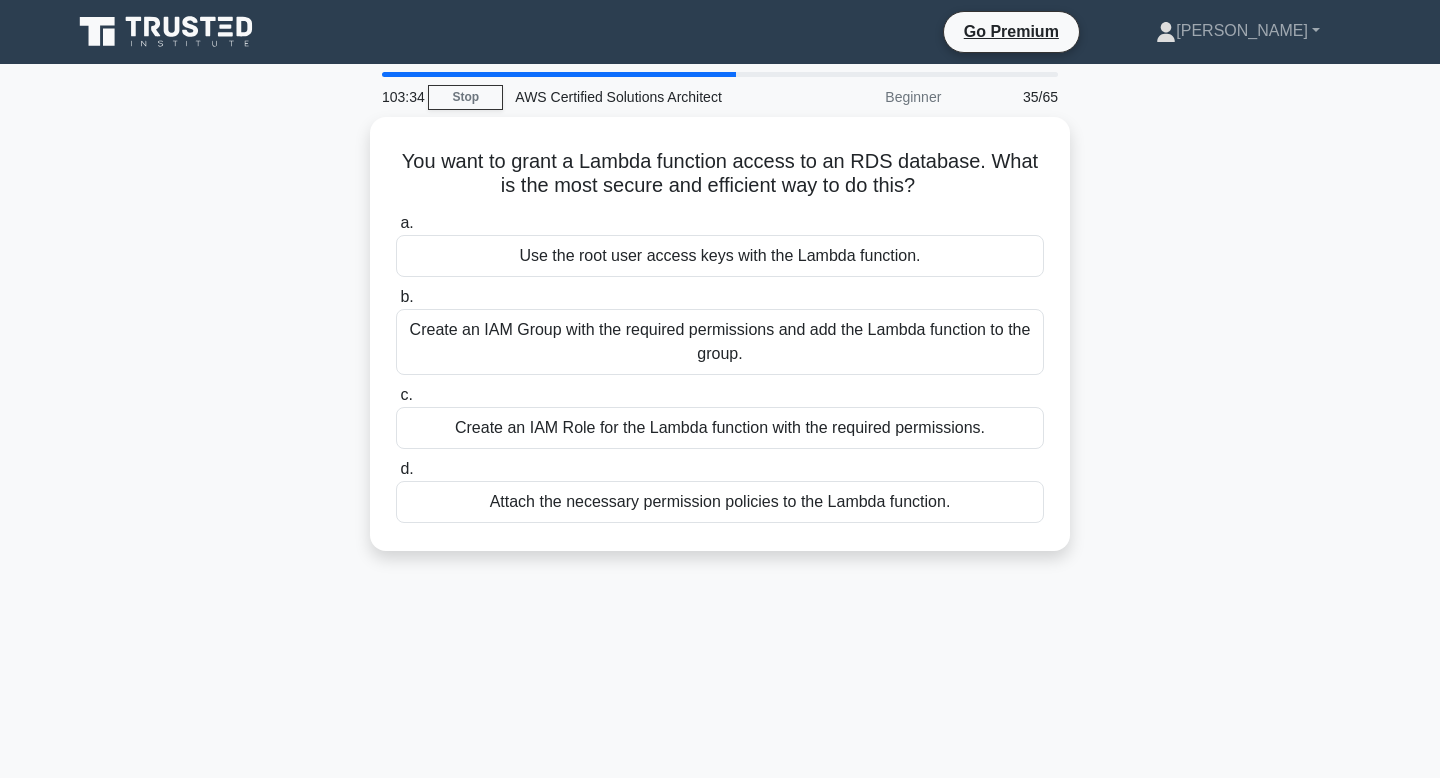 click on "You want to grant a Lambda function access to an RDS database. What is the most secure and efficient way to do this?
.spinner_0XTQ{transform-origin:center;animation:spinner_y6GP .75s linear infinite}@keyframes spinner_y6GP{100%{transform:rotate(360deg)}}
a.
Use the root user access keys with the Lambda function." at bounding box center (720, 346) 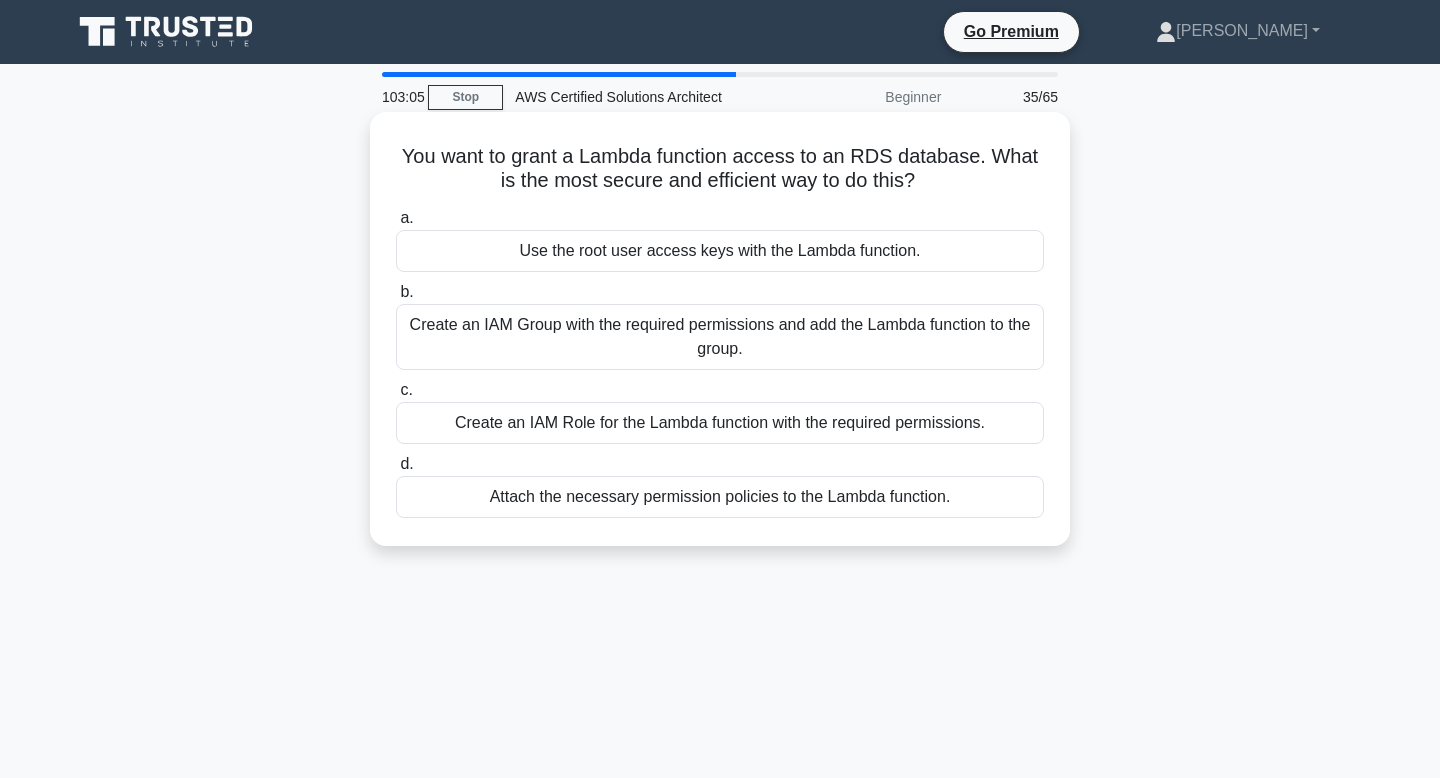 click on "Attach the necessary permission policies to the Lambda function." at bounding box center [720, 497] 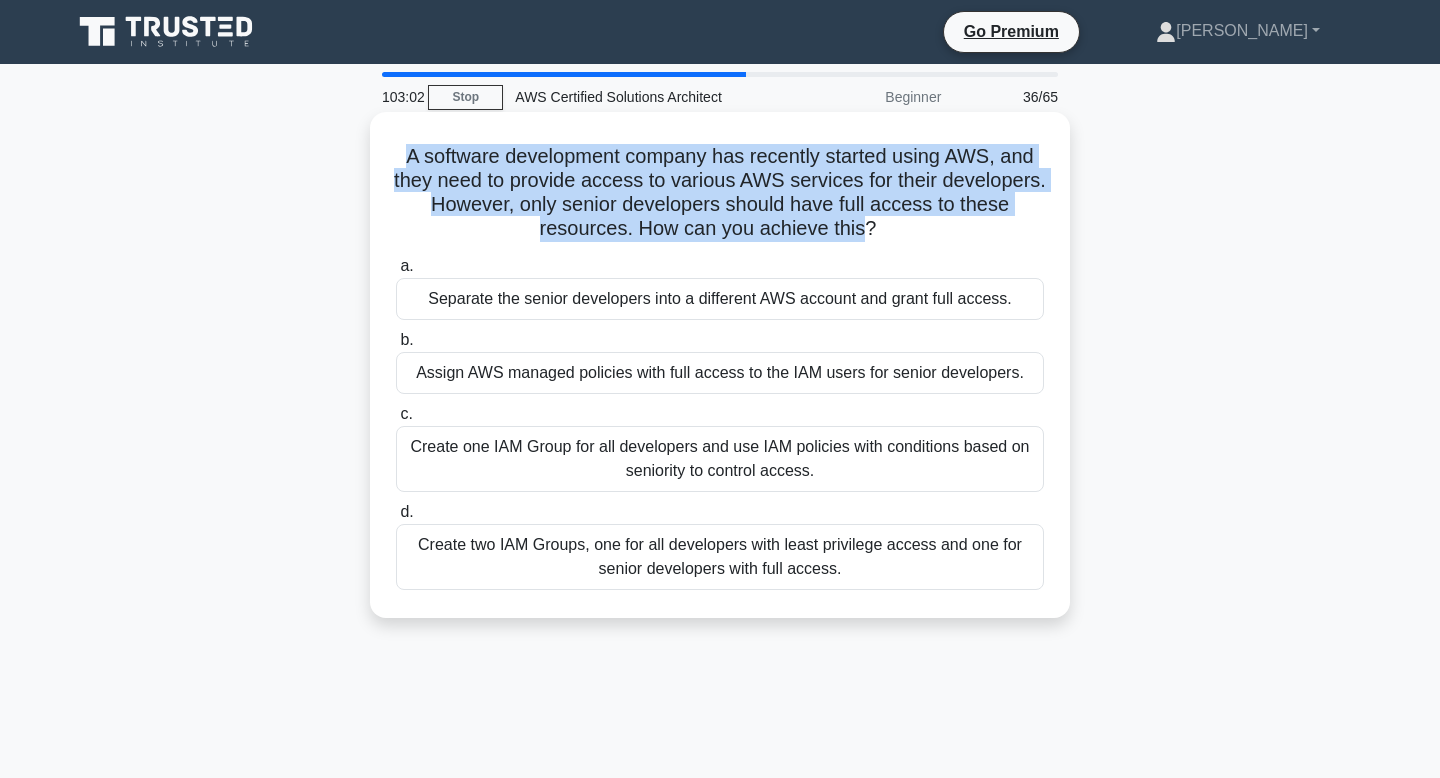drag, startPoint x: 408, startPoint y: 165, endPoint x: 857, endPoint y: 227, distance: 453.2604 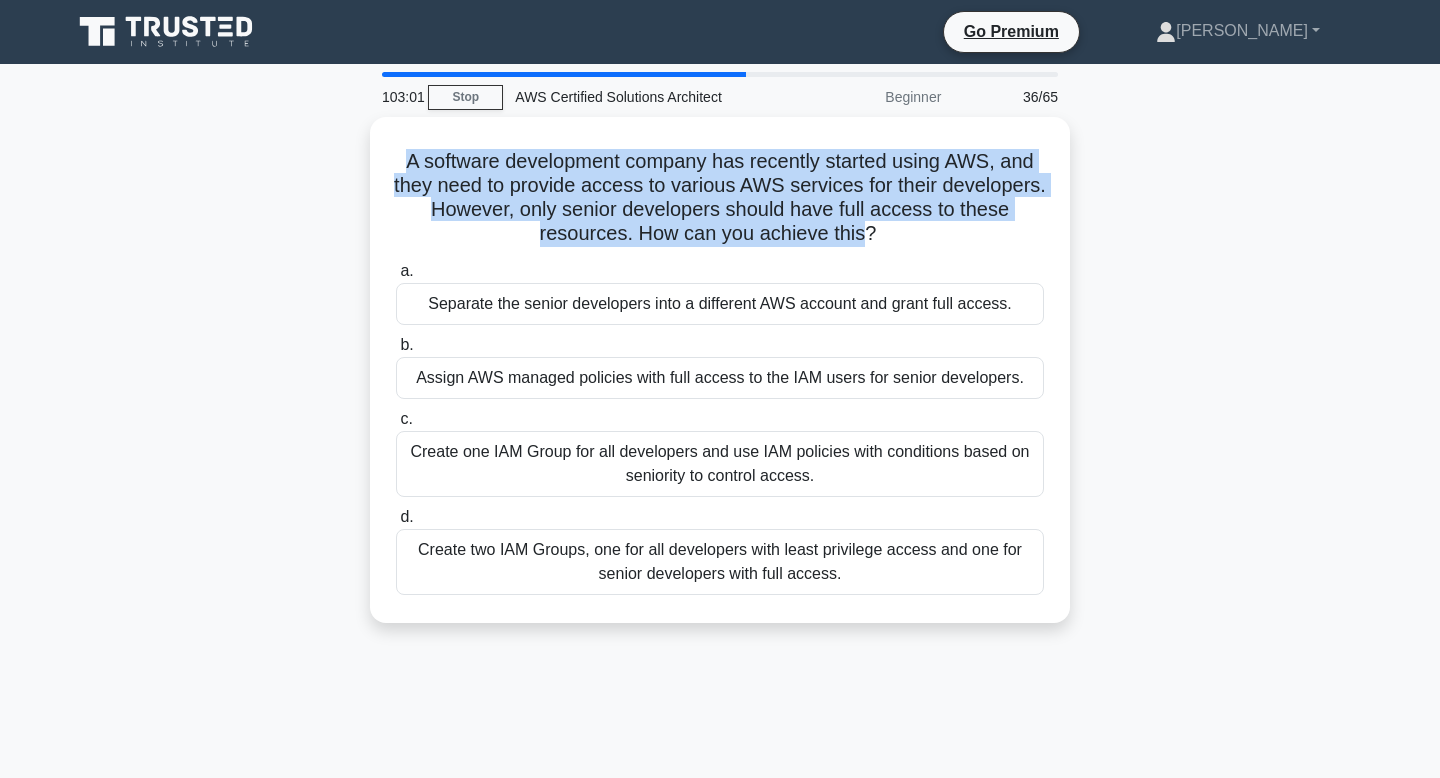 click at bounding box center [844, 241] 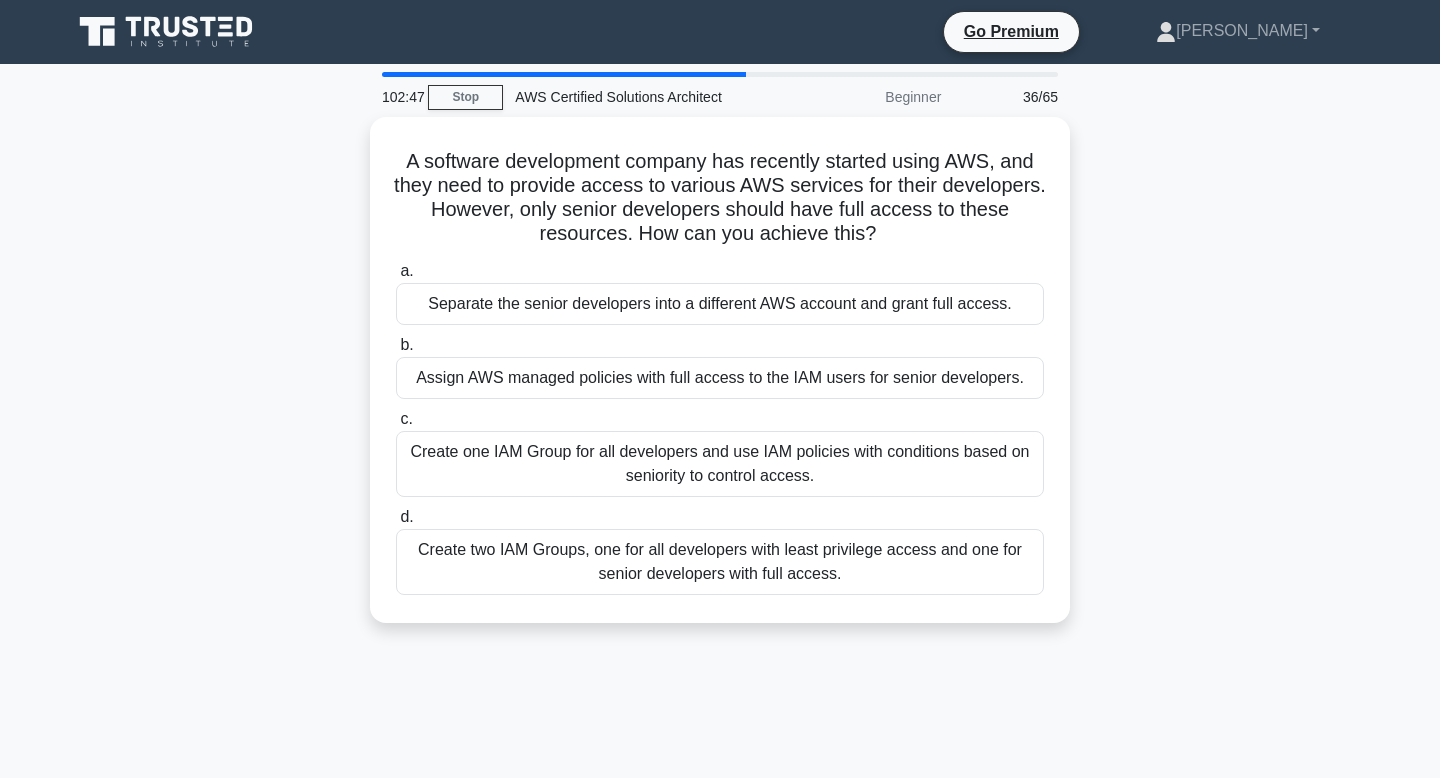 click on "102:47
Stop
AWS Certified Solutions Architect
Beginner
36/65
A software development company has recently started using AWS, and they need to provide access to various AWS services for their developers. However, only senior developers should have full access to these resources. How can you achieve this?
.spinner_0XTQ{transform-origin:center;animation:spinner_y6GP .75s linear infinite}@keyframes spinner_y6GP{100%{transform:rotate(360deg)}}
a. b. c. d." at bounding box center (720, 572) 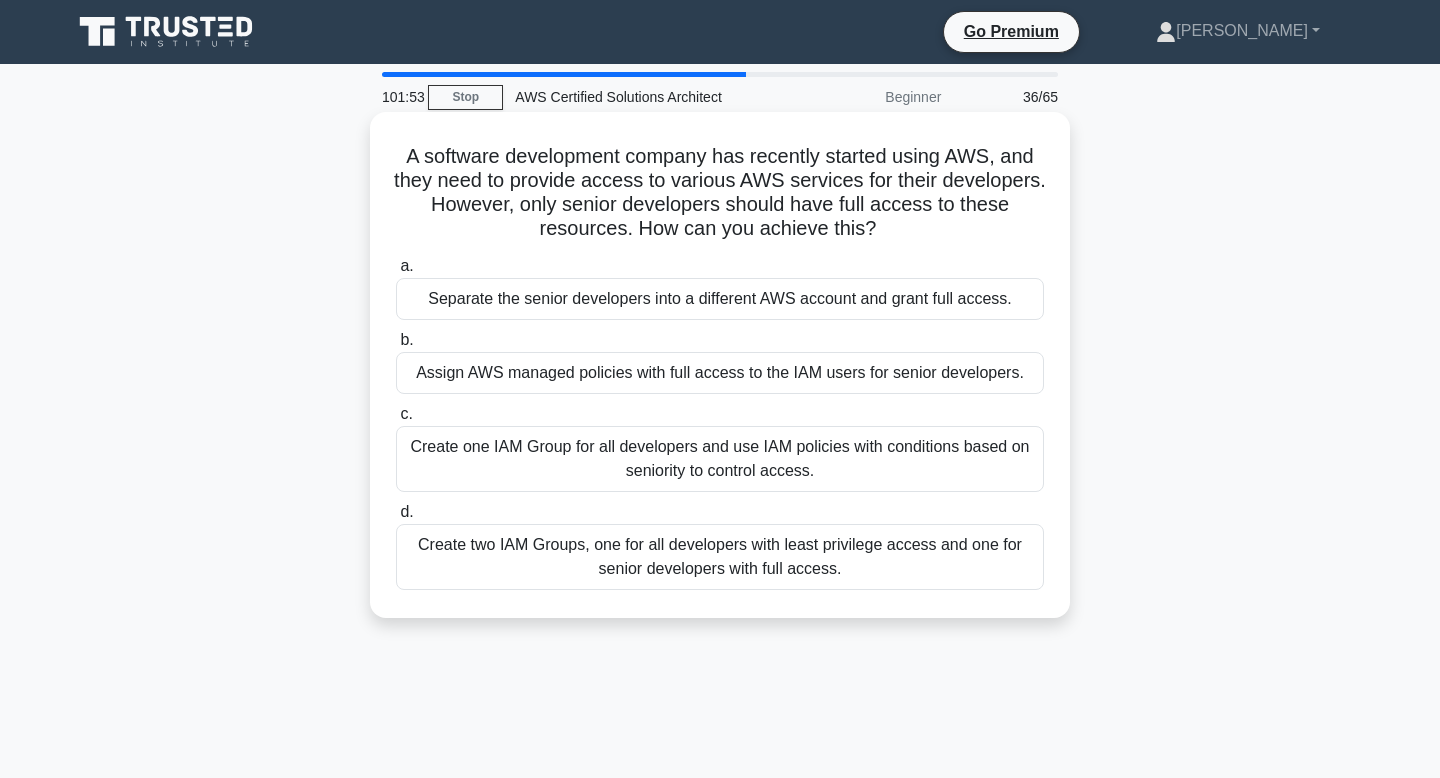 click on "Create two IAM Groups, one for all developers with least privilege access and one for senior developers with full access." at bounding box center (720, 557) 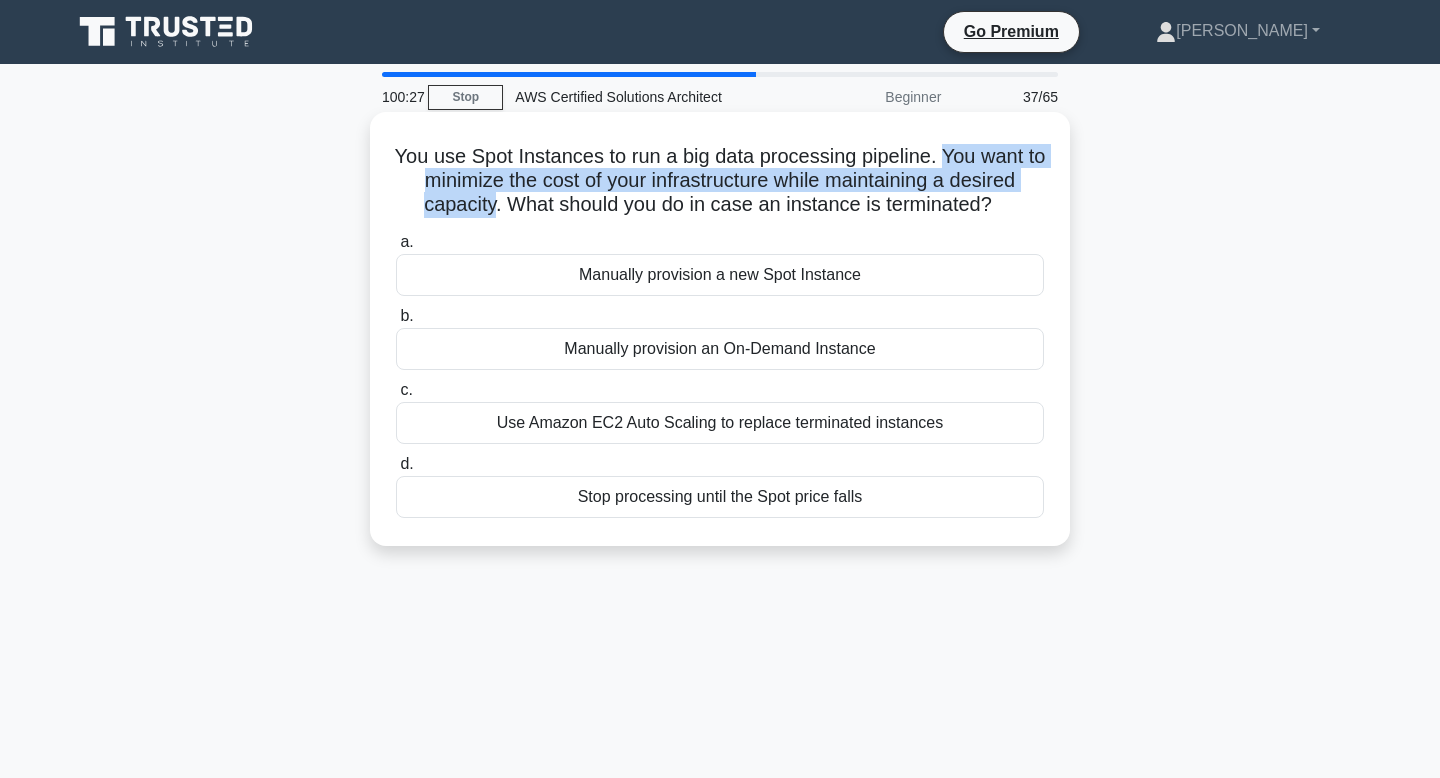 drag, startPoint x: 495, startPoint y: 204, endPoint x: 943, endPoint y: 158, distance: 450.3554 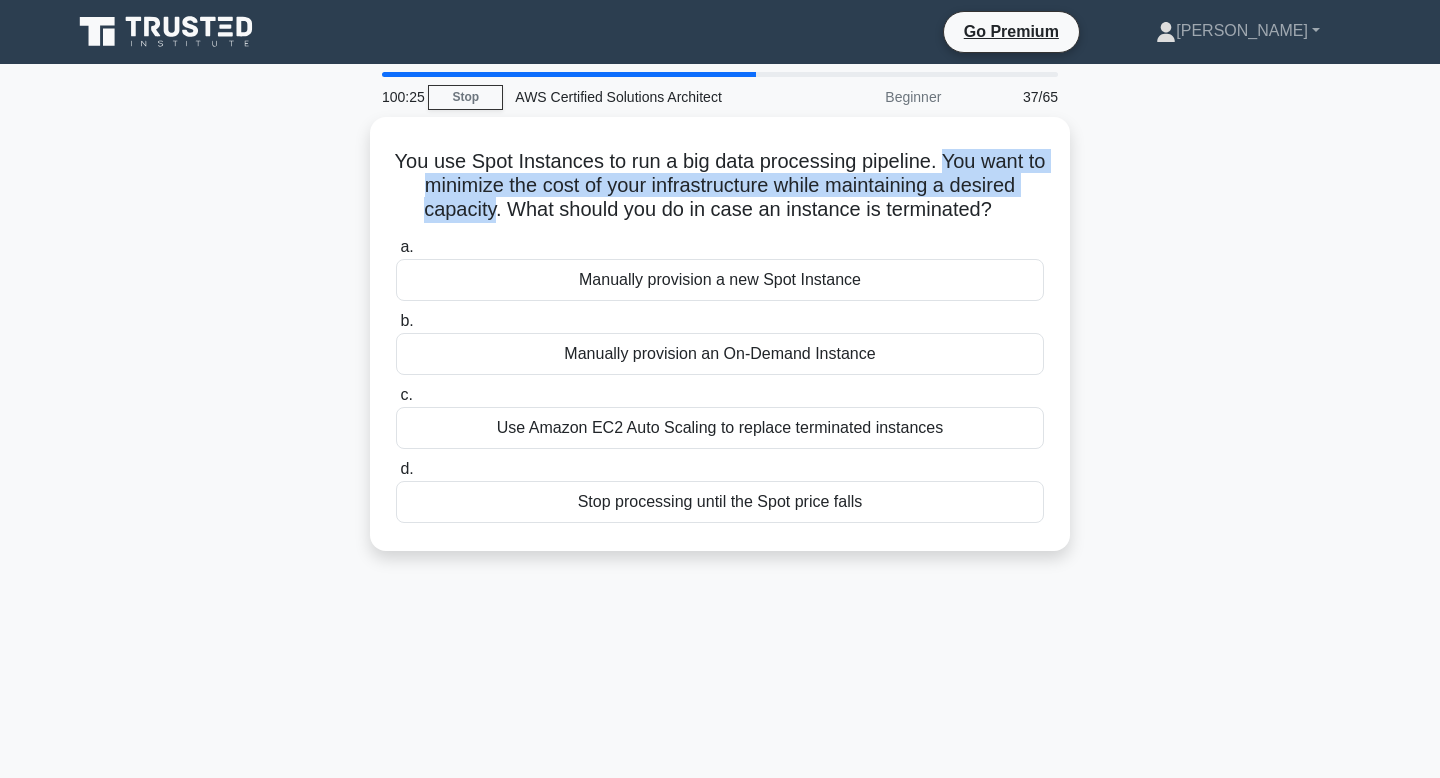 click at bounding box center [930, 116] 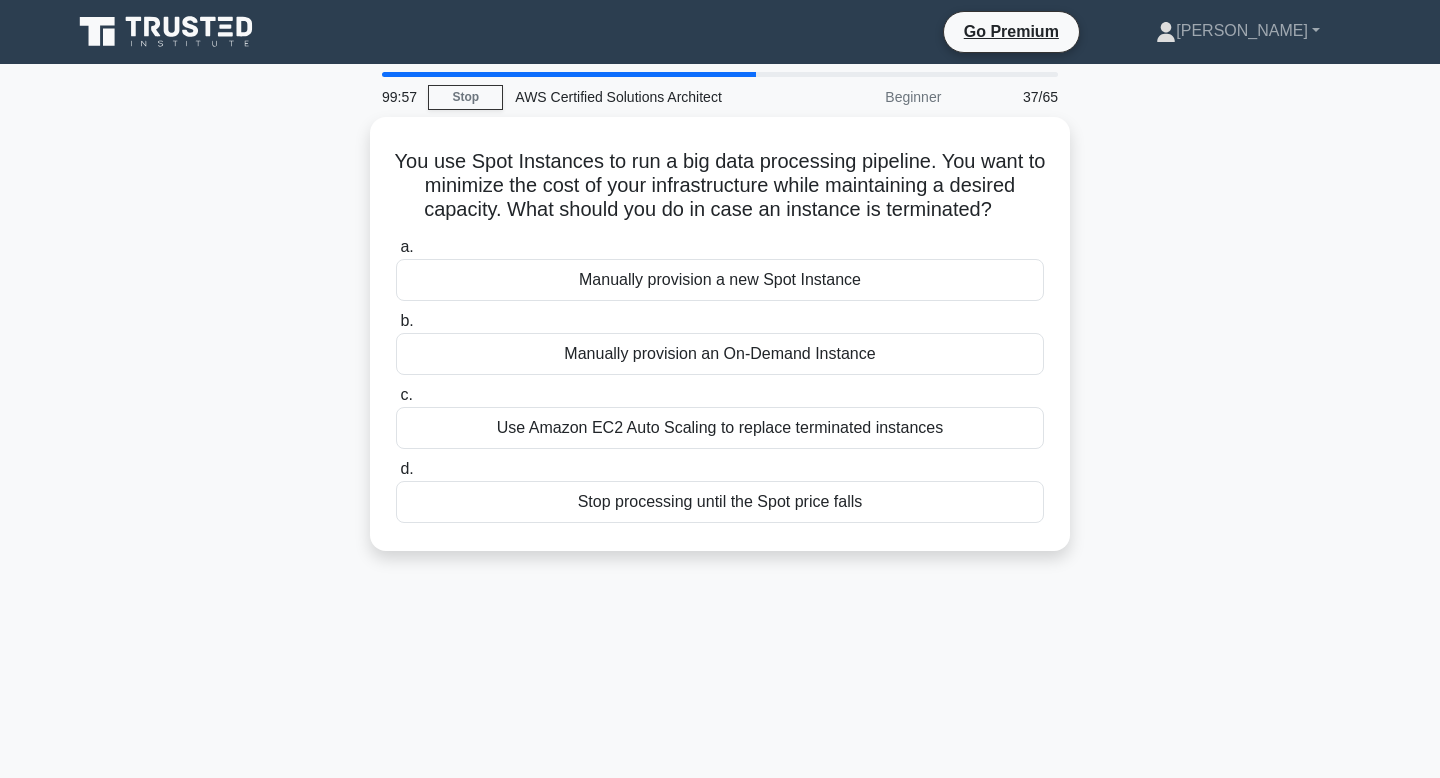 click on "You use Spot Instances to run a big data processing pipeline. You want to minimize the cost of your infrastructure while maintaining a desired capacity. What should you do in case an instance is terminated?
.spinner_0XTQ{transform-origin:center;animation:spinner_y6GP .75s linear infinite}@keyframes spinner_y6GP{100%{transform:rotate(360deg)}}
a.
Manually provision a new Spot Instance
b. c. d." at bounding box center (720, 346) 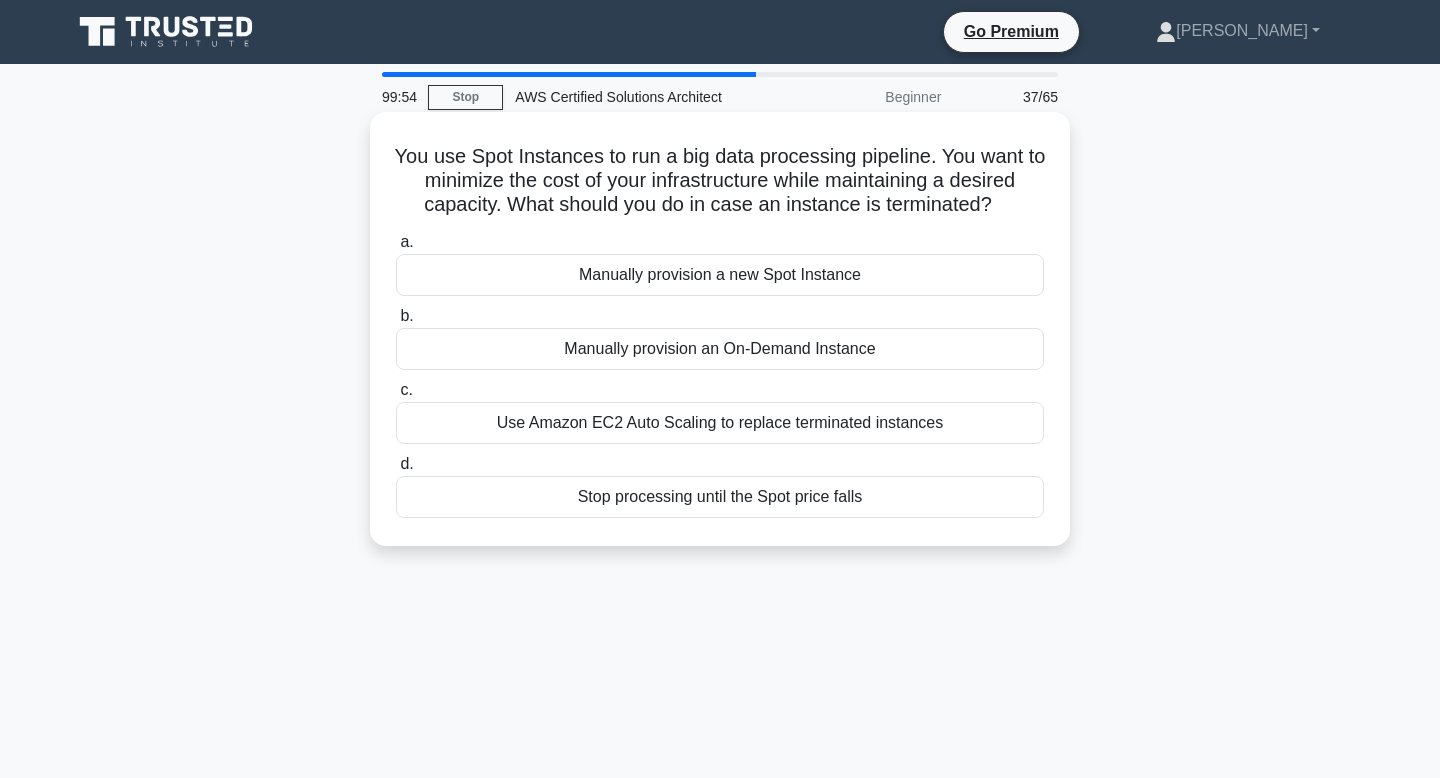 click on "Use Amazon EC2 Auto Scaling to replace terminated instances" at bounding box center (720, 423) 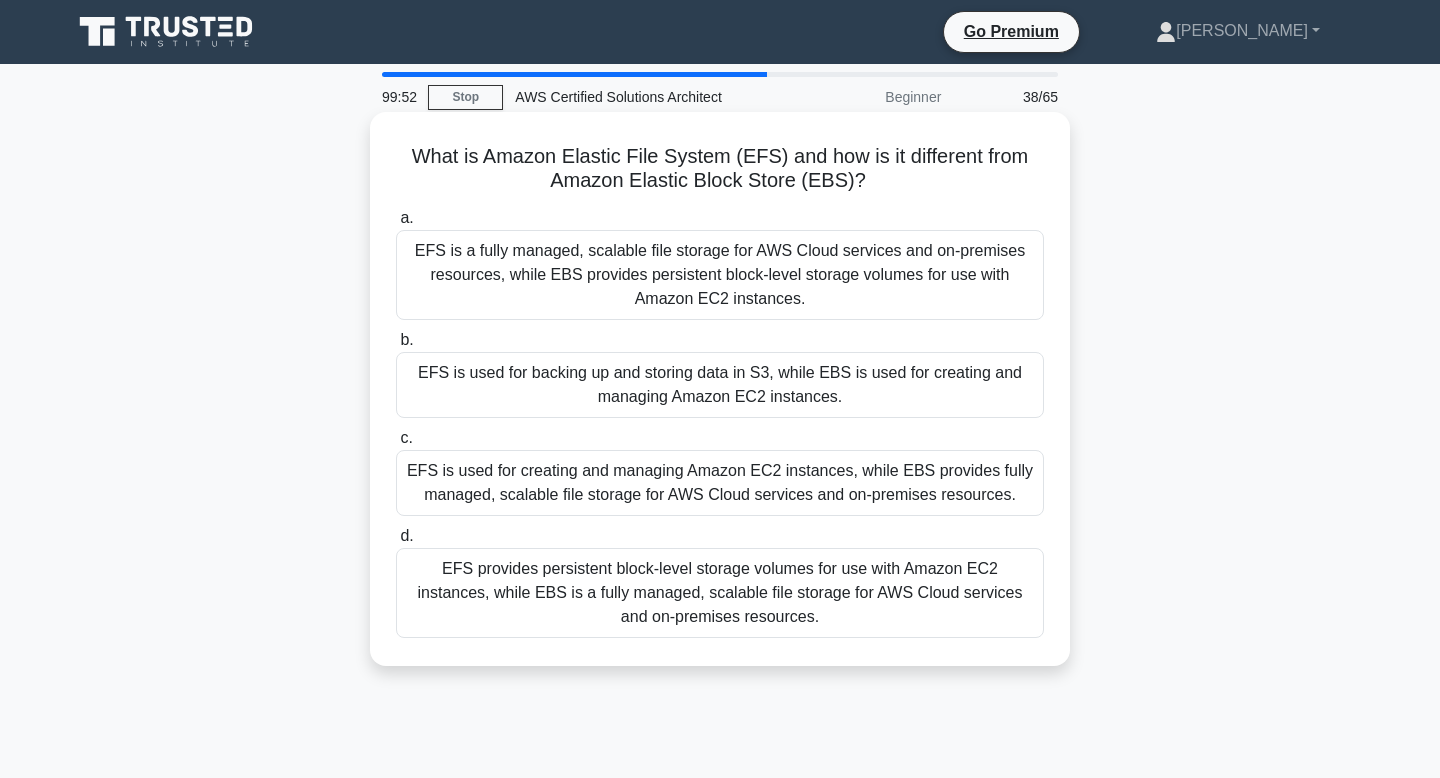 click on "What is Amazon Elastic File System (EFS) and how is it different from Amazon Elastic Block Store (EBS)?
.spinner_0XTQ{transform-origin:center;animation:spinner_y6GP .75s linear infinite}@keyframes spinner_y6GP{100%{transform:rotate(360deg)}}" at bounding box center (720, 169) 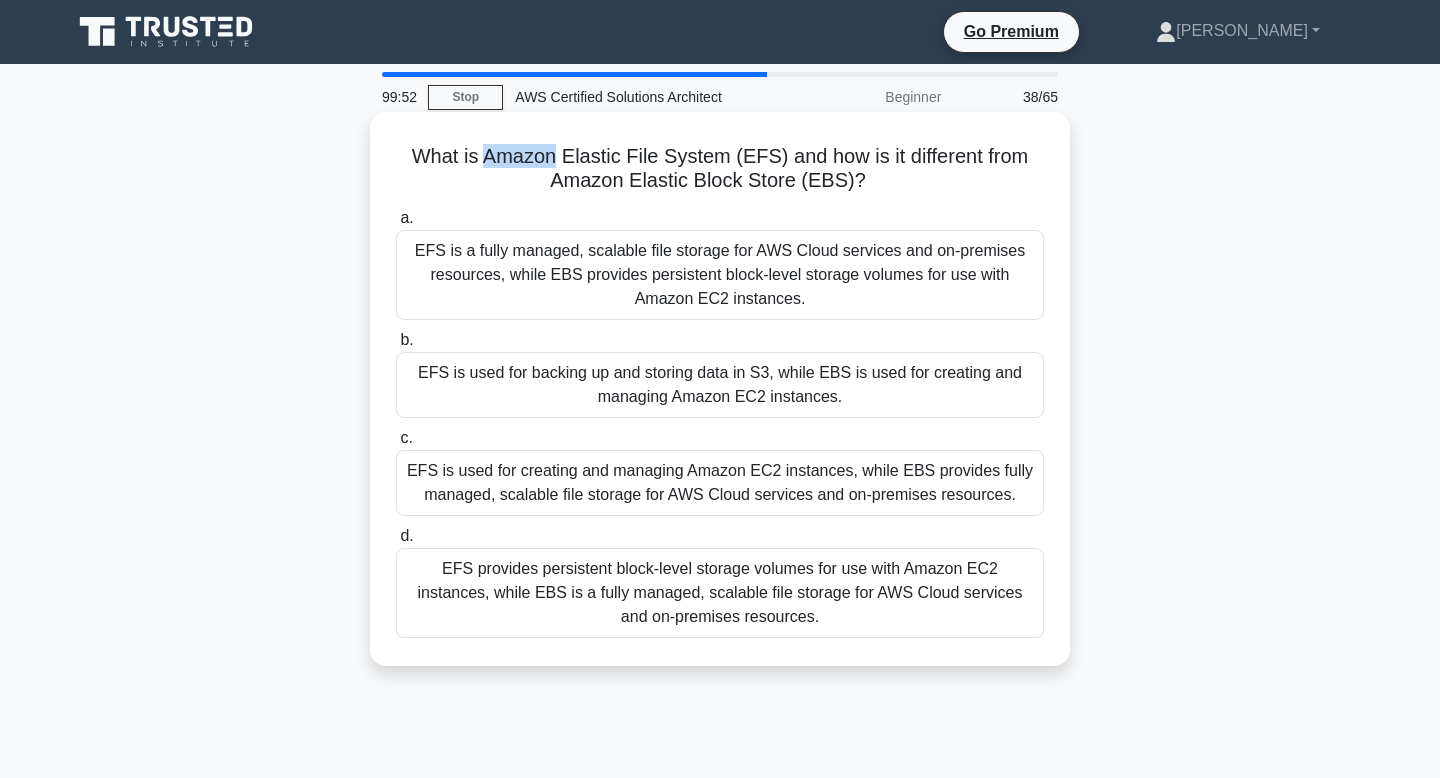 click on "What is Amazon Elastic File System (EFS) and how is it different from Amazon Elastic Block Store (EBS)?
.spinner_0XTQ{transform-origin:center;animation:spinner_y6GP .75s linear infinite}@keyframes spinner_y6GP{100%{transform:rotate(360deg)}}" at bounding box center [720, 169] 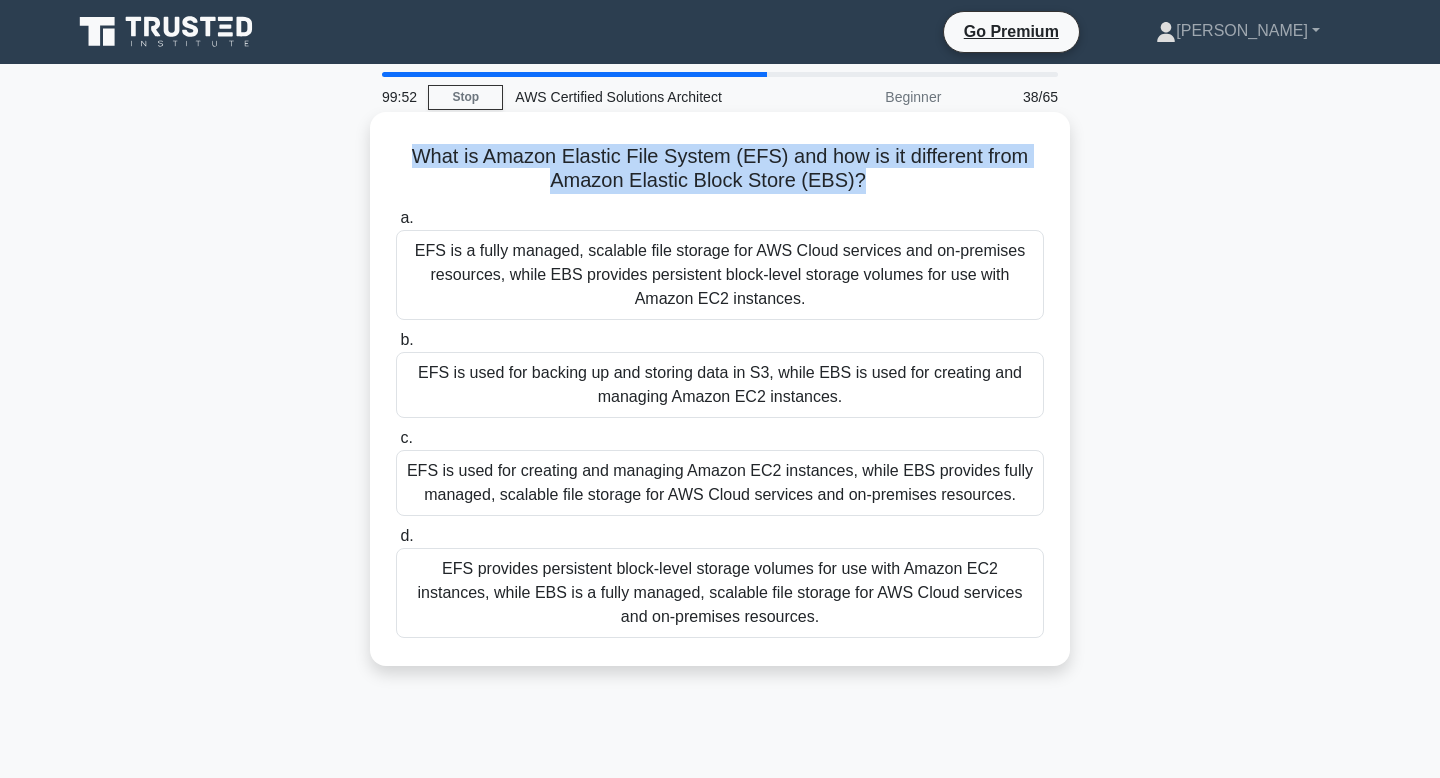 click on "What is Amazon Elastic File System (EFS) and how is it different from Amazon Elastic Block Store (EBS)?
.spinner_0XTQ{transform-origin:center;animation:spinner_y6GP .75s linear infinite}@keyframes spinner_y6GP{100%{transform:rotate(360deg)}}" at bounding box center (720, 169) 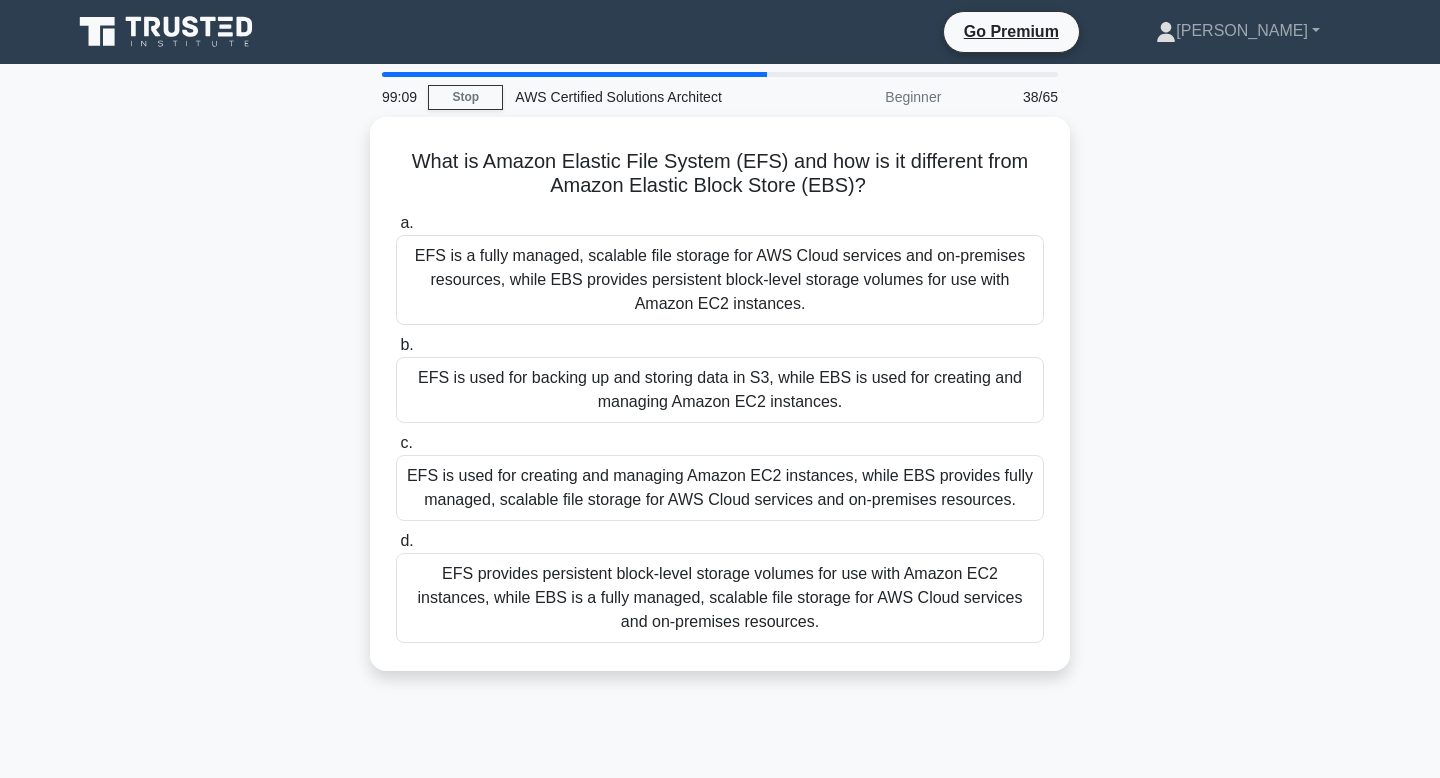 click on "What is Amazon Elastic File System (EFS) and how is it different from Amazon Elastic Block Store (EBS)?
.spinner_0XTQ{transform-origin:center;animation:spinner_y6GP .75s linear infinite}@keyframes spinner_y6GP{100%{transform:rotate(360deg)}}
a.
b.
c. d." at bounding box center (720, 406) 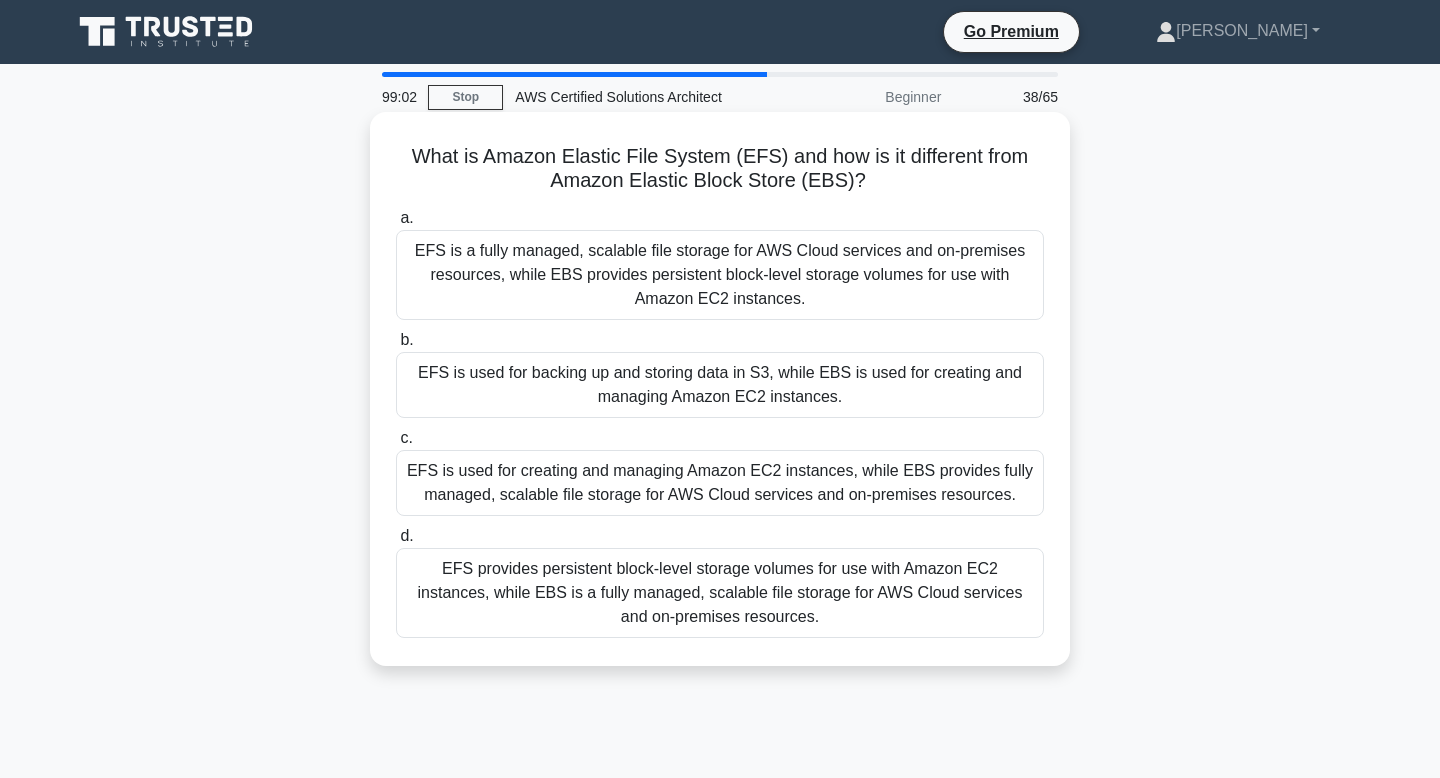 click on "EFS is a fully managed, scalable file storage for AWS Cloud services and on-premises resources, while EBS provides persistent block-level storage volumes for use with Amazon EC2 instances." at bounding box center (720, 275) 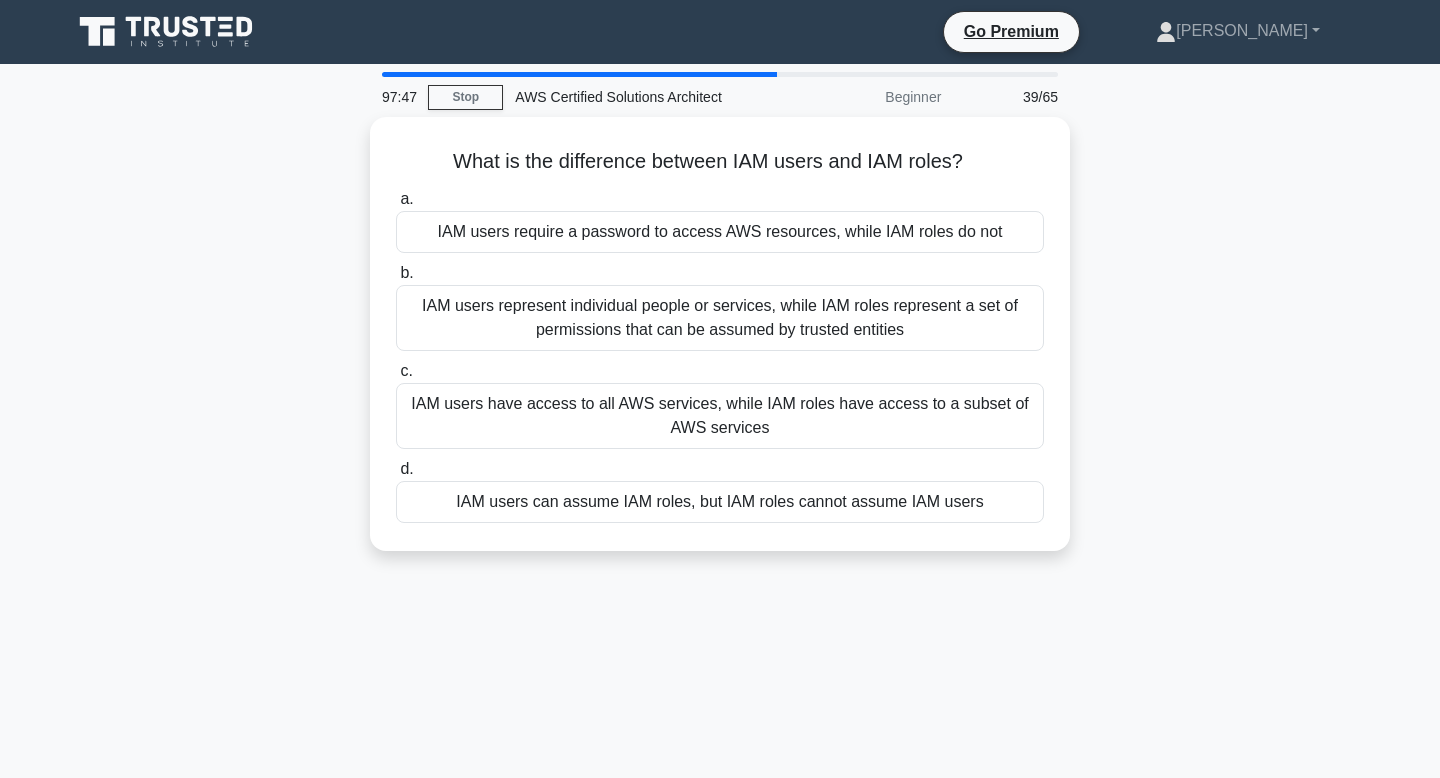 click on "97:47
Stop
AWS Certified Solutions Architect
Beginner
39/65
What is the difference between IAM users and IAM roles?
.spinner_0XTQ{transform-origin:center;animation:spinner_y6GP .75s linear infinite}@keyframes spinner_y6GP{100%{transform:rotate(360deg)}}
a." at bounding box center (720, 572) 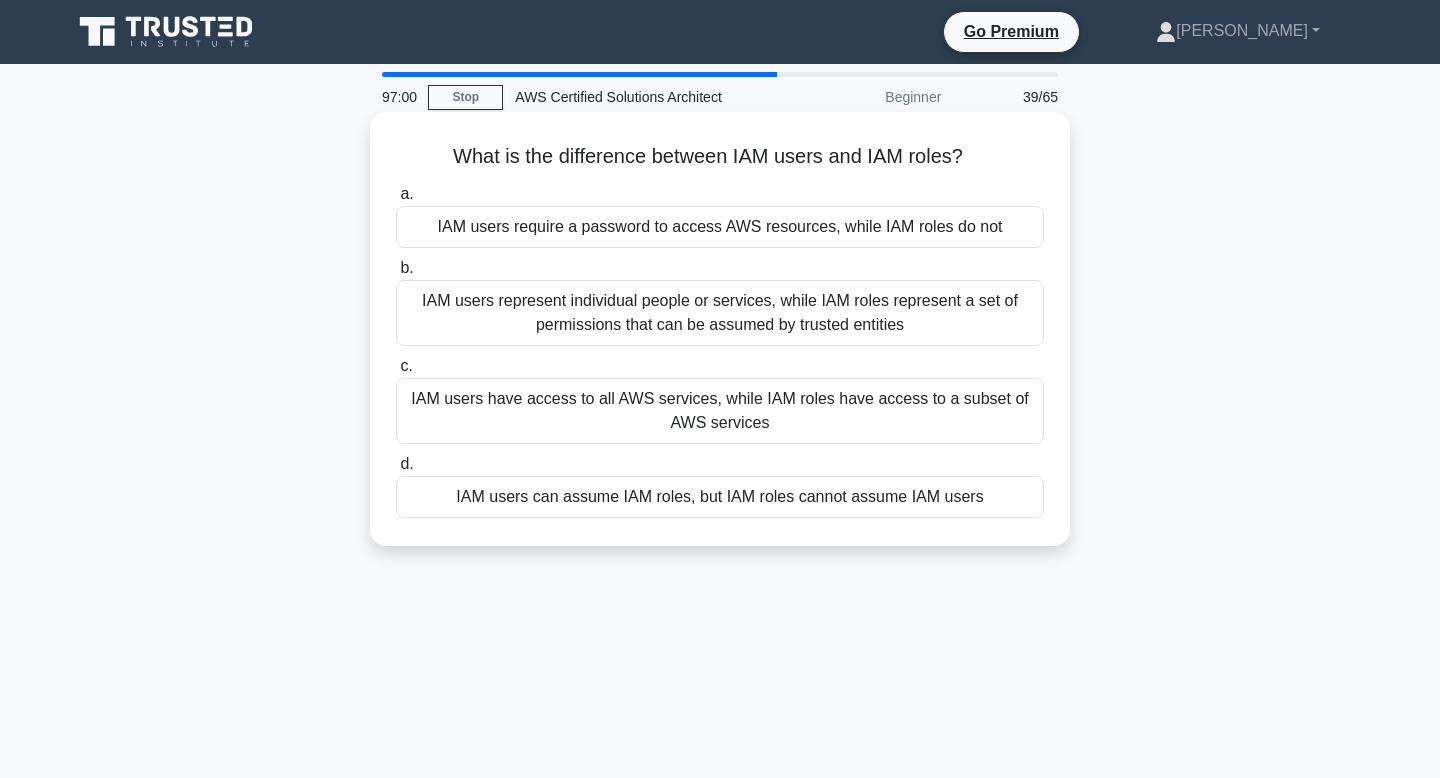 click on "IAM users represent individual people or services, while IAM roles represent a set of permissions that can be assumed by trusted entities" at bounding box center (720, 313) 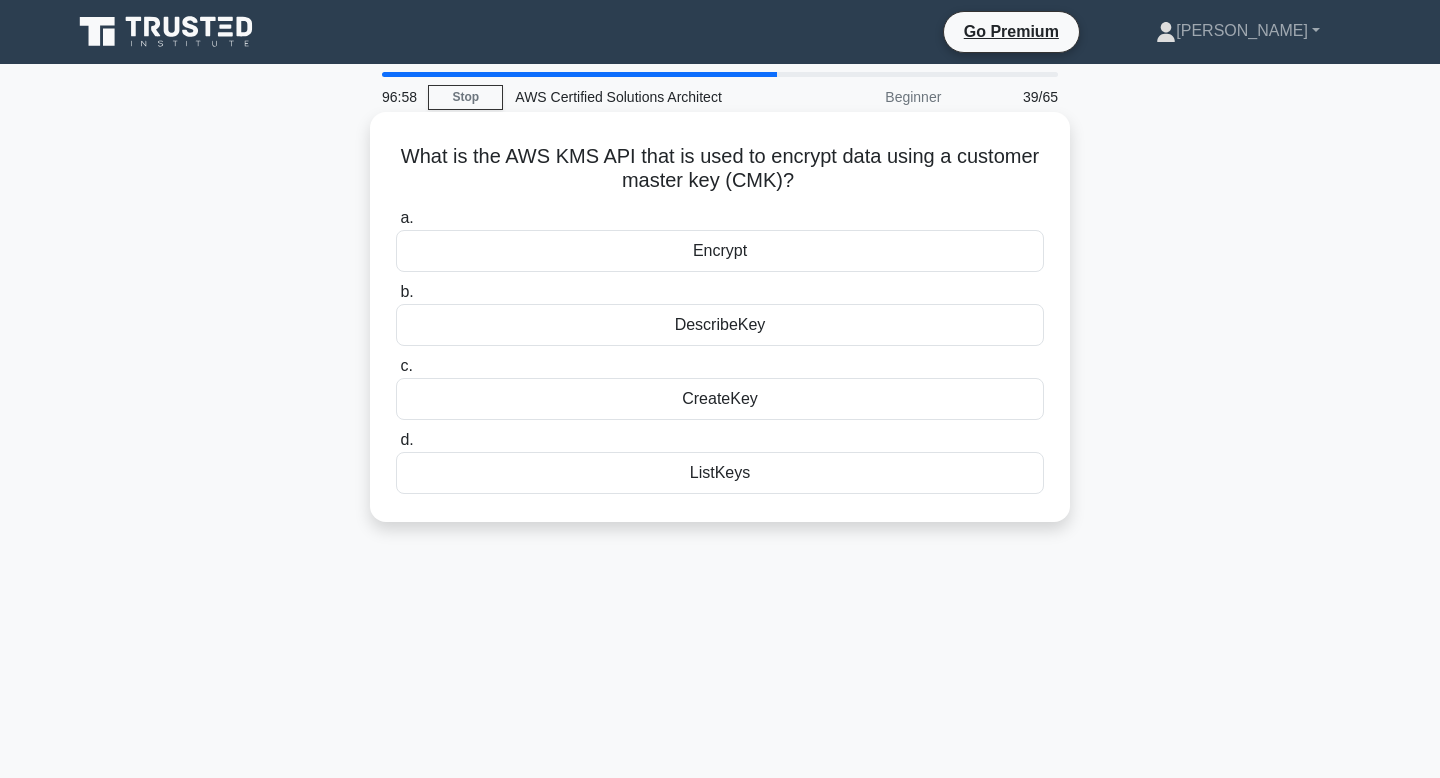 click on "What is the AWS KMS API that is used to encrypt data using a customer master key (CMK)?
.spinner_0XTQ{transform-origin:center;animation:spinner_y6GP .75s linear infinite}@keyframes spinner_y6GP{100%{transform:rotate(360deg)}}" at bounding box center [720, 169] 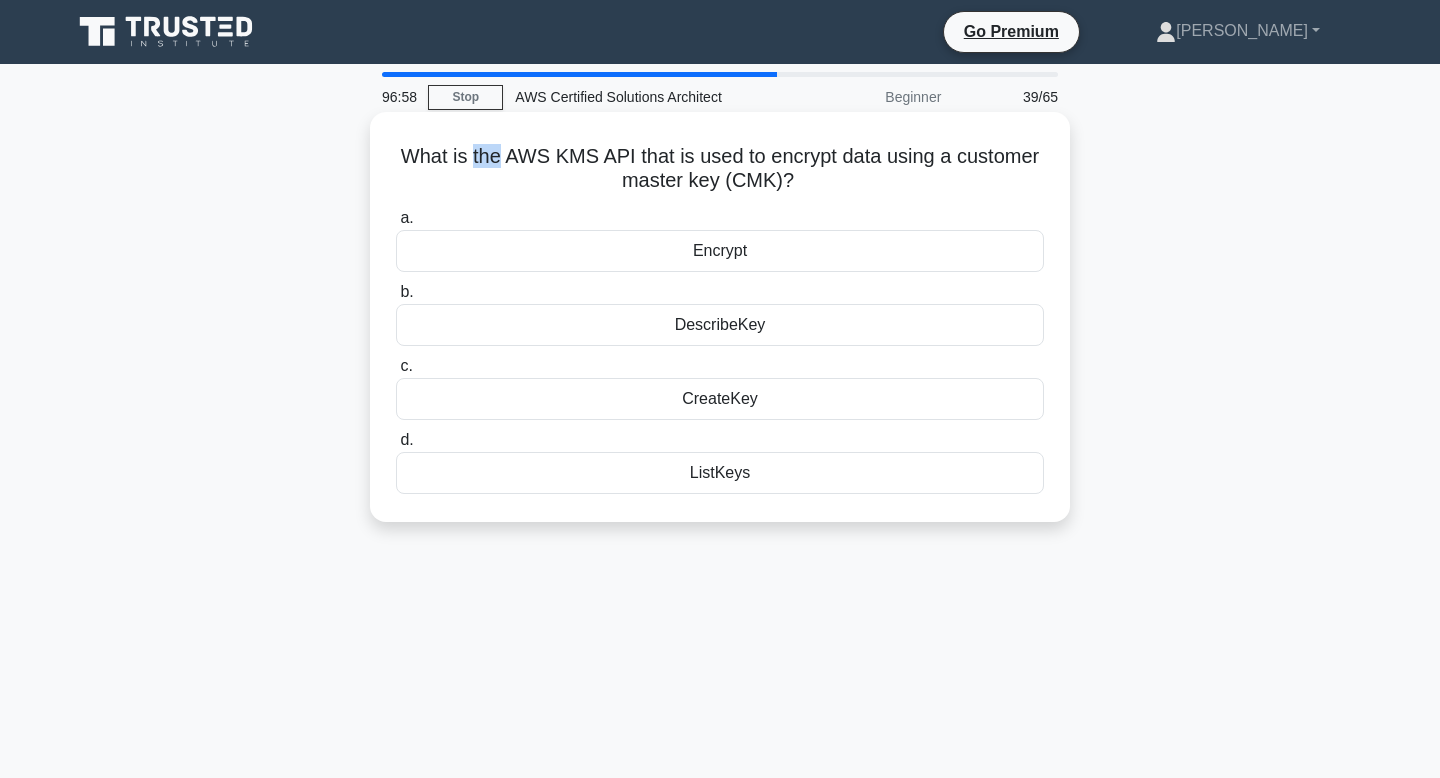 click on "What is the AWS KMS API that is used to encrypt data using a customer master key (CMK)?
.spinner_0XTQ{transform-origin:center;animation:spinner_y6GP .75s linear infinite}@keyframes spinner_y6GP{100%{transform:rotate(360deg)}}" at bounding box center (720, 169) 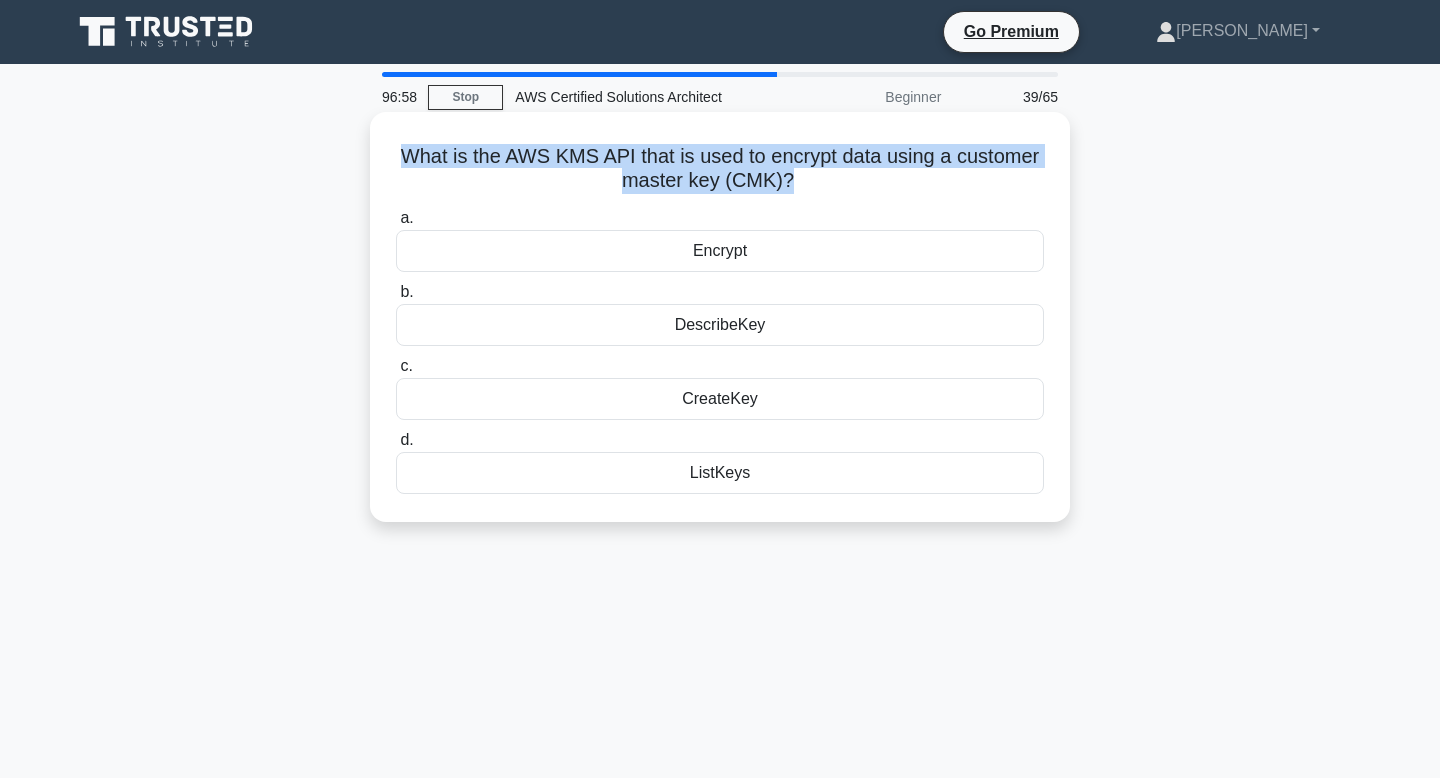 click on "What is the AWS KMS API that is used to encrypt data using a customer master key (CMK)?
.spinner_0XTQ{transform-origin:center;animation:spinner_y6GP .75s linear infinite}@keyframes spinner_y6GP{100%{transform:rotate(360deg)}}" at bounding box center [720, 169] 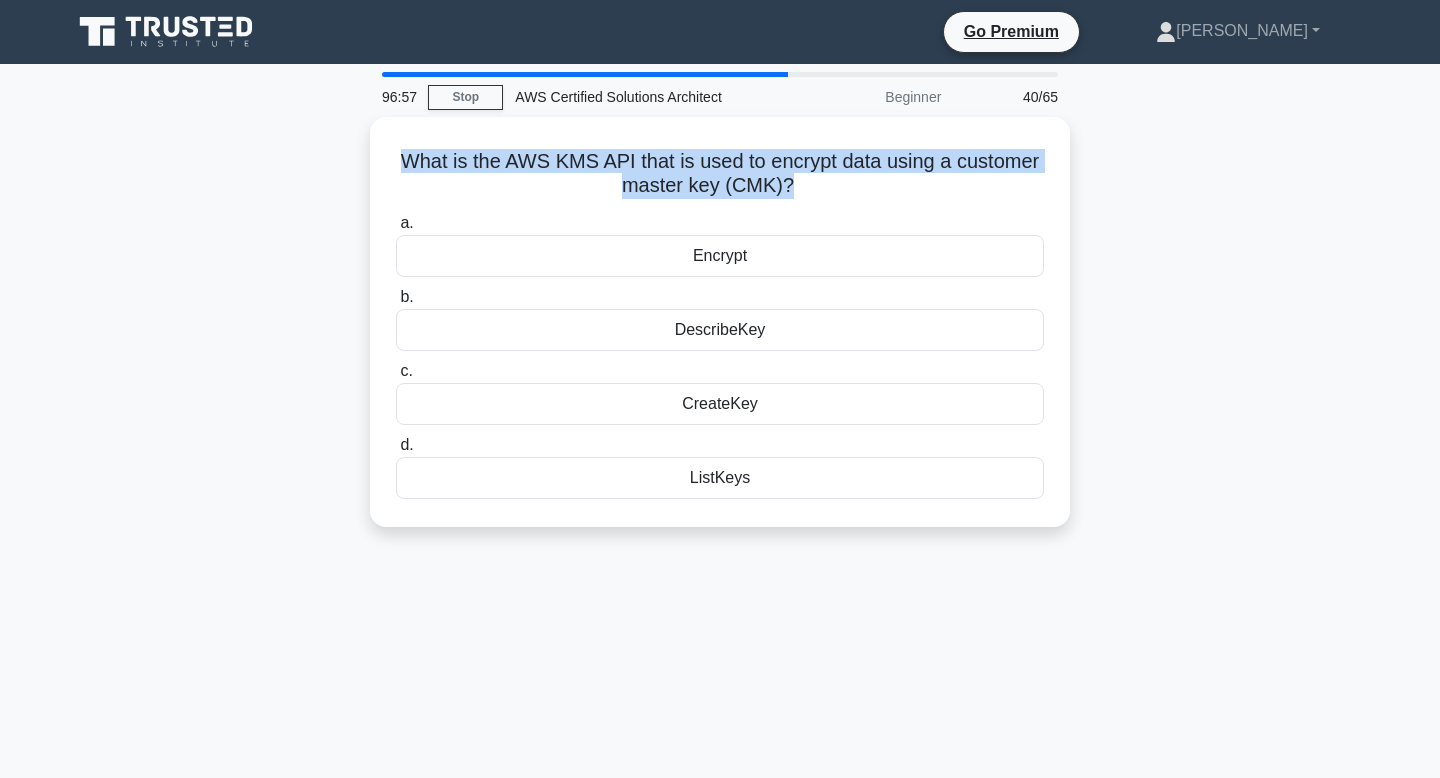 click at bounding box center [470, 116] 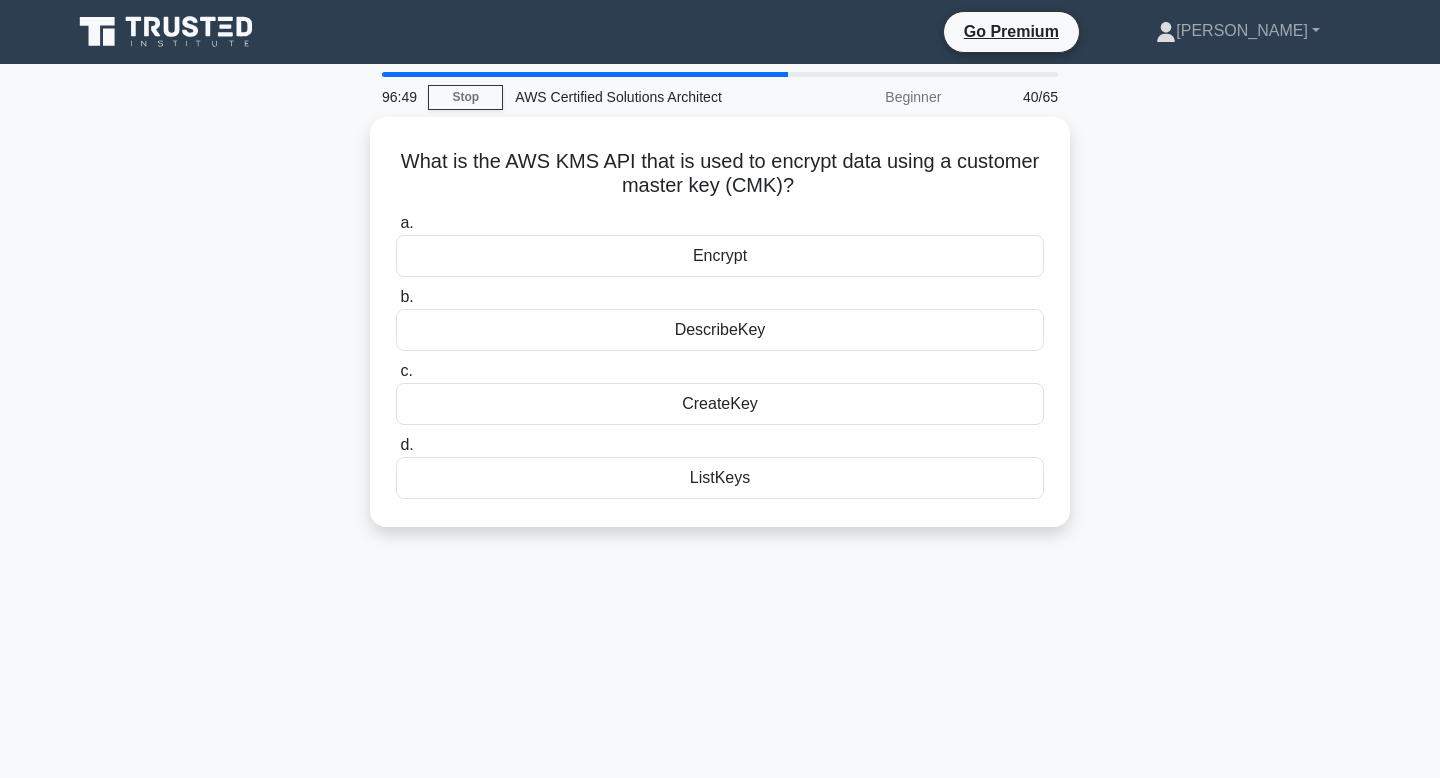 click on "96:49
Stop
AWS Certified Solutions Architect
Beginner
40/65
What is the AWS KMS API that is used to encrypt data using a customer master key (CMK)?
.spinner_0XTQ{transform-origin:center;animation:spinner_y6GP .75s linear infinite}@keyframes spinner_y6GP{100%{transform:rotate(360deg)}}
a." at bounding box center [720, 572] 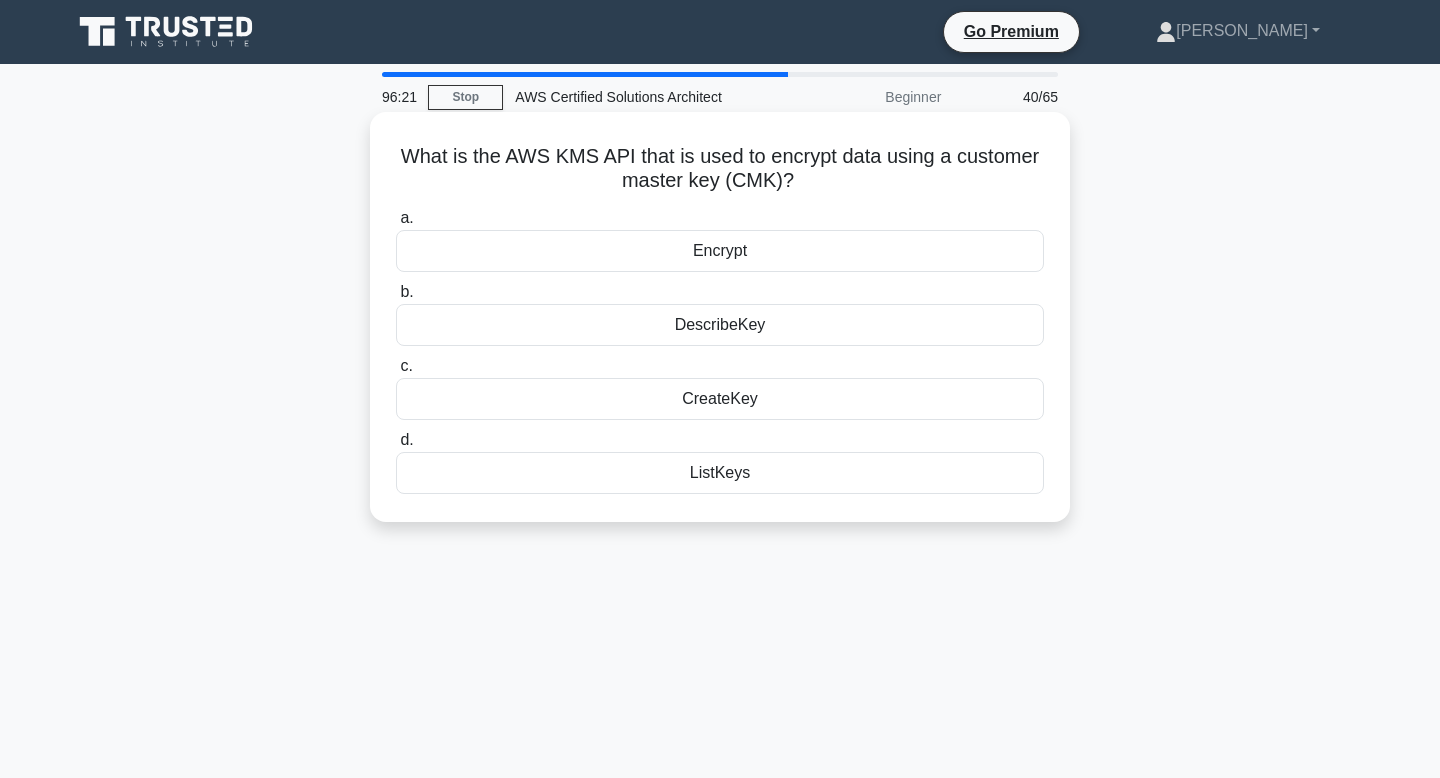 click on "Encrypt" at bounding box center (720, 251) 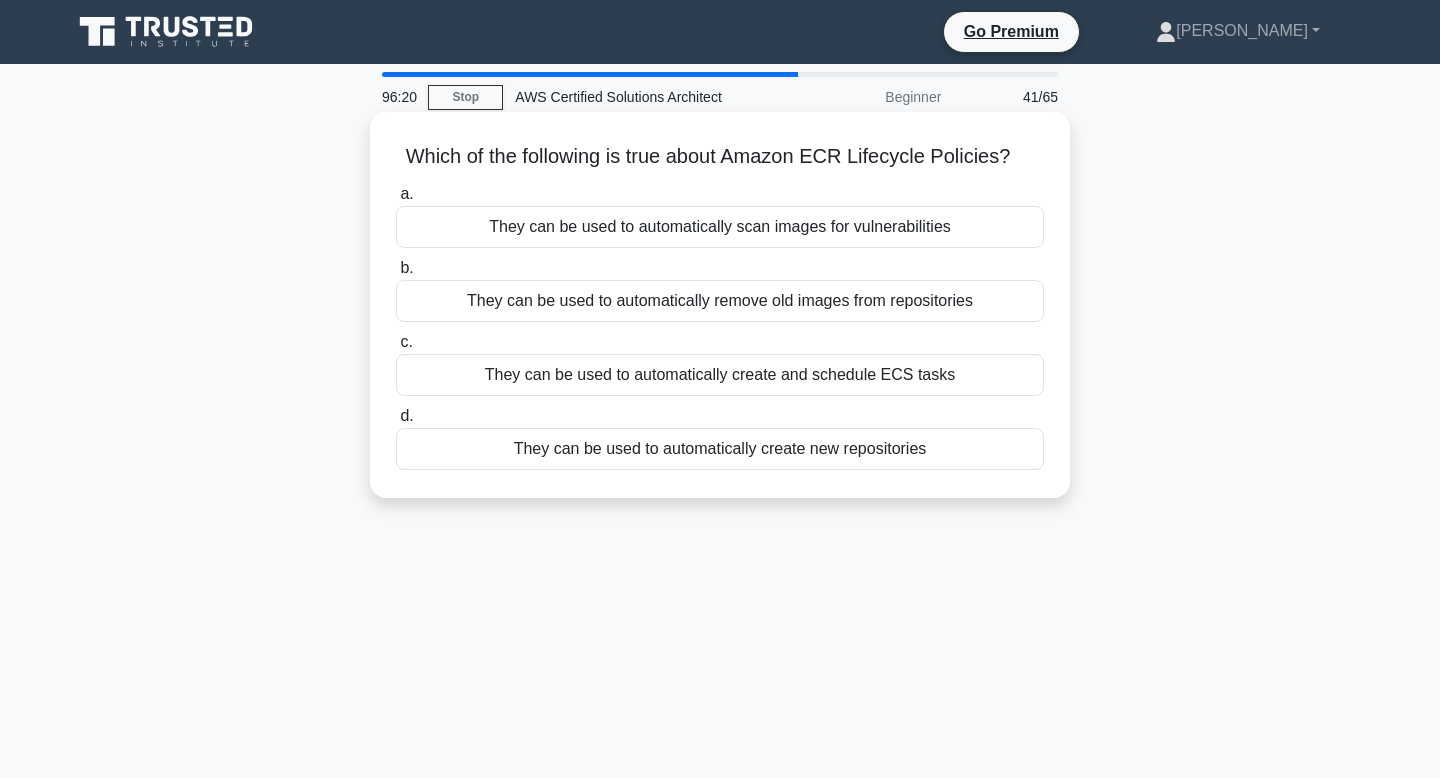 click on "Which of the following is true about Amazon ECR Lifecycle Policies?
.spinner_0XTQ{transform-origin:center;animation:spinner_y6GP .75s linear infinite}@keyframes spinner_y6GP{100%{transform:rotate(360deg)}}" at bounding box center (720, 157) 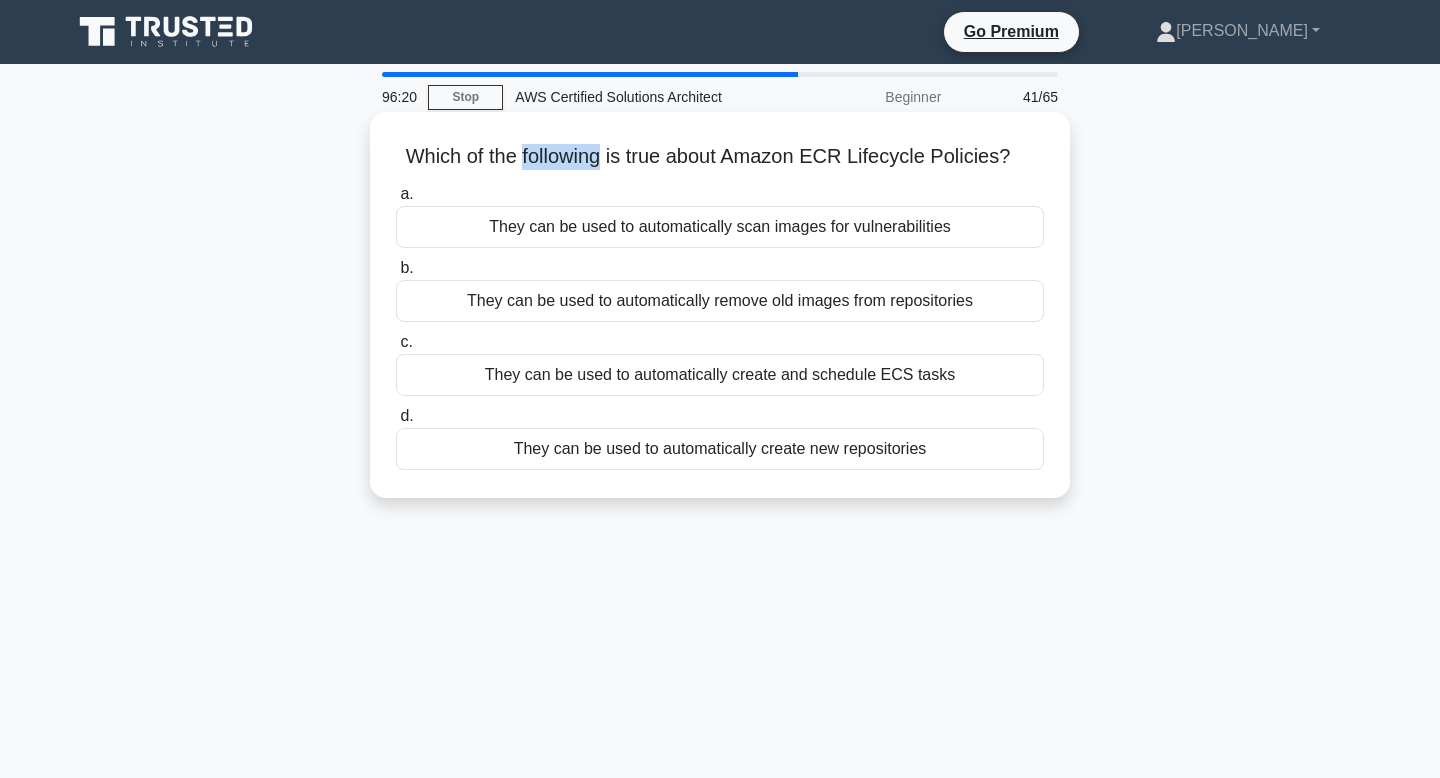 click on "Which of the following is true about Amazon ECR Lifecycle Policies?
.spinner_0XTQ{transform-origin:center;animation:spinner_y6GP .75s linear infinite}@keyframes spinner_y6GP{100%{transform:rotate(360deg)}}" at bounding box center [720, 157] 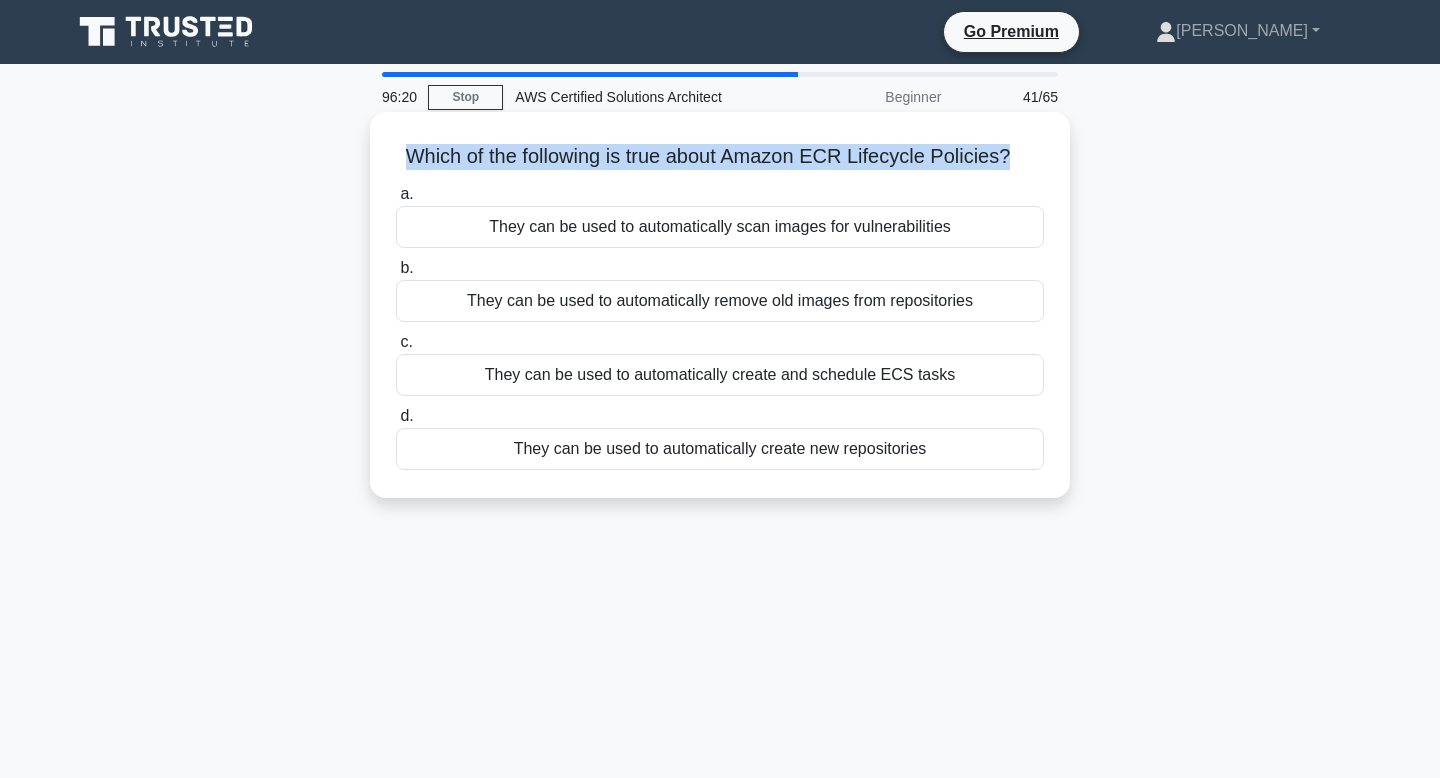 click on "Which of the following is true about Amazon ECR Lifecycle Policies?
.spinner_0XTQ{transform-origin:center;animation:spinner_y6GP .75s linear infinite}@keyframes spinner_y6GP{100%{transform:rotate(360deg)}}" at bounding box center [720, 157] 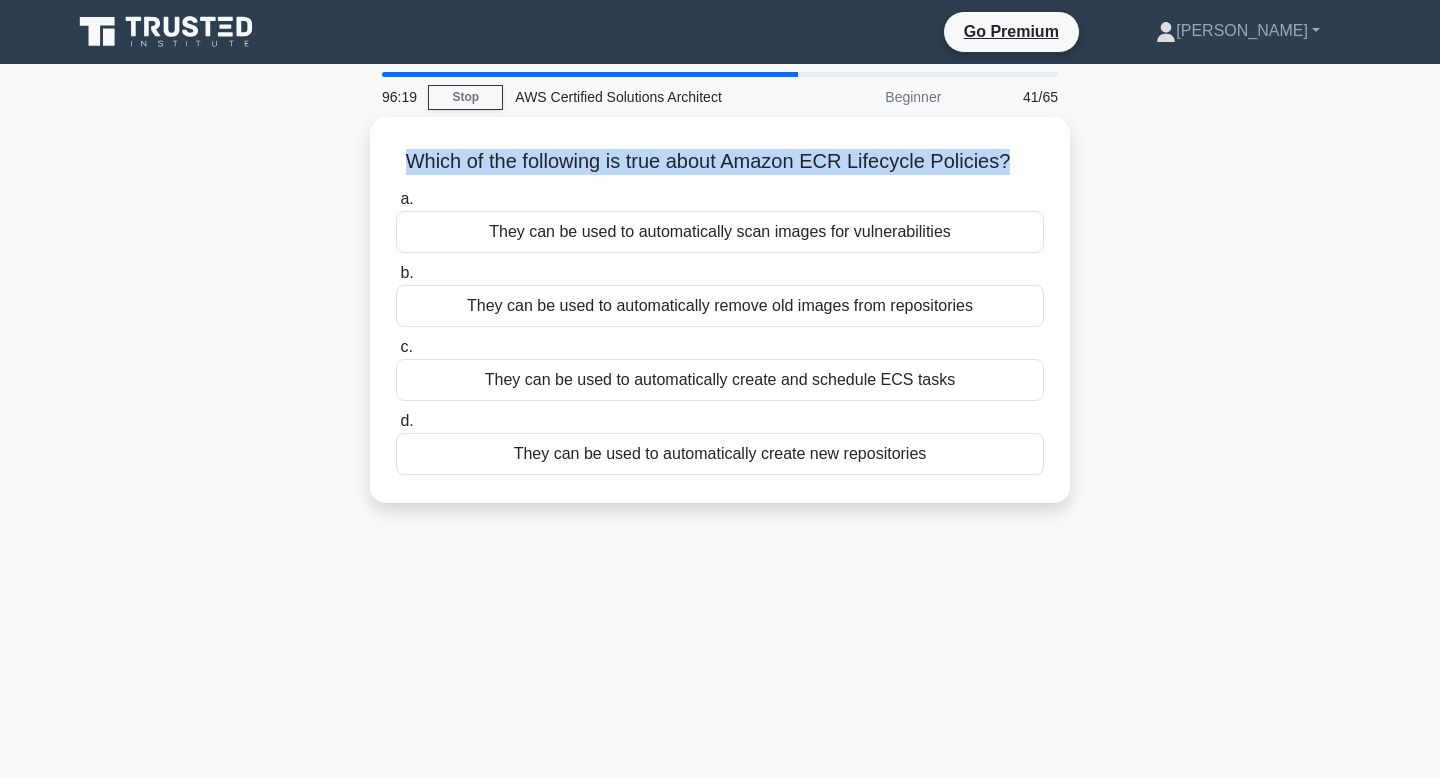 click at bounding box center [584, 172] 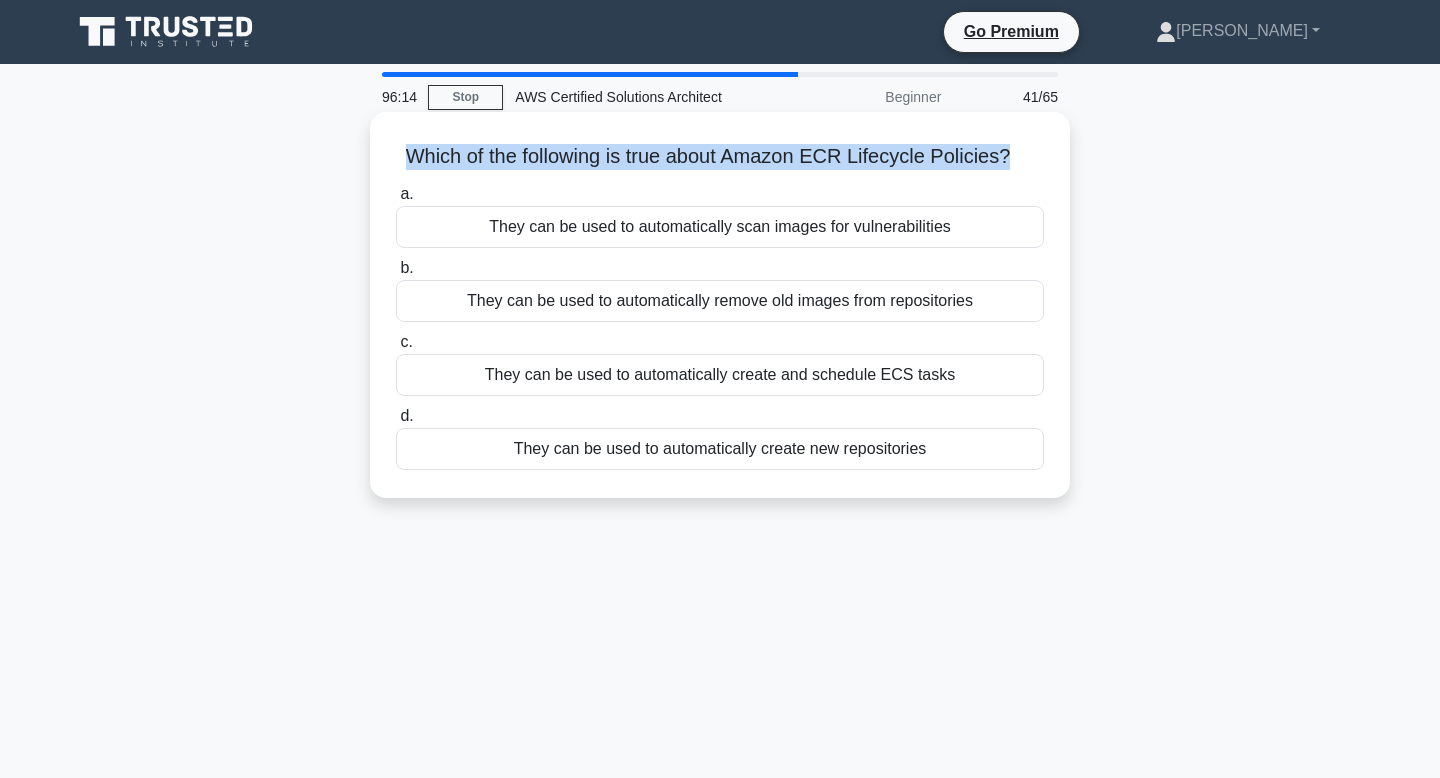 click on "Which of the following is true about Amazon ECR Lifecycle Policies?
.spinner_0XTQ{transform-origin:center;animation:spinner_y6GP .75s linear infinite}@keyframes spinner_y6GP{100%{transform:rotate(360deg)}}" at bounding box center [720, 157] 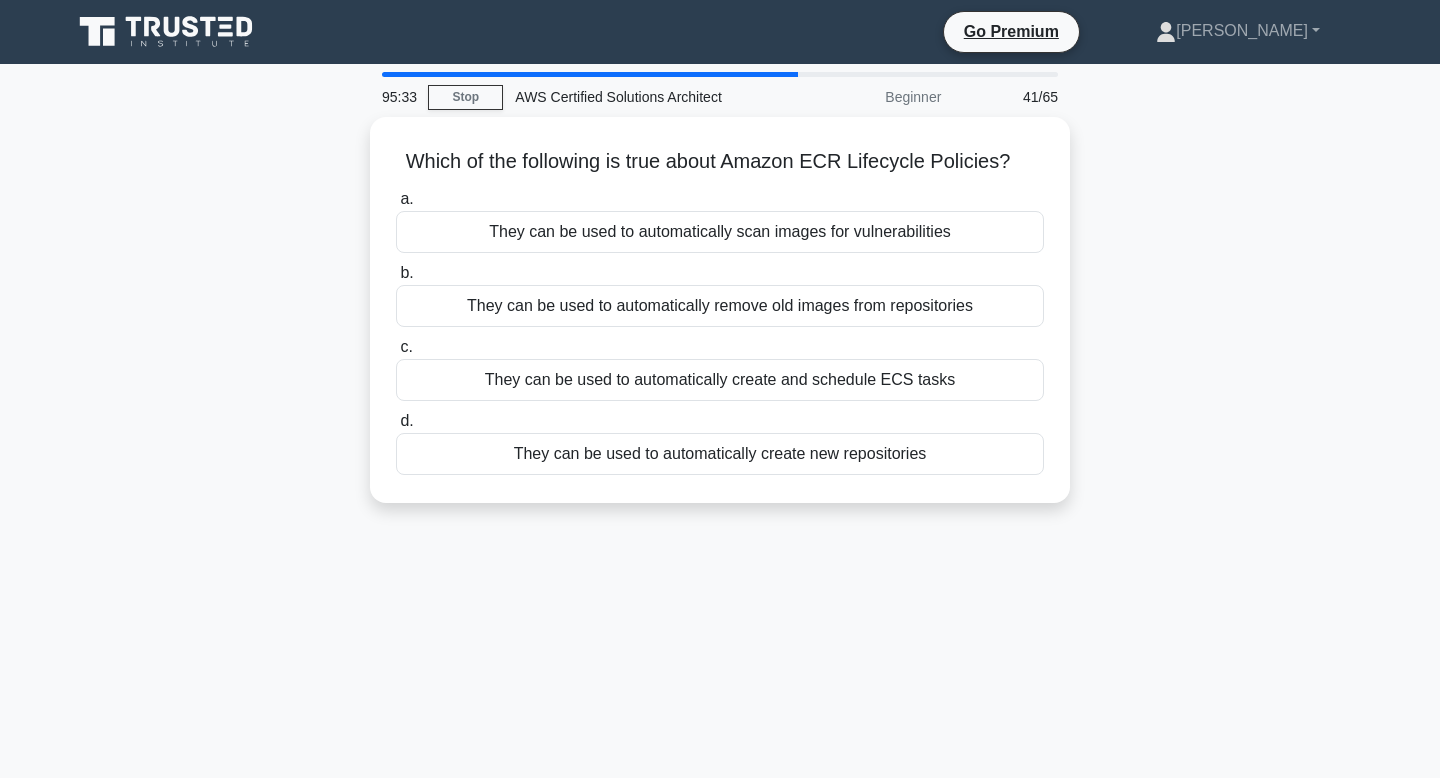 click on "95:33
Stop
AWS Certified Solutions Architect
Beginner
41/65
Which of the following is true about Amazon ECR Lifecycle Policies?
.spinner_0XTQ{transform-origin:center;animation:spinner_y6GP .75s linear infinite}@keyframes spinner_y6GP{100%{transform:rotate(360deg)}}
a.
b. c. d." at bounding box center [720, 572] 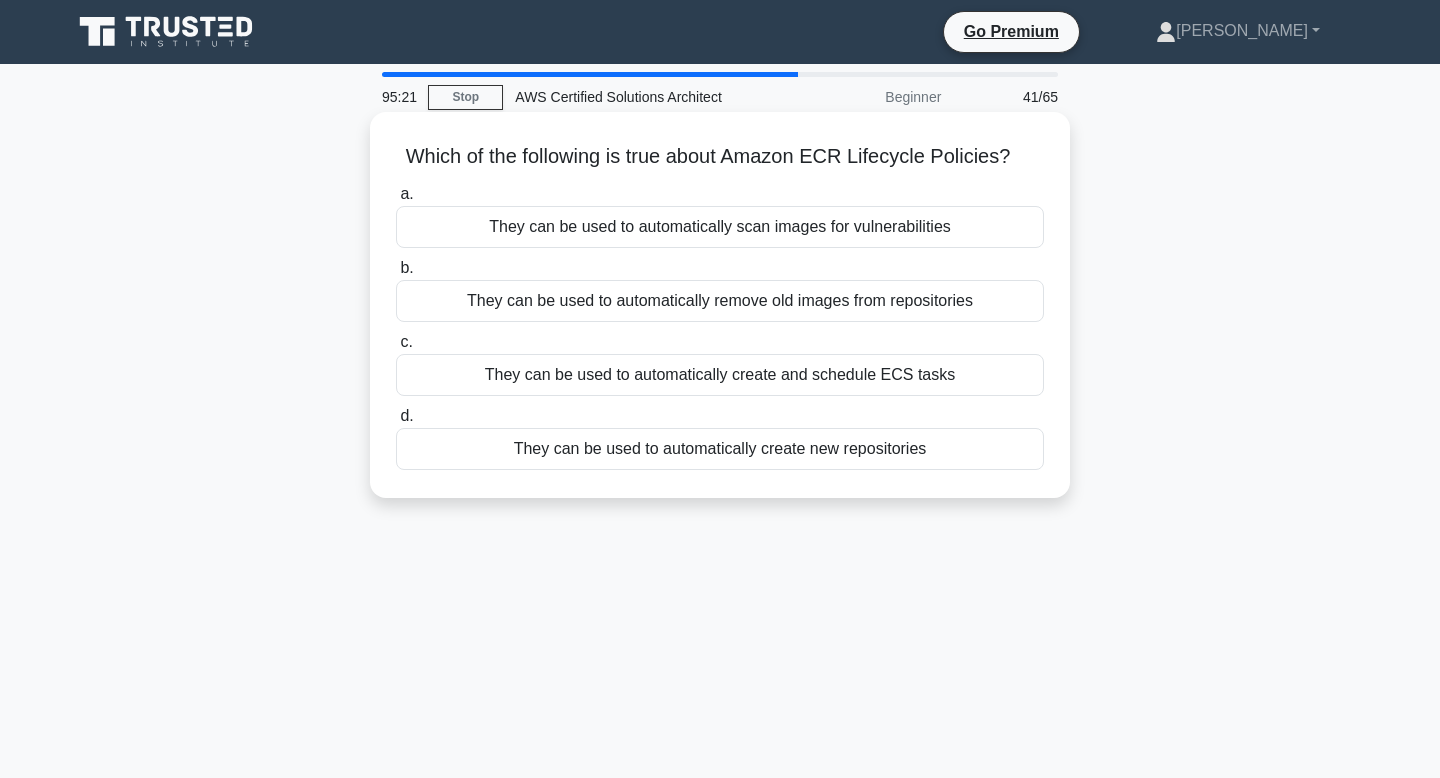 click on "They can be used to automatically remove old images from repositories" at bounding box center [720, 301] 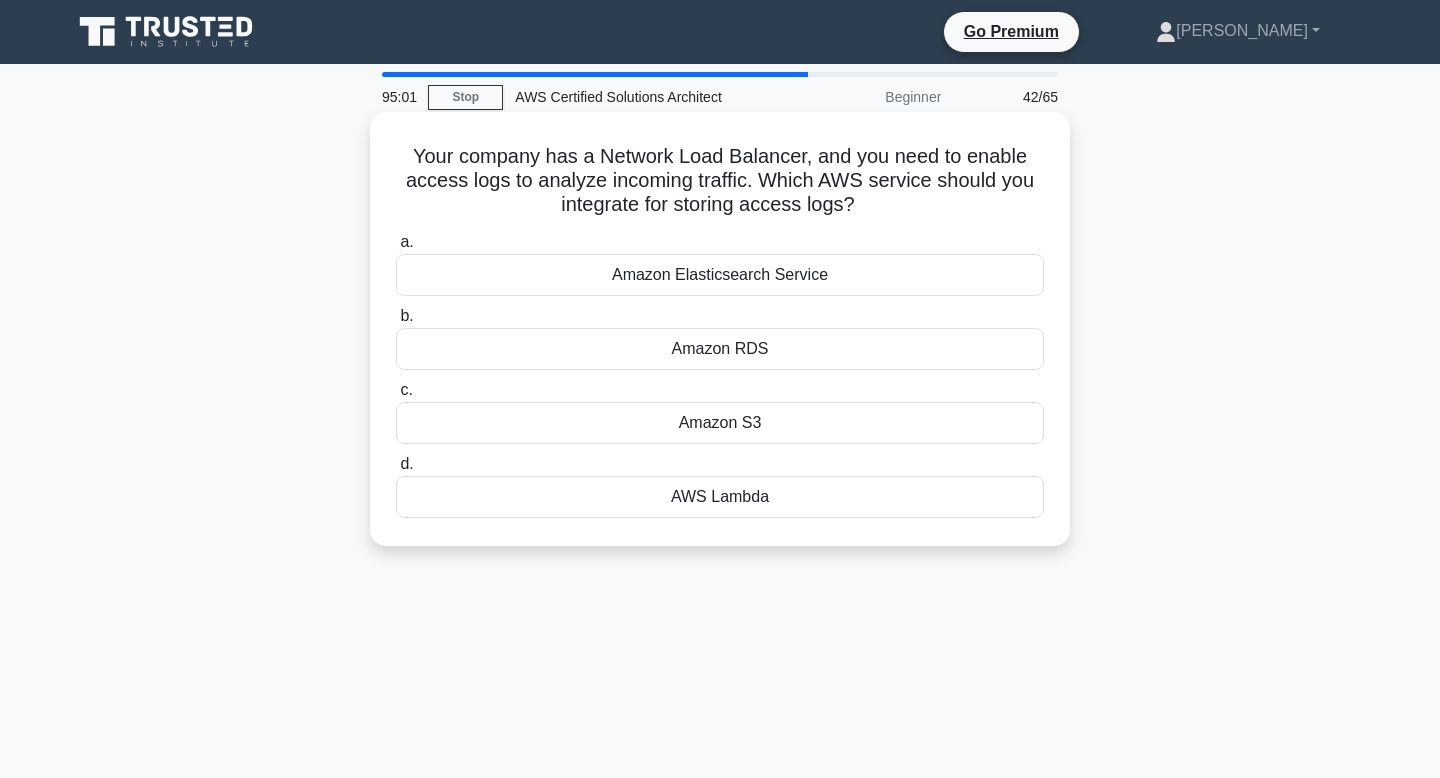 click on "Amazon S3" at bounding box center [720, 423] 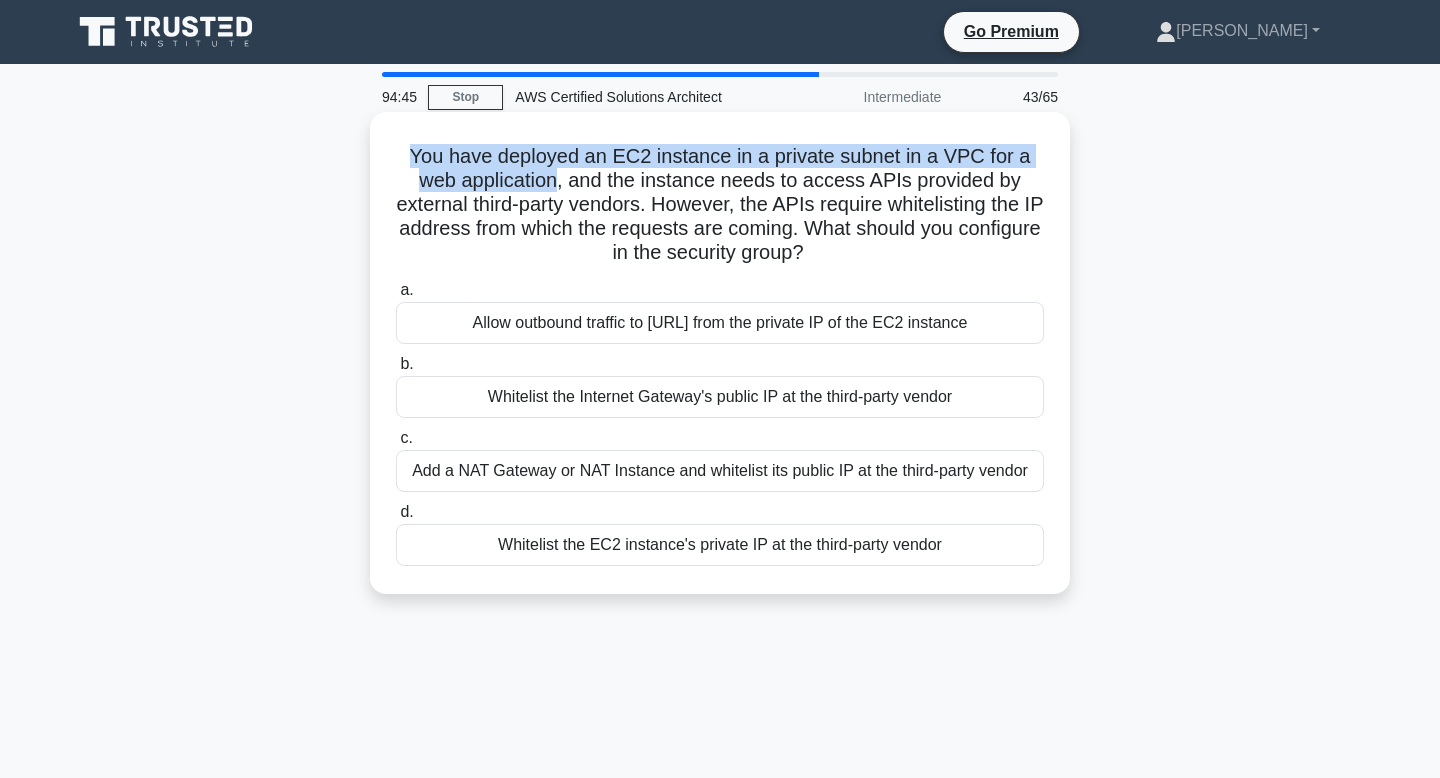drag, startPoint x: 560, startPoint y: 182, endPoint x: 396, endPoint y: 160, distance: 165.46902 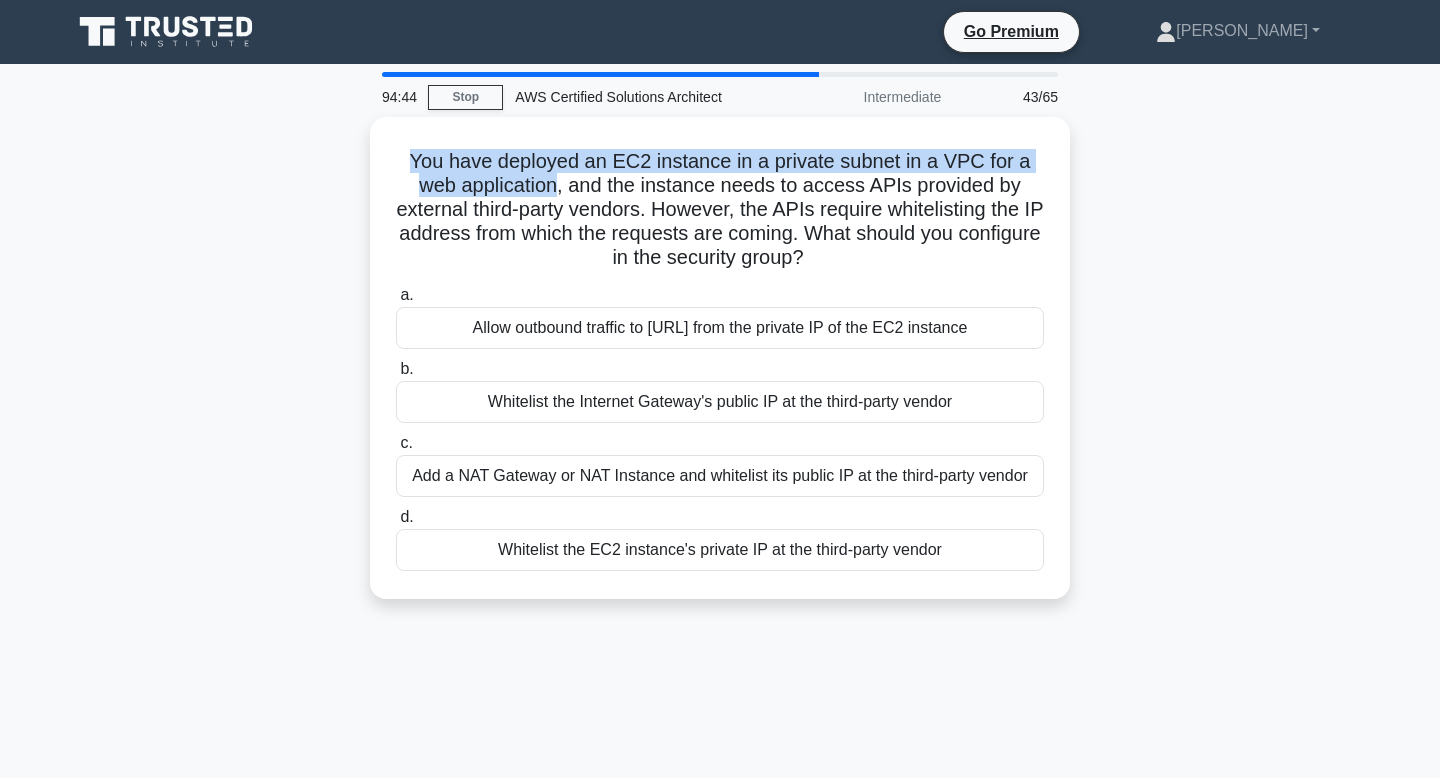 click at bounding box center [383, 116] 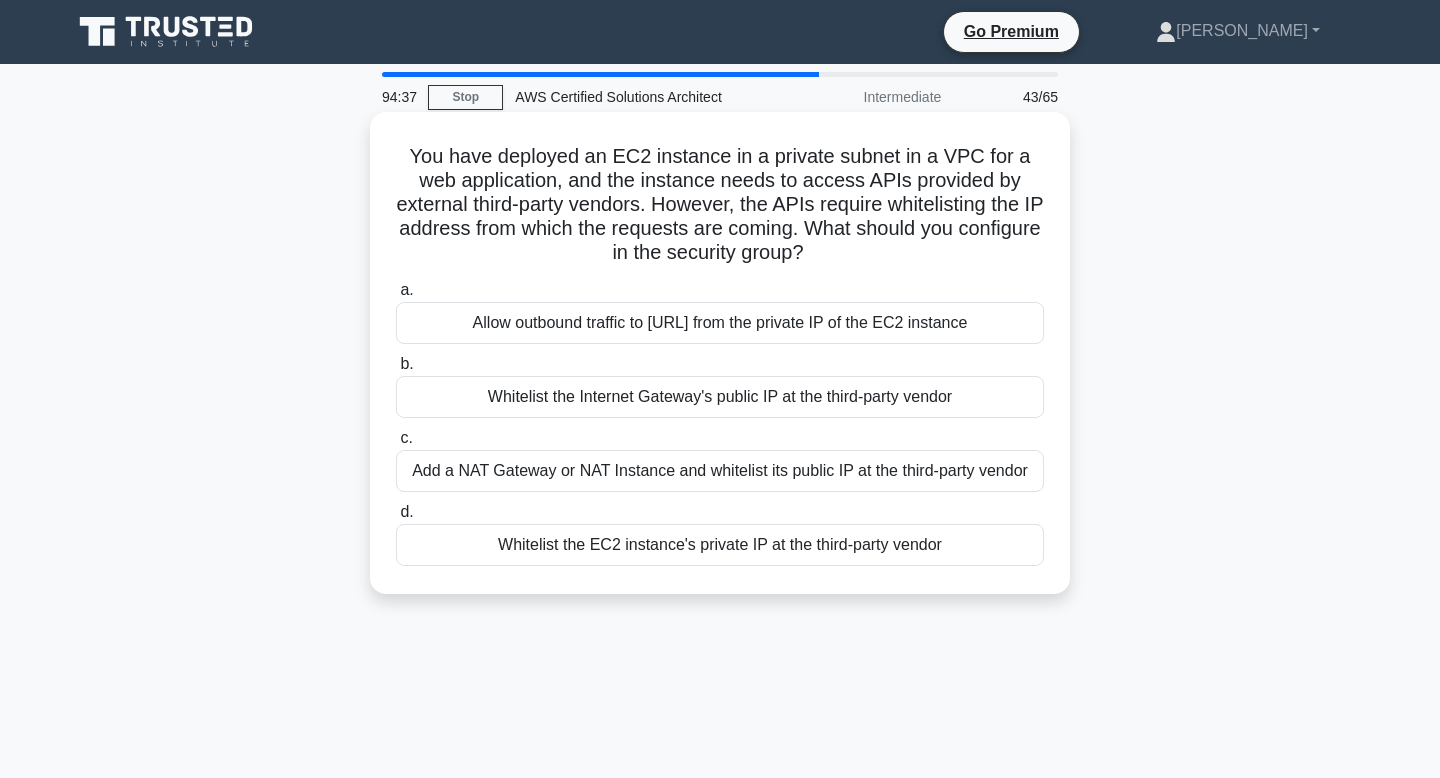 click on "You have deployed an EC2 instance in a private subnet in a VPC for a web application, and the instance needs to access APIs provided by external third-party vendors. However, the APIs require whitelisting the IP address from which the requests are coming. What should you configure in the security group?
.spinner_0XTQ{transform-origin:center;animation:spinner_y6GP .75s linear infinite}@keyframes spinner_y6GP{100%{transform:rotate(360deg)}}" at bounding box center (720, 205) 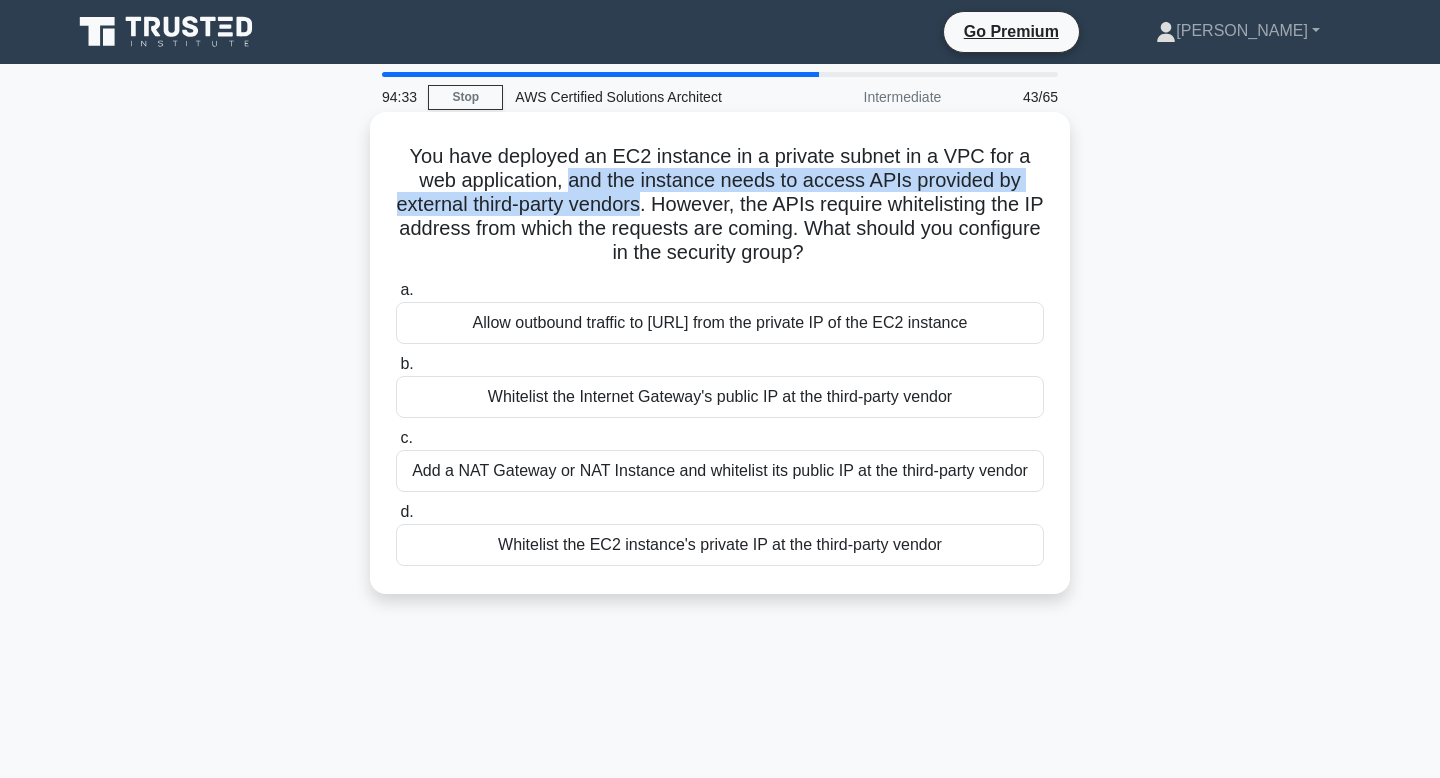drag, startPoint x: 573, startPoint y: 184, endPoint x: 652, endPoint y: 209, distance: 82.86133 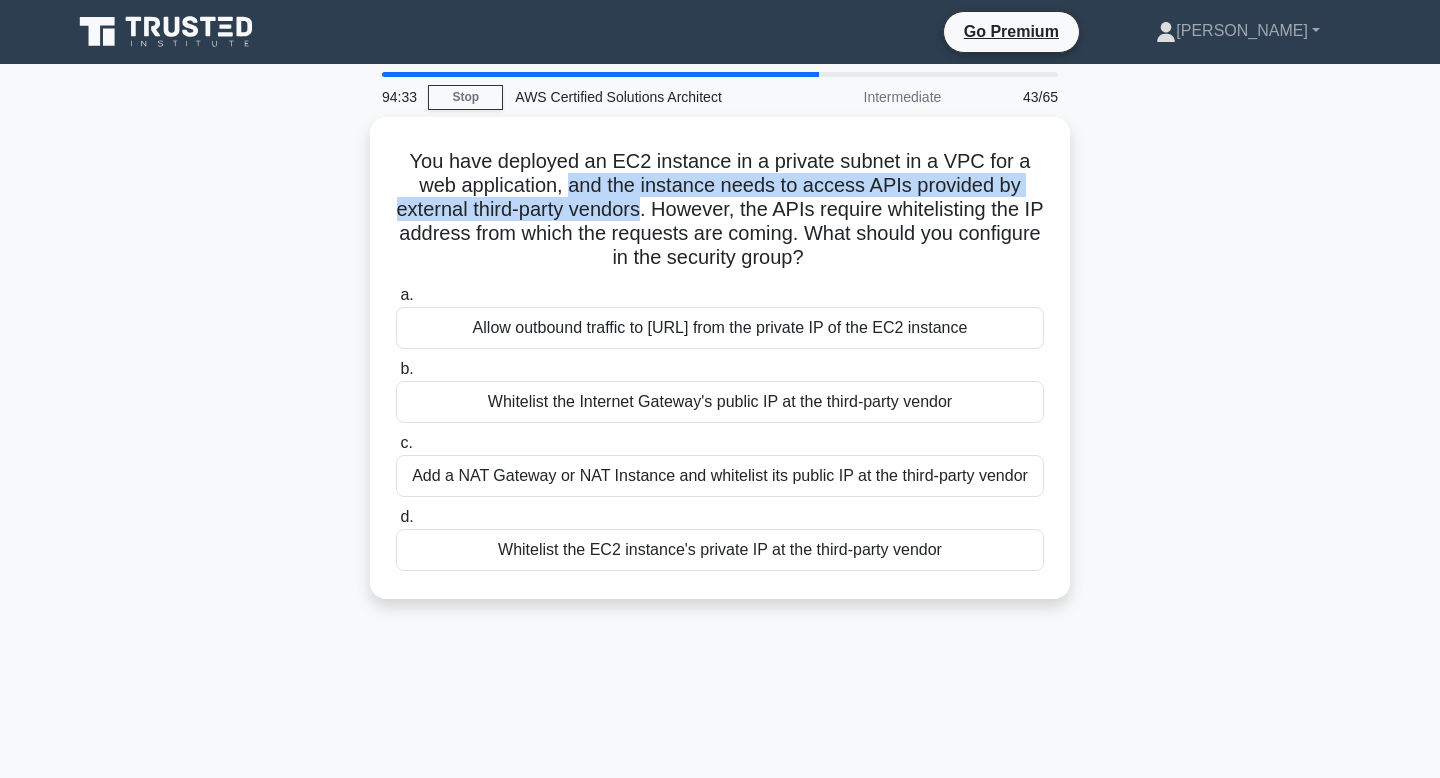 click at bounding box center (639, 217) 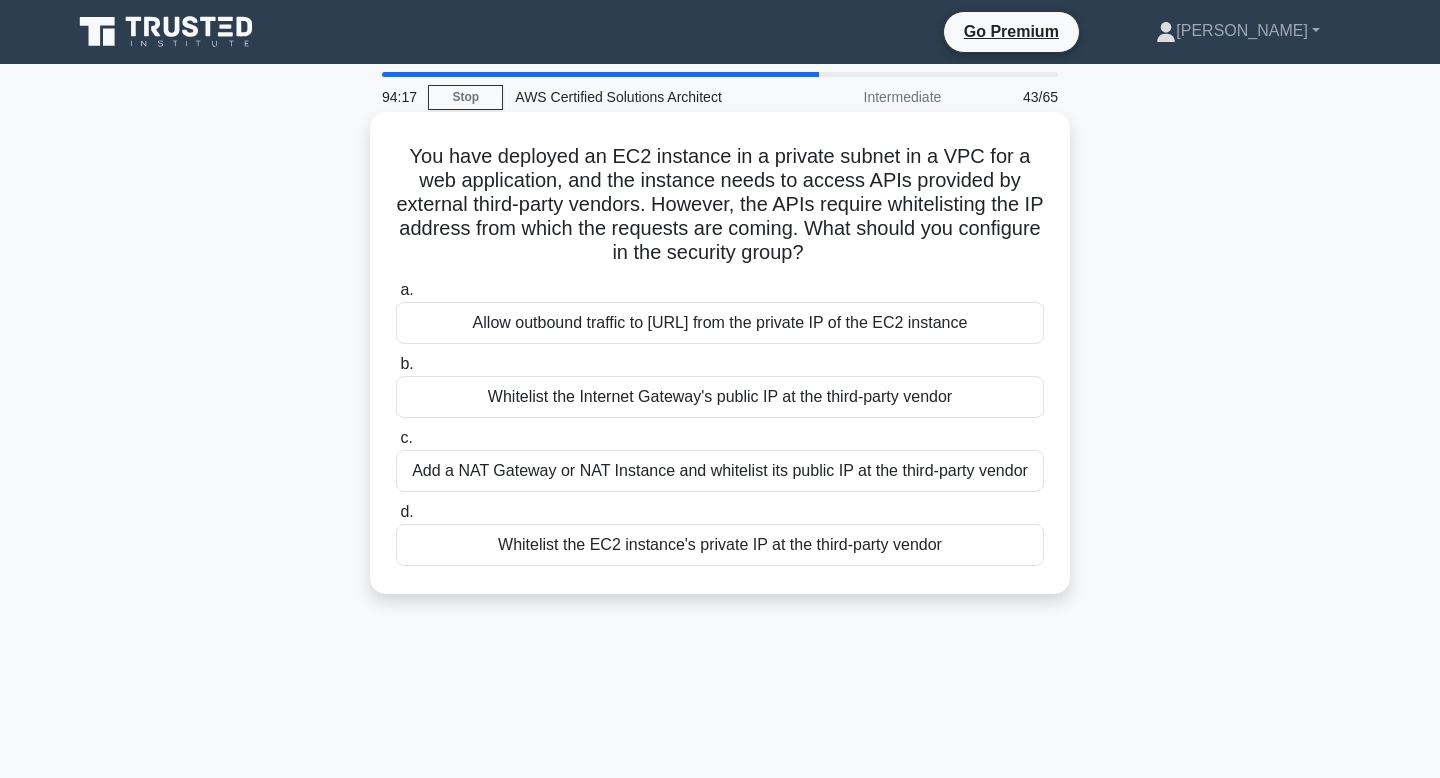 click on "You have deployed an EC2 instance in a private subnet in a VPC for a web application, and the instance needs to access APIs provided by external third-party vendors. However, the APIs require whitelisting the IP address from which the requests are coming. What should you configure in the security group?
.spinner_0XTQ{transform-origin:center;animation:spinner_y6GP .75s linear infinite}@keyframes spinner_y6GP{100%{transform:rotate(360deg)}}" at bounding box center [720, 205] 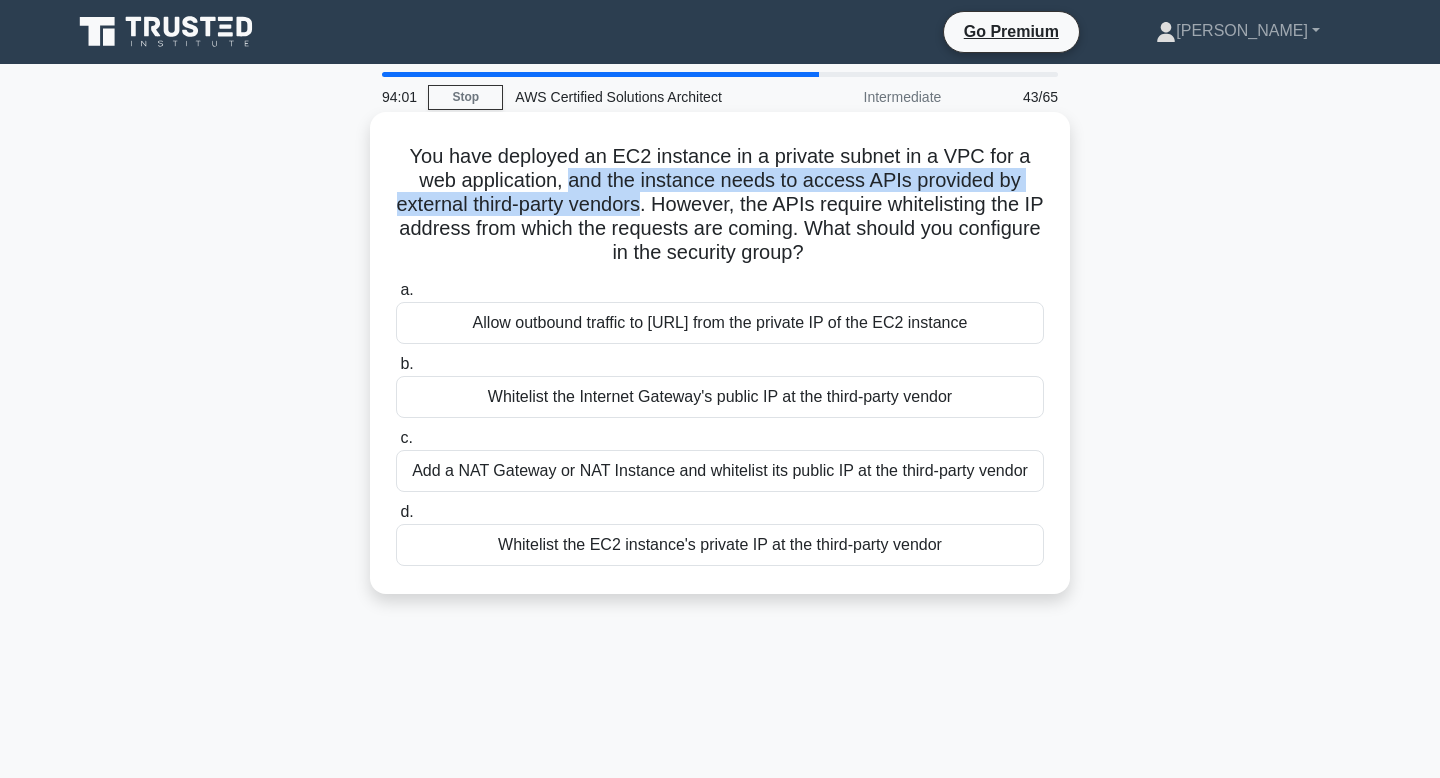 drag, startPoint x: 650, startPoint y: 209, endPoint x: 571, endPoint y: 186, distance: 82.28001 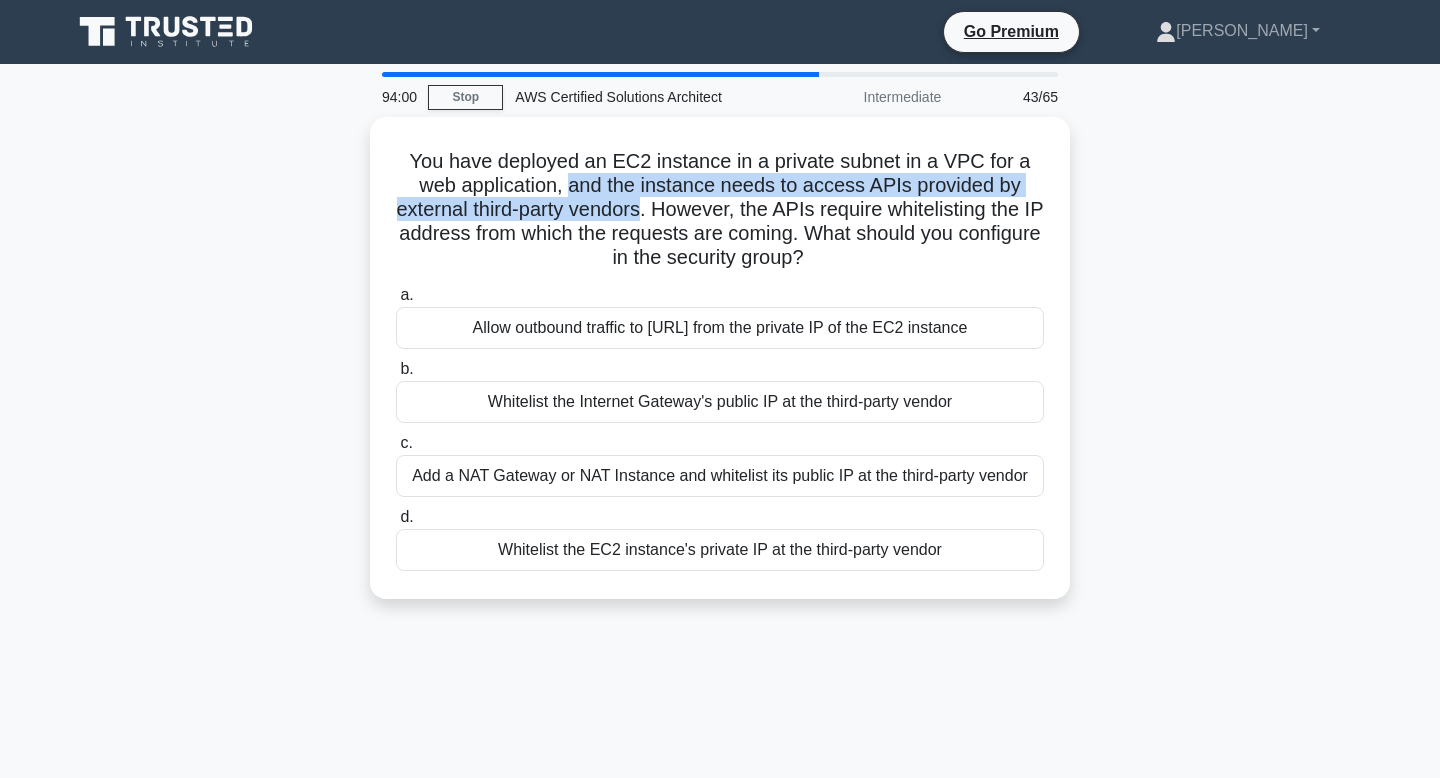 click at bounding box center [558, 140] 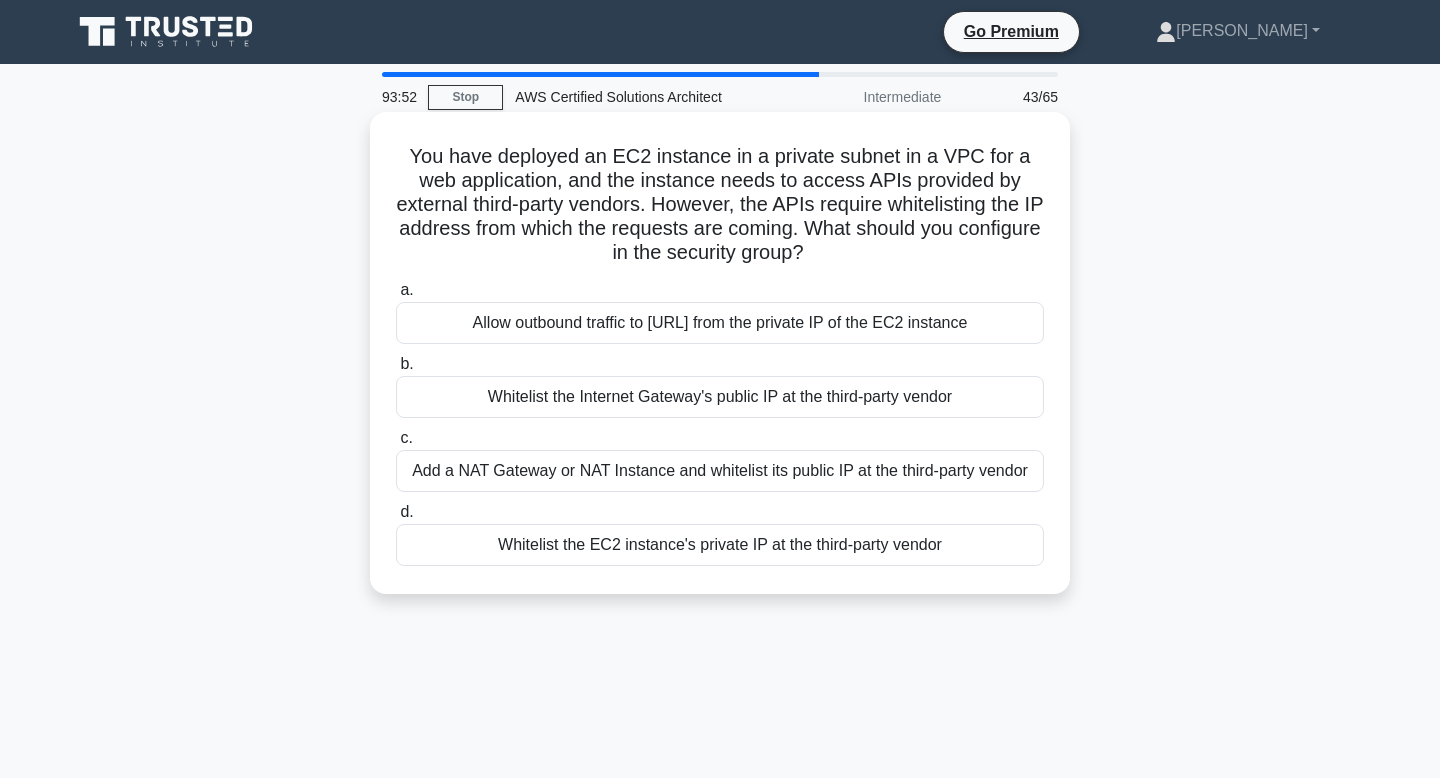 click on "You have deployed an EC2 instance in a private subnet in a VPC for a web application, and the instance needs to access APIs provided by external third-party vendors. However, the APIs require whitelisting the IP address from which the requests are coming. What should you configure in the security group?
.spinner_0XTQ{transform-origin:center;animation:spinner_y6GP .75s linear infinite}@keyframes spinner_y6GP{100%{transform:rotate(360deg)}}" at bounding box center (720, 205) 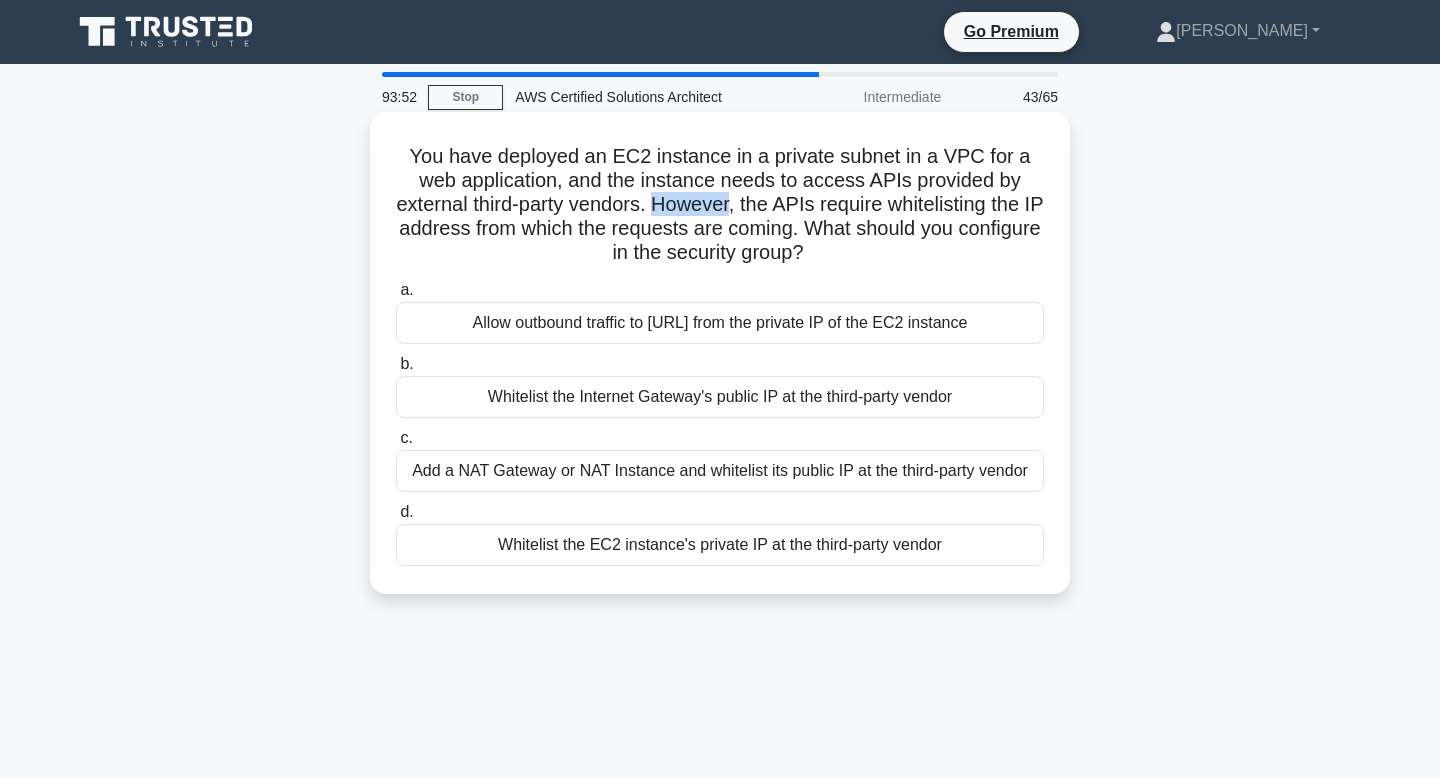 click on "You have deployed an EC2 instance in a private subnet in a VPC for a web application, and the instance needs to access APIs provided by external third-party vendors. However, the APIs require whitelisting the IP address from which the requests are coming. What should you configure in the security group?
.spinner_0XTQ{transform-origin:center;animation:spinner_y6GP .75s linear infinite}@keyframes spinner_y6GP{100%{transform:rotate(360deg)}}" at bounding box center (720, 205) 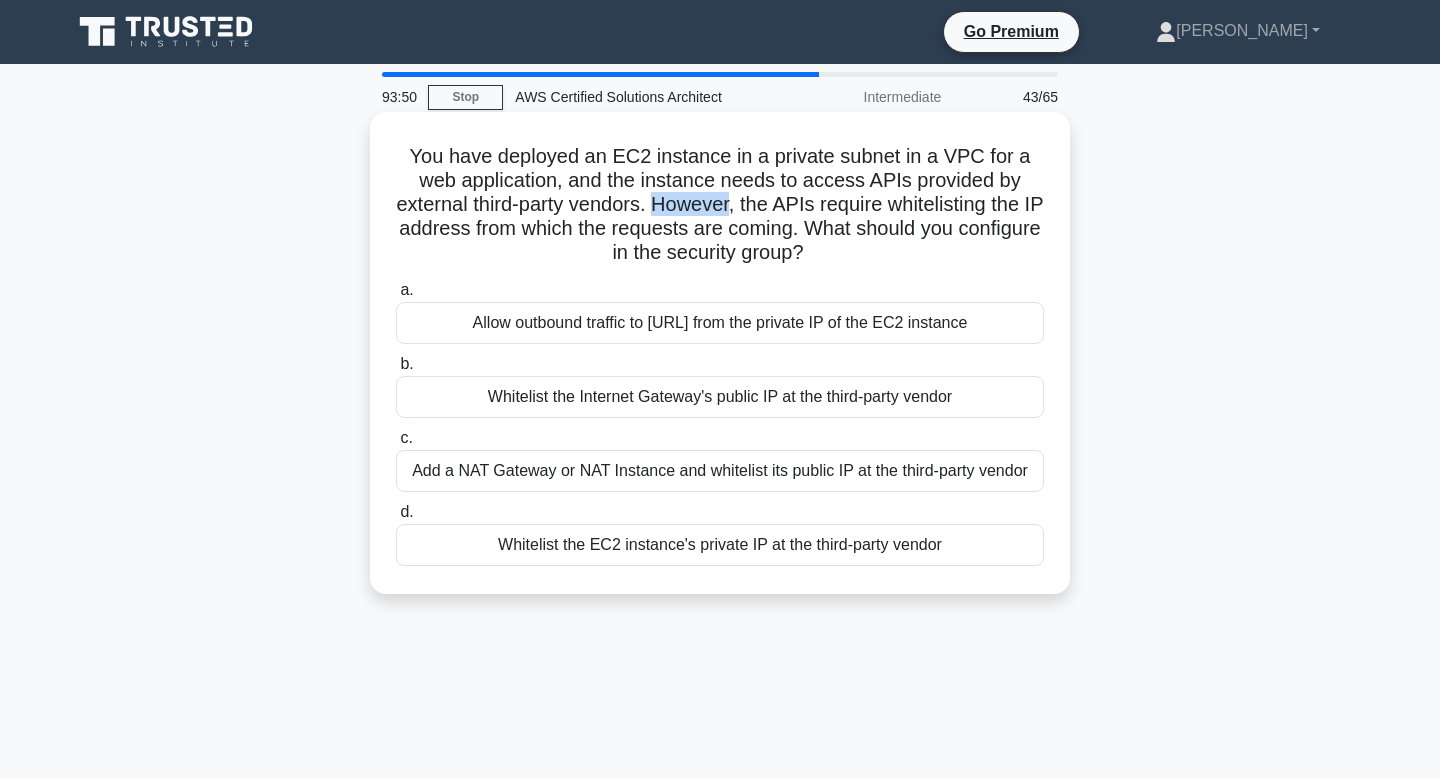 click on "You have deployed an EC2 instance in a private subnet in a VPC for a web application, and the instance needs to access APIs provided by external third-party vendors. However, the APIs require whitelisting the IP address from which the requests are coming. What should you configure in the security group?
.spinner_0XTQ{transform-origin:center;animation:spinner_y6GP .75s linear infinite}@keyframes spinner_y6GP{100%{transform:rotate(360deg)}}" at bounding box center (720, 205) 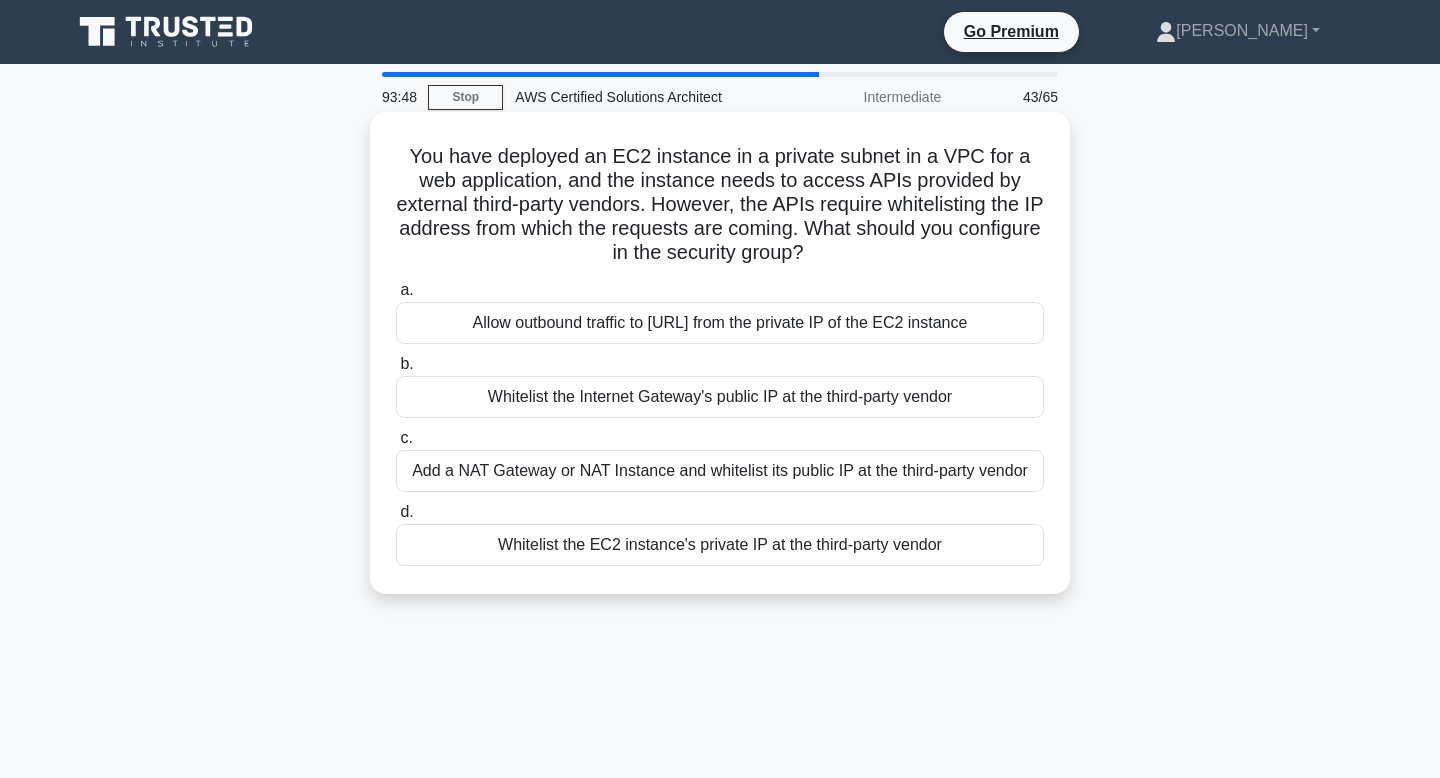 drag, startPoint x: 666, startPoint y: 208, endPoint x: 863, endPoint y: 267, distance: 205.64532 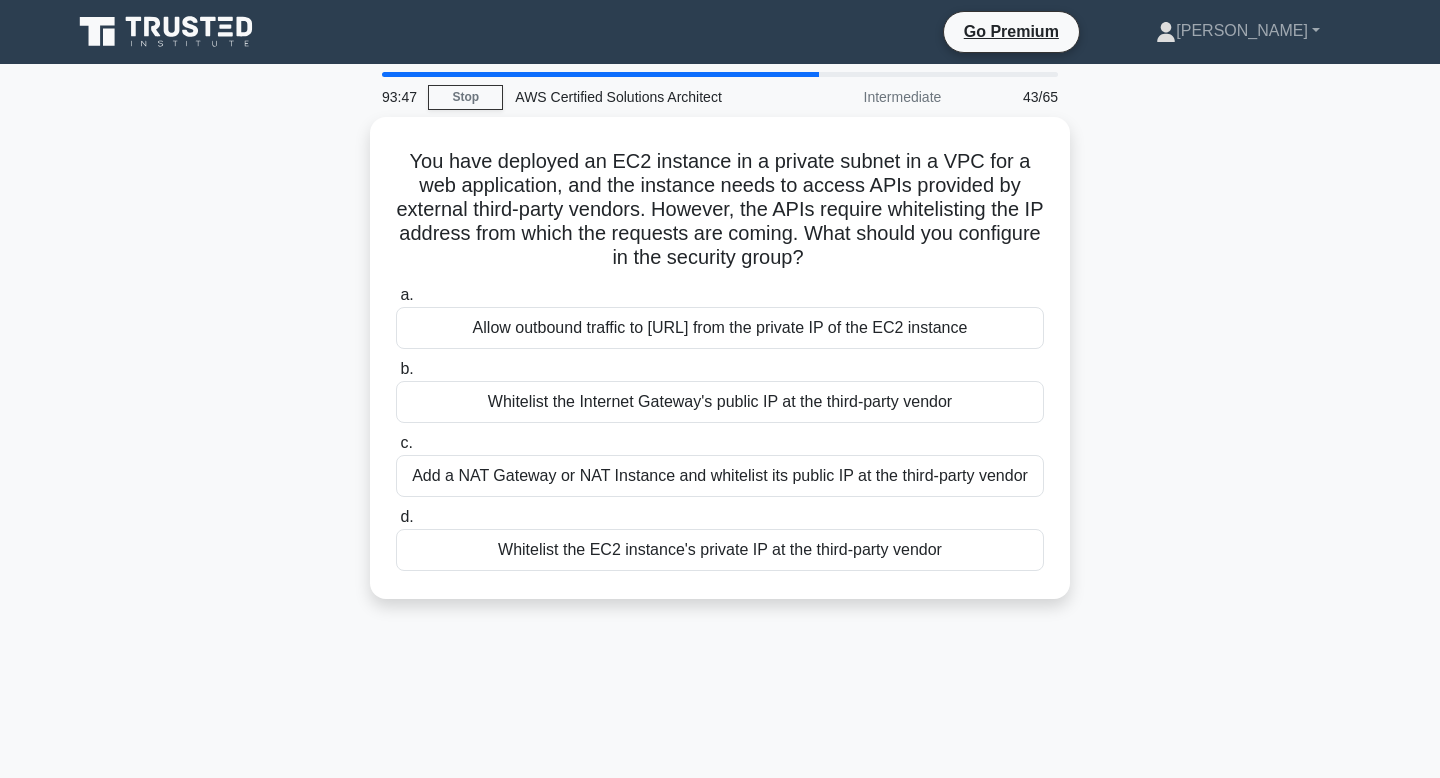 click at bounding box center (850, 265) 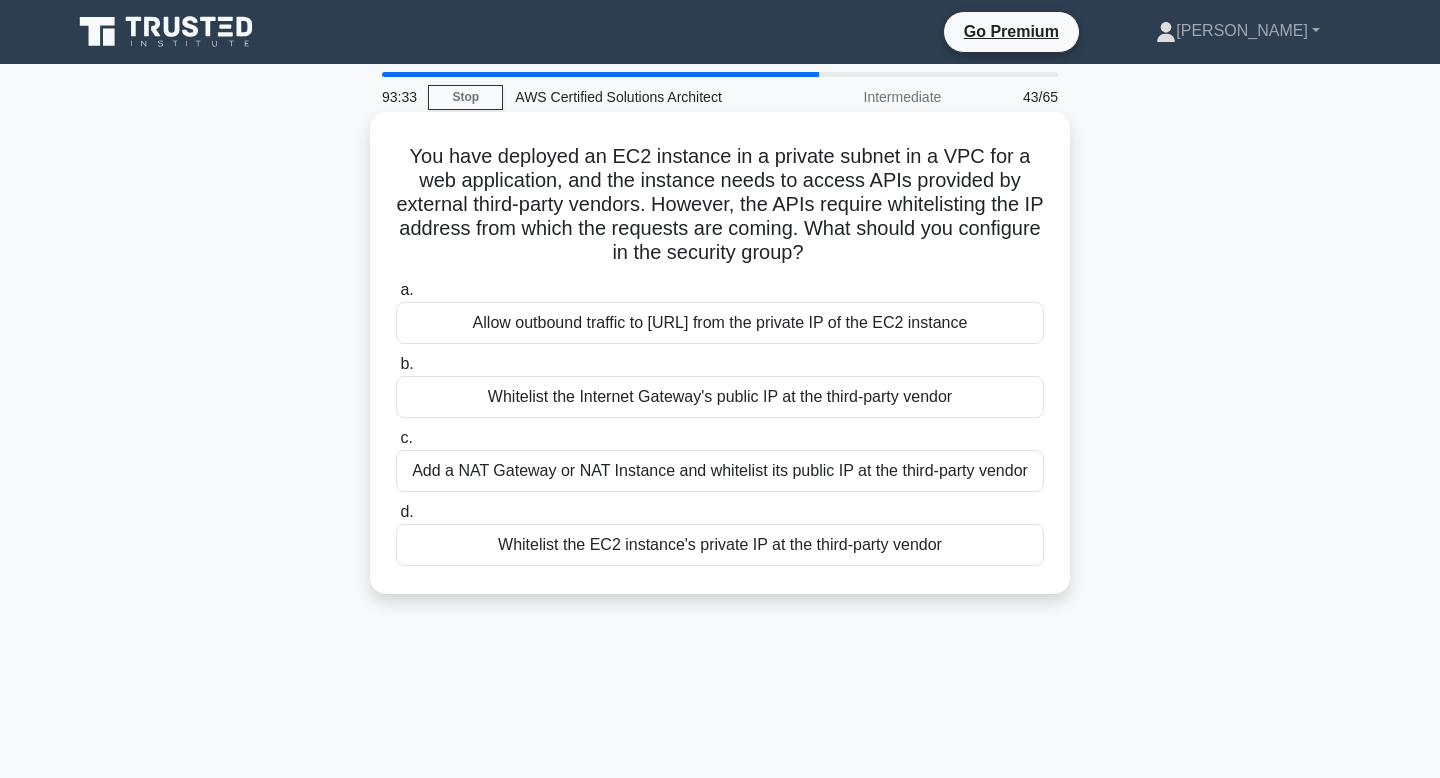 click on "You have deployed an EC2 instance in a private subnet in a VPC for a web application, and the instance needs to access APIs provided by external third-party vendors. However, the APIs require whitelisting the IP address from which the requests are coming. What should you configure in the security group?
.spinner_0XTQ{transform-origin:center;animation:spinner_y6GP .75s linear infinite}@keyframes spinner_y6GP{100%{transform:rotate(360deg)}}" at bounding box center [720, 205] 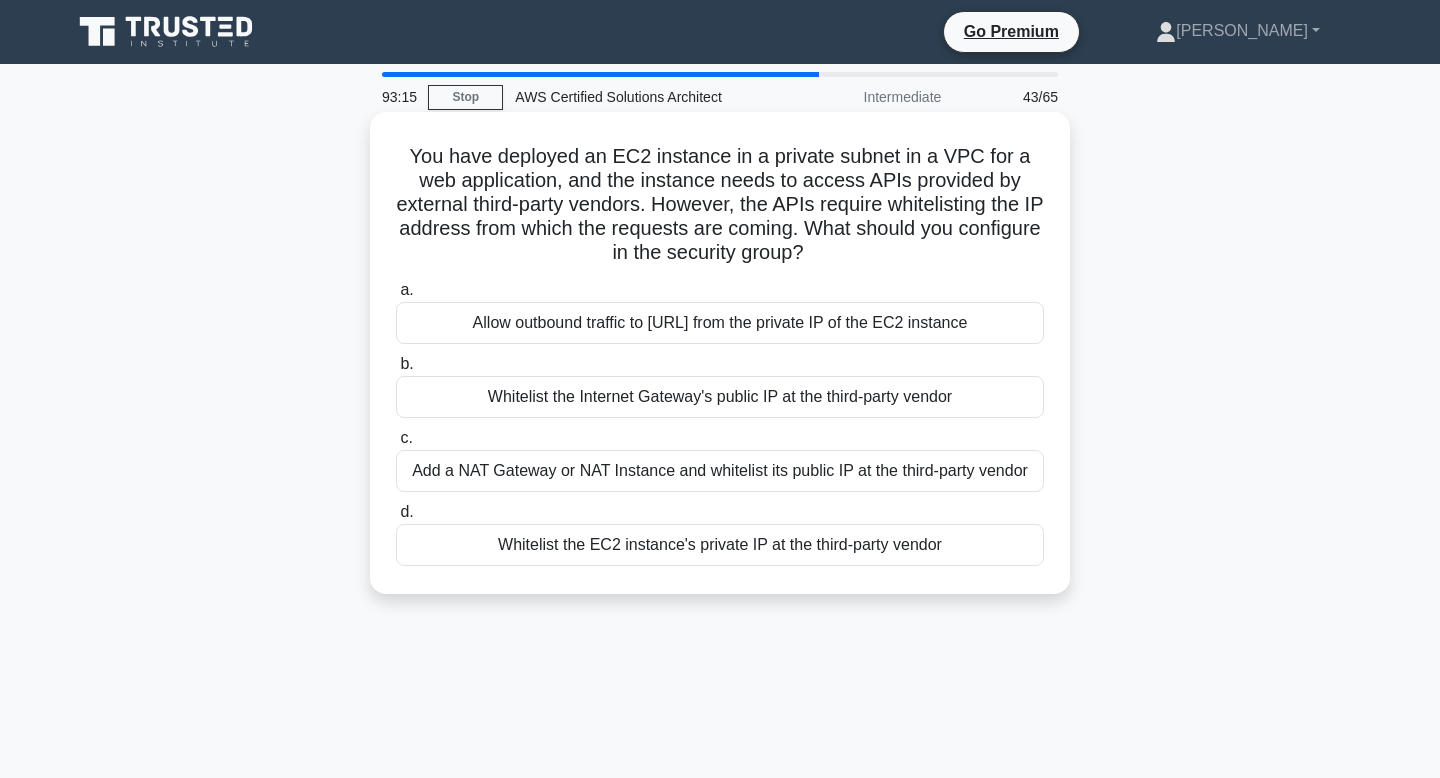 click on "Add a NAT Gateway or NAT Instance and whitelist its public IP at the third-party vendor" at bounding box center (720, 471) 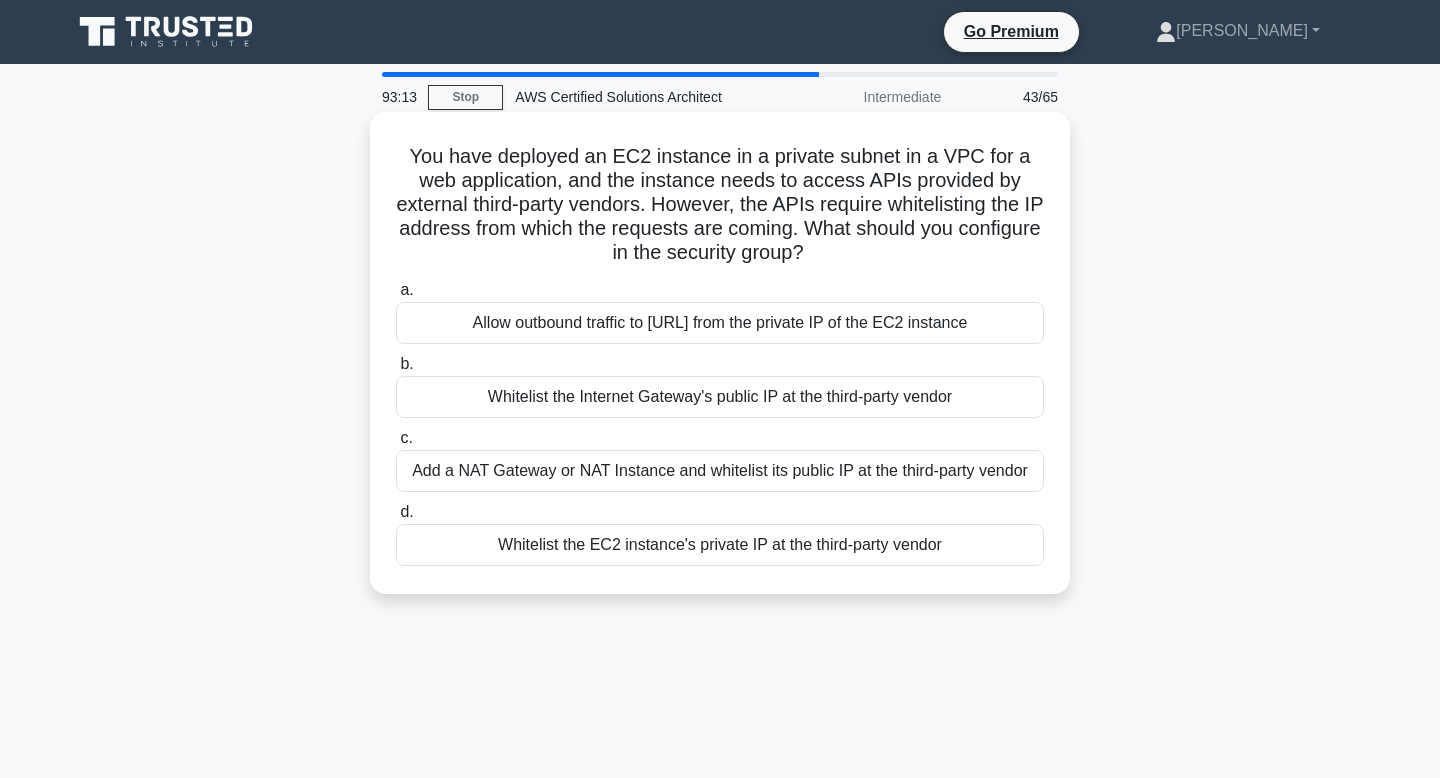 click on "Add a NAT Gateway or NAT Instance and whitelist its public IP at the third-party vendor" at bounding box center [720, 471] 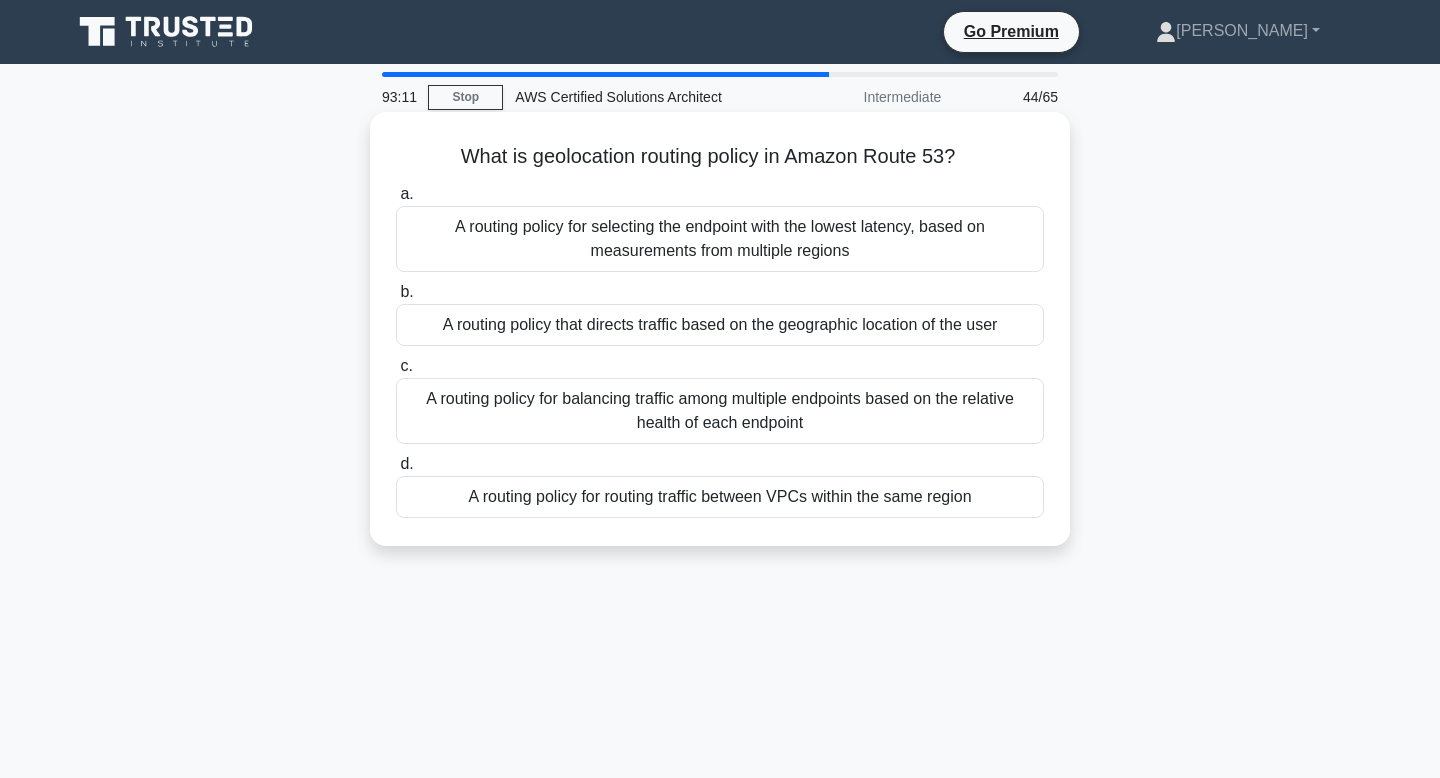 click on "What is geolocation routing policy in Amazon Route 53?
.spinner_0XTQ{transform-origin:center;animation:spinner_y6GP .75s linear infinite}@keyframes spinner_y6GP{100%{transform:rotate(360deg)}}" at bounding box center [720, 157] 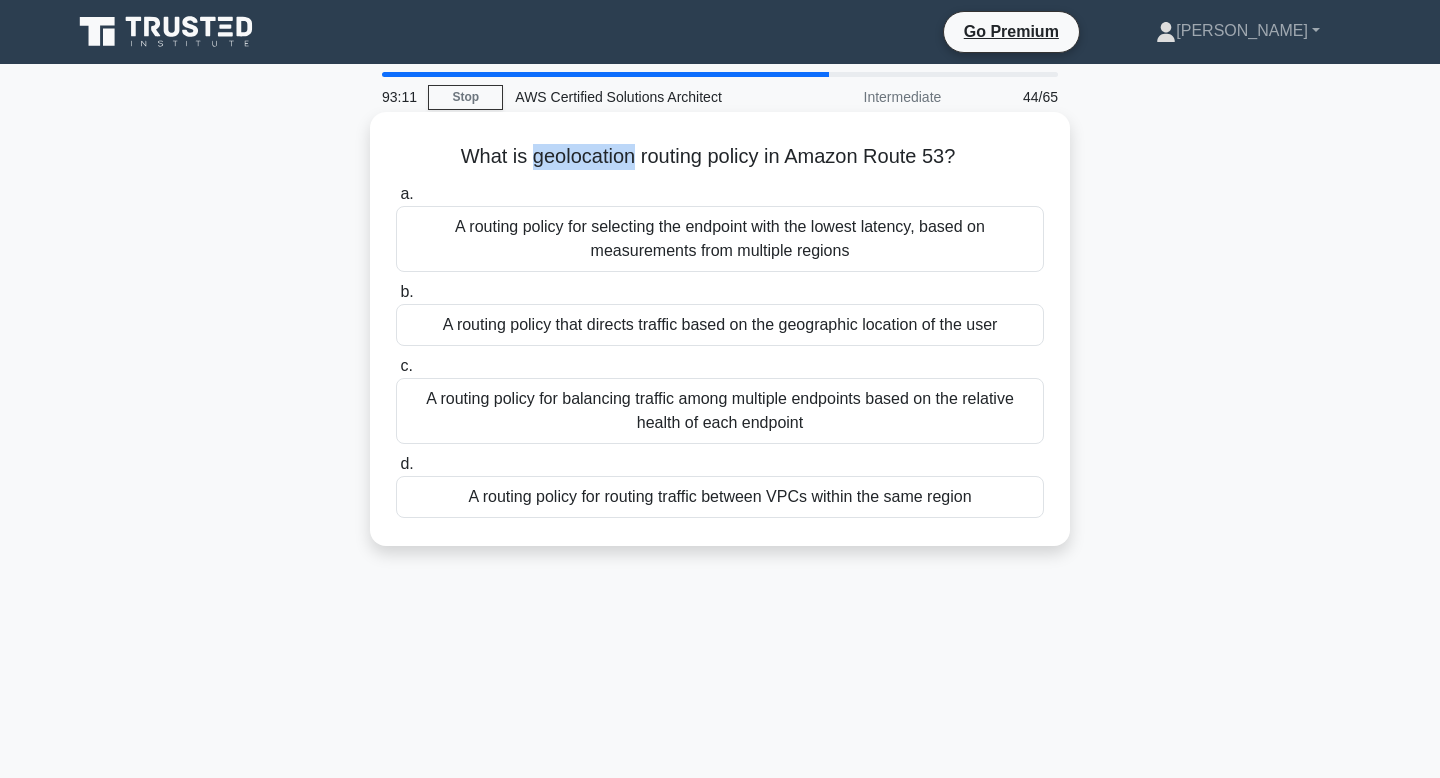 click on "What is geolocation routing policy in Amazon Route 53?
.spinner_0XTQ{transform-origin:center;animation:spinner_y6GP .75s linear infinite}@keyframes spinner_y6GP{100%{transform:rotate(360deg)}}" at bounding box center [720, 157] 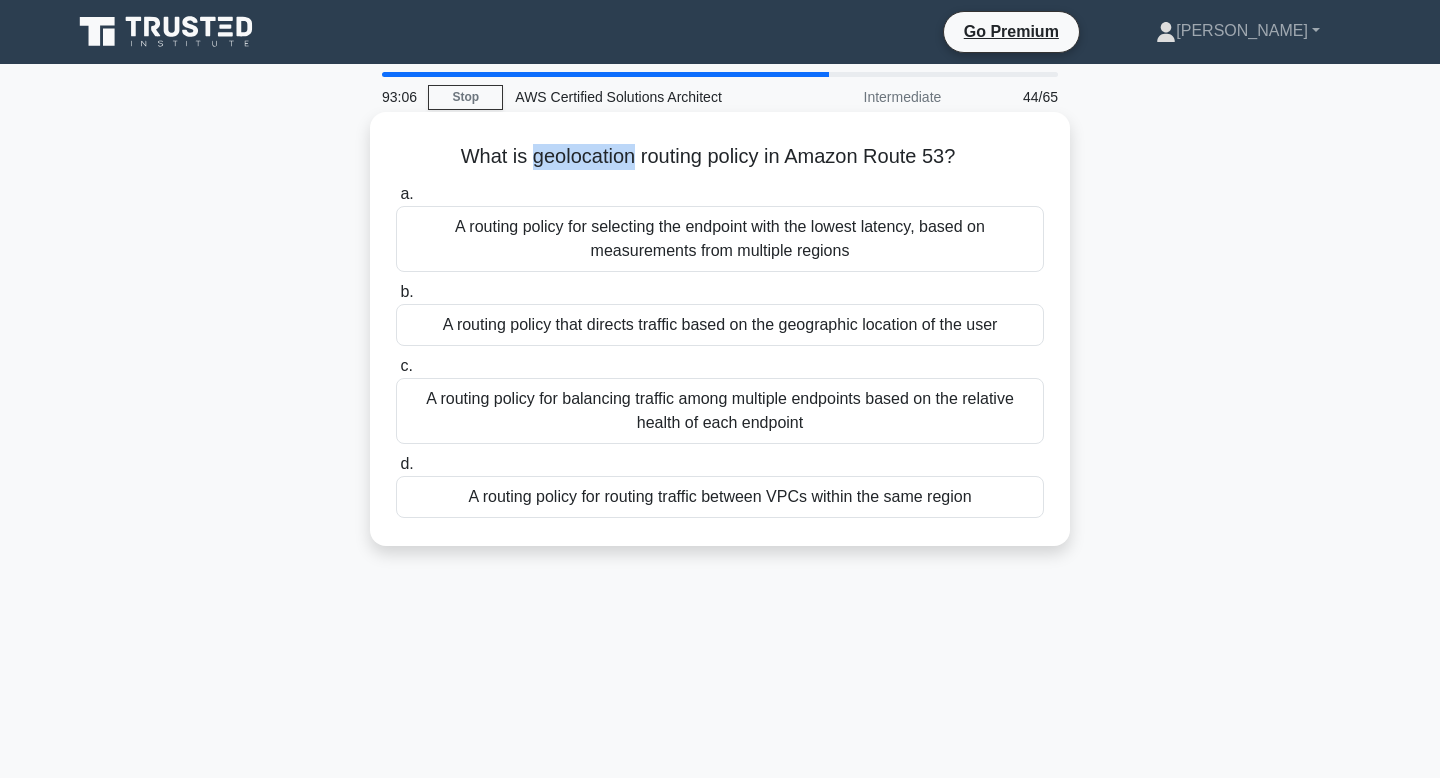 click on "What is geolocation routing policy in Amazon Route 53?
.spinner_0XTQ{transform-origin:center;animation:spinner_y6GP .75s linear infinite}@keyframes spinner_y6GP{100%{transform:rotate(360deg)}}" at bounding box center (720, 157) 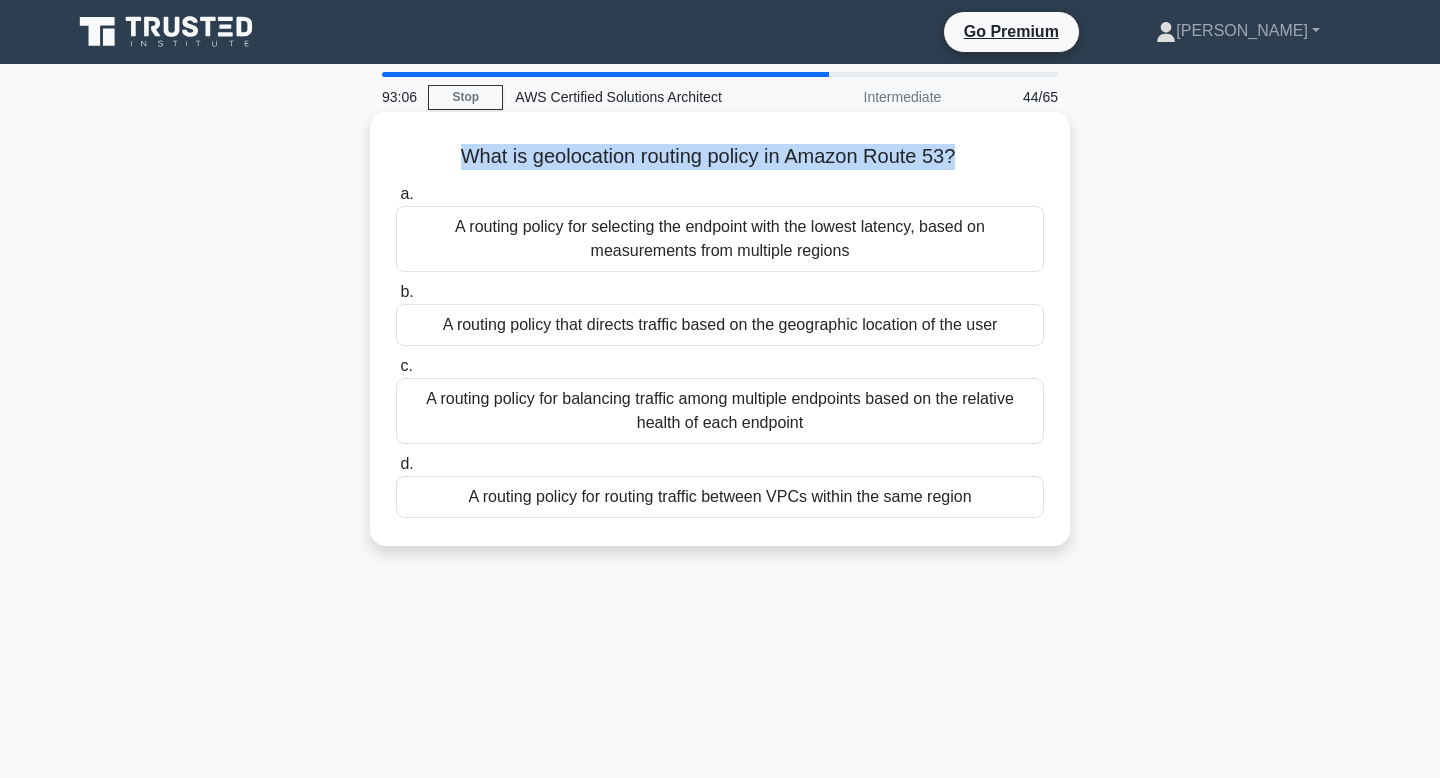 click on "What is geolocation routing policy in Amazon Route 53?
.spinner_0XTQ{transform-origin:center;animation:spinner_y6GP .75s linear infinite}@keyframes spinner_y6GP{100%{transform:rotate(360deg)}}" at bounding box center (720, 157) 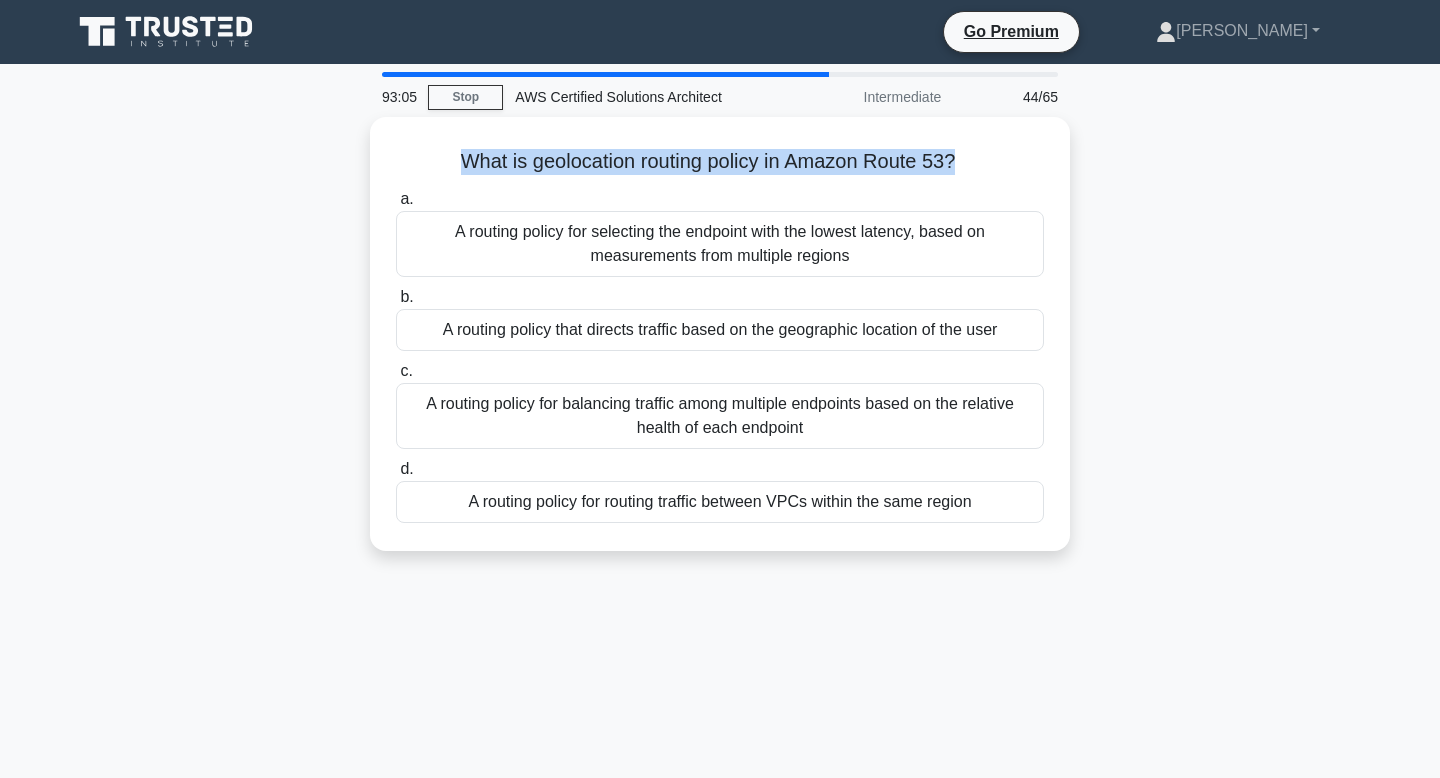 click at bounding box center [552, 116] 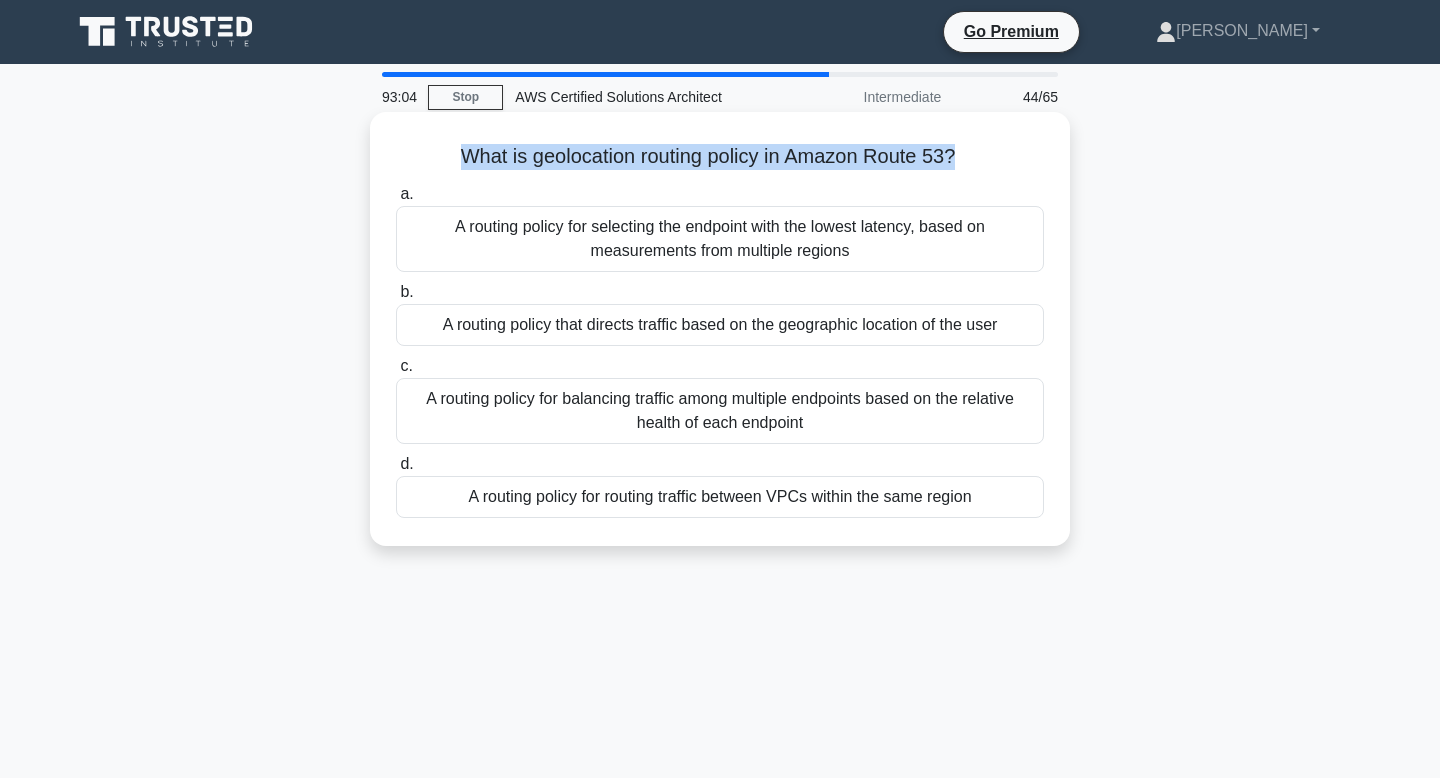 click on "What is geolocation routing policy in Amazon Route 53?
.spinner_0XTQ{transform-origin:center;animation:spinner_y6GP .75s linear infinite}@keyframes spinner_y6GP{100%{transform:rotate(360deg)}}" at bounding box center (720, 157) 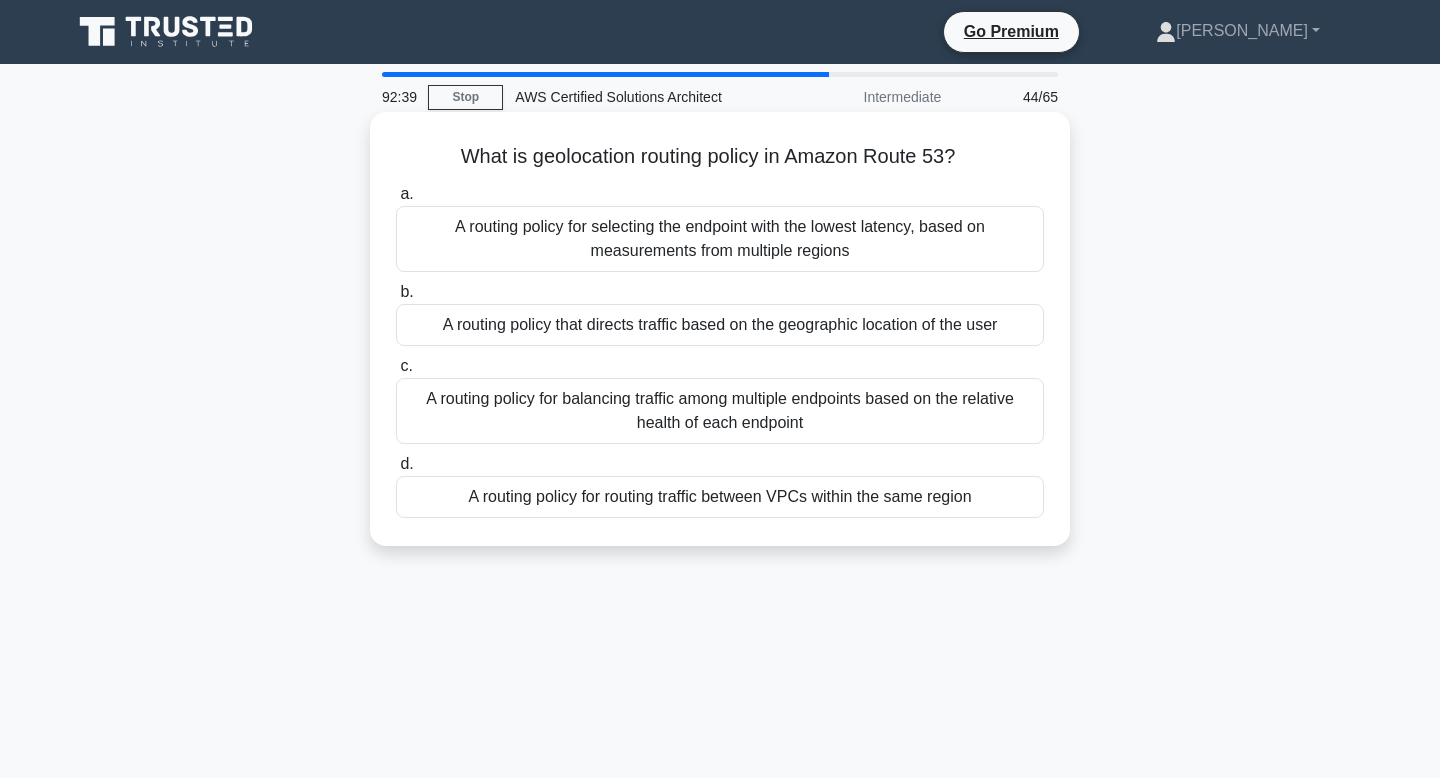 click on "What is geolocation routing policy in Amazon Route 53?
.spinner_0XTQ{transform-origin:center;animation:spinner_y6GP .75s linear infinite}@keyframes spinner_y6GP{100%{transform:rotate(360deg)}}" at bounding box center [720, 157] 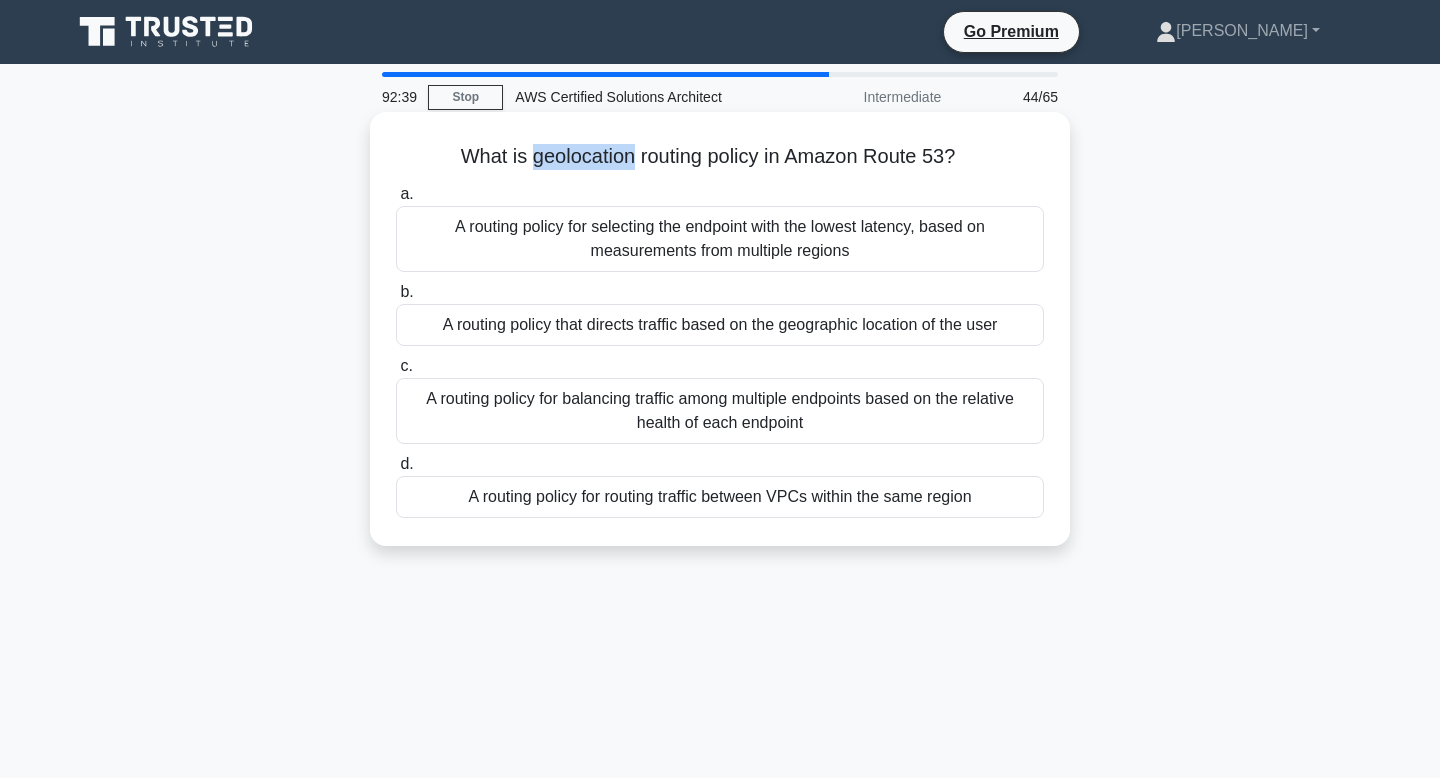click on "What is geolocation routing policy in Amazon Route 53?
.spinner_0XTQ{transform-origin:center;animation:spinner_y6GP .75s linear infinite}@keyframes spinner_y6GP{100%{transform:rotate(360deg)}}" at bounding box center [720, 157] 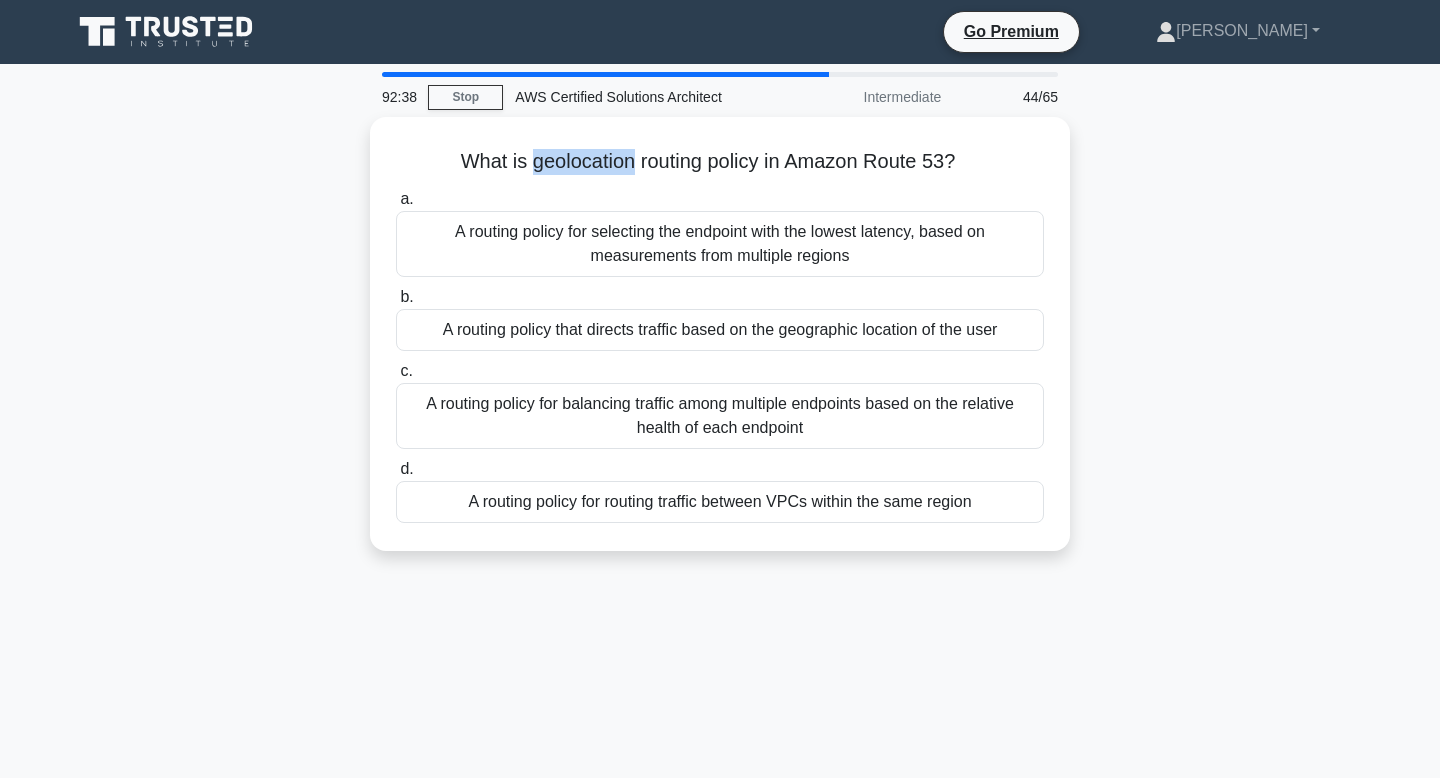 click at bounding box center (591, 116) 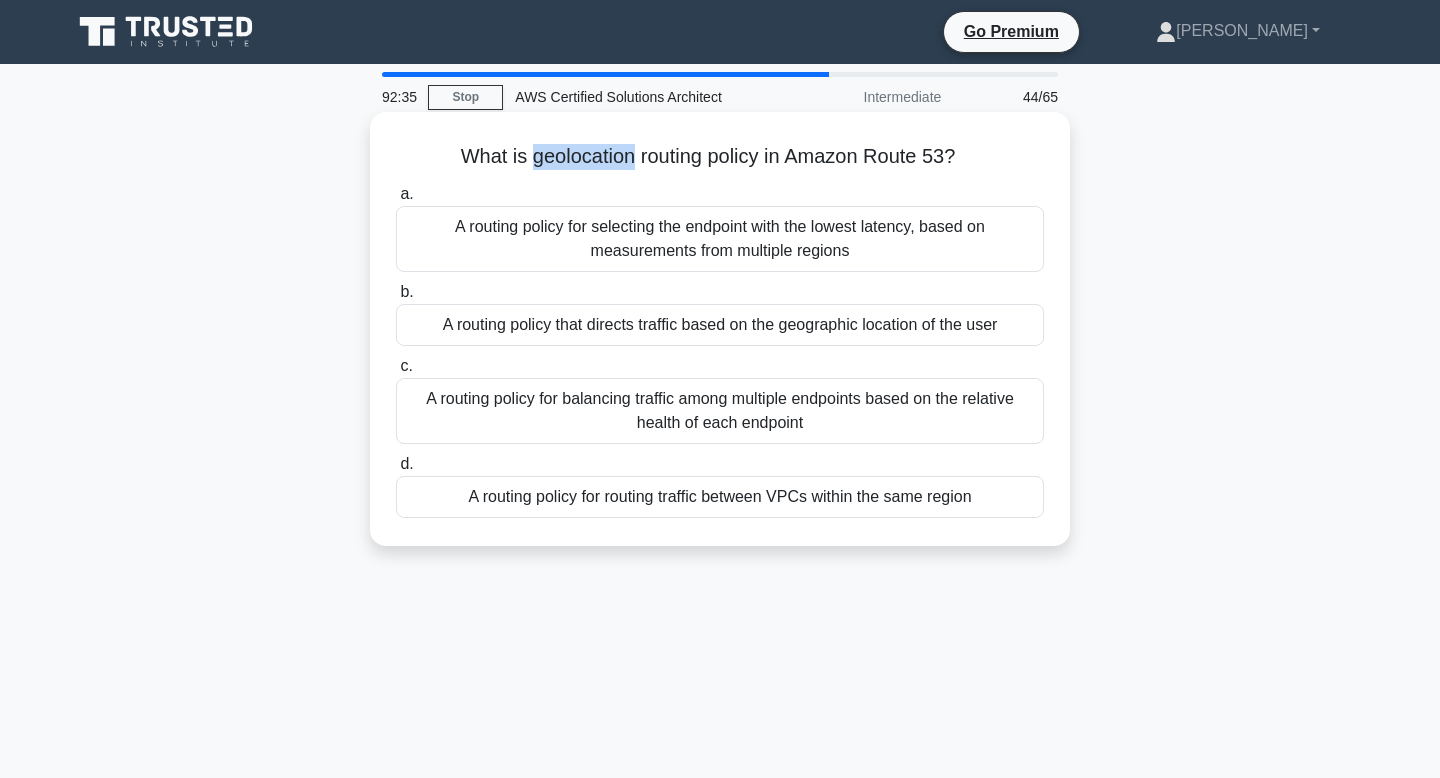 click on "What is geolocation routing policy in Amazon Route 53?
.spinner_0XTQ{transform-origin:center;animation:spinner_y6GP .75s linear infinite}@keyframes spinner_y6GP{100%{transform:rotate(360deg)}}" at bounding box center (720, 157) 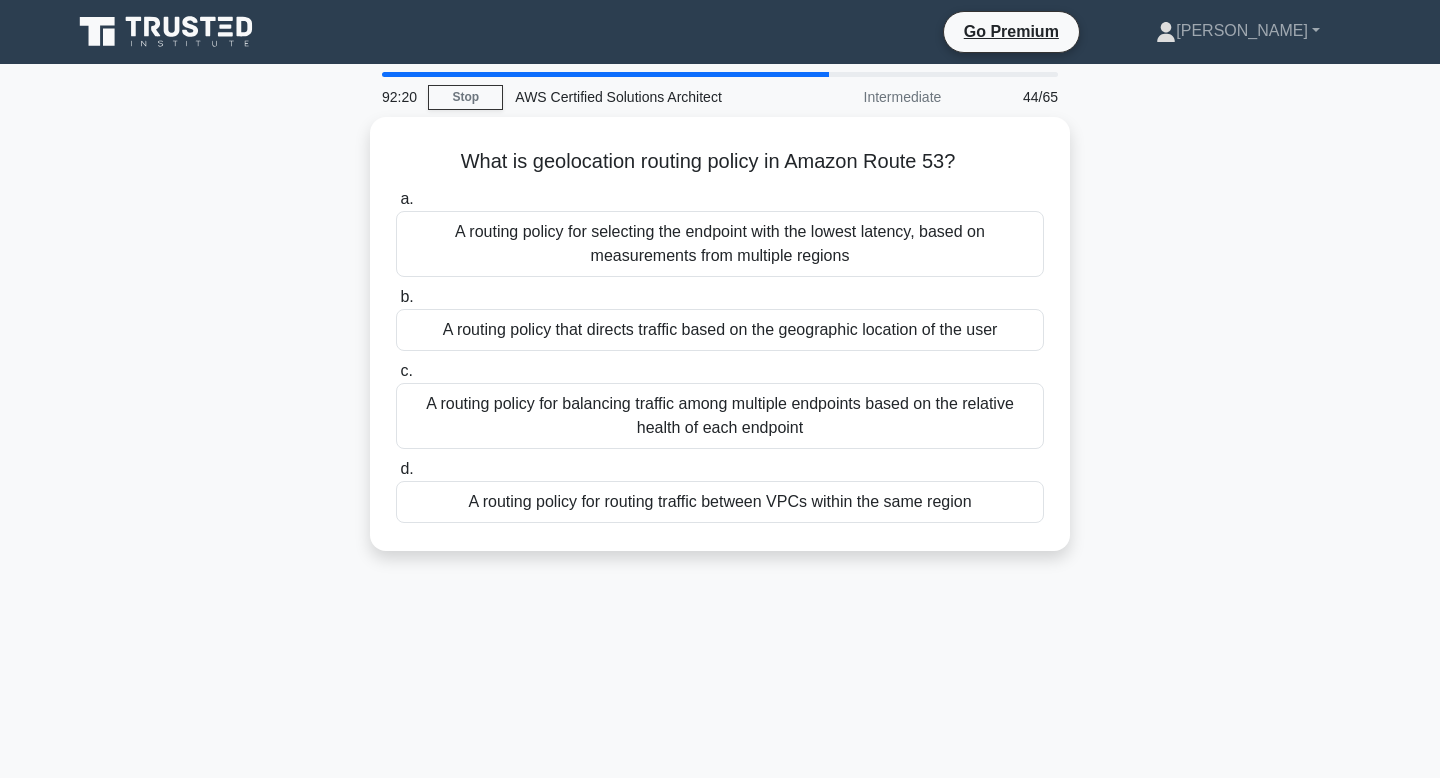 click on "What is geolocation routing policy in Amazon Route 53?
.spinner_0XTQ{transform-origin:center;animation:spinner_y6GP .75s linear infinite}@keyframes spinner_y6GP{100%{transform:rotate(360deg)}}
a.
A routing policy for selecting the endpoint with the lowest latency, based on measurements from multiple regions
b. c." at bounding box center (720, 346) 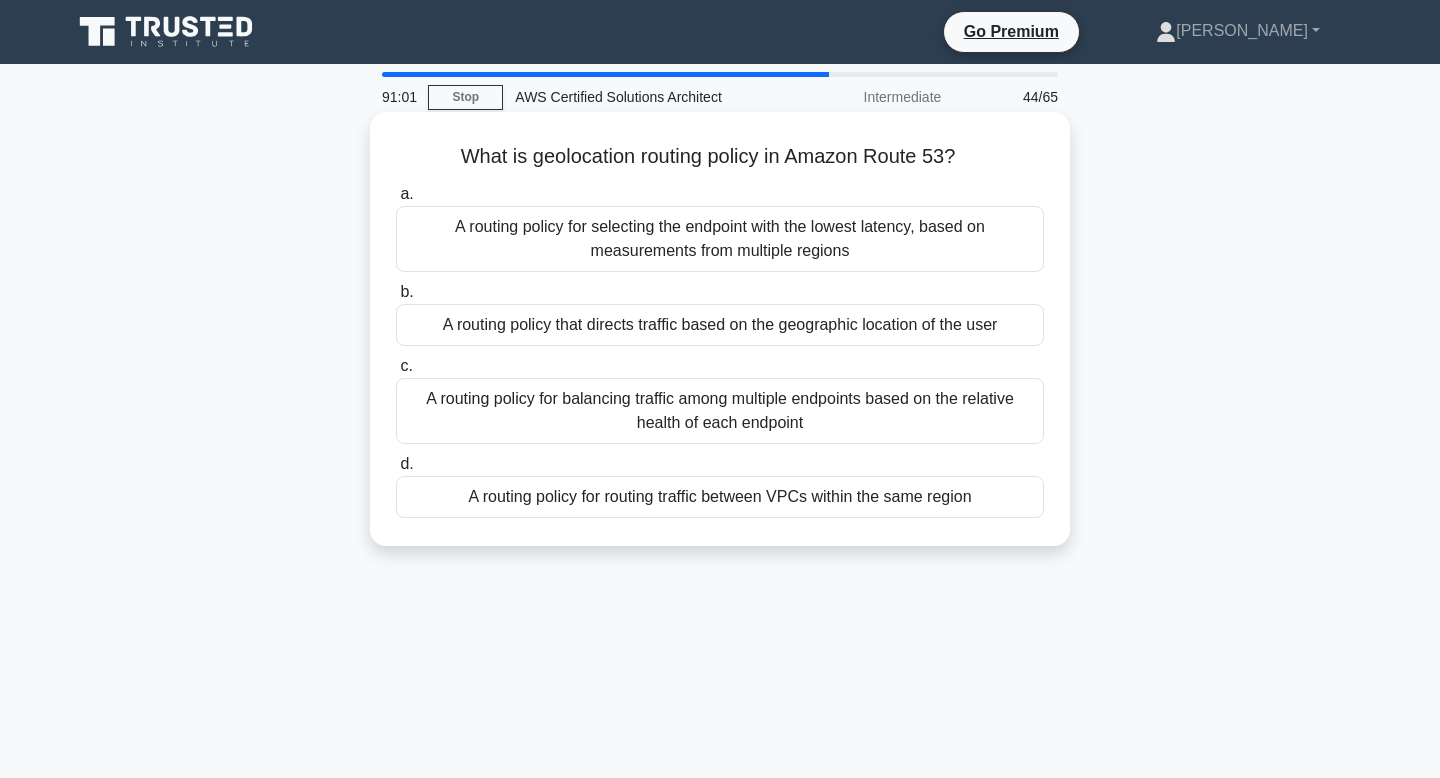 click on "A routing policy that directs traffic based on the geographic location of the user" at bounding box center [720, 325] 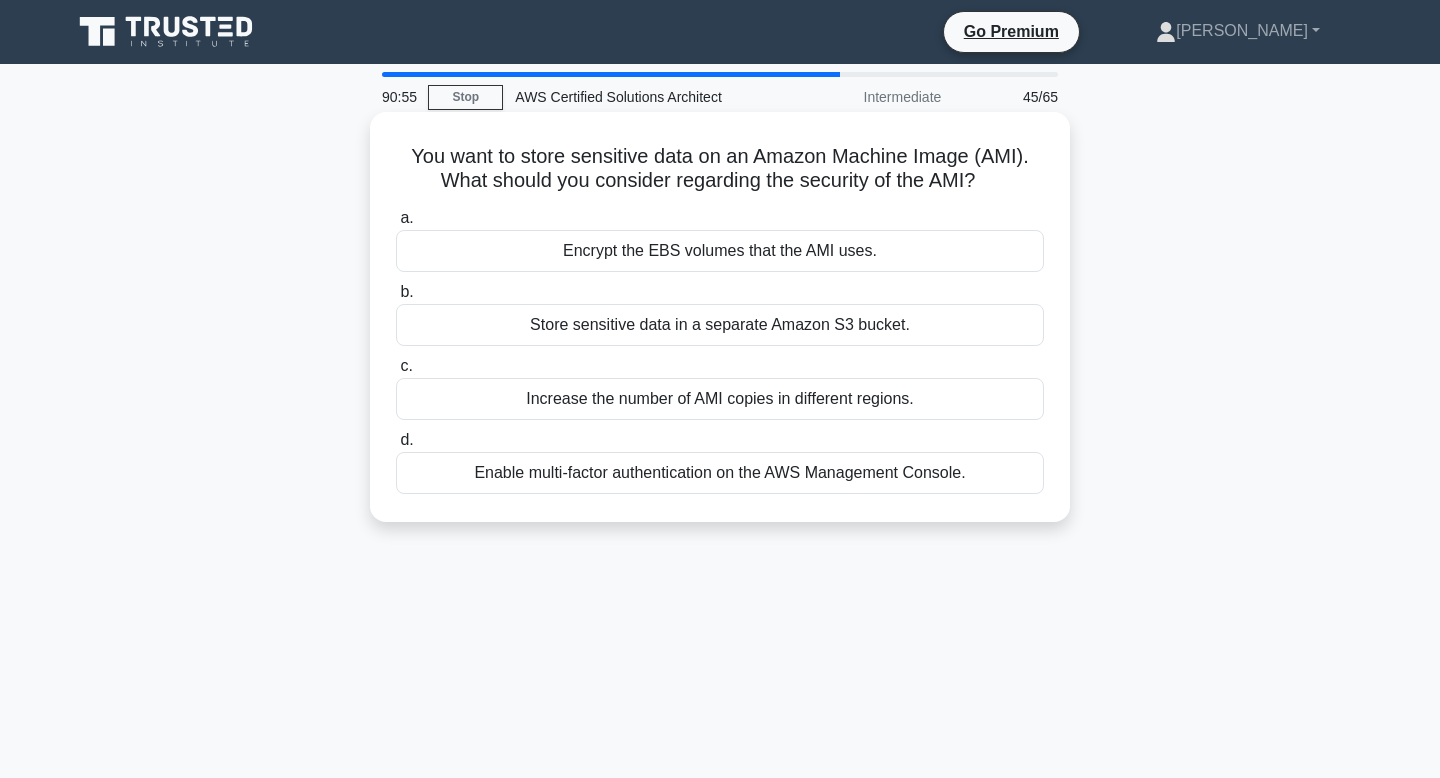 click on "You want to store sensitive data on an Amazon Machine Image (AMI). What should you consider regarding the security of the AMI?
.spinner_0XTQ{transform-origin:center;animation:spinner_y6GP .75s linear infinite}@keyframes spinner_y6GP{100%{transform:rotate(360deg)}}" at bounding box center [720, 169] 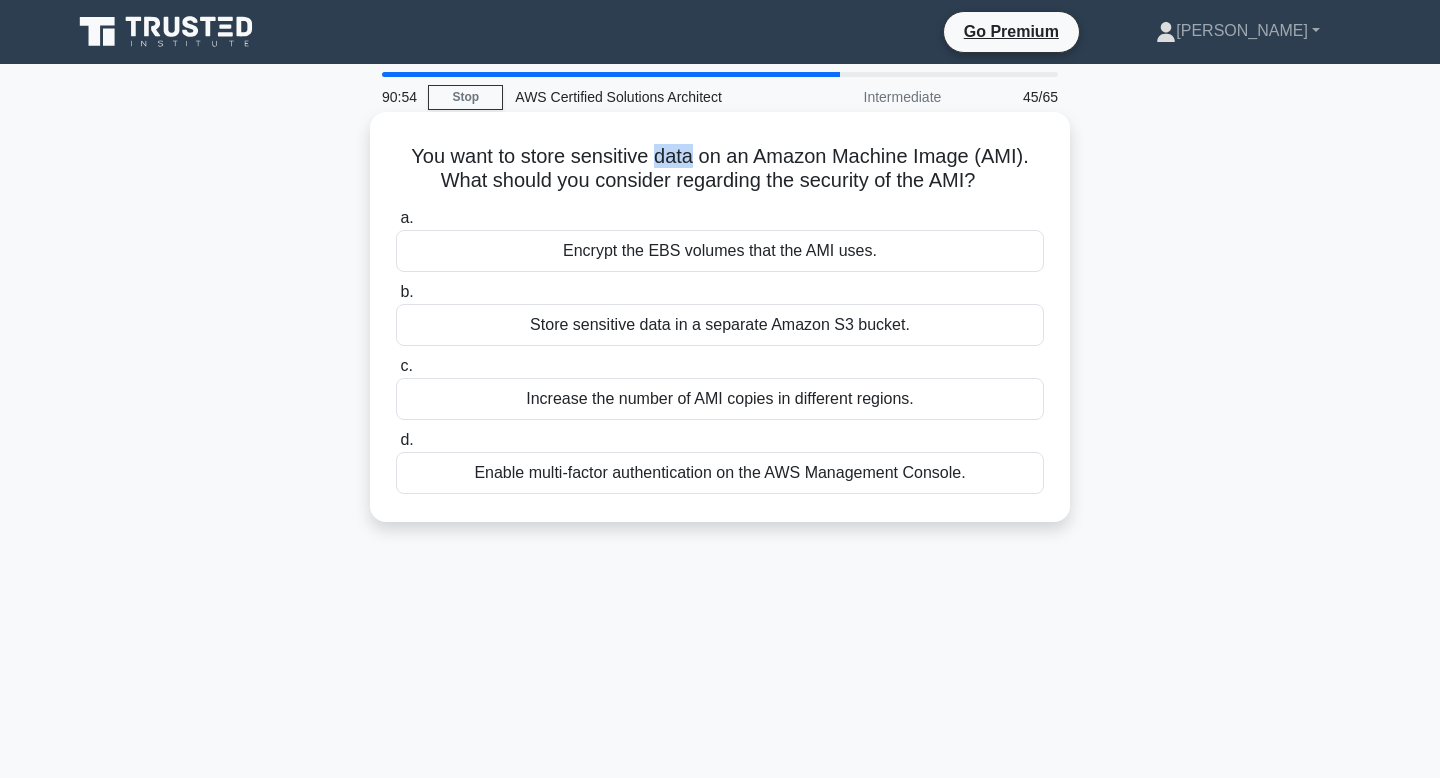 click on "You want to store sensitive data on an Amazon Machine Image (AMI). What should you consider regarding the security of the AMI?
.spinner_0XTQ{transform-origin:center;animation:spinner_y6GP .75s linear infinite}@keyframes spinner_y6GP{100%{transform:rotate(360deg)}}" at bounding box center (720, 169) 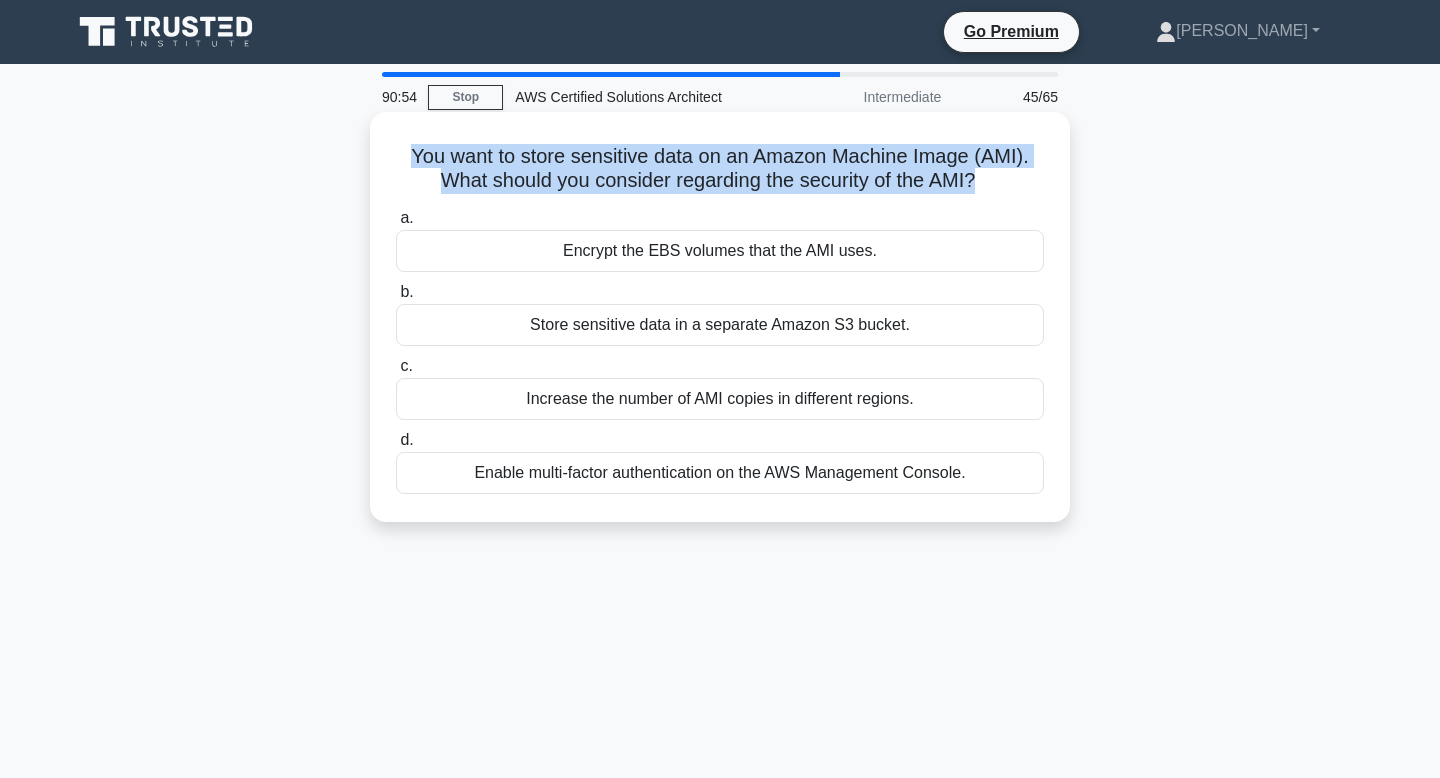 click on "You want to store sensitive data on an Amazon Machine Image (AMI). What should you consider regarding the security of the AMI?
.spinner_0XTQ{transform-origin:center;animation:spinner_y6GP .75s linear infinite}@keyframes spinner_y6GP{100%{transform:rotate(360deg)}}" at bounding box center (720, 169) 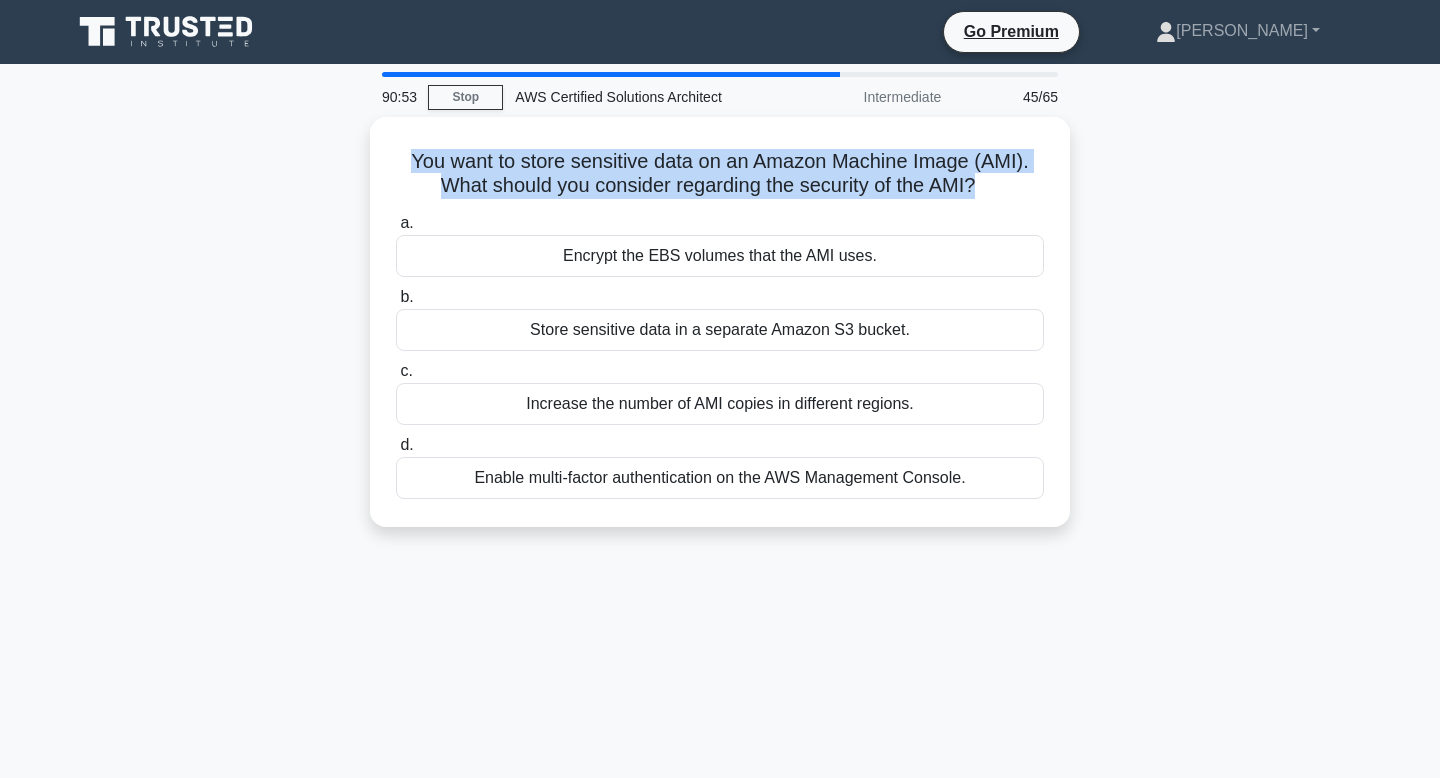 click at bounding box center [647, 116] 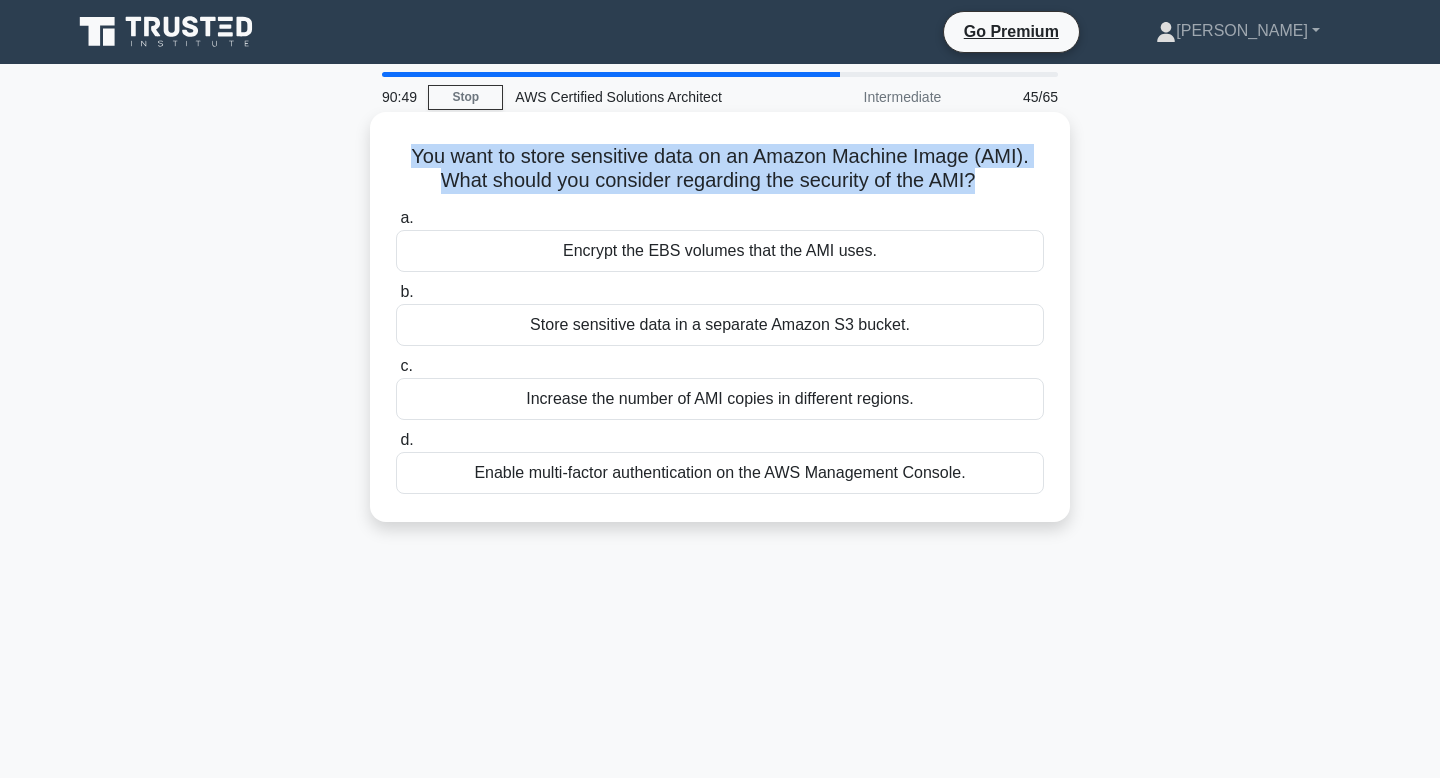 click on "You want to store sensitive data on an Amazon Machine Image (AMI). What should you consider regarding the security of the AMI?
.spinner_0XTQ{transform-origin:center;animation:spinner_y6GP .75s linear infinite}@keyframes spinner_y6GP{100%{transform:rotate(360deg)}}" at bounding box center (720, 169) 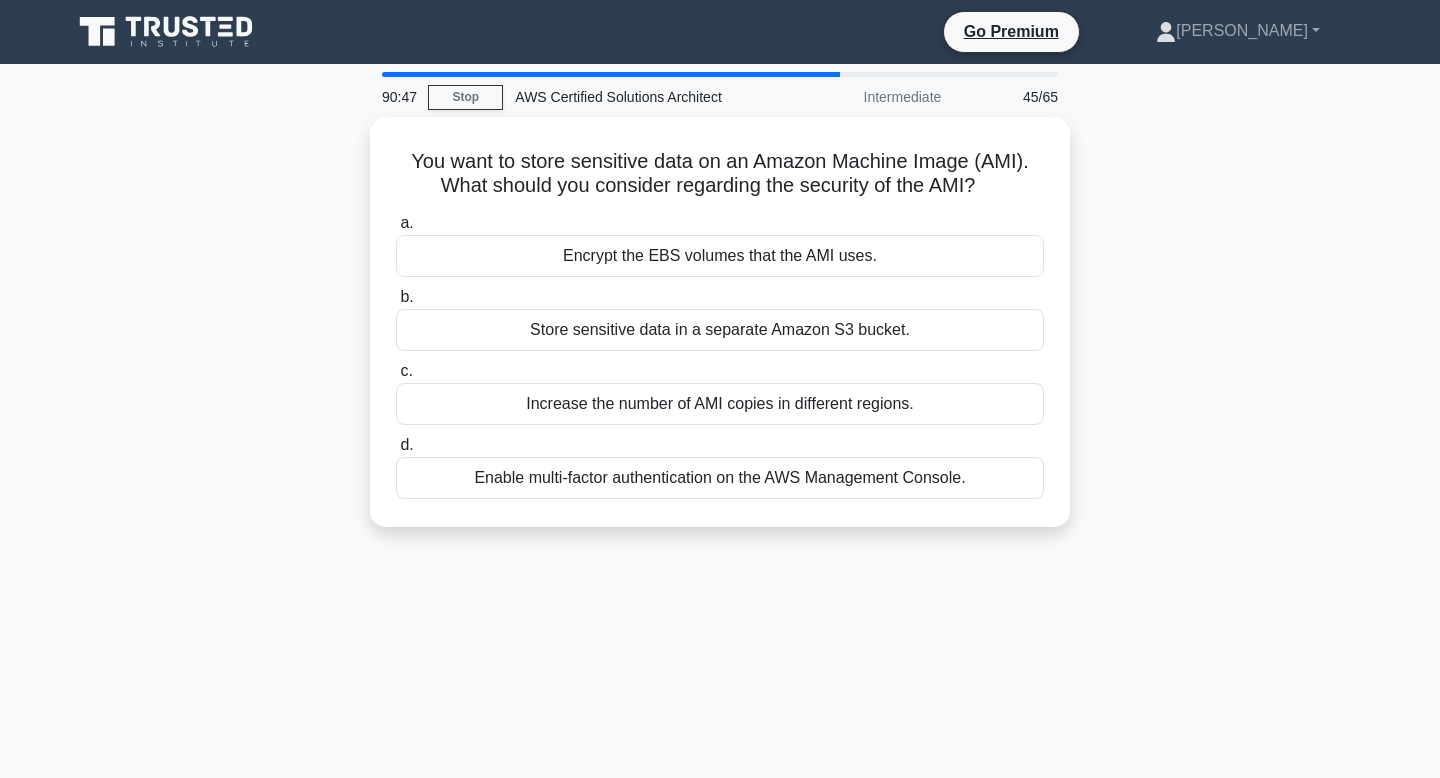 click on "You want to store sensitive data on an Amazon Machine Image (AMI). What should you consider regarding the security of the AMI?
.spinner_0XTQ{transform-origin:center;animation:spinner_y6GP .75s linear infinite}@keyframes spinner_y6GP{100%{transform:rotate(360deg)}}
a.
Encrypt the EBS volumes that the AMI uses.
b." at bounding box center (720, 334) 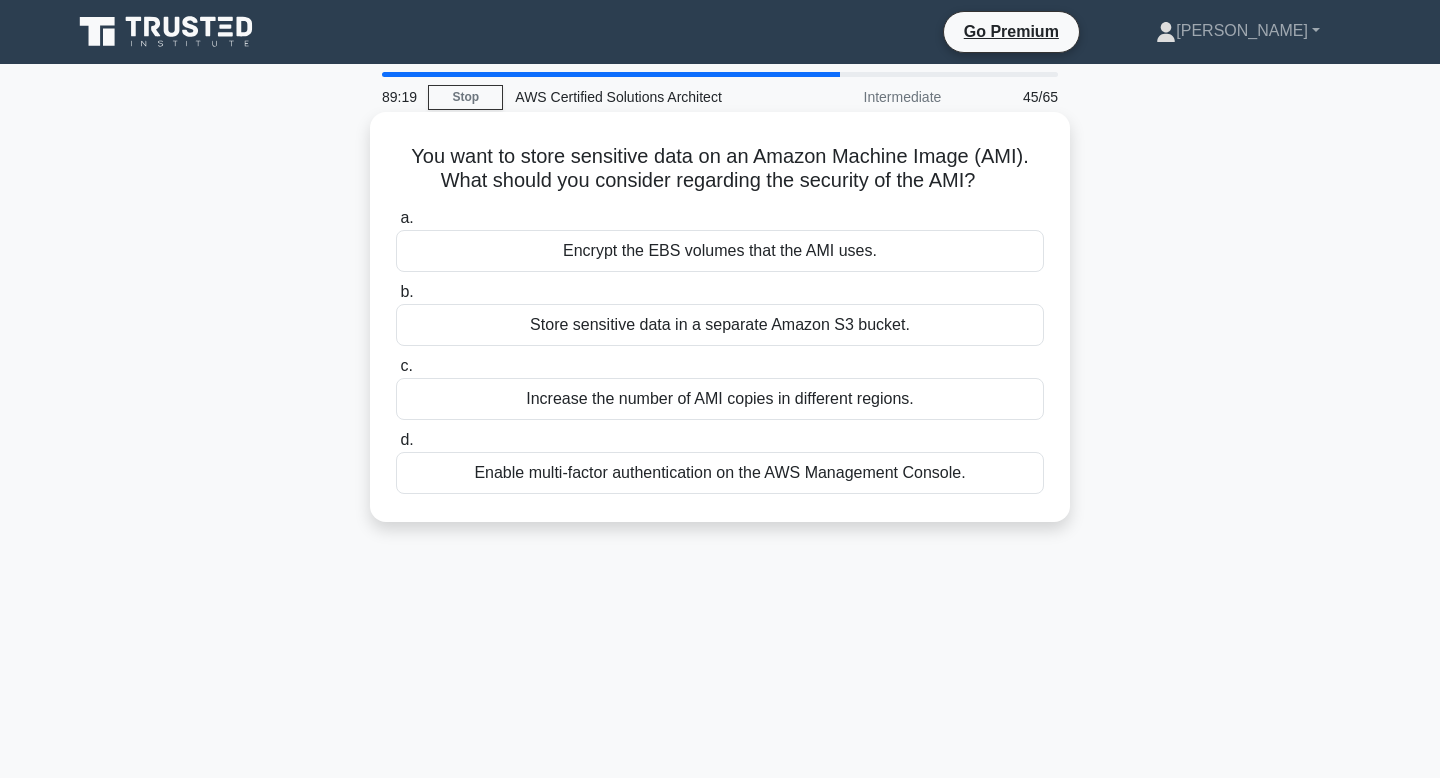 click on "Enable multi-factor authentication on the AWS Management Console." at bounding box center (720, 473) 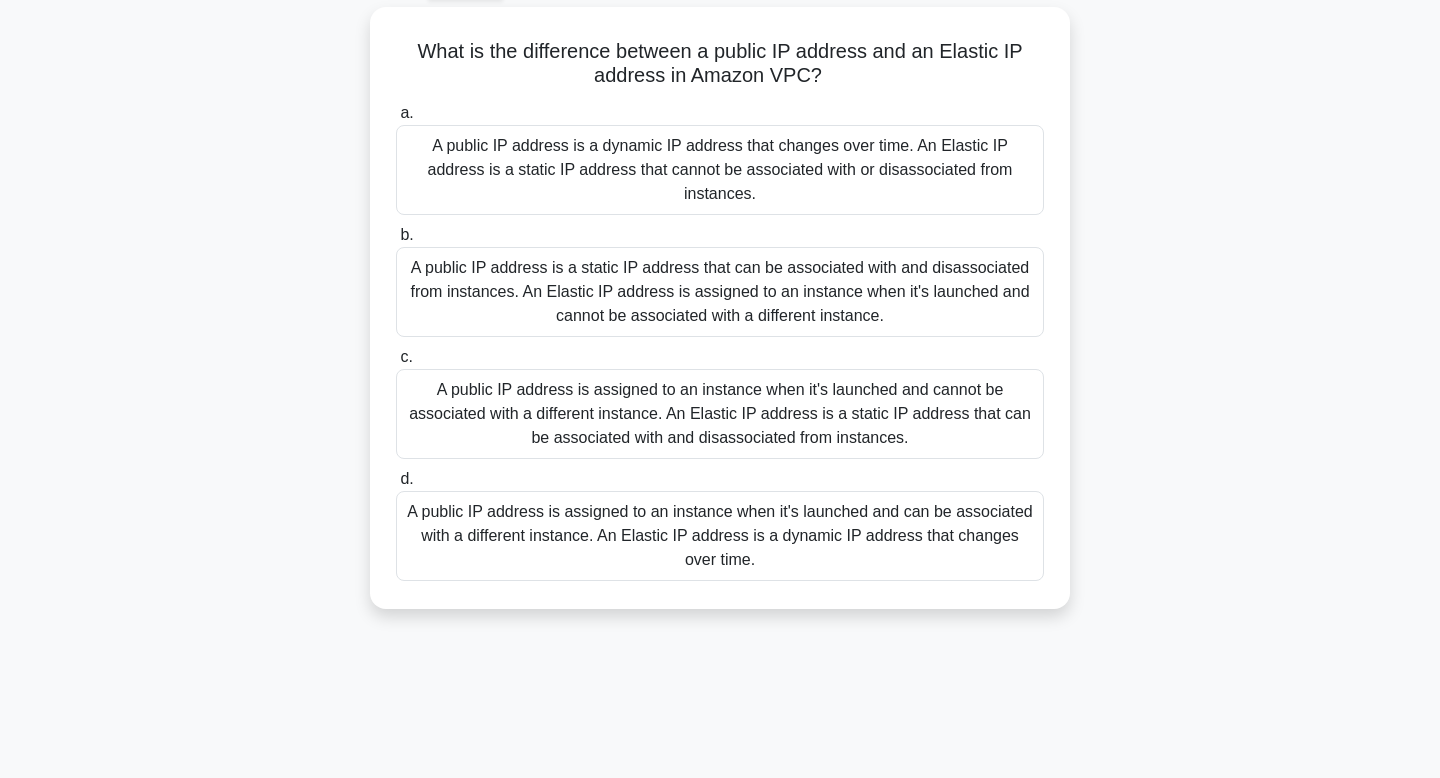 scroll, scrollTop: 124, scrollLeft: 0, axis: vertical 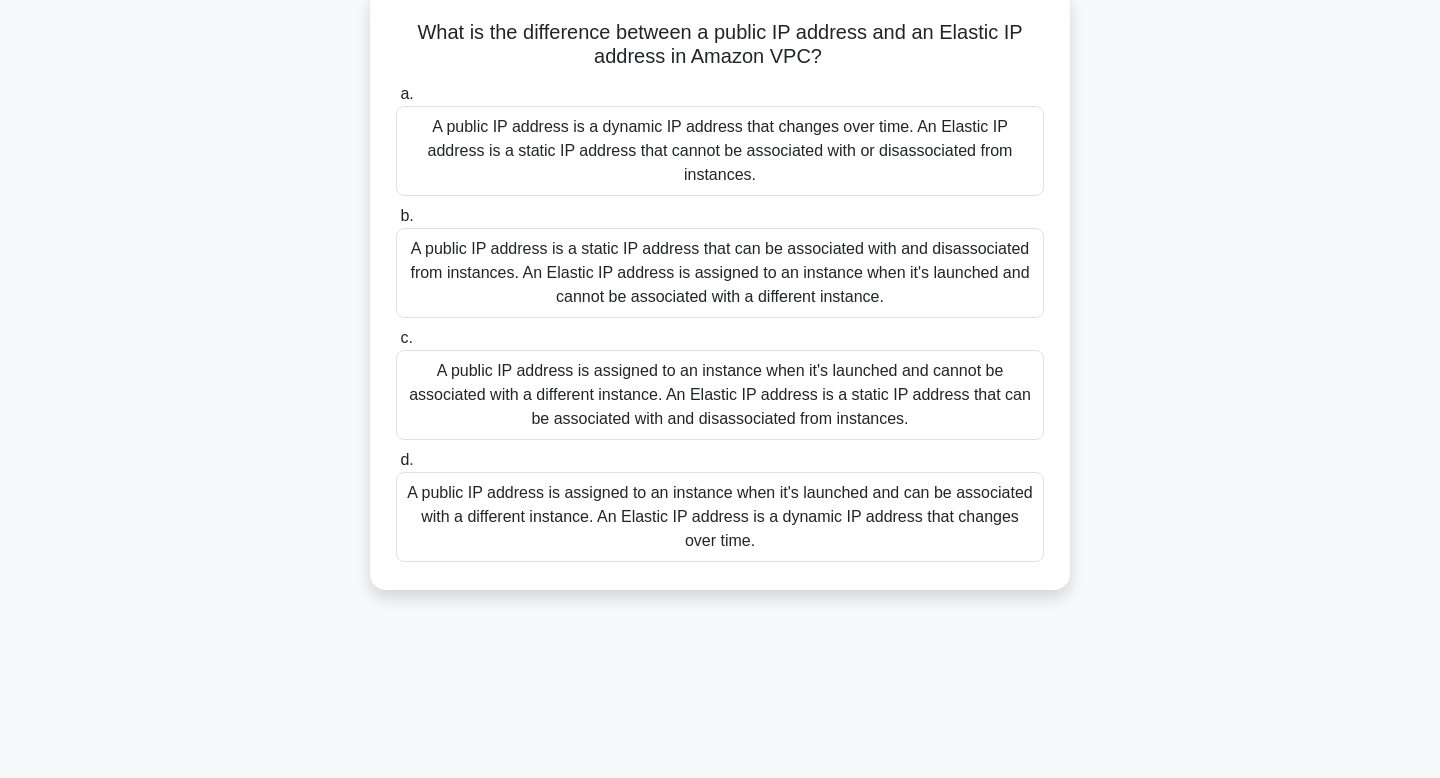 click on "A public IP address is assigned to an instance when it's launched and cannot be associated with a different instance. An Elastic IP address is a static IP address that can be associated with and disassociated from instances." at bounding box center [720, 395] 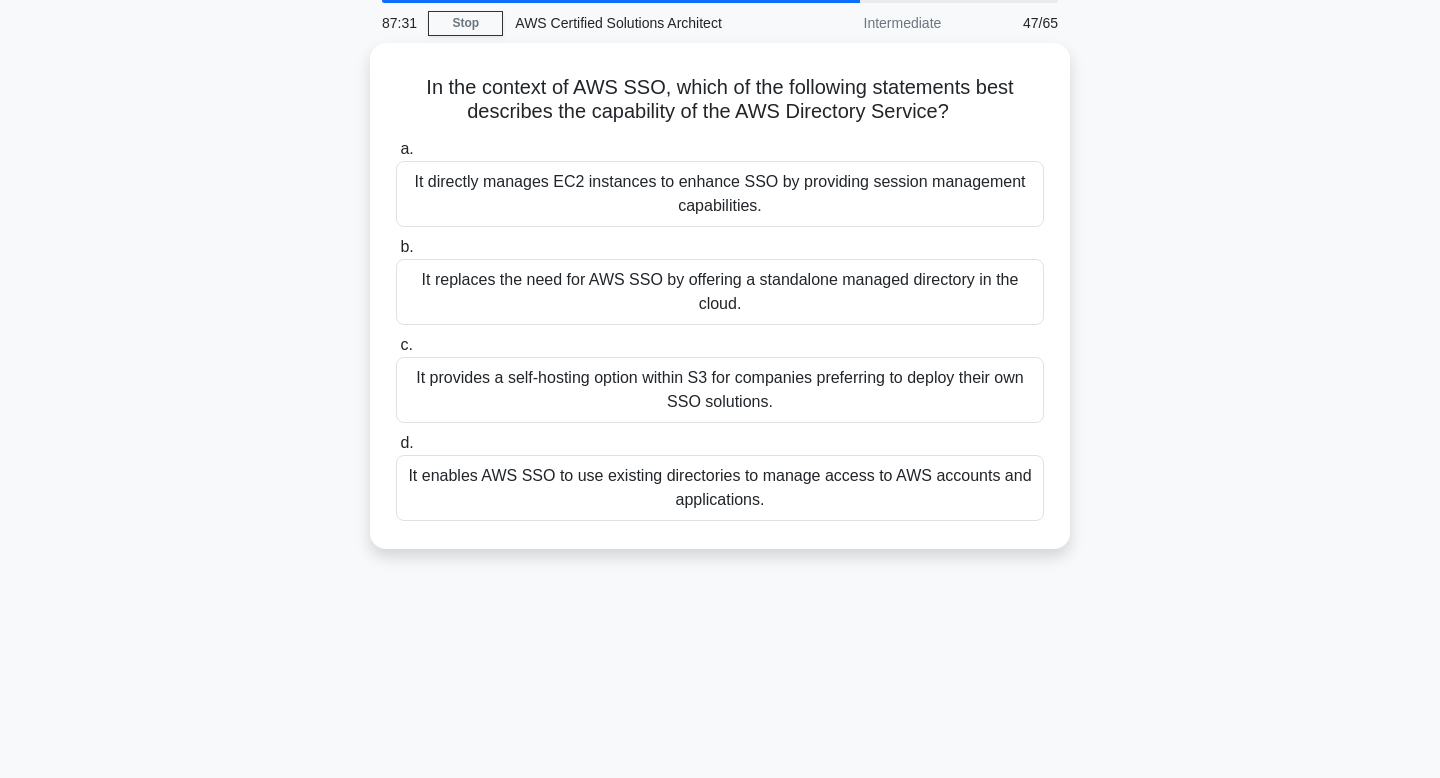 scroll, scrollTop: 0, scrollLeft: 0, axis: both 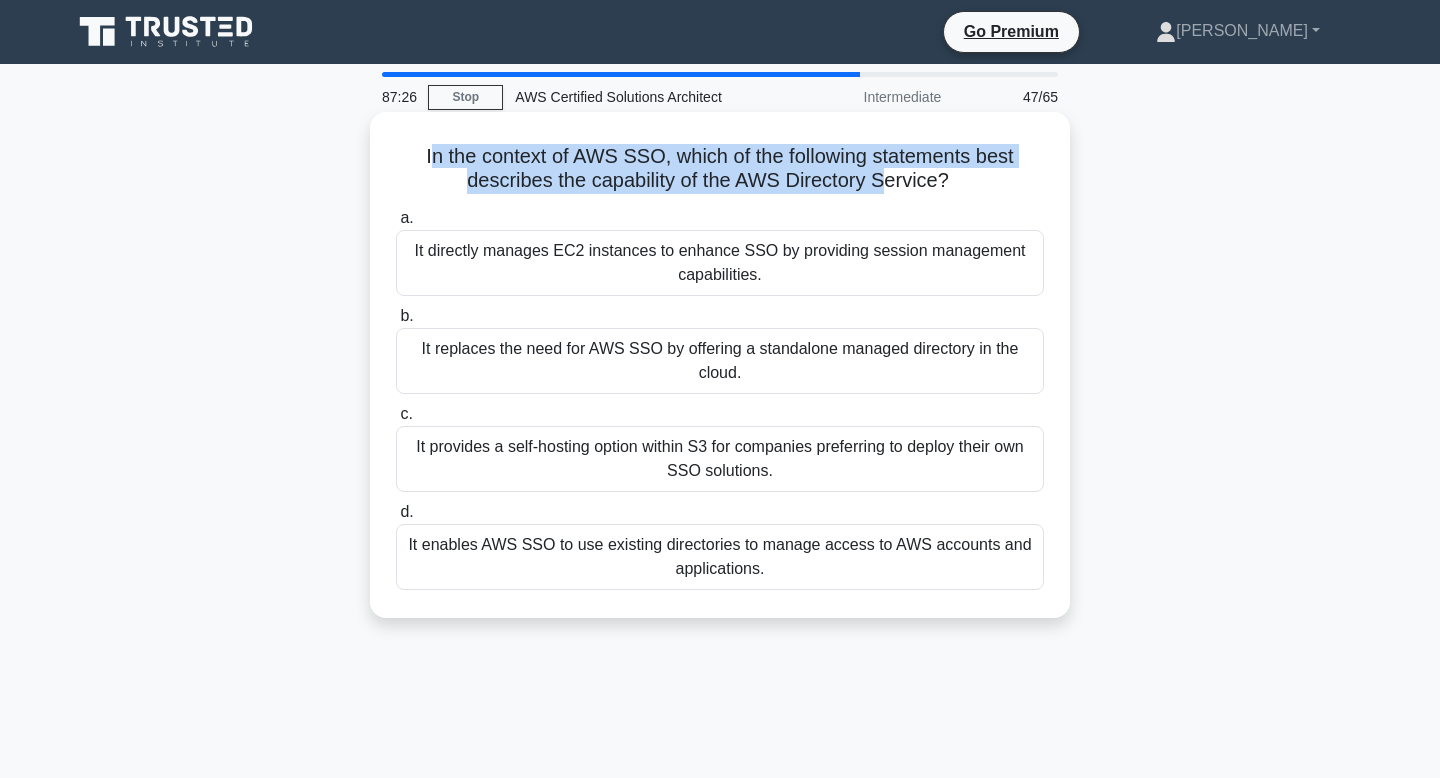 drag, startPoint x: 432, startPoint y: 154, endPoint x: 876, endPoint y: 184, distance: 445.01236 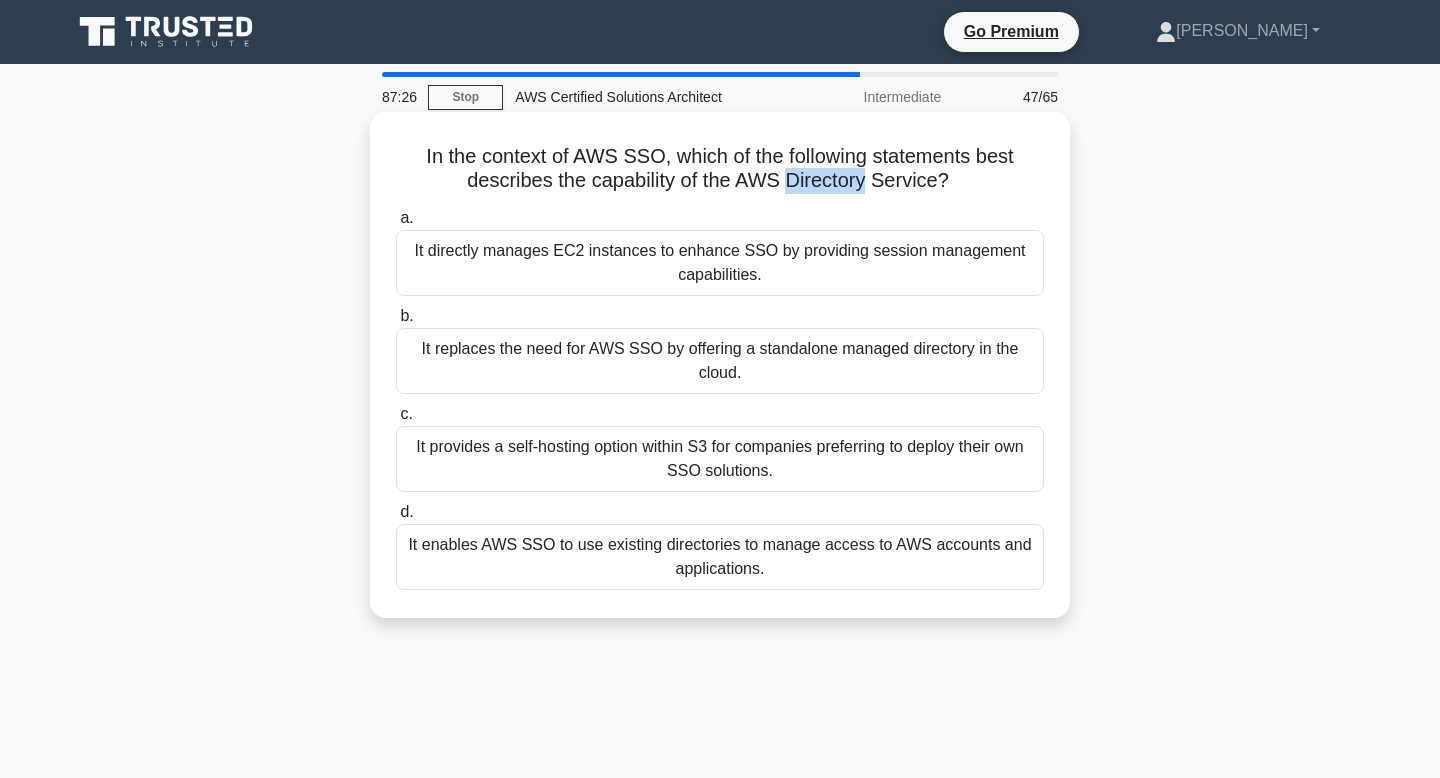 click on "In the context of AWS SSO, which of the following statements best describes the capability of the AWS Directory Service?
.spinner_0XTQ{transform-origin:center;animation:spinner_y6GP .75s linear infinite}@keyframes spinner_y6GP{100%{transform:rotate(360deg)}}" at bounding box center [720, 169] 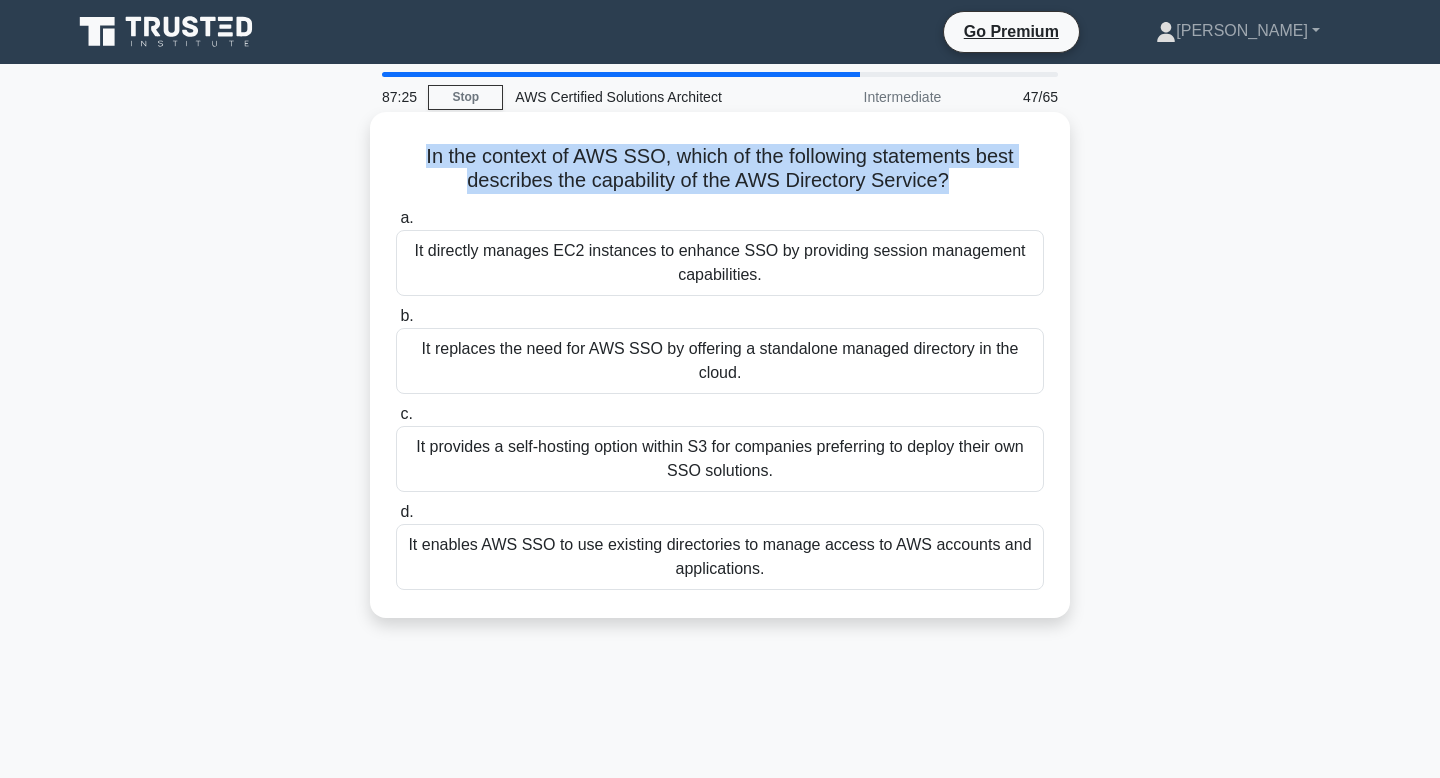 click on "In the context of AWS SSO, which of the following statements best describes the capability of the AWS Directory Service?
.spinner_0XTQ{transform-origin:center;animation:spinner_y6GP .75s linear infinite}@keyframes spinner_y6GP{100%{transform:rotate(360deg)}}" at bounding box center [720, 169] 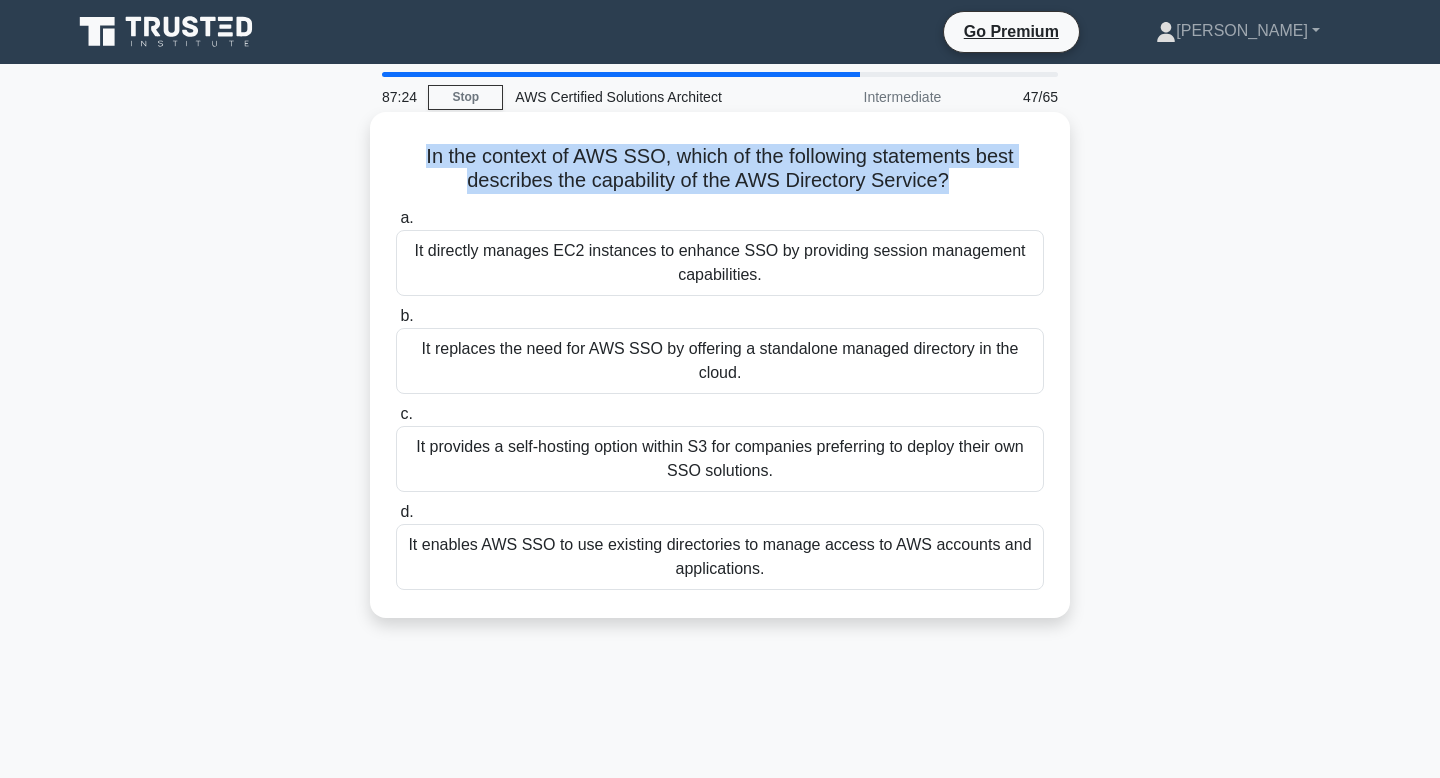 click on "In the context of AWS SSO, which of the following statements best describes the capability of the AWS Directory Service?
.spinner_0XTQ{transform-origin:center;animation:spinner_y6GP .75s linear infinite}@keyframes spinner_y6GP{100%{transform:rotate(360deg)}}" at bounding box center (720, 169) 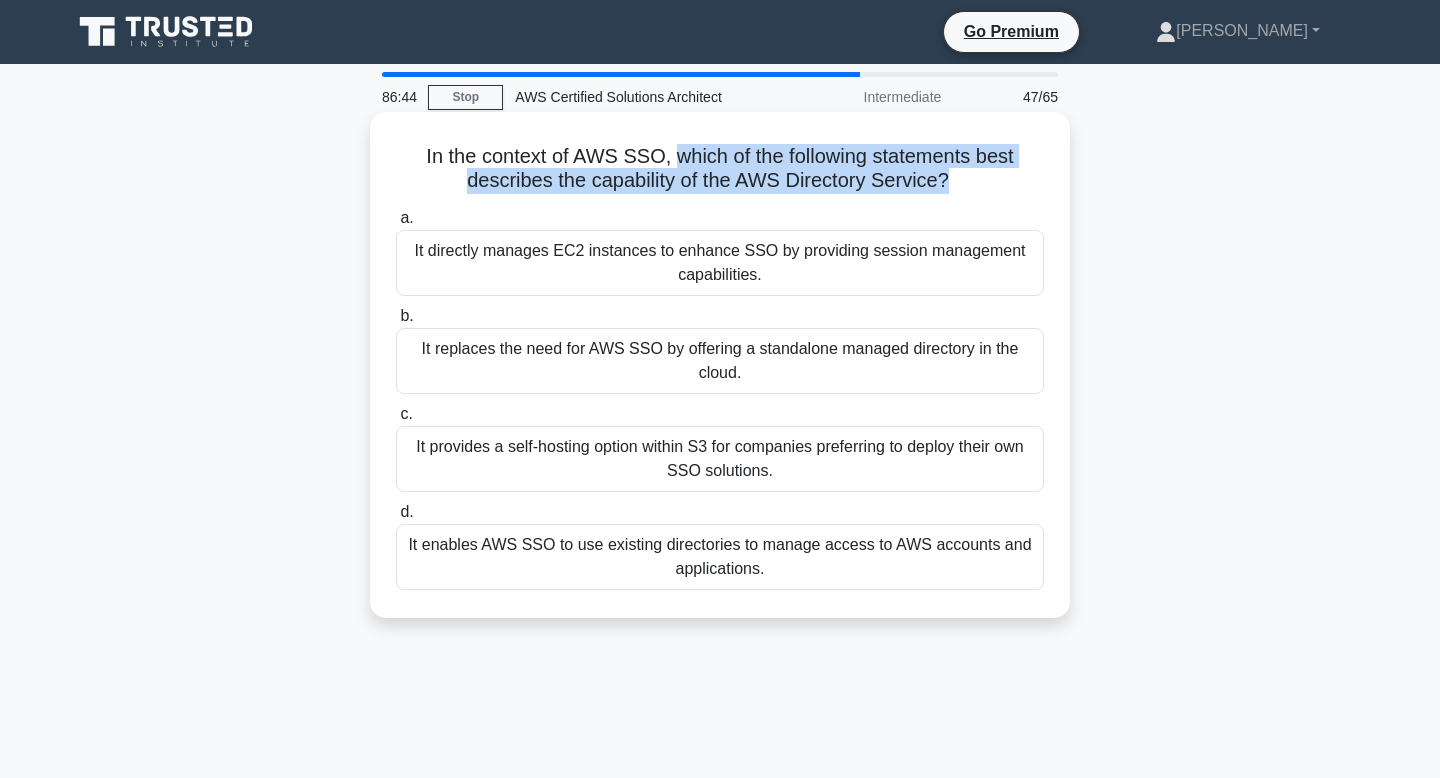 drag, startPoint x: 940, startPoint y: 181, endPoint x: 677, endPoint y: 158, distance: 264.00378 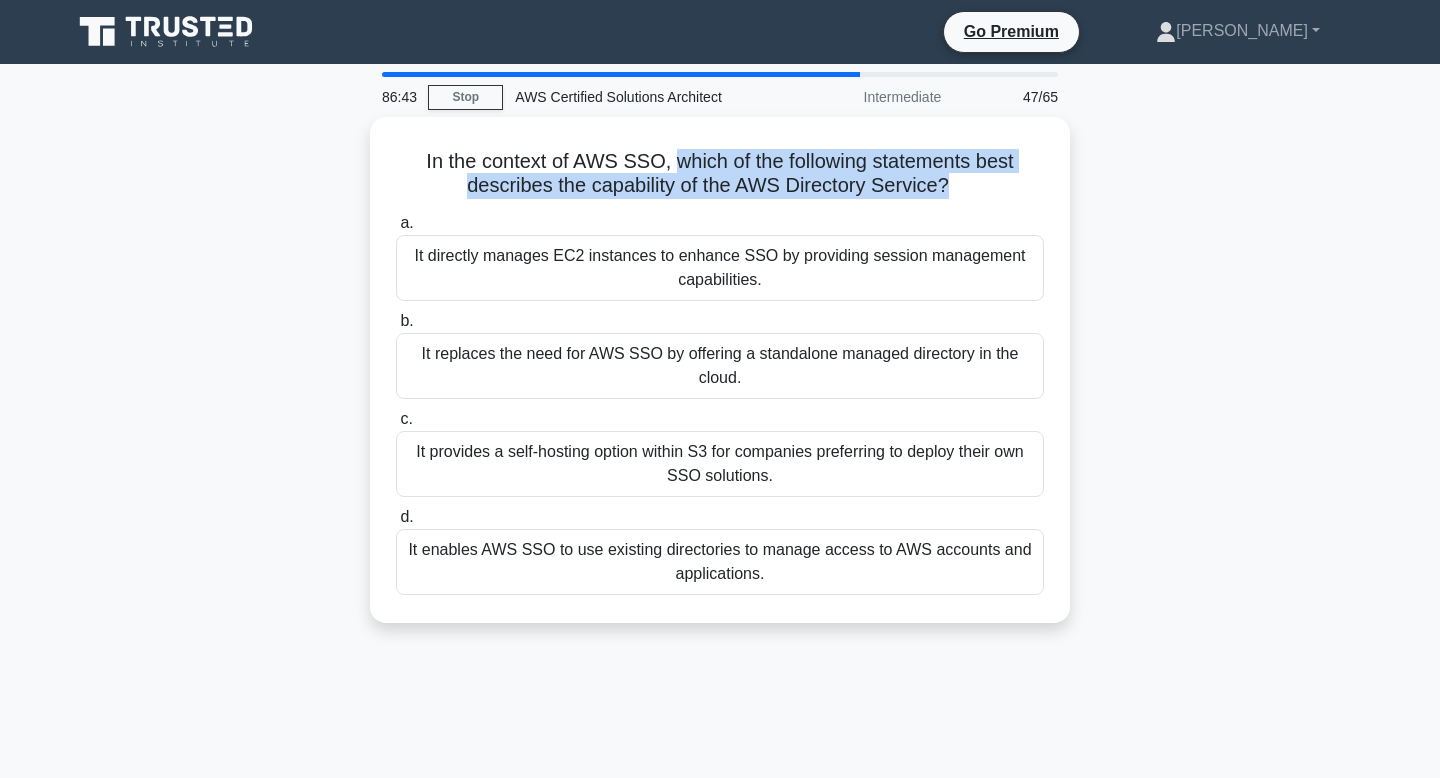 click at bounding box center (664, 116) 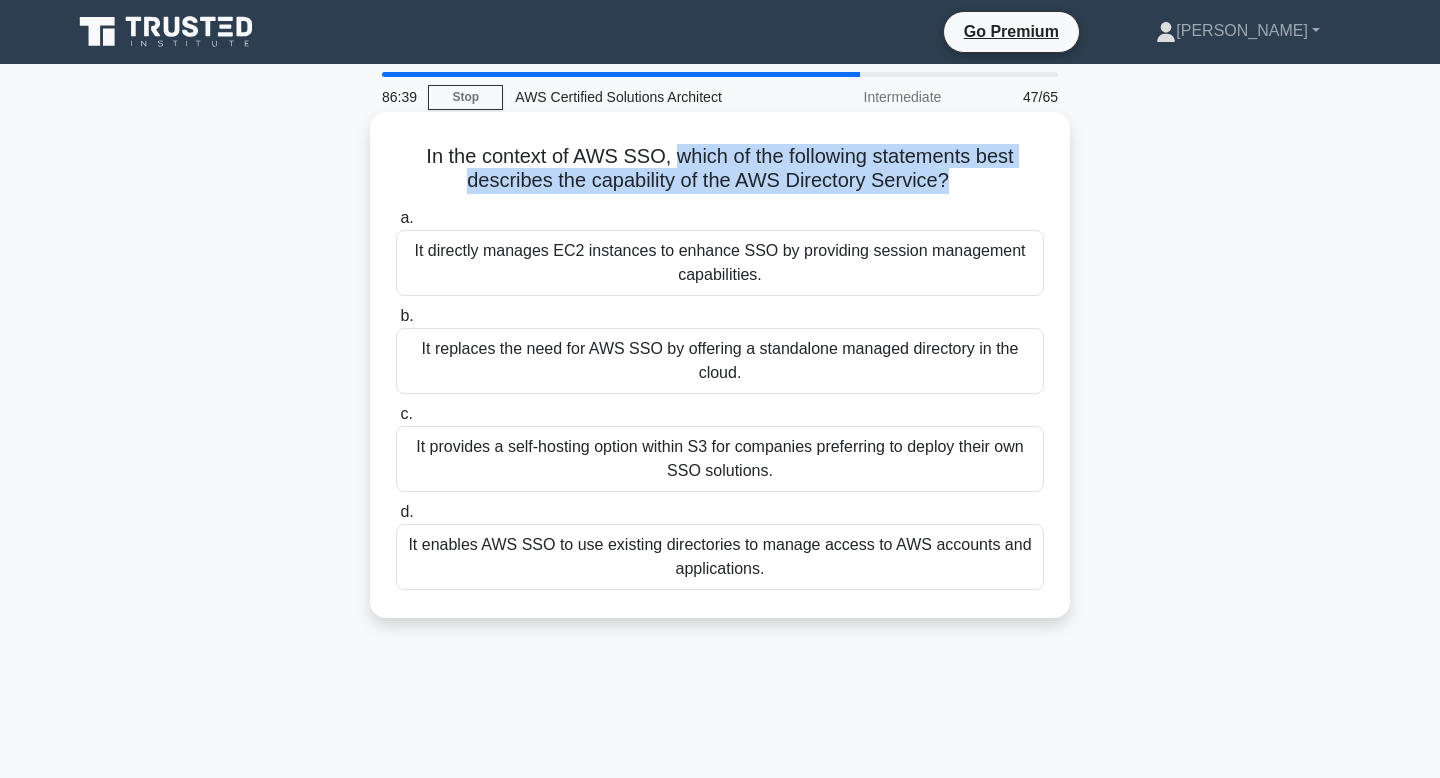 click on "In the context of AWS SSO, which of the following statements best describes the capability of the AWS Directory Service?
.spinner_0XTQ{transform-origin:center;animation:spinner_y6GP .75s linear infinite}@keyframes spinner_y6GP{100%{transform:rotate(360deg)}}" at bounding box center [720, 169] 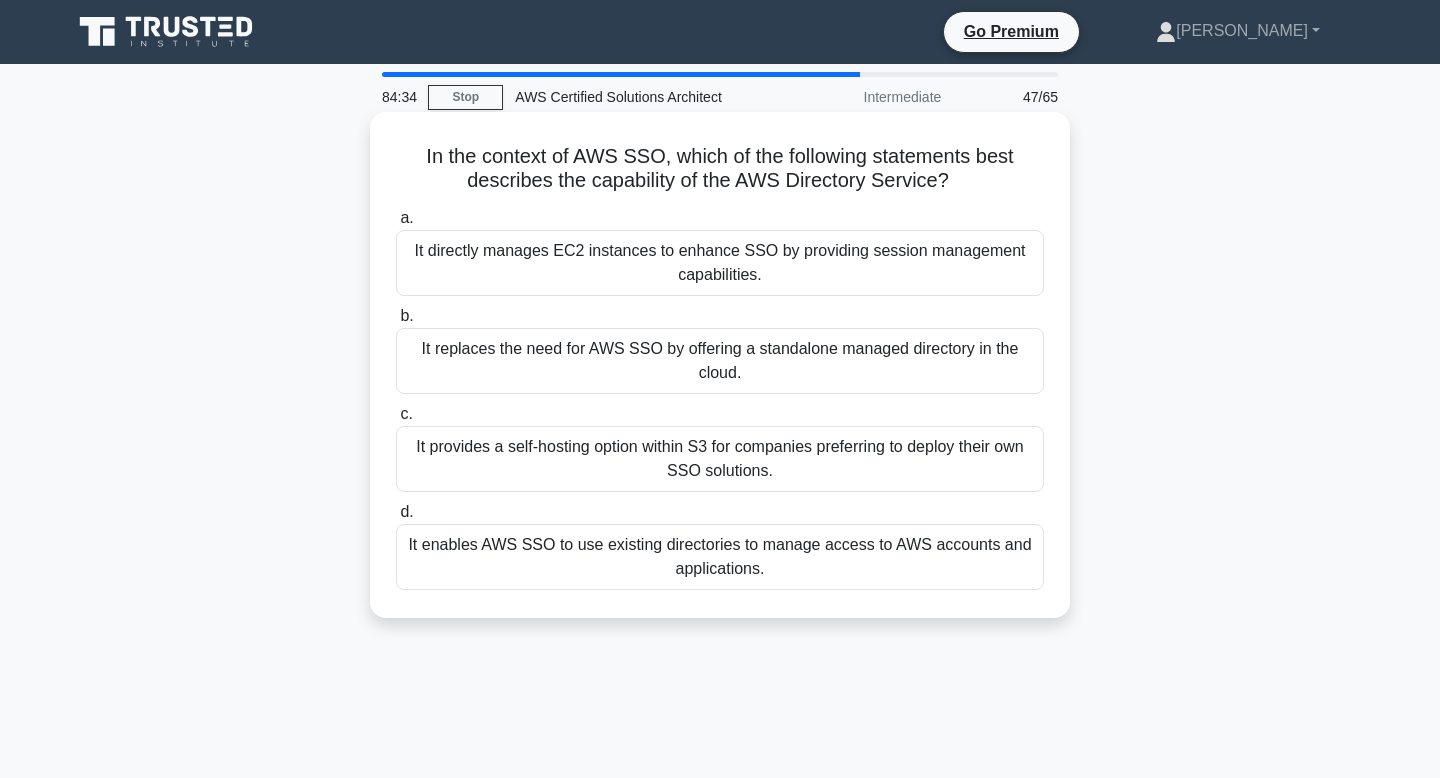 click on "It replaces the need for AWS SSO by offering a standalone managed directory in the cloud." at bounding box center (720, 361) 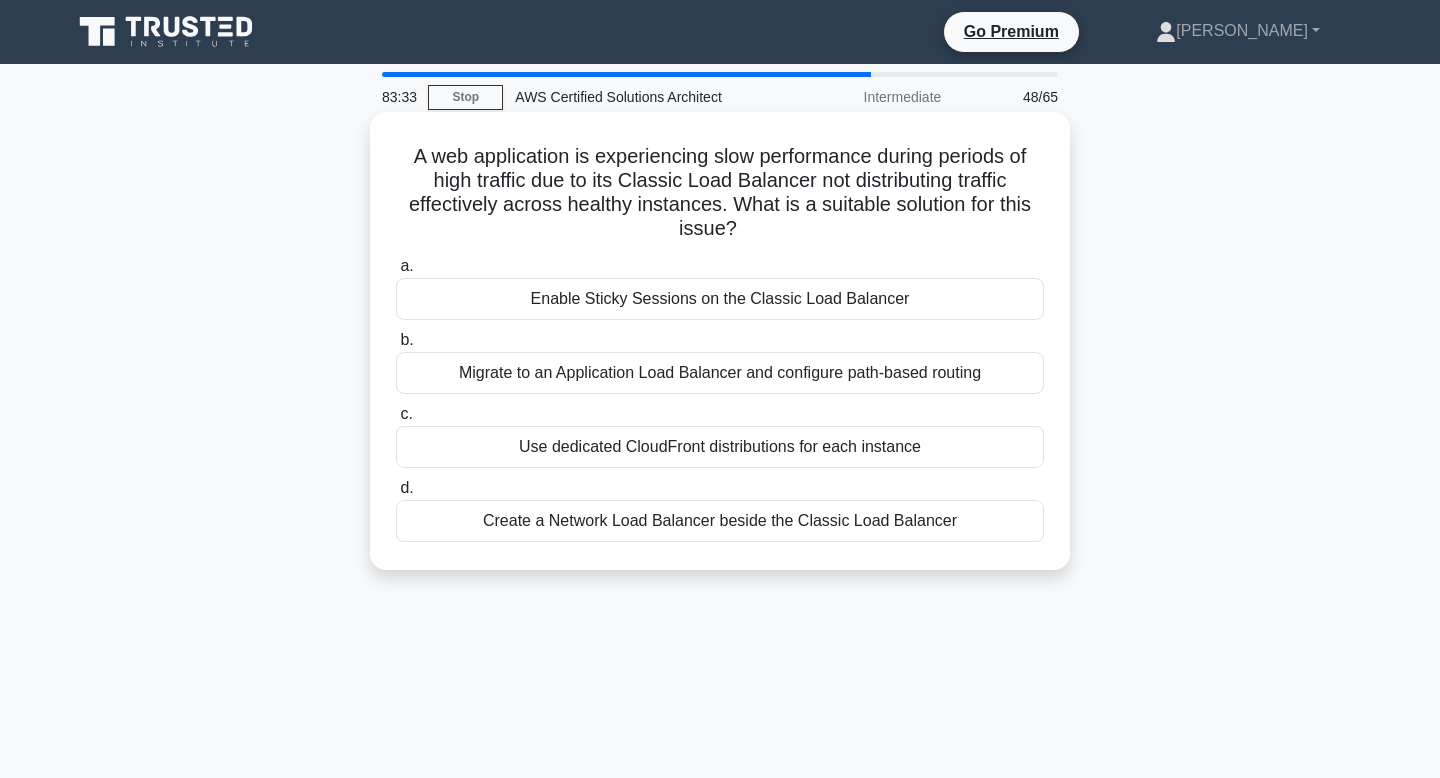 click on "Migrate to an Application Load Balancer and configure path-based routing" at bounding box center [720, 373] 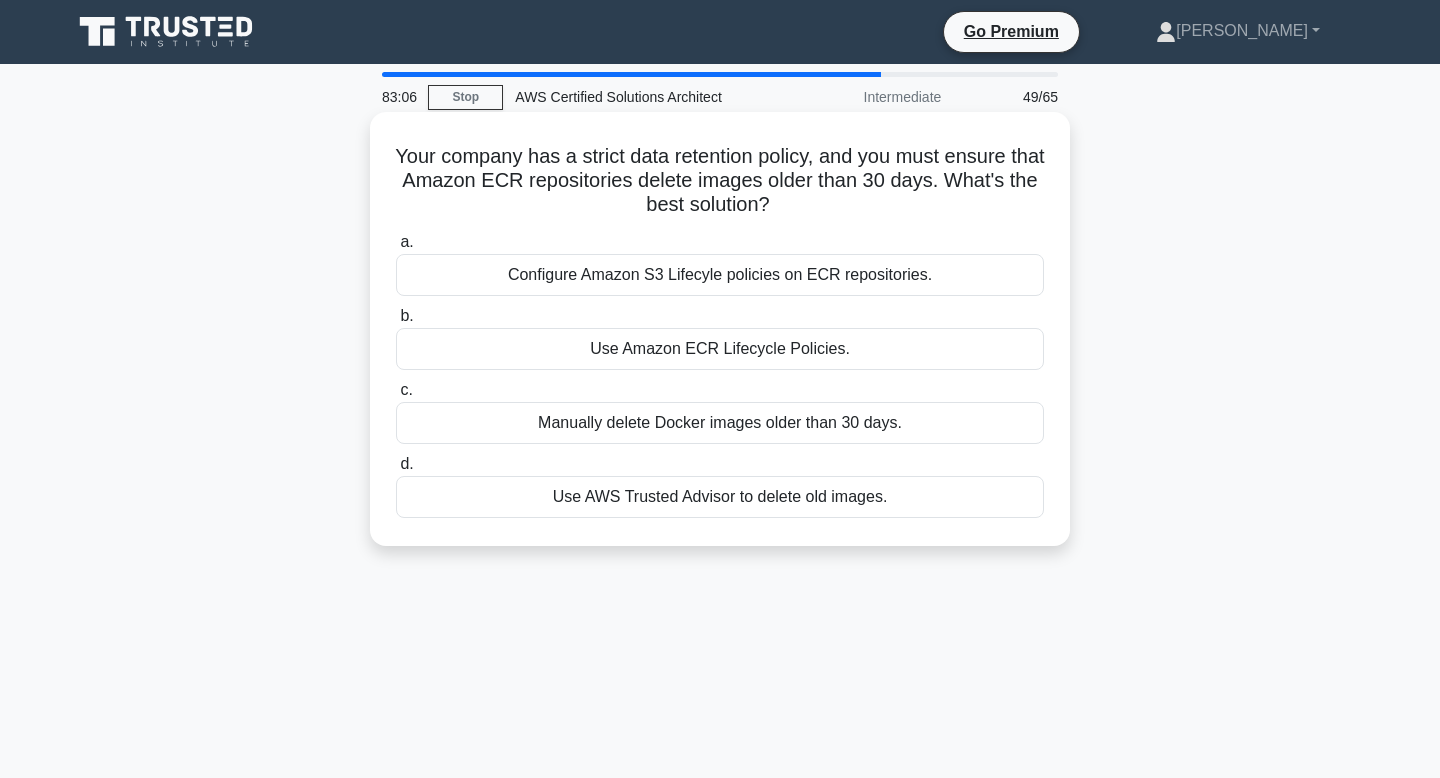 click on "Use Amazon ECR Lifecycle Policies." at bounding box center [720, 349] 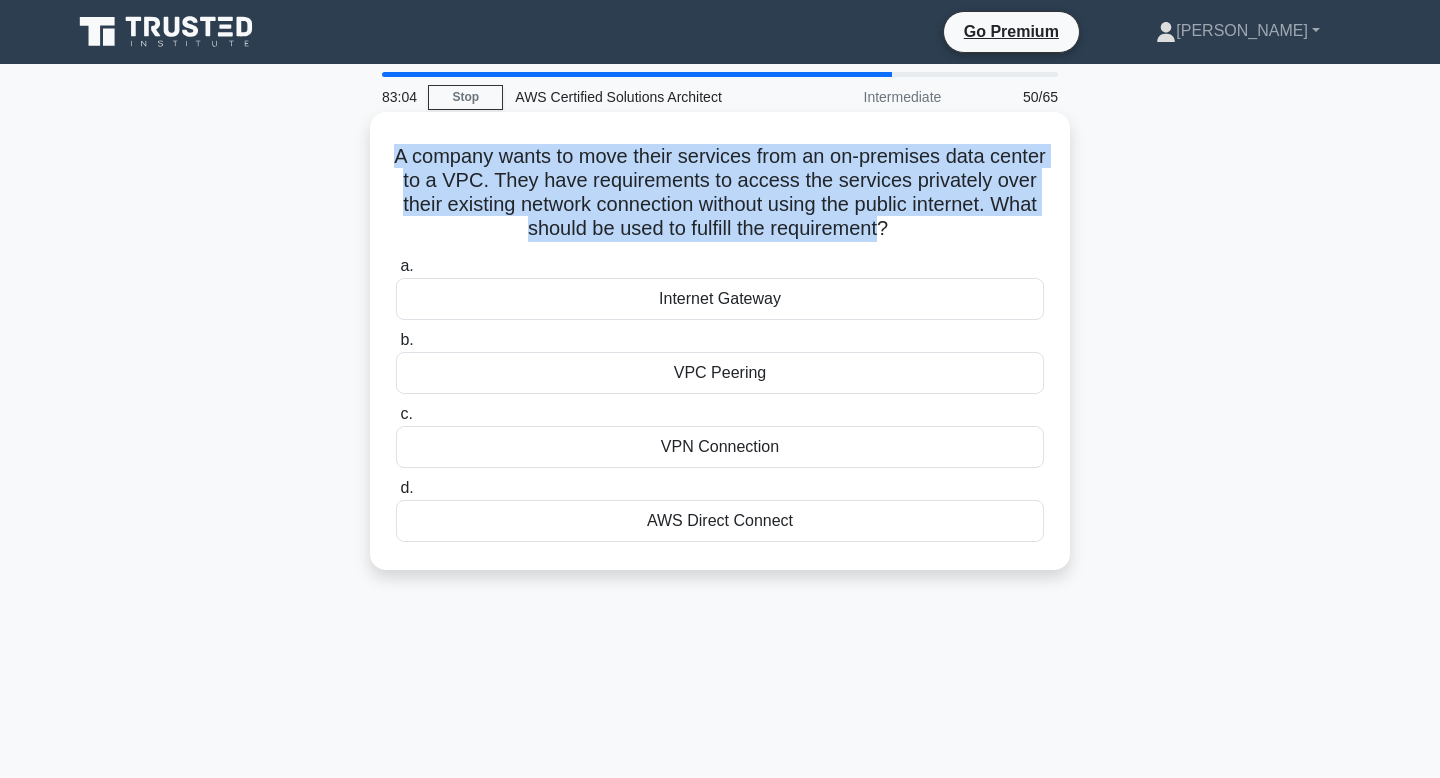 drag, startPoint x: 390, startPoint y: 158, endPoint x: 877, endPoint y: 227, distance: 491.8638 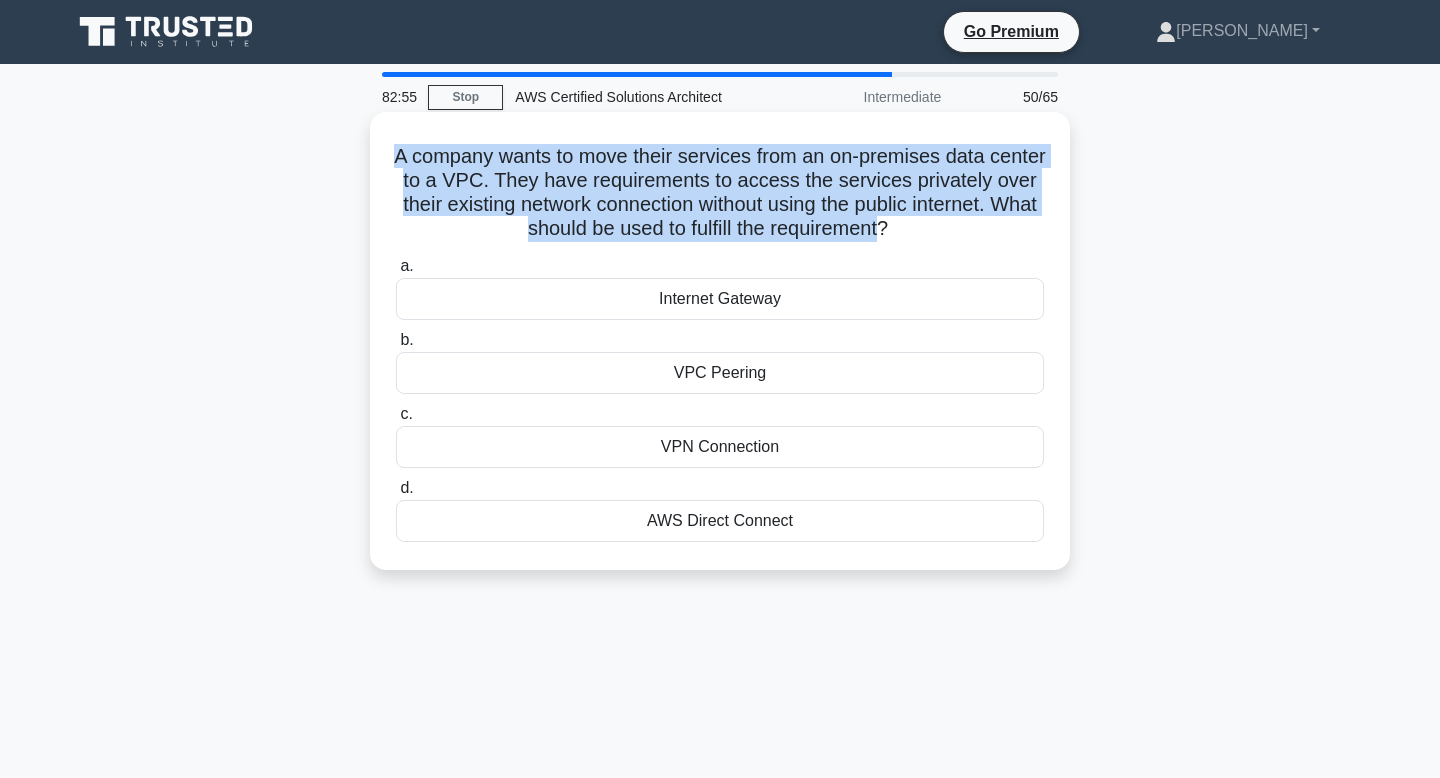 click on "A company wants to move their services from an on-premises data center to a VPC. They have requirements to access the services privately over their existing network connection without using the public internet. What should be used to fulfill the requirement?
.spinner_0XTQ{transform-origin:center;animation:spinner_y6GP .75s linear infinite}@keyframes spinner_y6GP{100%{transform:rotate(360deg)}}" at bounding box center [720, 193] 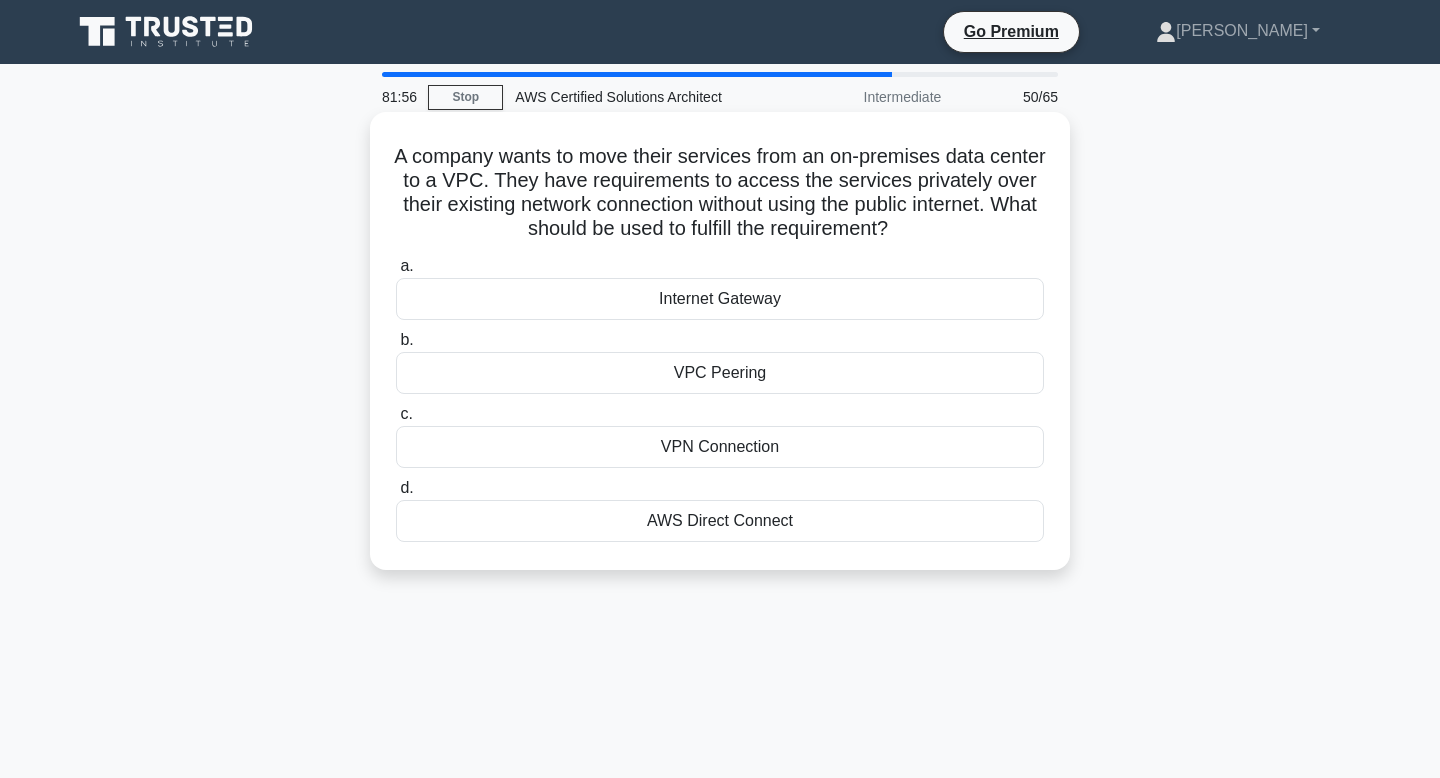 scroll, scrollTop: 12, scrollLeft: 0, axis: vertical 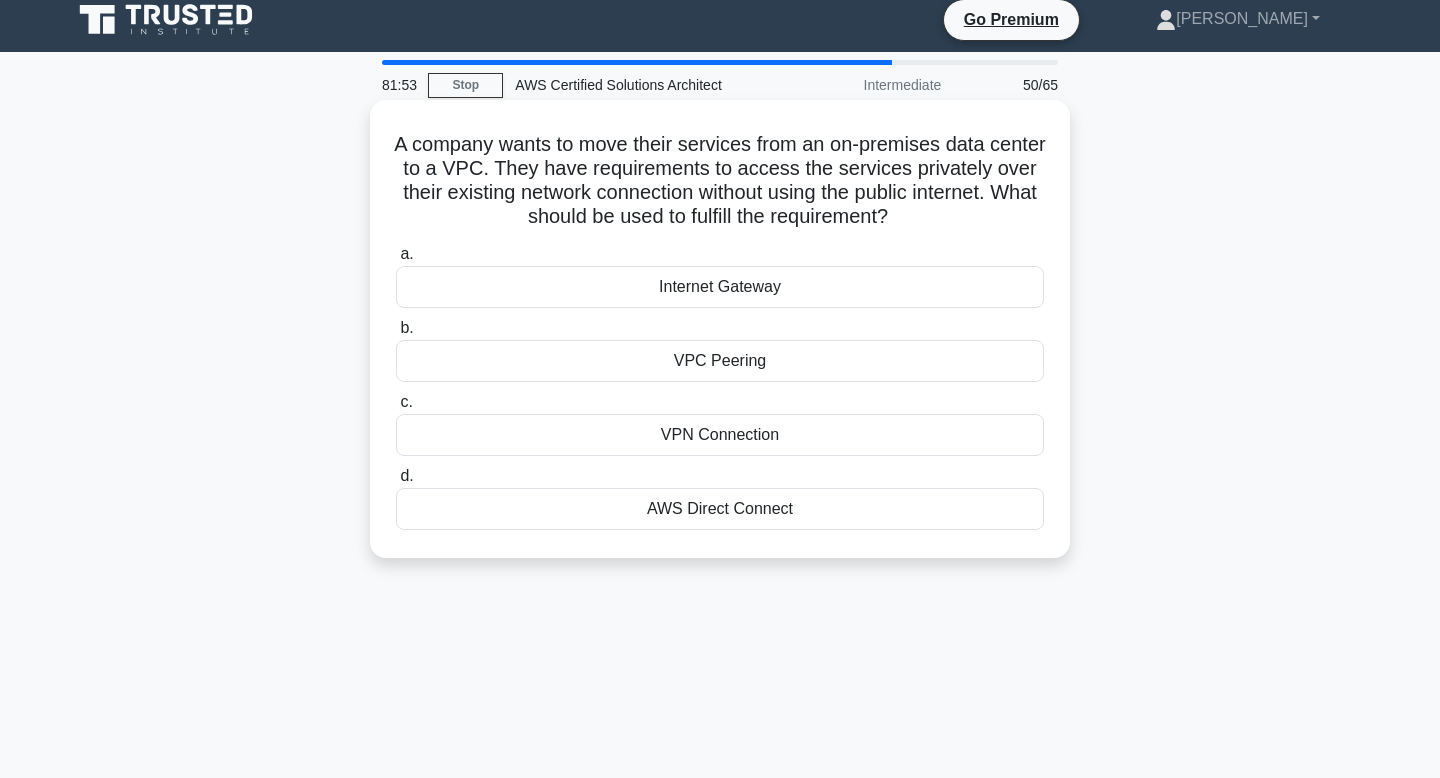 click on "AWS Direct Connect" at bounding box center (720, 509) 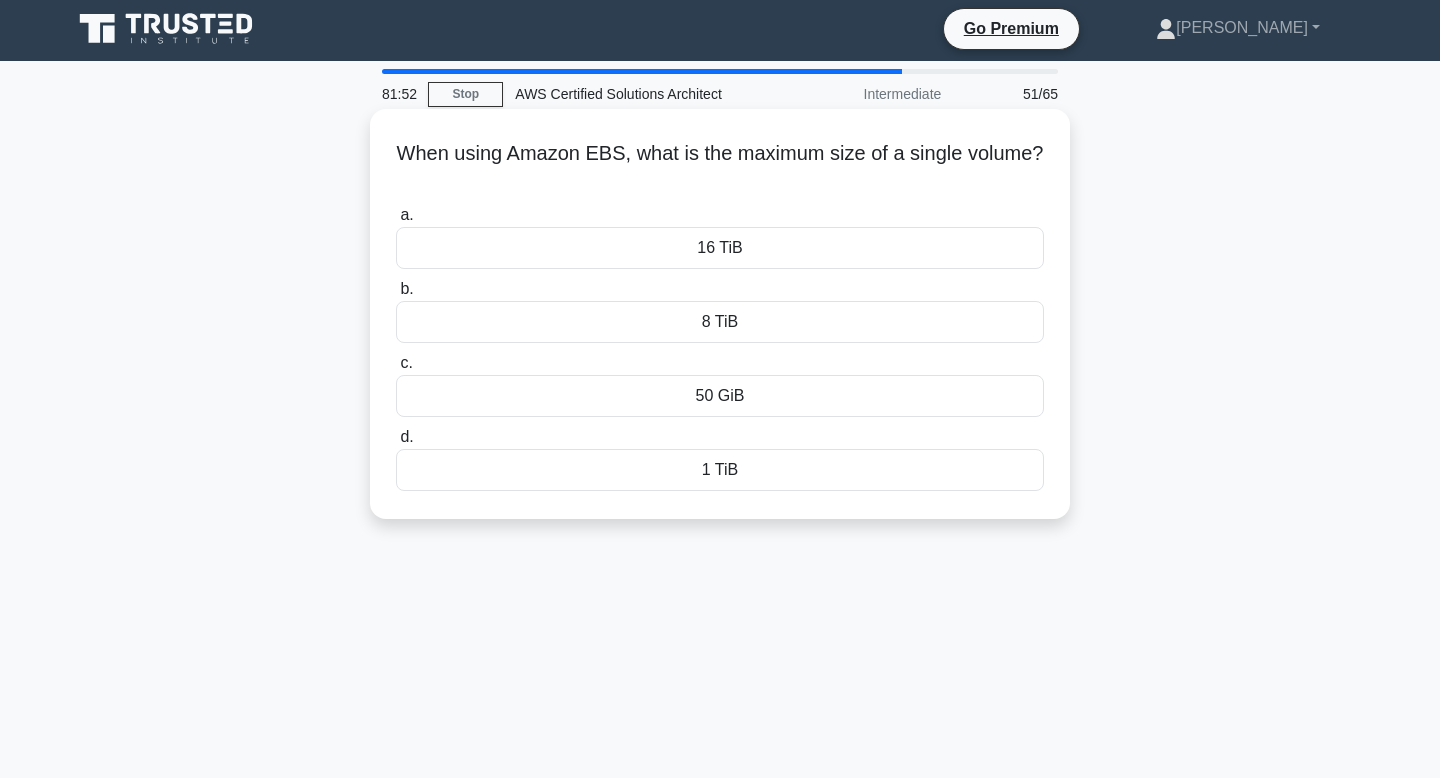 scroll, scrollTop: 0, scrollLeft: 0, axis: both 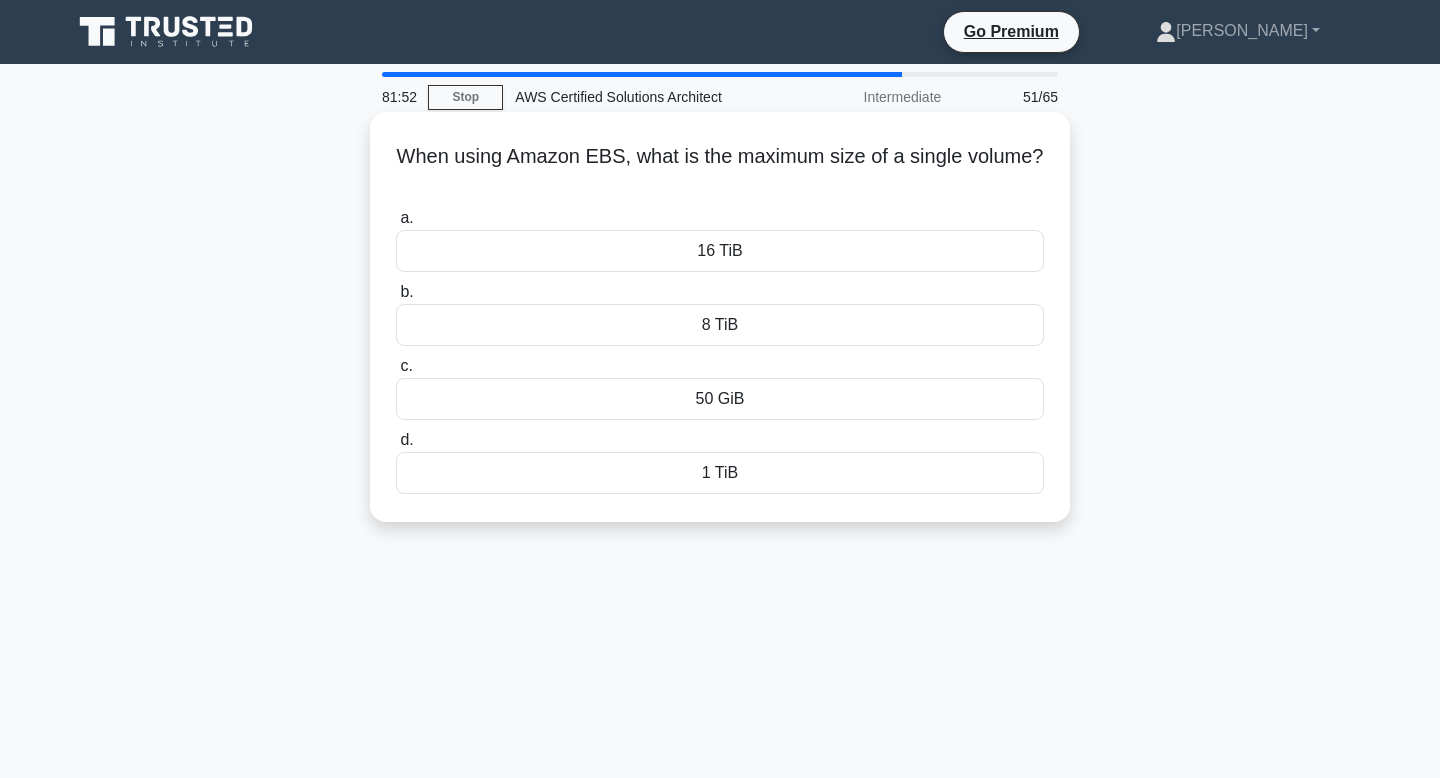 click on "When using Amazon EBS, what is the maximum size of a single volume?
.spinner_0XTQ{transform-origin:center;animation:spinner_y6GP .75s linear infinite}@keyframes spinner_y6GP{100%{transform:rotate(360deg)}}" at bounding box center [720, 169] 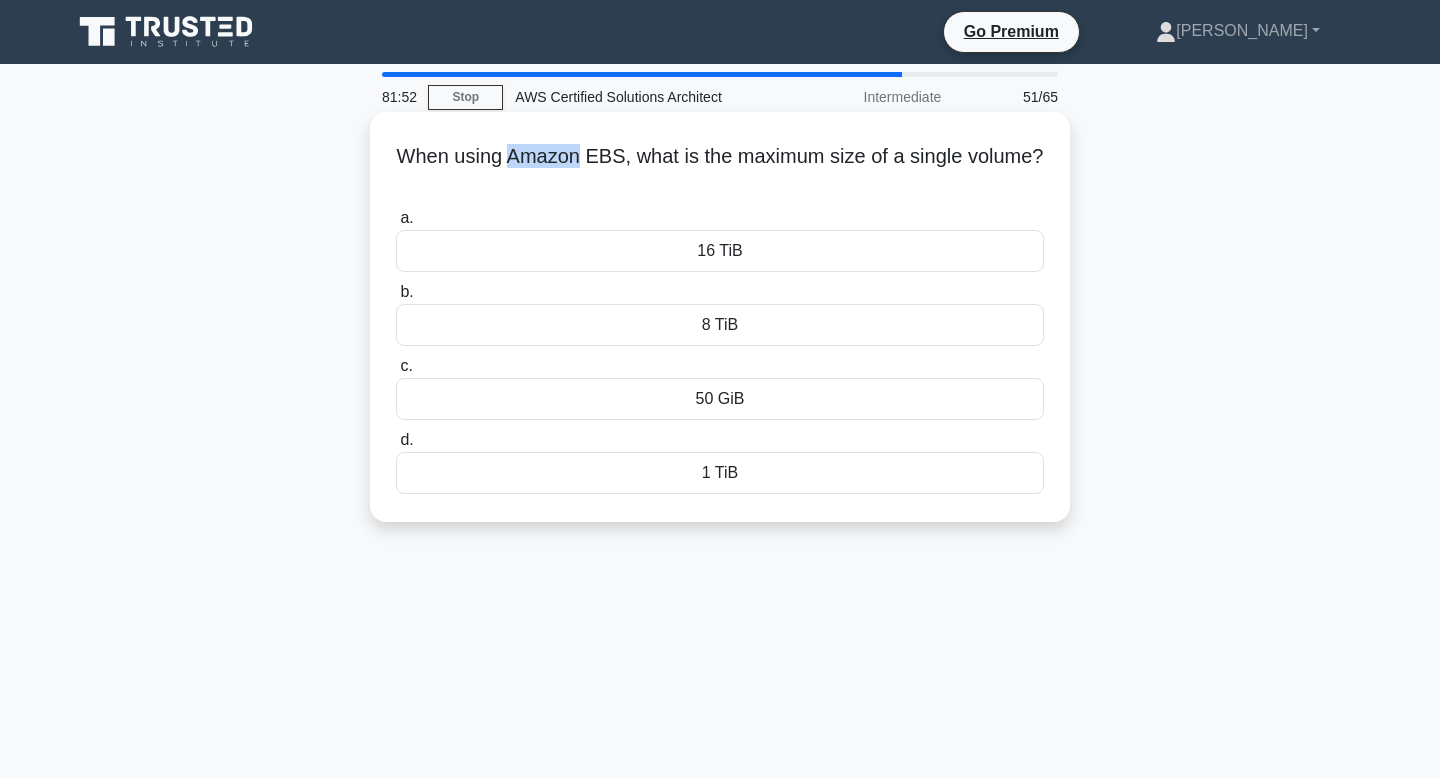 click on "When using Amazon EBS, what is the maximum size of a single volume?
.spinner_0XTQ{transform-origin:center;animation:spinner_y6GP .75s linear infinite}@keyframes spinner_y6GP{100%{transform:rotate(360deg)}}" at bounding box center [720, 169] 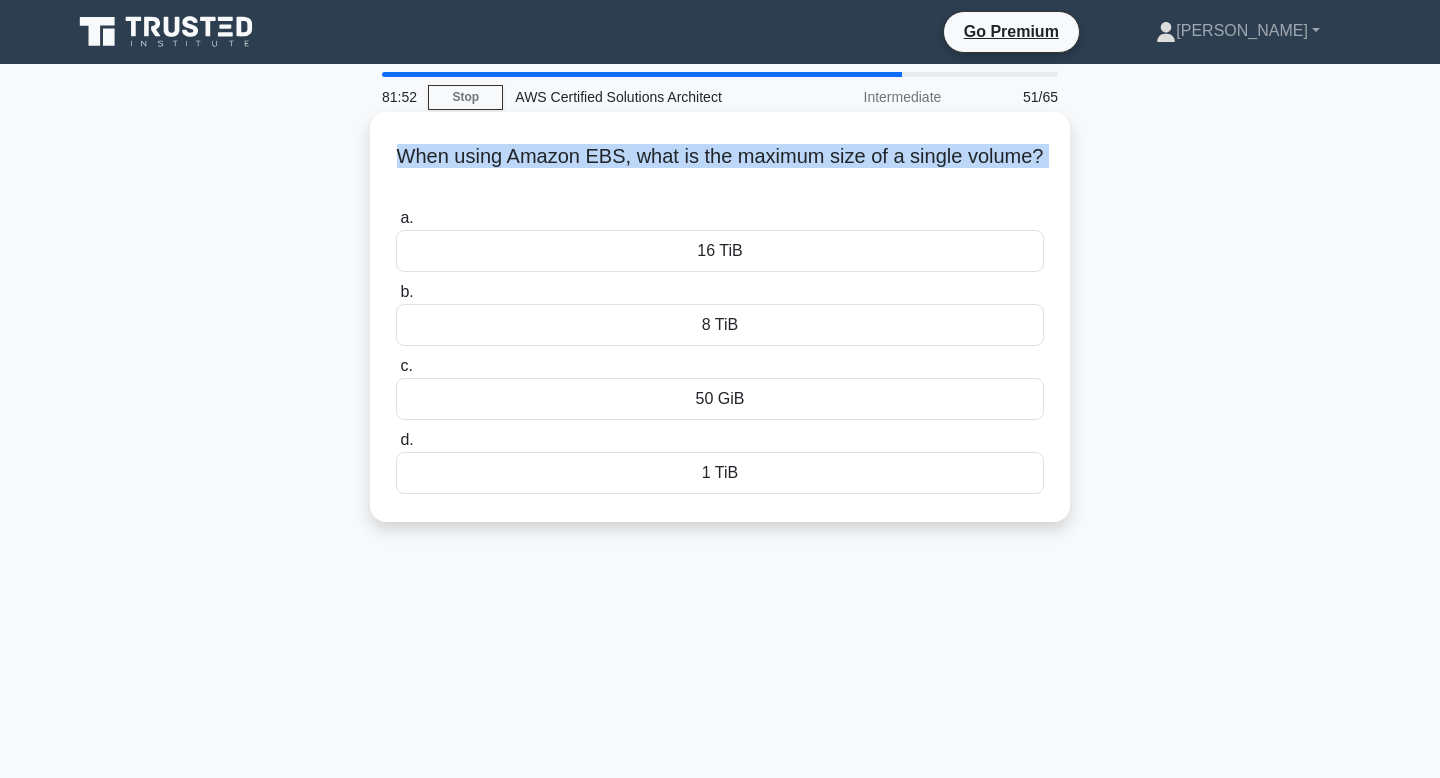 click on "When using Amazon EBS, what is the maximum size of a single volume?
.spinner_0XTQ{transform-origin:center;animation:spinner_y6GP .75s linear infinite}@keyframes spinner_y6GP{100%{transform:rotate(360deg)}}" at bounding box center [720, 169] 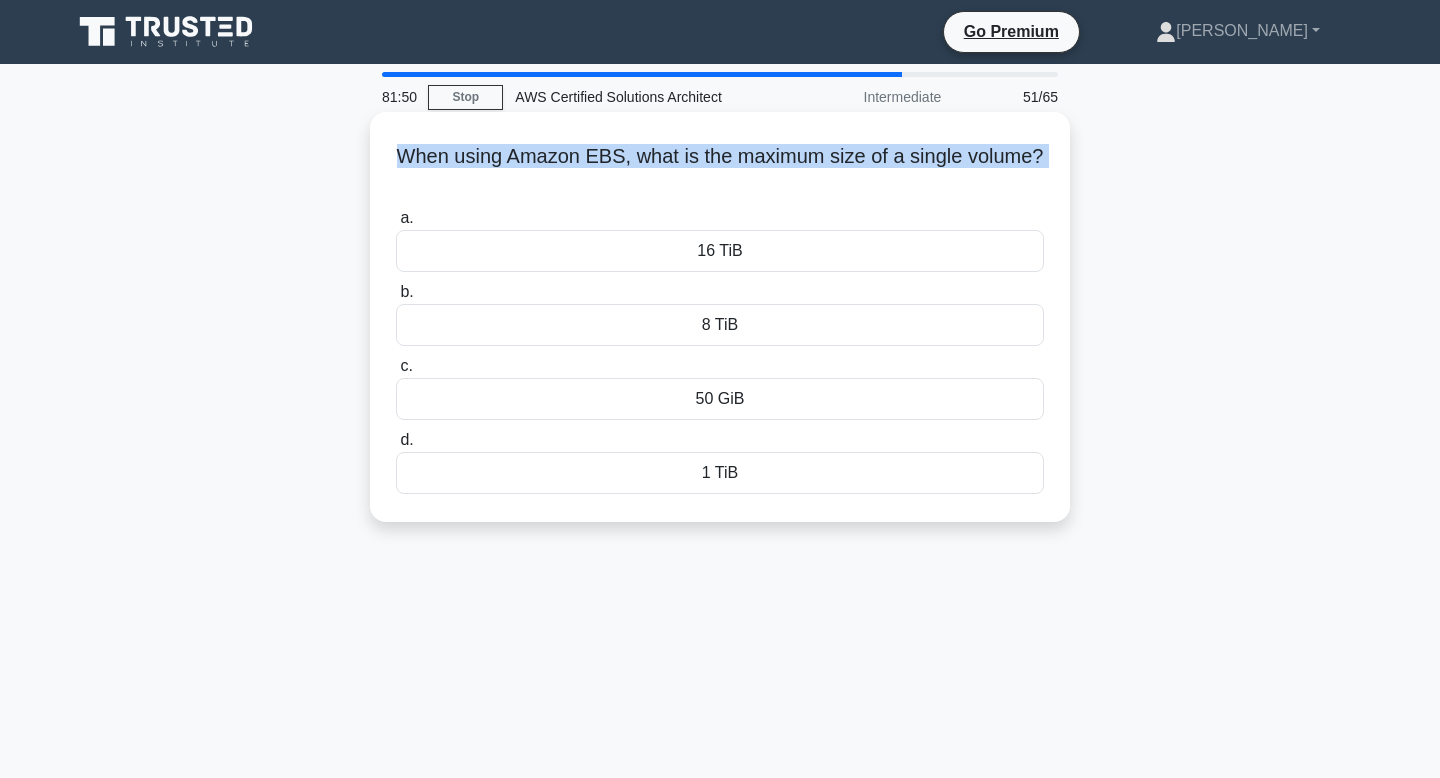 click on "When using Amazon EBS, what is the maximum size of a single volume?
.spinner_0XTQ{transform-origin:center;animation:spinner_y6GP .75s linear infinite}@keyframes spinner_y6GP{100%{transform:rotate(360deg)}}" at bounding box center [720, 169] 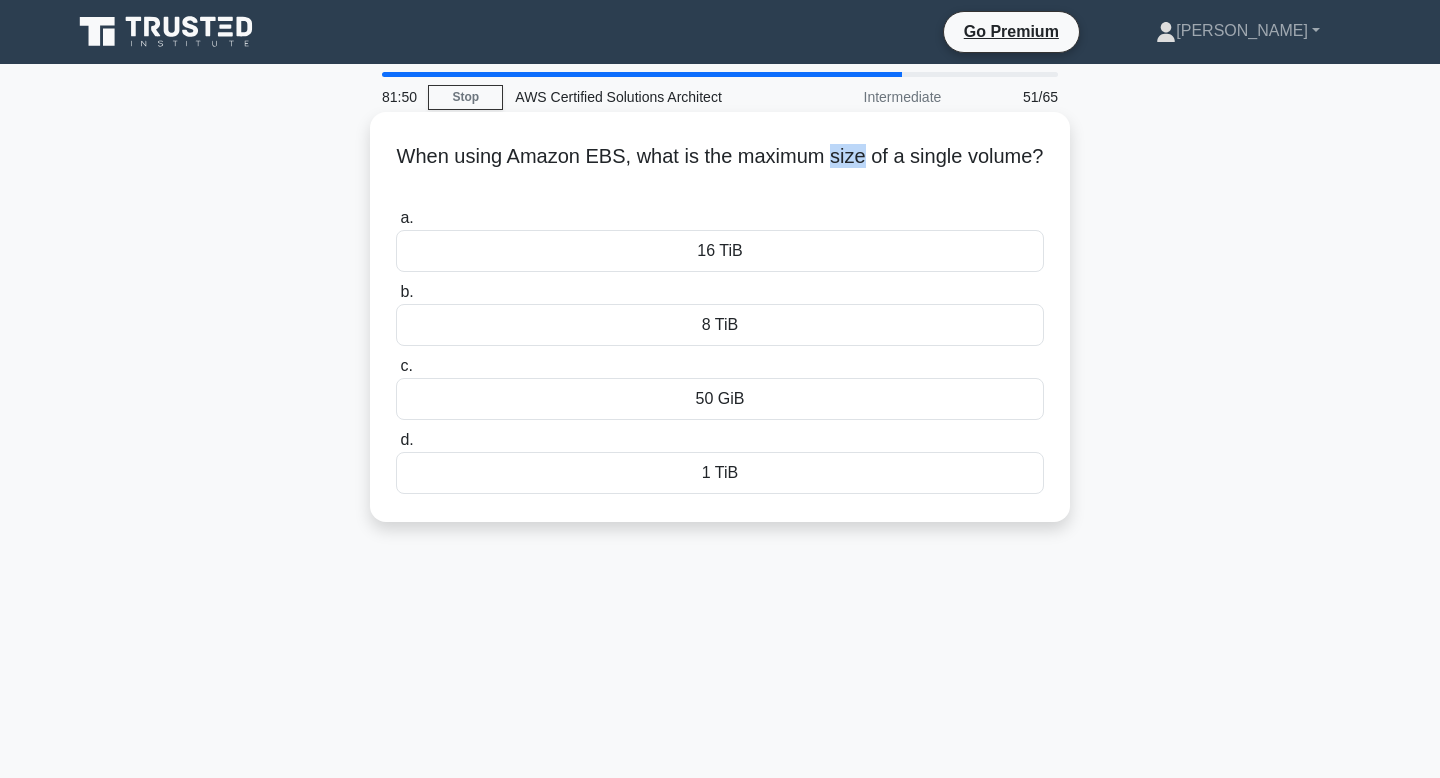 click on "When using Amazon EBS, what is the maximum size of a single volume?
.spinner_0XTQ{transform-origin:center;animation:spinner_y6GP .75s linear infinite}@keyframes spinner_y6GP{100%{transform:rotate(360deg)}}" at bounding box center [720, 169] 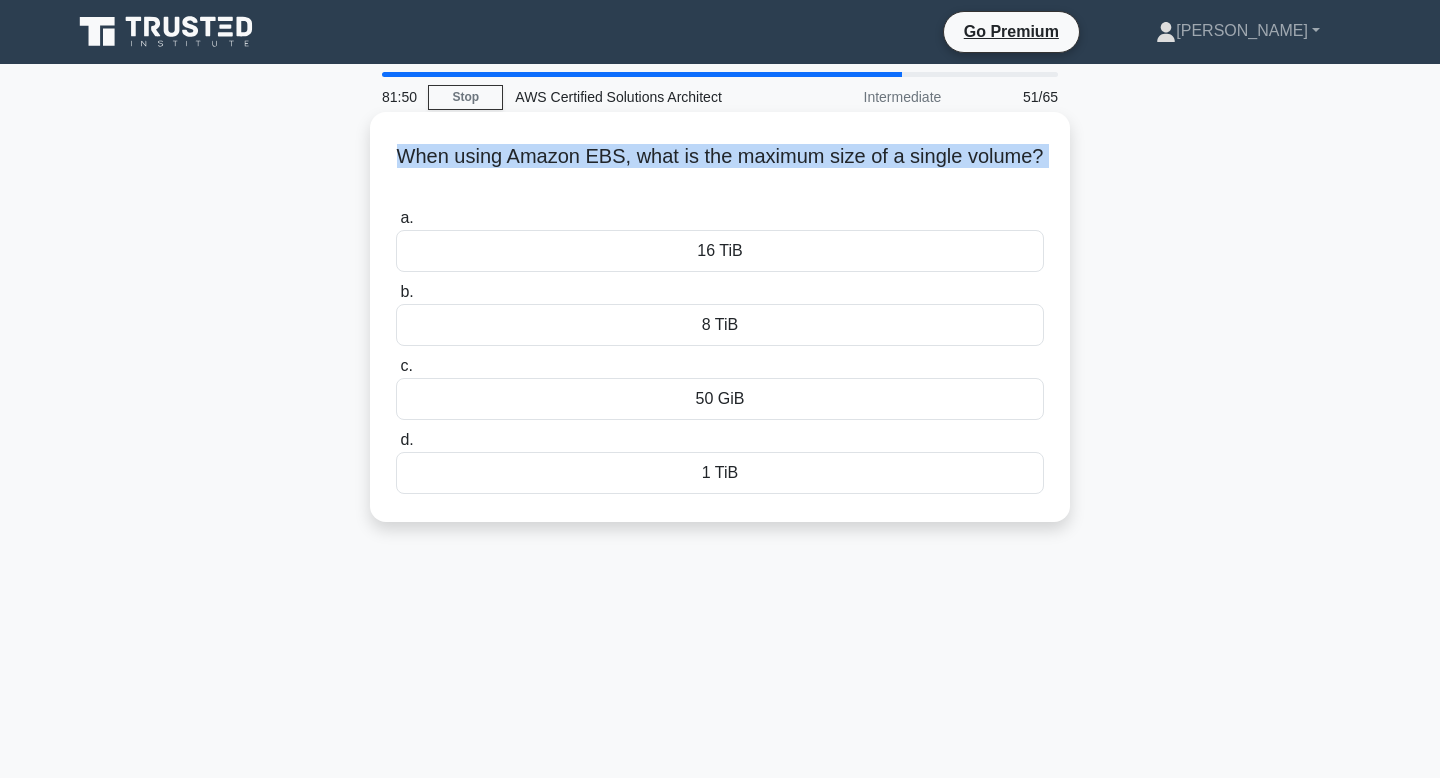 click on "When using Amazon EBS, what is the maximum size of a single volume?
.spinner_0XTQ{transform-origin:center;animation:spinner_y6GP .75s linear infinite}@keyframes spinner_y6GP{100%{transform:rotate(360deg)}}" at bounding box center [720, 169] 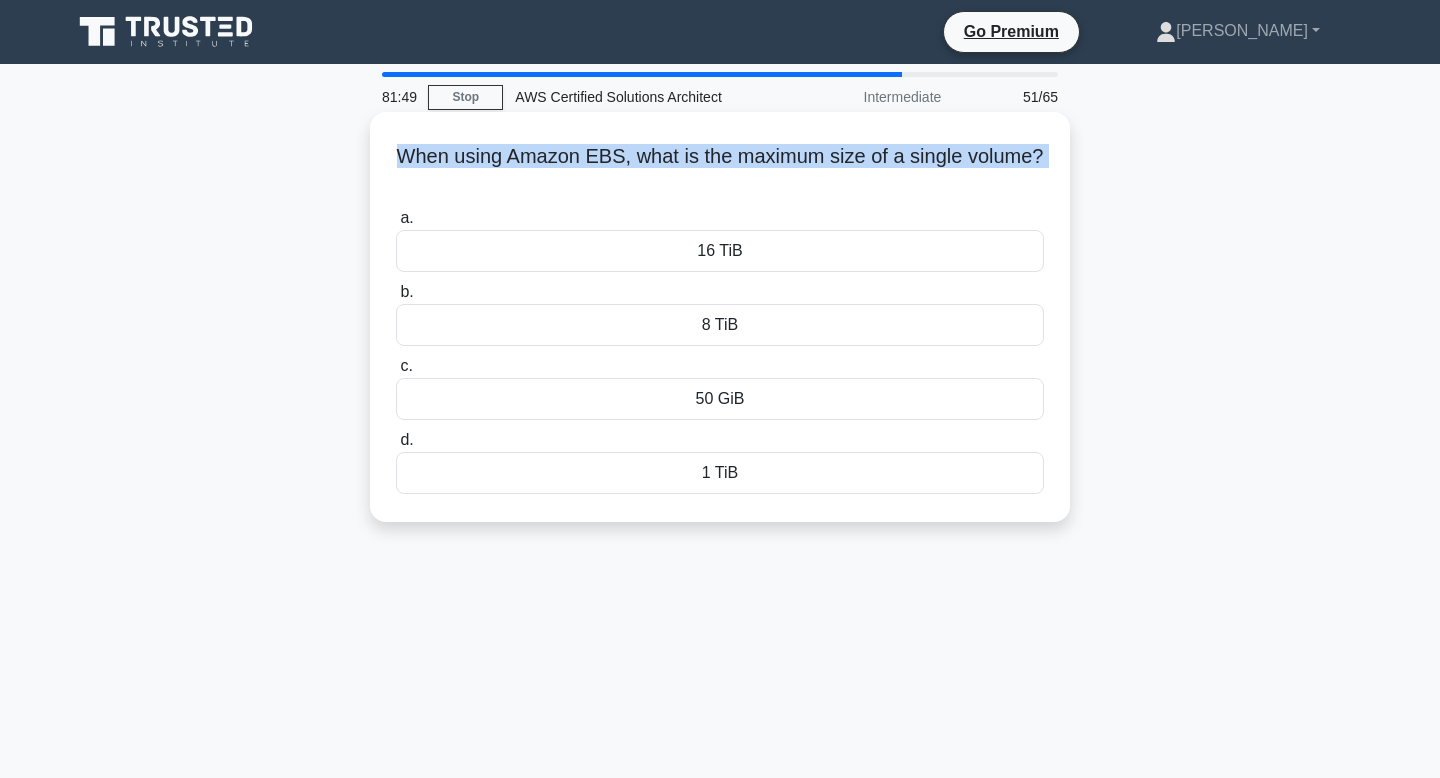 click on "When using Amazon EBS, what is the maximum size of a single volume?
.spinner_0XTQ{transform-origin:center;animation:spinner_y6GP .75s linear infinite}@keyframes spinner_y6GP{100%{transform:rotate(360deg)}}" at bounding box center (720, 169) 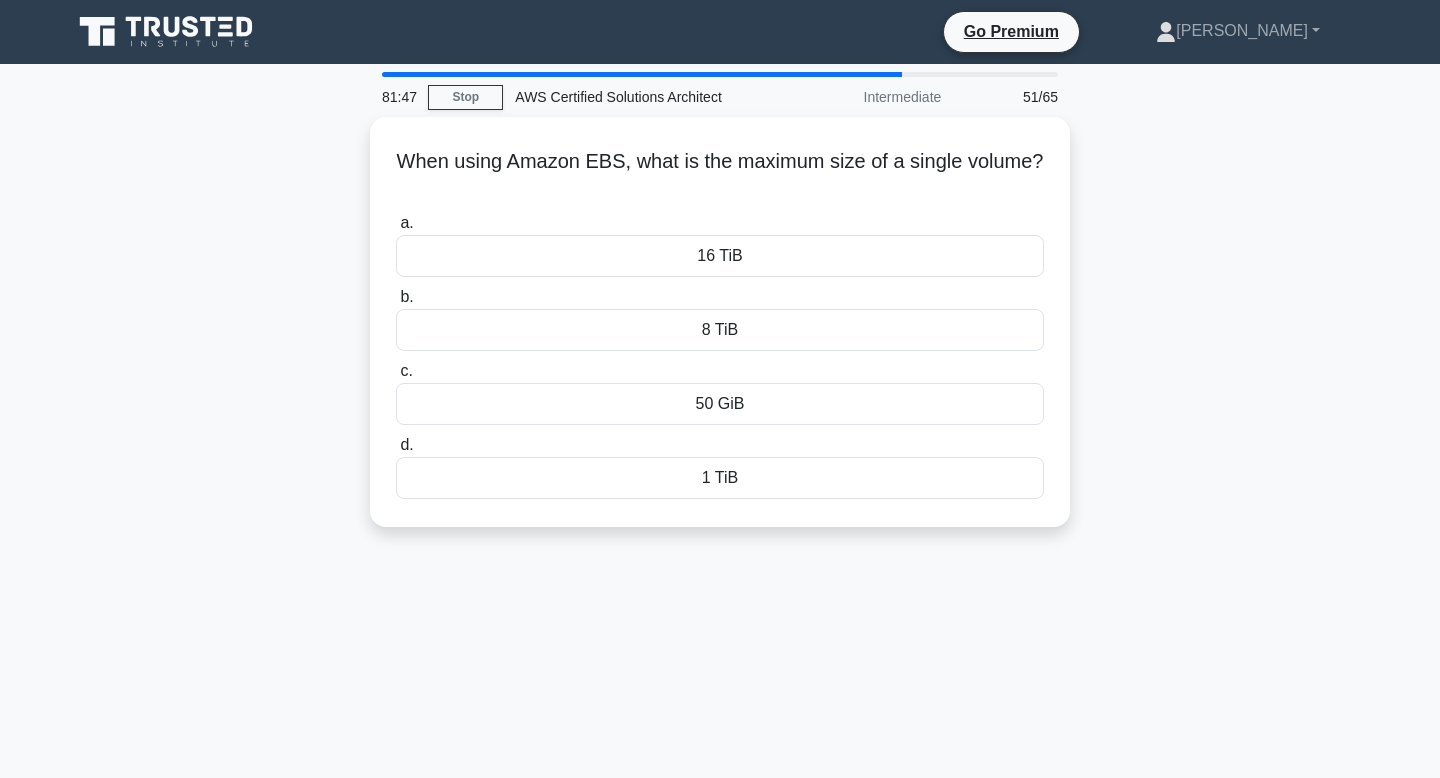 click on "When using Amazon EBS, what is the maximum size of a single volume?
.spinner_0XTQ{transform-origin:center;animation:spinner_y6GP .75s linear infinite}@keyframes spinner_y6GP{100%{transform:rotate(360deg)}}
a.
16 TiB
b. c. d." at bounding box center [720, 334] 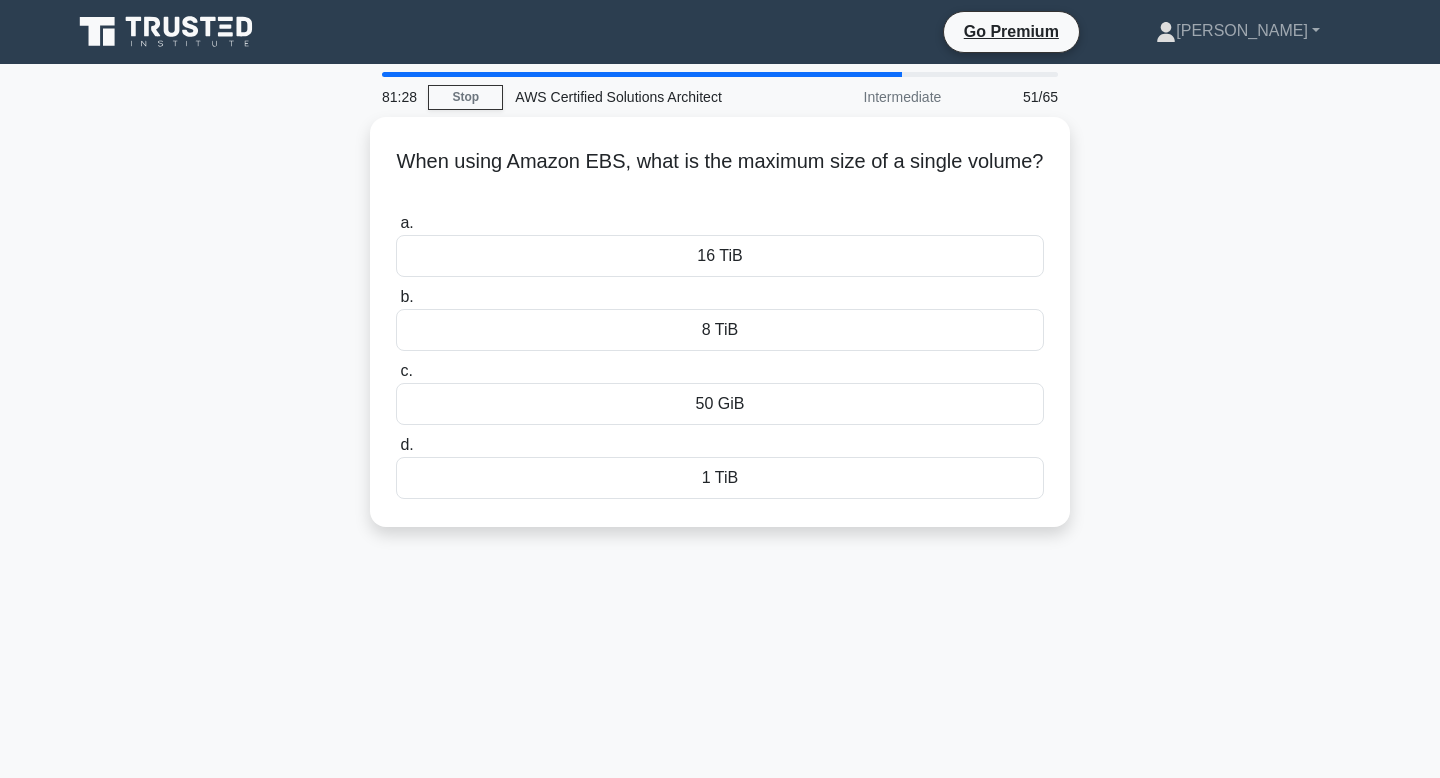 click on "81:28
Stop
AWS Certified Solutions Architect
Intermediate
51/65
When using Amazon EBS, what is the maximum size of a single volume?
.spinner_0XTQ{transform-origin:center;animation:spinner_y6GP .75s linear infinite}@keyframes spinner_y6GP{100%{transform:rotate(360deg)}}
a.
b. c. d." at bounding box center (720, 572) 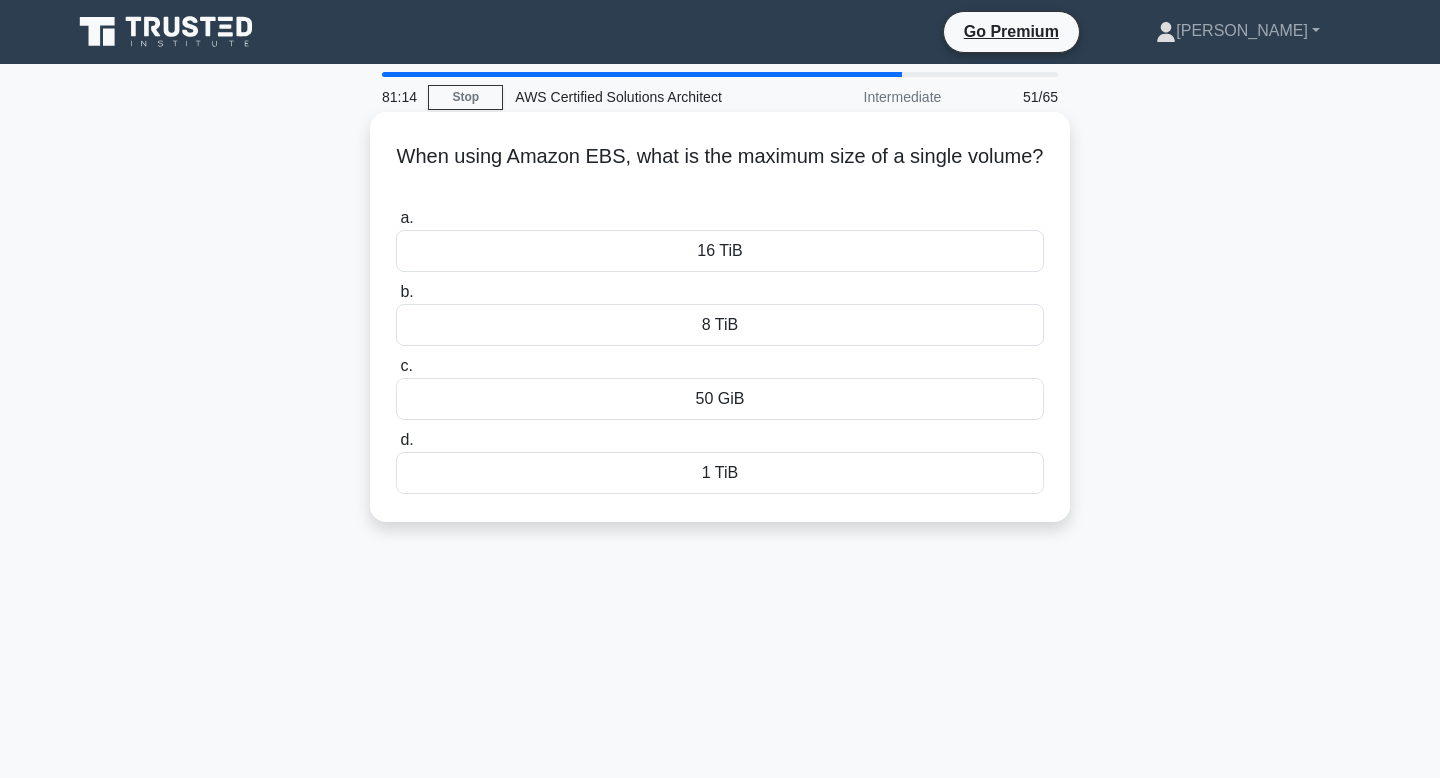 click on "When using Amazon EBS, what is the maximum size of a single volume?
.spinner_0XTQ{transform-origin:center;animation:spinner_y6GP .75s linear infinite}@keyframes spinner_y6GP{100%{transform:rotate(360deg)}}" at bounding box center (720, 169) 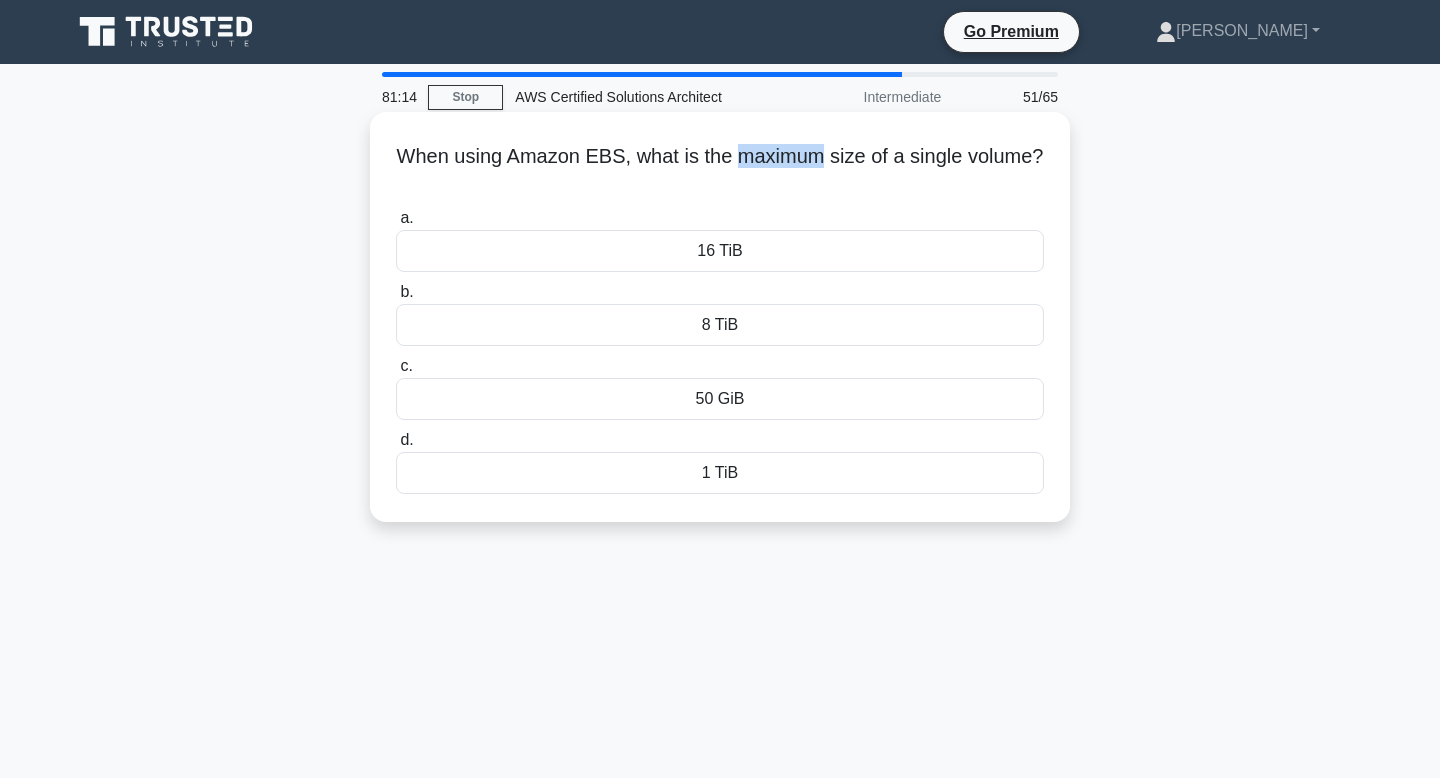 click on "When using Amazon EBS, what is the maximum size of a single volume?
.spinner_0XTQ{transform-origin:center;animation:spinner_y6GP .75s linear infinite}@keyframes spinner_y6GP{100%{transform:rotate(360deg)}}" at bounding box center [720, 169] 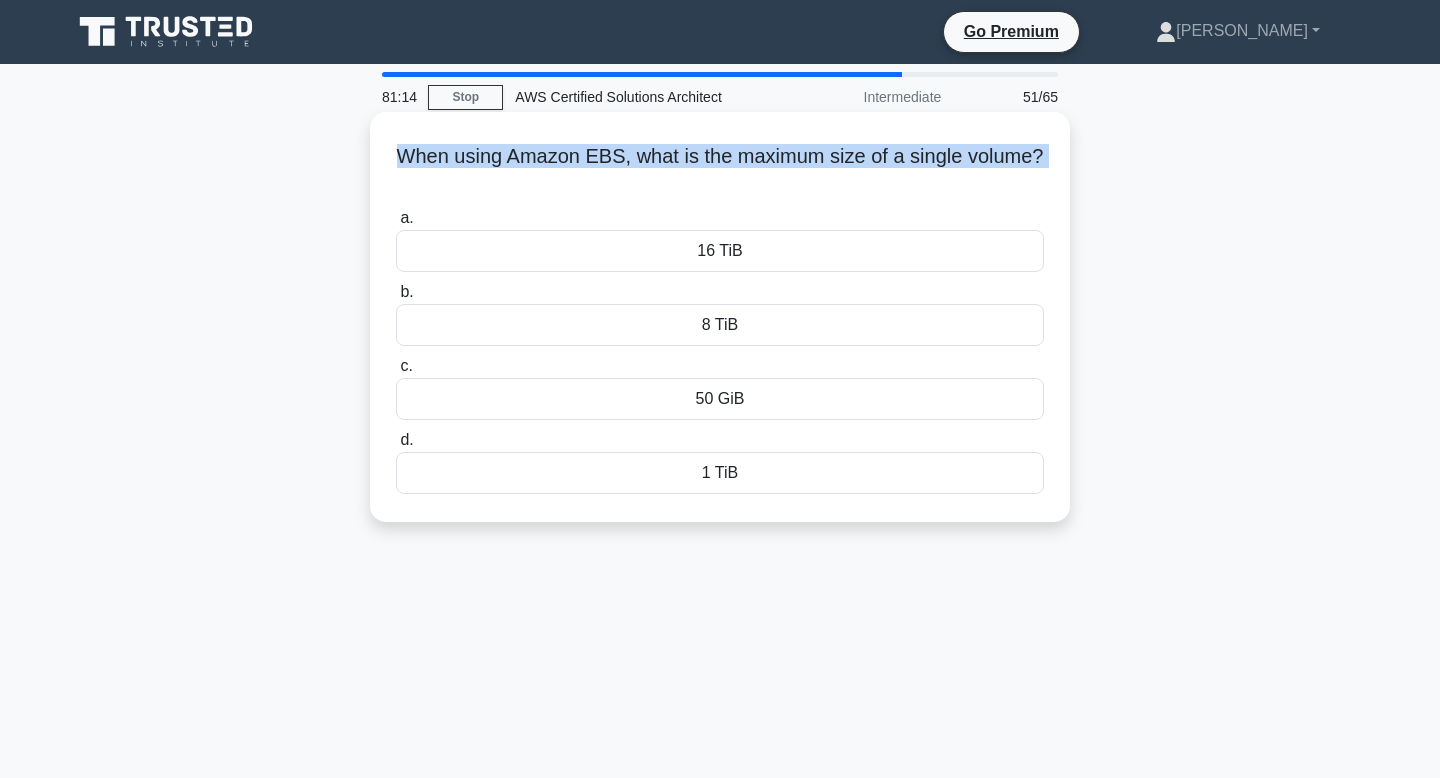 click on "When using Amazon EBS, what is the maximum size of a single volume?
.spinner_0XTQ{transform-origin:center;animation:spinner_y6GP .75s linear infinite}@keyframes spinner_y6GP{100%{transform:rotate(360deg)}}" at bounding box center (720, 169) 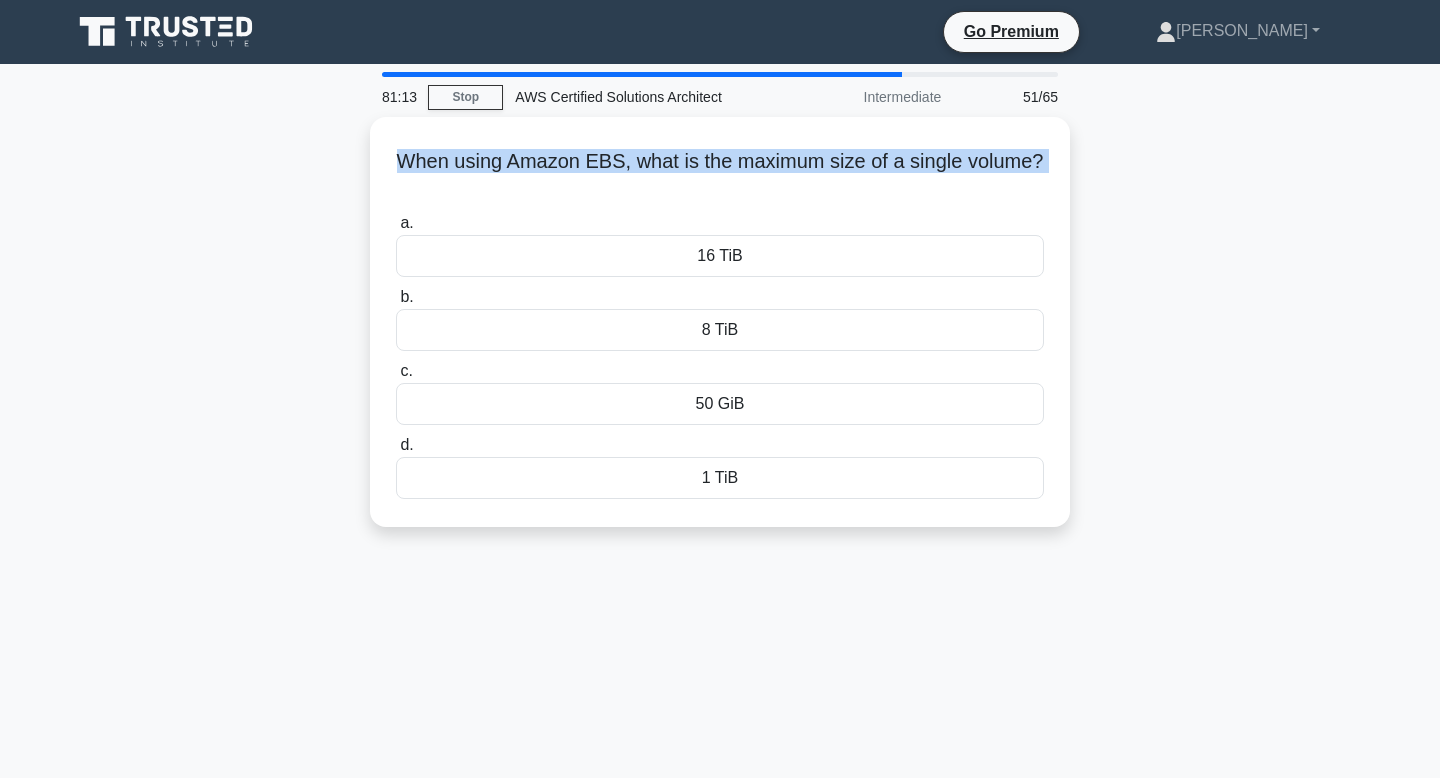 click at bounding box center (728, 116) 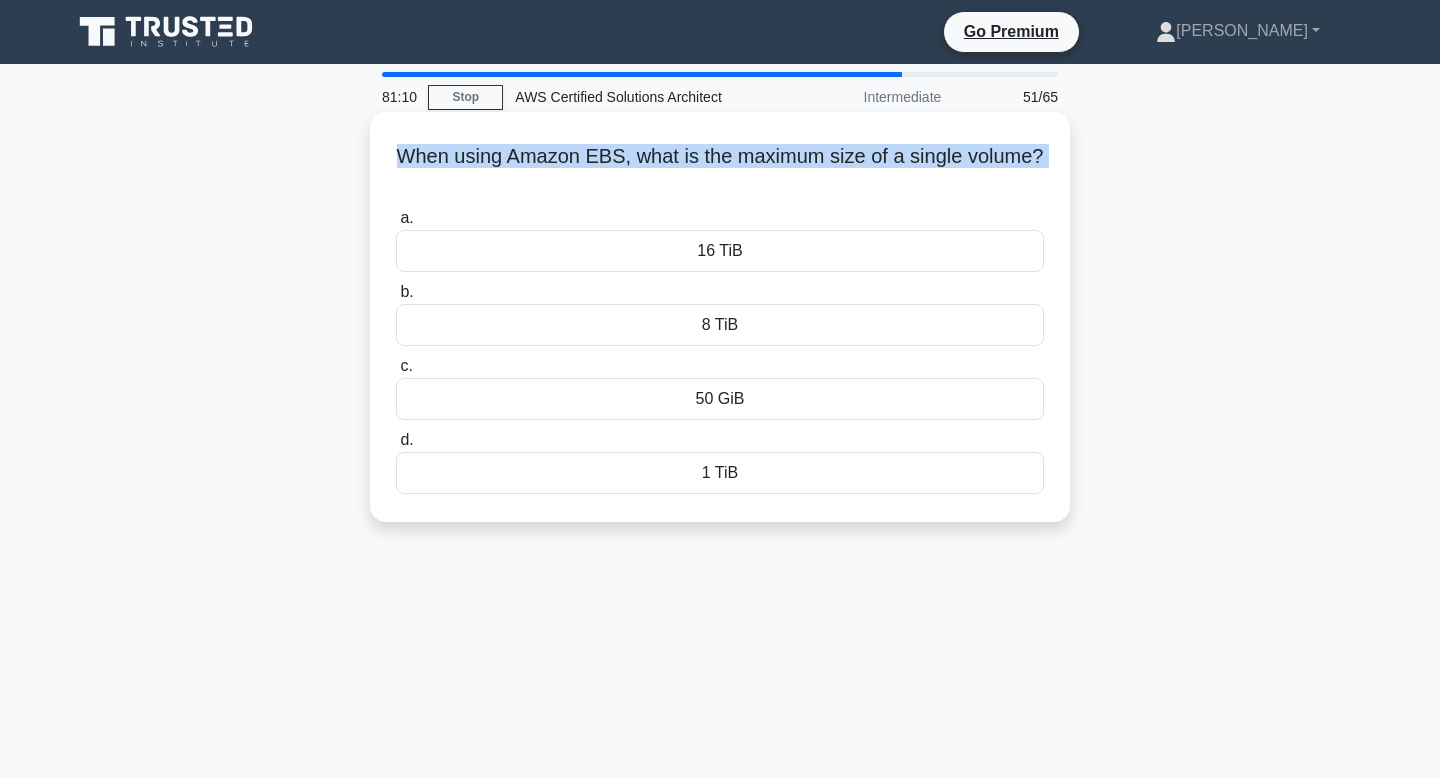 click on "When using Amazon EBS, what is the maximum size of a single volume?
.spinner_0XTQ{transform-origin:center;animation:spinner_y6GP .75s linear infinite}@keyframes spinner_y6GP{100%{transform:rotate(360deg)}}" at bounding box center (720, 169) 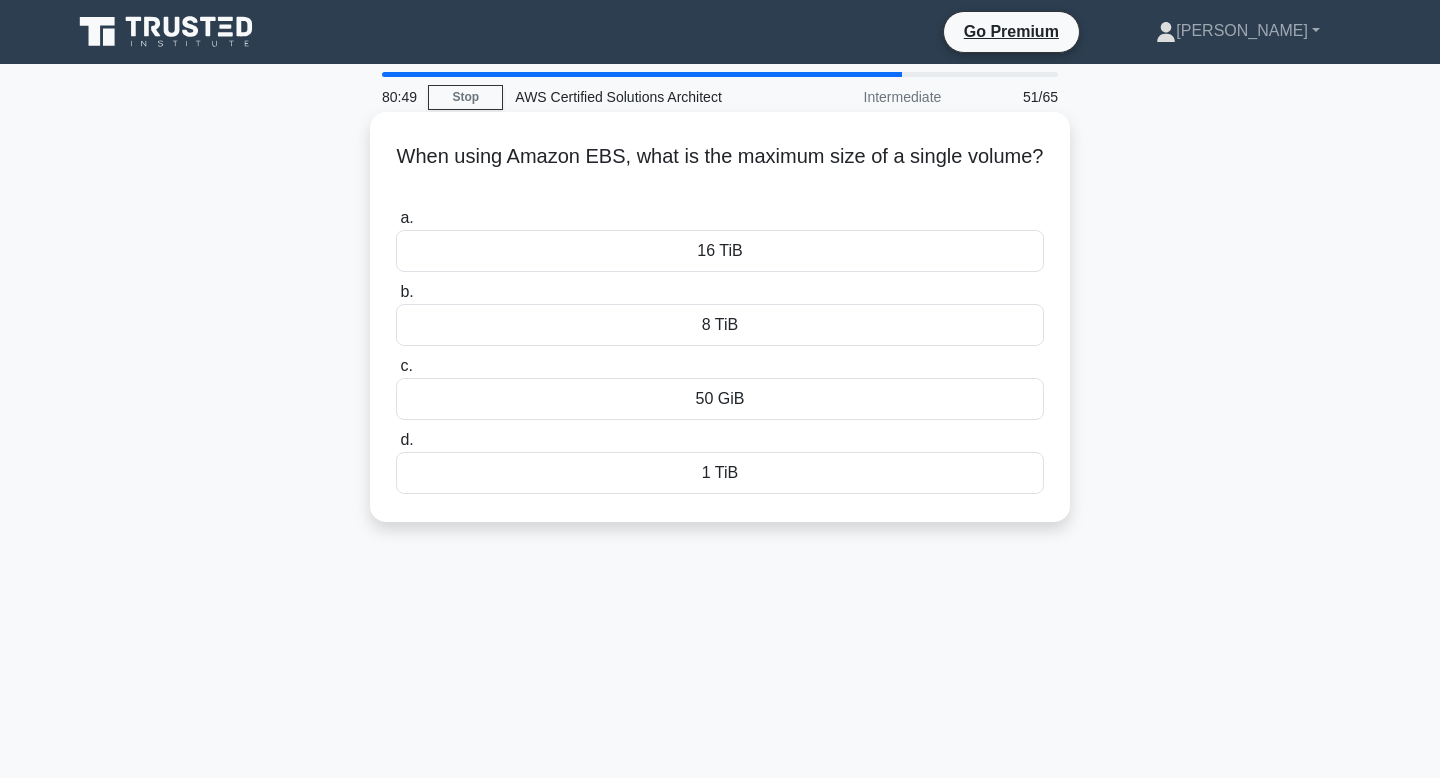 click on "16 TiB" at bounding box center [720, 251] 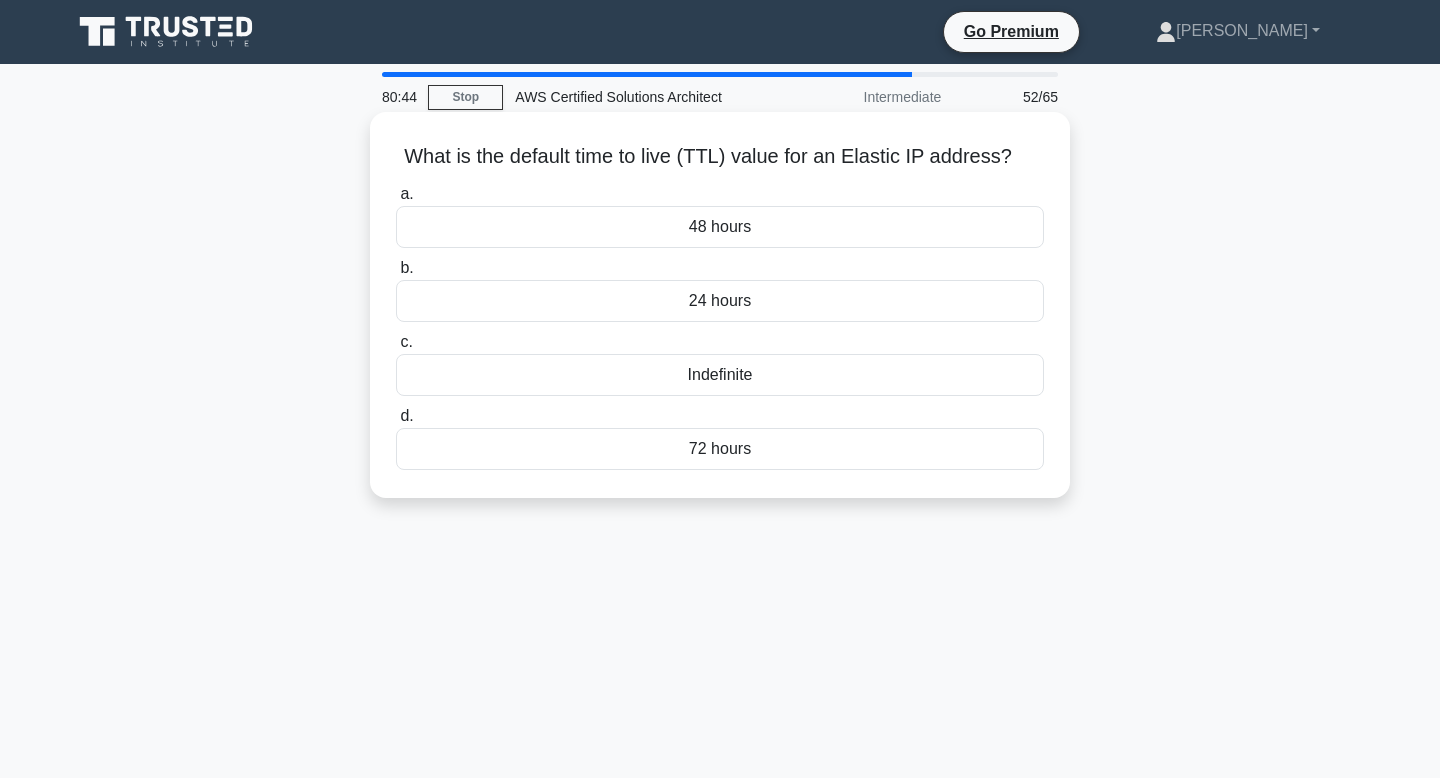 click on "What is the default time to live (TTL) value for an Elastic IP address?
.spinner_0XTQ{transform-origin:center;animation:spinner_y6GP .75s linear infinite}@keyframes spinner_y6GP{100%{transform:rotate(360deg)}}" at bounding box center (720, 157) 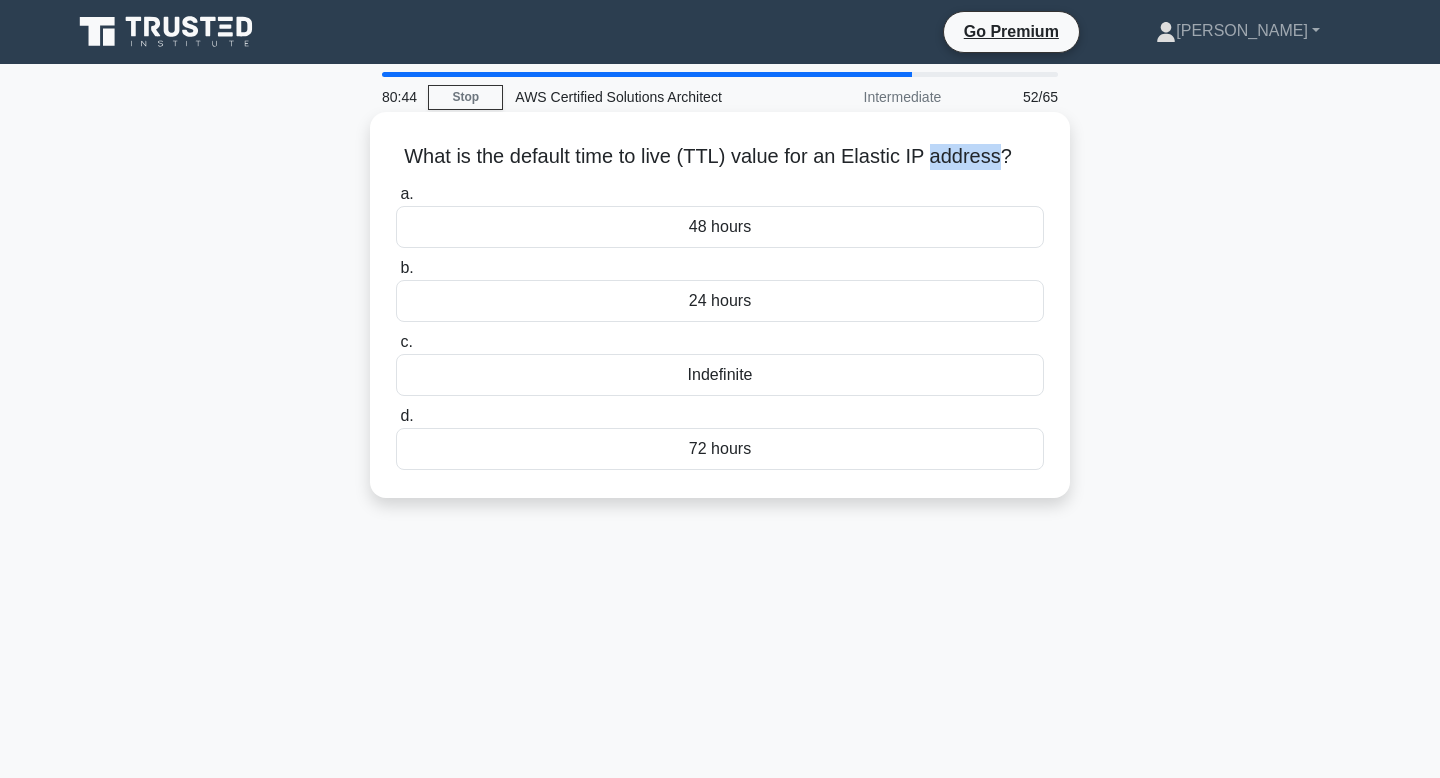 click on "What is the default time to live (TTL) value for an Elastic IP address?
.spinner_0XTQ{transform-origin:center;animation:spinner_y6GP .75s linear infinite}@keyframes spinner_y6GP{100%{transform:rotate(360deg)}}" at bounding box center [720, 157] 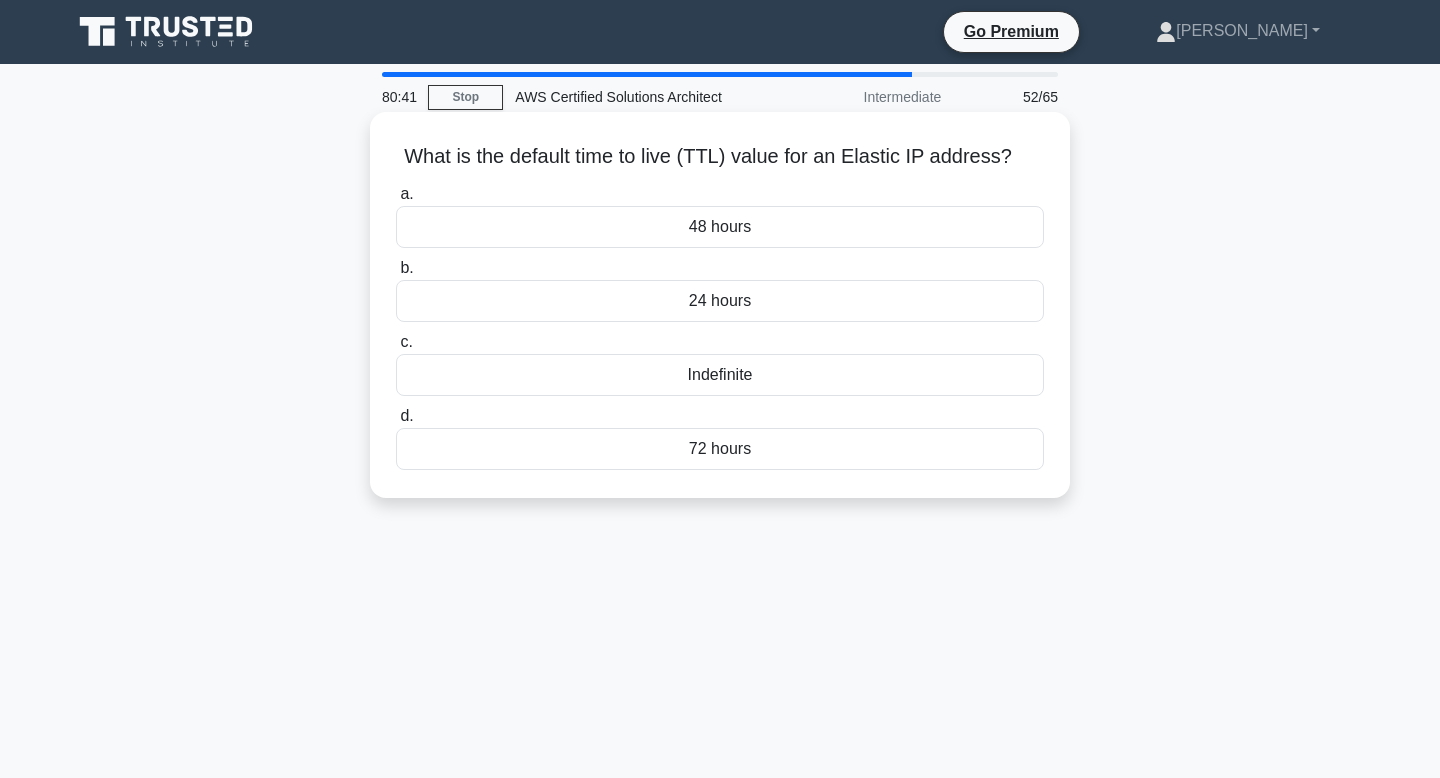 click on "Indefinite" at bounding box center [720, 375] 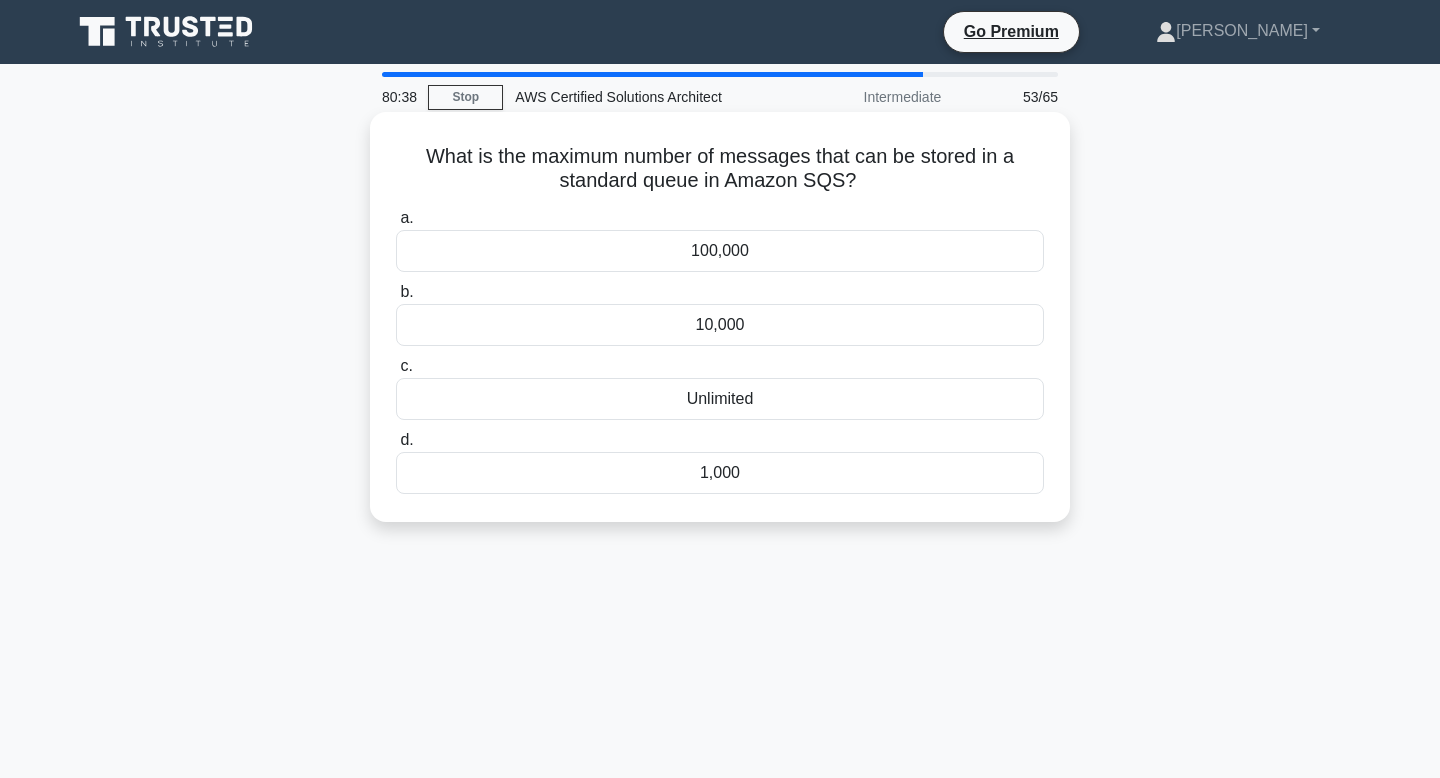click on "What is the maximum number of messages that can be stored in a standard queue in Amazon SQS?
.spinner_0XTQ{transform-origin:center;animation:spinner_y6GP .75s linear infinite}@keyframes spinner_y6GP{100%{transform:rotate(360deg)}}" at bounding box center [720, 169] 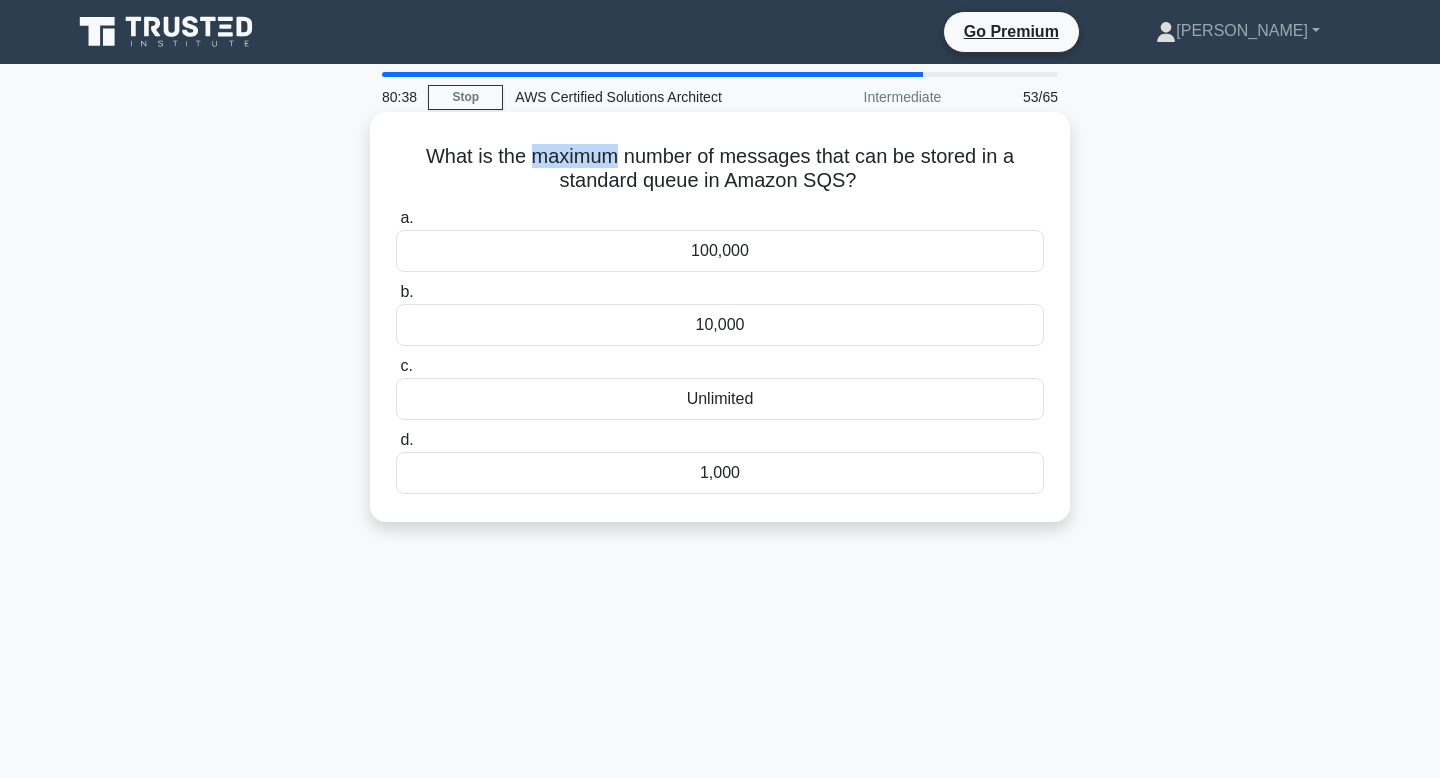 click on "What is the maximum number of messages that can be stored in a standard queue in Amazon SQS?
.spinner_0XTQ{transform-origin:center;animation:spinner_y6GP .75s linear infinite}@keyframes spinner_y6GP{100%{transform:rotate(360deg)}}" at bounding box center [720, 169] 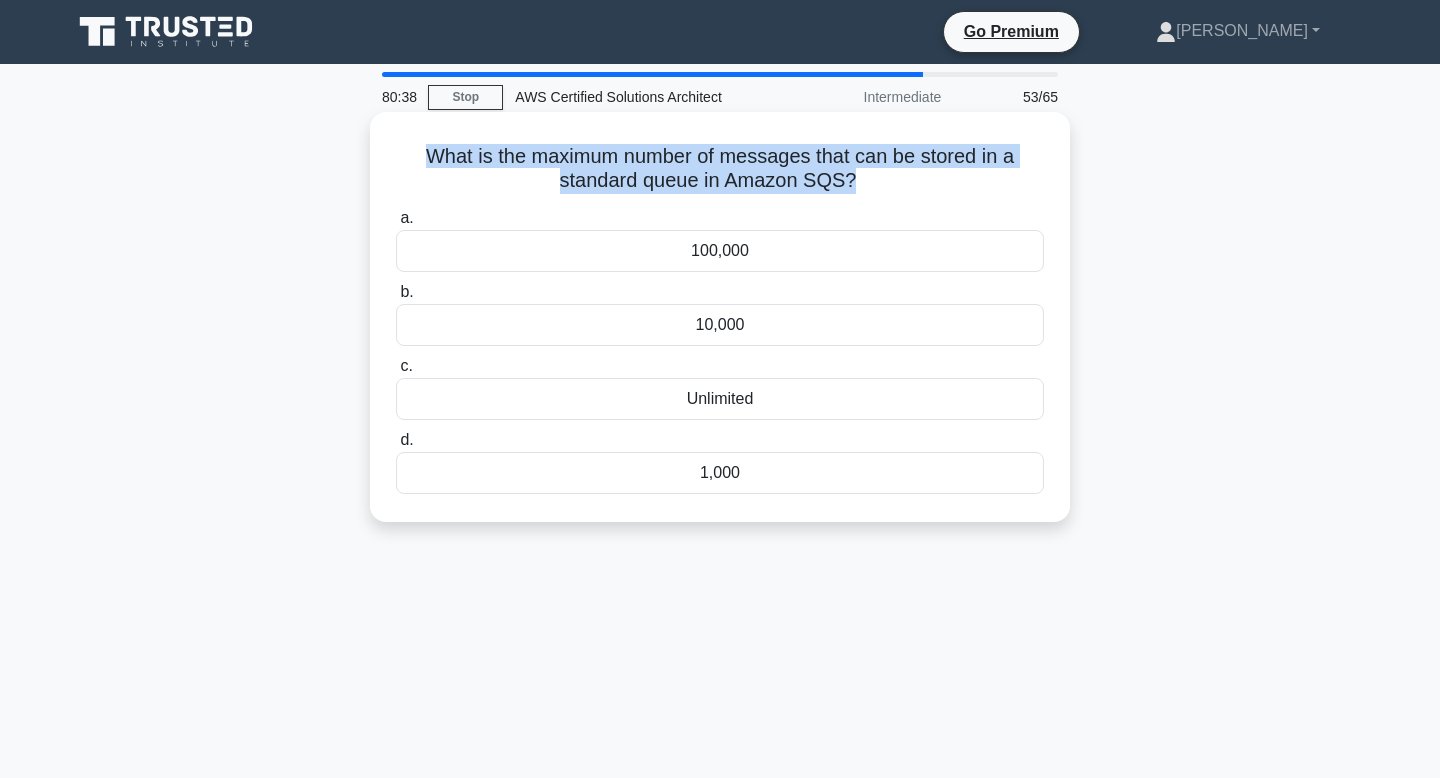 click on "What is the maximum number of messages that can be stored in a standard queue in Amazon SQS?
.spinner_0XTQ{transform-origin:center;animation:spinner_y6GP .75s linear infinite}@keyframes spinner_y6GP{100%{transform:rotate(360deg)}}" at bounding box center (720, 169) 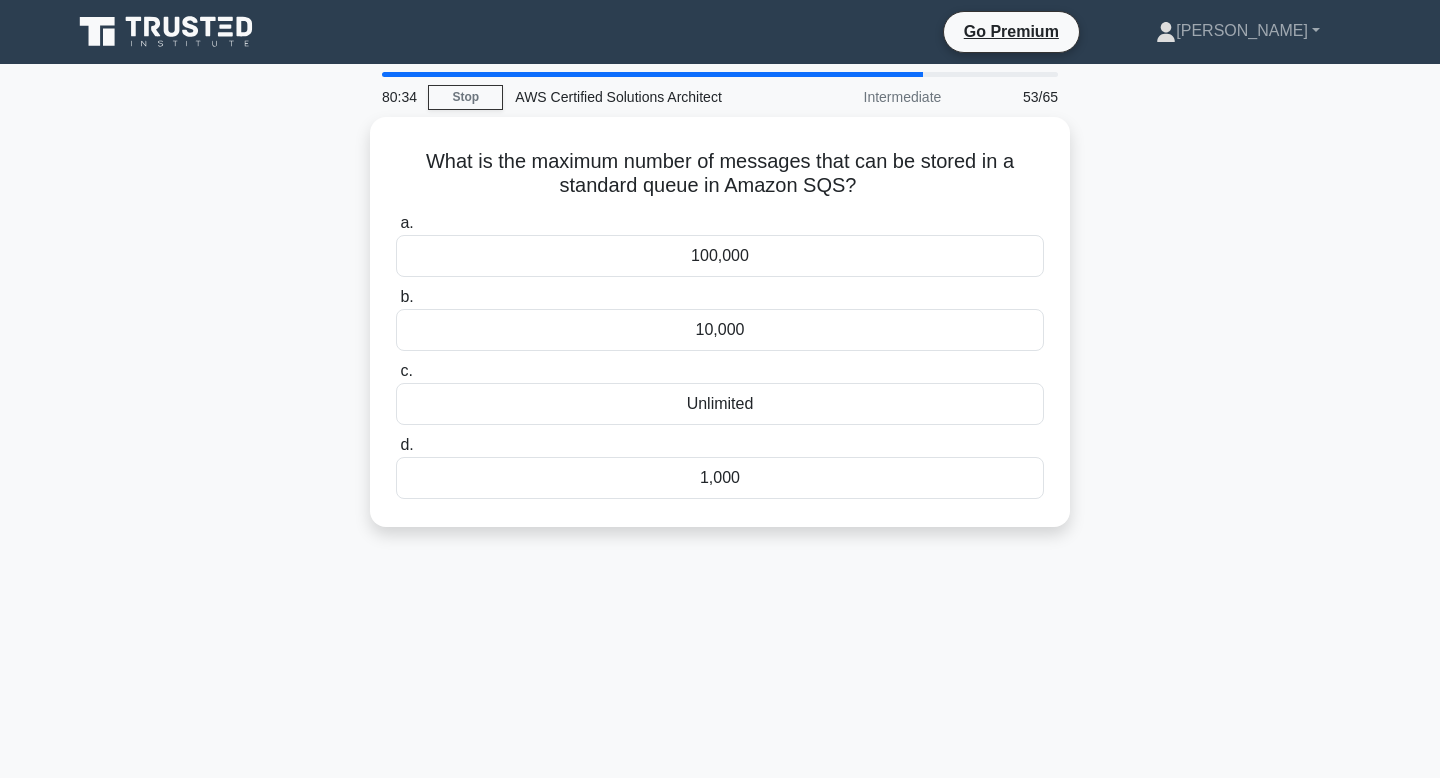 click on "80:34
Stop
AWS Certified Solutions Architect
Intermediate
53/65
What is the maximum number of messages that can be stored in a standard queue in Amazon SQS?
.spinner_0XTQ{transform-origin:center;animation:spinner_y6GP .75s linear infinite}@keyframes spinner_y6GP{100%{transform:rotate(360deg)}}
a.
b. c. d." at bounding box center [720, 572] 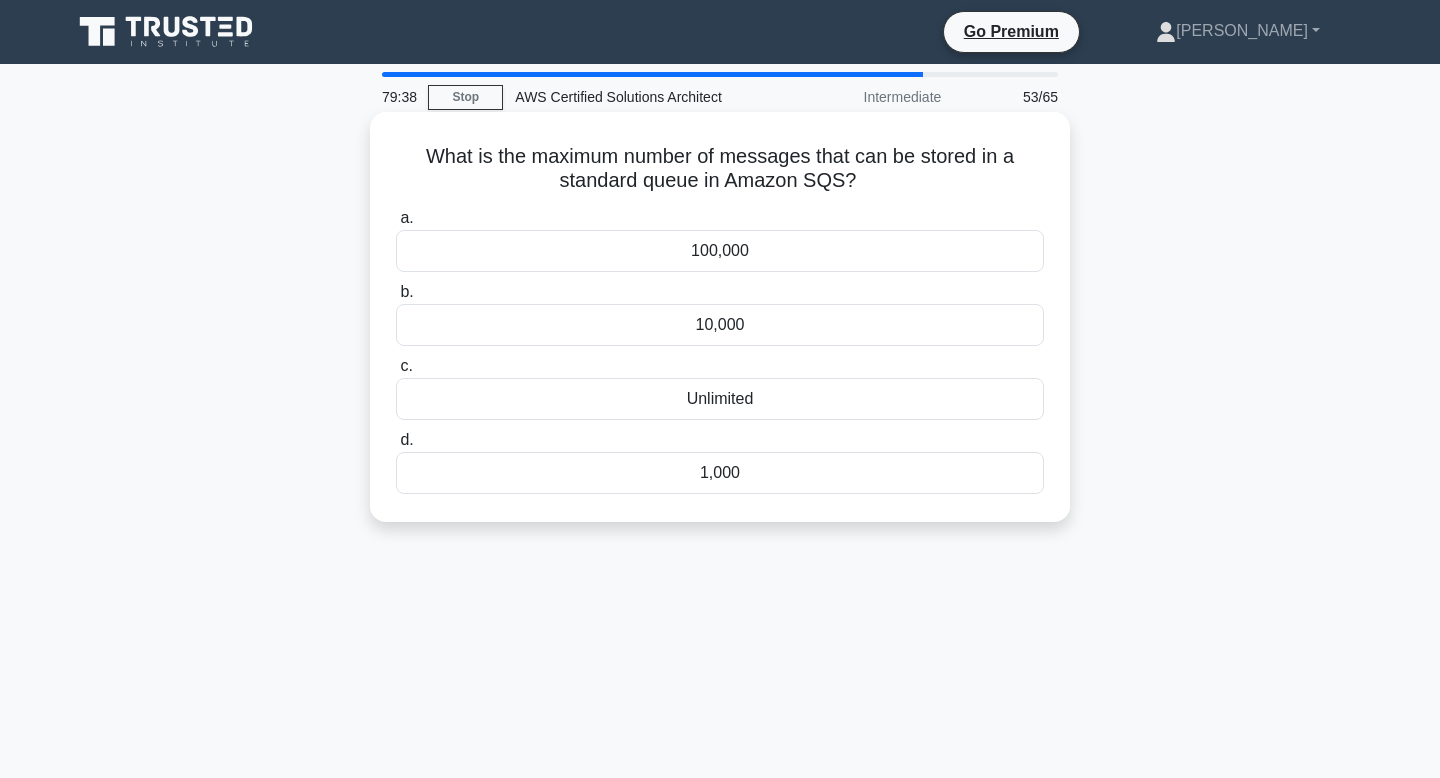click on "100,000" at bounding box center [720, 251] 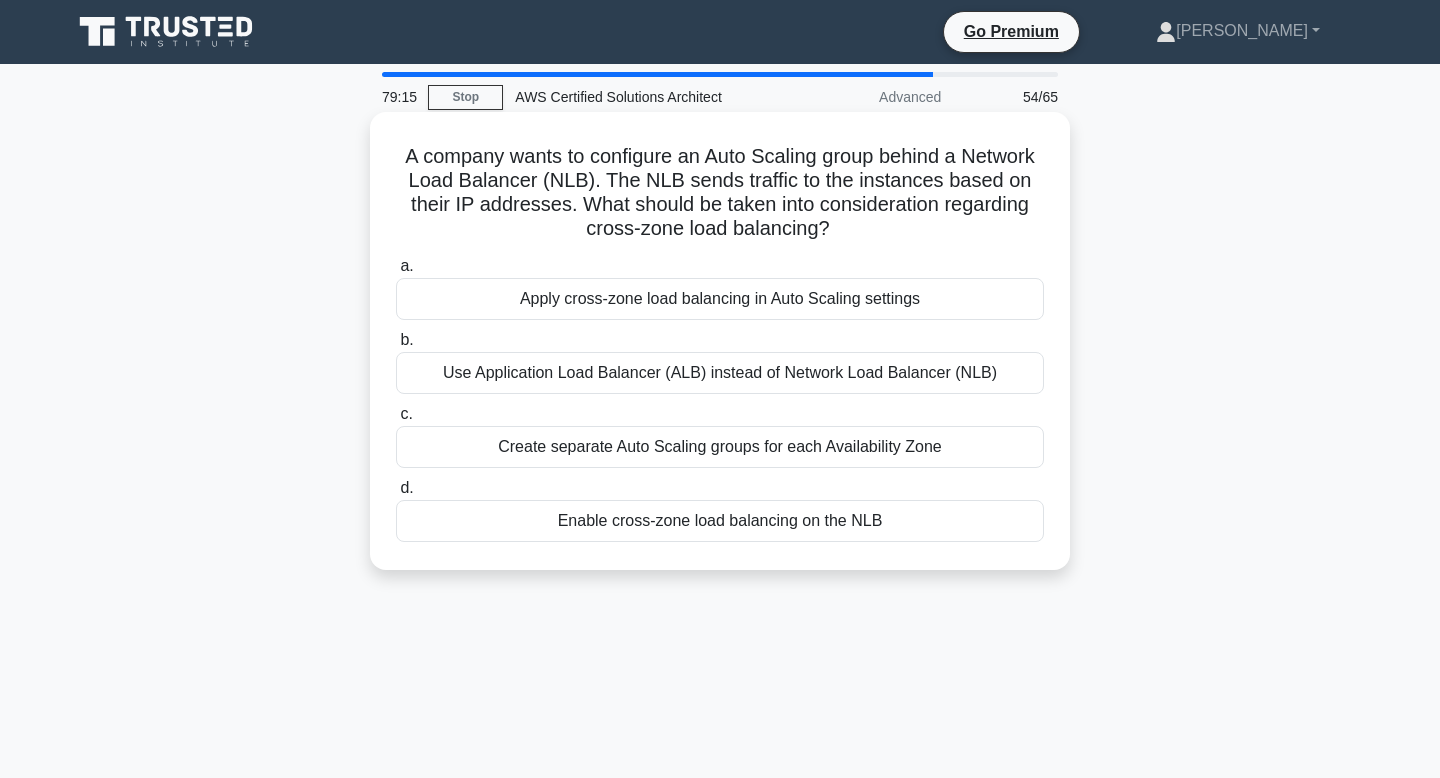drag, startPoint x: 831, startPoint y: 224, endPoint x: 407, endPoint y: 161, distance: 428.65488 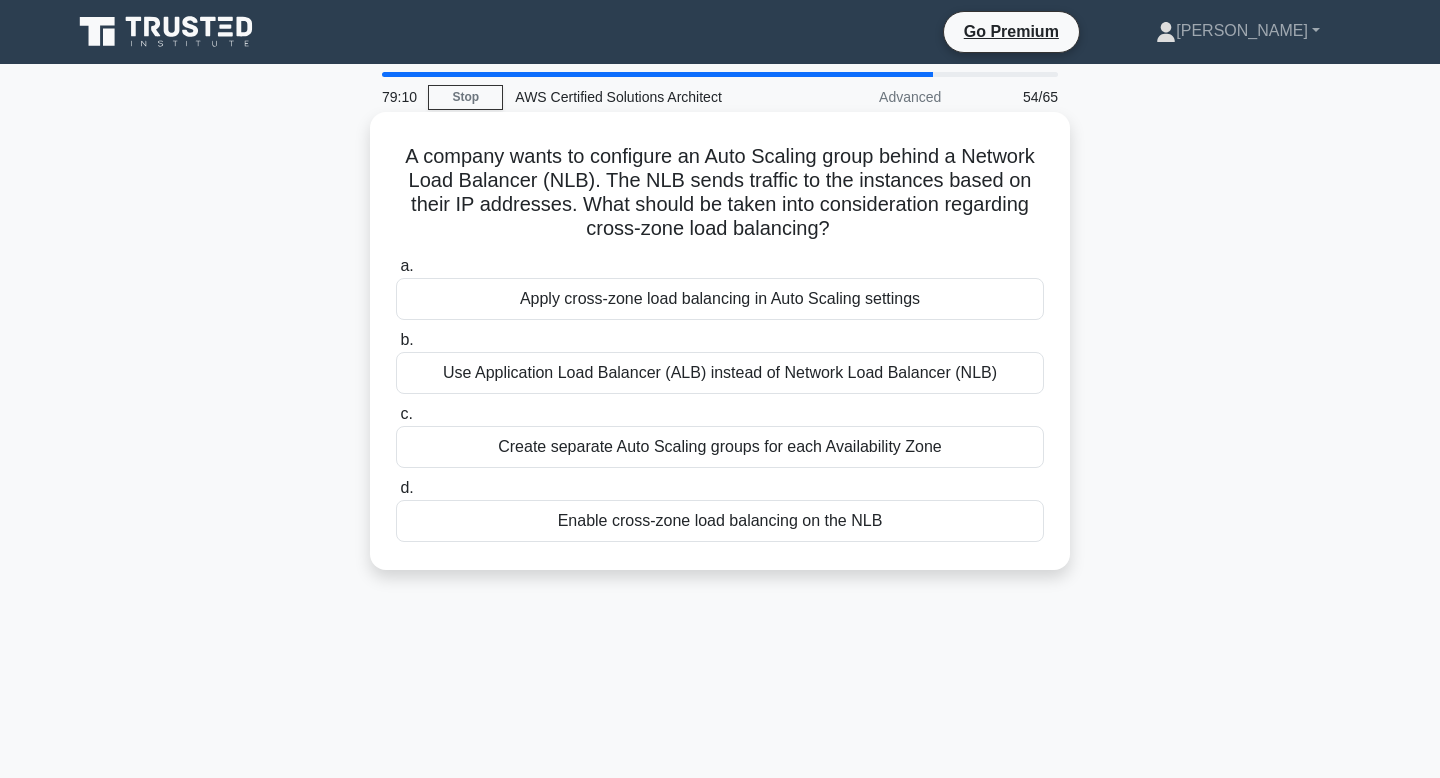 click on "A company wants to configure an Auto Scaling group behind a Network Load Balancer (NLB). The NLB sends traffic to the instances based on their IP addresses. What should be taken into consideration regarding cross-zone load balancing?
.spinner_0XTQ{transform-origin:center;animation:spinner_y6GP .75s linear infinite}@keyframes spinner_y6GP{100%{transform:rotate(360deg)}}" at bounding box center [720, 193] 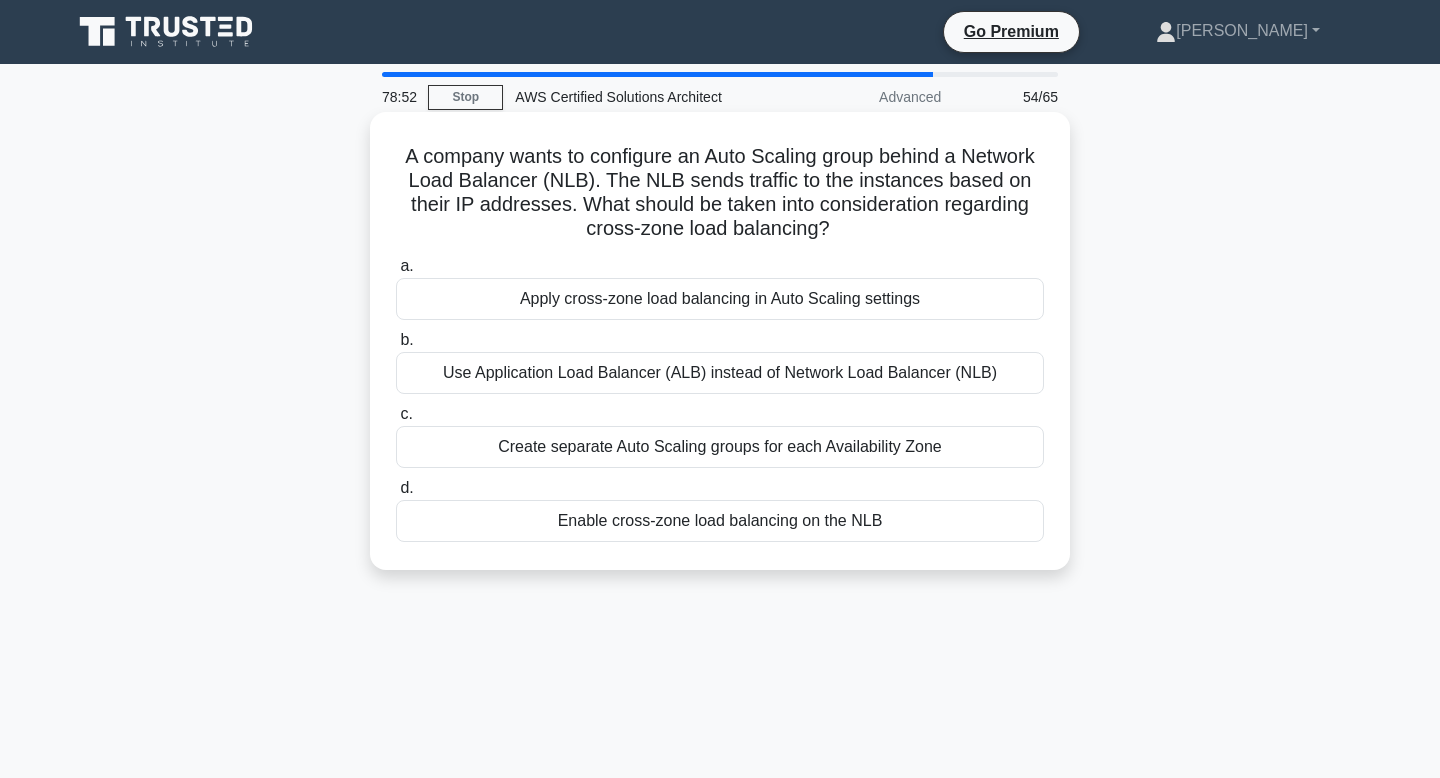 scroll, scrollTop: 15, scrollLeft: 0, axis: vertical 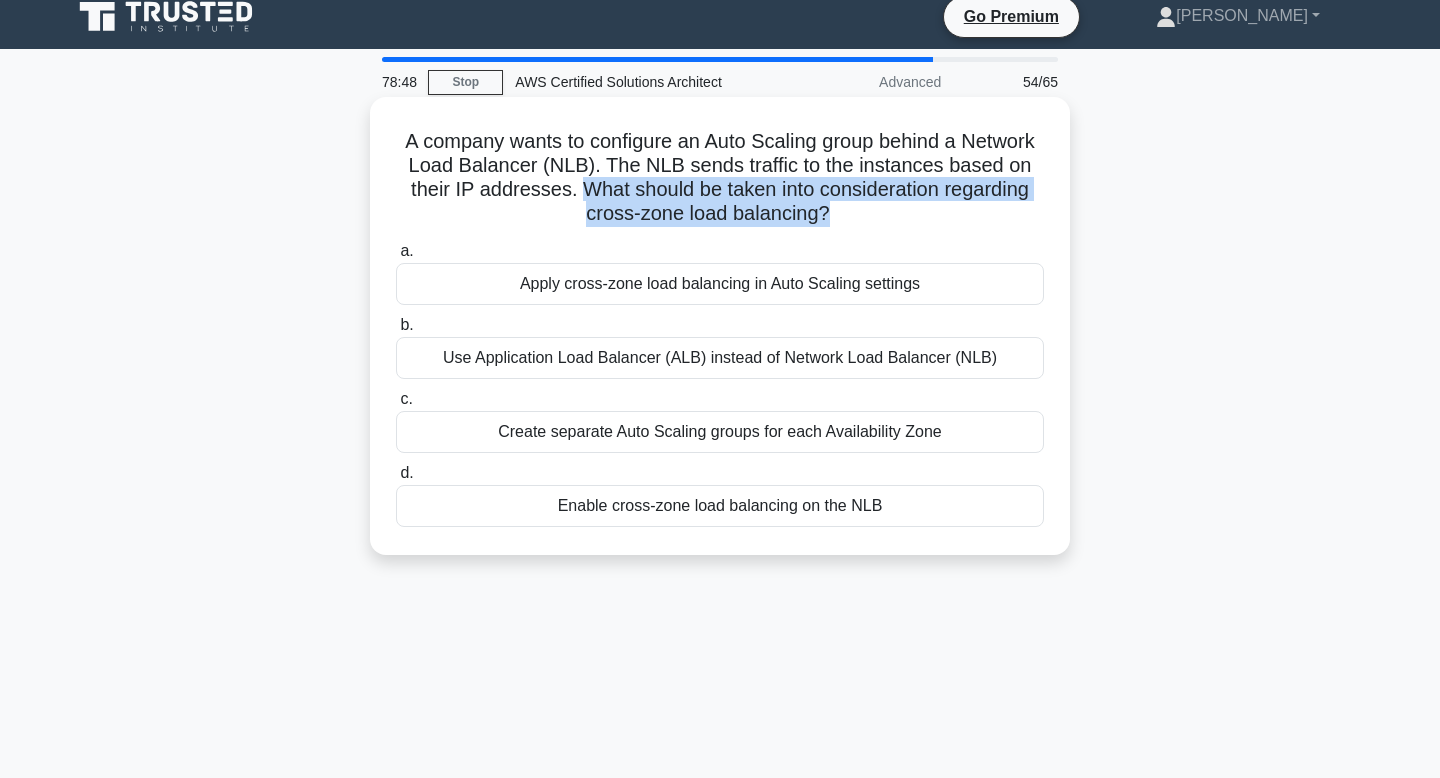 drag, startPoint x: 821, startPoint y: 216, endPoint x: 583, endPoint y: 196, distance: 238.83885 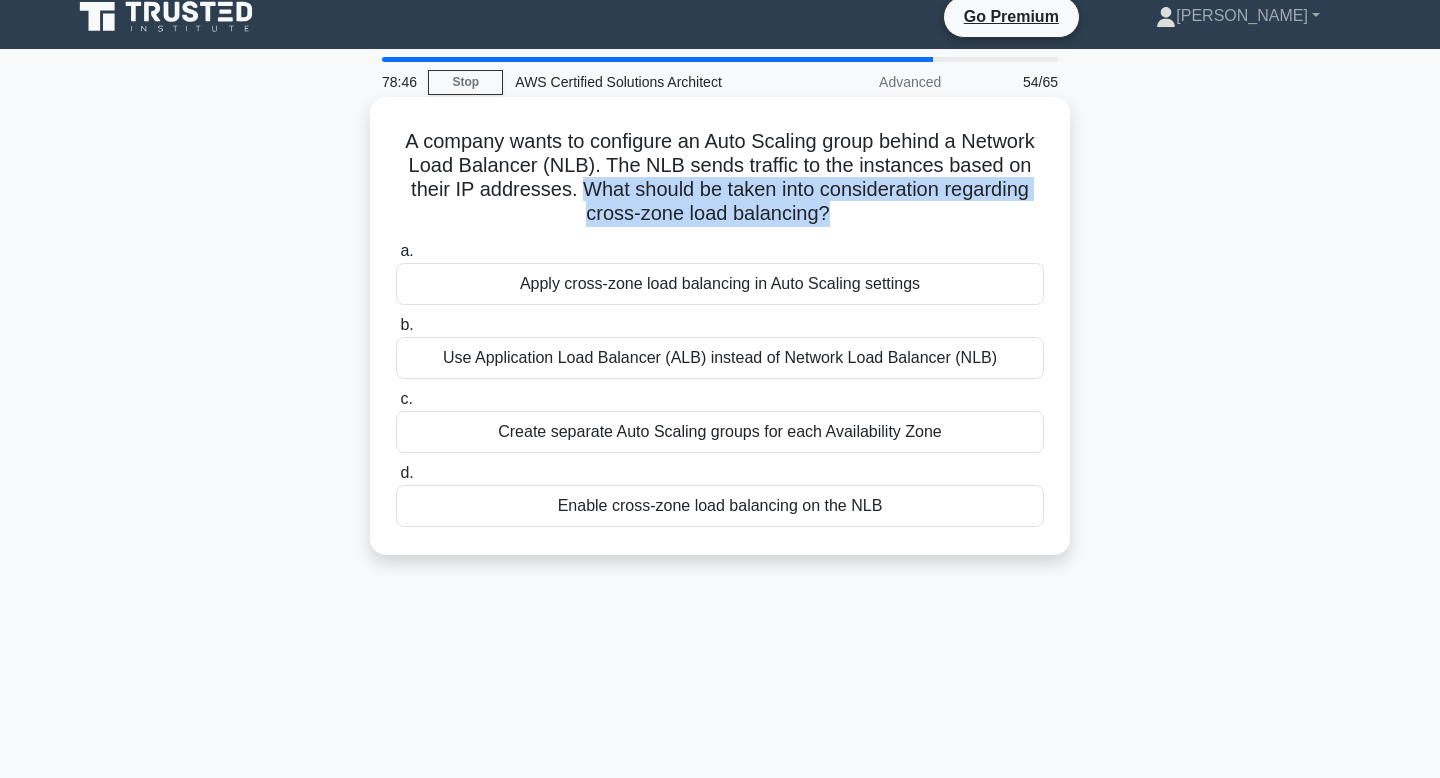 click on "A company wants to configure an Auto Scaling group behind a Network Load Balancer (NLB). The NLB sends traffic to the instances based on their IP addresses. What should be taken into consideration regarding cross-zone load balancing?
.spinner_0XTQ{transform-origin:center;animation:spinner_y6GP .75s linear infinite}@keyframes spinner_y6GP{100%{transform:rotate(360deg)}}" at bounding box center [720, 178] 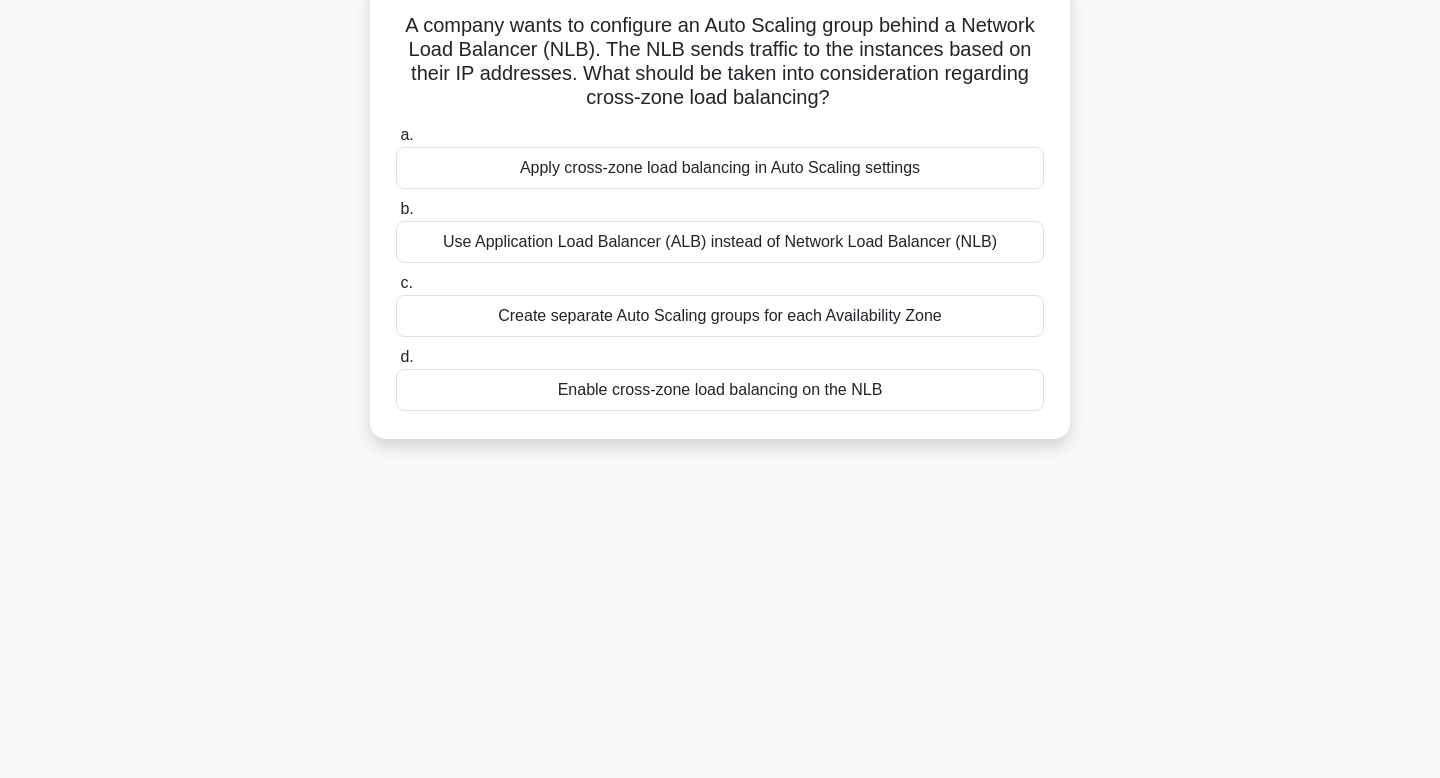 scroll, scrollTop: 0, scrollLeft: 0, axis: both 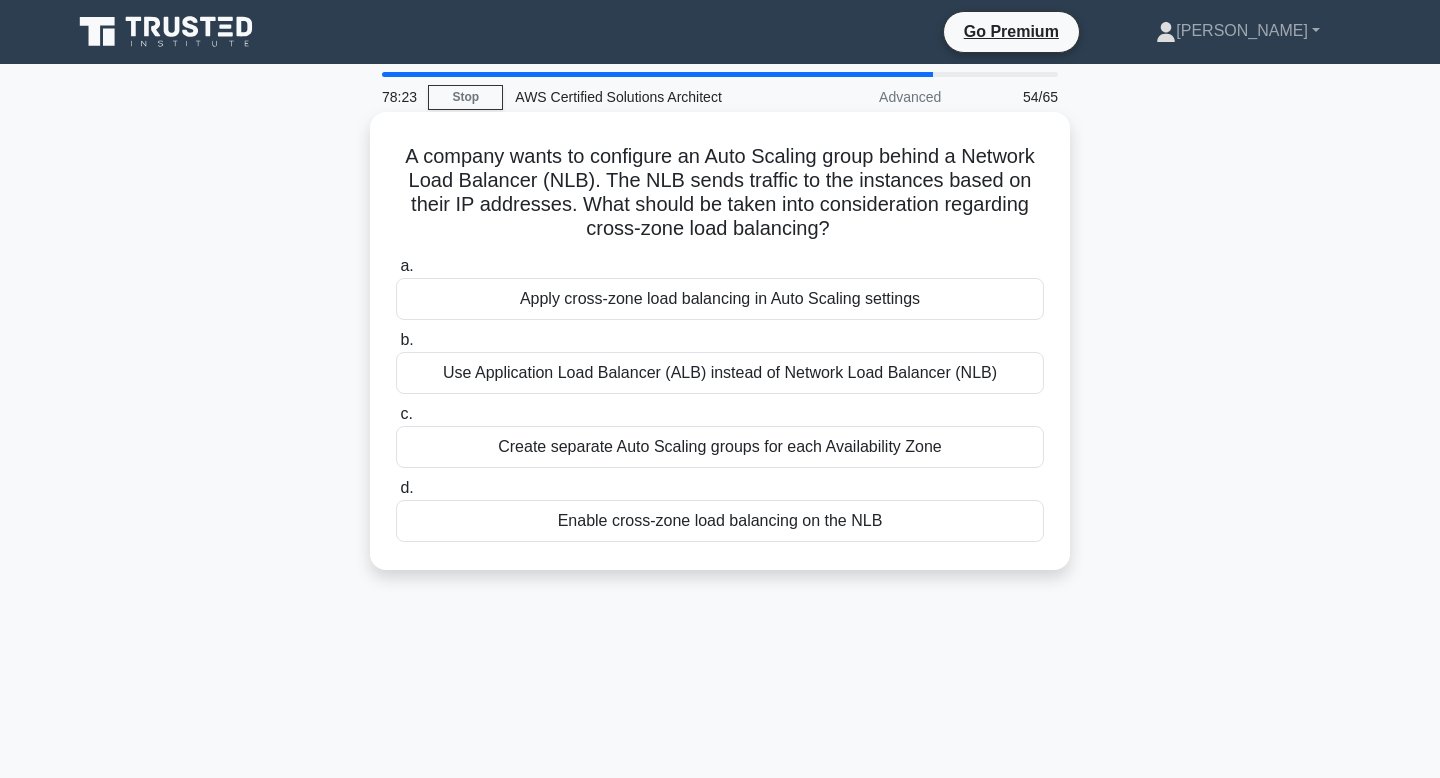 click on "Enable cross-zone load balancing on the NLB" at bounding box center (720, 521) 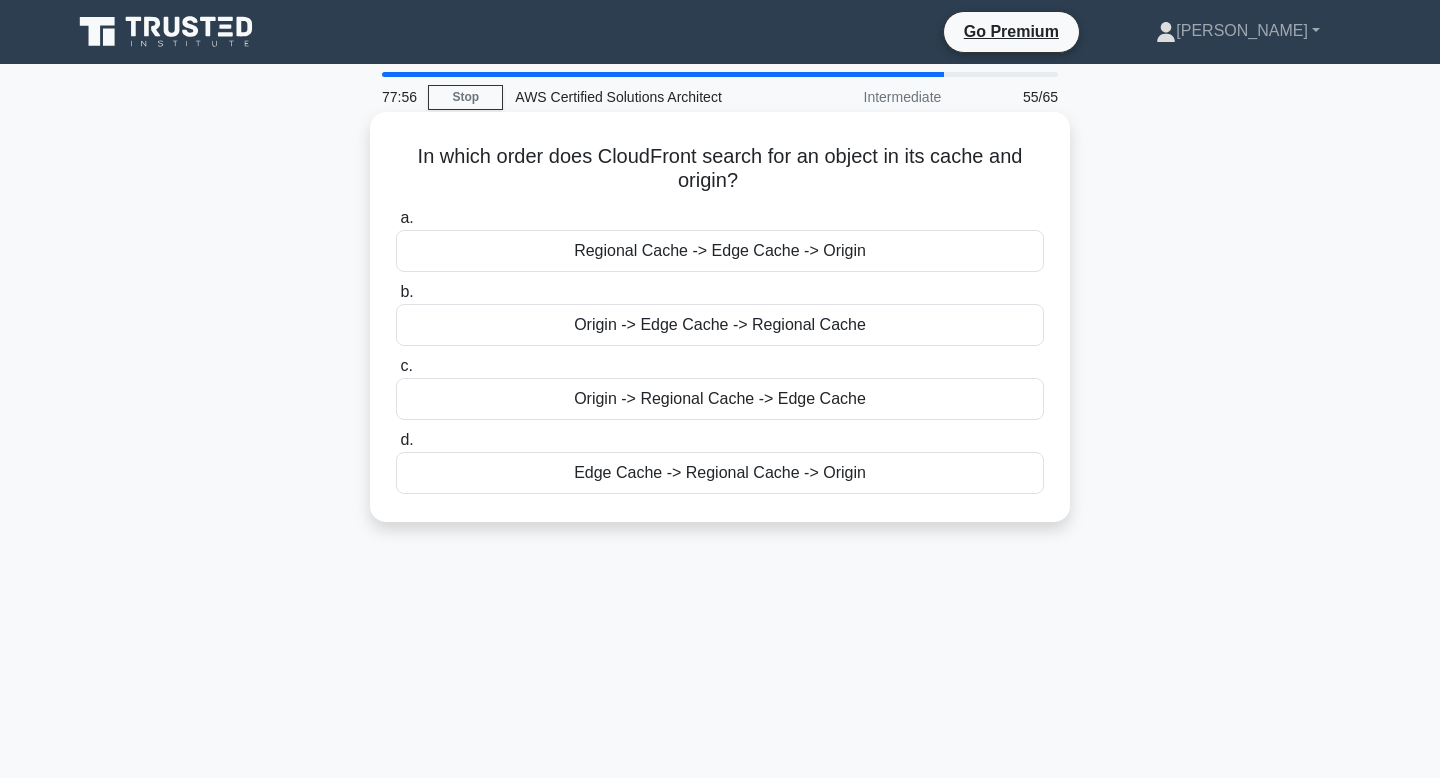 click on "Edge Cache -> Regional Cache -> Origin" at bounding box center [720, 473] 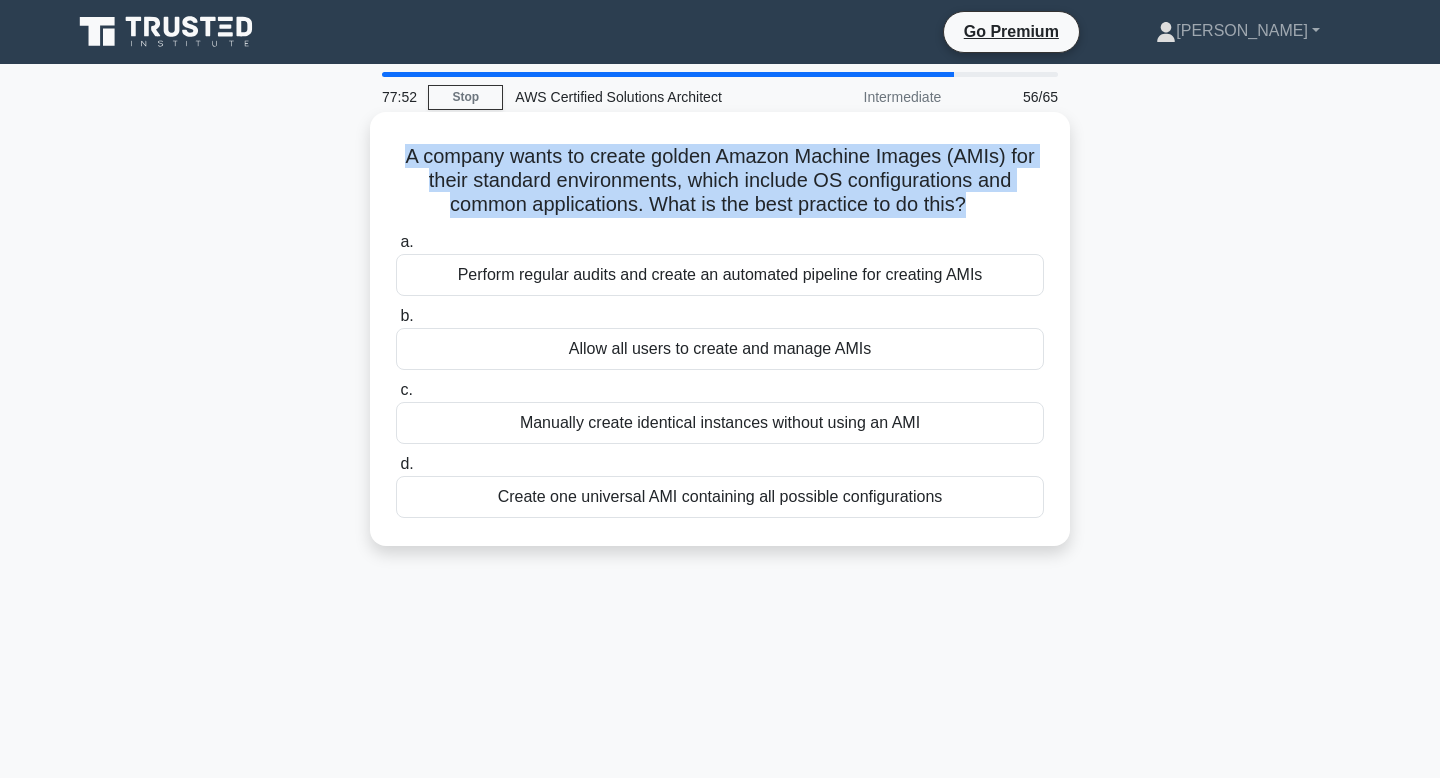 drag, startPoint x: 406, startPoint y: 153, endPoint x: 963, endPoint y: 206, distance: 559.51587 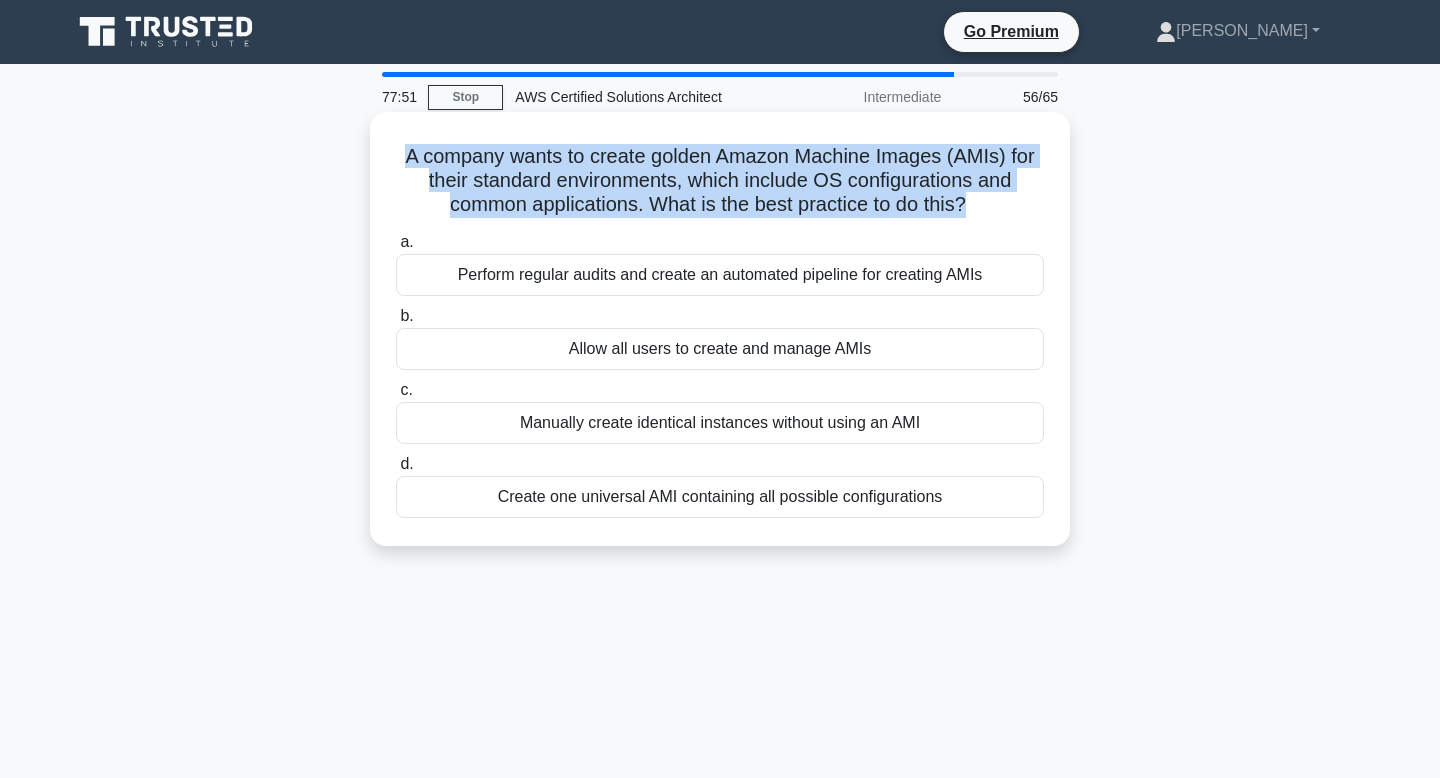 click on "A company wants to create golden Amazon Machine Images (AMIs) for their standard environments, which include OS configurations and common applications. What is the best practice to do this?
.spinner_0XTQ{transform-origin:center;animation:spinner_y6GP .75s linear infinite}@keyframes spinner_y6GP{100%{transform:rotate(360deg)}}" at bounding box center [720, 181] 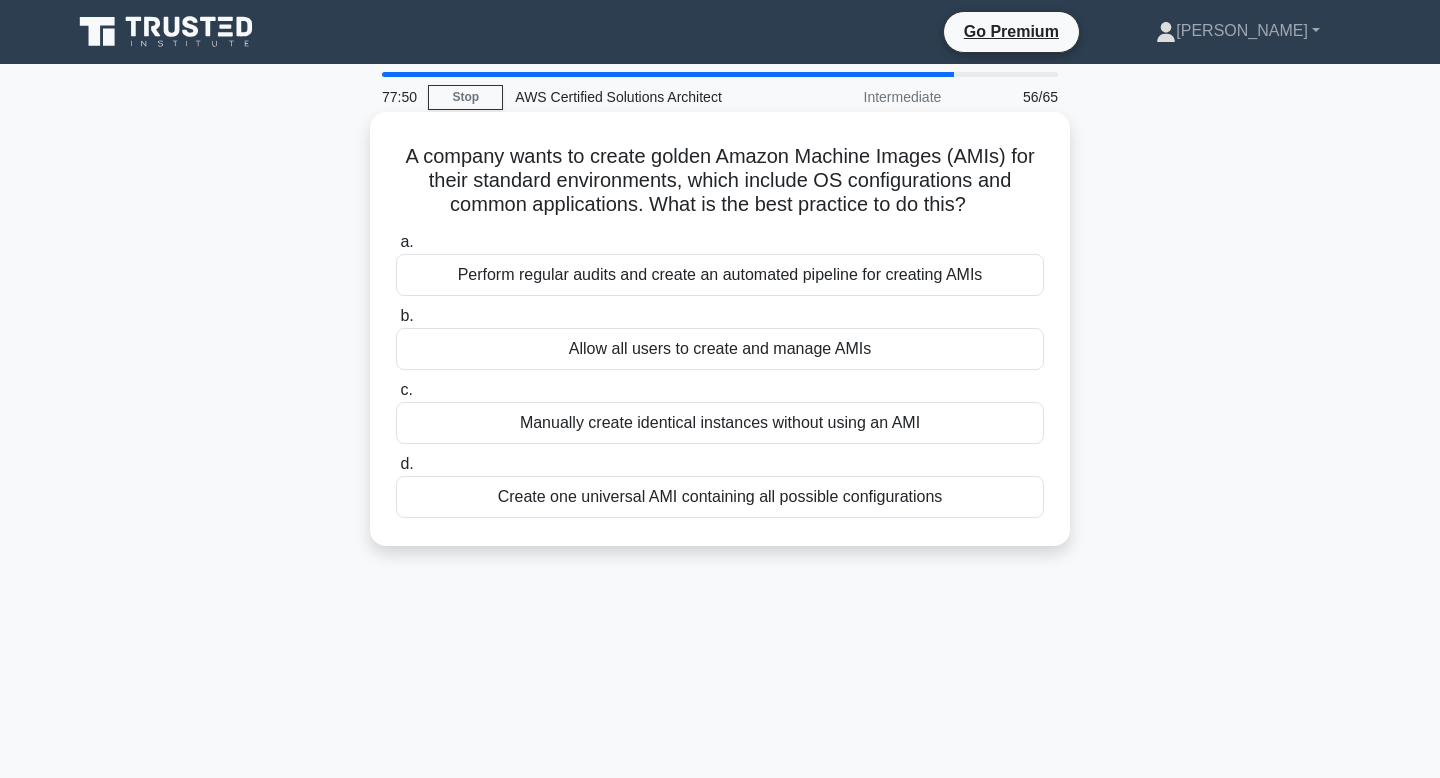 drag, startPoint x: 967, startPoint y: 202, endPoint x: 405, endPoint y: 154, distance: 564.0461 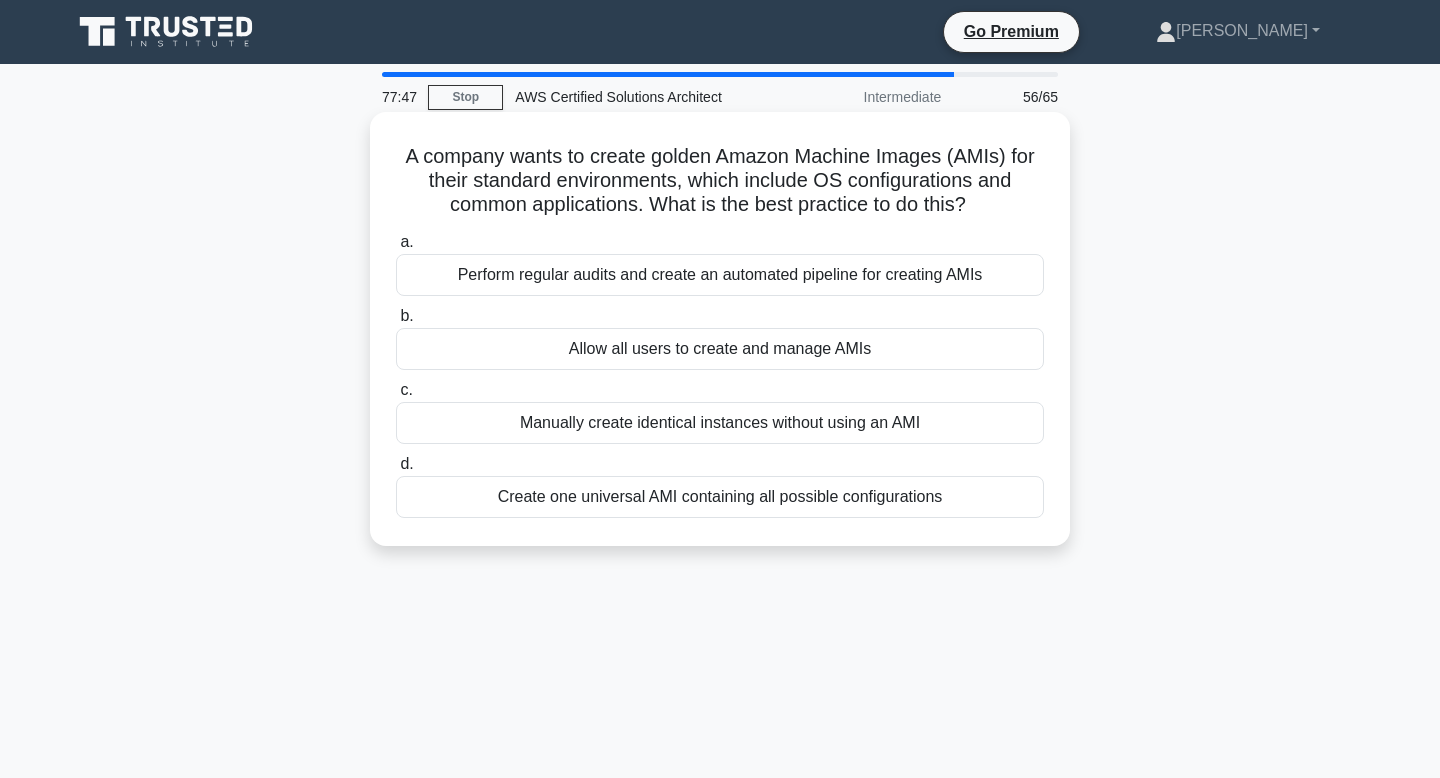 click on "A company wants to create golden Amazon Machine Images (AMIs) for their standard environments, which include OS configurations and common applications. What is the best practice to do this?
.spinner_0XTQ{transform-origin:center;animation:spinner_y6GP .75s linear infinite}@keyframes spinner_y6GP{100%{transform:rotate(360deg)}}" at bounding box center (720, 181) 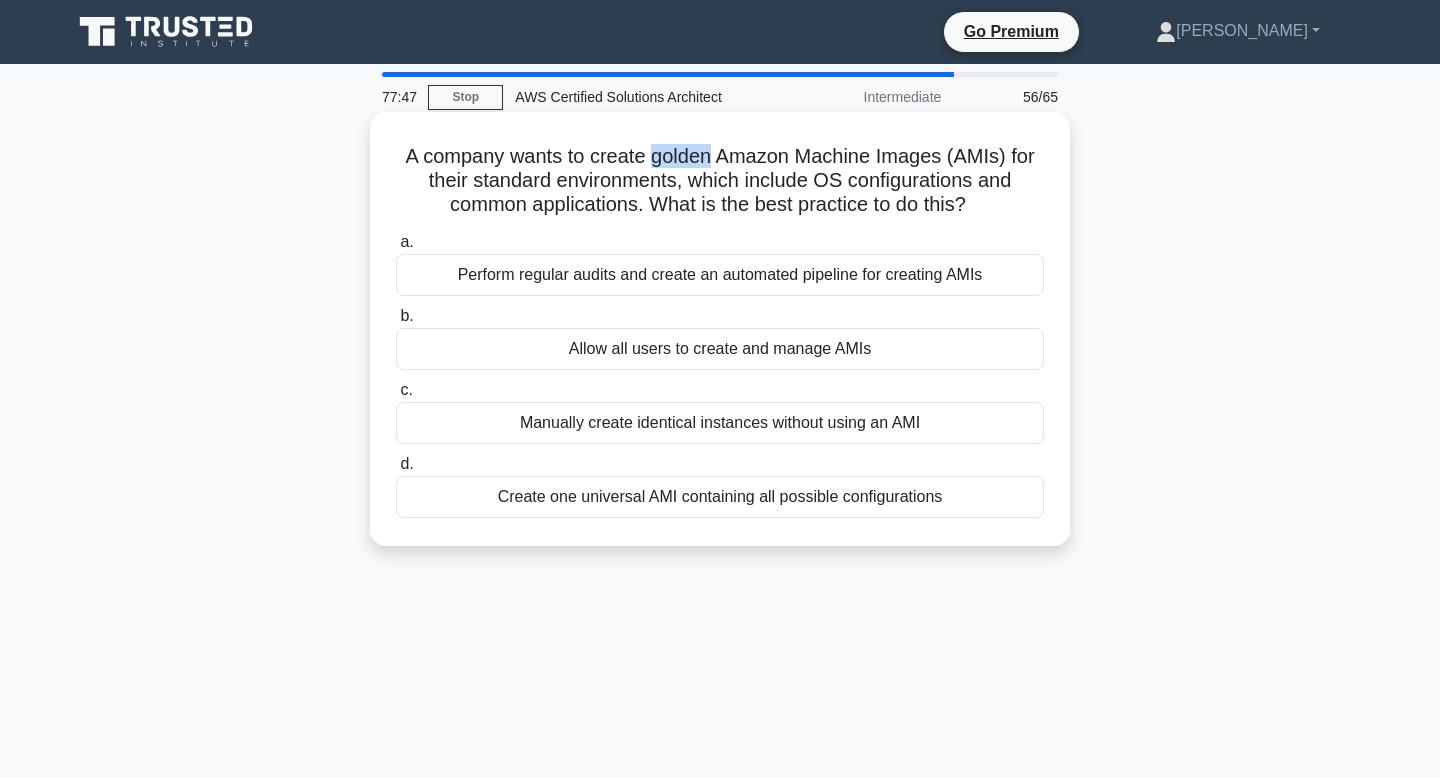 click on "A company wants to create golden Amazon Machine Images (AMIs) for their standard environments, which include OS configurations and common applications. What is the best practice to do this?
.spinner_0XTQ{transform-origin:center;animation:spinner_y6GP .75s linear infinite}@keyframes spinner_y6GP{100%{transform:rotate(360deg)}}" at bounding box center [720, 181] 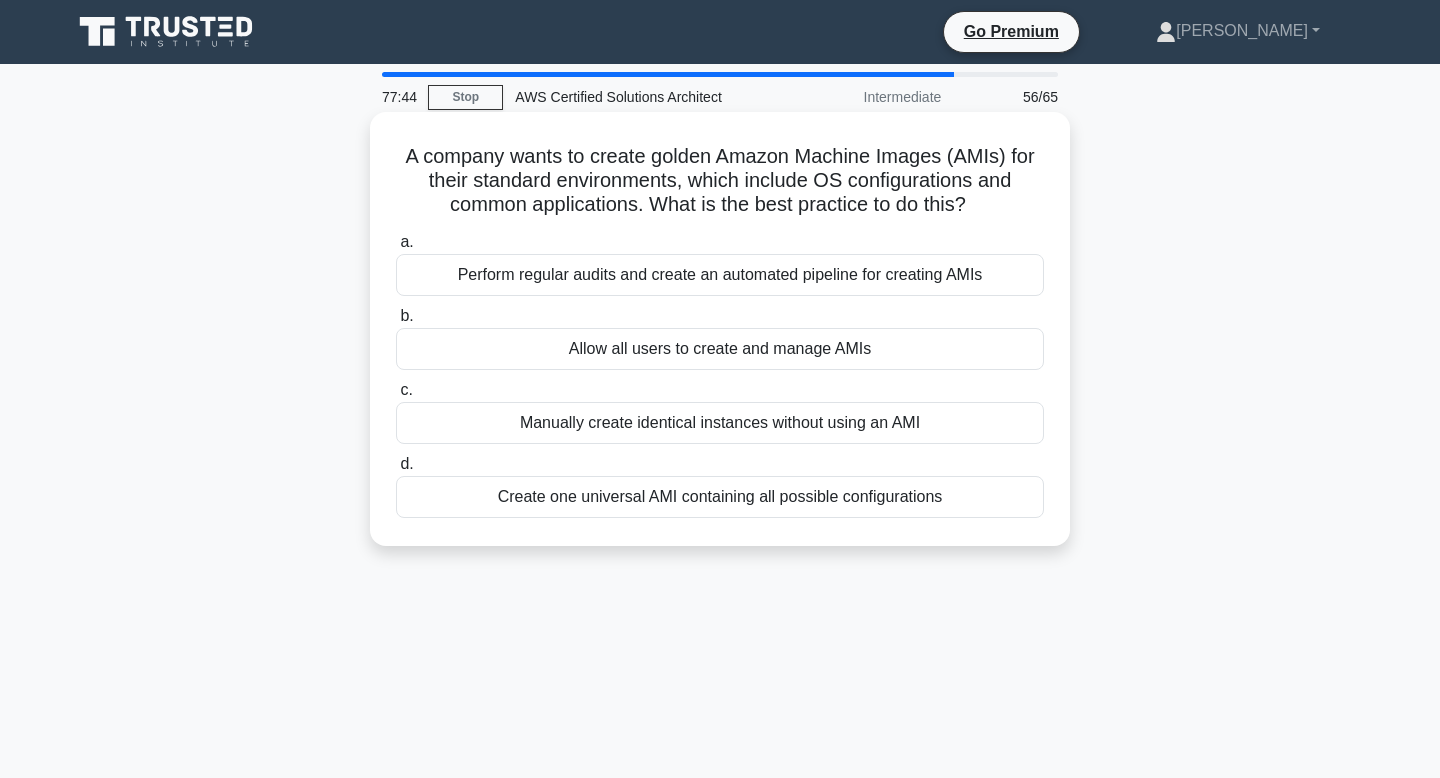 click on "A company wants to create golden Amazon Machine Images (AMIs) for their standard environments, which include OS configurations and common applications. What is the best practice to do this?
.spinner_0XTQ{transform-origin:center;animation:spinner_y6GP .75s linear infinite}@keyframes spinner_y6GP{100%{transform:rotate(360deg)}}" at bounding box center (720, 181) 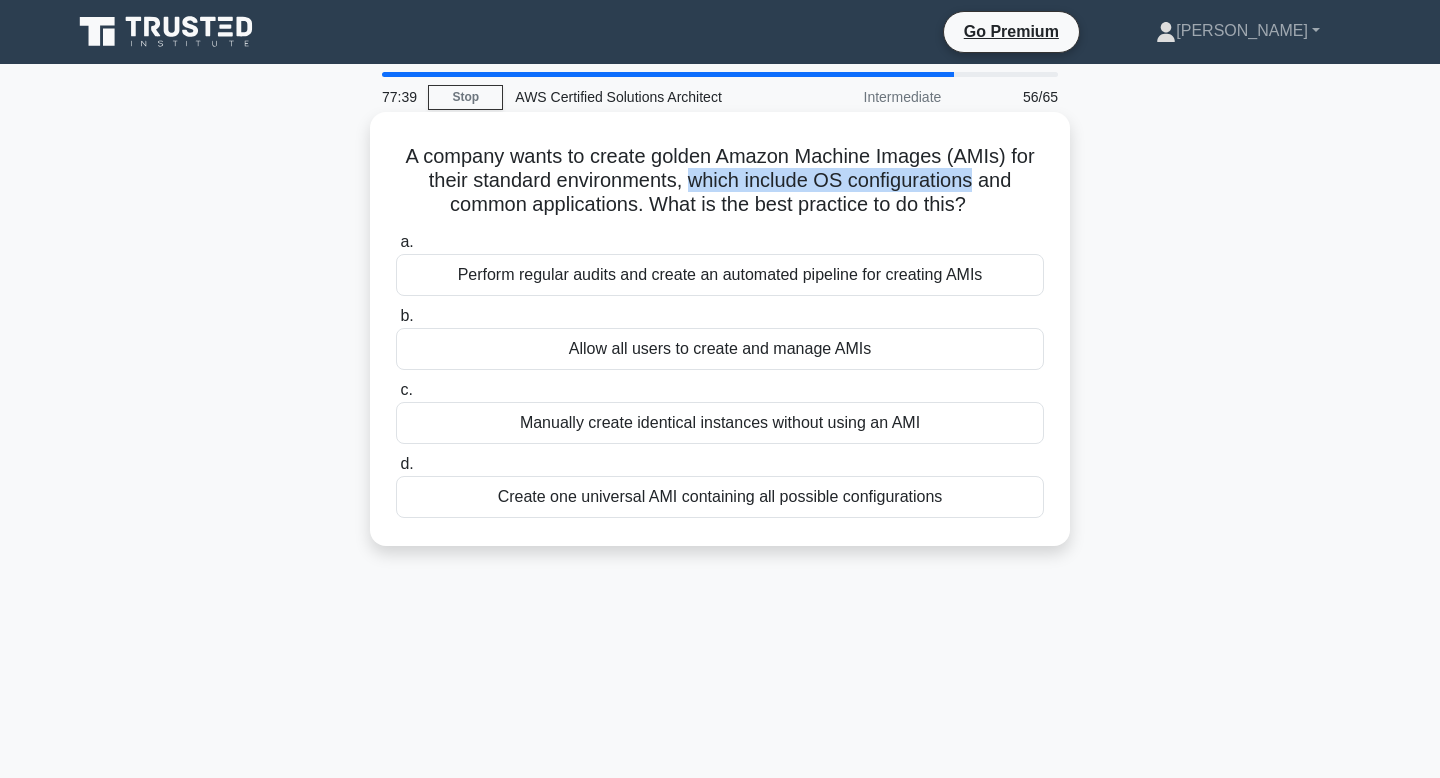 drag, startPoint x: 972, startPoint y: 183, endPoint x: 694, endPoint y: 182, distance: 278.0018 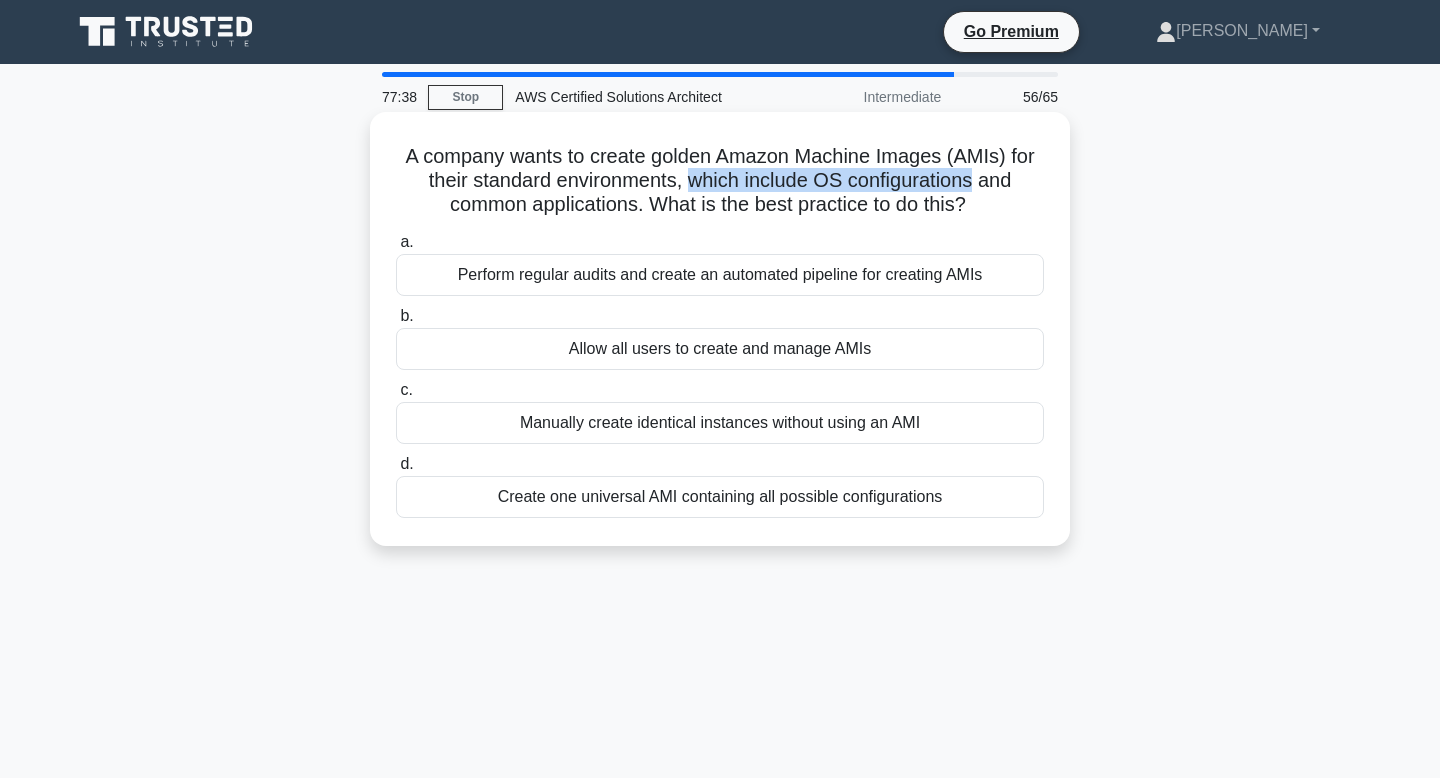 click on "A company wants to create golden Amazon Machine Images (AMIs) for their standard environments, which include OS configurations and common applications. What is the best practice to do this?
.spinner_0XTQ{transform-origin:center;animation:spinner_y6GP .75s linear infinite}@keyframes spinner_y6GP{100%{transform:rotate(360deg)}}" at bounding box center (720, 181) 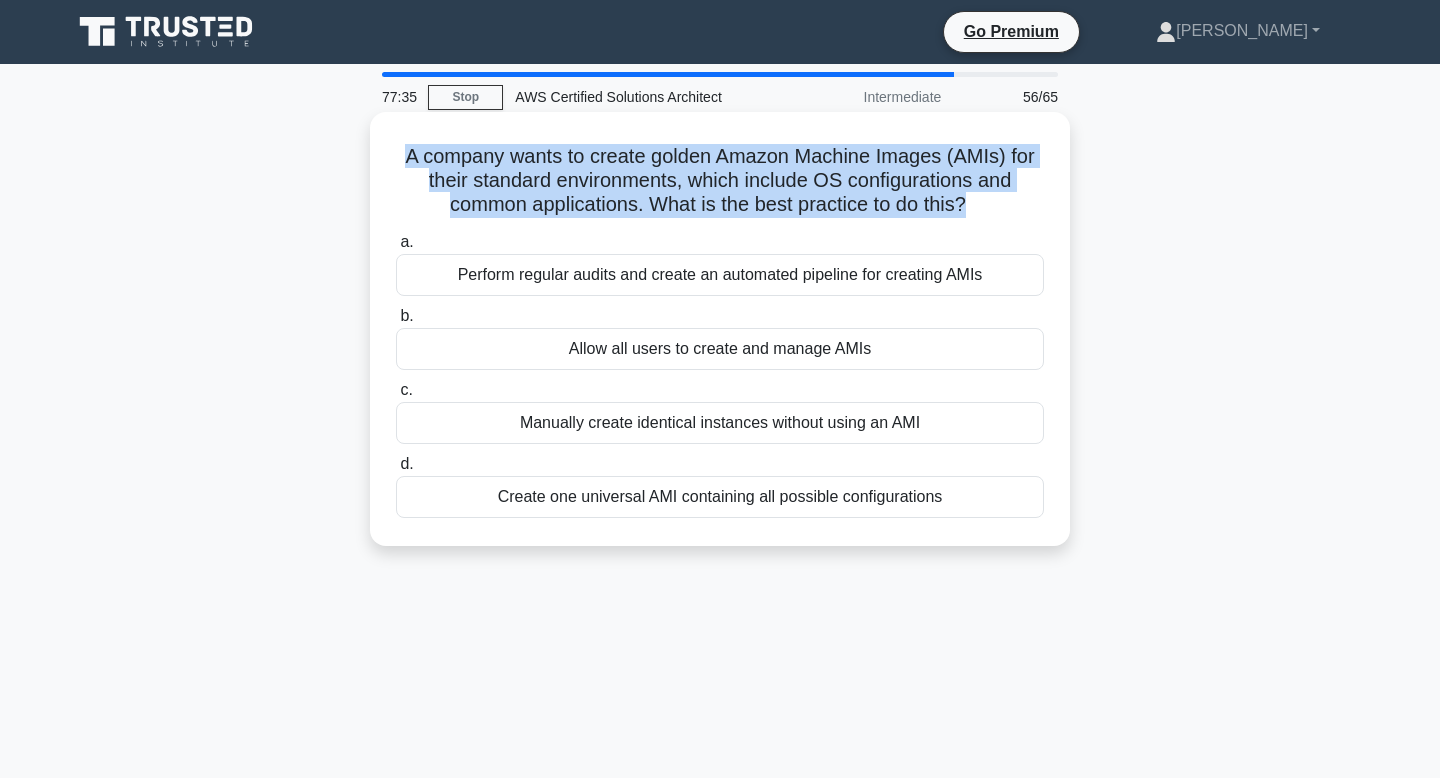 drag, startPoint x: 963, startPoint y: 209, endPoint x: 406, endPoint y: 151, distance: 560.0116 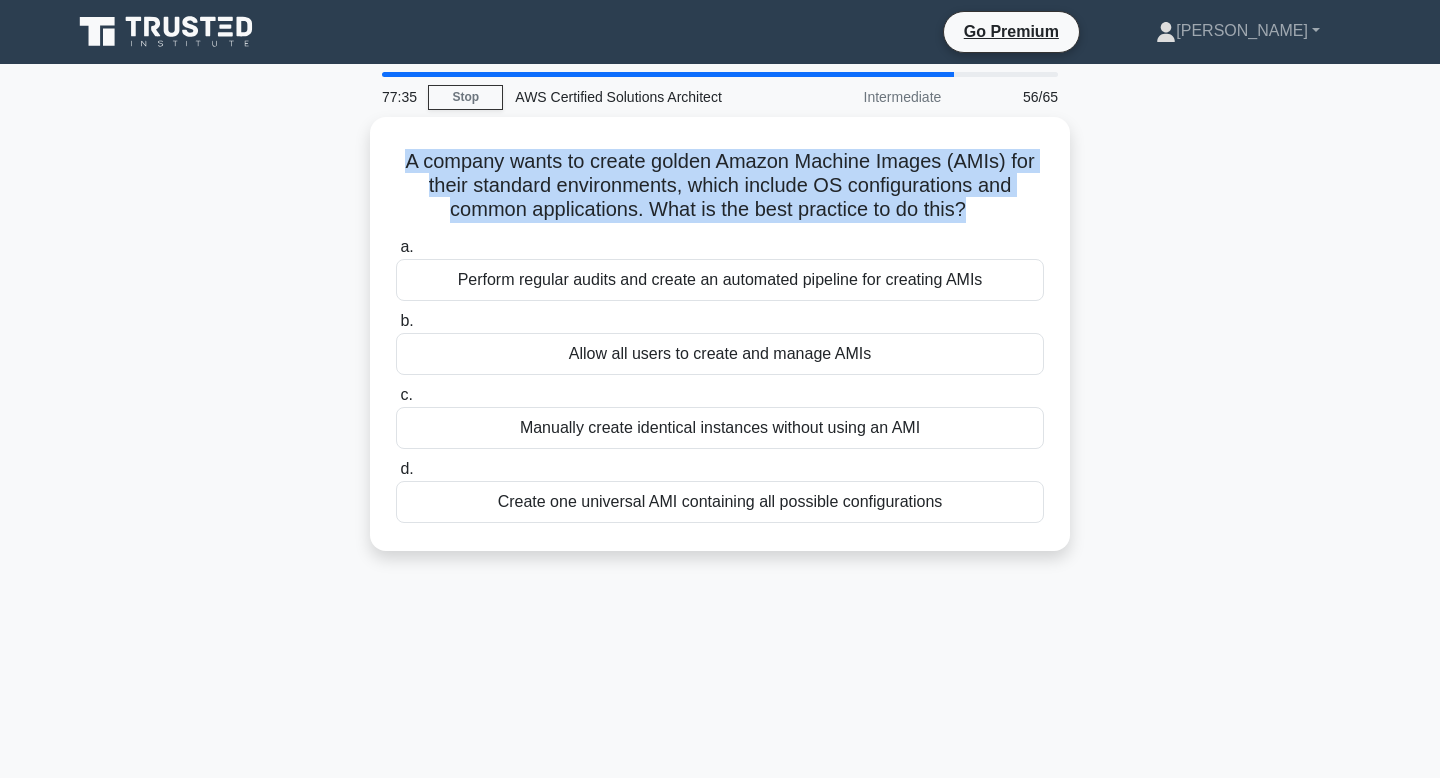 click at bounding box center [393, 116] 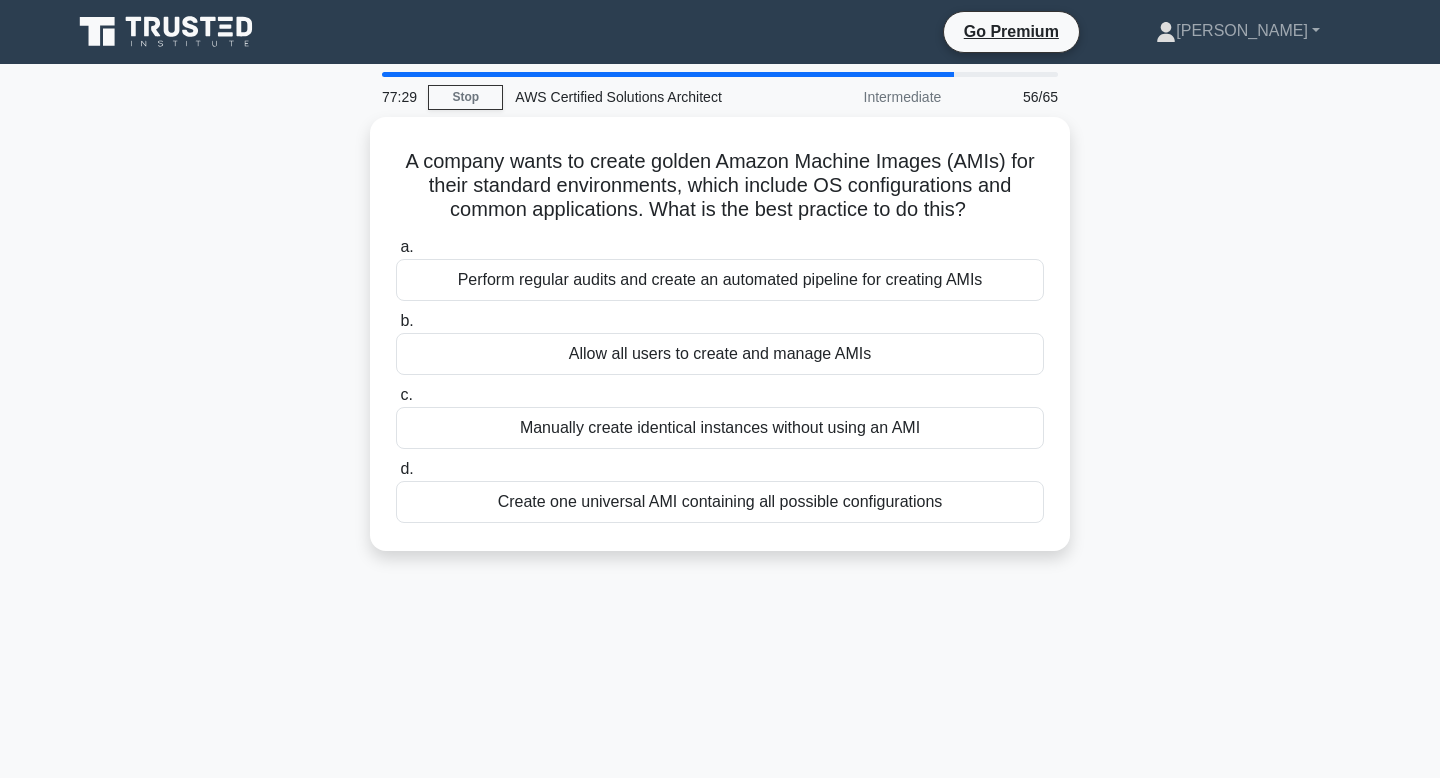 click on "77:29
Stop
AWS Certified Solutions Architect
Intermediate
56/65
A company wants to create golden Amazon Machine Images (AMIs) for their standard environments, which include OS configurations and common applications. What is the best practice to do this?
.spinner_0XTQ{transform-origin:center;animation:spinner_y6GP .75s linear infinite}@keyframes spinner_y6GP{100%{transform:rotate(360deg)}}
a.
b." at bounding box center [720, 572] 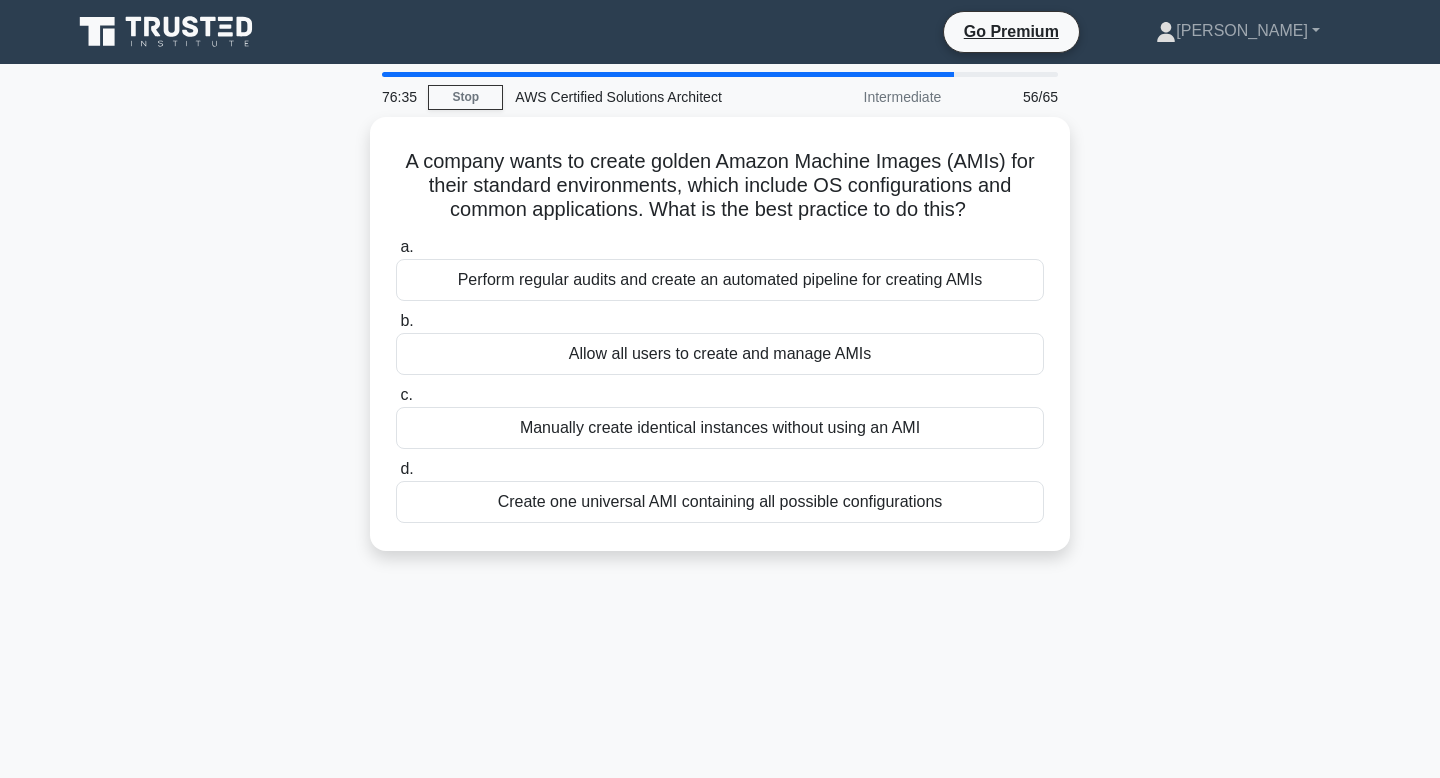 click on "76:35
Stop
AWS Certified Solutions Architect
Intermediate
56/65
A company wants to create golden Amazon Machine Images (AMIs) for their standard environments, which include OS configurations and common applications. What is the best practice to do this?
.spinner_0XTQ{transform-origin:center;animation:spinner_y6GP .75s linear infinite}@keyframes spinner_y6GP{100%{transform:rotate(360deg)}}
a.
b." at bounding box center (720, 572) 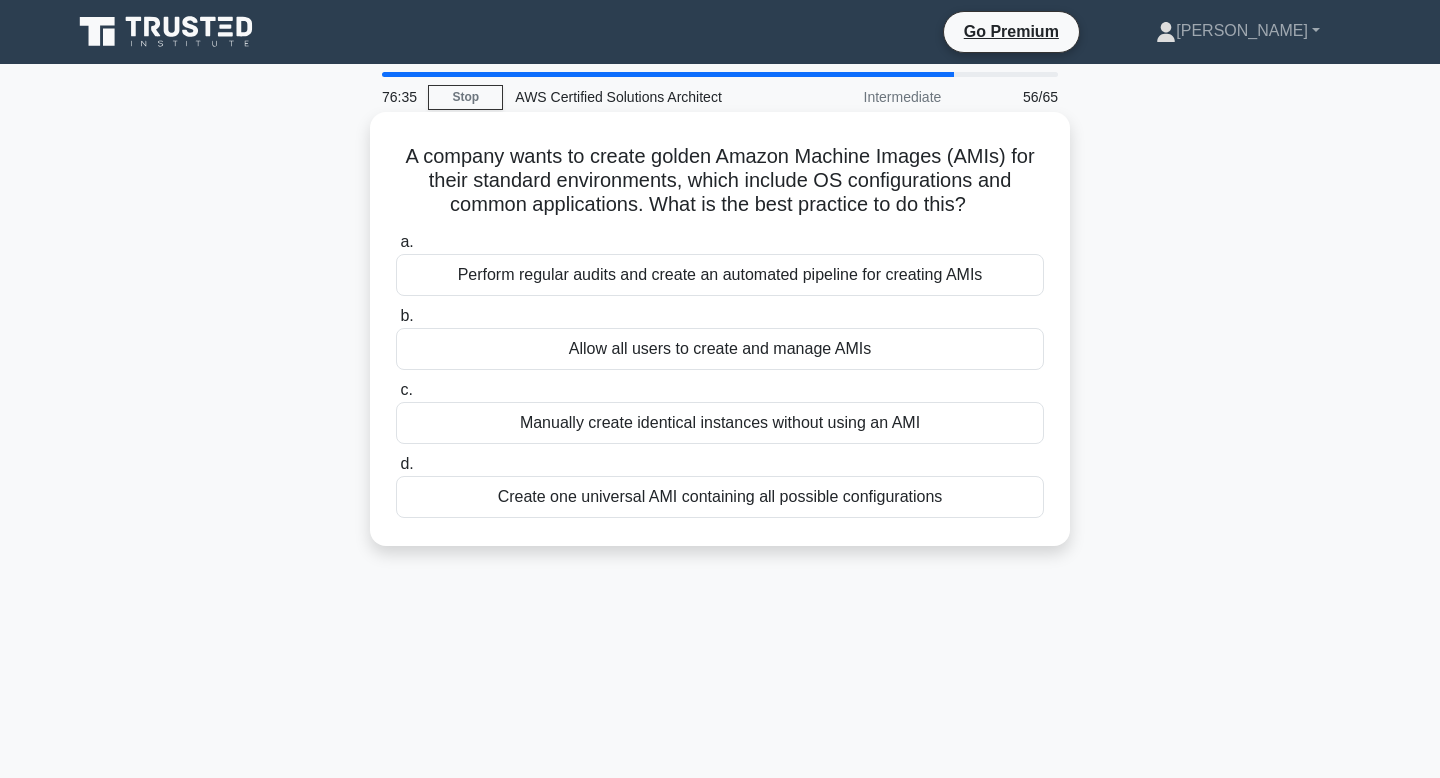 click on "Create one universal AMI containing all possible configurations" at bounding box center [720, 497] 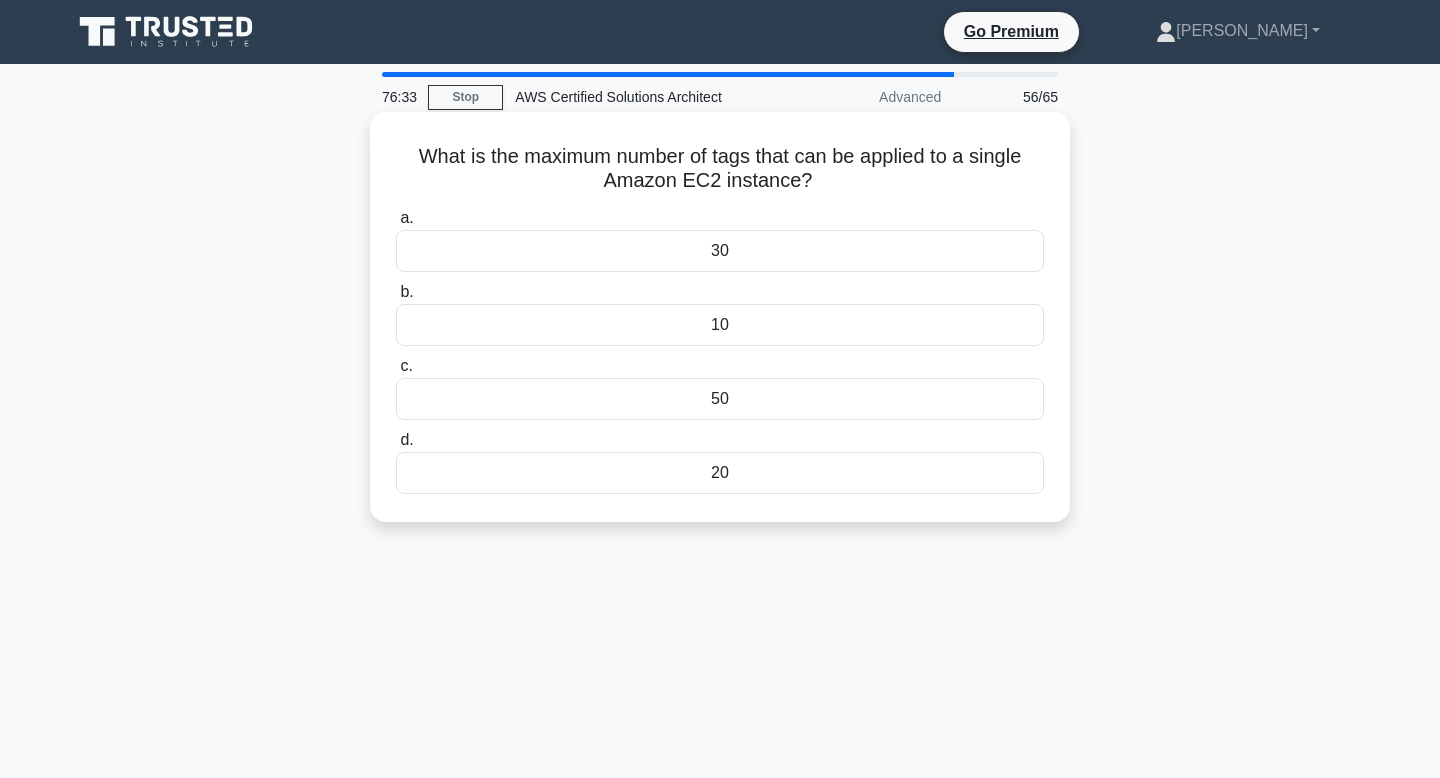 click on "What is the maximum number of tags that can be applied to a single Amazon EC2 instance?
.spinner_0XTQ{transform-origin:center;animation:spinner_y6GP .75s linear infinite}@keyframes spinner_y6GP{100%{transform:rotate(360deg)}}" at bounding box center (720, 169) 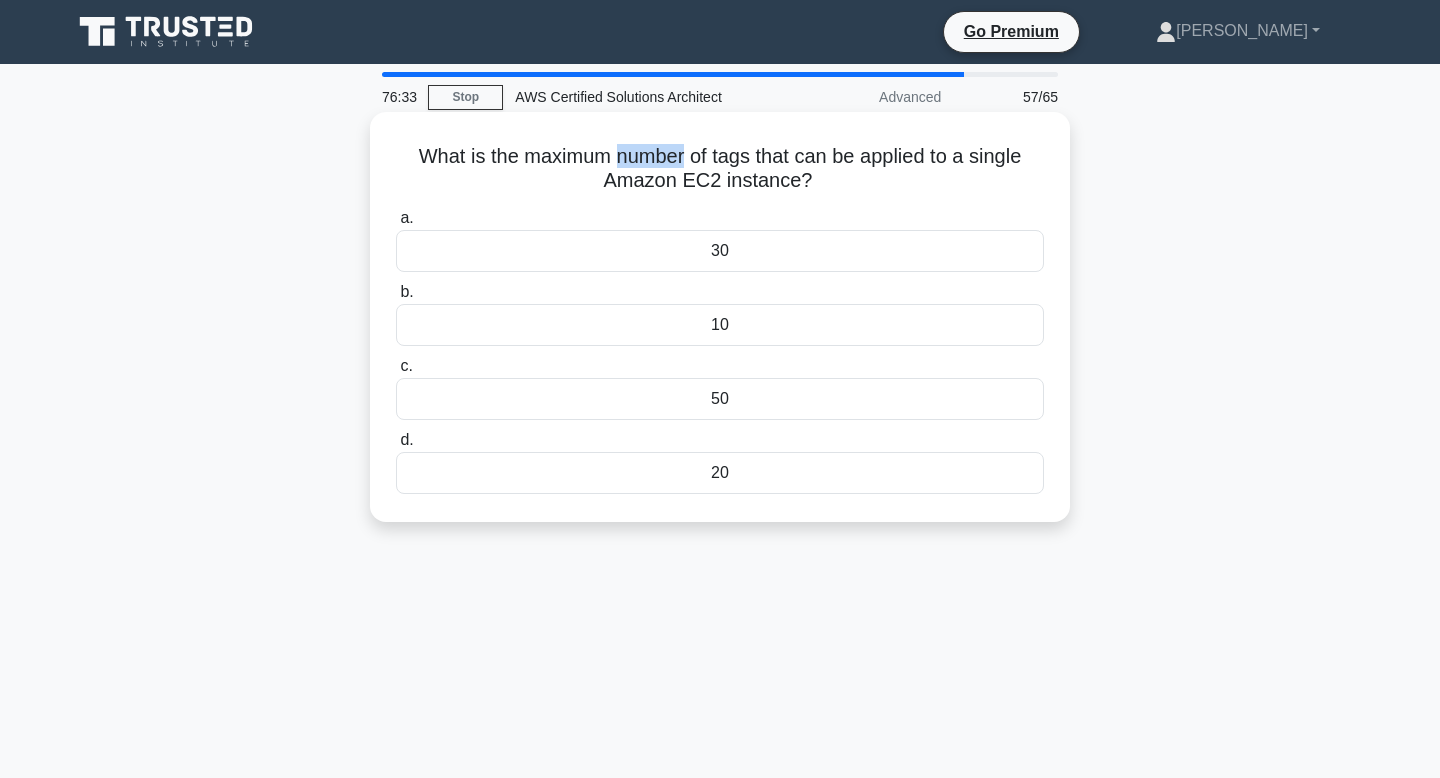 click on "What is the maximum number of tags that can be applied to a single Amazon EC2 instance?
.spinner_0XTQ{transform-origin:center;animation:spinner_y6GP .75s linear infinite}@keyframes spinner_y6GP{100%{transform:rotate(360deg)}}" at bounding box center [720, 169] 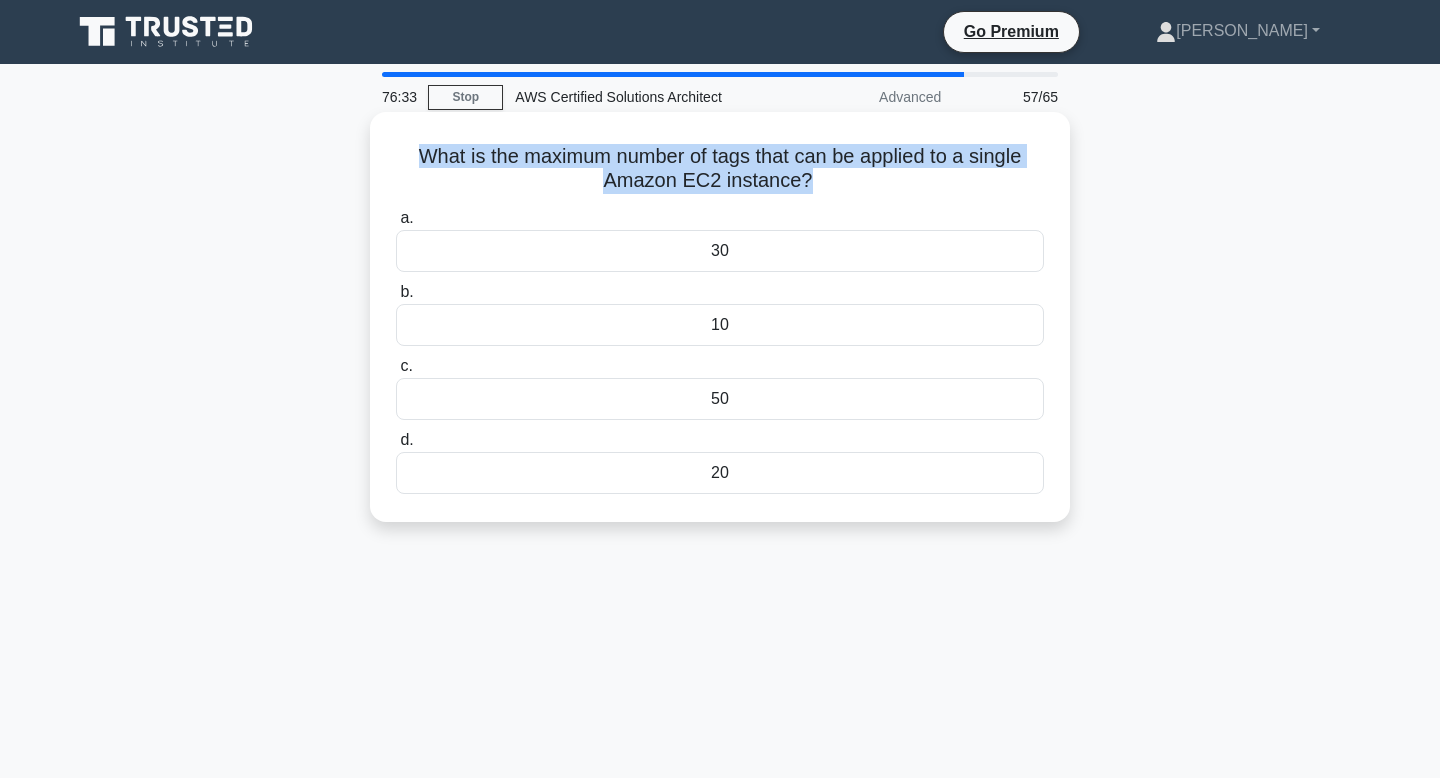 click on "What is the maximum number of tags that can be applied to a single Amazon EC2 instance?
.spinner_0XTQ{transform-origin:center;animation:spinner_y6GP .75s linear infinite}@keyframes spinner_y6GP{100%{transform:rotate(360deg)}}" at bounding box center (720, 169) 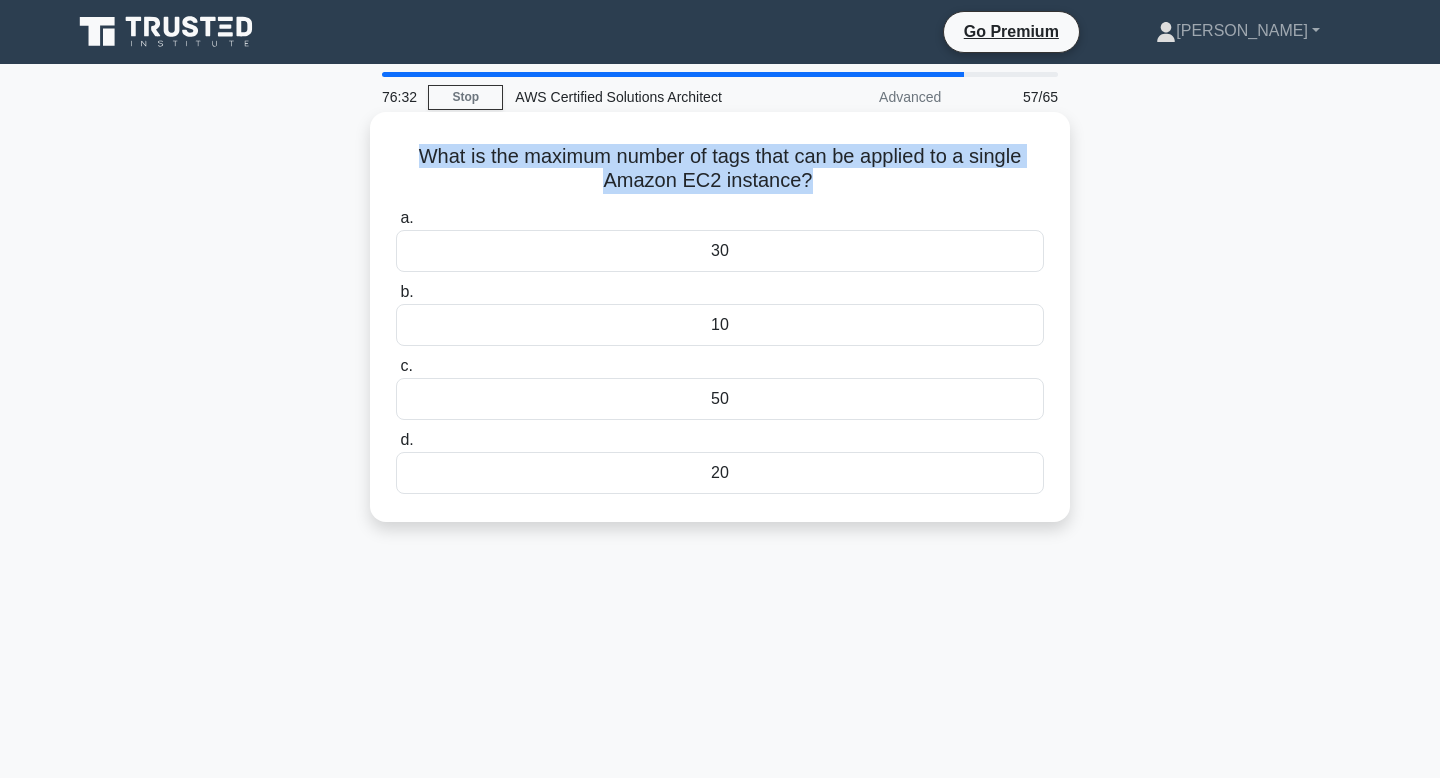 click on "What is the maximum number of tags that can be applied to a single Amazon EC2 instance?
.spinner_0XTQ{transform-origin:center;animation:spinner_y6GP .75s linear infinite}@keyframes spinner_y6GP{100%{transform:rotate(360deg)}}" at bounding box center (720, 169) 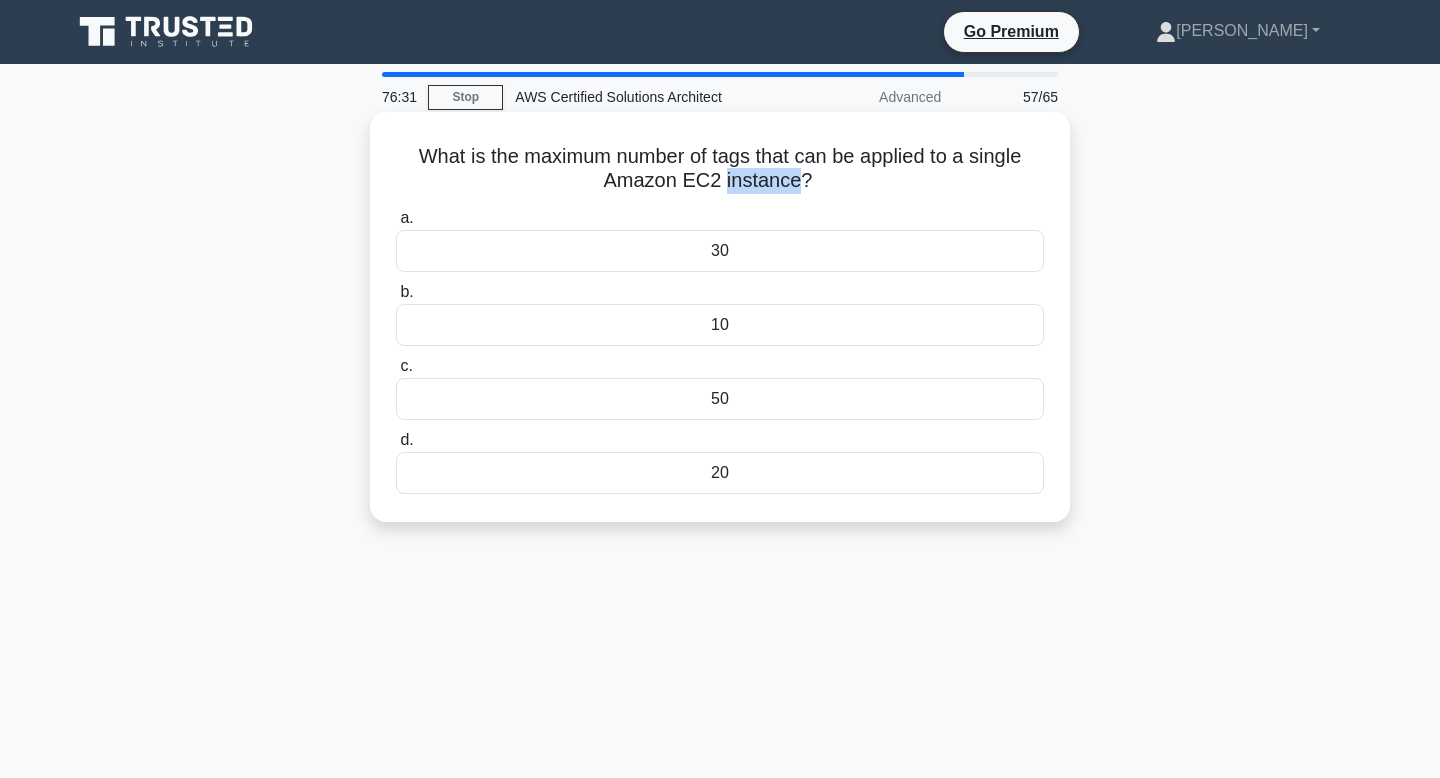 click on "What is the maximum number of tags that can be applied to a single Amazon EC2 instance?
.spinner_0XTQ{transform-origin:center;animation:spinner_y6GP .75s linear infinite}@keyframes spinner_y6GP{100%{transform:rotate(360deg)}}" at bounding box center [720, 169] 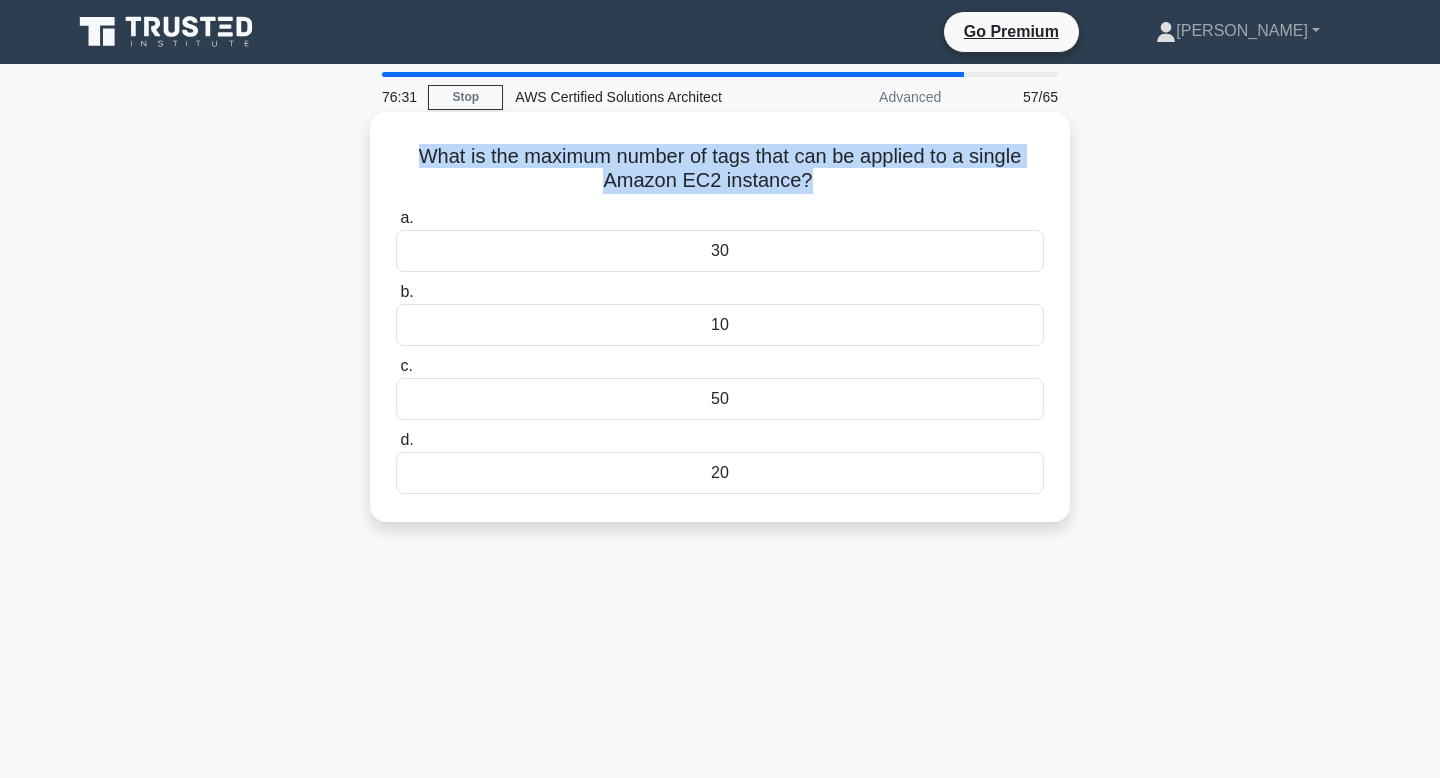 click on "What is the maximum number of tags that can be applied to a single Amazon EC2 instance?
.spinner_0XTQ{transform-origin:center;animation:spinner_y6GP .75s linear infinite}@keyframes spinner_y6GP{100%{transform:rotate(360deg)}}" at bounding box center [720, 169] 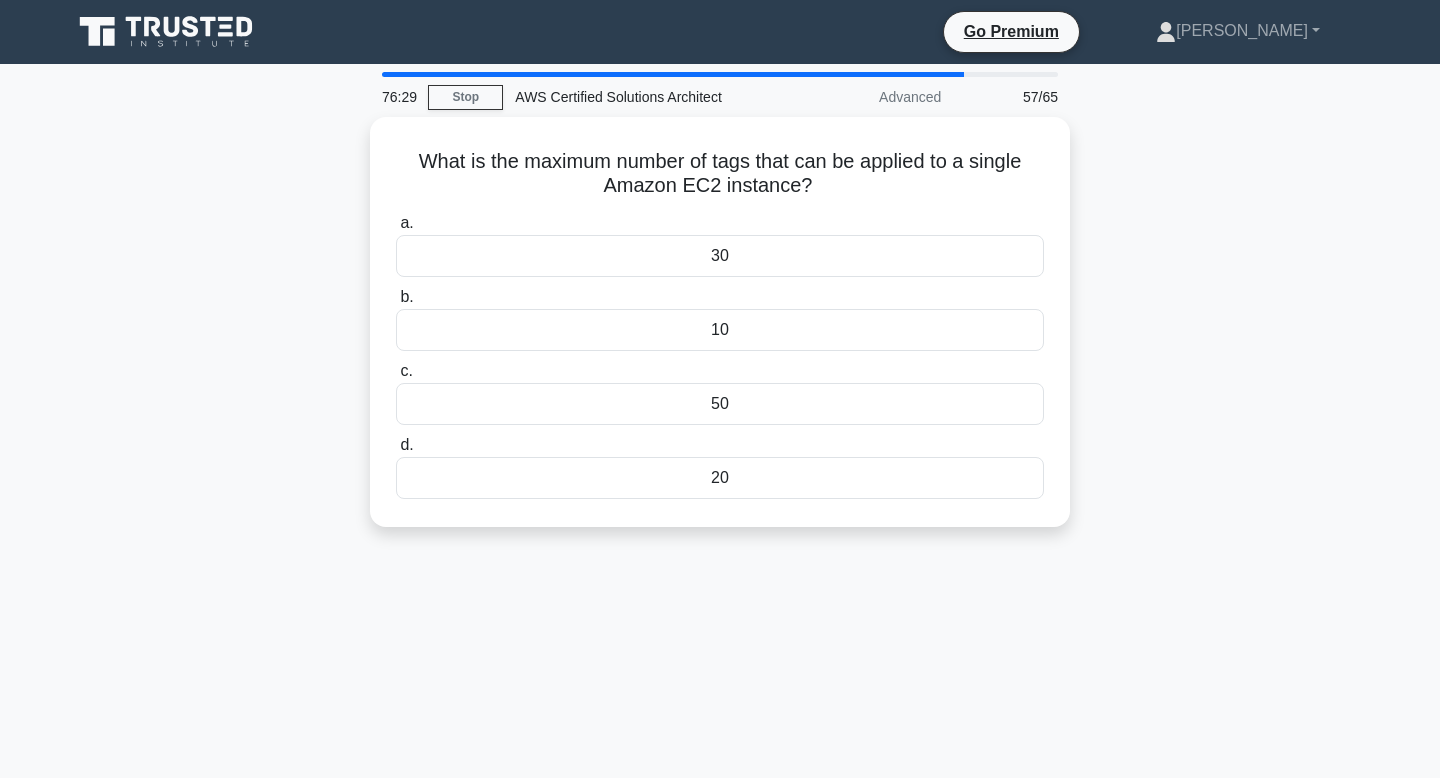 click on "What is the maximum number of tags that can be applied to a single Amazon EC2 instance?
.spinner_0XTQ{transform-origin:center;animation:spinner_y6GP .75s linear infinite}@keyframes spinner_y6GP{100%{transform:rotate(360deg)}}
a.
30
b.
c." at bounding box center (720, 334) 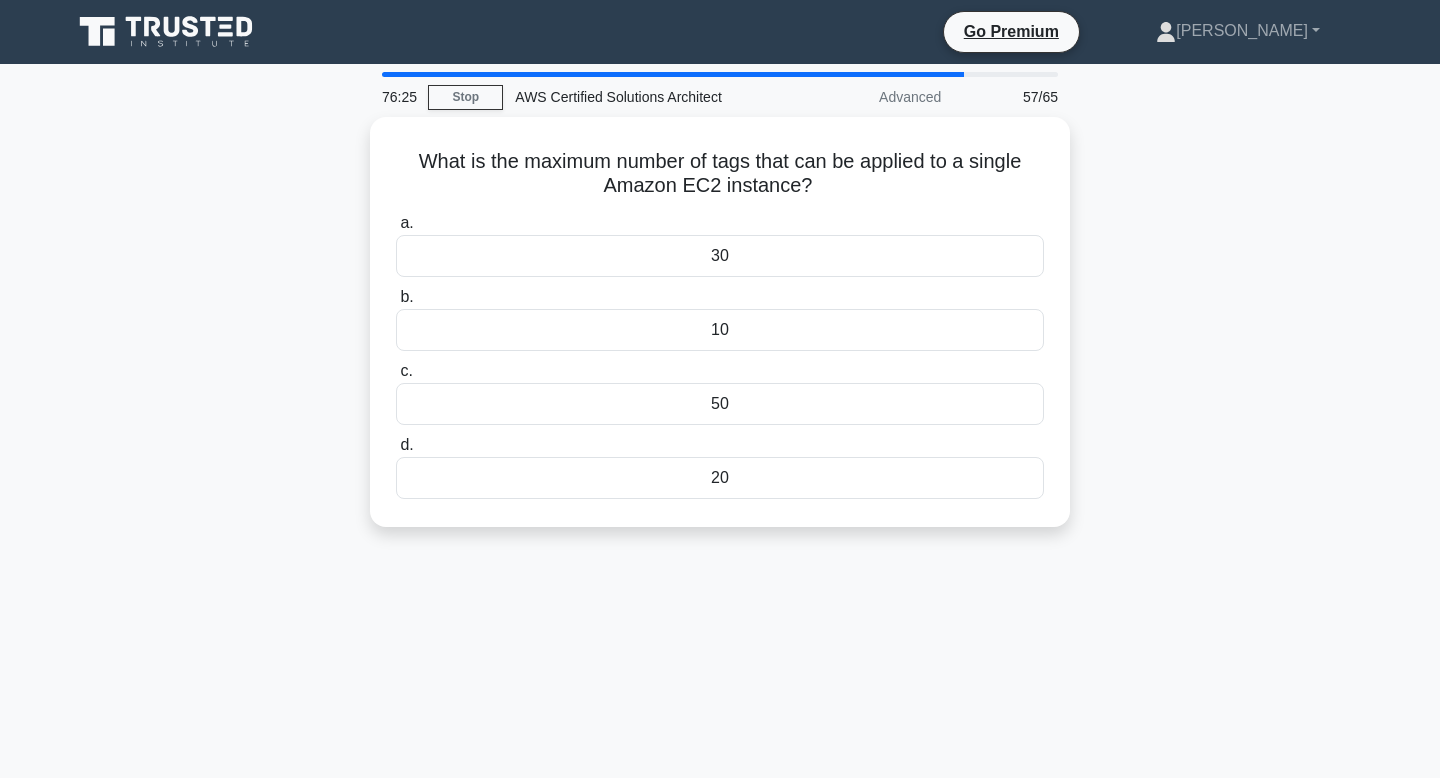 click on "76:25
Stop
AWS Certified Solutions Architect
Advanced
57/65
What is the maximum number of tags that can be applied to a single Amazon EC2 instance?
.spinner_0XTQ{transform-origin:center;animation:spinner_y6GP .75s linear infinite}@keyframes spinner_y6GP{100%{transform:rotate(360deg)}}
a." at bounding box center (720, 572) 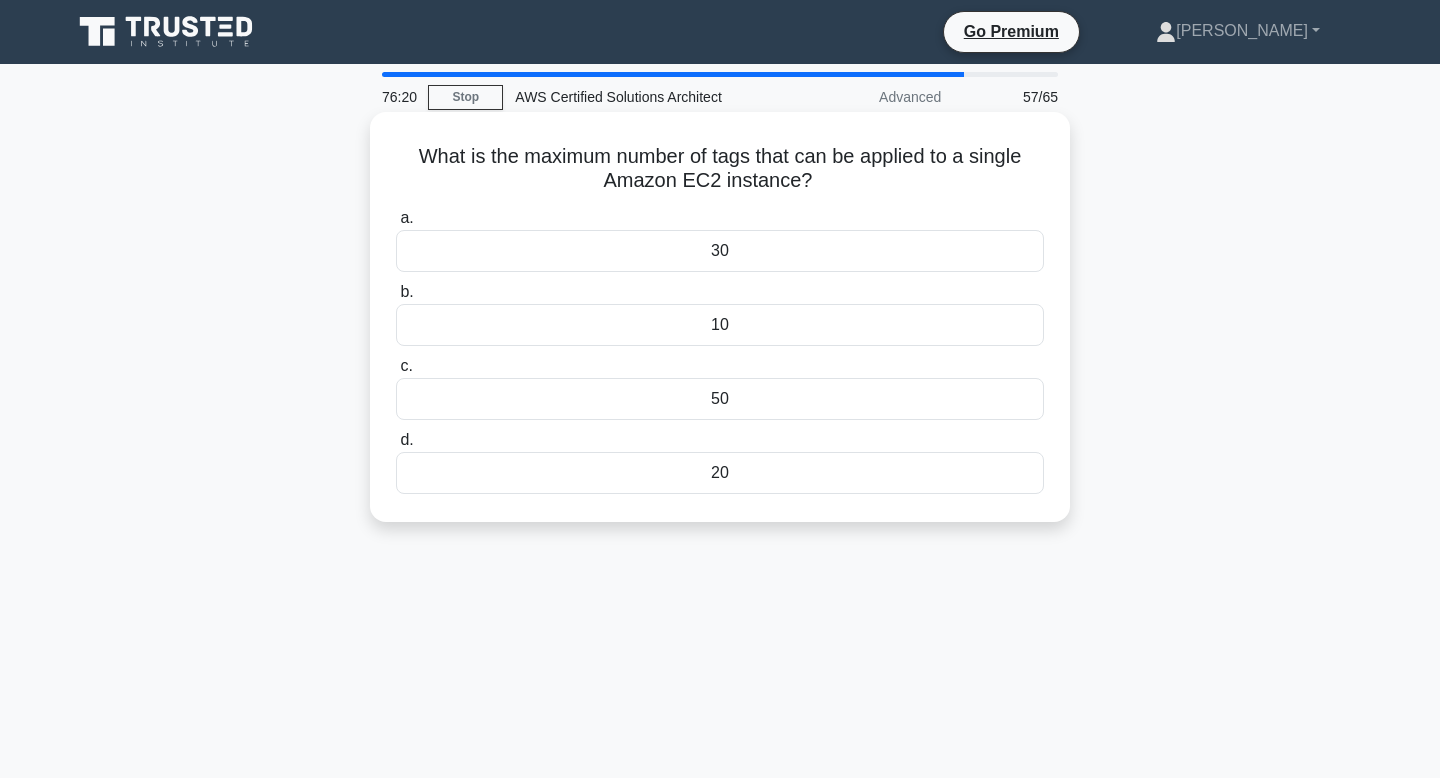 click on "50" at bounding box center [720, 399] 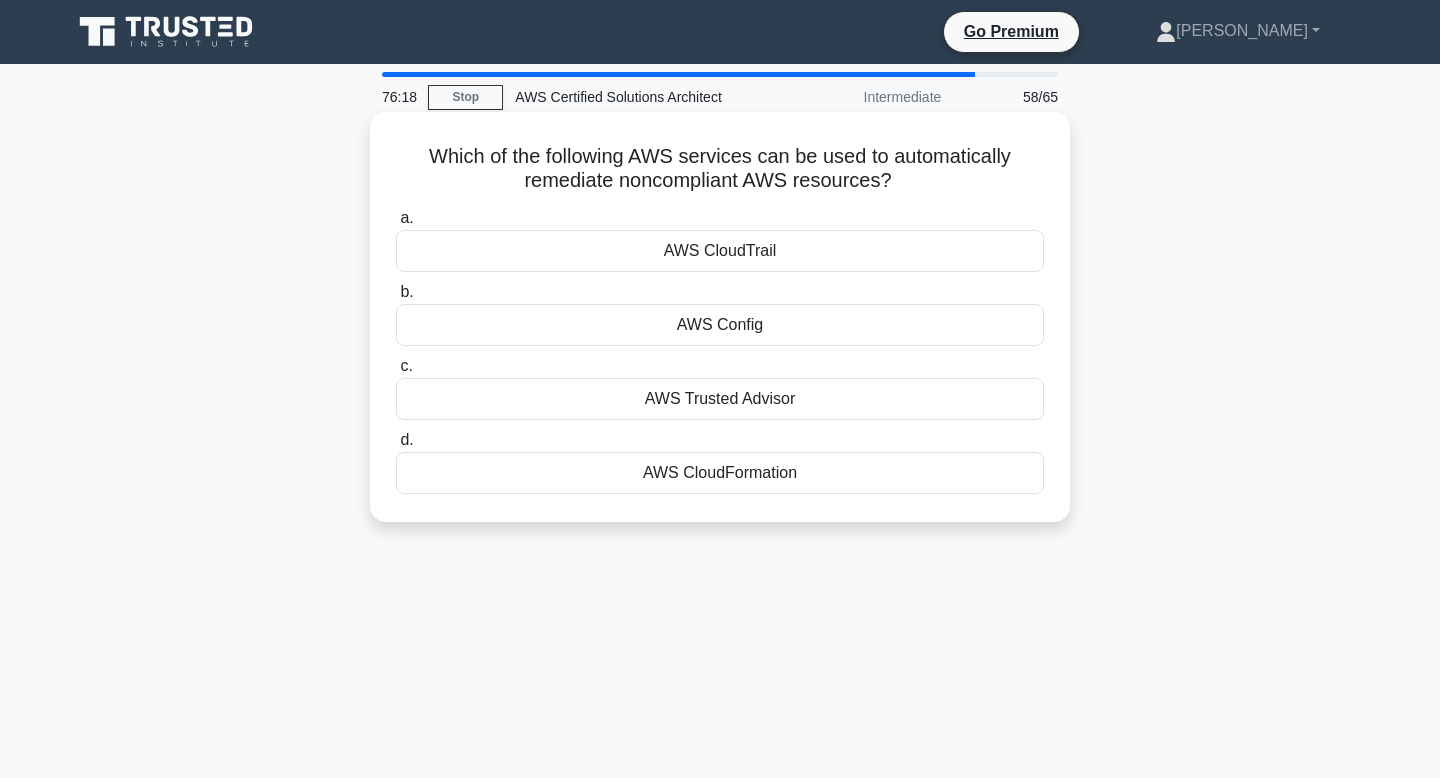 click on "Which of the following AWS services can be used to automatically remediate noncompliant AWS resources?
.spinner_0XTQ{transform-origin:center;animation:spinner_y6GP .75s linear infinite}@keyframes spinner_y6GP{100%{transform:rotate(360deg)}}" at bounding box center [720, 169] 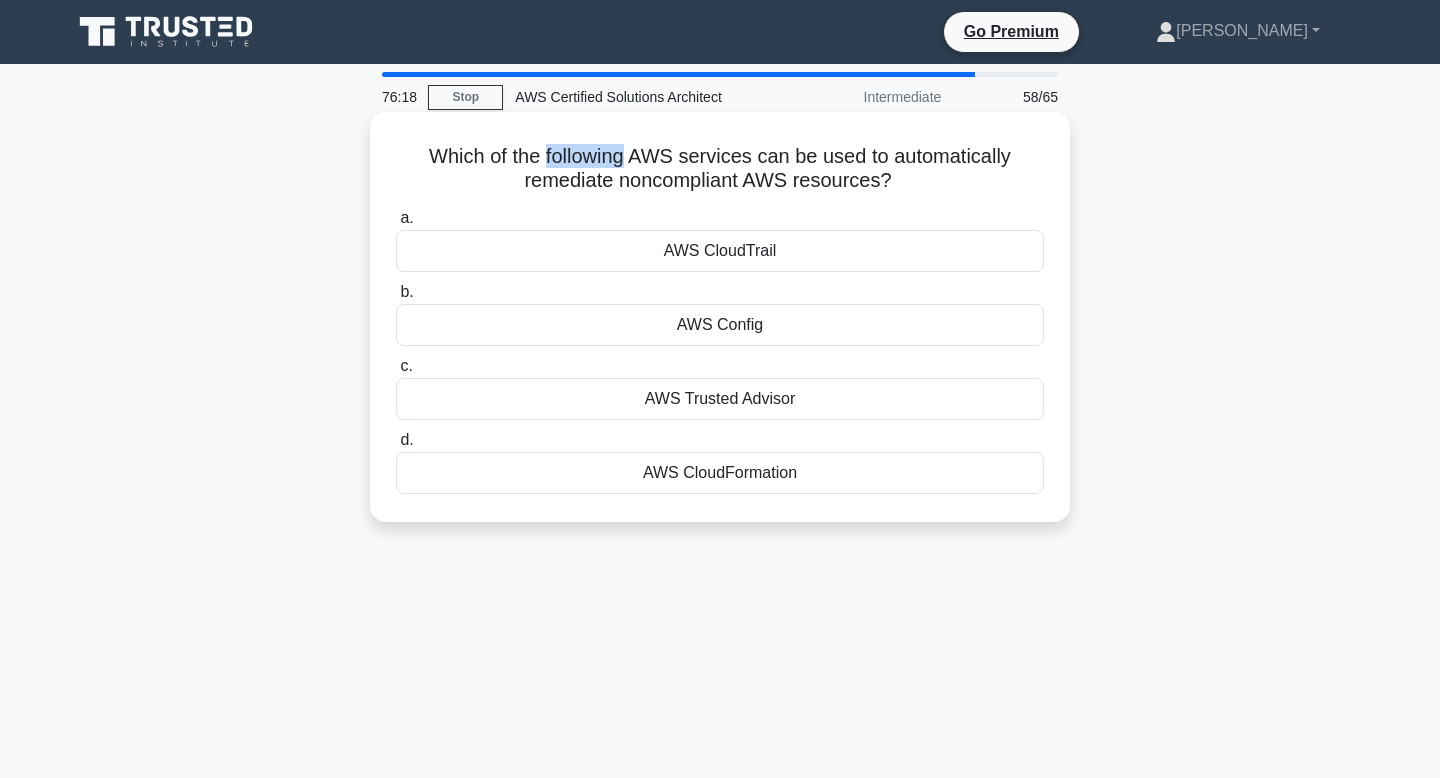 click on "Which of the following AWS services can be used to automatically remediate noncompliant AWS resources?
.spinner_0XTQ{transform-origin:center;animation:spinner_y6GP .75s linear infinite}@keyframes spinner_y6GP{100%{transform:rotate(360deg)}}" at bounding box center (720, 169) 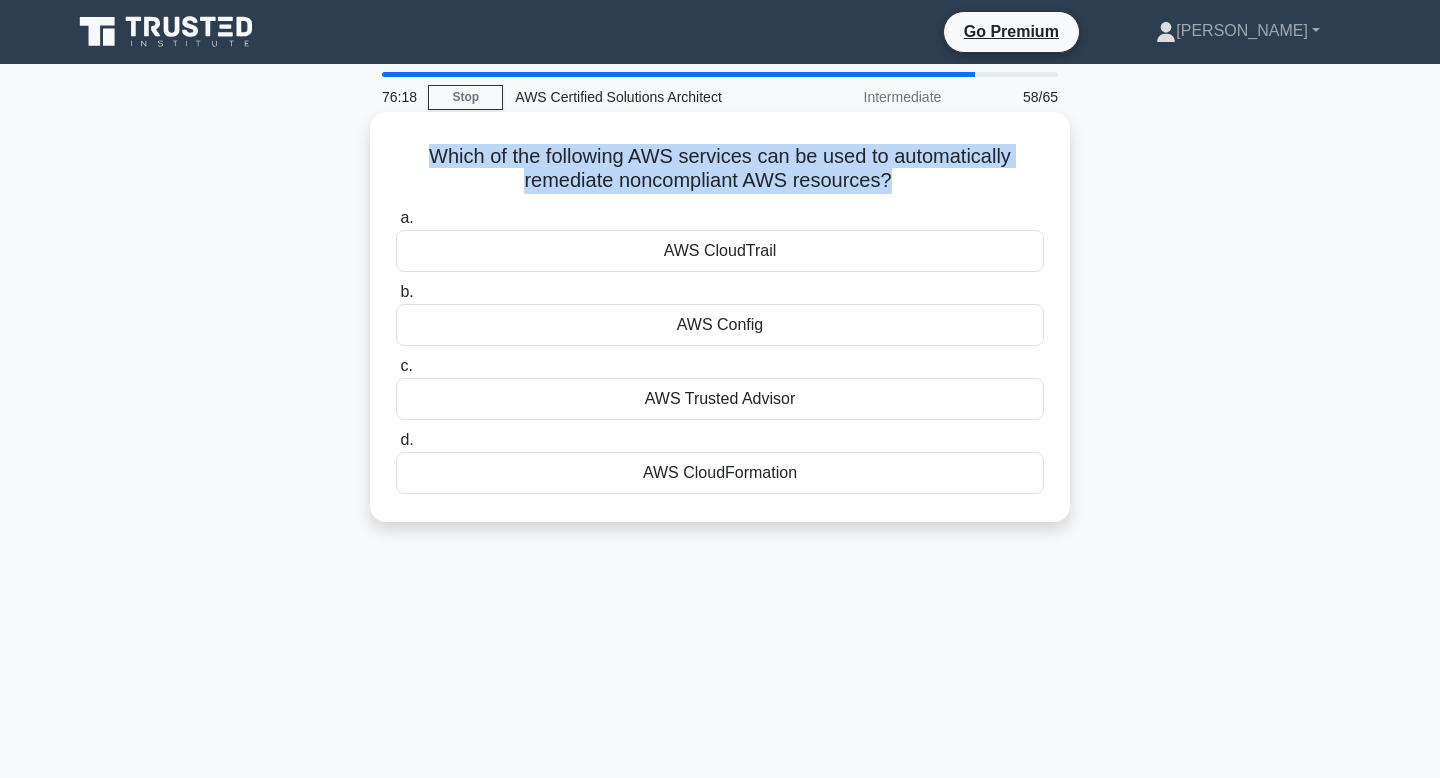 click on "Which of the following AWS services can be used to automatically remediate noncompliant AWS resources?
.spinner_0XTQ{transform-origin:center;animation:spinner_y6GP .75s linear infinite}@keyframes spinner_y6GP{100%{transform:rotate(360deg)}}" at bounding box center [720, 169] 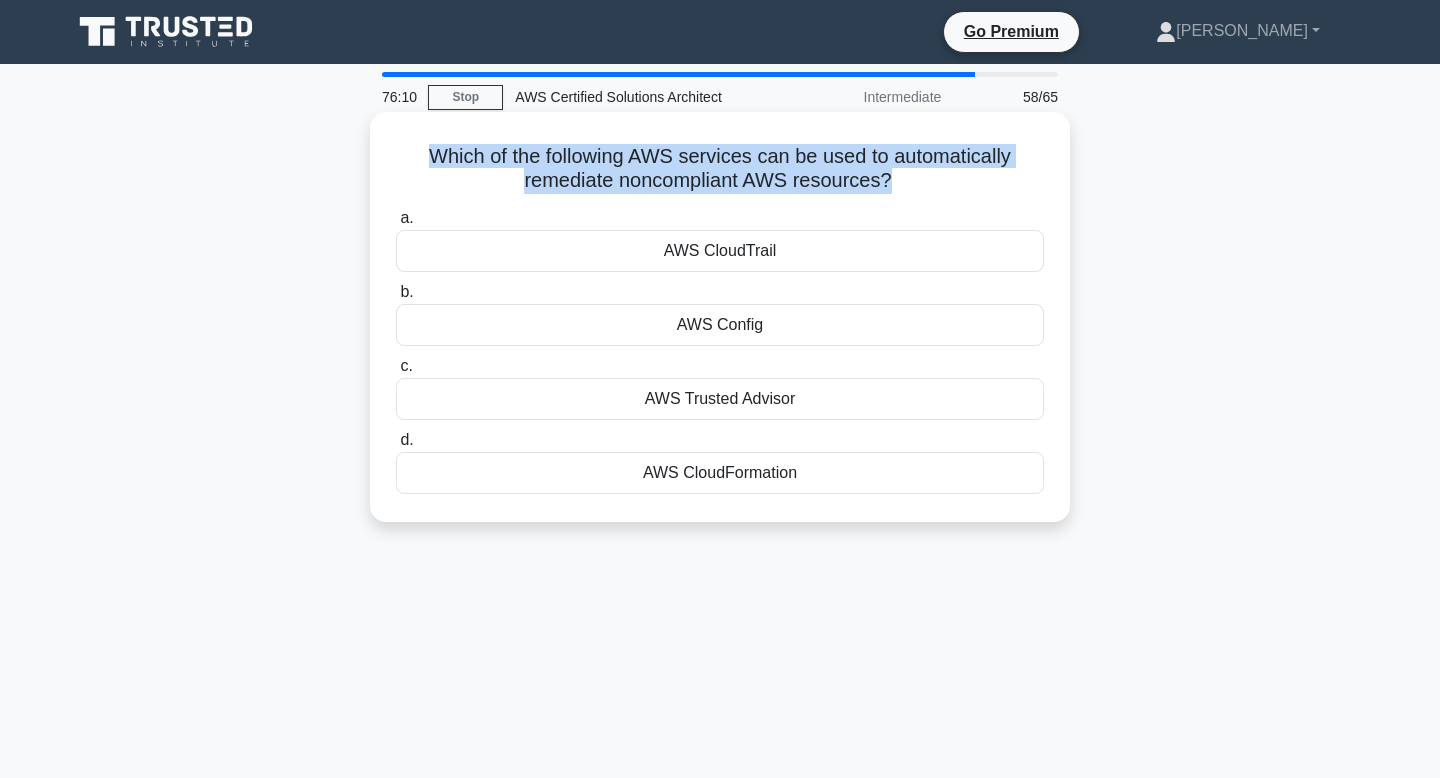 click on "Which of the following AWS services can be used to automatically remediate noncompliant AWS resources?
.spinner_0XTQ{transform-origin:center;animation:spinner_y6GP .75s linear infinite}@keyframes spinner_y6GP{100%{transform:rotate(360deg)}}" at bounding box center (720, 169) 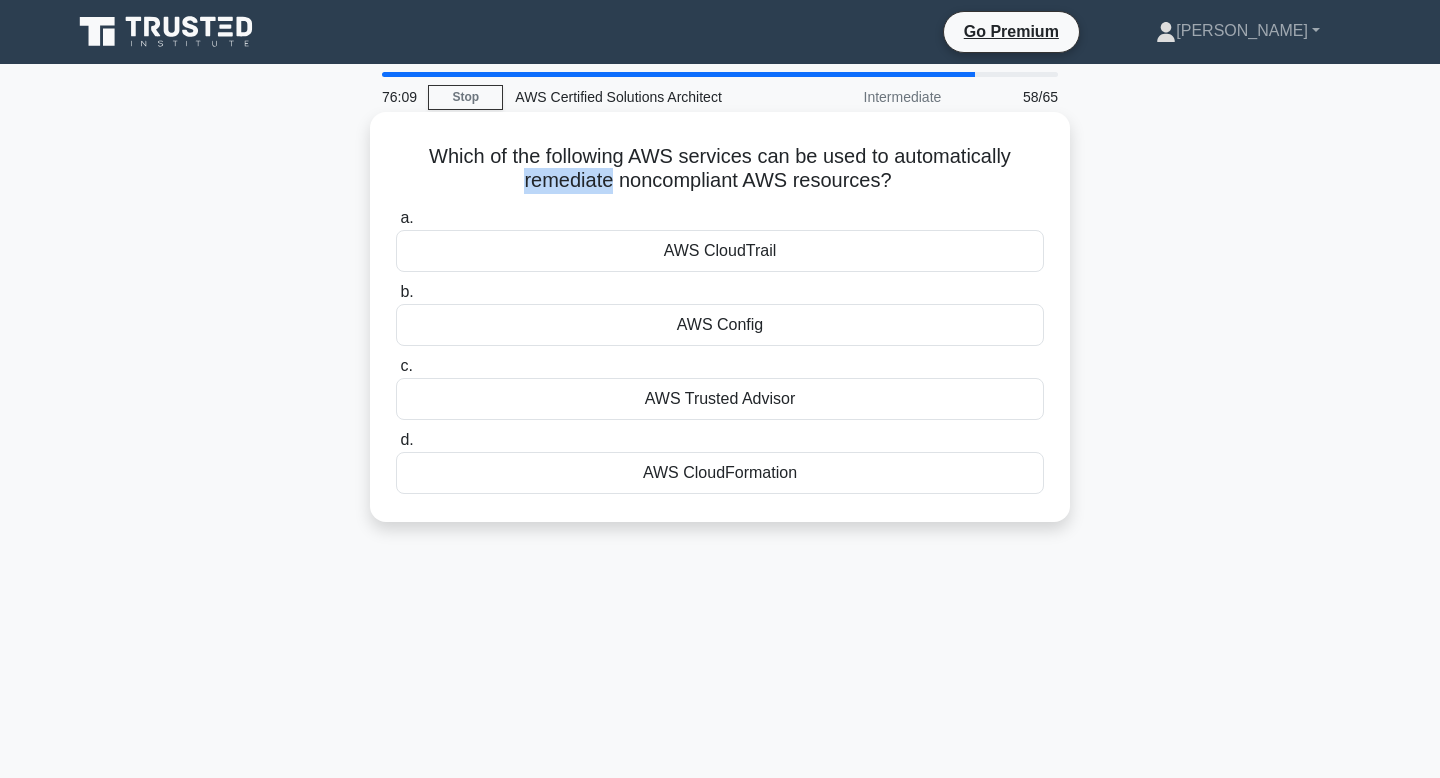 click on "Which of the following AWS services can be used to automatically remediate noncompliant AWS resources?
.spinner_0XTQ{transform-origin:center;animation:spinner_y6GP .75s linear infinite}@keyframes spinner_y6GP{100%{transform:rotate(360deg)}}" at bounding box center [720, 169] 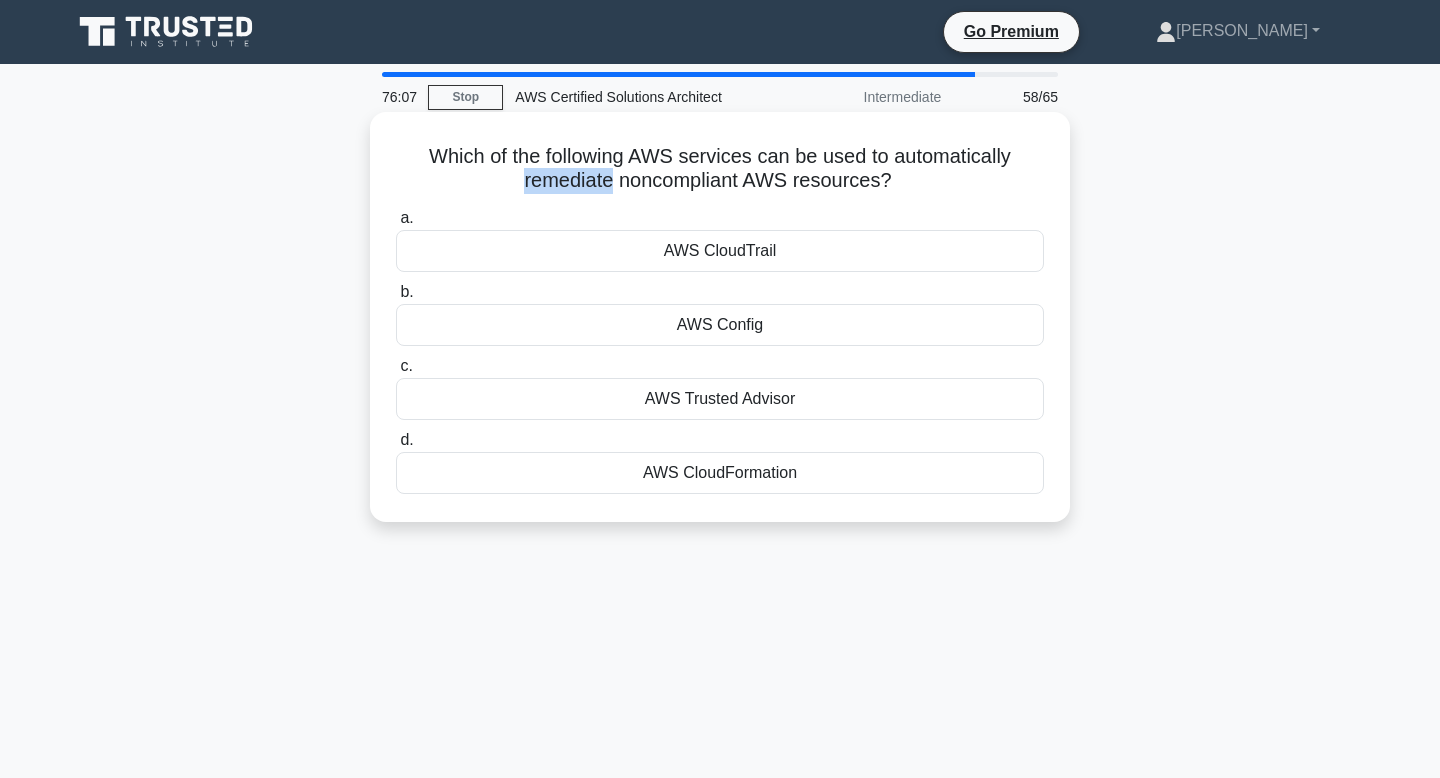 drag, startPoint x: 892, startPoint y: 181, endPoint x: 428, endPoint y: 160, distance: 464.47498 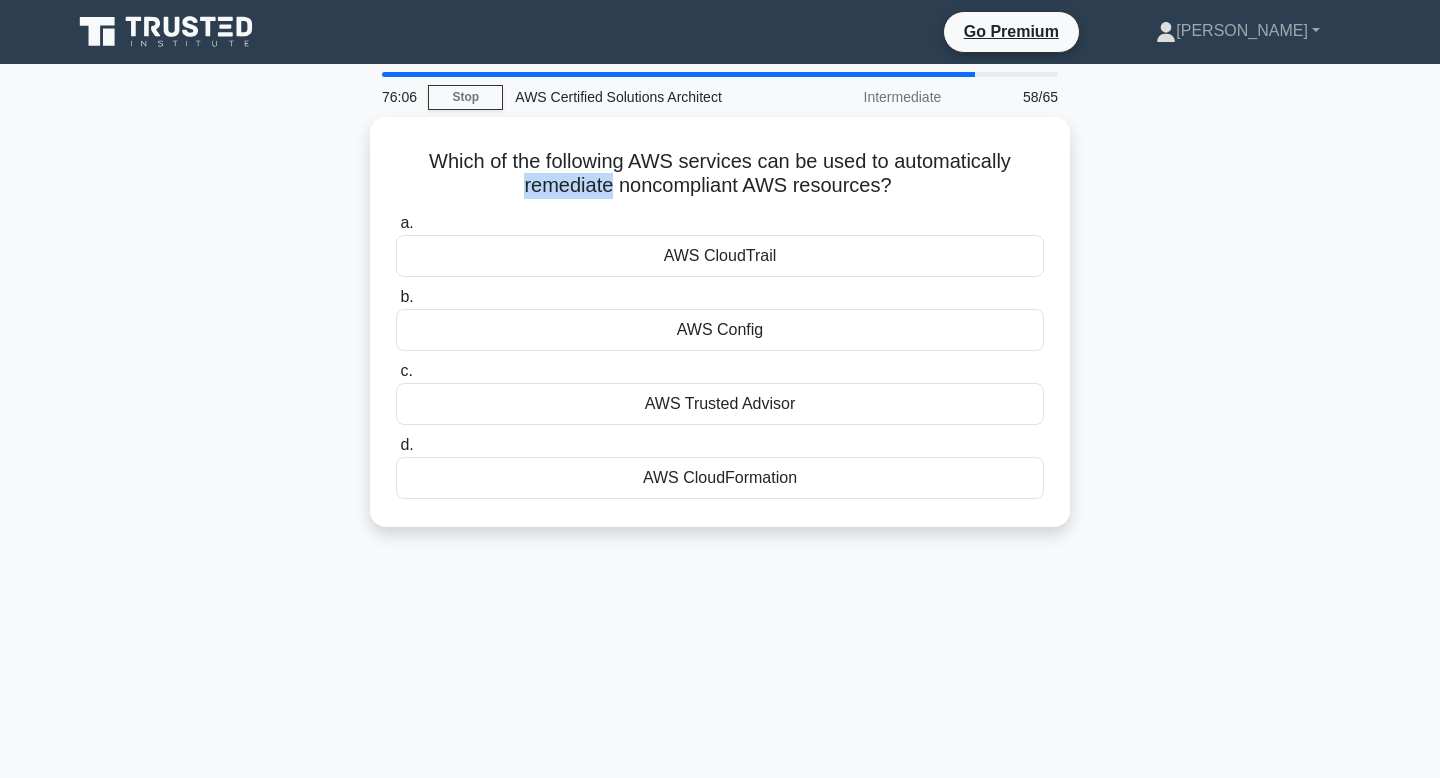 click at bounding box center (415, 116) 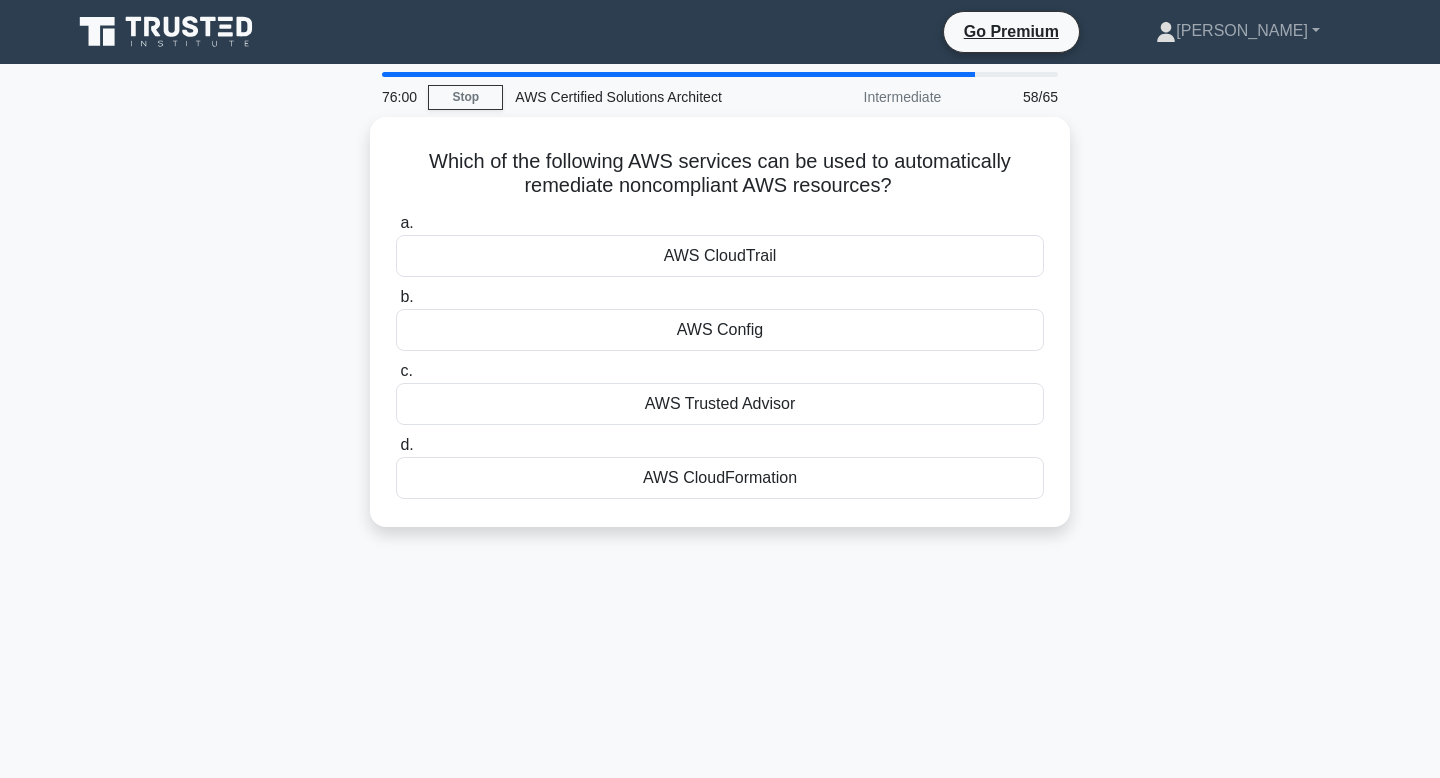 click on "76:00
Stop
AWS Certified Solutions Architect
Intermediate
58/65
Which of the following AWS services can be used to automatically remediate noncompliant AWS resources?
.spinner_0XTQ{transform-origin:center;animation:spinner_y6GP .75s linear infinite}@keyframes spinner_y6GP{100%{transform:rotate(360deg)}}
a.
b. c. d." at bounding box center [720, 572] 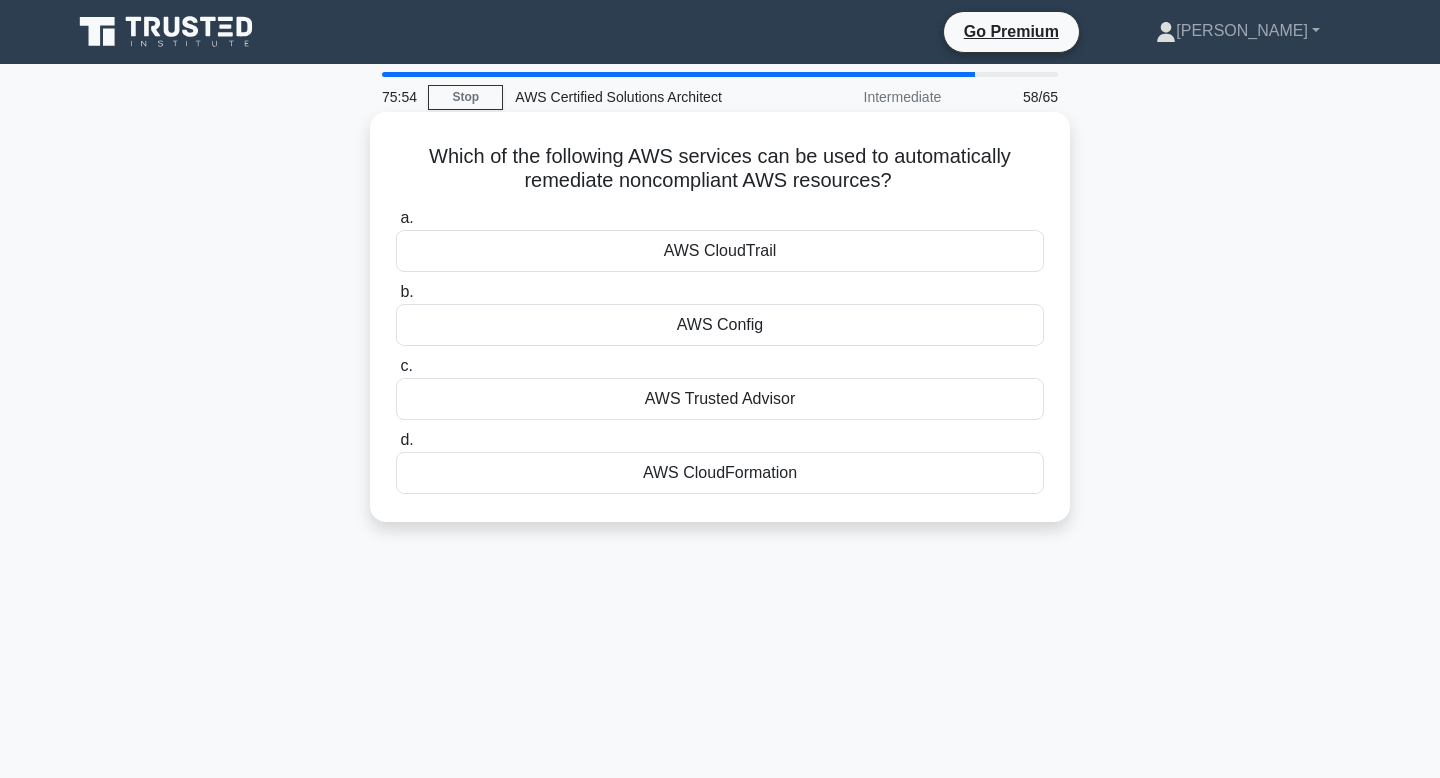 click on "AWS Config" at bounding box center (720, 325) 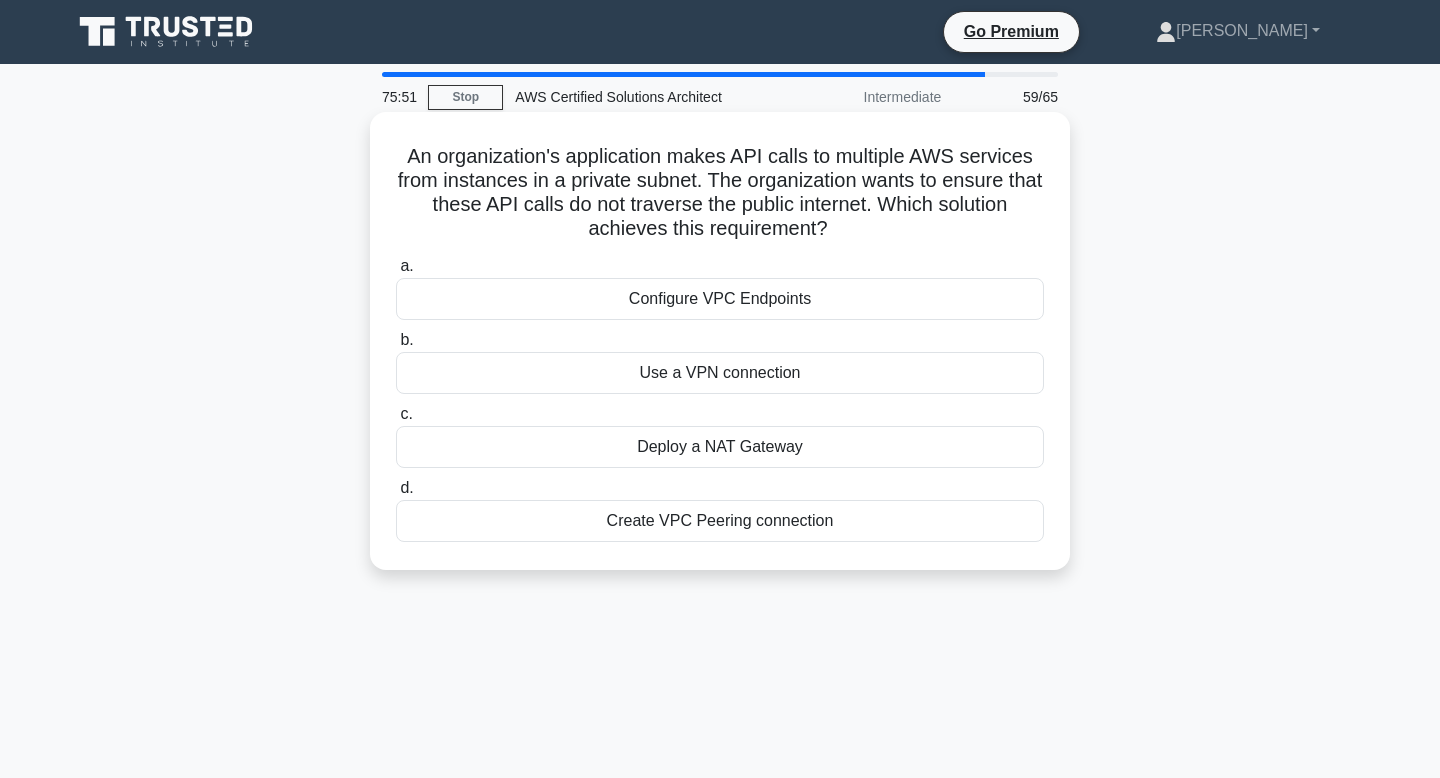 drag, startPoint x: 414, startPoint y: 155, endPoint x: 840, endPoint y: 231, distance: 432.72623 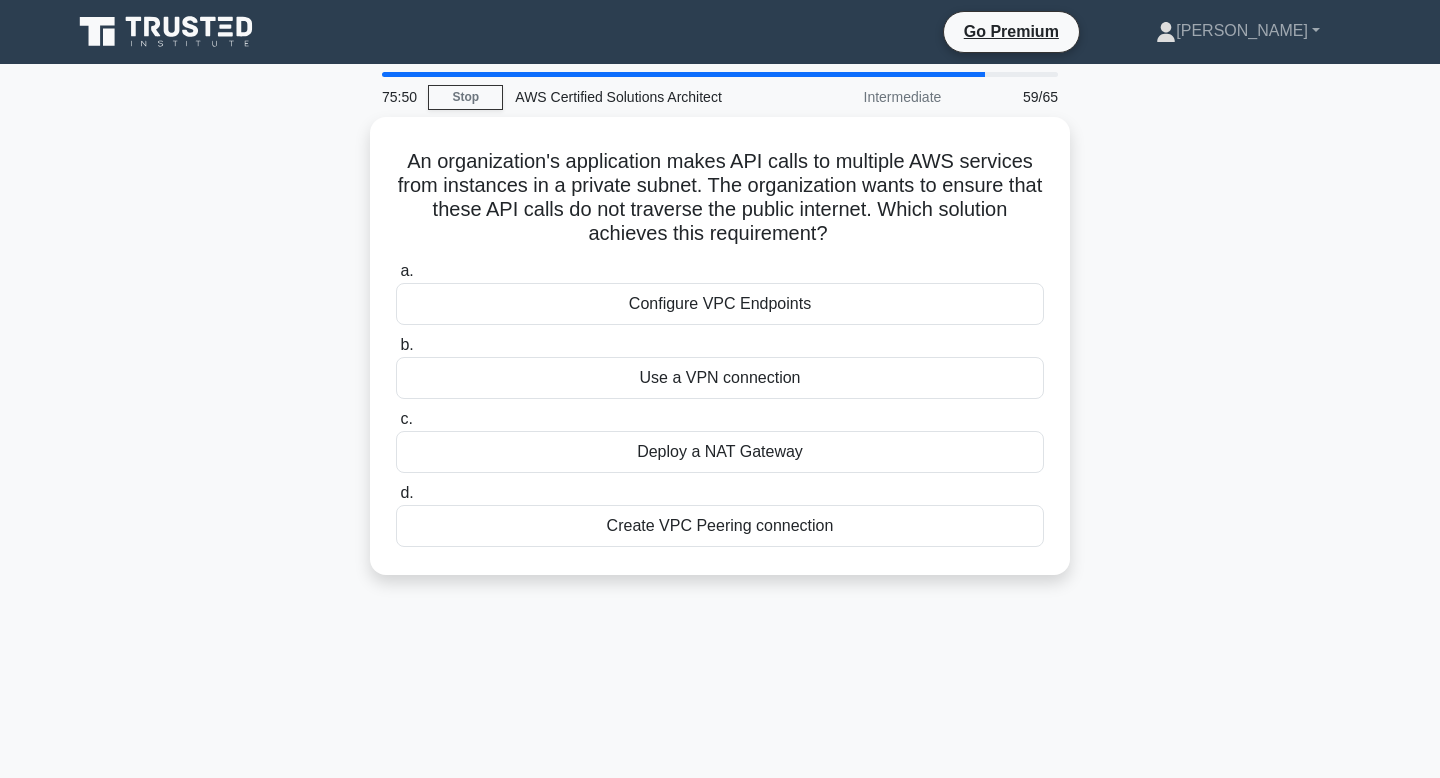 click at bounding box center [827, 241] 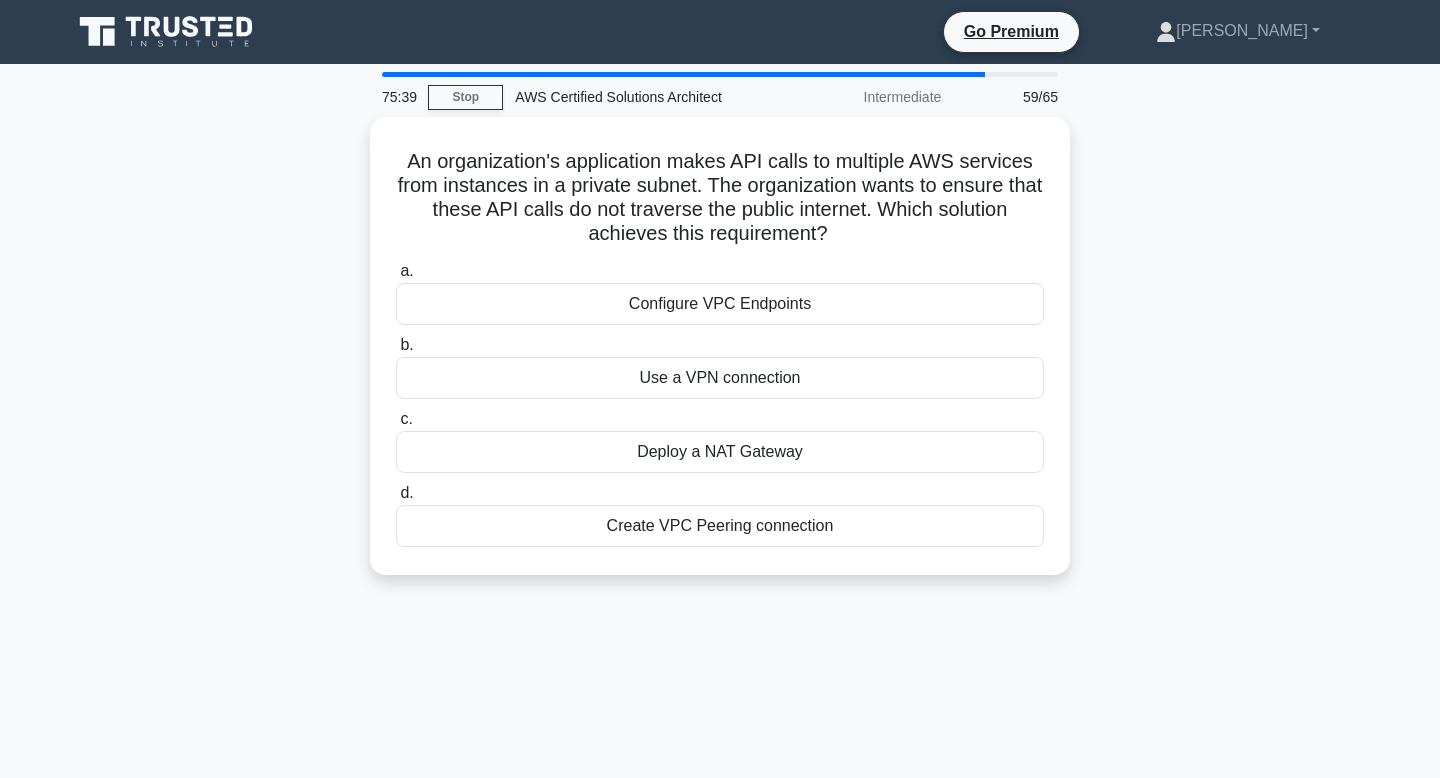 click on "75:39
Stop
AWS Certified Solutions Architect
Intermediate
59/65
An organization's application makes API calls to multiple AWS services from instances in a private subnet. The organization wants to ensure that these API calls do not traverse the public internet. Which solution achieves this requirement?
.spinner_0XTQ{transform-origin:center;animation:spinner_y6GP .75s linear infinite}@keyframes spinner_y6GP{100%{transform:rotate(360deg)}}
a. b. c. d." at bounding box center (720, 572) 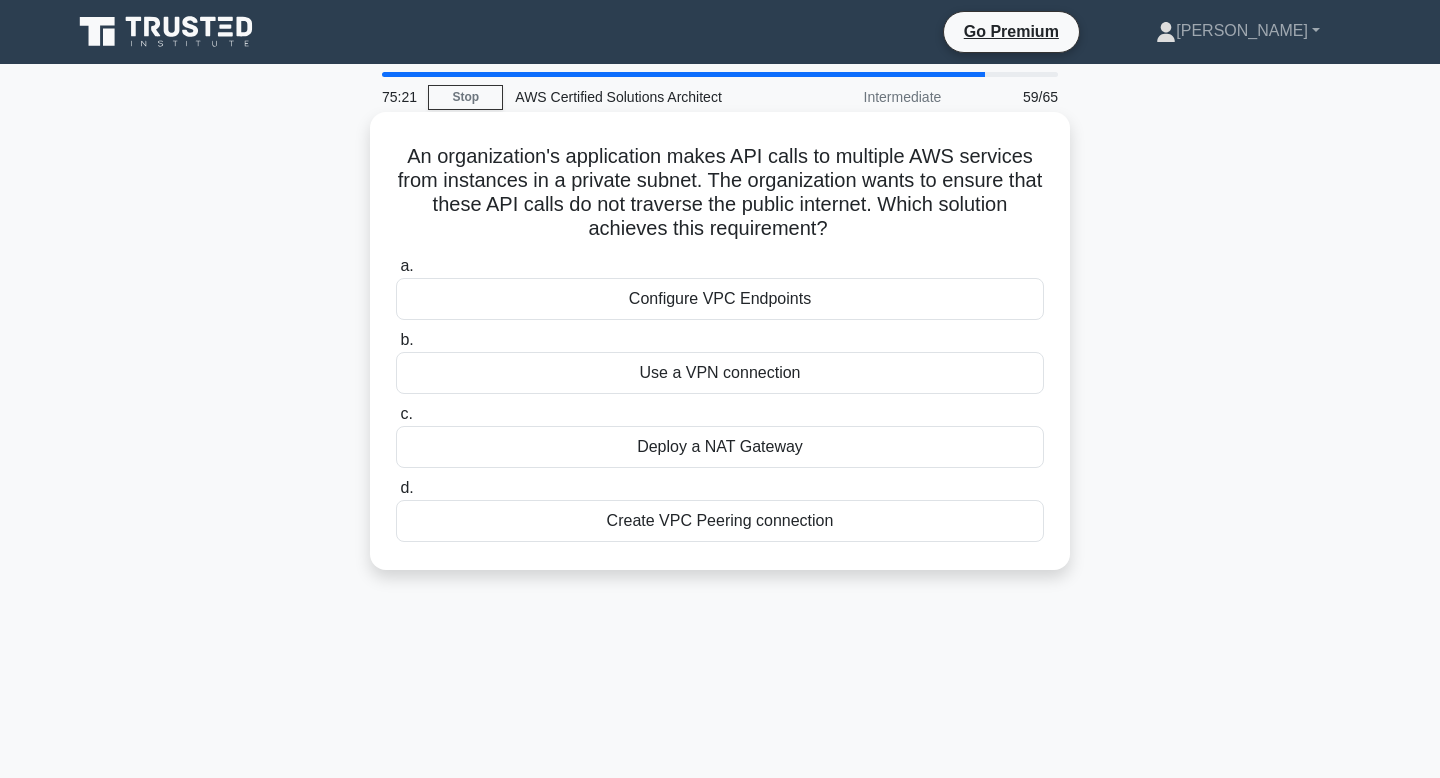 click on "Deploy a NAT Gateway" at bounding box center (720, 447) 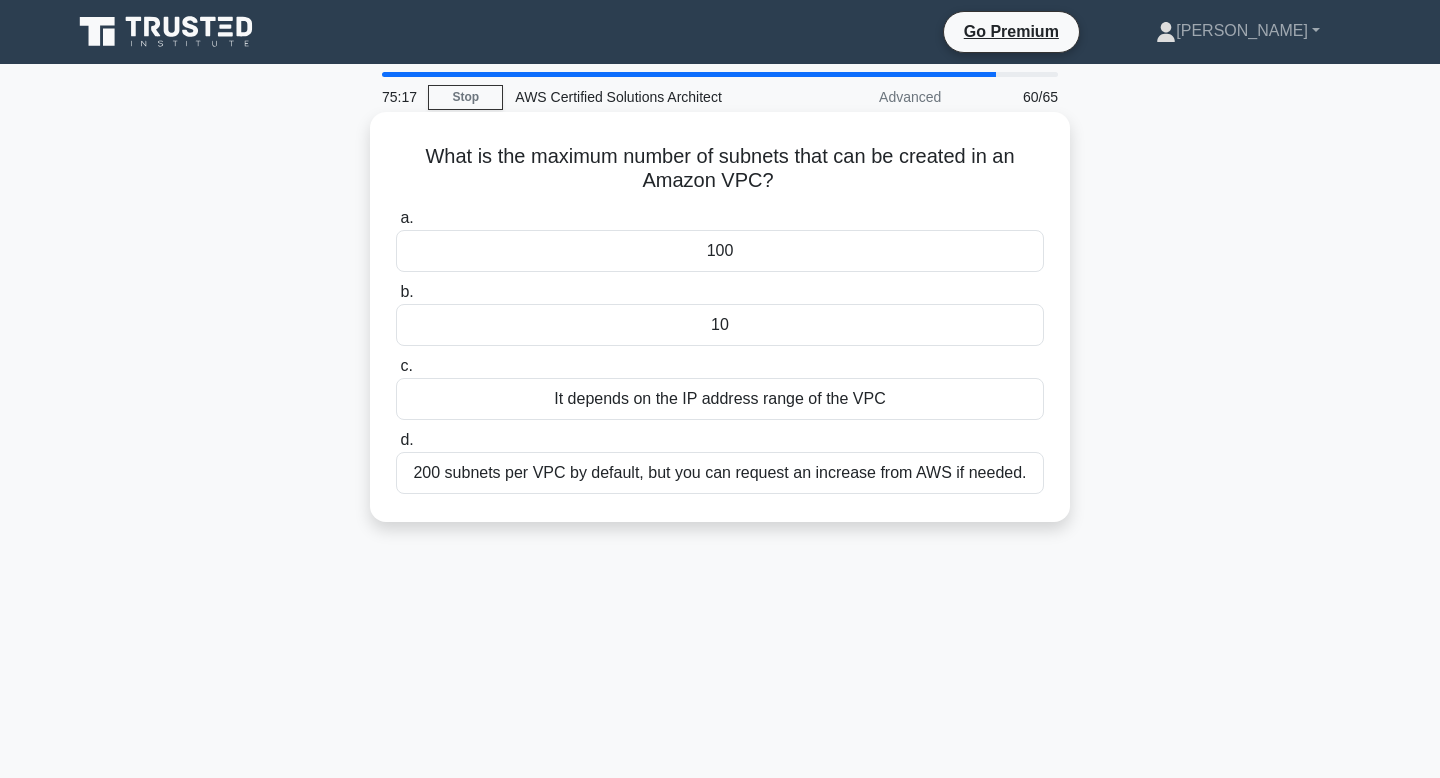 click on "What is the maximum number of subnets that can be created in an Amazon VPC?
.spinner_0XTQ{transform-origin:center;animation:spinner_y6GP .75s linear infinite}@keyframes spinner_y6GP{100%{transform:rotate(360deg)}}" at bounding box center [720, 169] 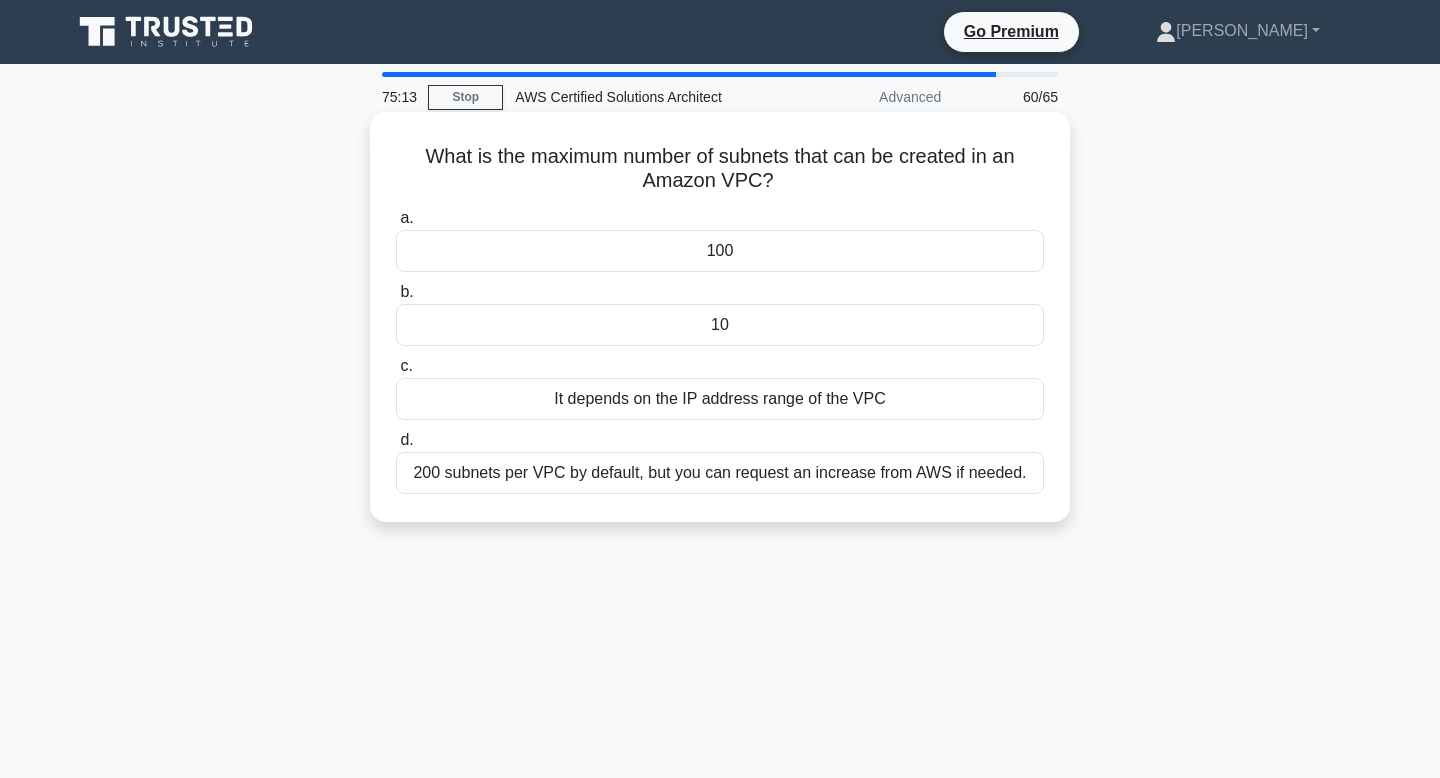 click on "200 subnets per VPC by default, but you can request an increase from AWS if needed." at bounding box center (720, 473) 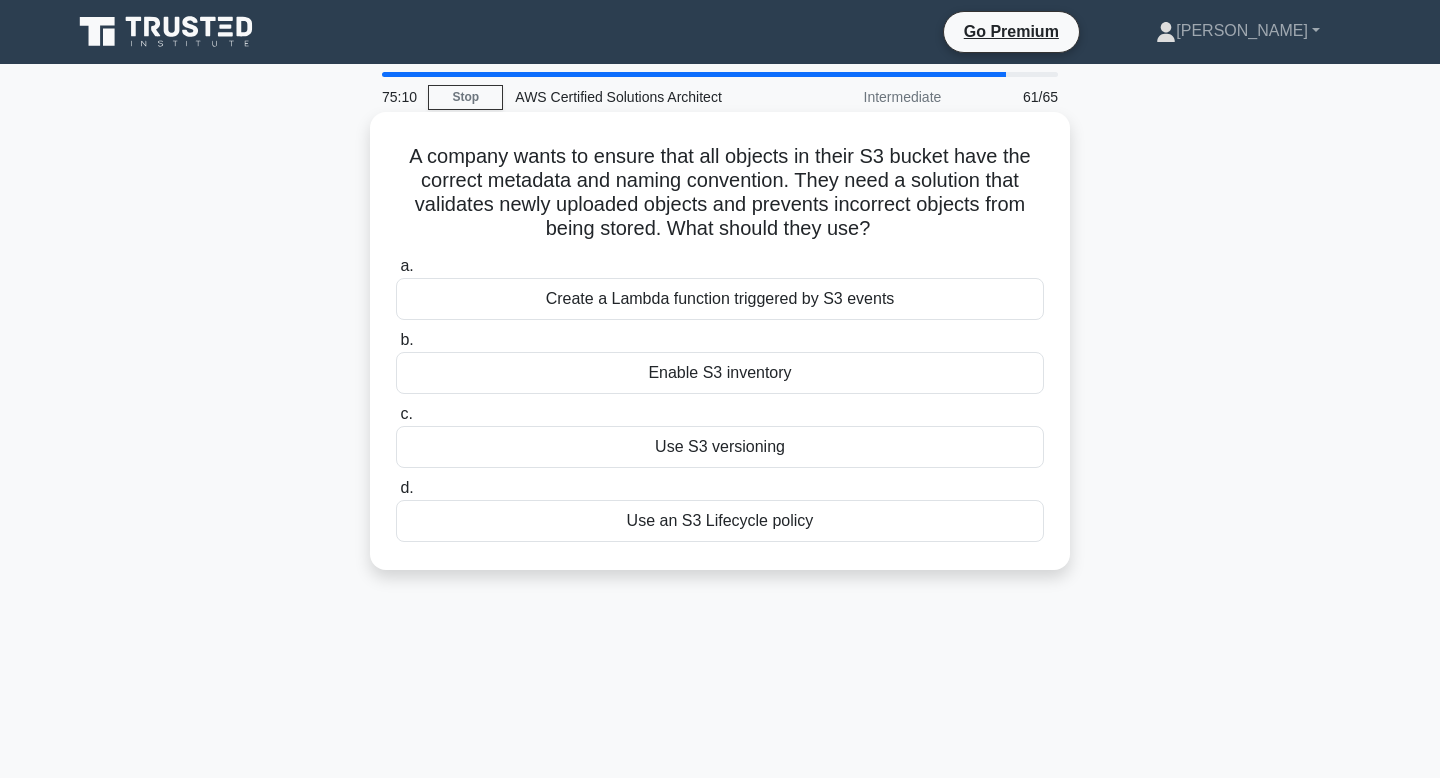 drag, startPoint x: 411, startPoint y: 157, endPoint x: 878, endPoint y: 236, distance: 473.6349 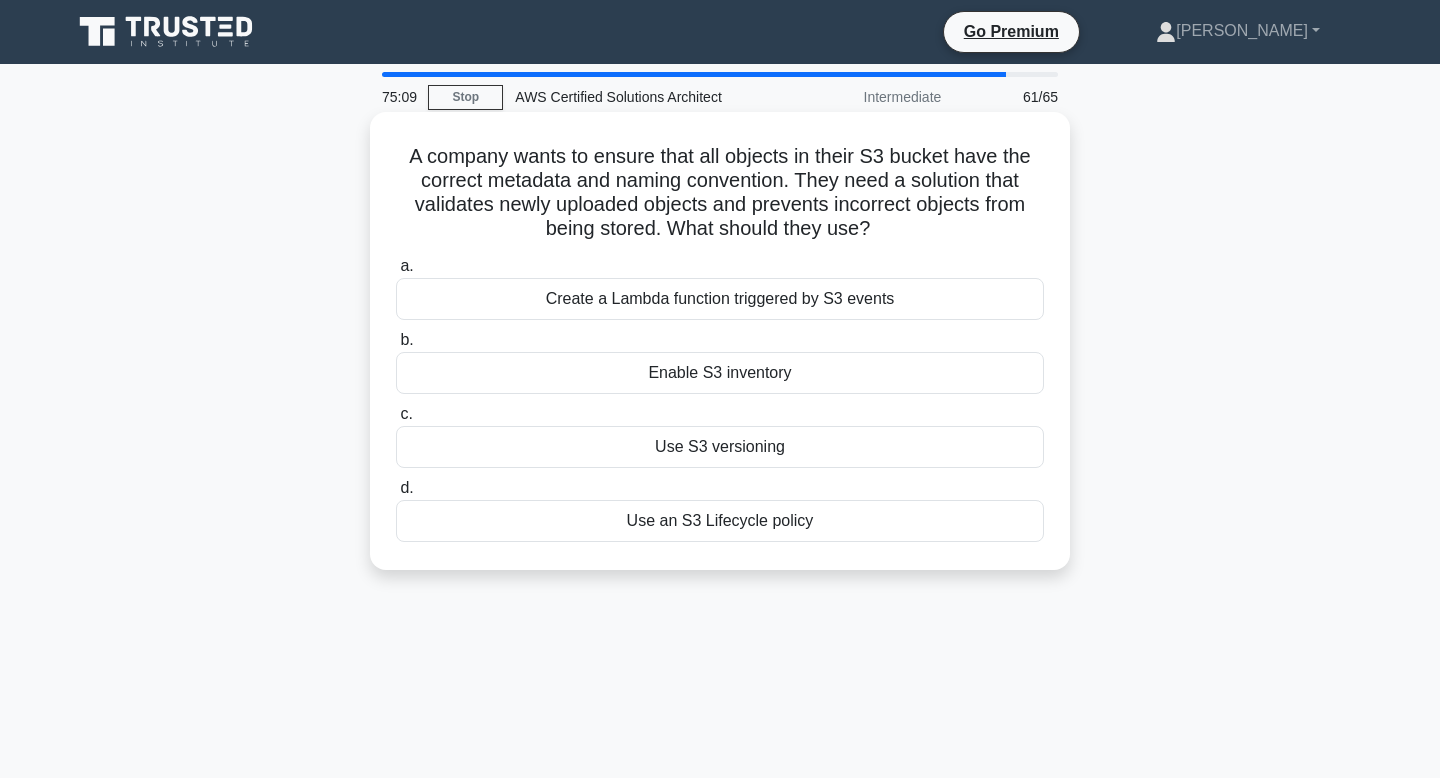 click on "A company wants to ensure that all objects in their S3 bucket have the correct metadata and naming convention. They need a solution that validates newly uploaded objects and prevents incorrect objects from being stored. What should they use?
.spinner_0XTQ{transform-origin:center;animation:spinner_y6GP .75s linear infinite}@keyframes spinner_y6GP{100%{transform:rotate(360deg)}}" at bounding box center [720, 193] 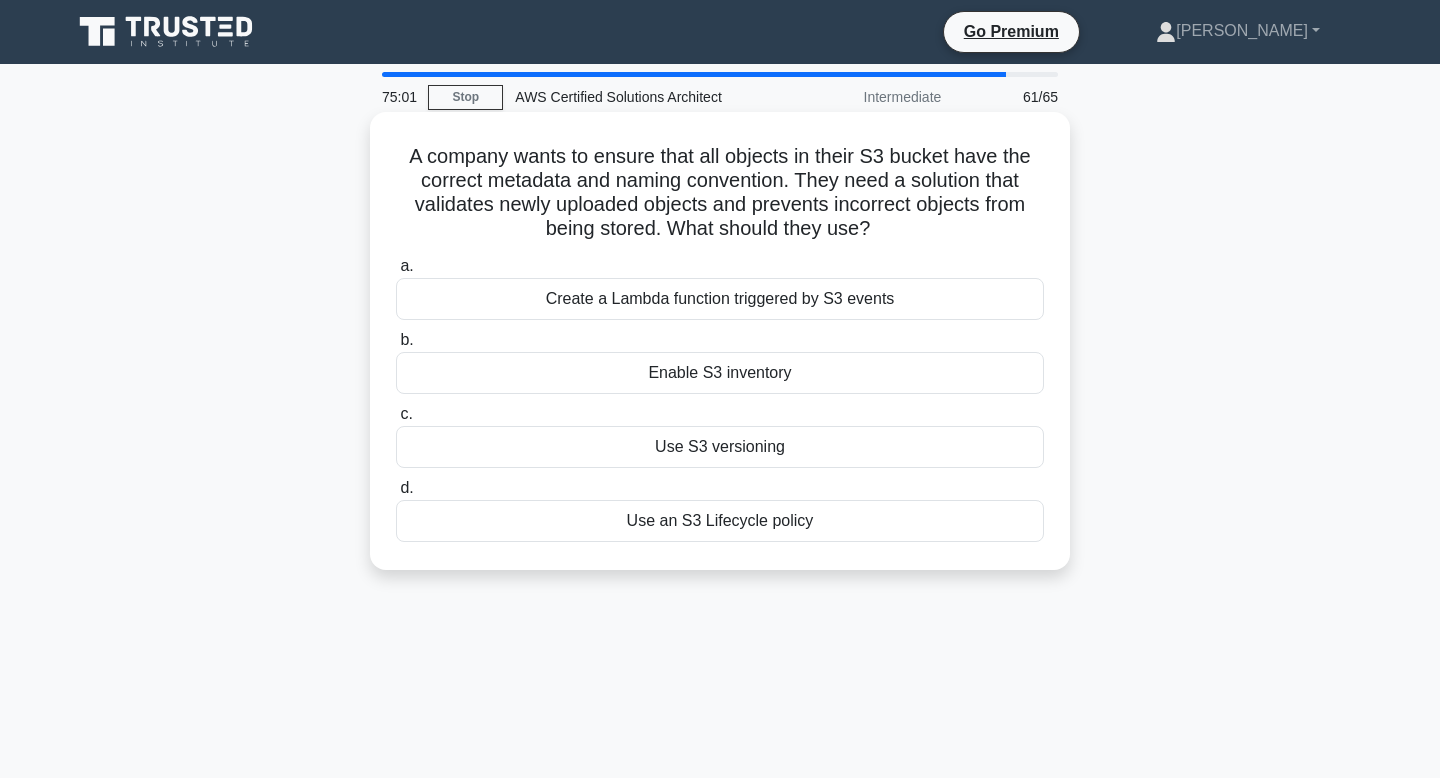 click on "A company wants to ensure that all objects in their S3 bucket have the correct metadata and naming convention. They need a solution that validates newly uploaded objects and prevents incorrect objects from being stored. What should they use?
.spinner_0XTQ{transform-origin:center;animation:spinner_y6GP .75s linear infinite}@keyframes spinner_y6GP{100%{transform:rotate(360deg)}}" at bounding box center (720, 193) 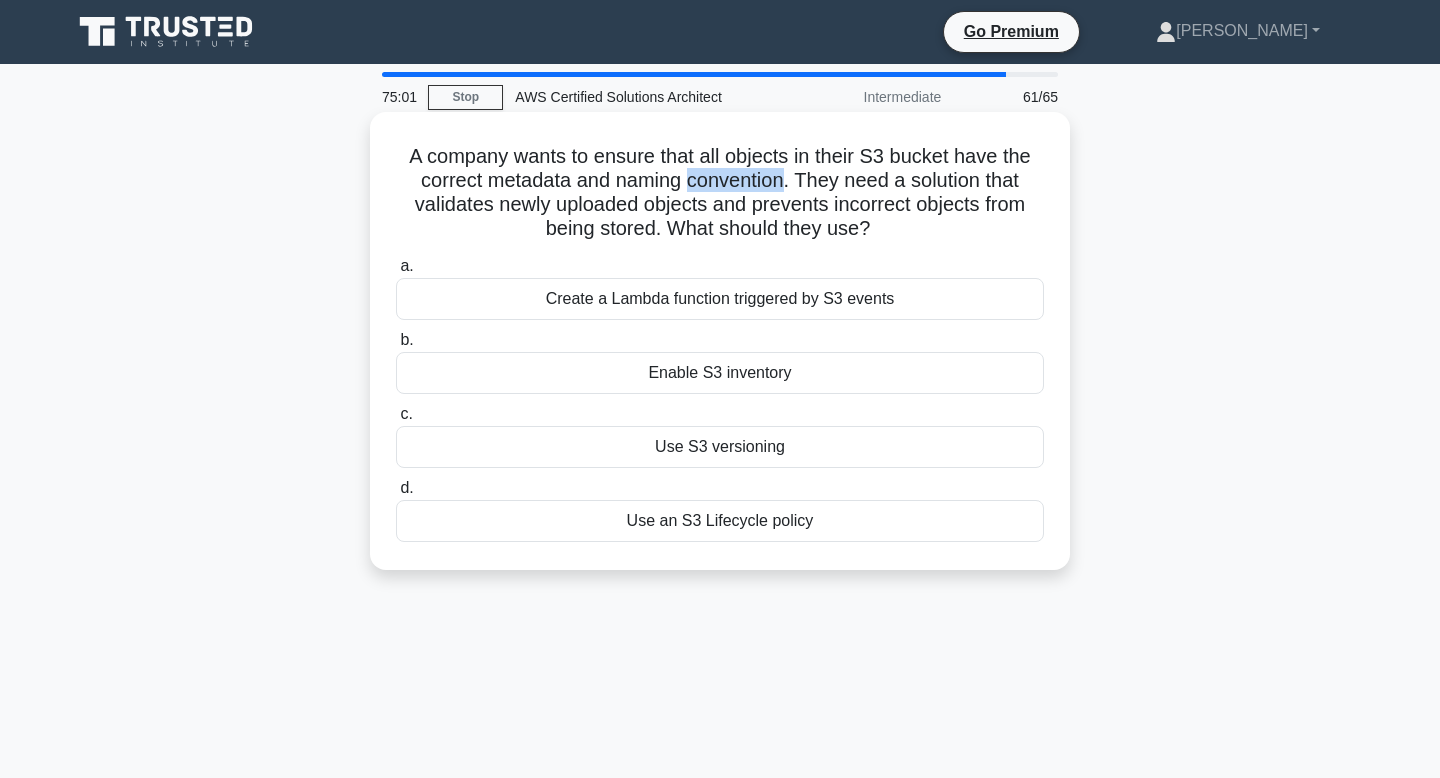 click on "A company wants to ensure that all objects in their S3 bucket have the correct metadata and naming convention. They need a solution that validates newly uploaded objects and prevents incorrect objects from being stored. What should they use?
.spinner_0XTQ{transform-origin:center;animation:spinner_y6GP .75s linear infinite}@keyframes spinner_y6GP{100%{transform:rotate(360deg)}}" at bounding box center (720, 193) 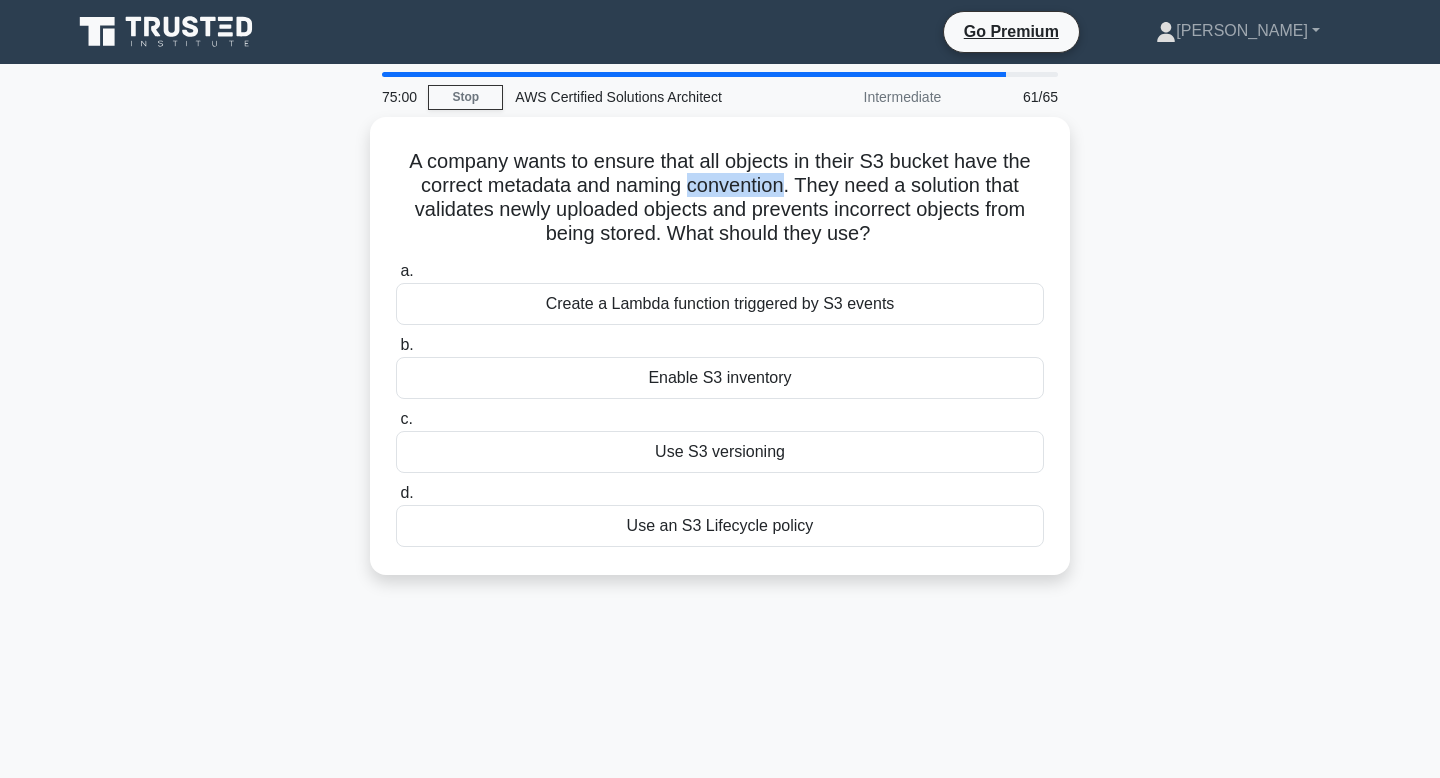 click at bounding box center (730, 193) 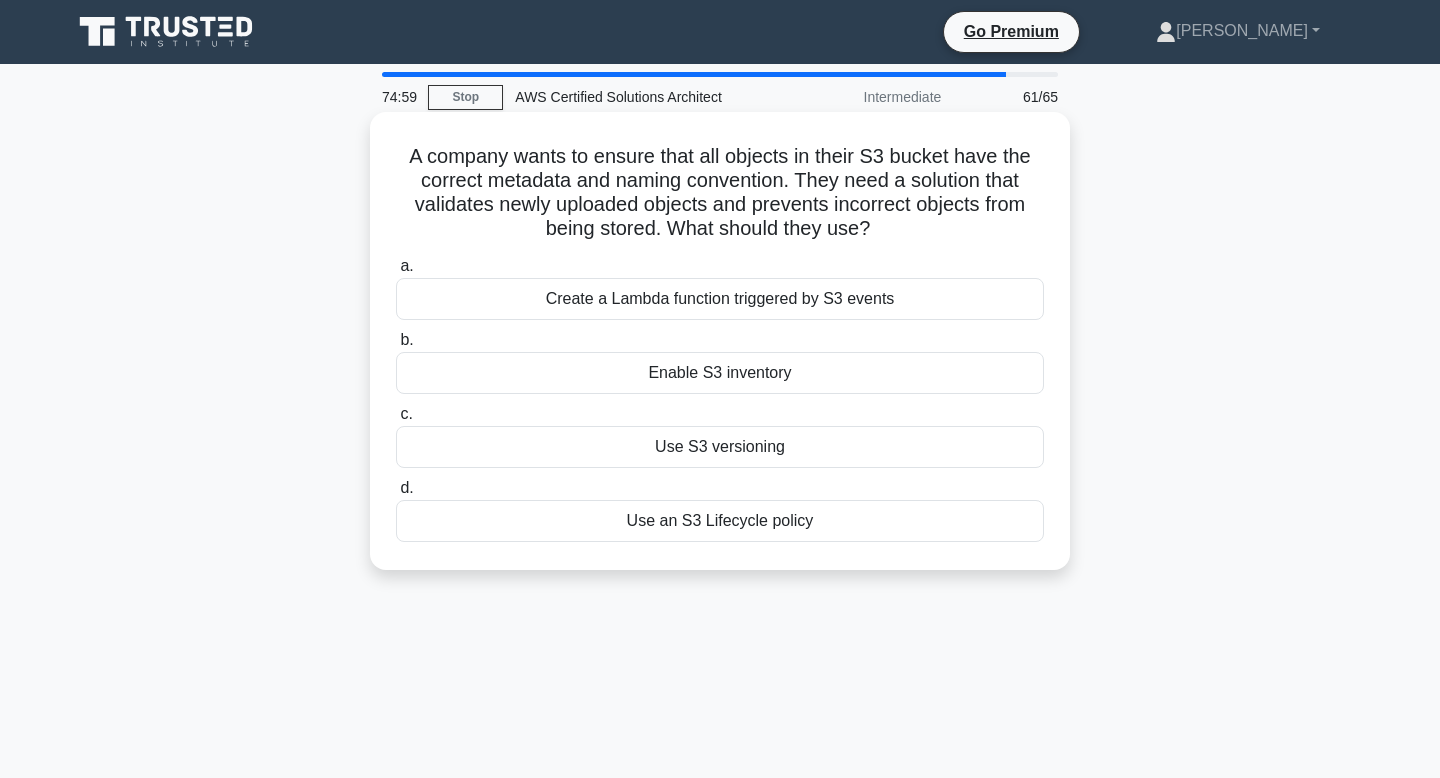 click on "A company wants to ensure that all objects in their S3 bucket have the correct metadata and naming convention. They need a solution that validates newly uploaded objects and prevents incorrect objects from being stored. What should they use?
.spinner_0XTQ{transform-origin:center;animation:spinner_y6GP .75s linear infinite}@keyframes spinner_y6GP{100%{transform:rotate(360deg)}}" at bounding box center [720, 193] 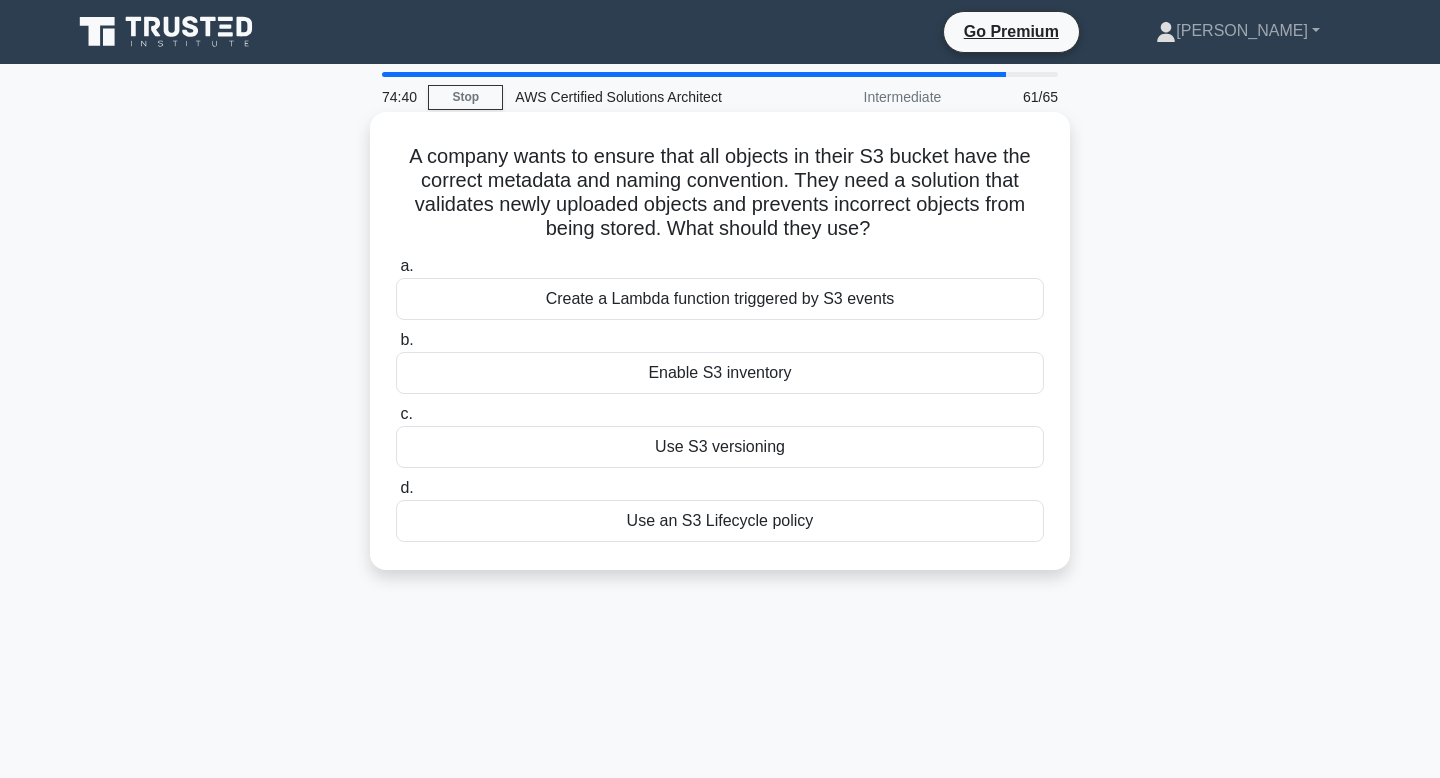 click on "Create a Lambda function triggered by S3 events" at bounding box center [720, 299] 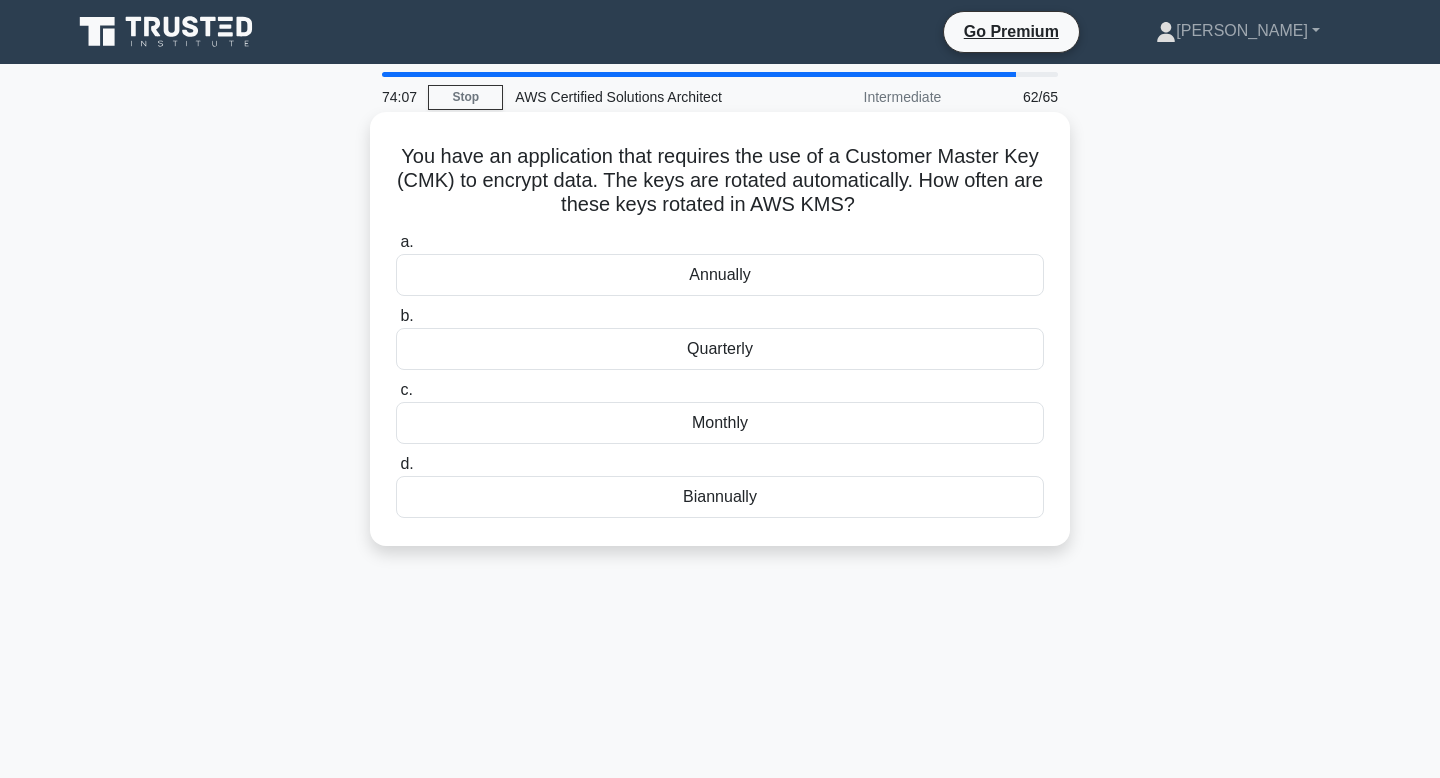 click on "Annually" at bounding box center [720, 275] 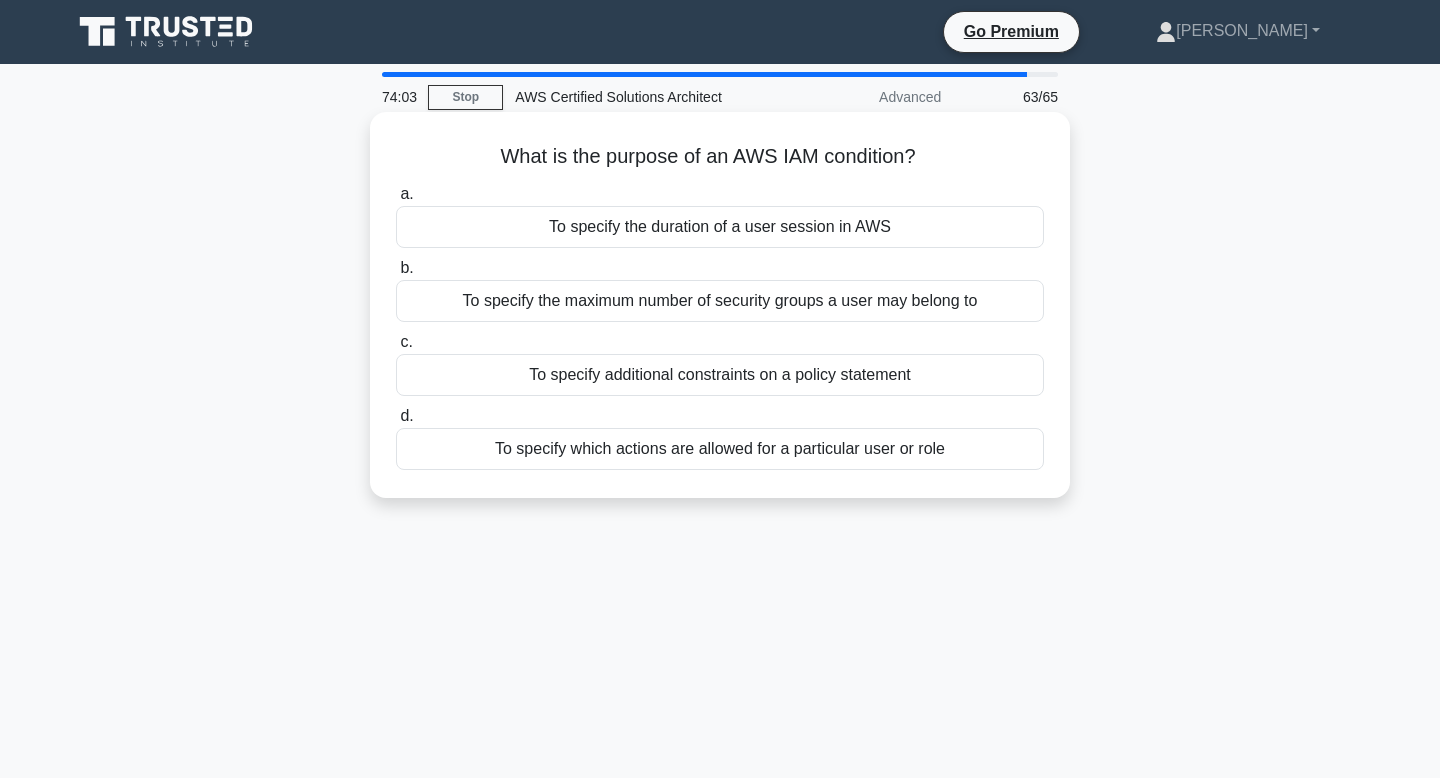 click on "What is the purpose of an AWS IAM condition?
.spinner_0XTQ{transform-origin:center;animation:spinner_y6GP .75s linear infinite}@keyframes spinner_y6GP{100%{transform:rotate(360deg)}}" at bounding box center (720, 157) 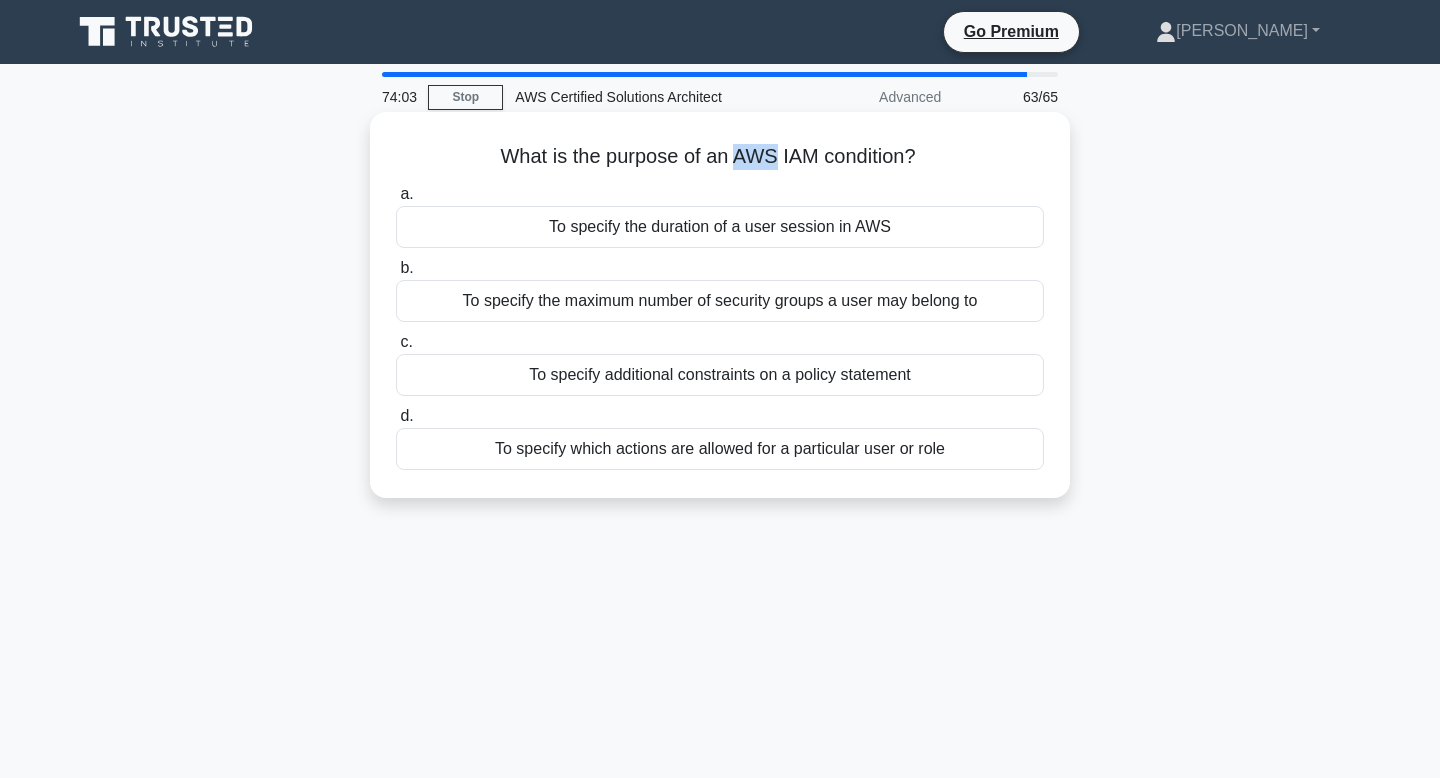 click on "What is the purpose of an AWS IAM condition?
.spinner_0XTQ{transform-origin:center;animation:spinner_y6GP .75s linear infinite}@keyframes spinner_y6GP{100%{transform:rotate(360deg)}}" at bounding box center [720, 157] 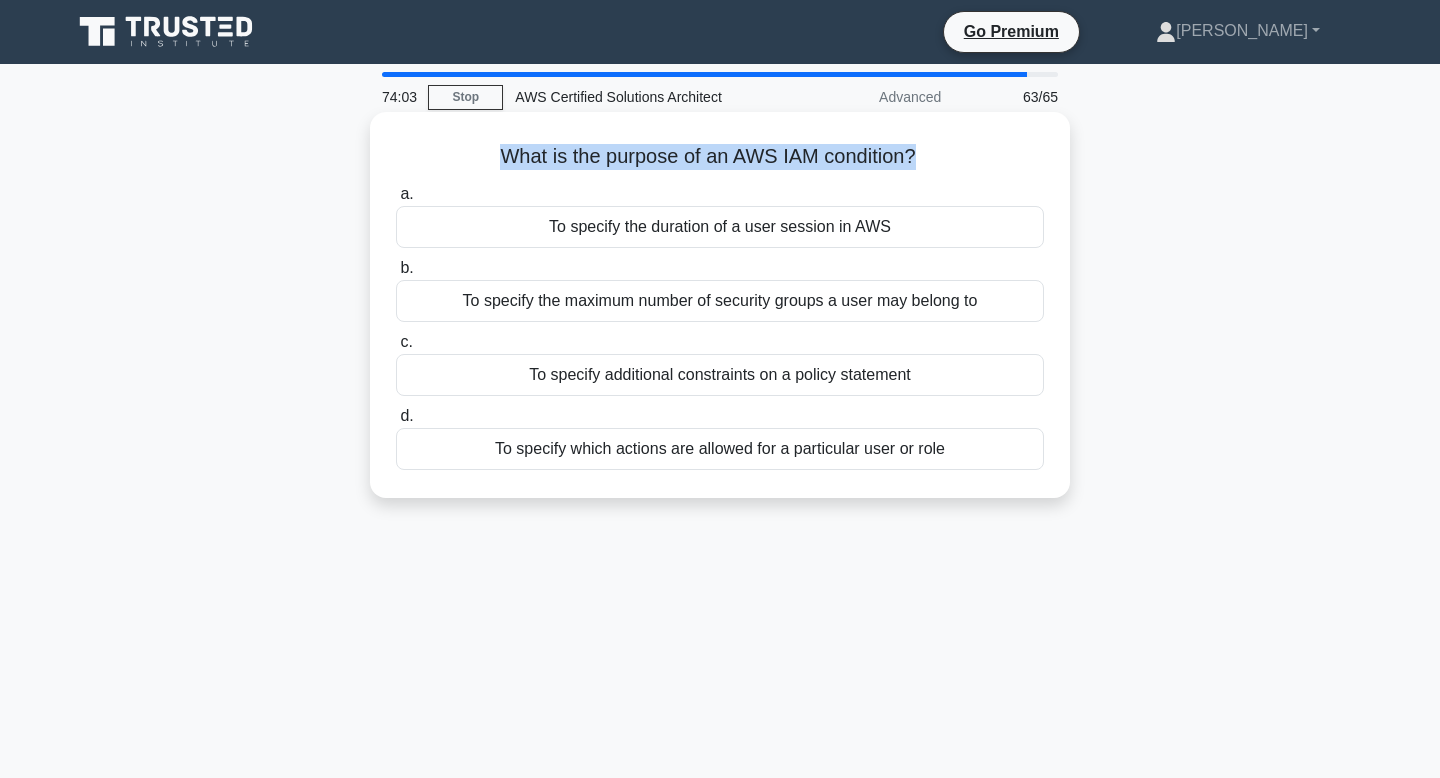 click on "What is the purpose of an AWS IAM condition?
.spinner_0XTQ{transform-origin:center;animation:spinner_y6GP .75s linear infinite}@keyframes spinner_y6GP{100%{transform:rotate(360deg)}}" at bounding box center (720, 157) 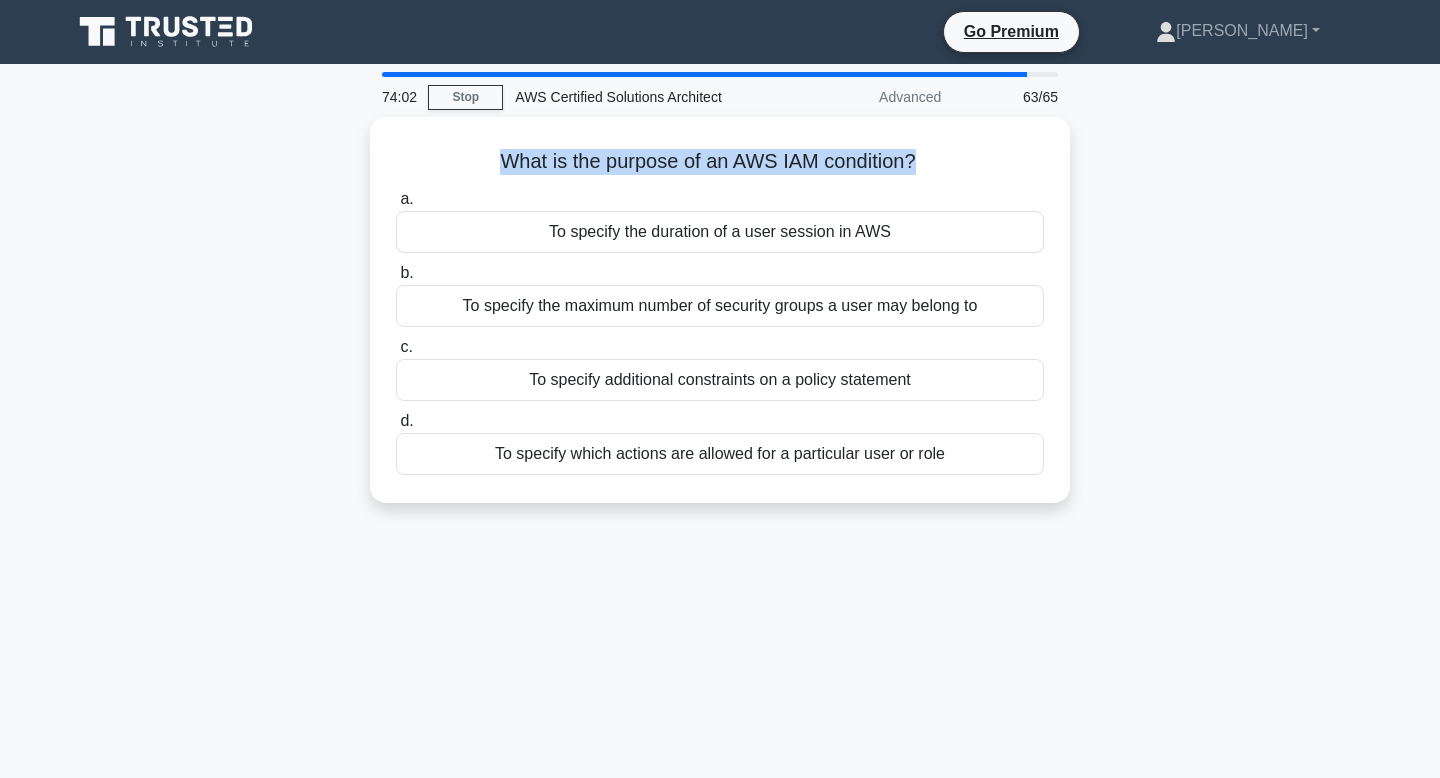 click at bounding box center [718, 172] 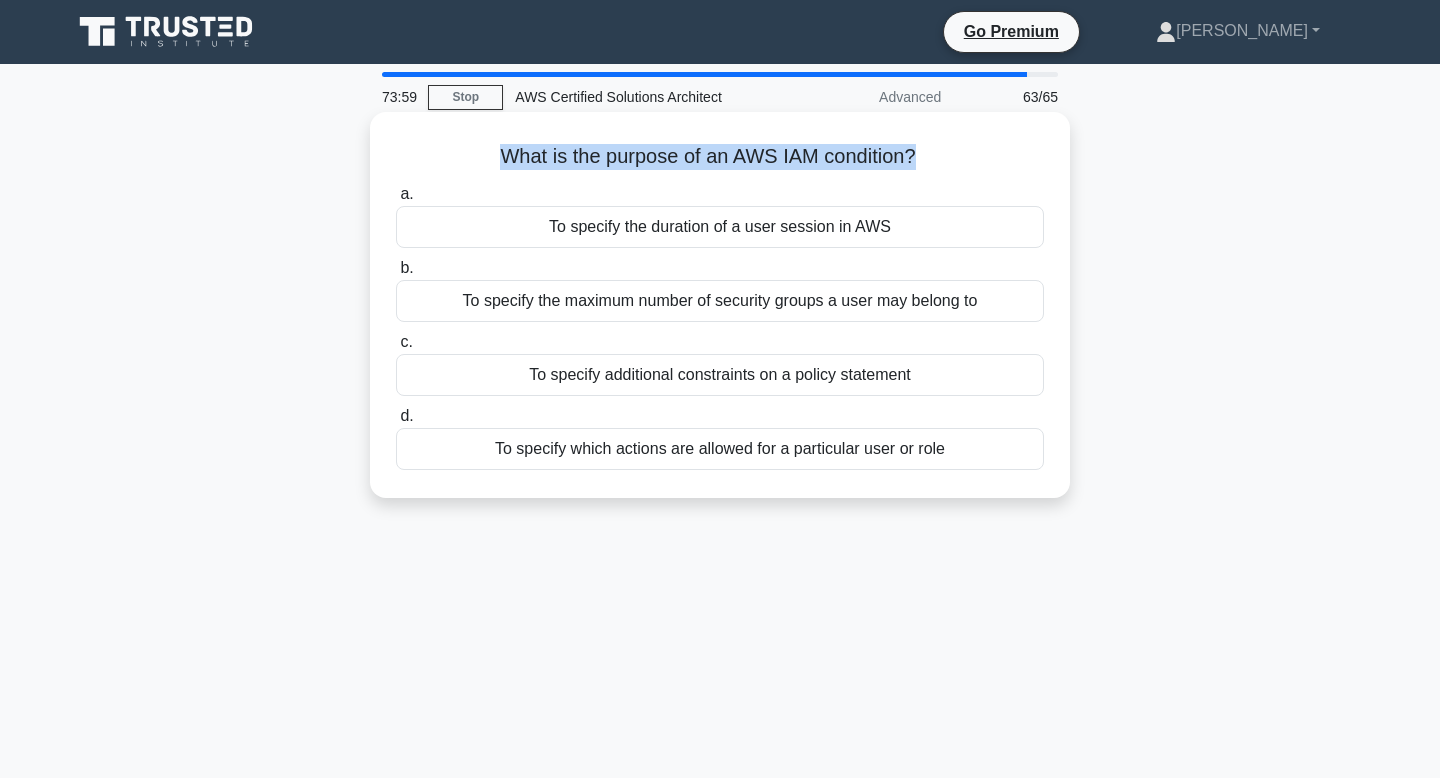 click on "What is the purpose of an AWS IAM condition?
.spinner_0XTQ{transform-origin:center;animation:spinner_y6GP .75s linear infinite}@keyframes spinner_y6GP{100%{transform:rotate(360deg)}}" at bounding box center (720, 157) 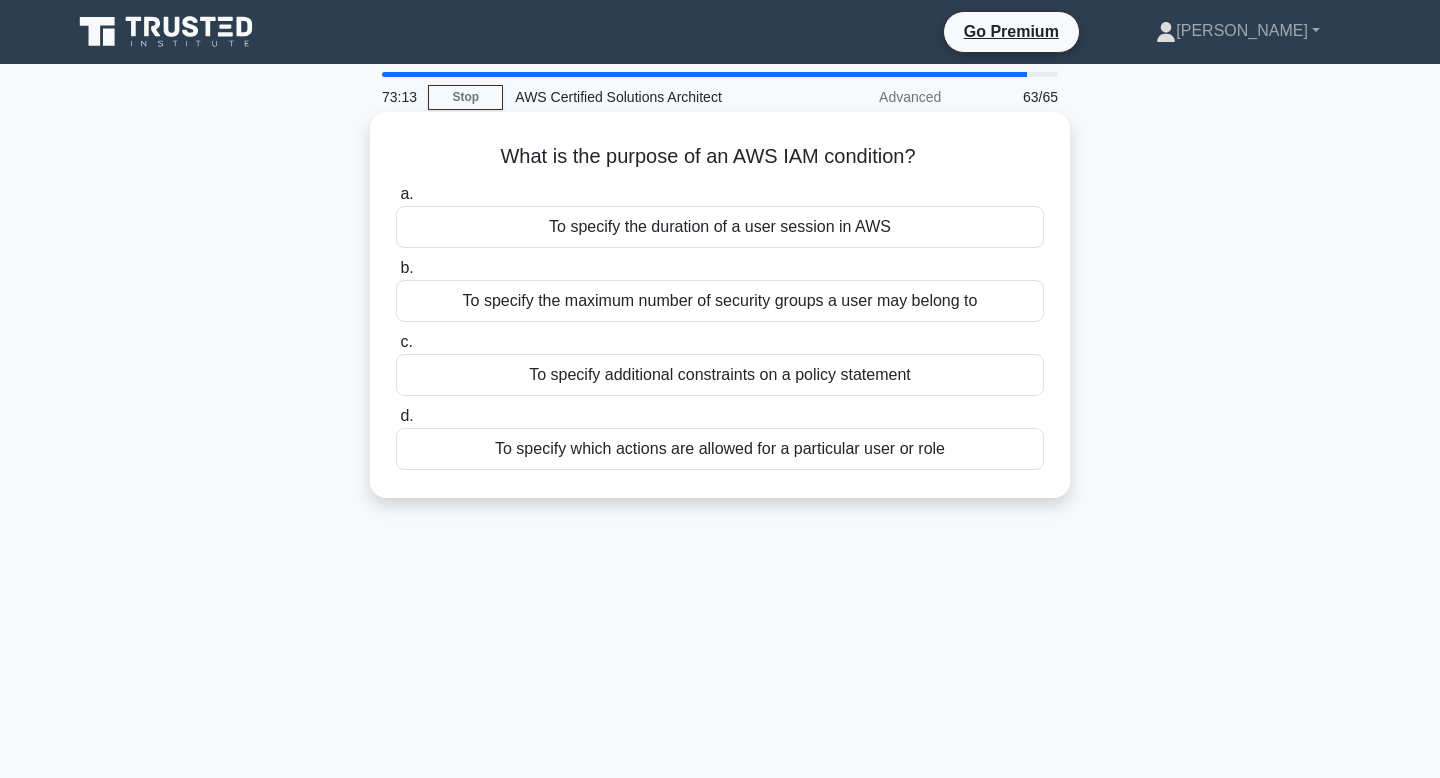 click on "To specify additional constraints on a policy statement" at bounding box center (720, 375) 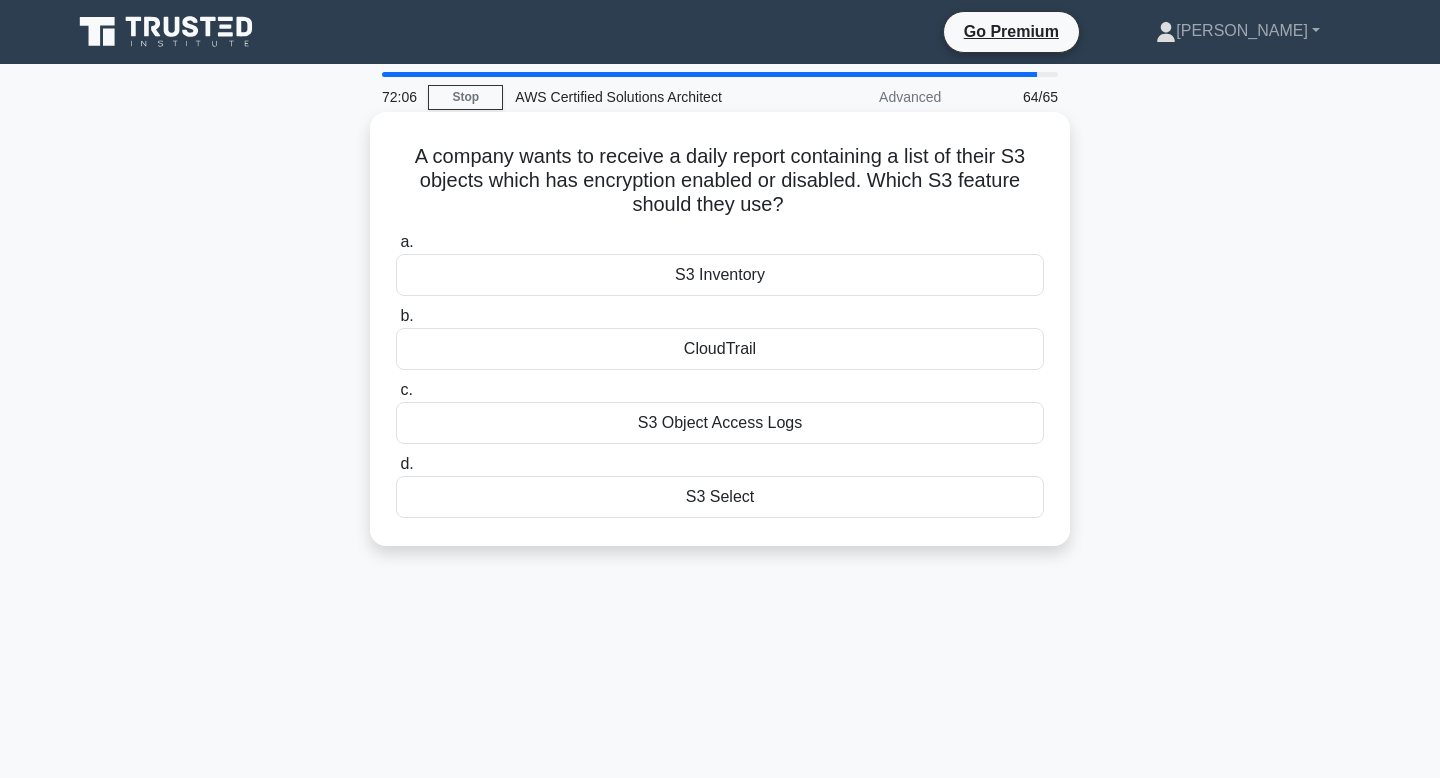 click on "CloudTrail" at bounding box center [720, 349] 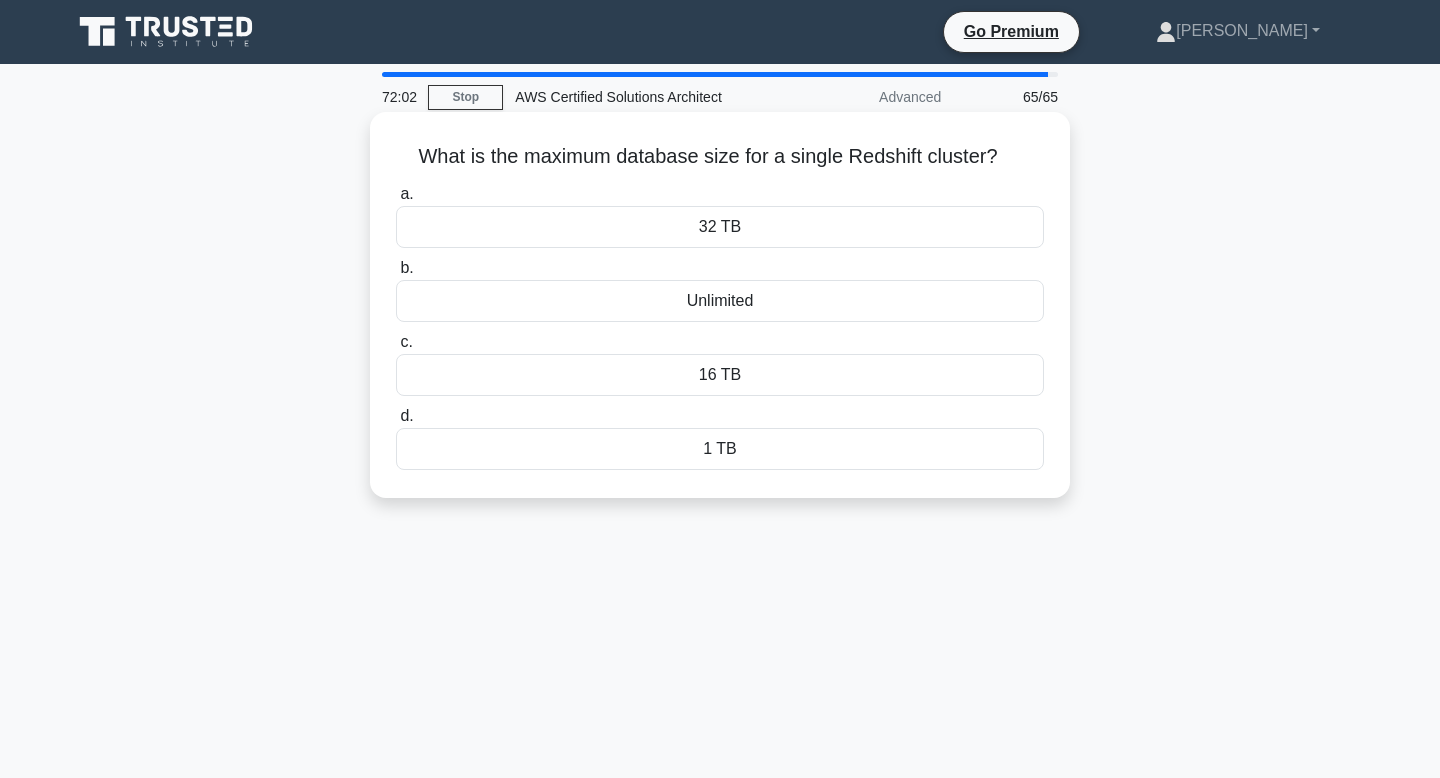 click on "What is the maximum database size for a single Redshift cluster?
.spinner_0XTQ{transform-origin:center;animation:spinner_y6GP .75s linear infinite}@keyframes spinner_y6GP{100%{transform:rotate(360deg)}}" at bounding box center (720, 157) 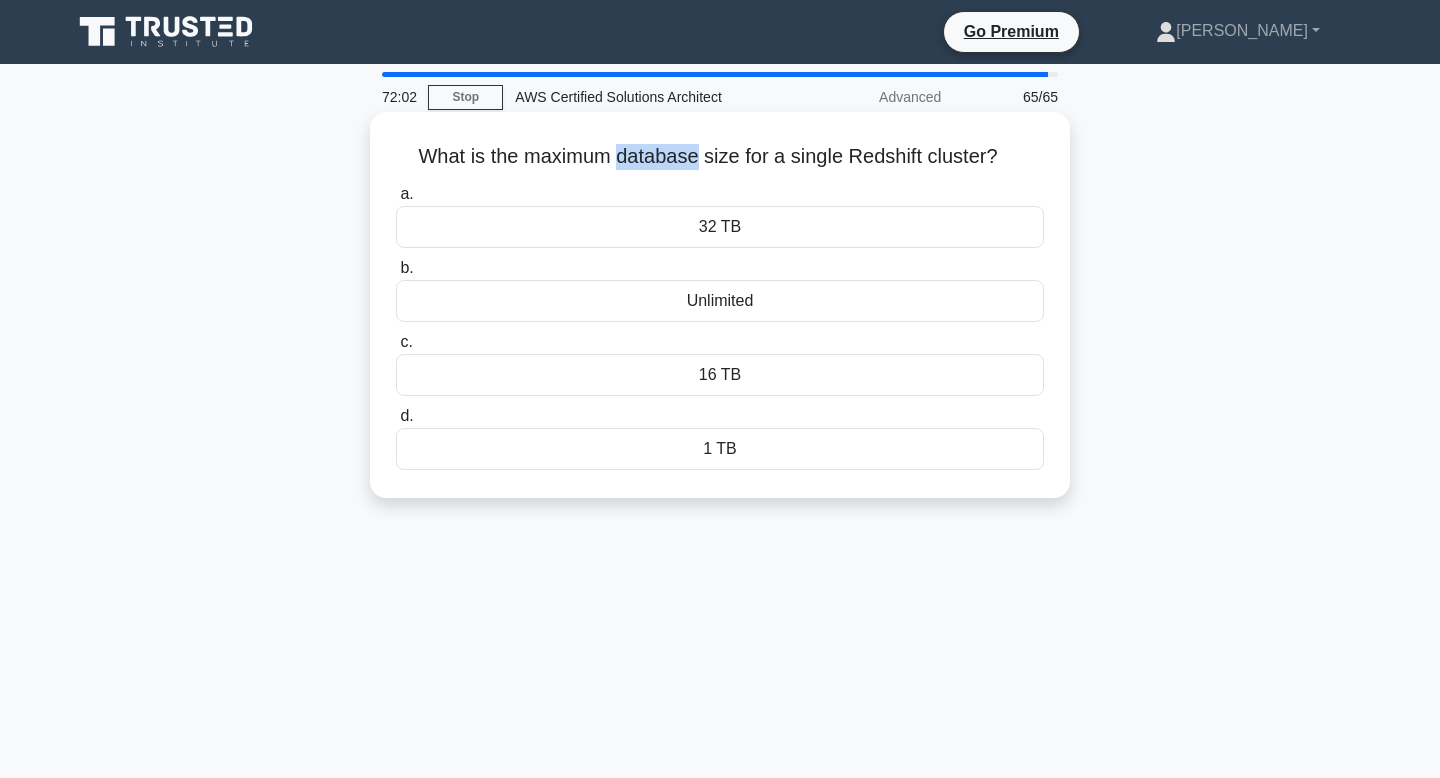 click on "What is the maximum database size for a single Redshift cluster?
.spinner_0XTQ{transform-origin:center;animation:spinner_y6GP .75s linear infinite}@keyframes spinner_y6GP{100%{transform:rotate(360deg)}}" at bounding box center (720, 157) 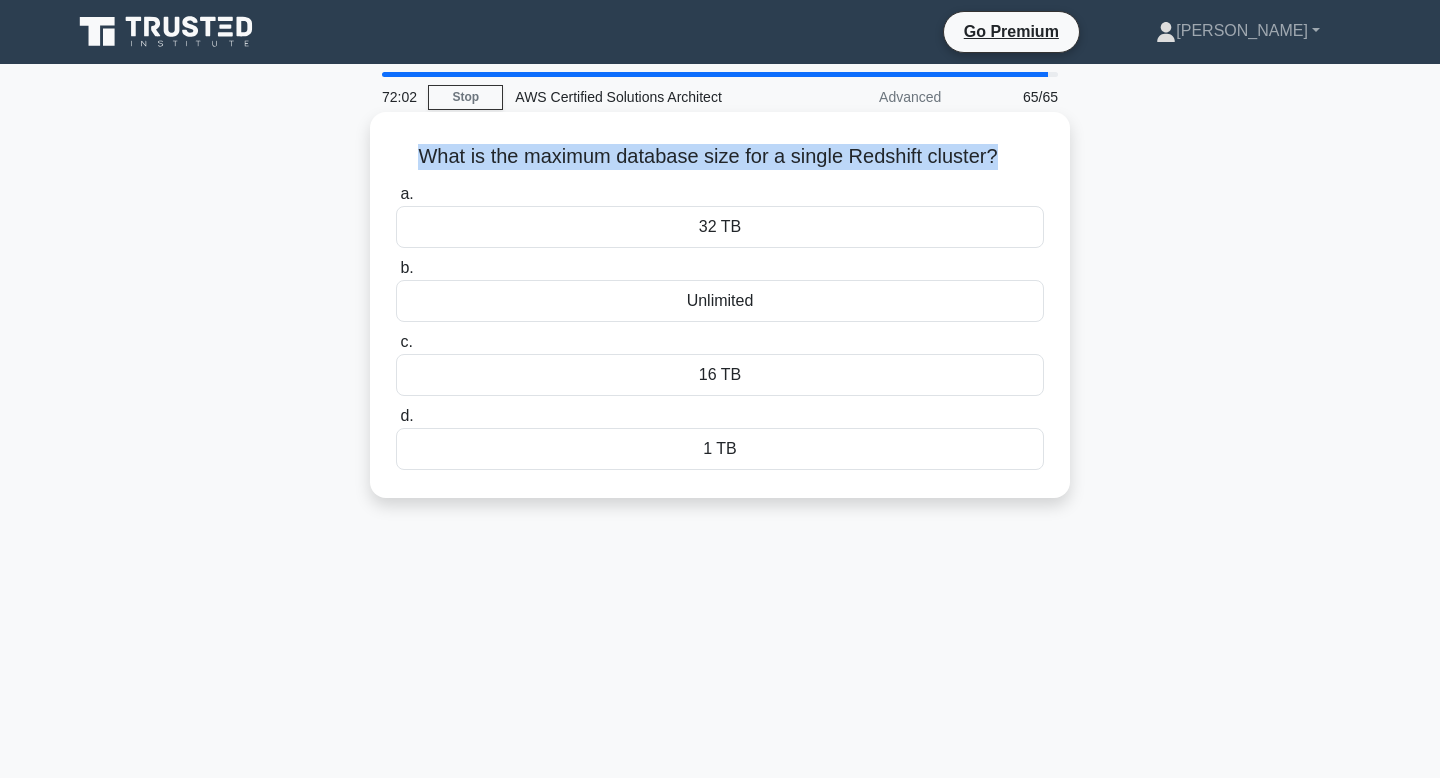 click on "What is the maximum database size for a single Redshift cluster?
.spinner_0XTQ{transform-origin:center;animation:spinner_y6GP .75s linear infinite}@keyframes spinner_y6GP{100%{transform:rotate(360deg)}}" at bounding box center (720, 157) 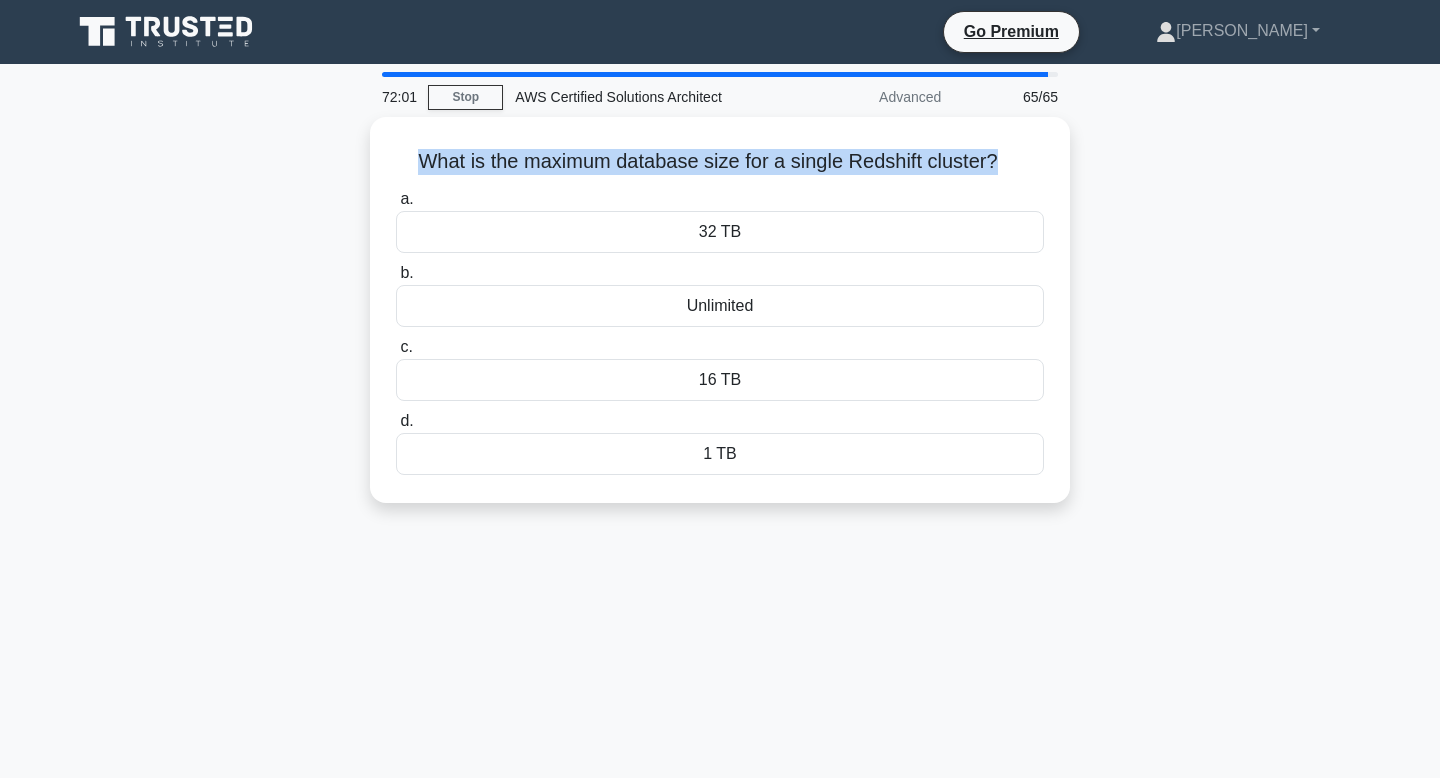 click at bounding box center [666, 172] 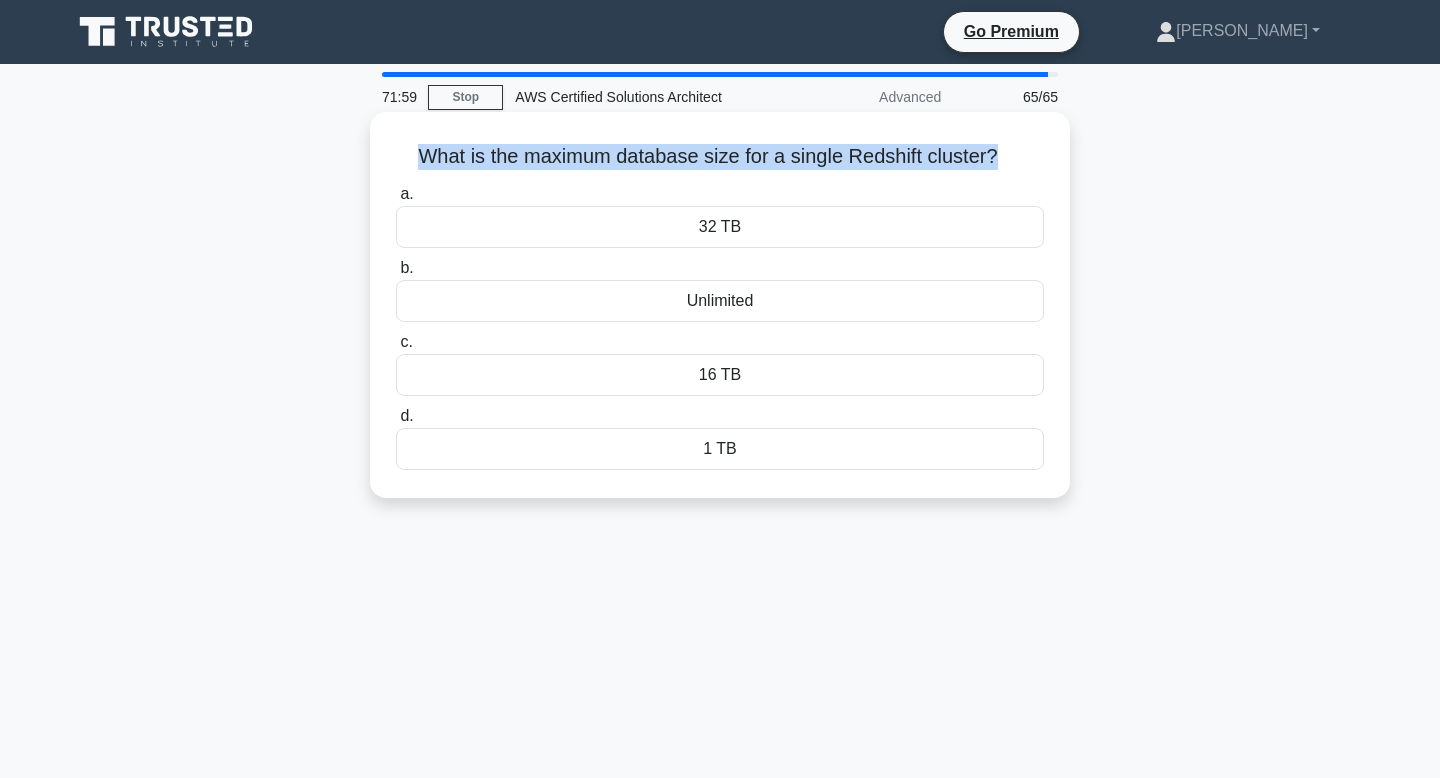 click on "What is the maximum database size for a single Redshift cluster?
.spinner_0XTQ{transform-origin:center;animation:spinner_y6GP .75s linear infinite}@keyframes spinner_y6GP{100%{transform:rotate(360deg)}}" at bounding box center (720, 157) 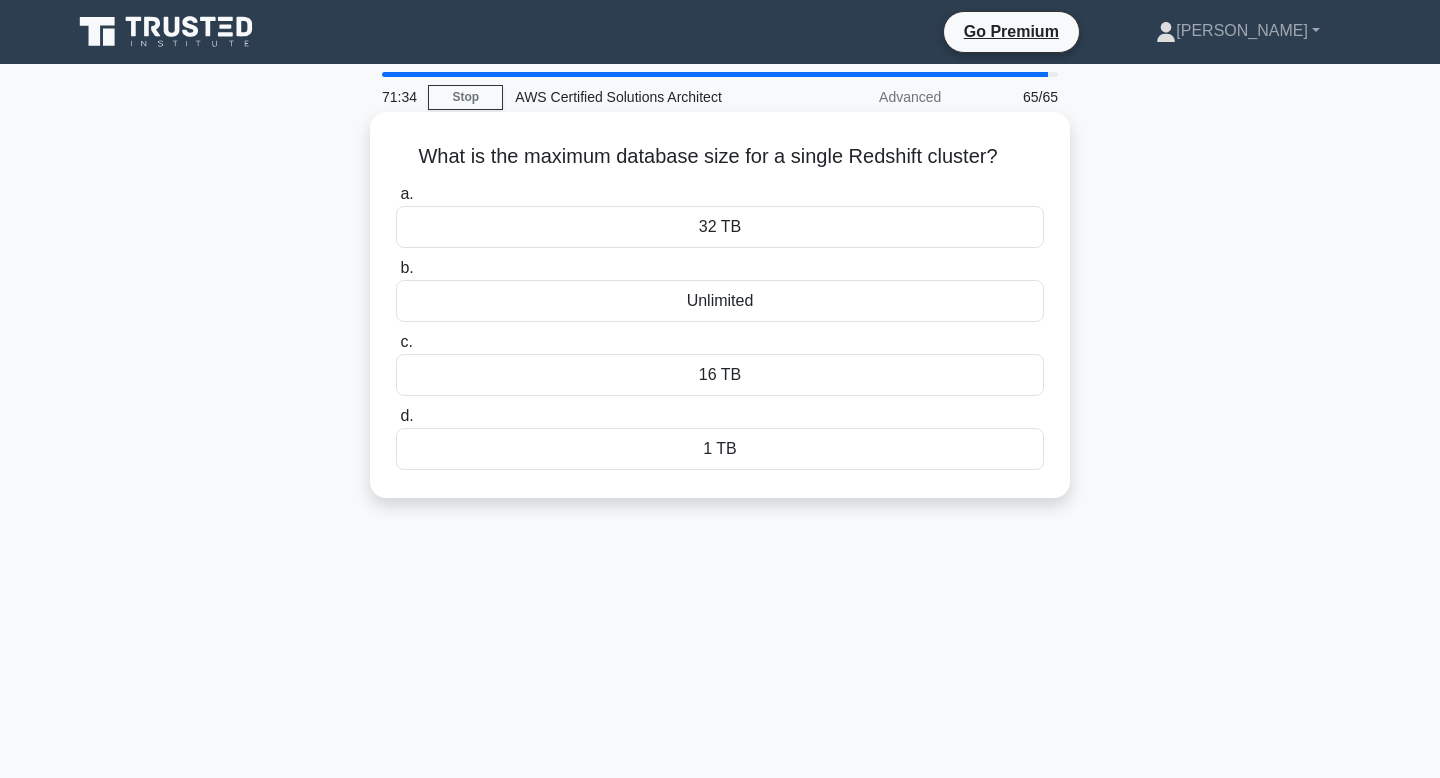 click on "1 TB" at bounding box center (720, 449) 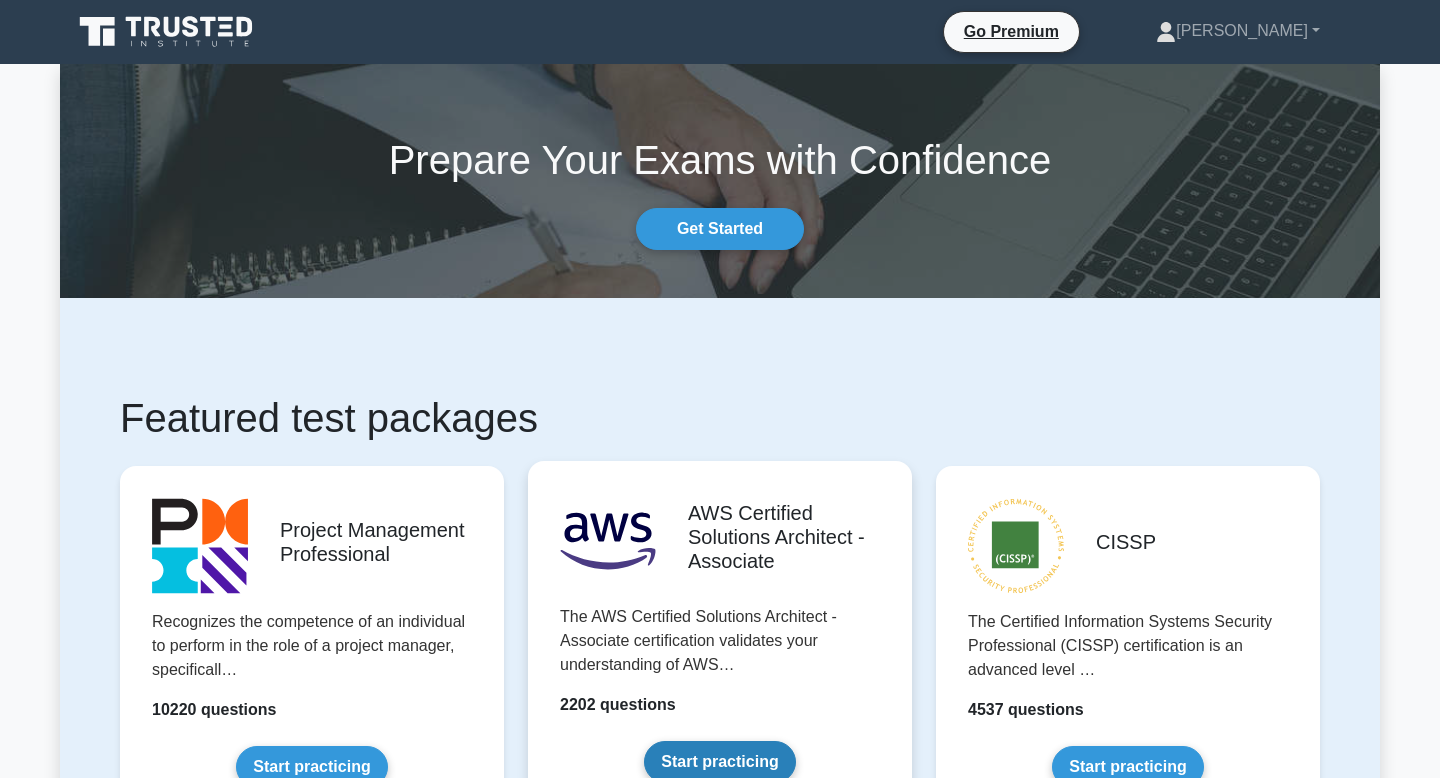scroll, scrollTop: 0, scrollLeft: 0, axis: both 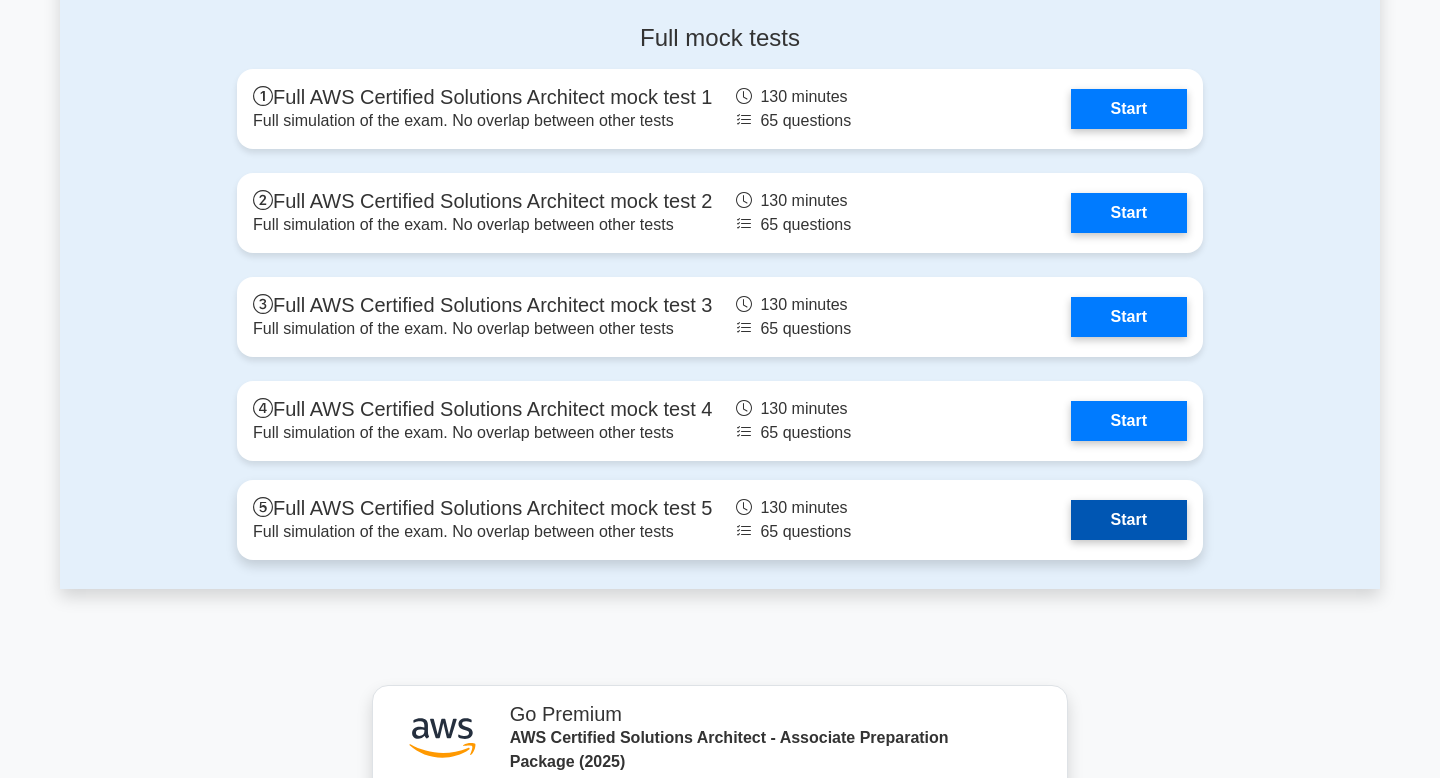 click on "Start" at bounding box center [1129, 520] 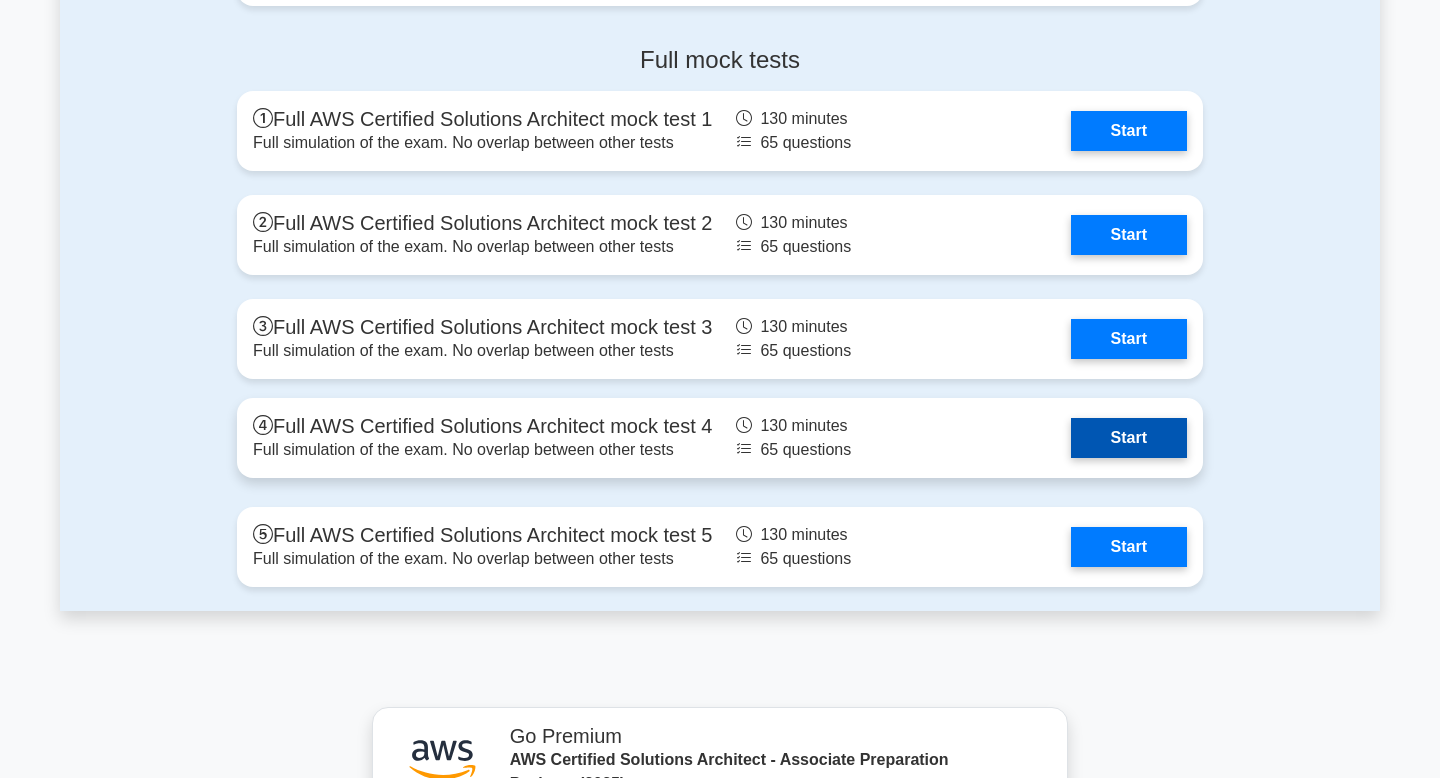scroll, scrollTop: 4900, scrollLeft: 0, axis: vertical 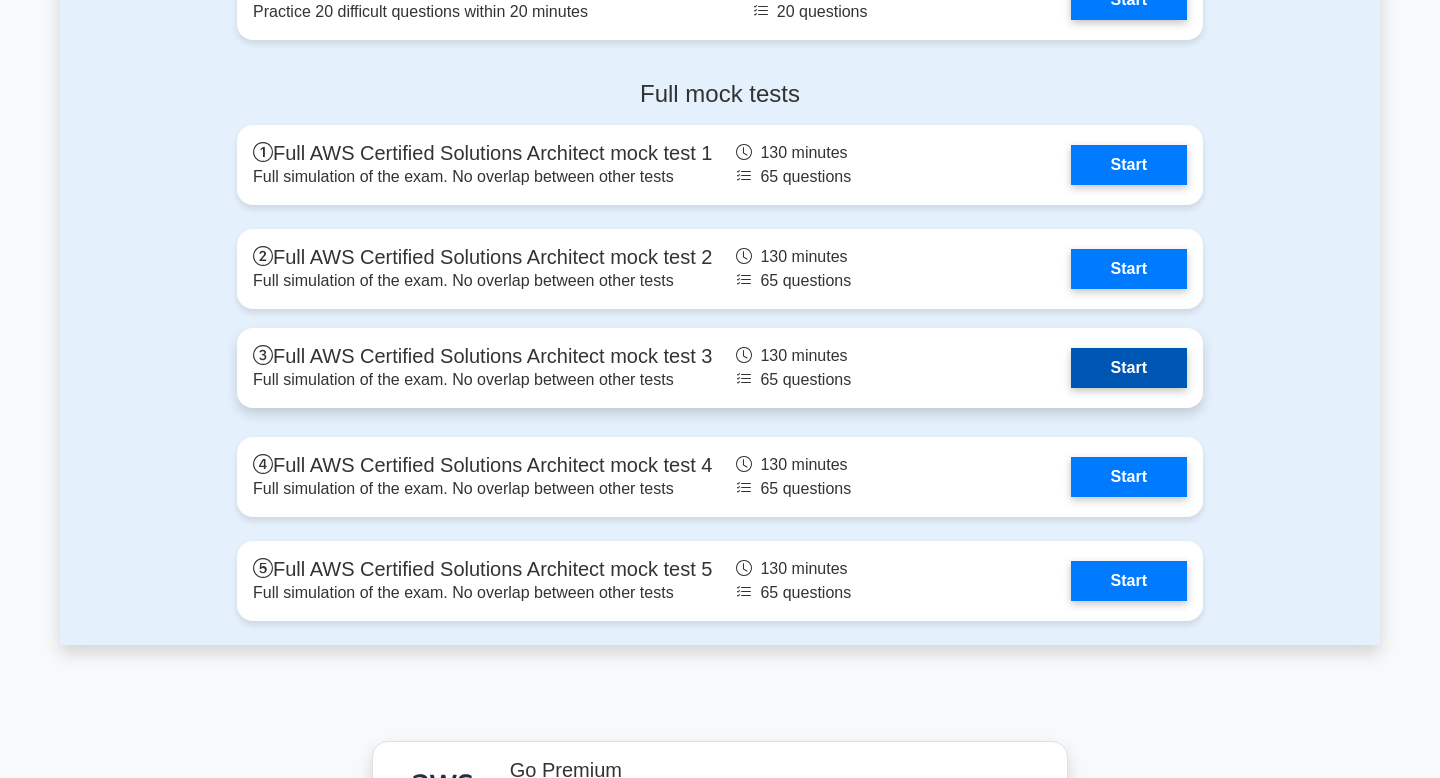 click on "Start" at bounding box center [1129, 368] 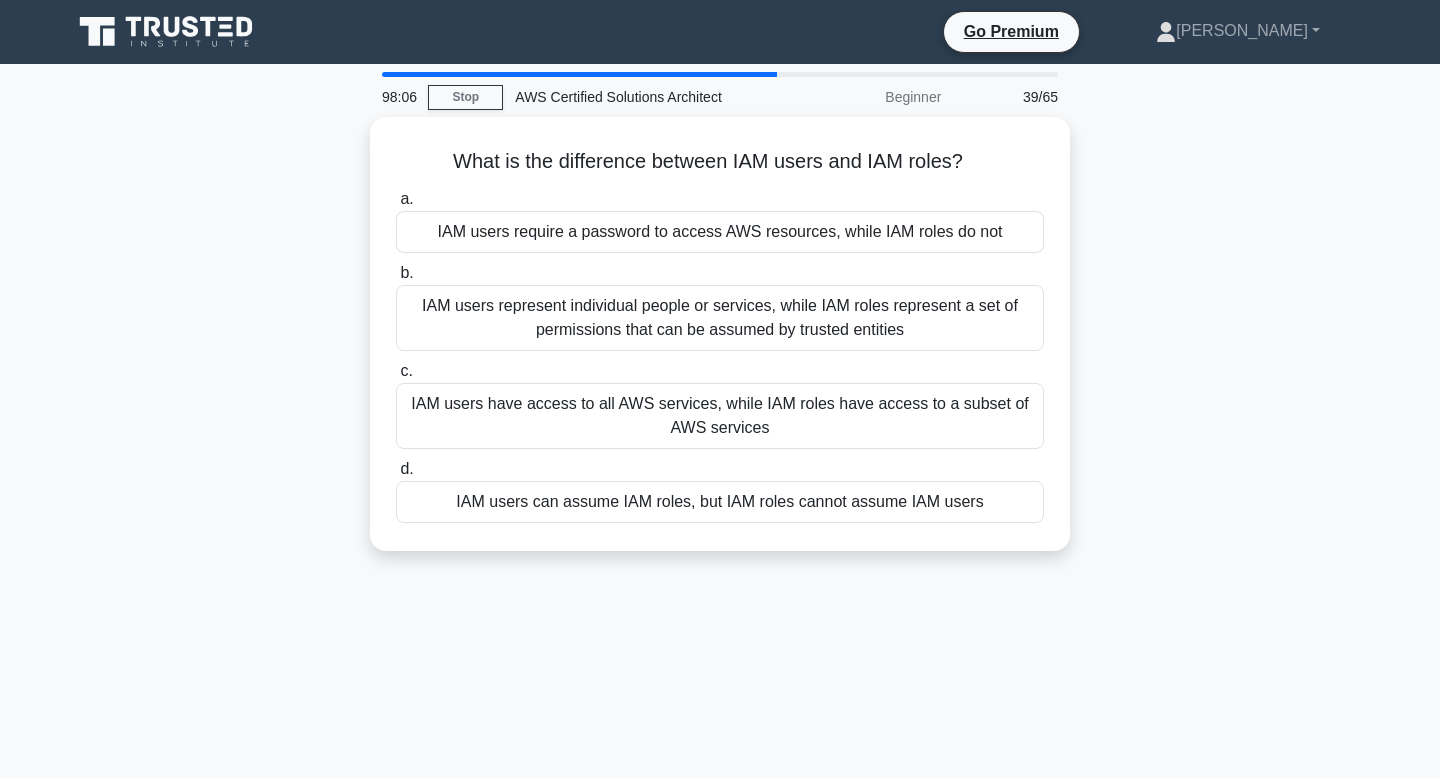scroll, scrollTop: 0, scrollLeft: 0, axis: both 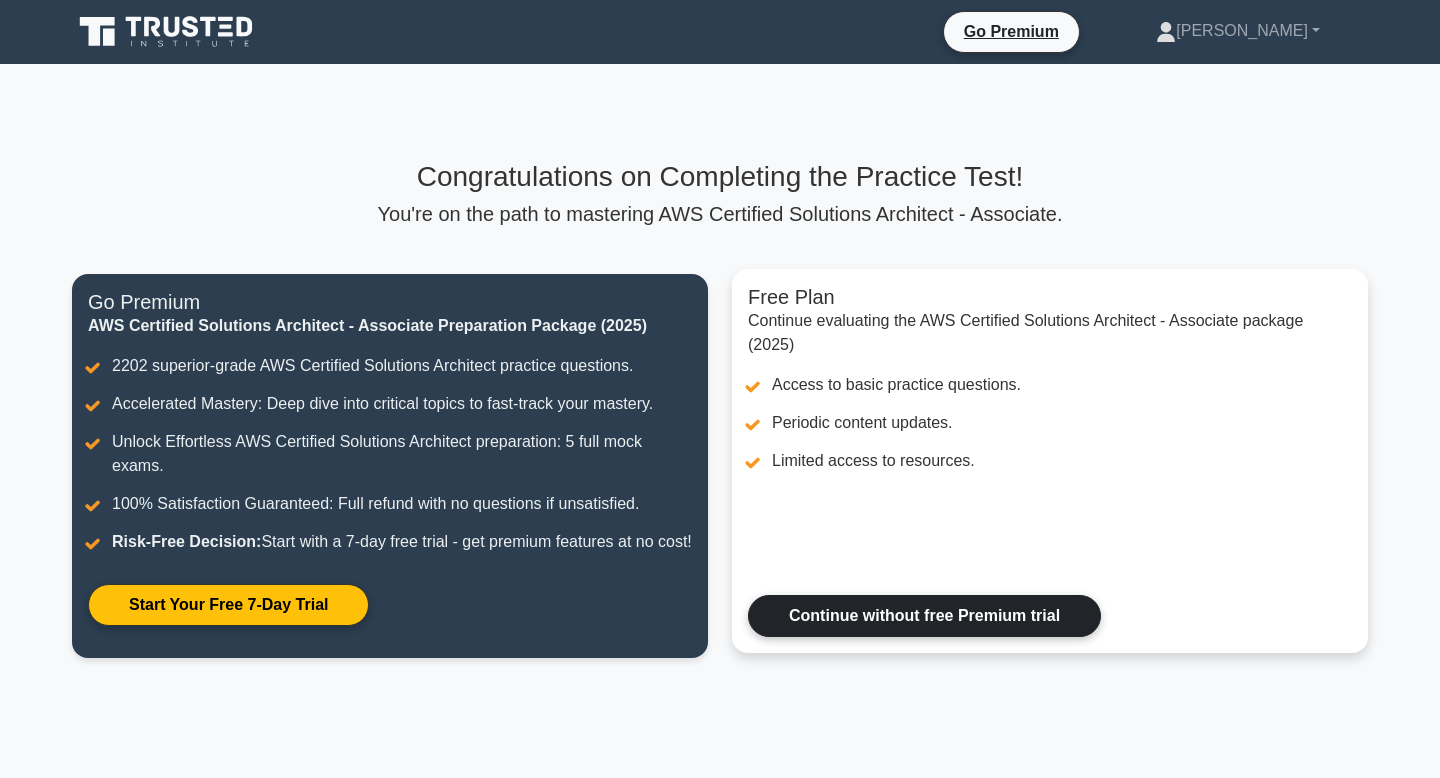 click on "Continue without free Premium trial" at bounding box center [924, 616] 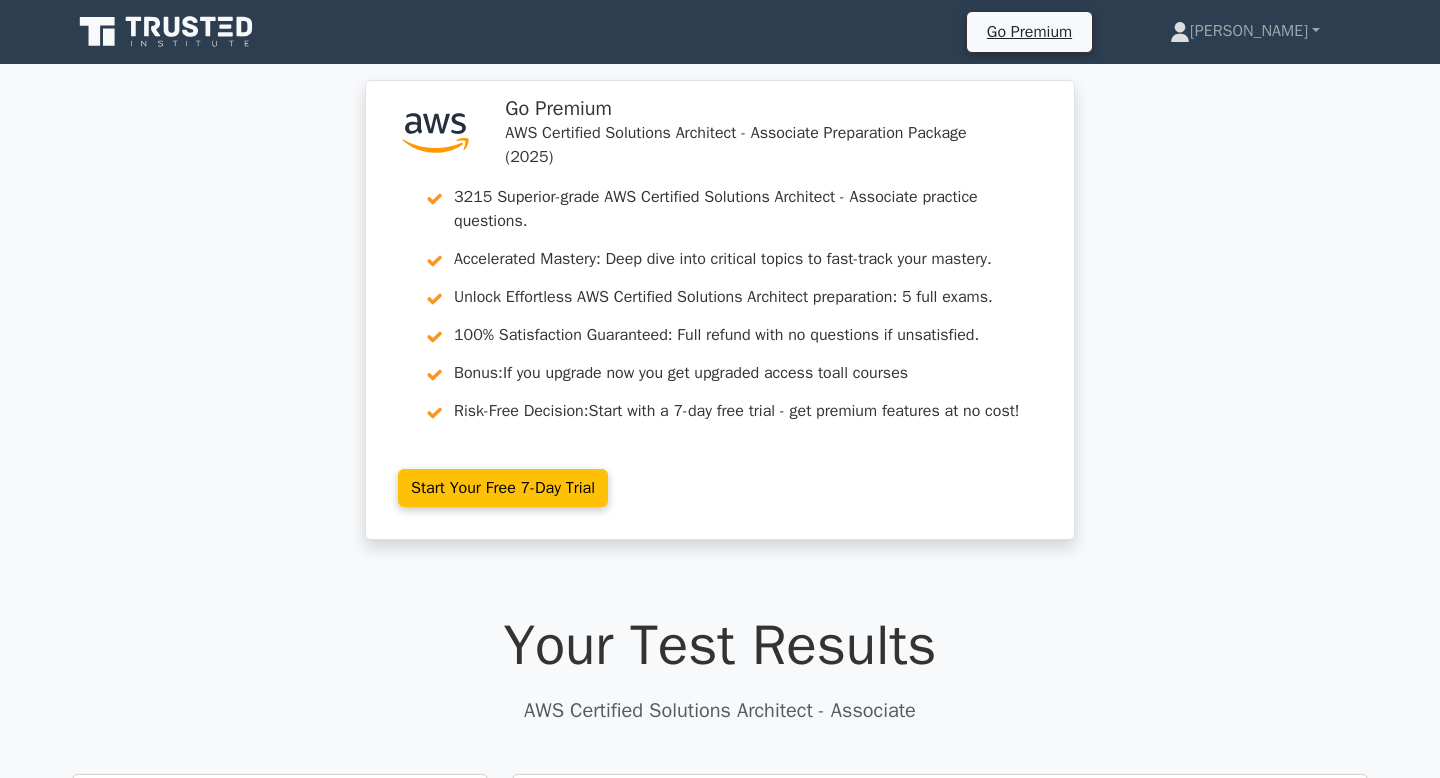 scroll, scrollTop: 0, scrollLeft: 0, axis: both 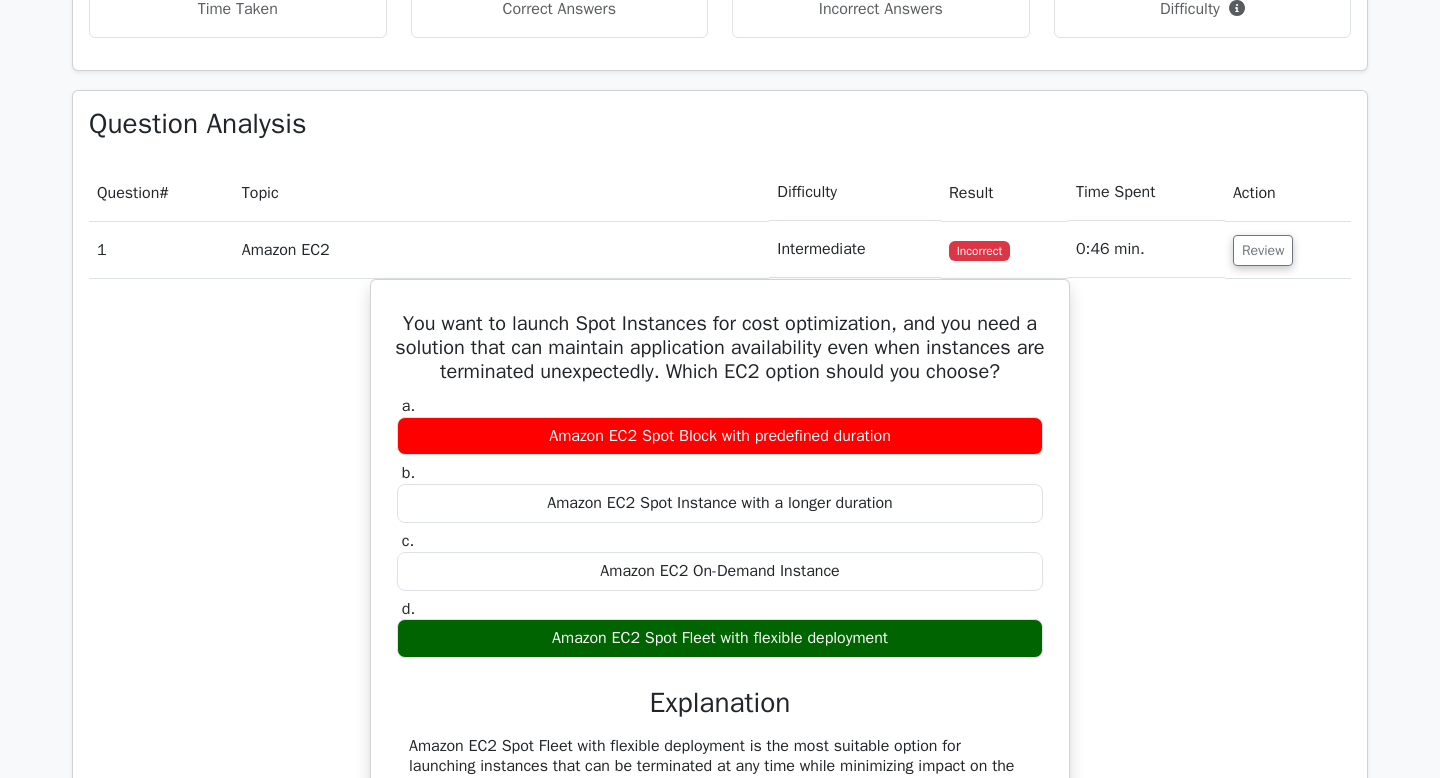 click on "You want to launch Spot Instances for cost optimization, and you need a solution that can maintain application availability even when instances are terminated unexpectedly. Which EC2 option should you choose?
a.
Amazon EC2 Spot Block with predefined duration
b.
c. d." at bounding box center [720, 654] 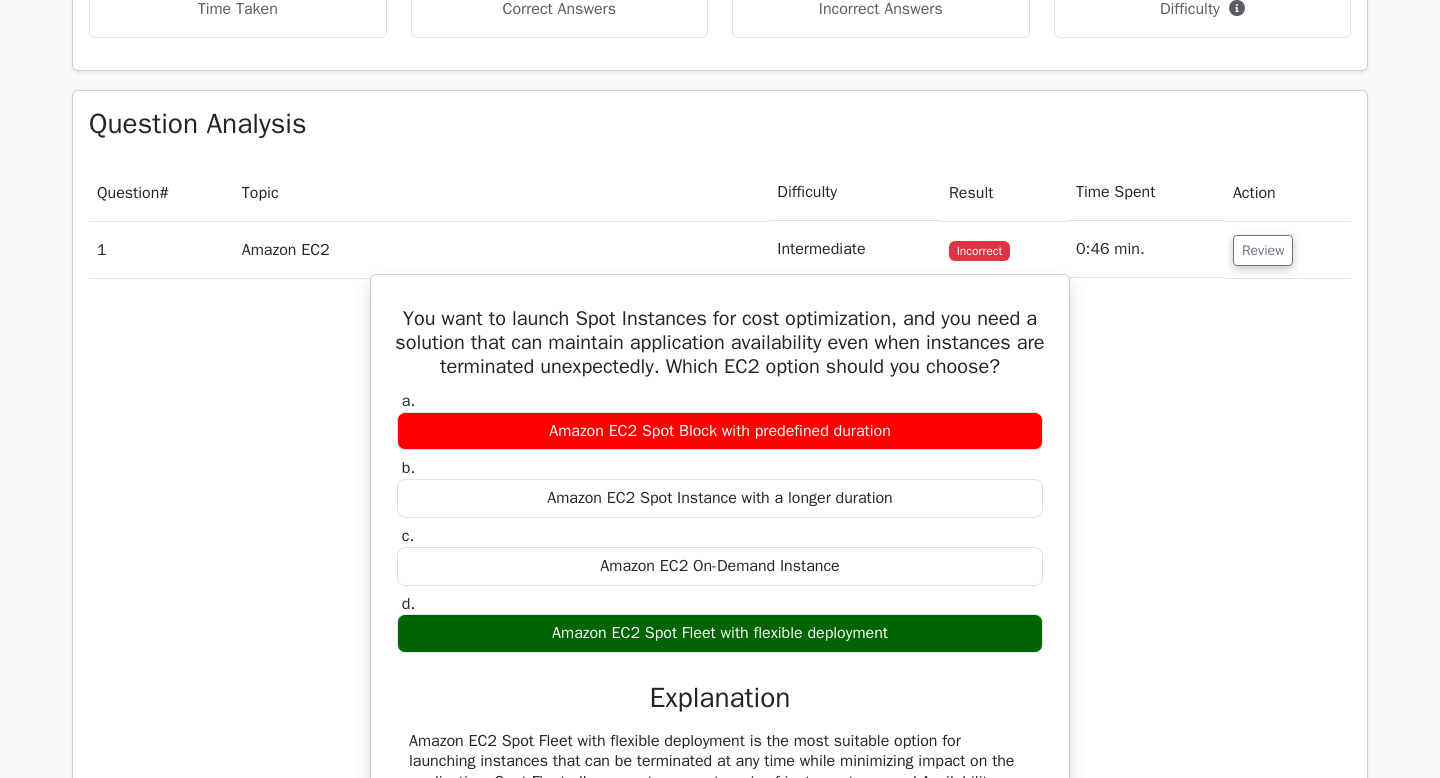 click on "Amazon EC2 Spot Fleet with flexible deployment" at bounding box center [720, 633] 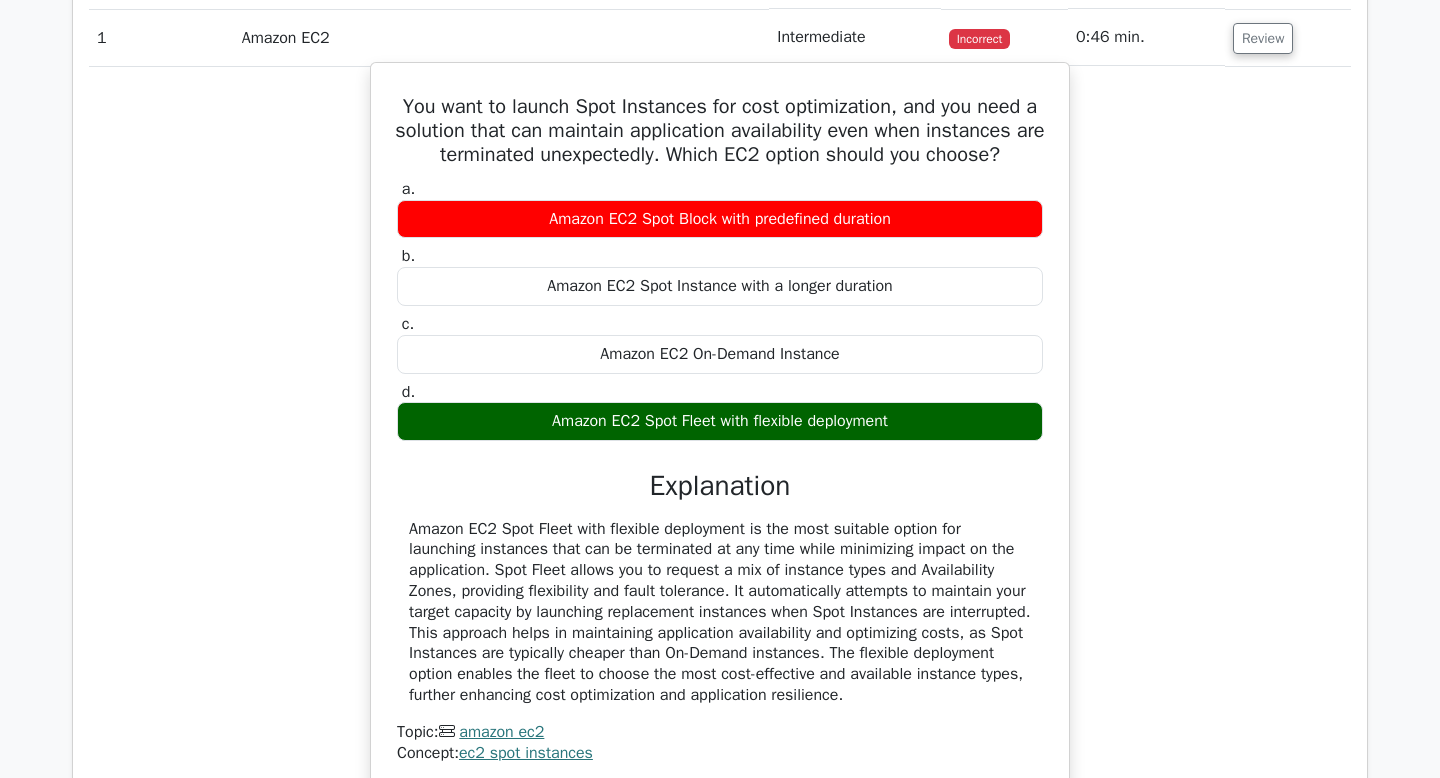 scroll, scrollTop: 2068, scrollLeft: 0, axis: vertical 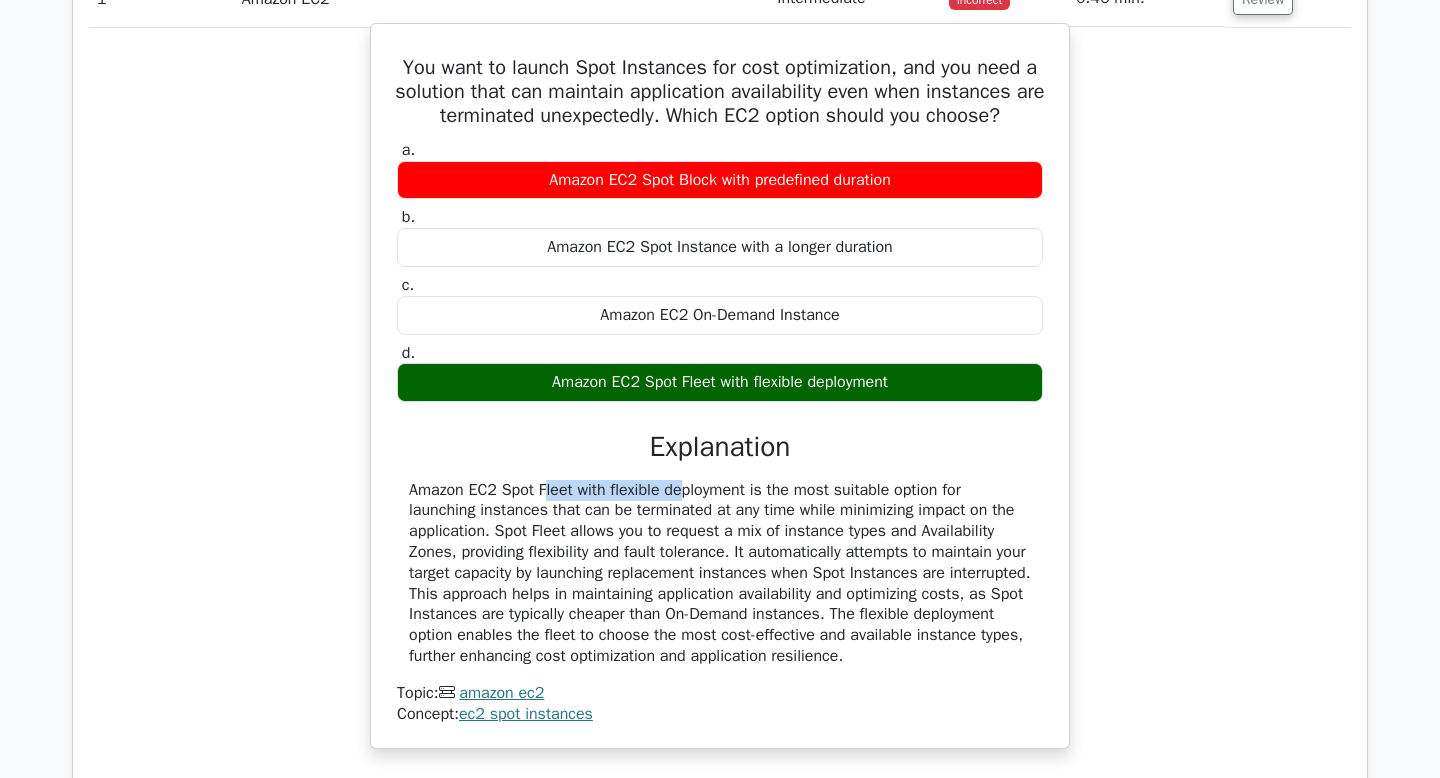 drag, startPoint x: 581, startPoint y: 513, endPoint x: 407, endPoint y: 514, distance: 174.00287 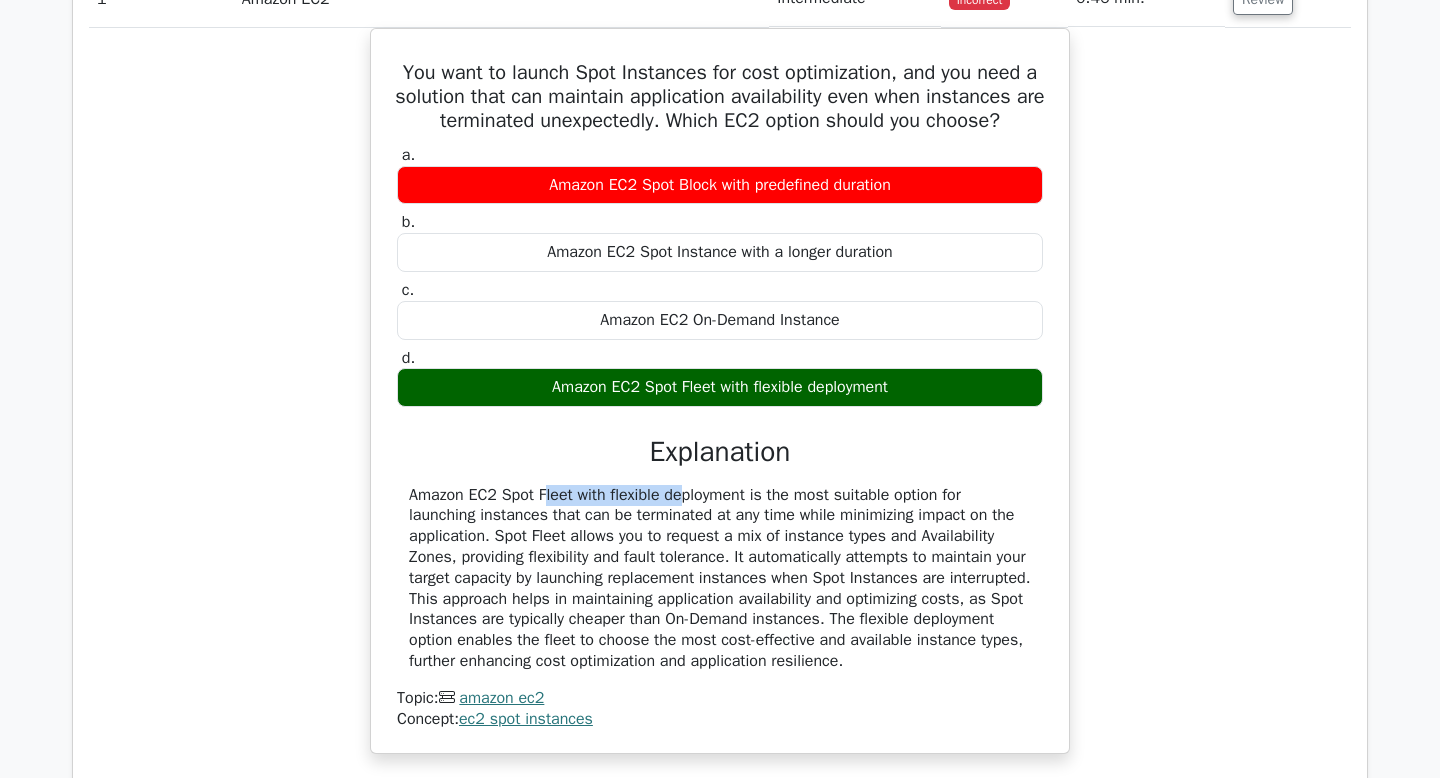 copy on "Amazon EC2 Spot Fleet" 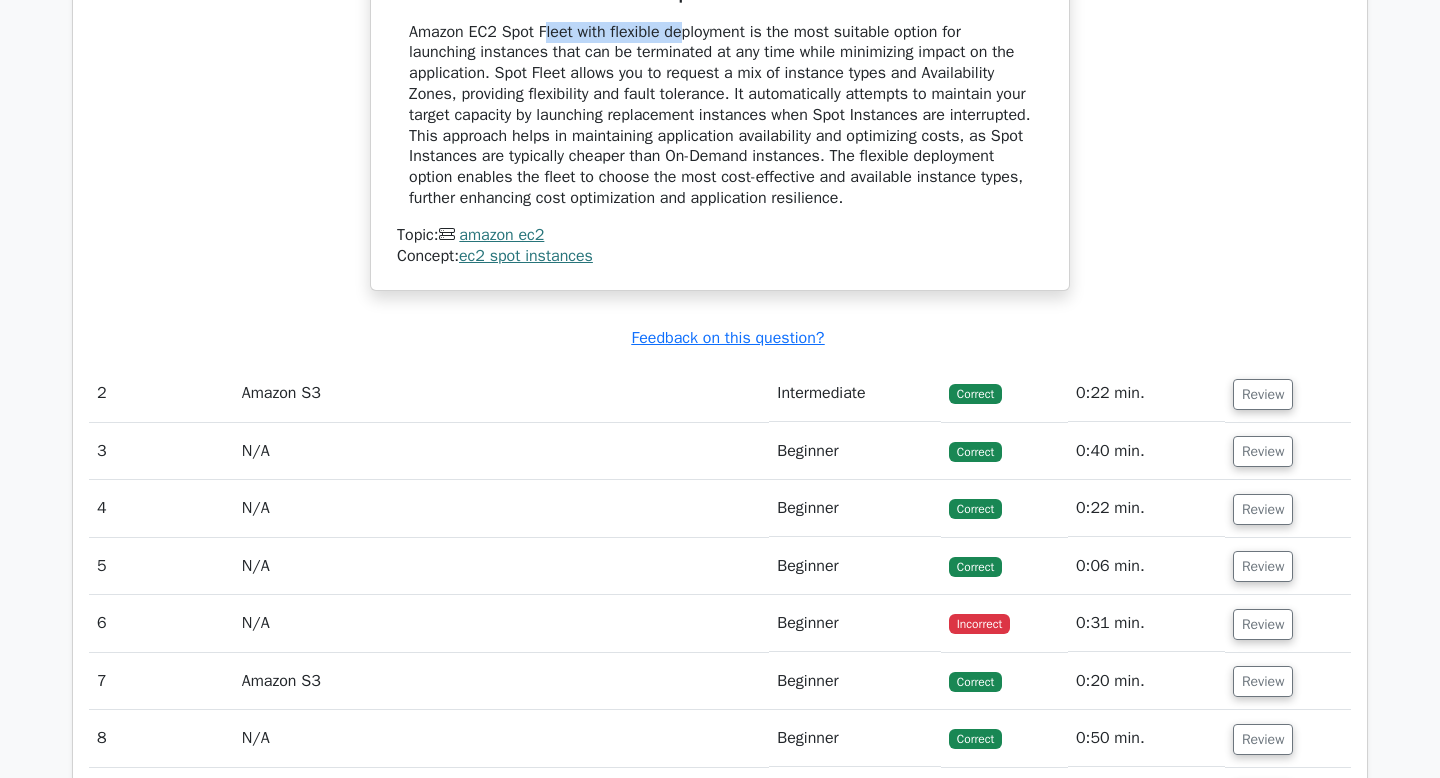 scroll, scrollTop: 2841, scrollLeft: 0, axis: vertical 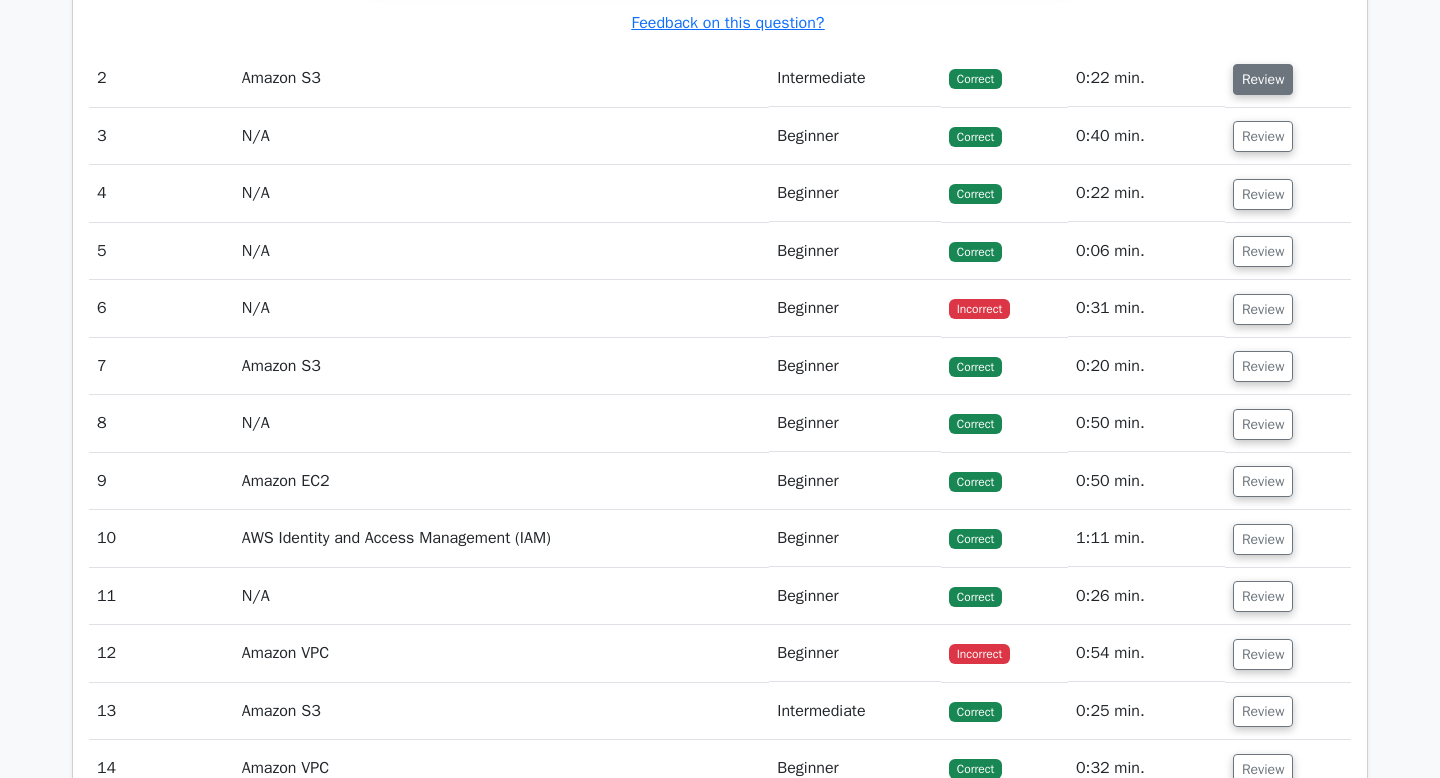 click on "Review" at bounding box center (1263, 79) 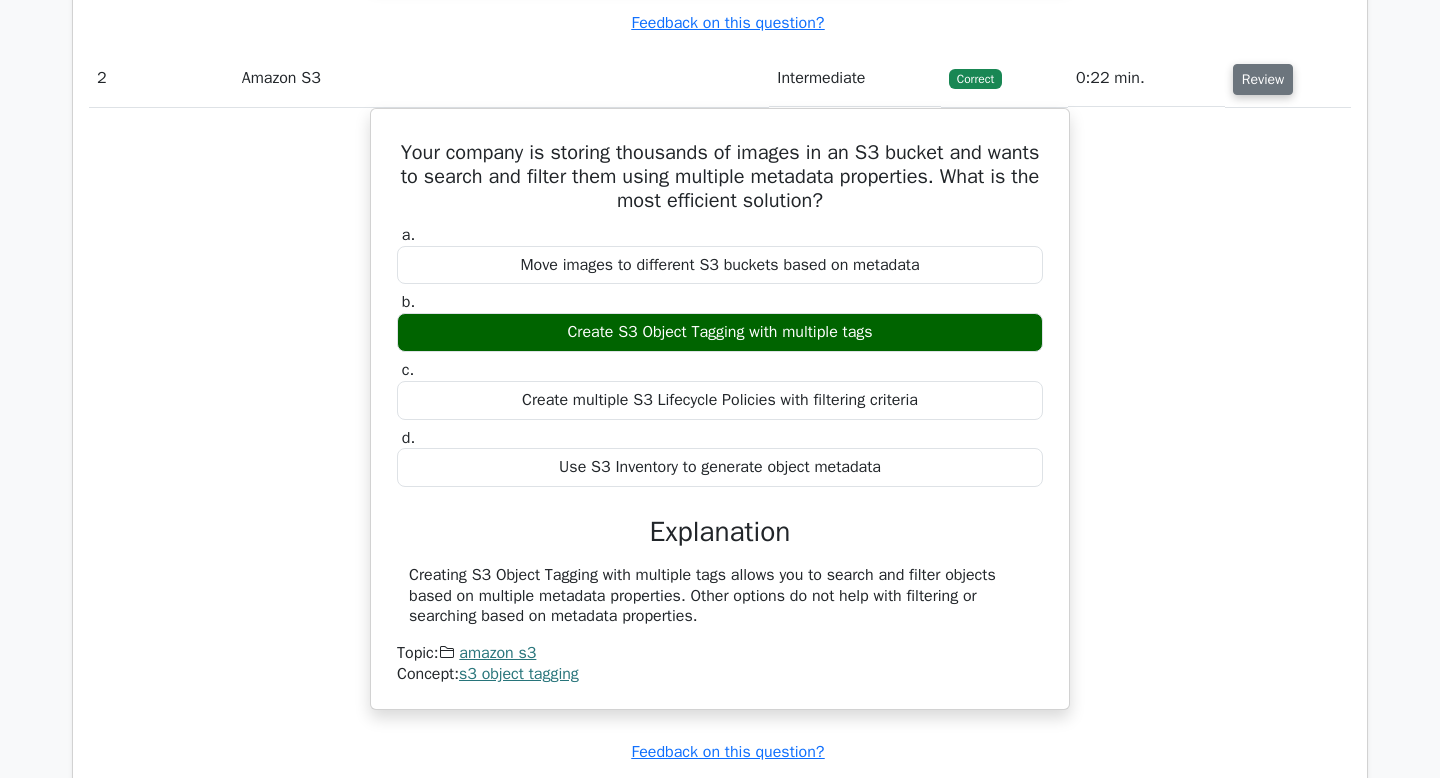 click on "Review" at bounding box center [1263, 79] 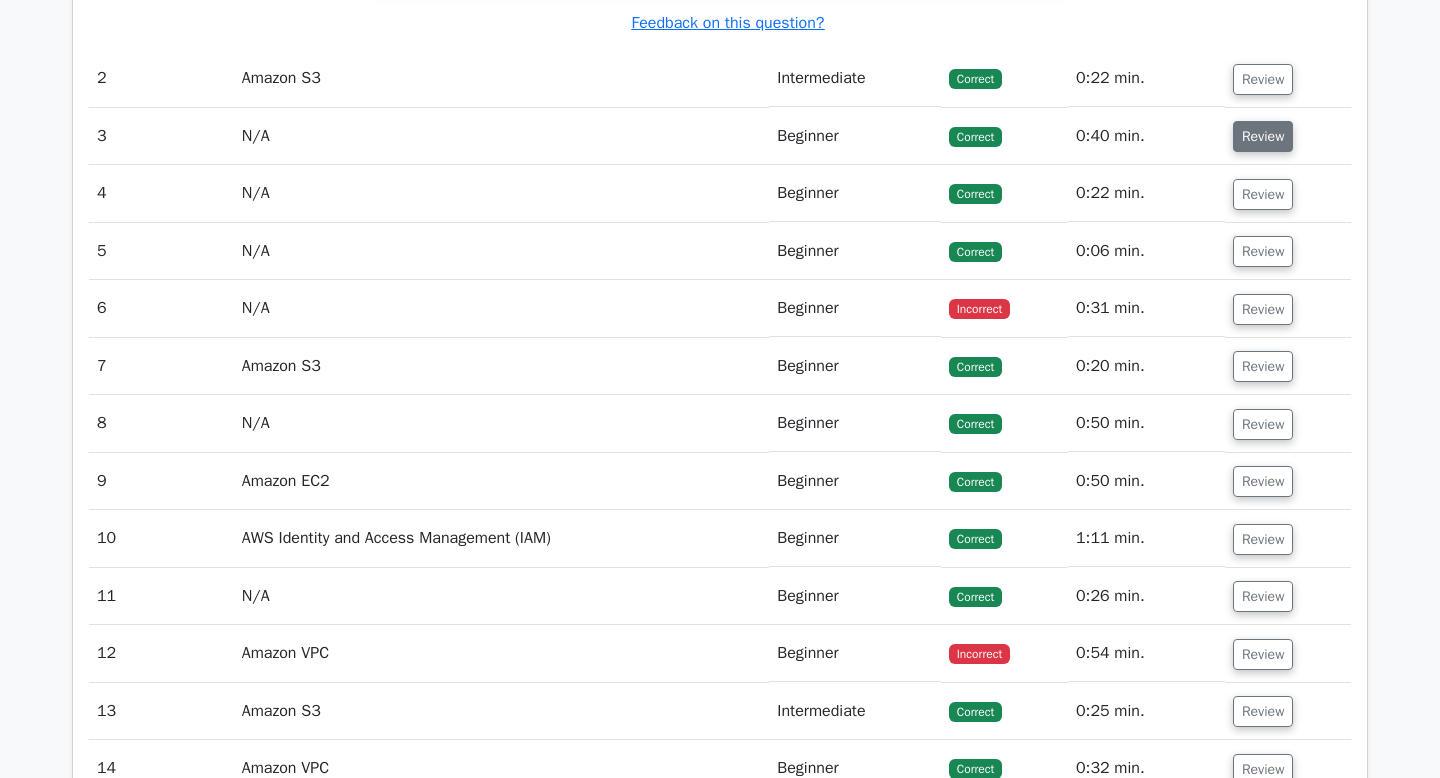 click on "Review" at bounding box center (1263, 136) 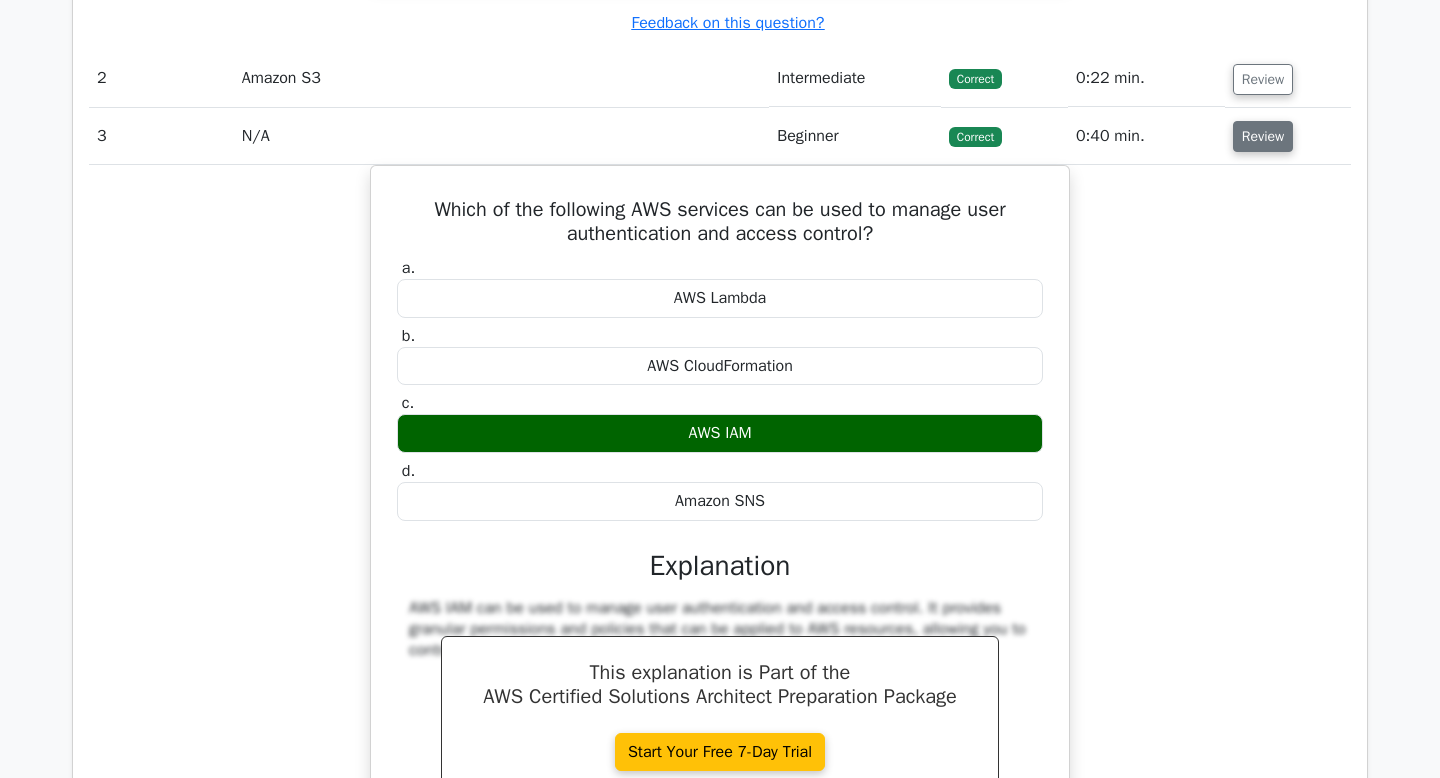 click on "Review" at bounding box center [1263, 136] 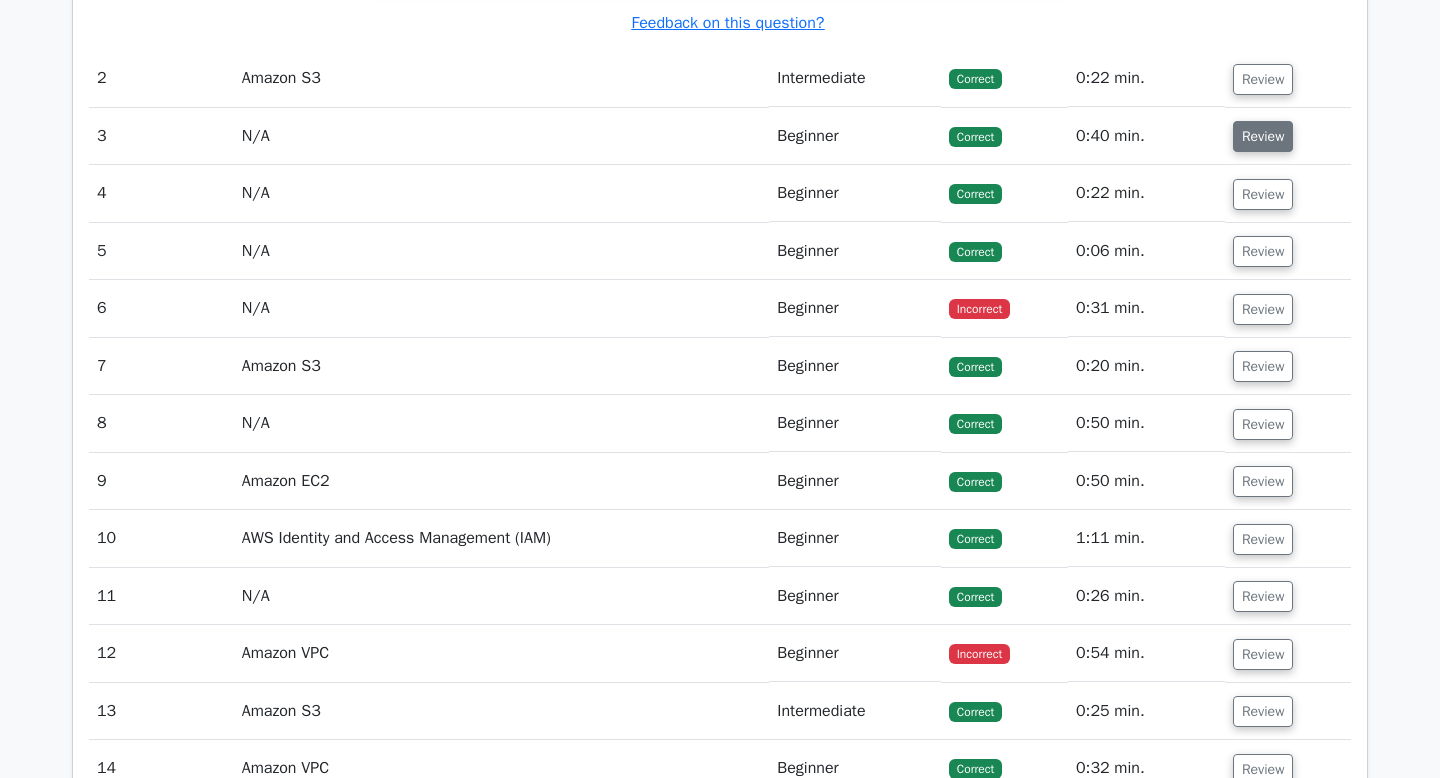 click on "Review" at bounding box center [1263, 136] 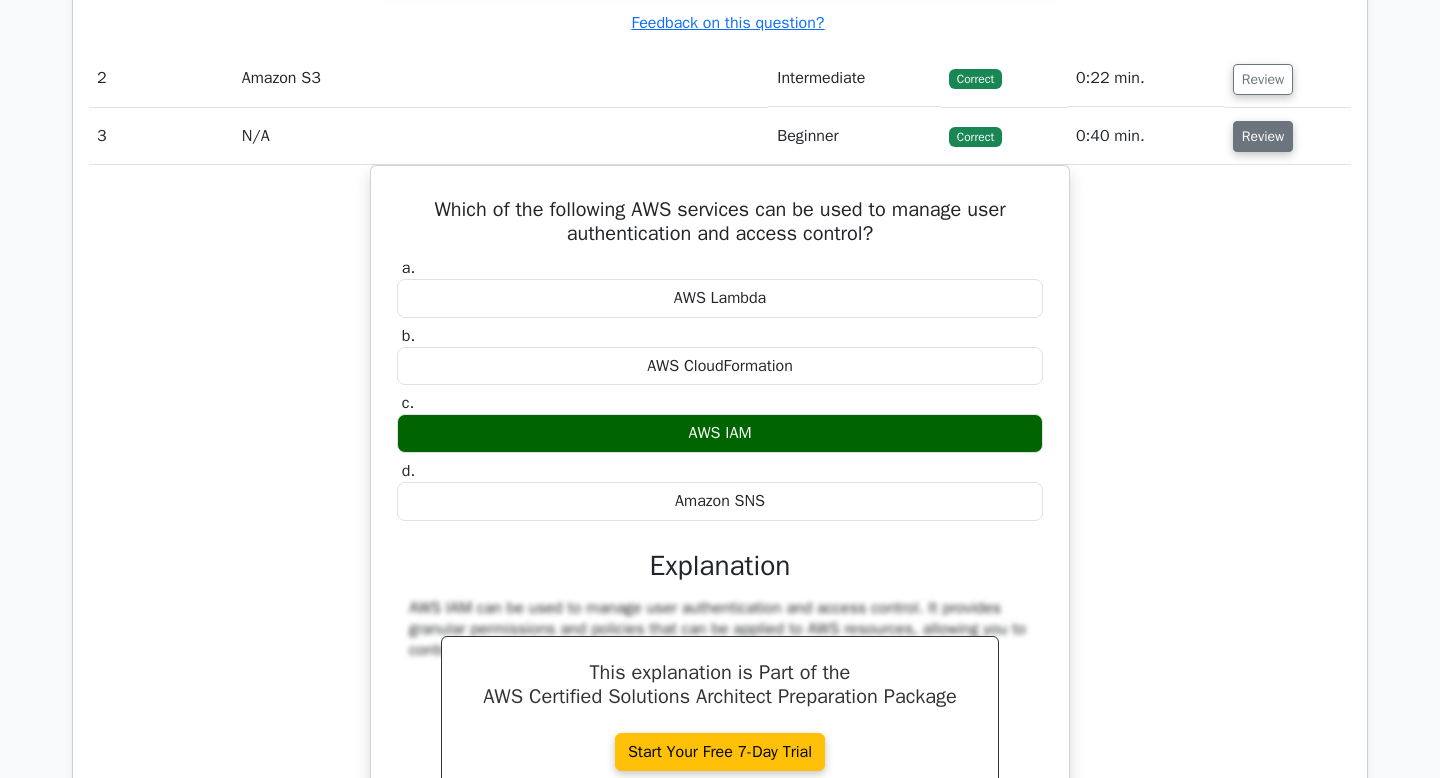 click on "Review" at bounding box center [1263, 136] 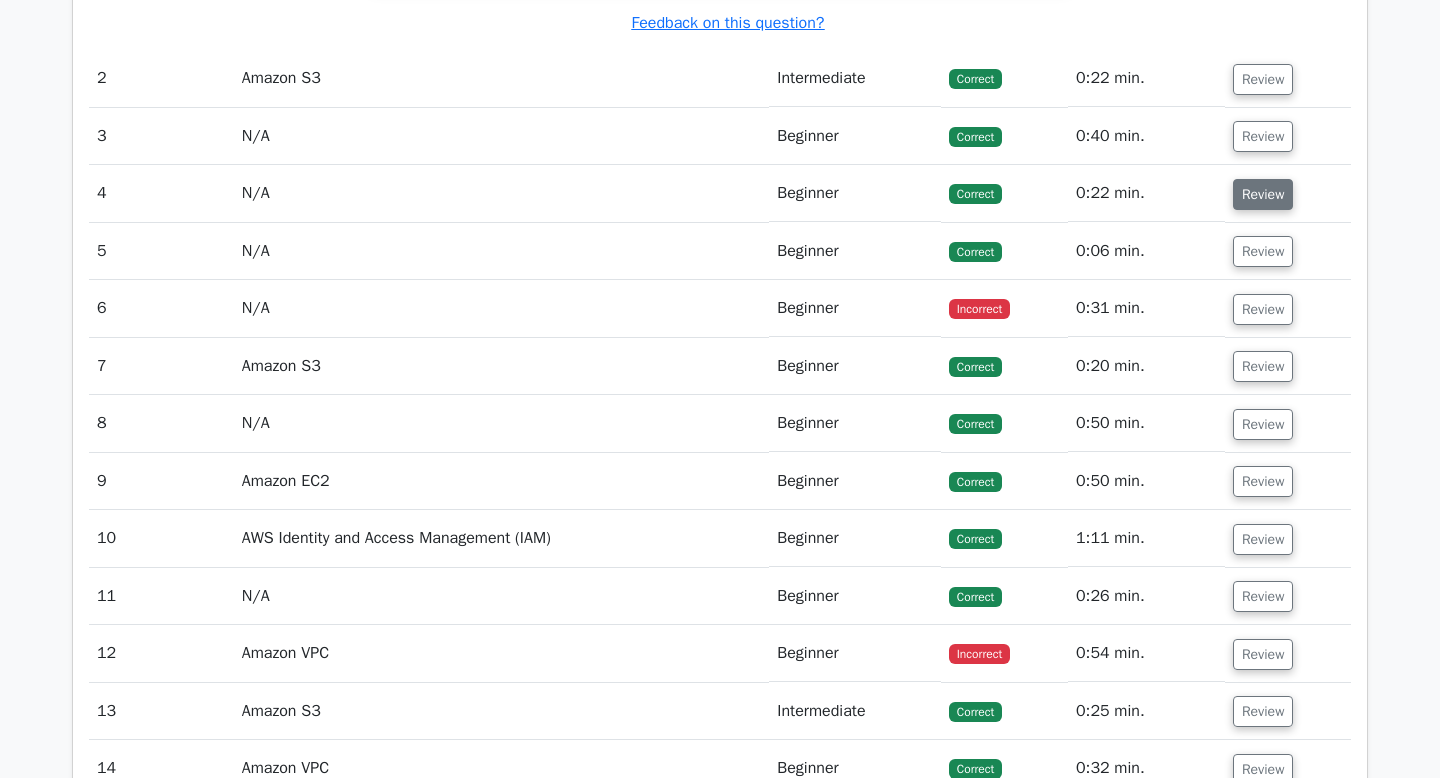 click on "Review" at bounding box center (1263, 194) 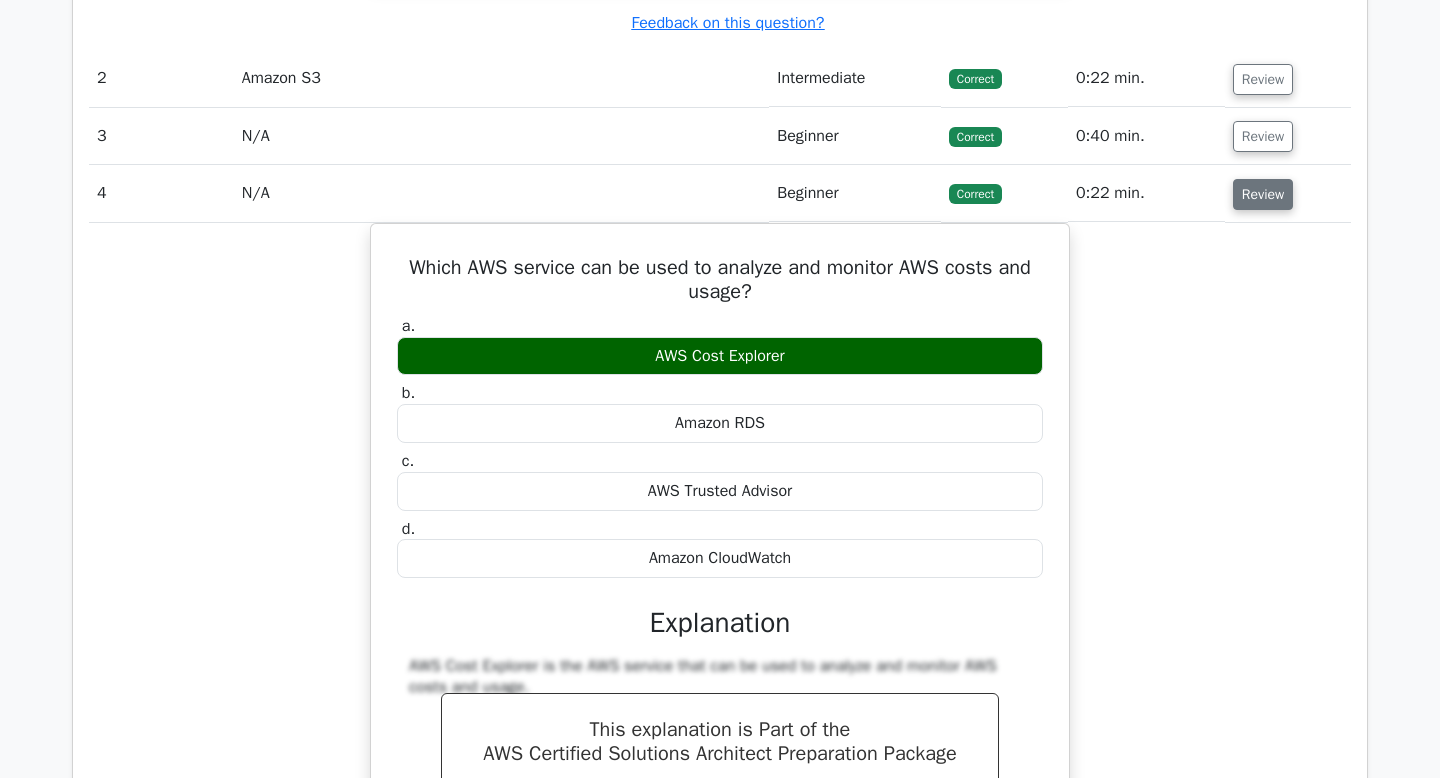 click on "Review" at bounding box center (1263, 194) 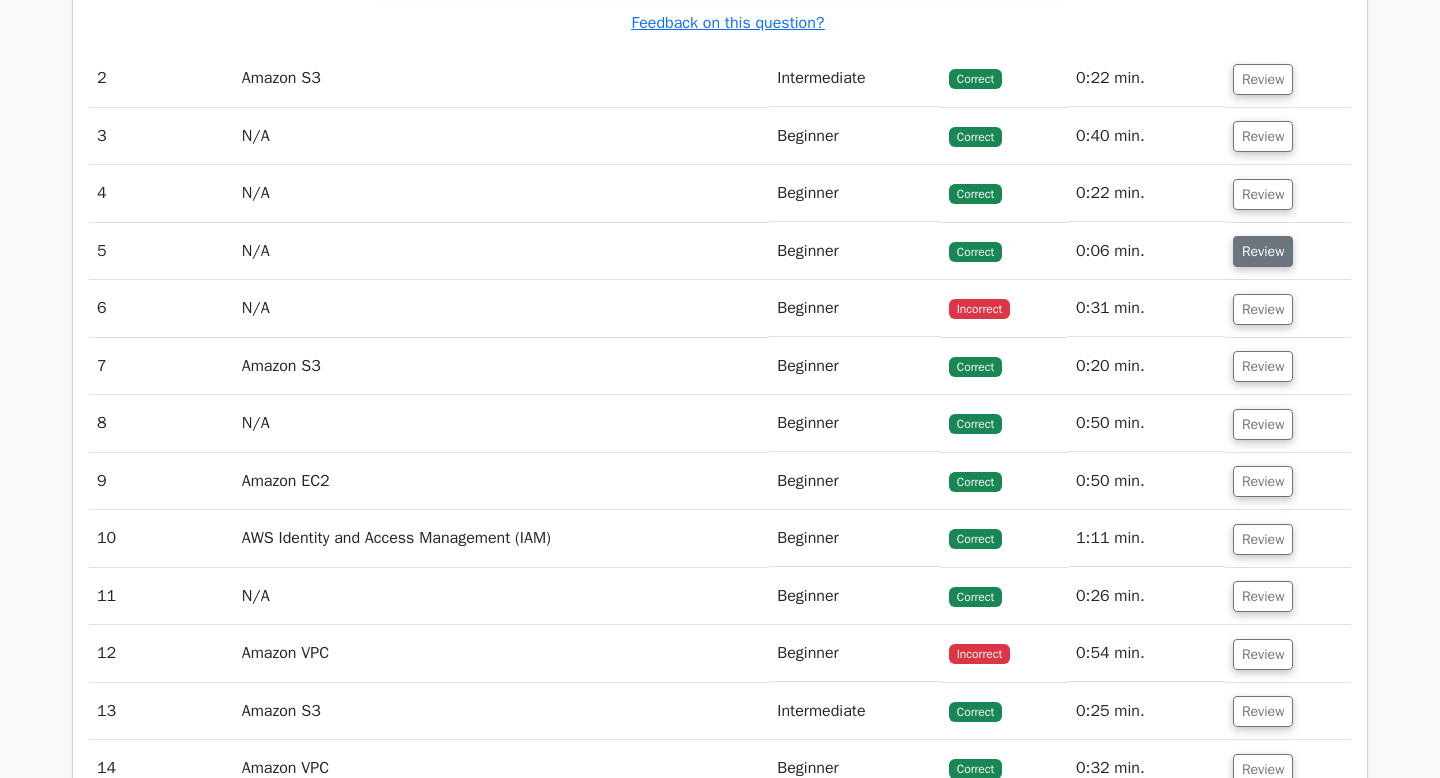 click on "Review" at bounding box center (1263, 251) 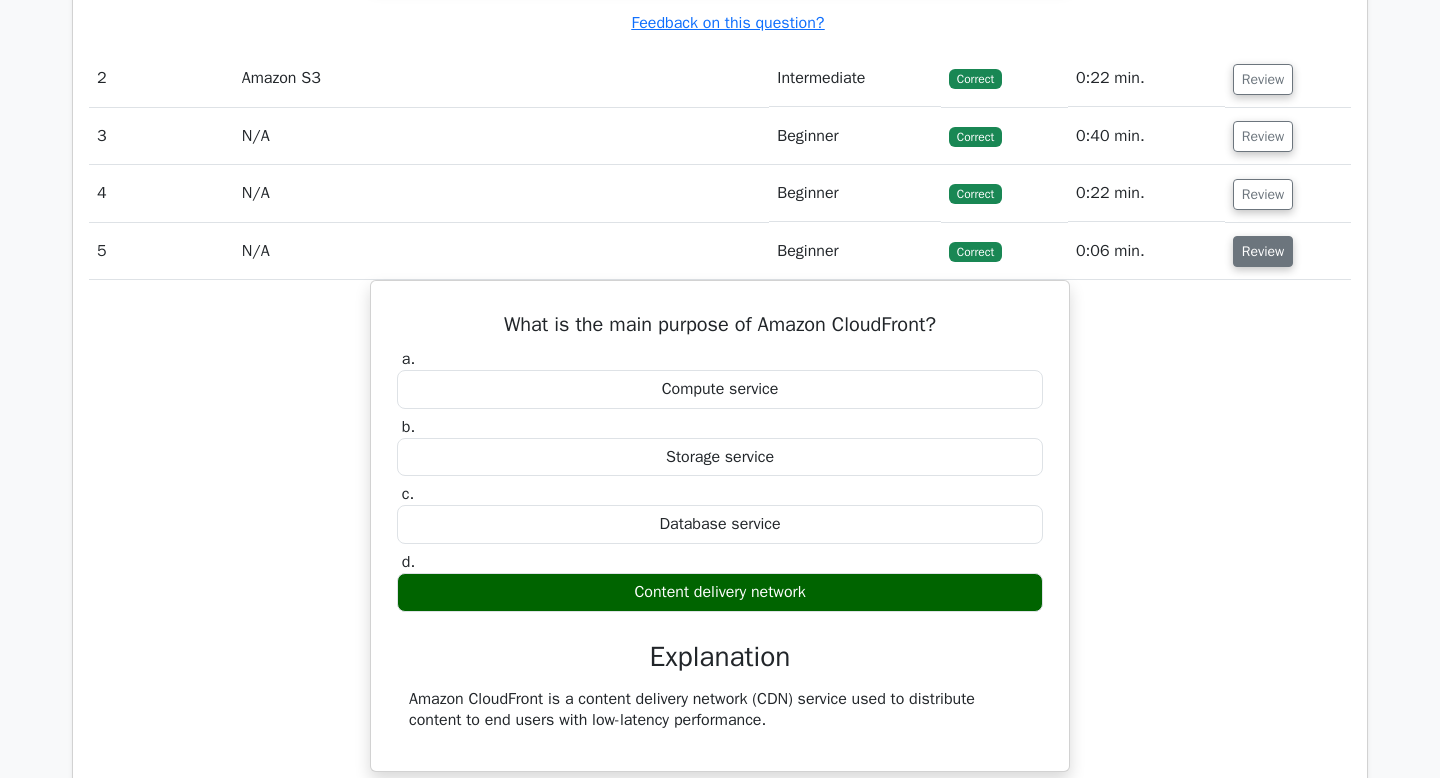 click on "Review" at bounding box center [1263, 251] 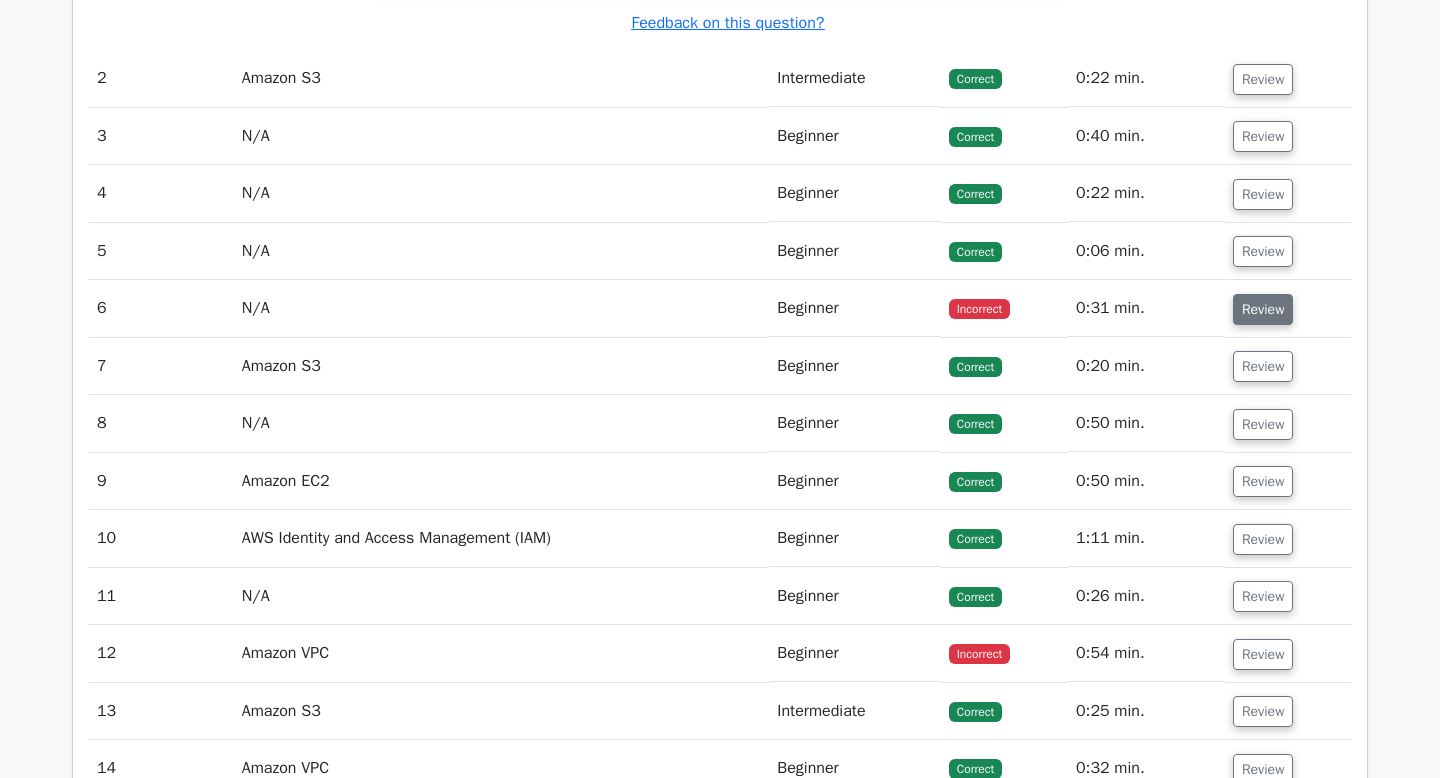 click on "Review" at bounding box center [1263, 309] 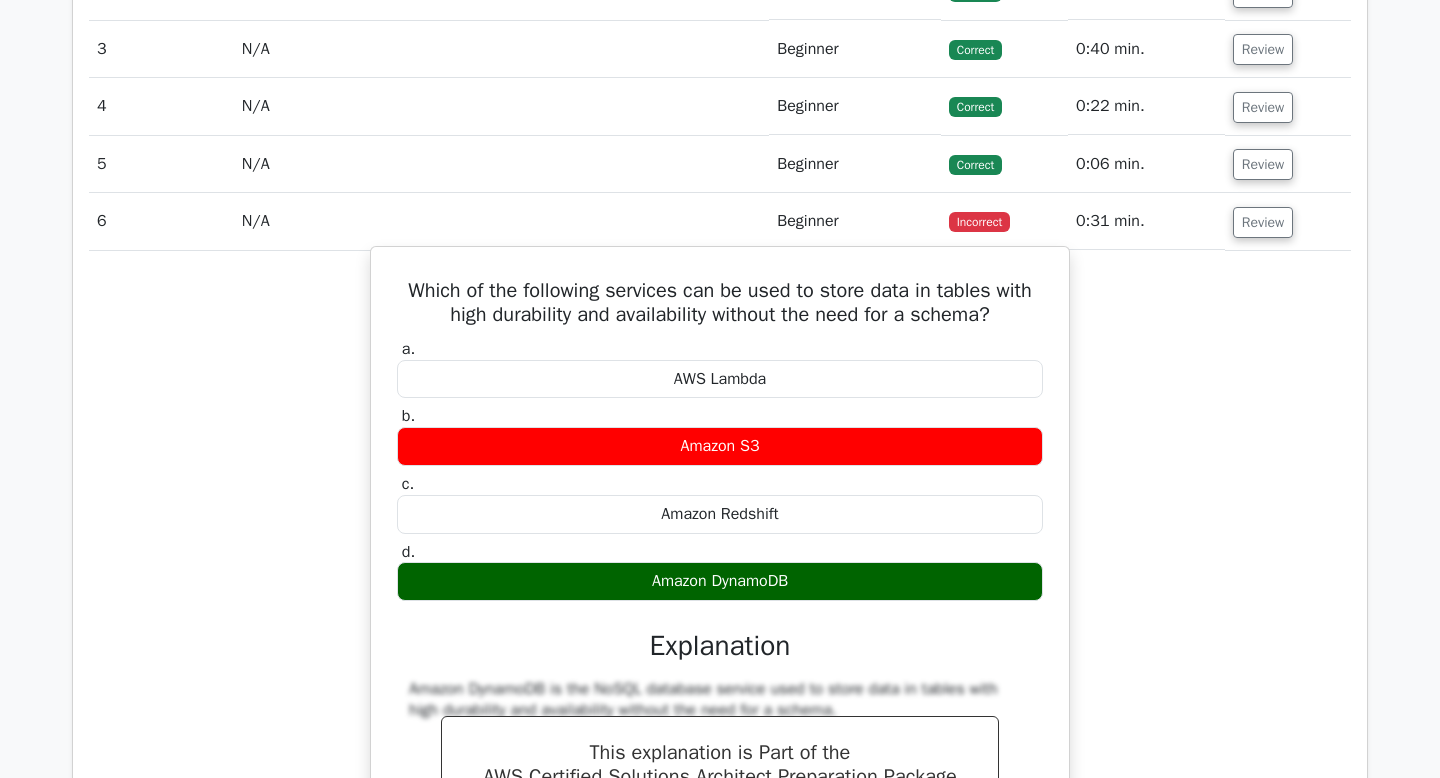 scroll, scrollTop: 2931, scrollLeft: 0, axis: vertical 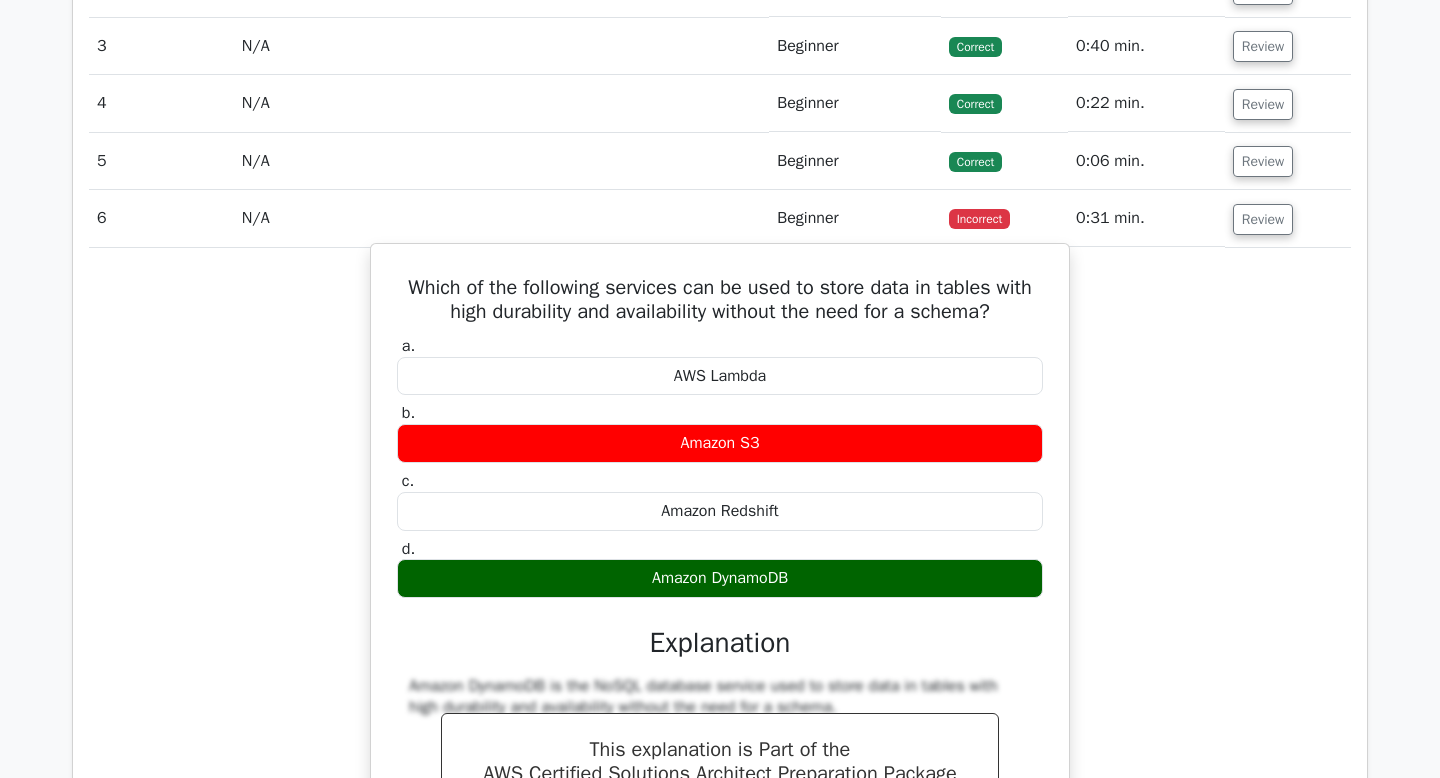 click on "Amazon DynamoDB" at bounding box center (720, 578) 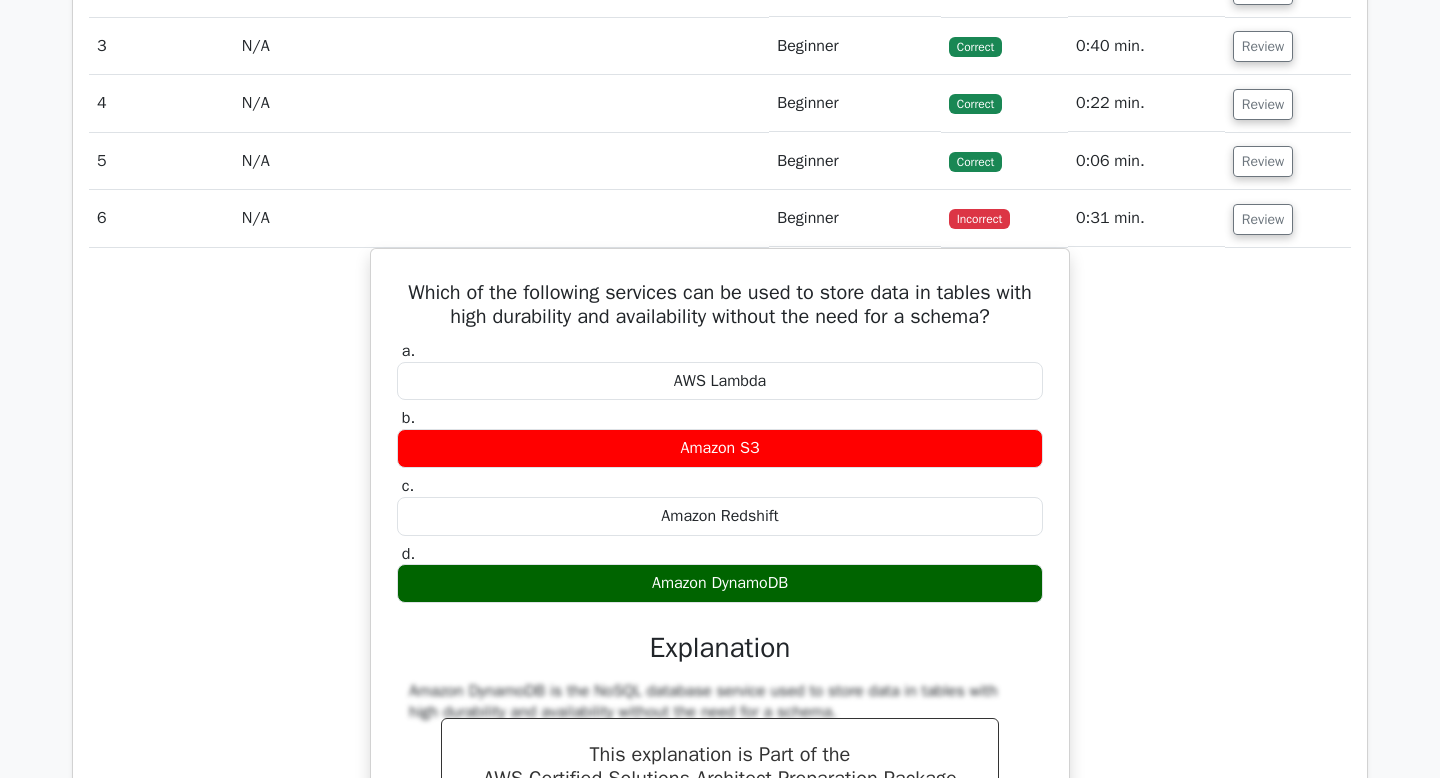 copy on "Amazon DynamoDB" 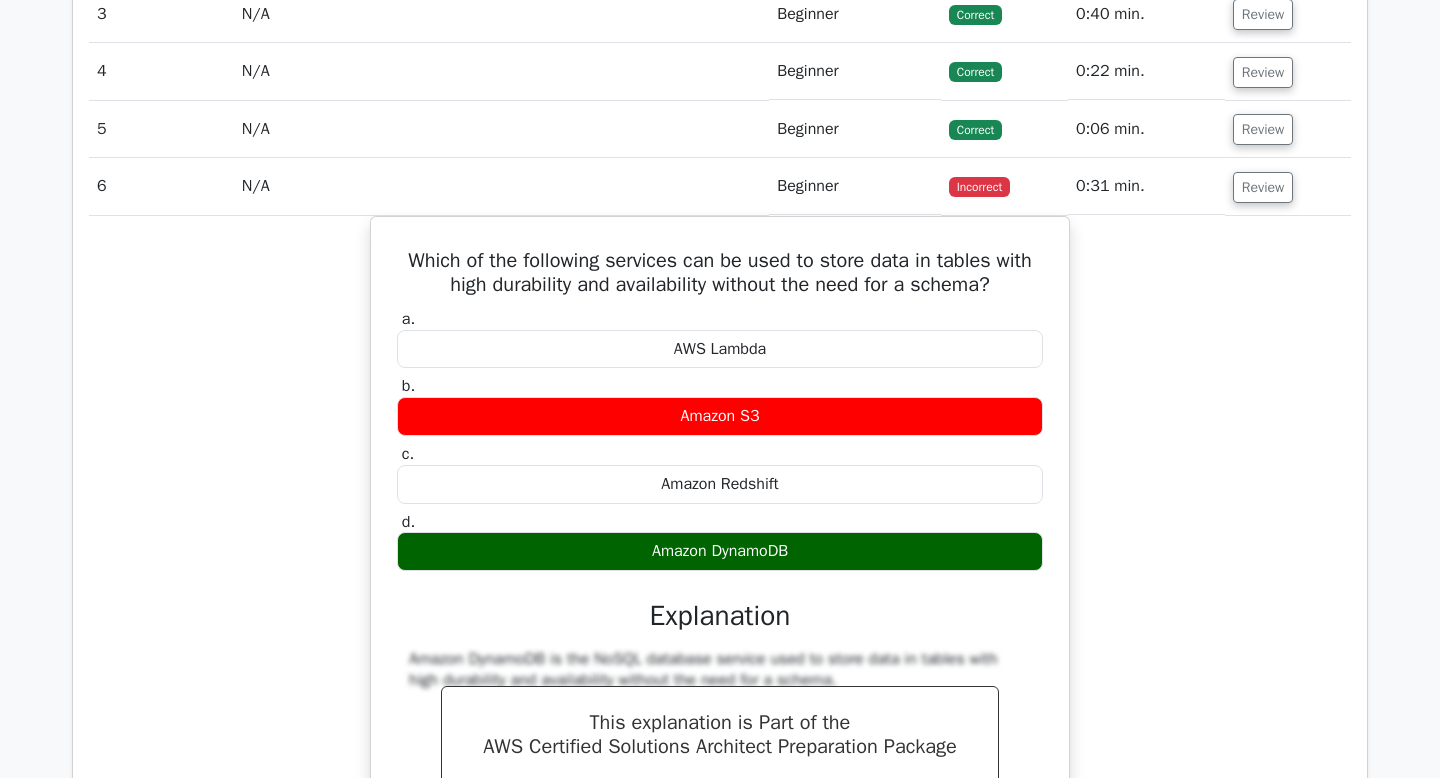 scroll, scrollTop: 2967, scrollLeft: 0, axis: vertical 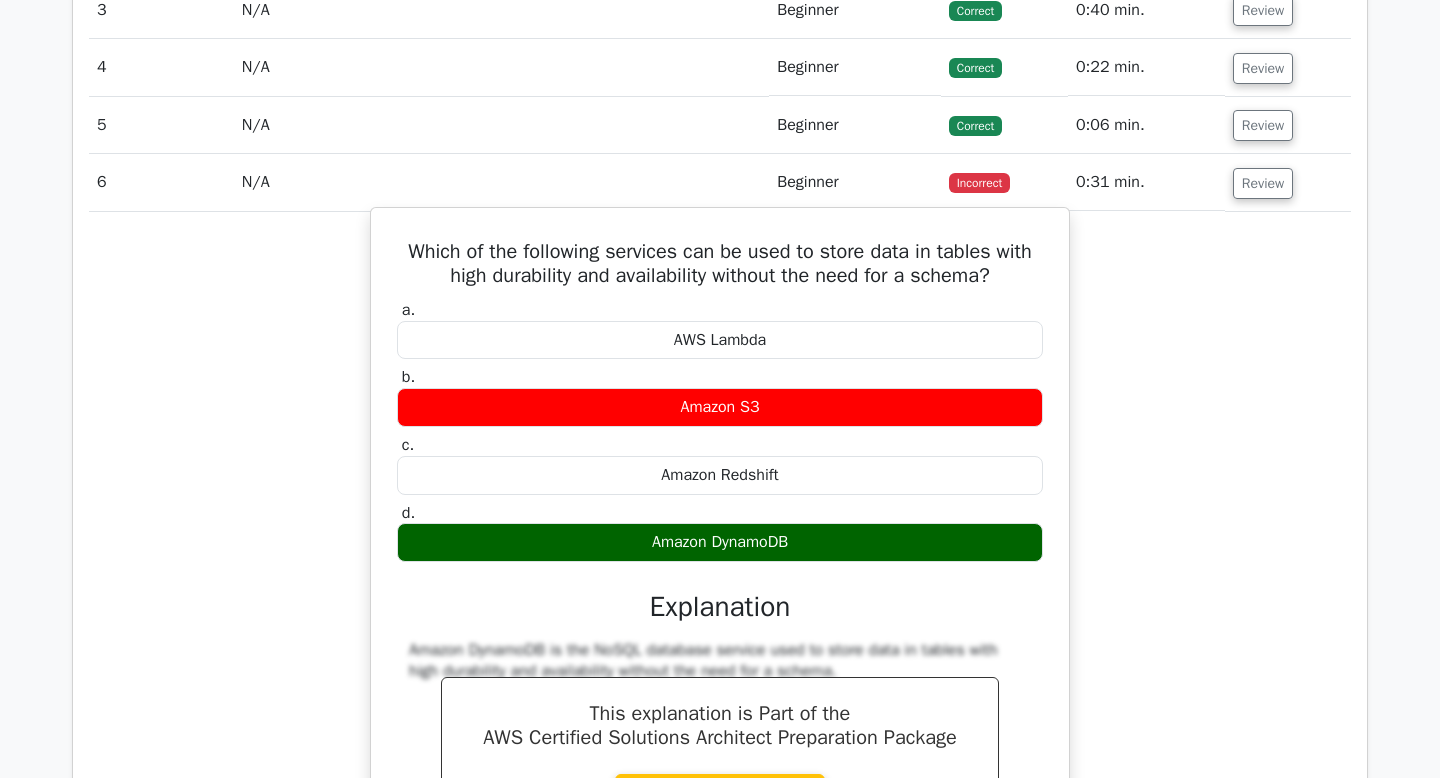 click on "Which of the following services can be used to store data in tables with high durability and availability without the need for a schema?" at bounding box center [720, 264] 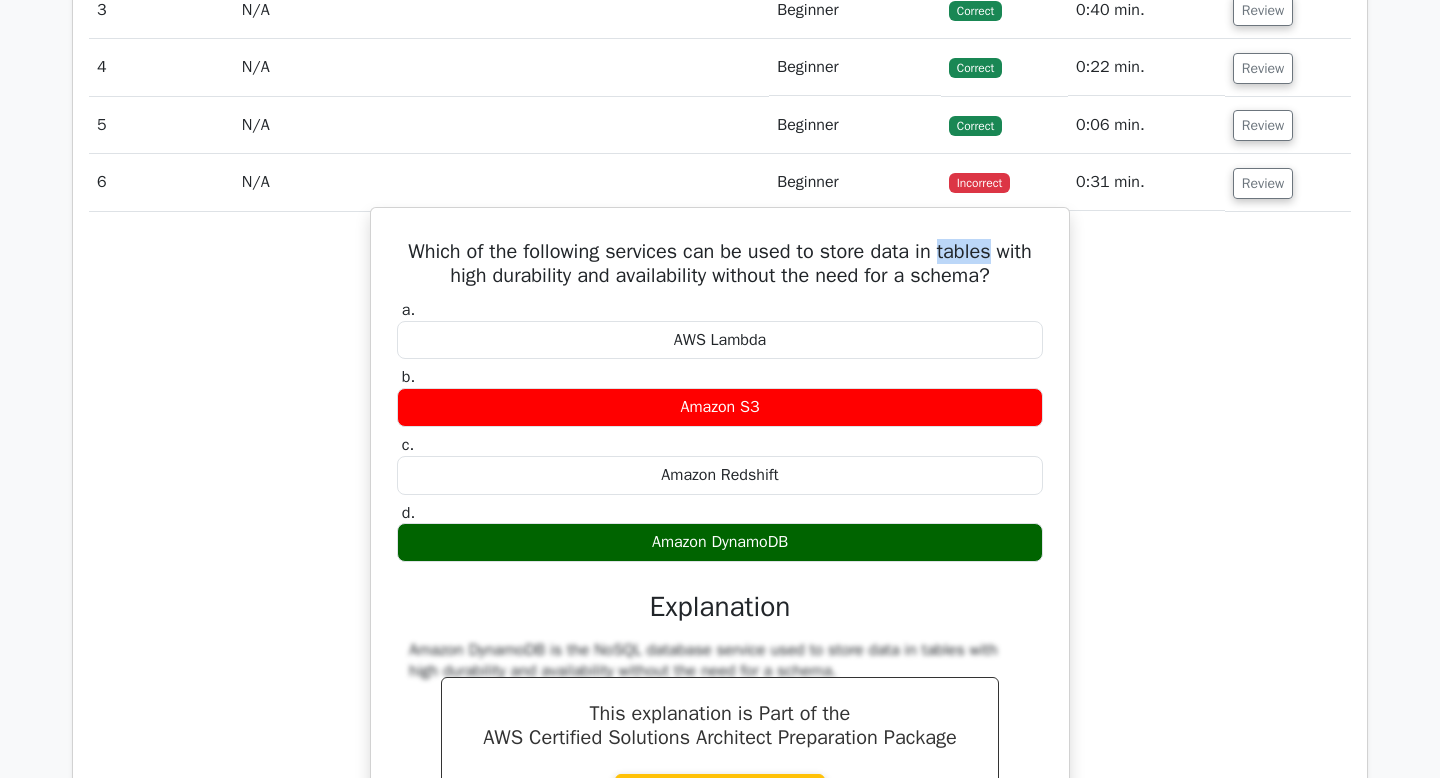 click on "Which of the following services can be used to store data in tables with high durability and availability without the need for a schema?" at bounding box center (720, 264) 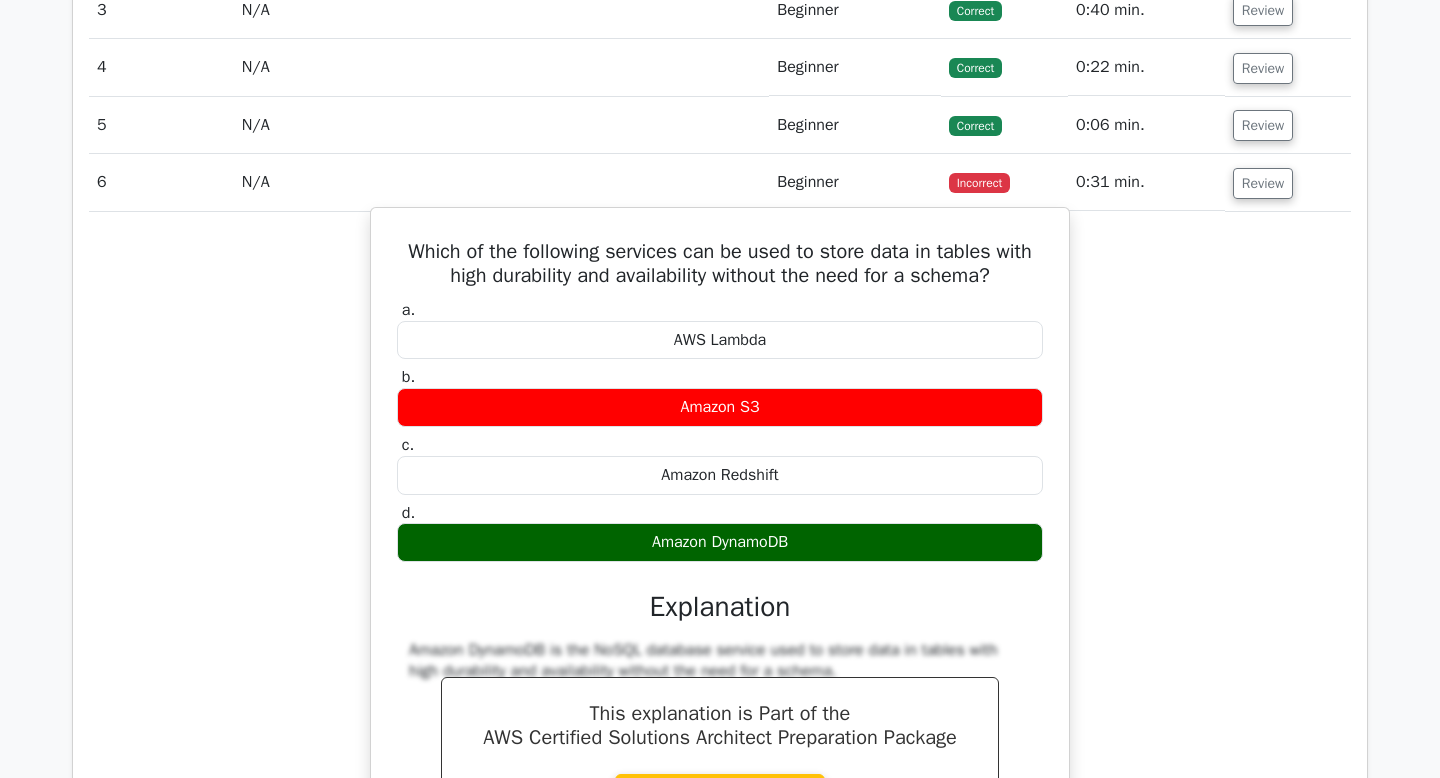 click on "Which of the following services can be used to store data in tables with high durability and availability without the need for a schema?" at bounding box center (720, 264) 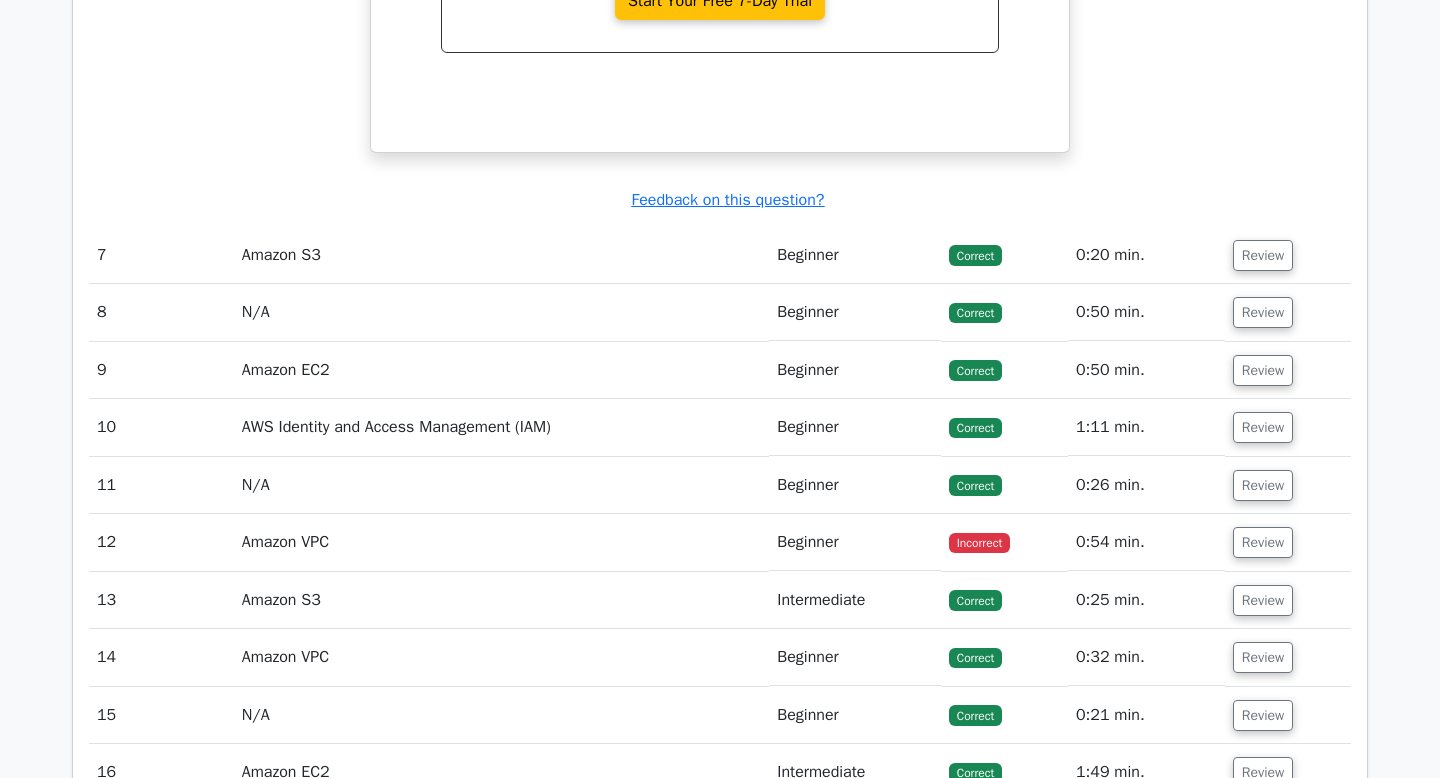 scroll, scrollTop: 3865, scrollLeft: 0, axis: vertical 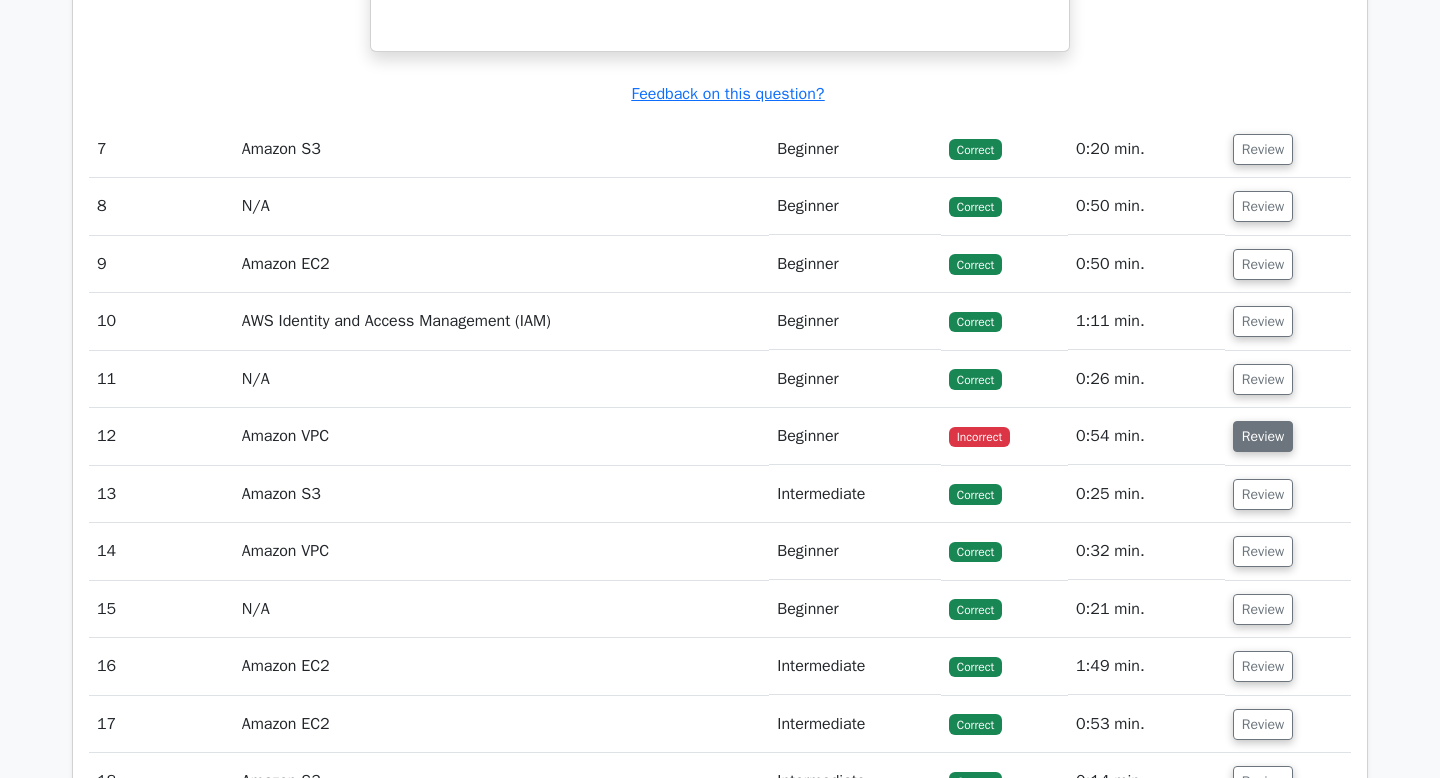 click on "Review" at bounding box center [1263, 436] 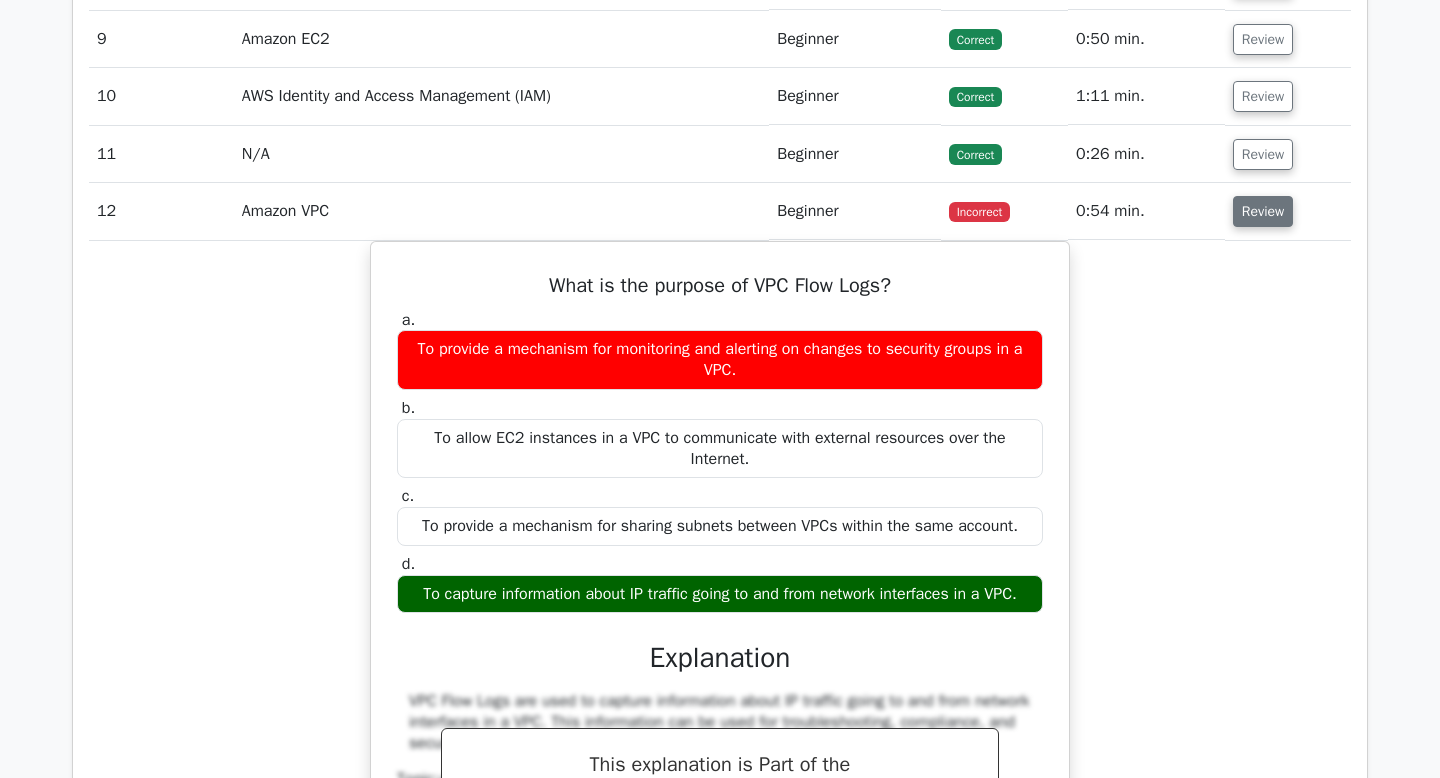 scroll, scrollTop: 4112, scrollLeft: 0, axis: vertical 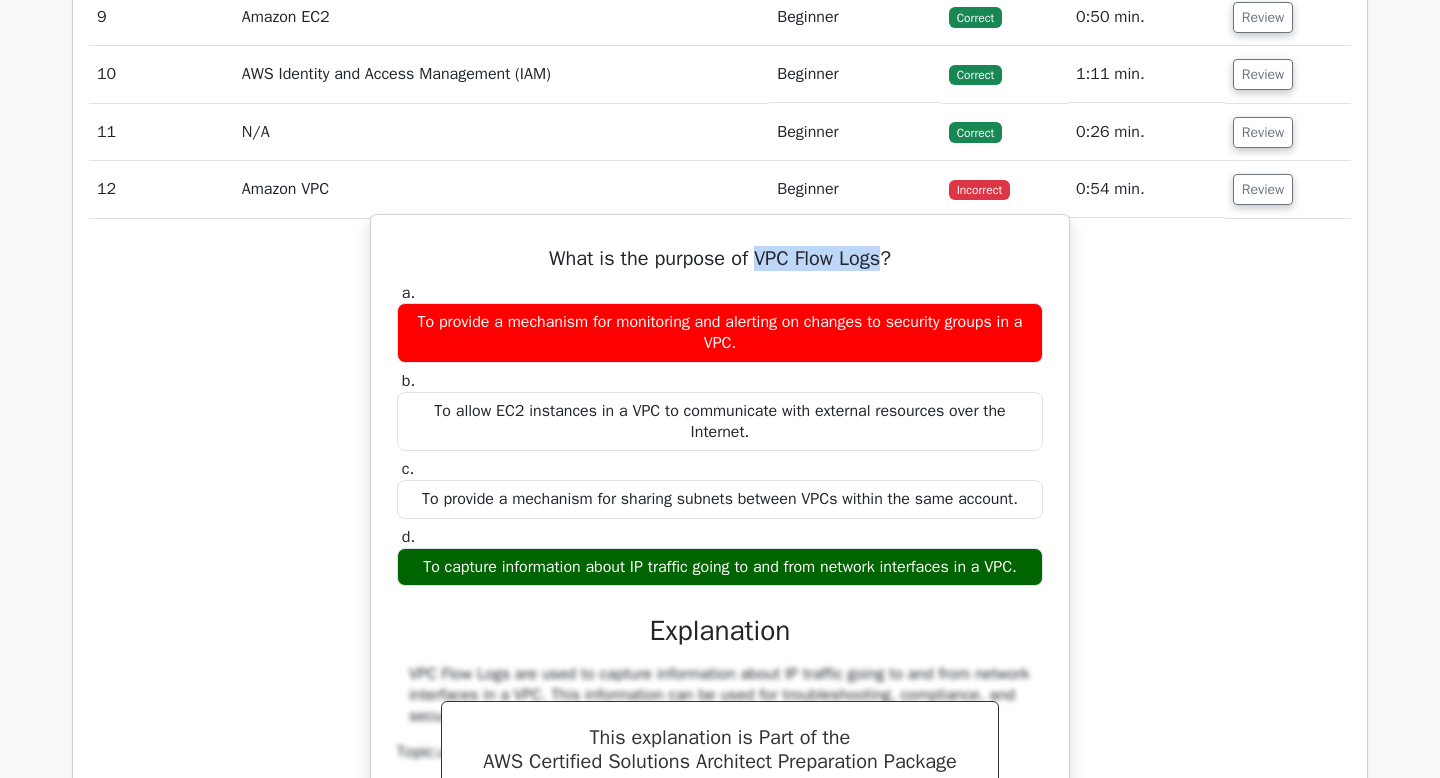 drag, startPoint x: 755, startPoint y: 301, endPoint x: 887, endPoint y: 304, distance: 132.03409 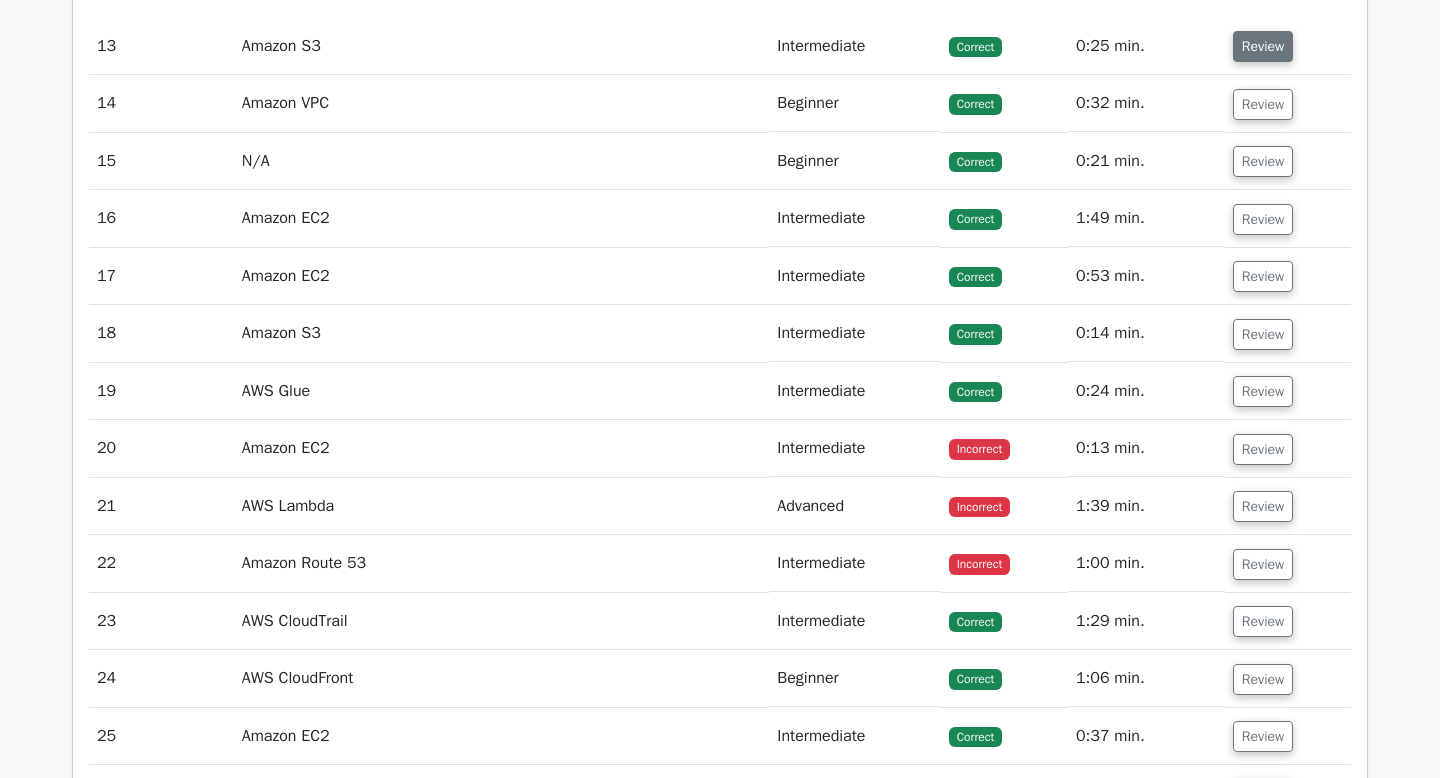 scroll, scrollTop: 5161, scrollLeft: 0, axis: vertical 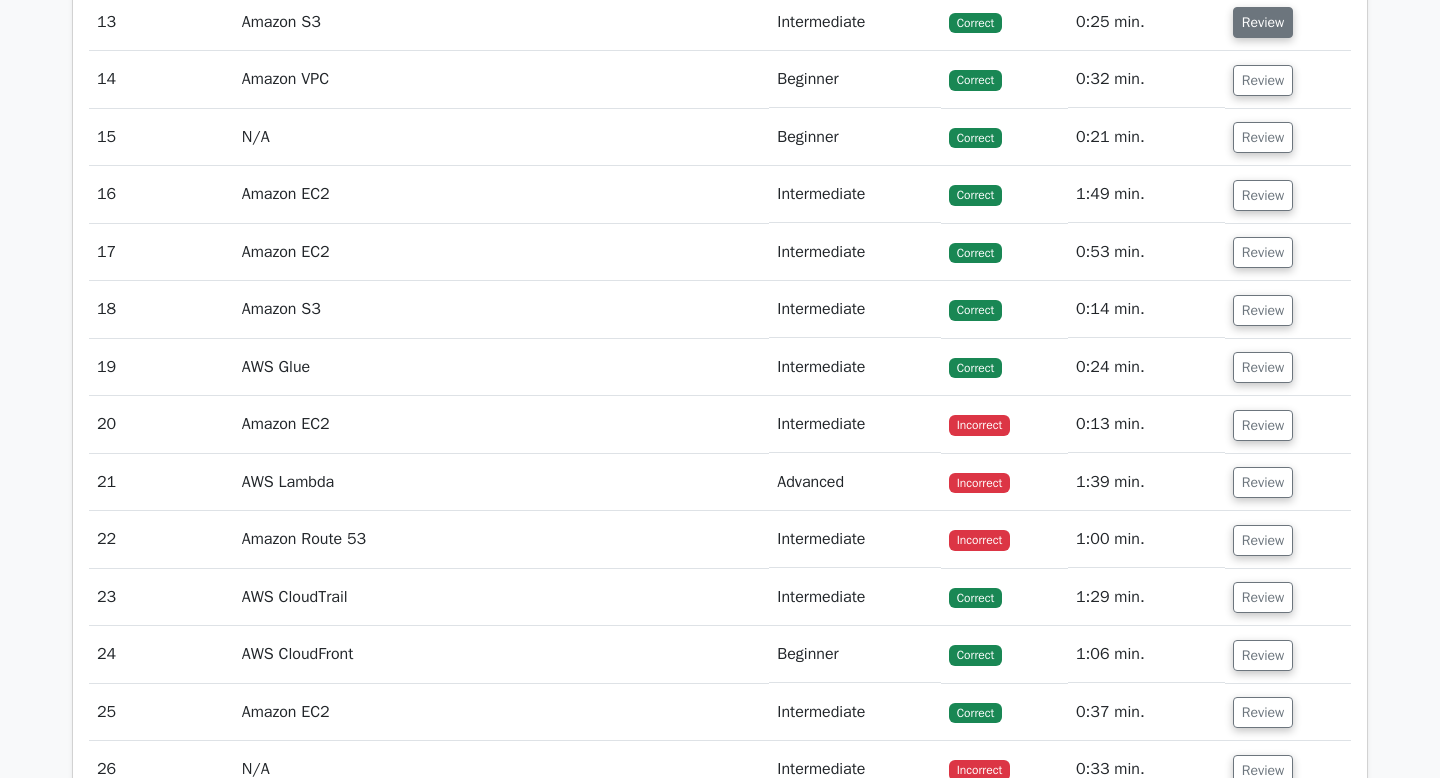 click on "Review" at bounding box center (1263, 22) 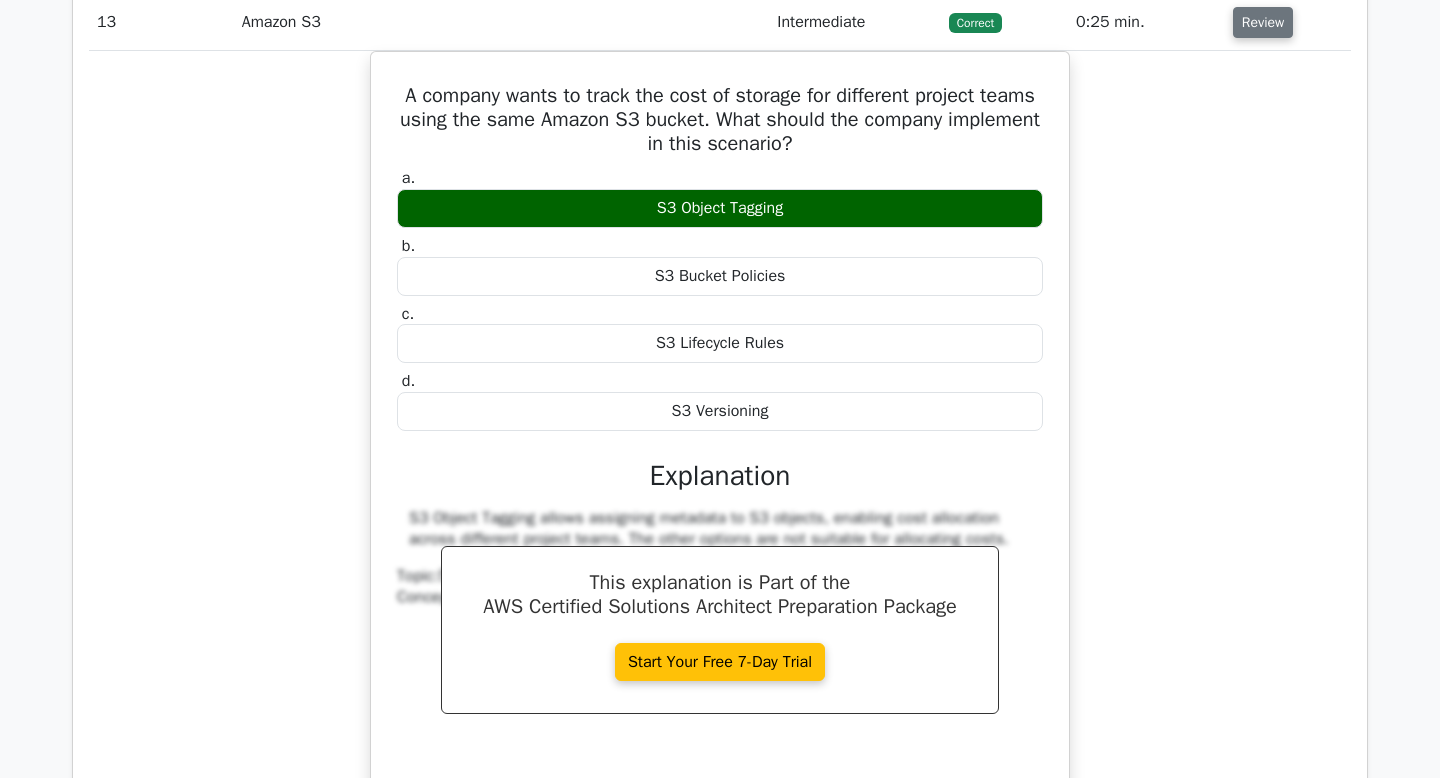 click on "Review" at bounding box center (1263, 22) 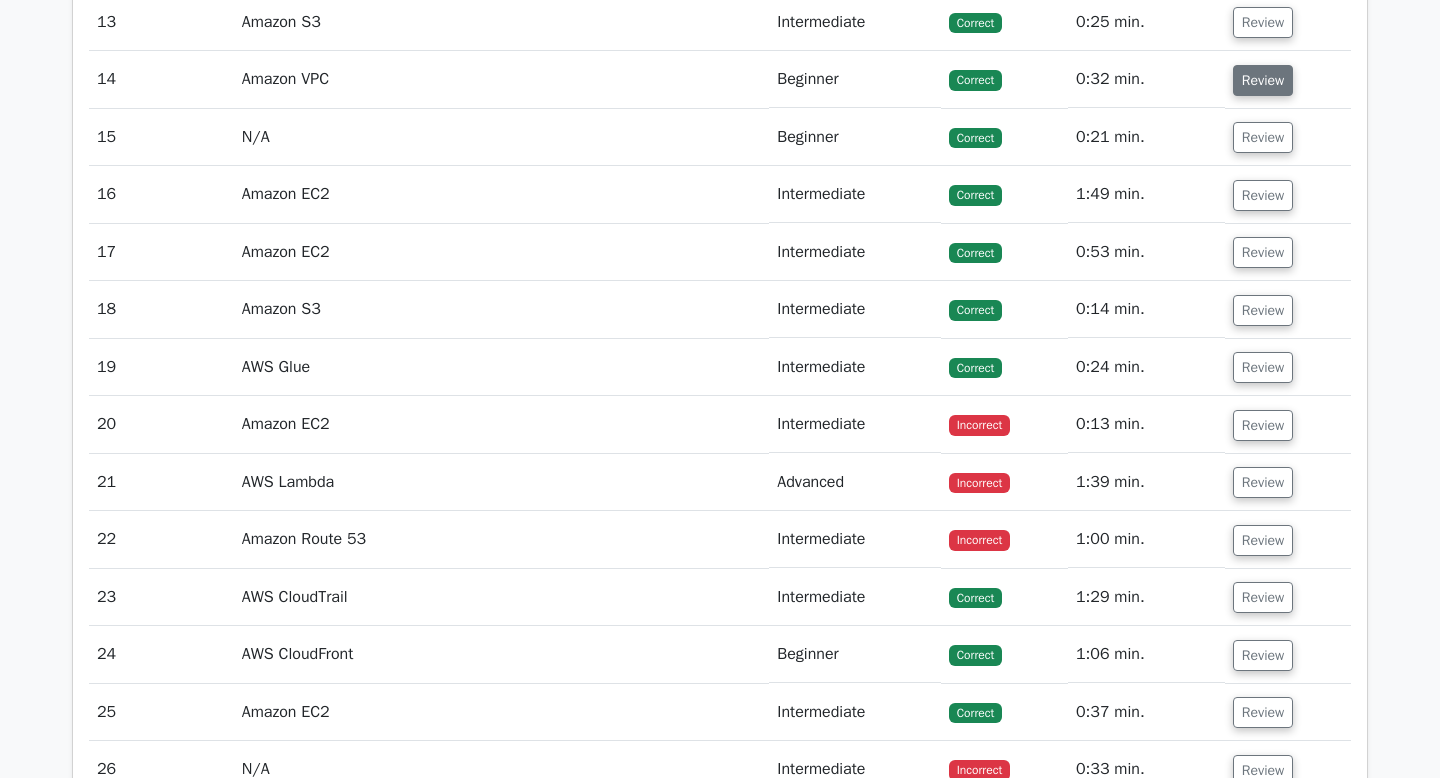 click on "Review" at bounding box center (1263, 80) 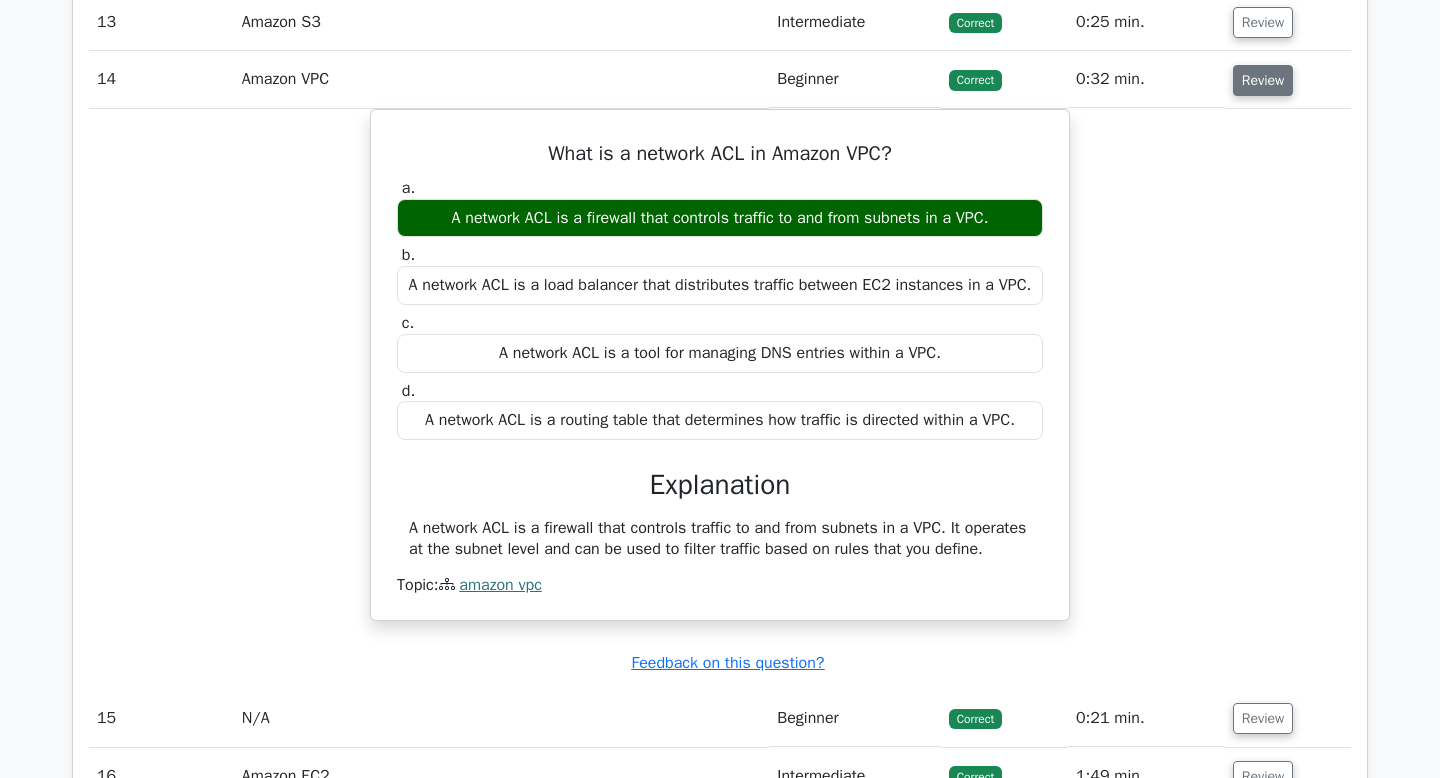 click on "Review" at bounding box center [1263, 80] 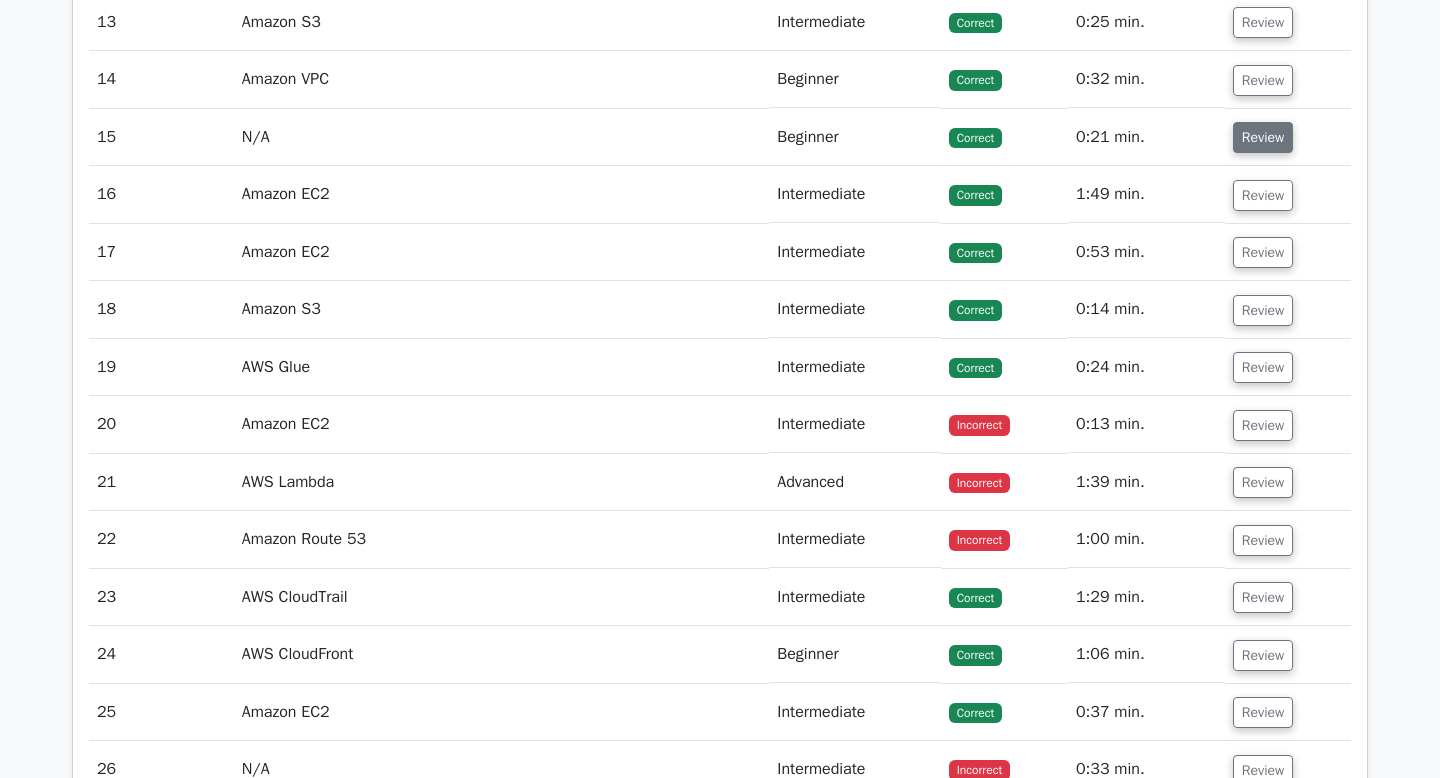 click on "Review" at bounding box center (1263, 137) 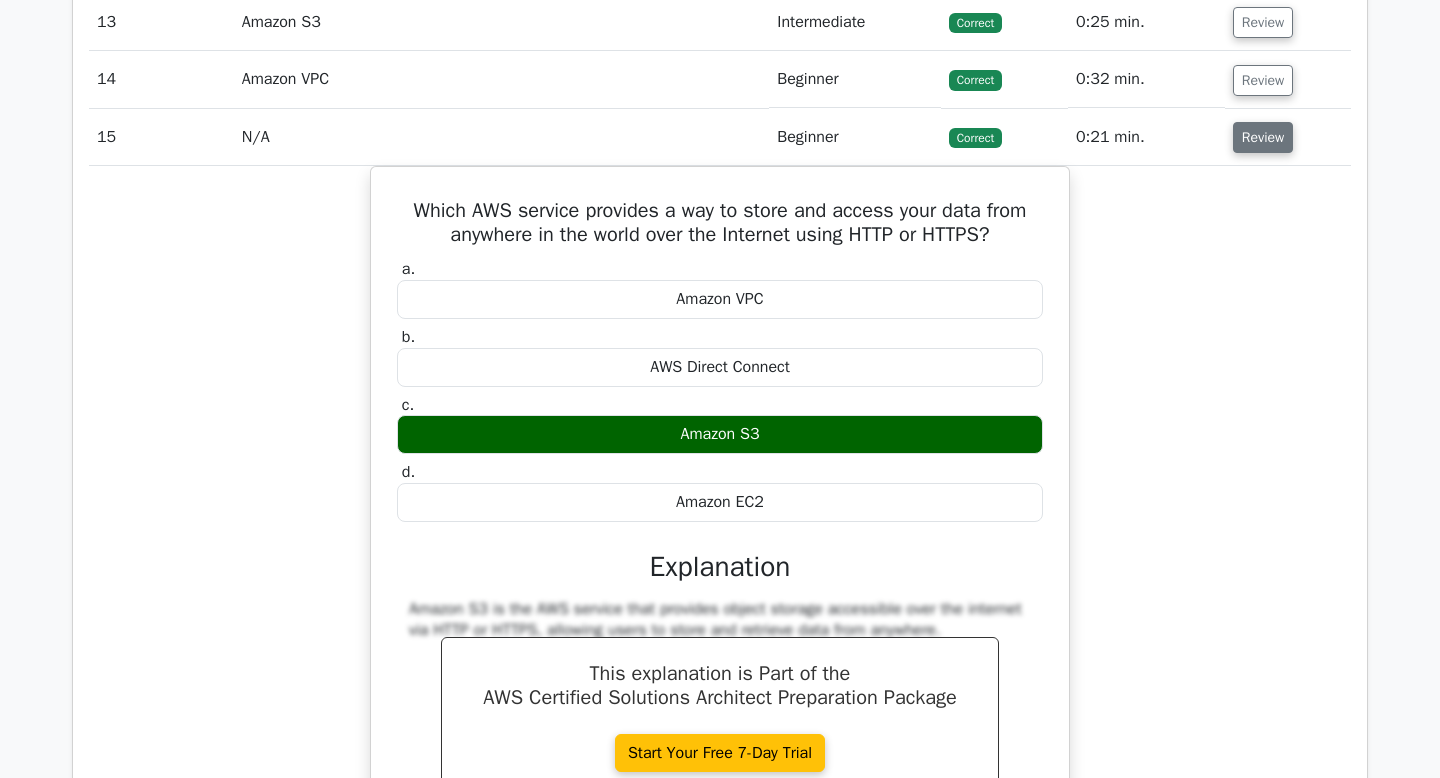 click on "Review" at bounding box center [1263, 137] 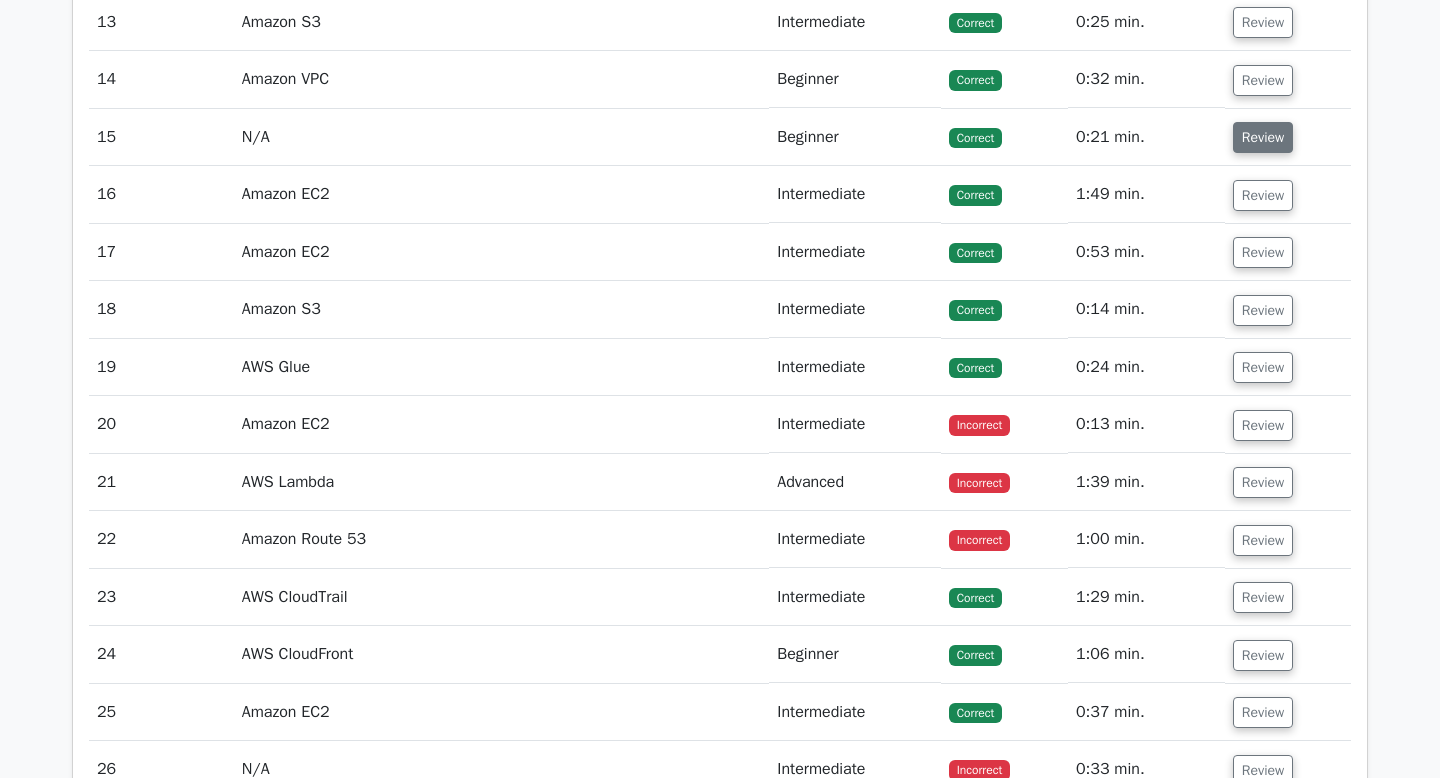 click on "Review" at bounding box center [1263, 137] 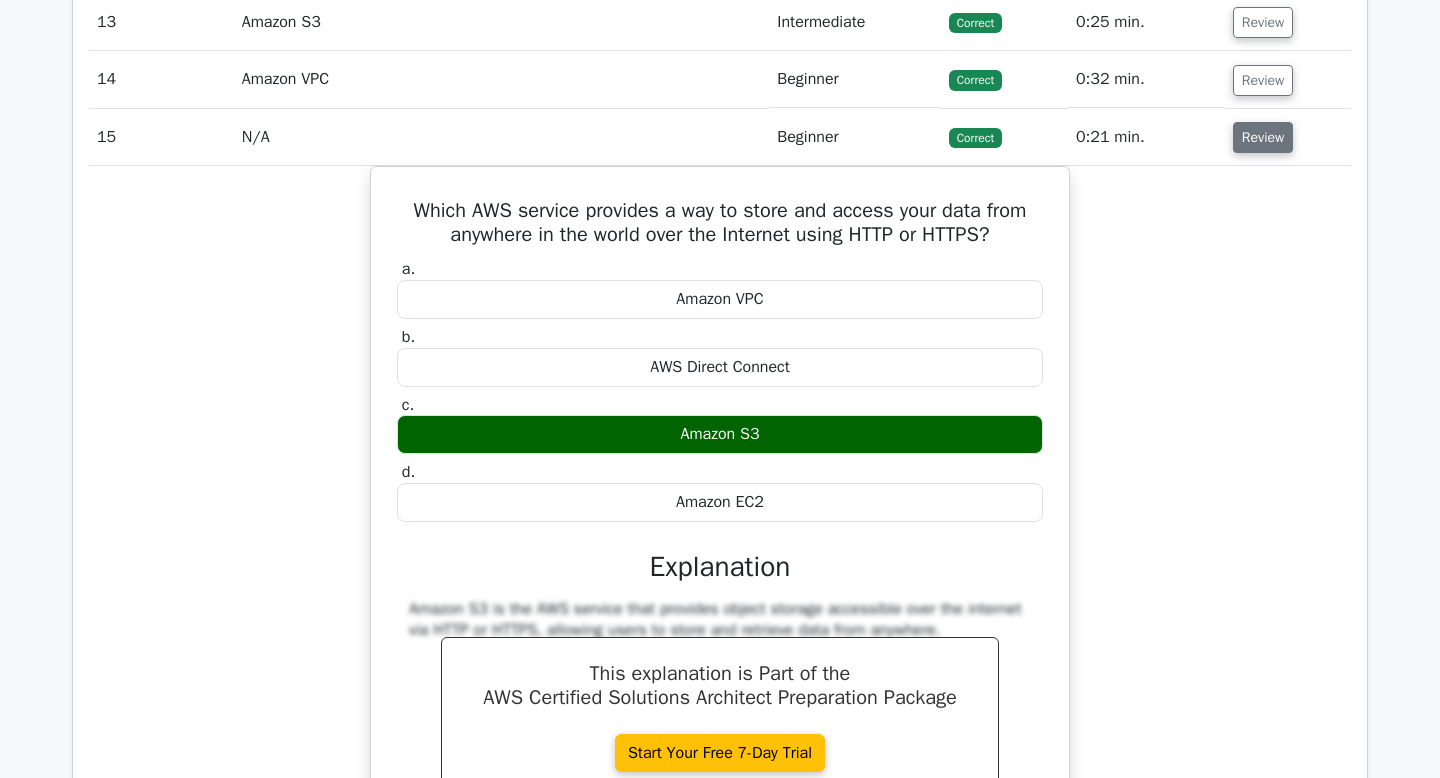 click on "Review" at bounding box center [1263, 137] 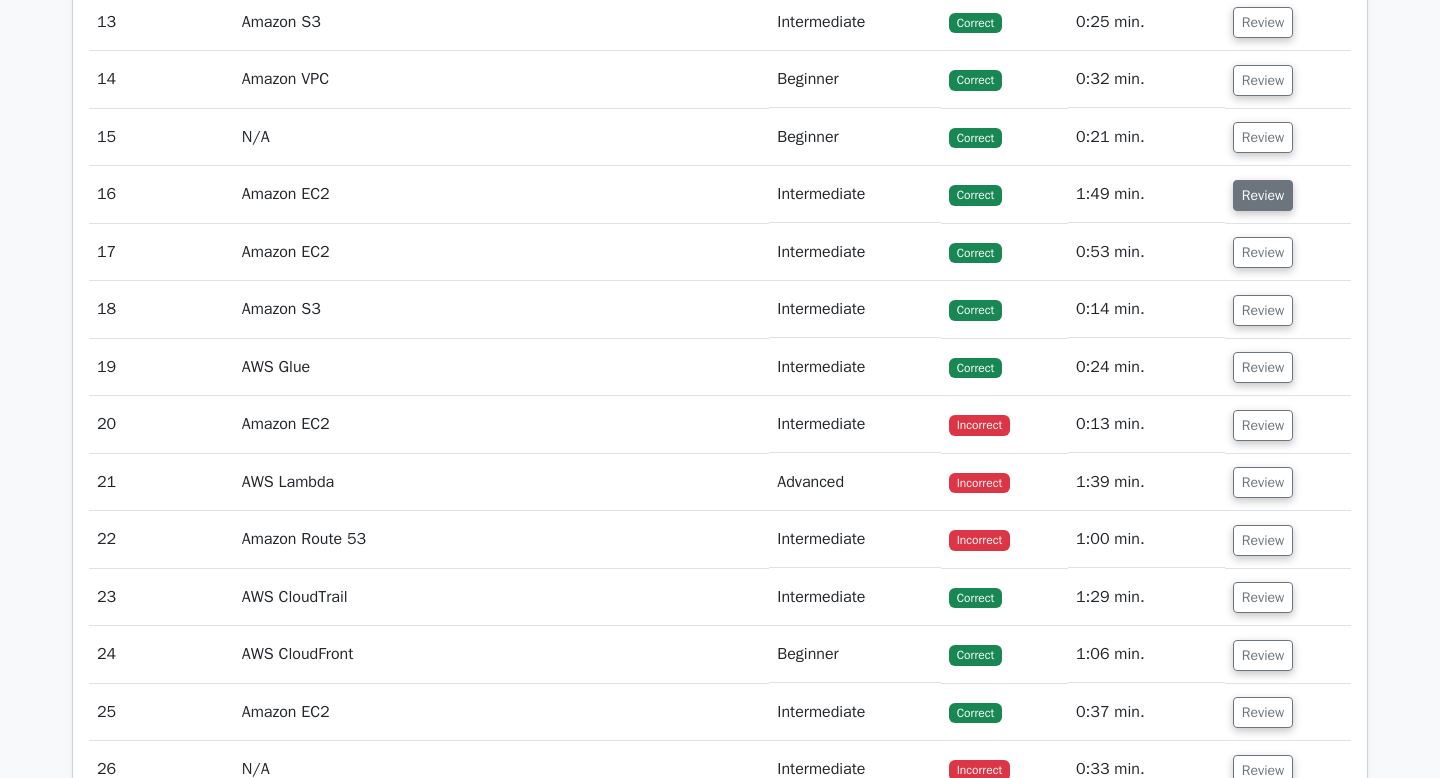 click on "Review" at bounding box center (1263, 195) 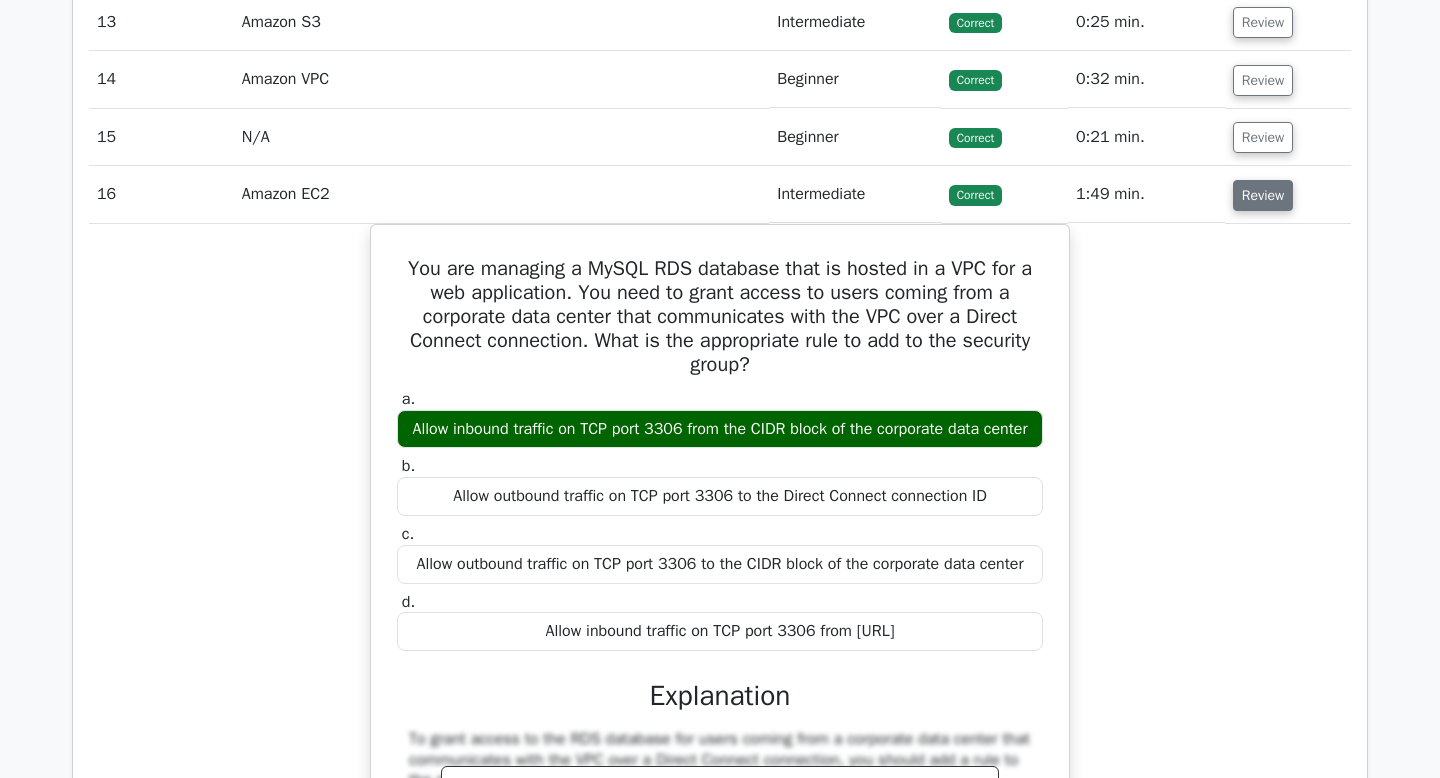click on "Review" at bounding box center (1263, 195) 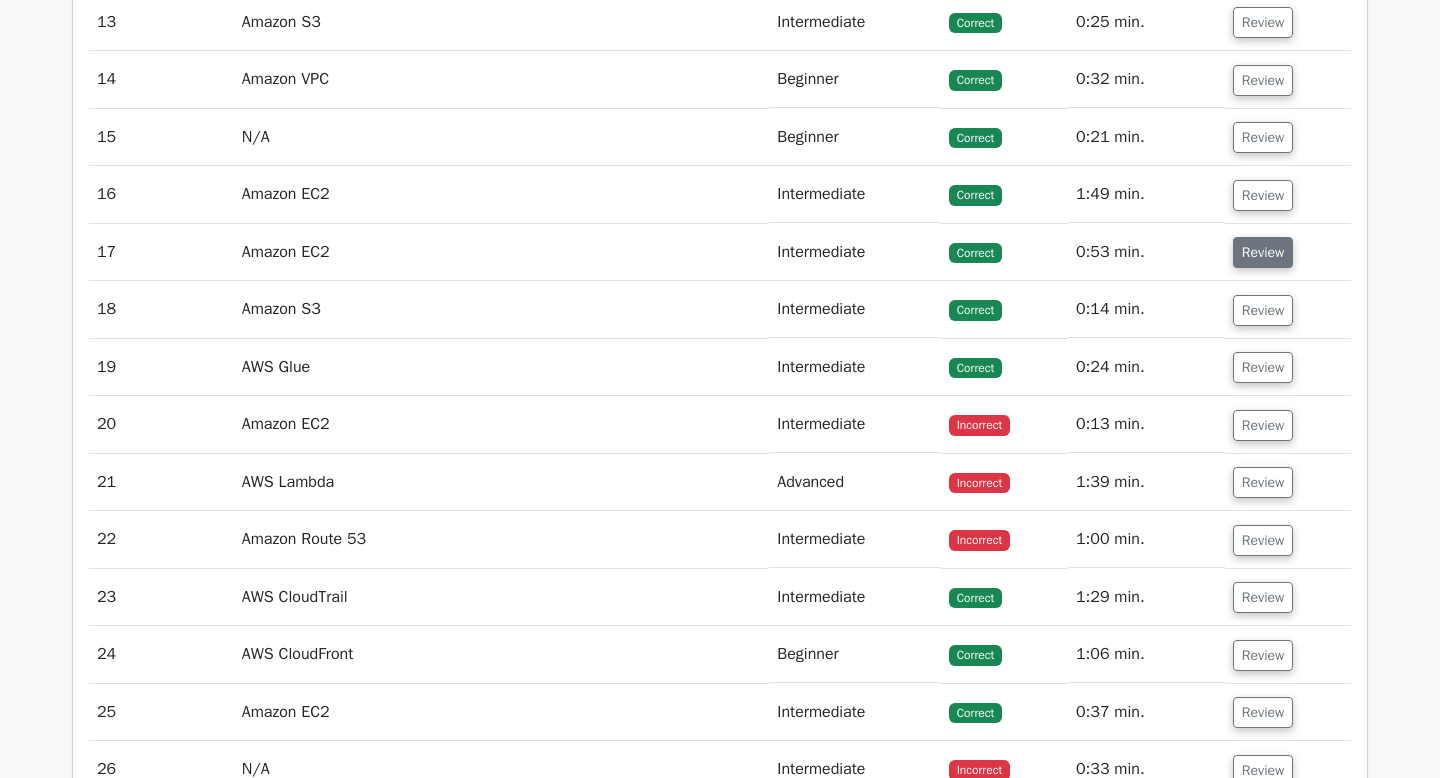 click on "Review" at bounding box center (1263, 252) 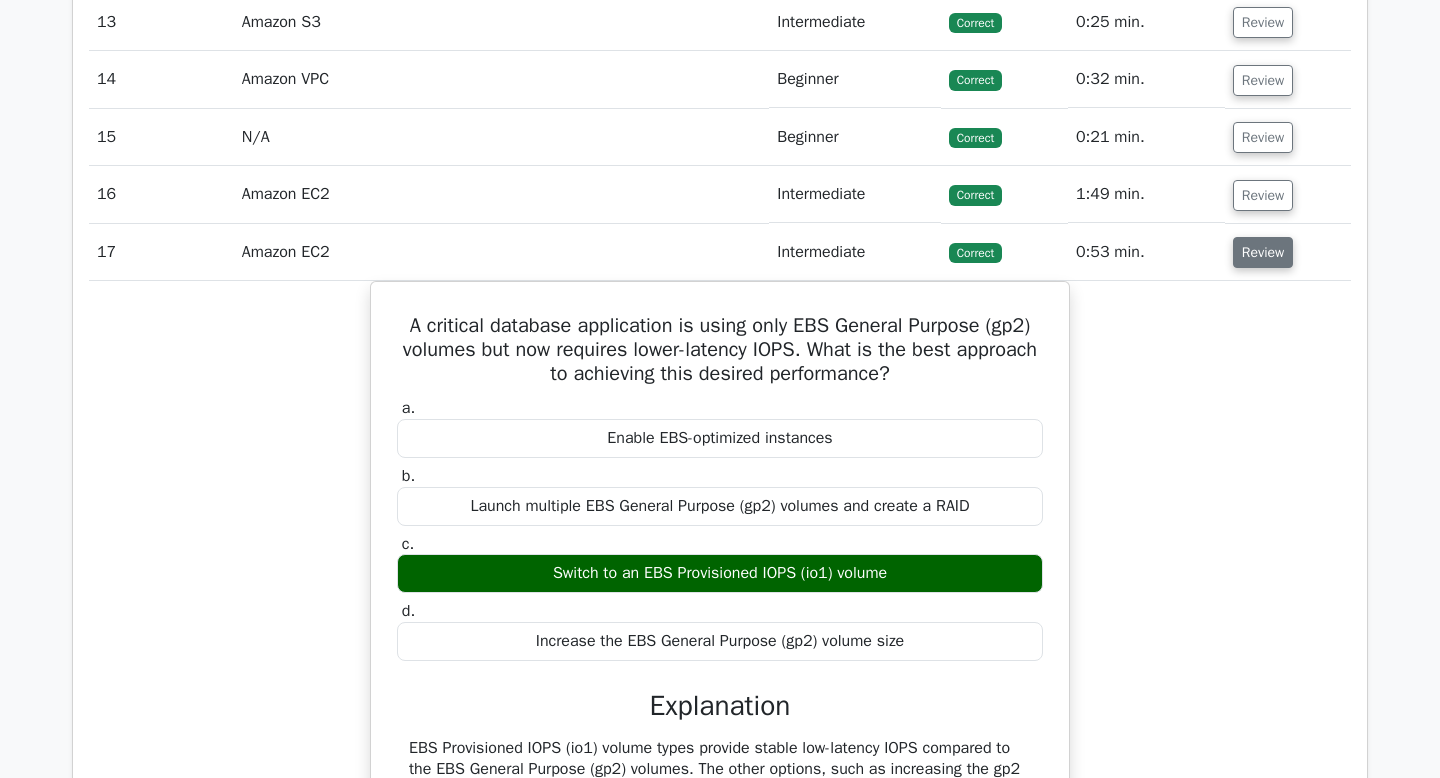 click on "Review" at bounding box center [1263, 252] 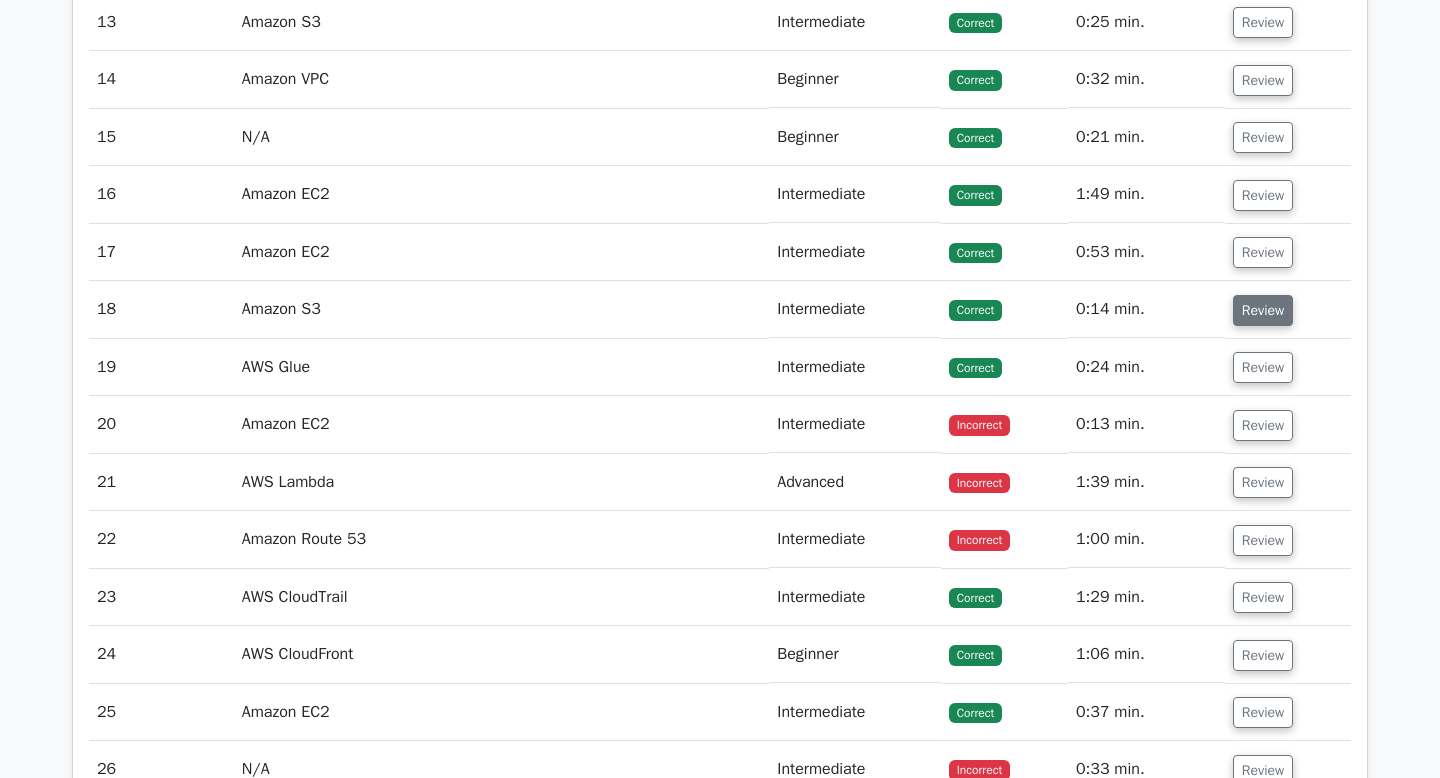 click on "Review" at bounding box center (1263, 310) 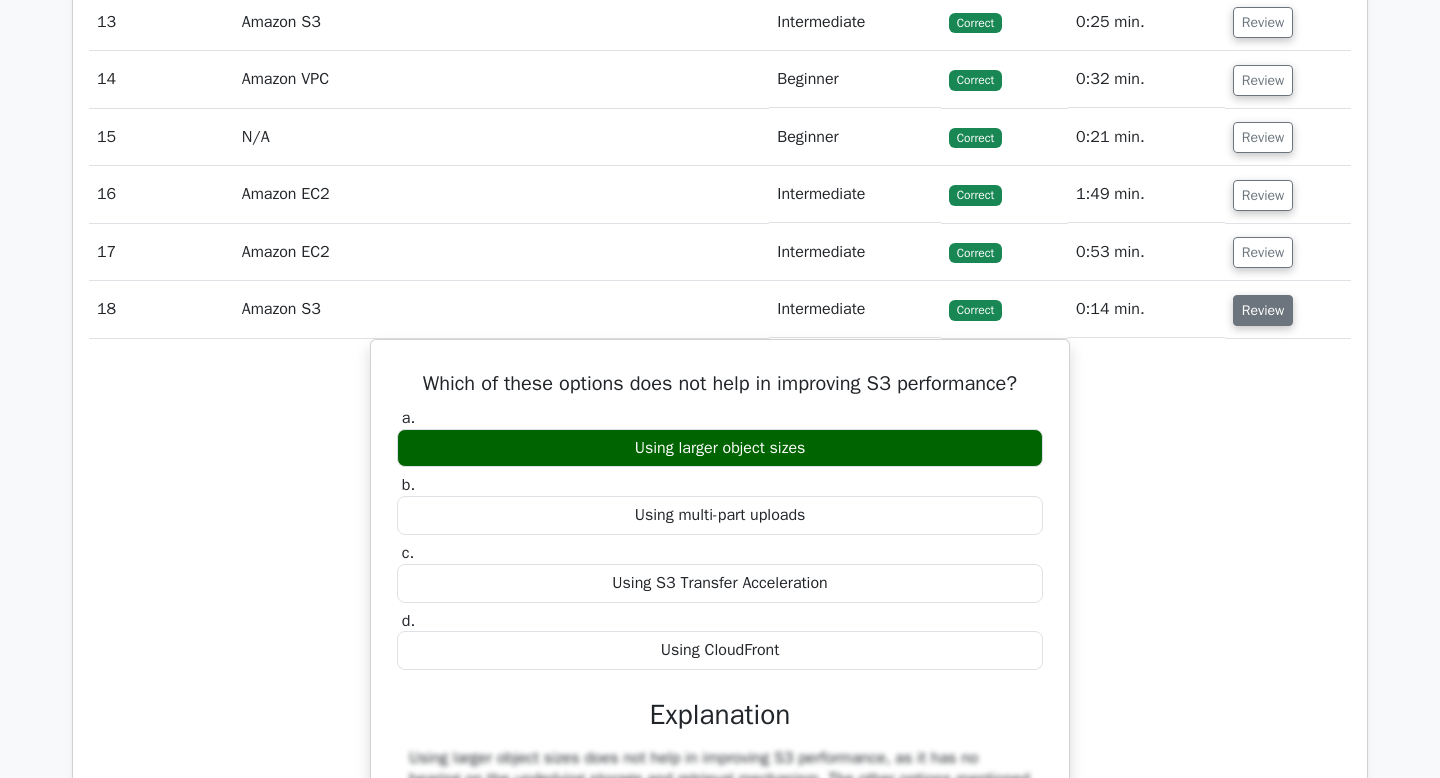 click on "Review" at bounding box center (1263, 310) 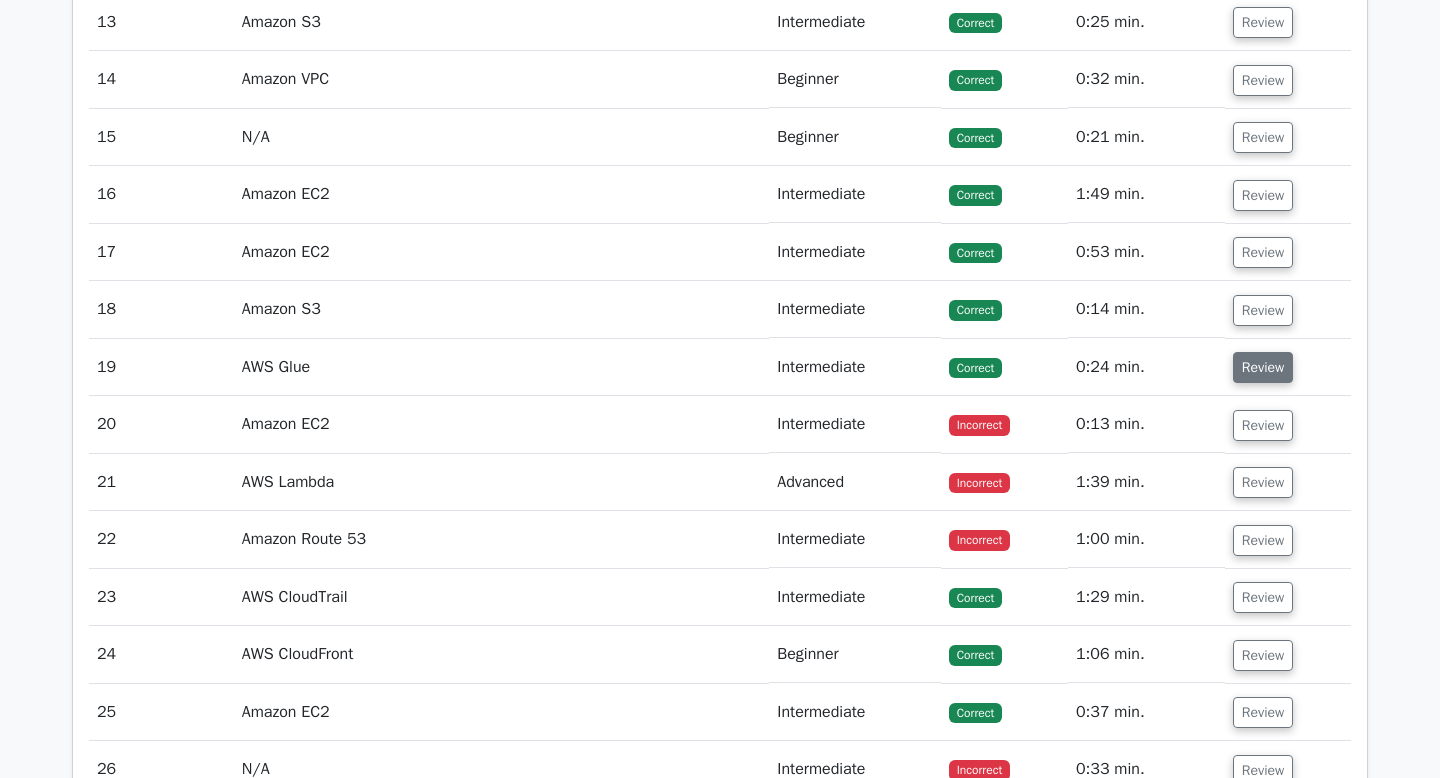 click on "Review" at bounding box center (1263, 367) 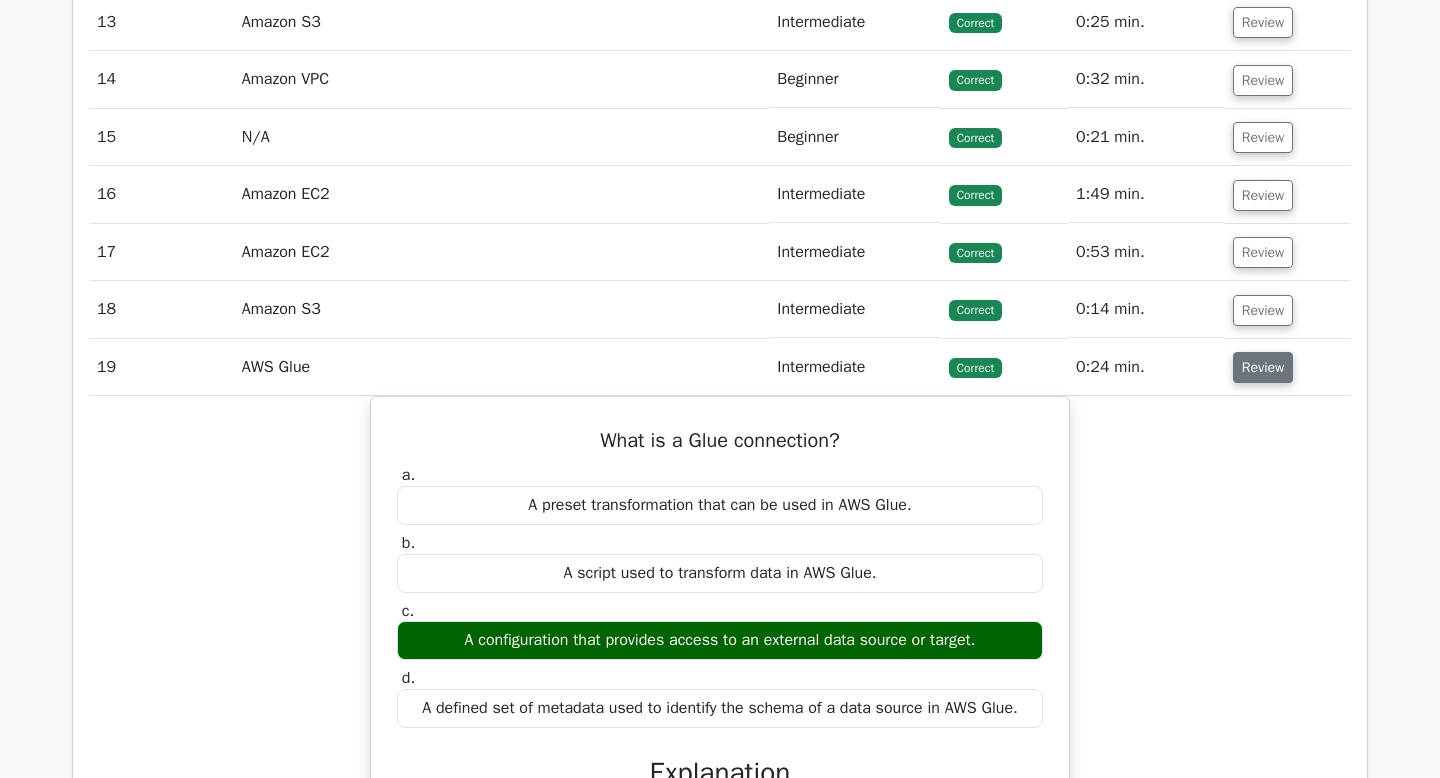 click on "Review" at bounding box center [1263, 367] 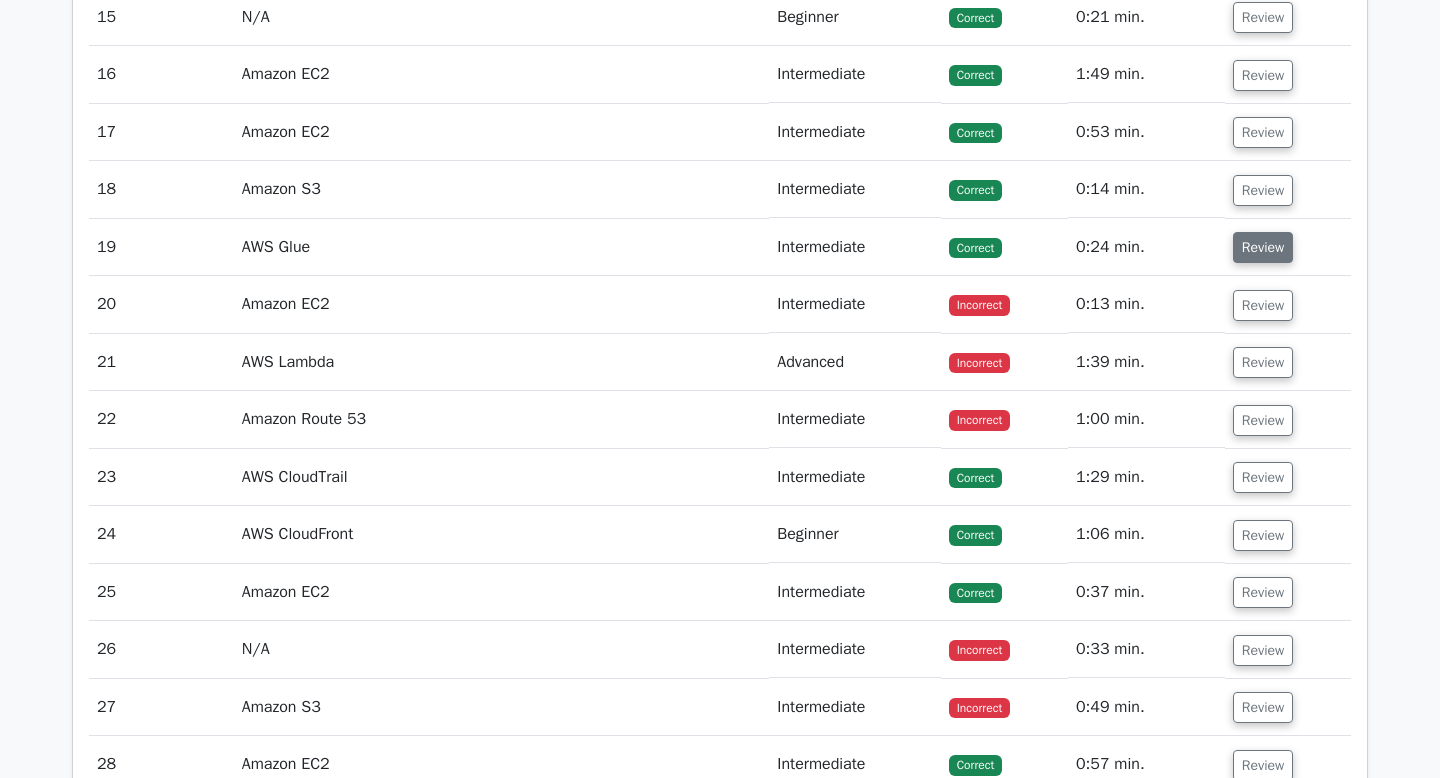 scroll, scrollTop: 5342, scrollLeft: 0, axis: vertical 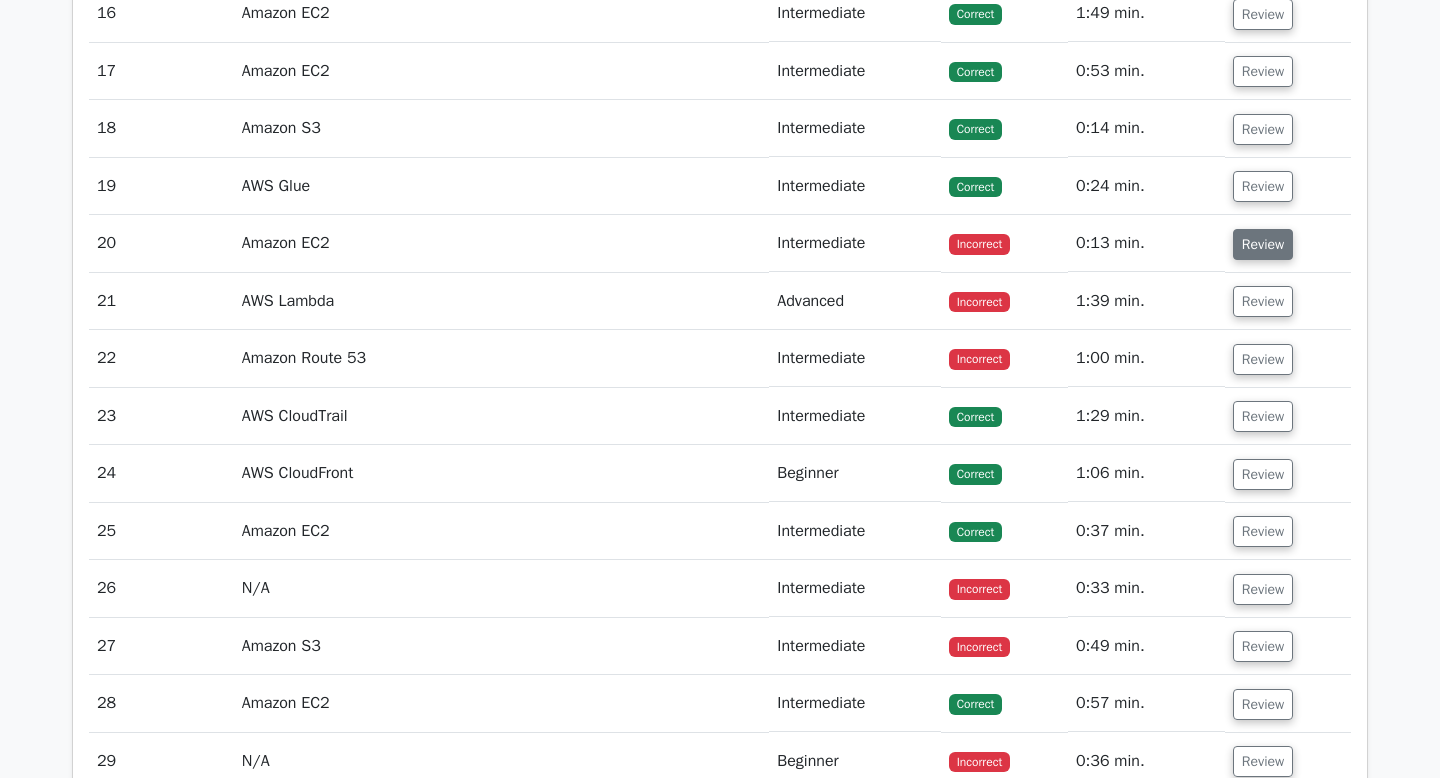 click on "Review" at bounding box center [1263, 244] 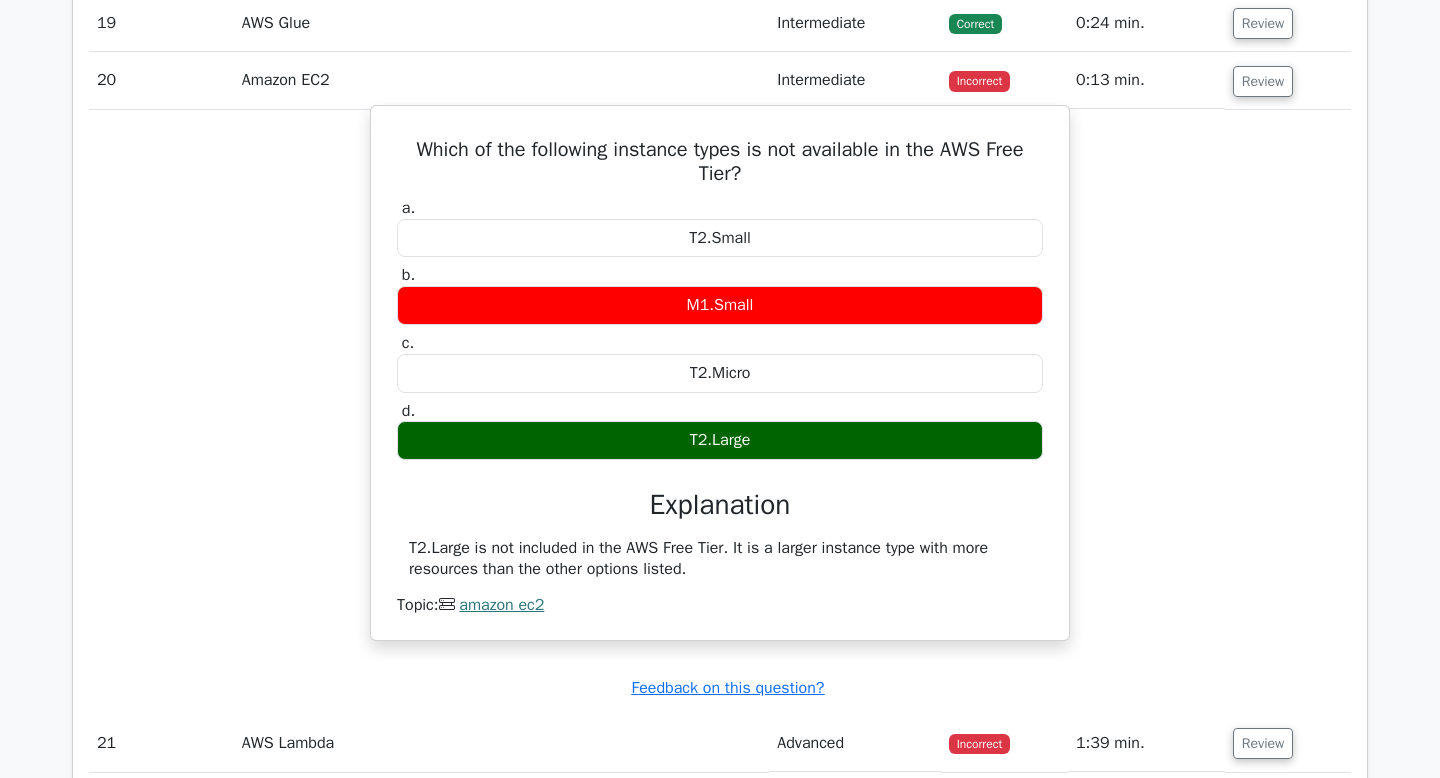 scroll, scrollTop: 5506, scrollLeft: 0, axis: vertical 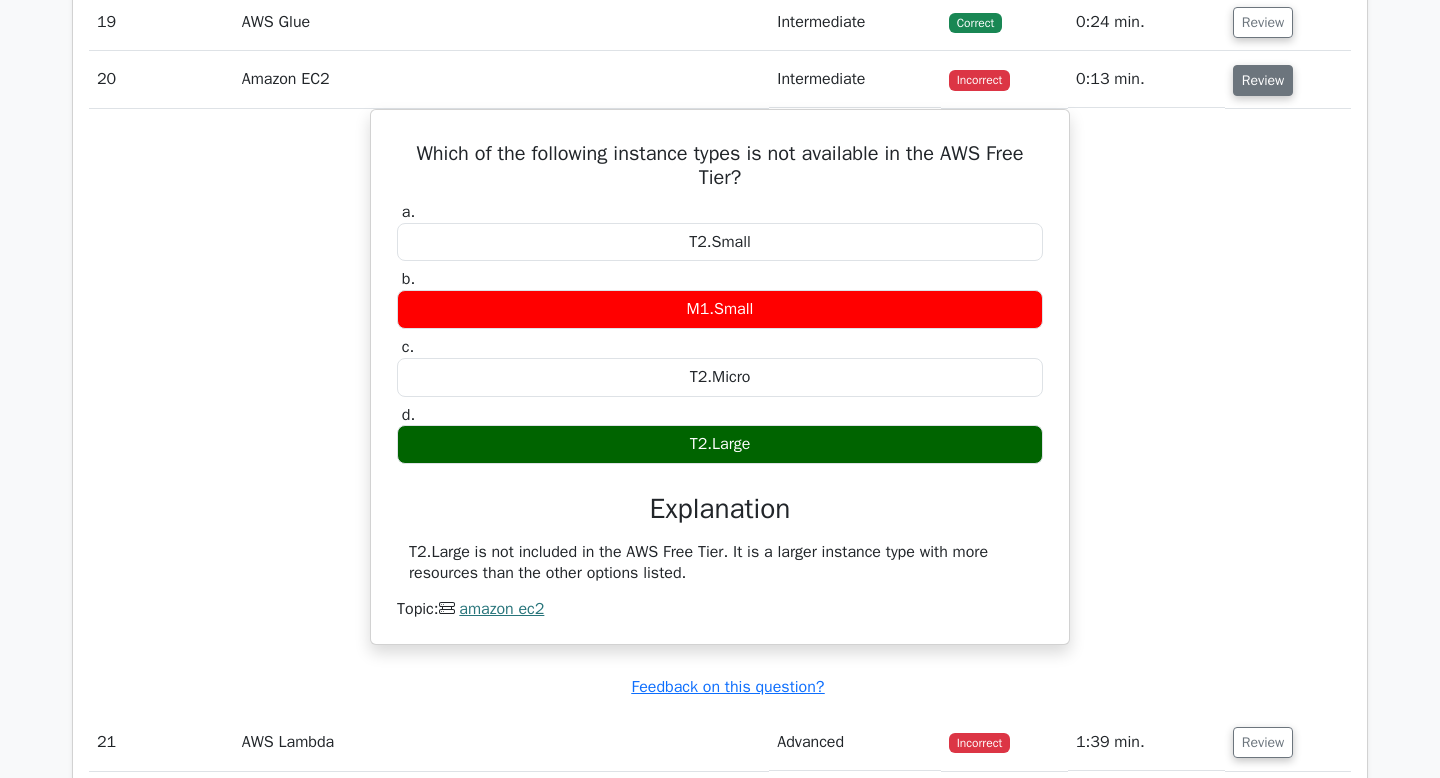 click on "Review" at bounding box center (1263, 80) 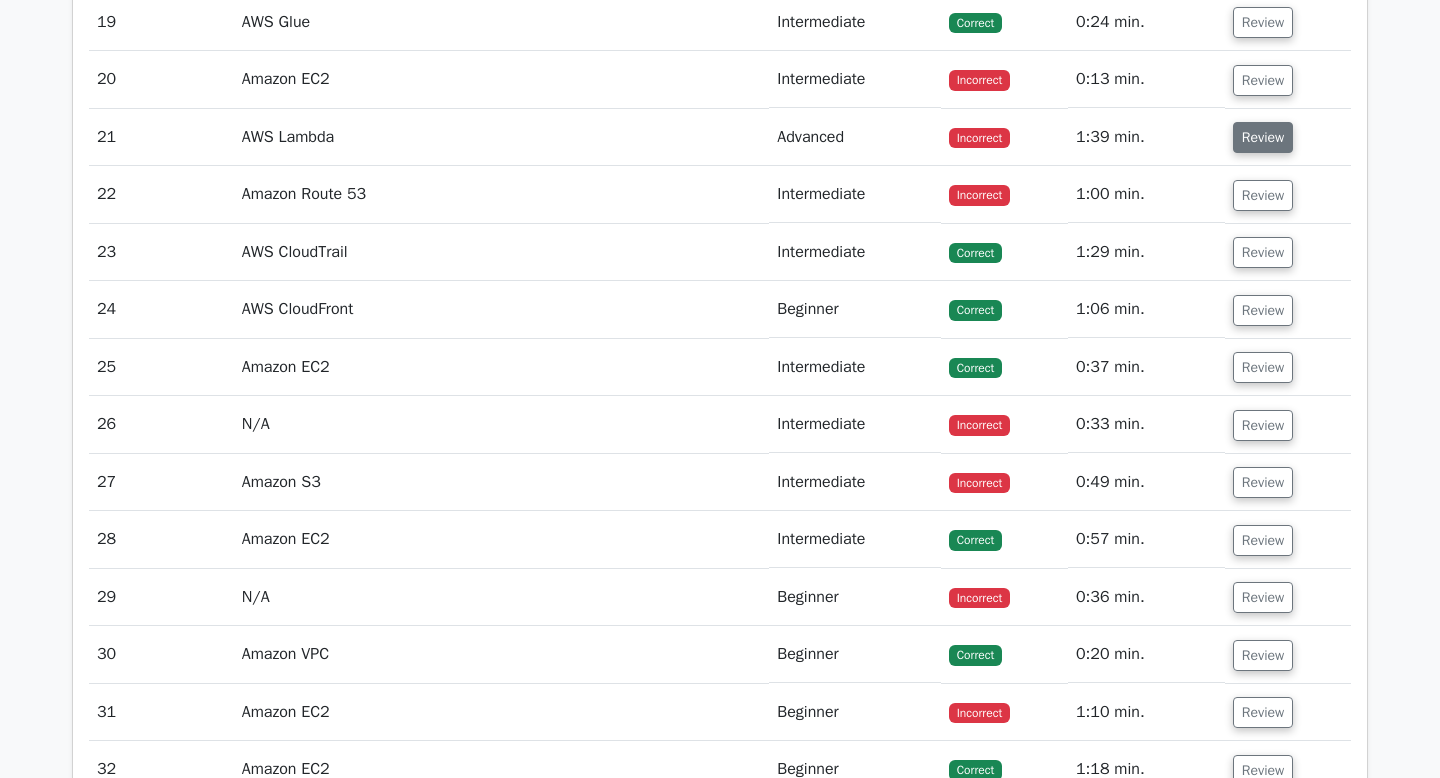 click on "Review" at bounding box center (1263, 137) 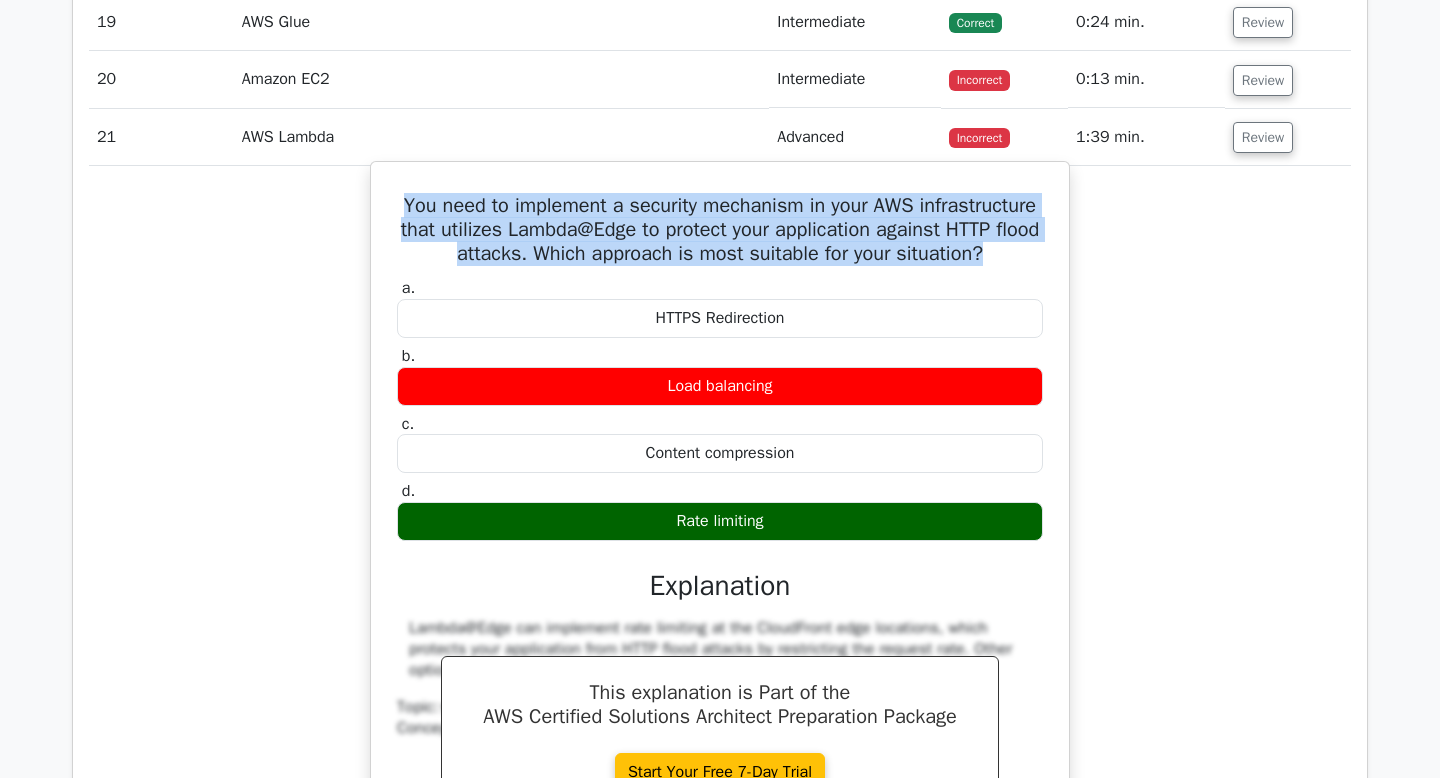 drag, startPoint x: 1024, startPoint y: 323, endPoint x: 401, endPoint y: 268, distance: 625.42303 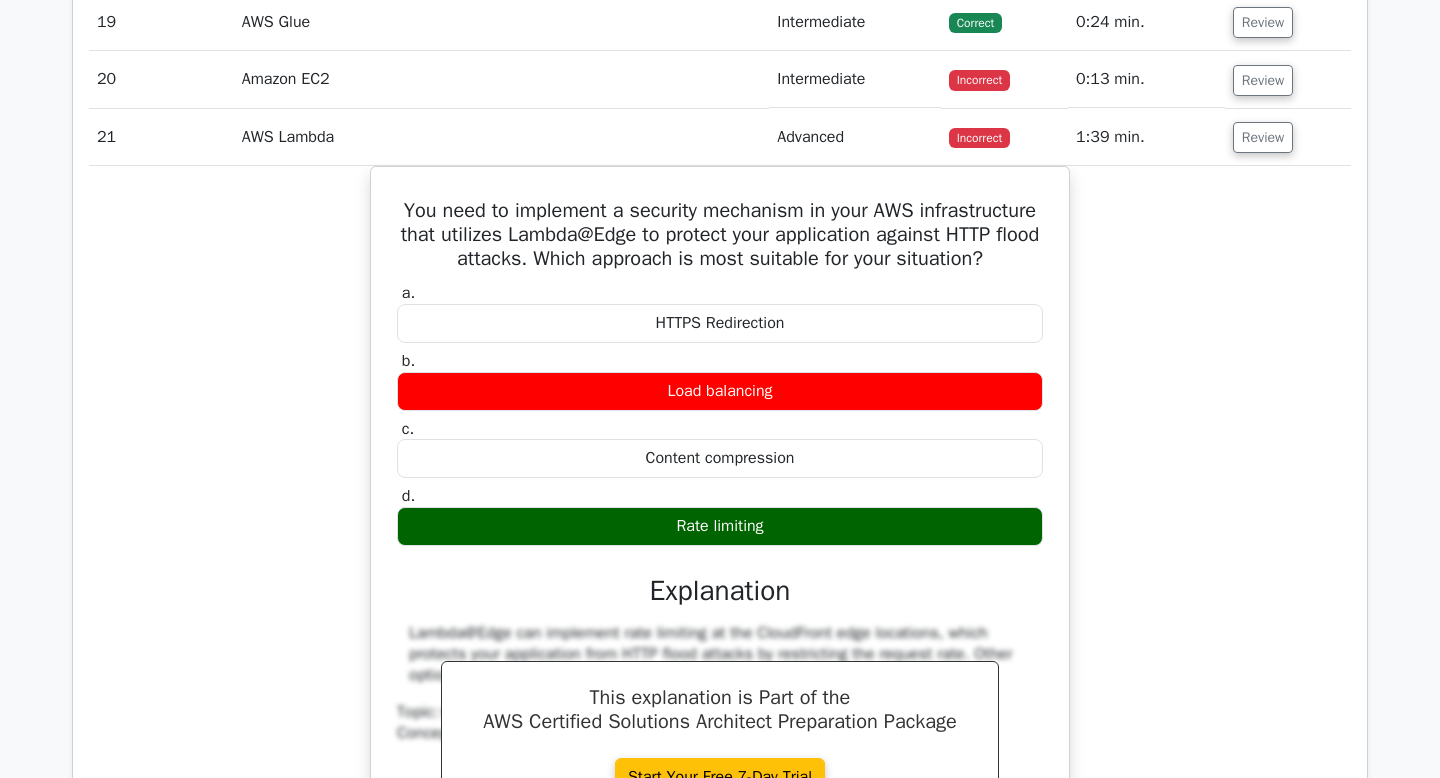 click on "You need to implement a security mechanism in your AWS infrastructure that utilizes Lambda@Edge to protect your application against HTTP flood attacks. Which approach is most suitable for your situation?
a.
HTTPS Redirection
b.
c. d." at bounding box center (720, 559) 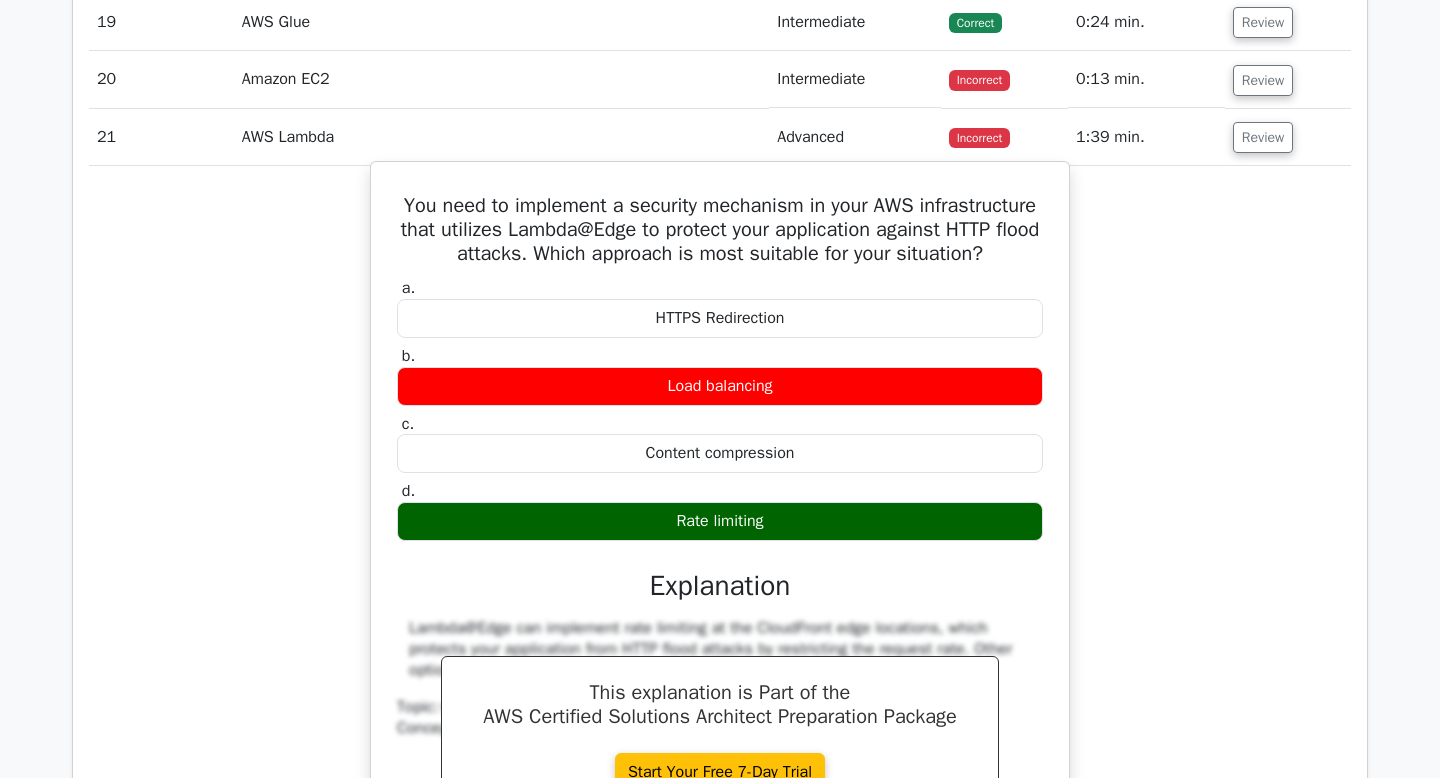 click on "Rate limiting" at bounding box center [720, 521] 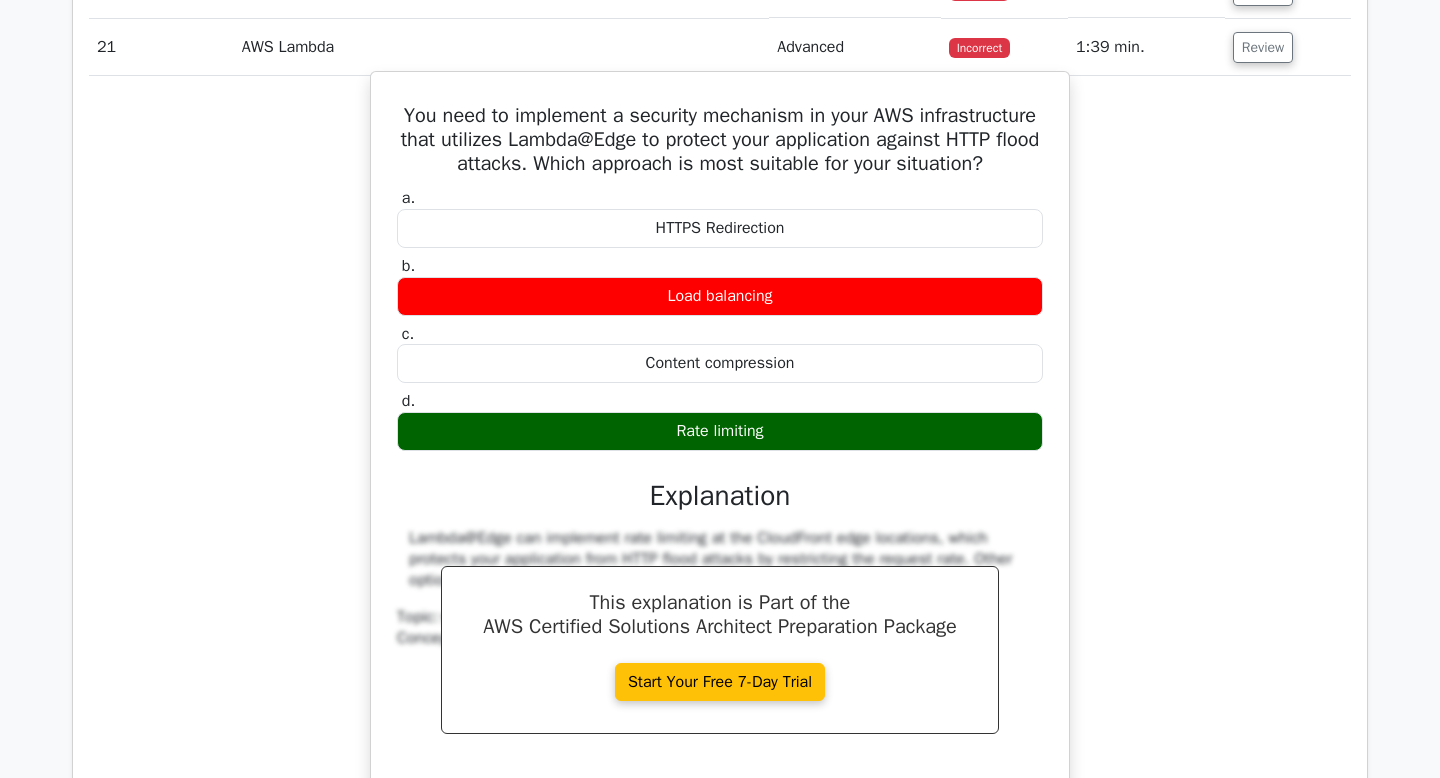 scroll, scrollTop: 5502, scrollLeft: 0, axis: vertical 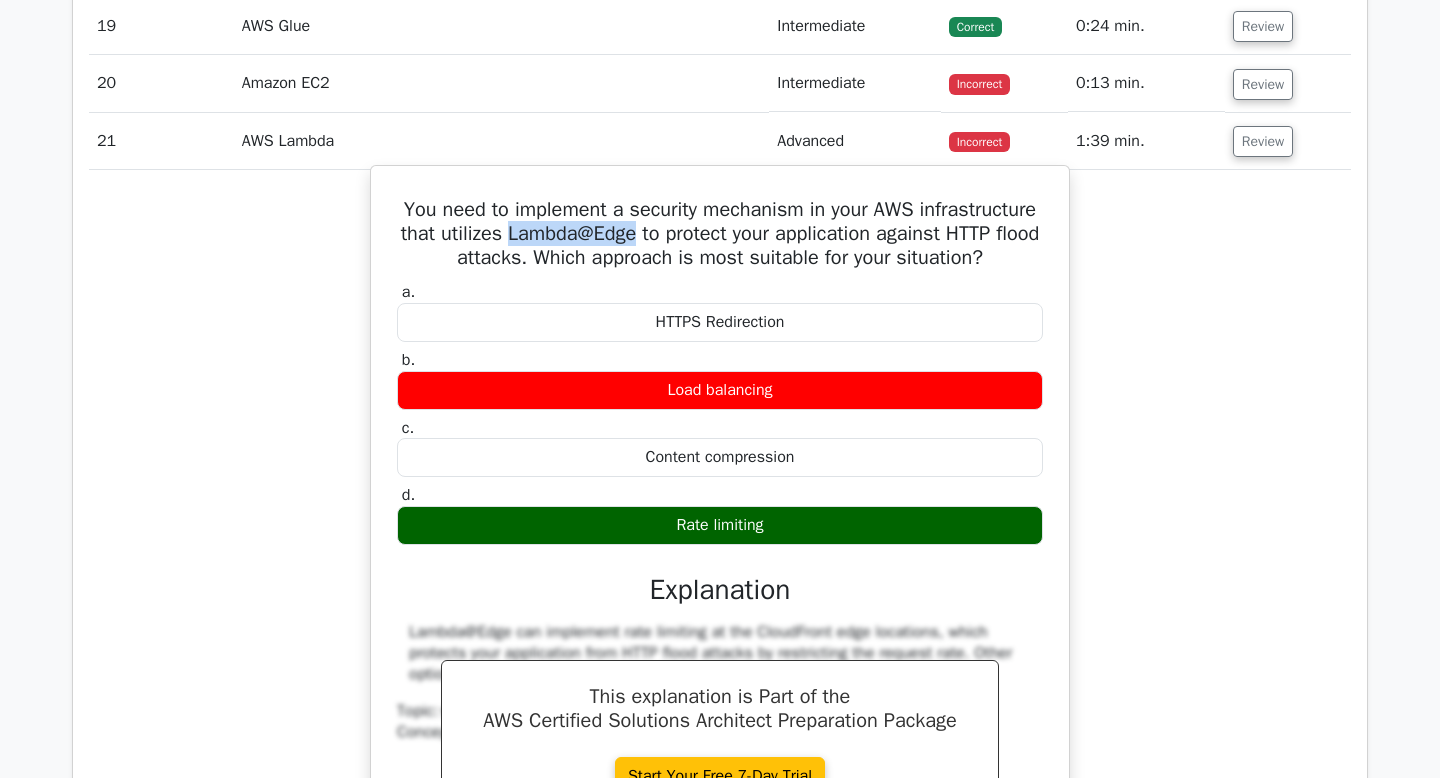 drag, startPoint x: 657, startPoint y: 303, endPoint x: 526, endPoint y: 296, distance: 131.18689 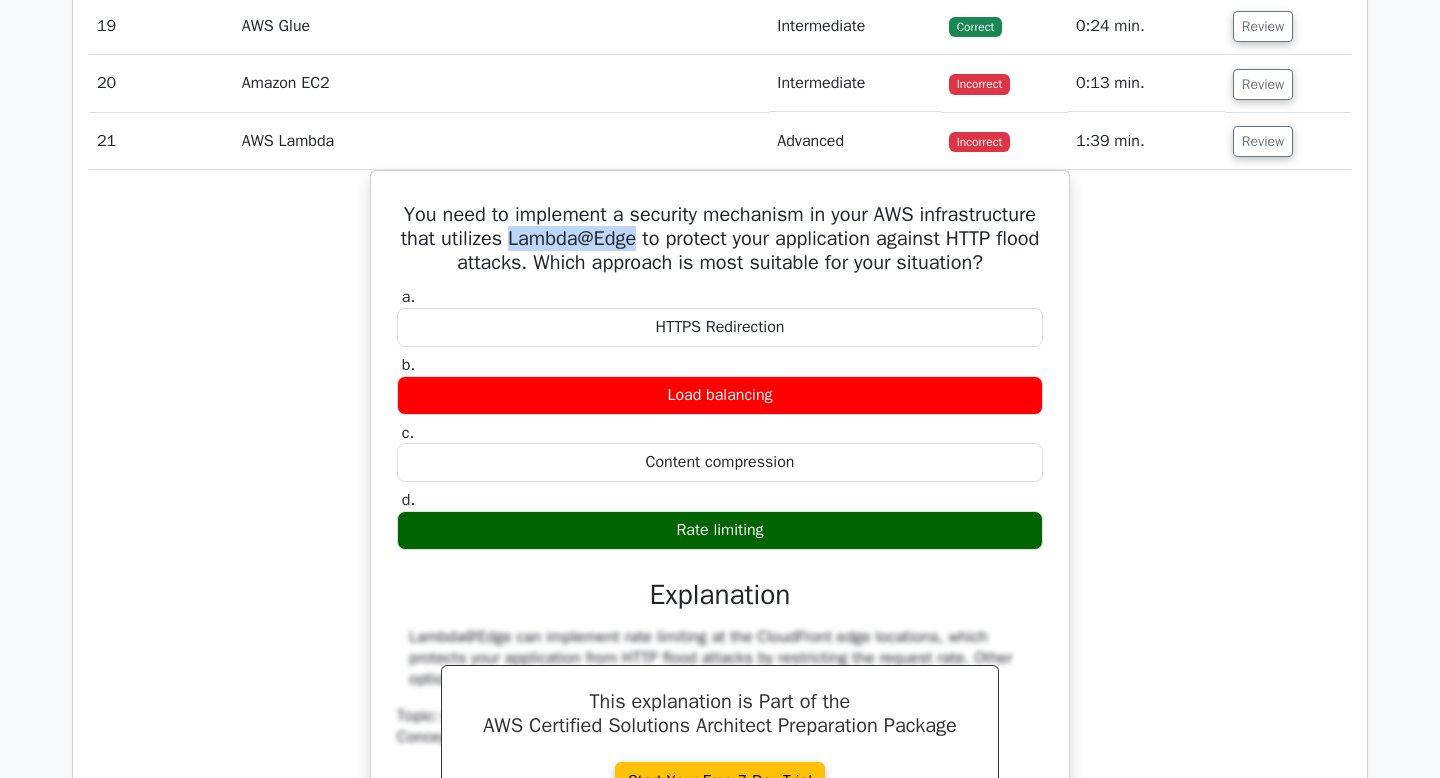 copy on "Lambda@Edge" 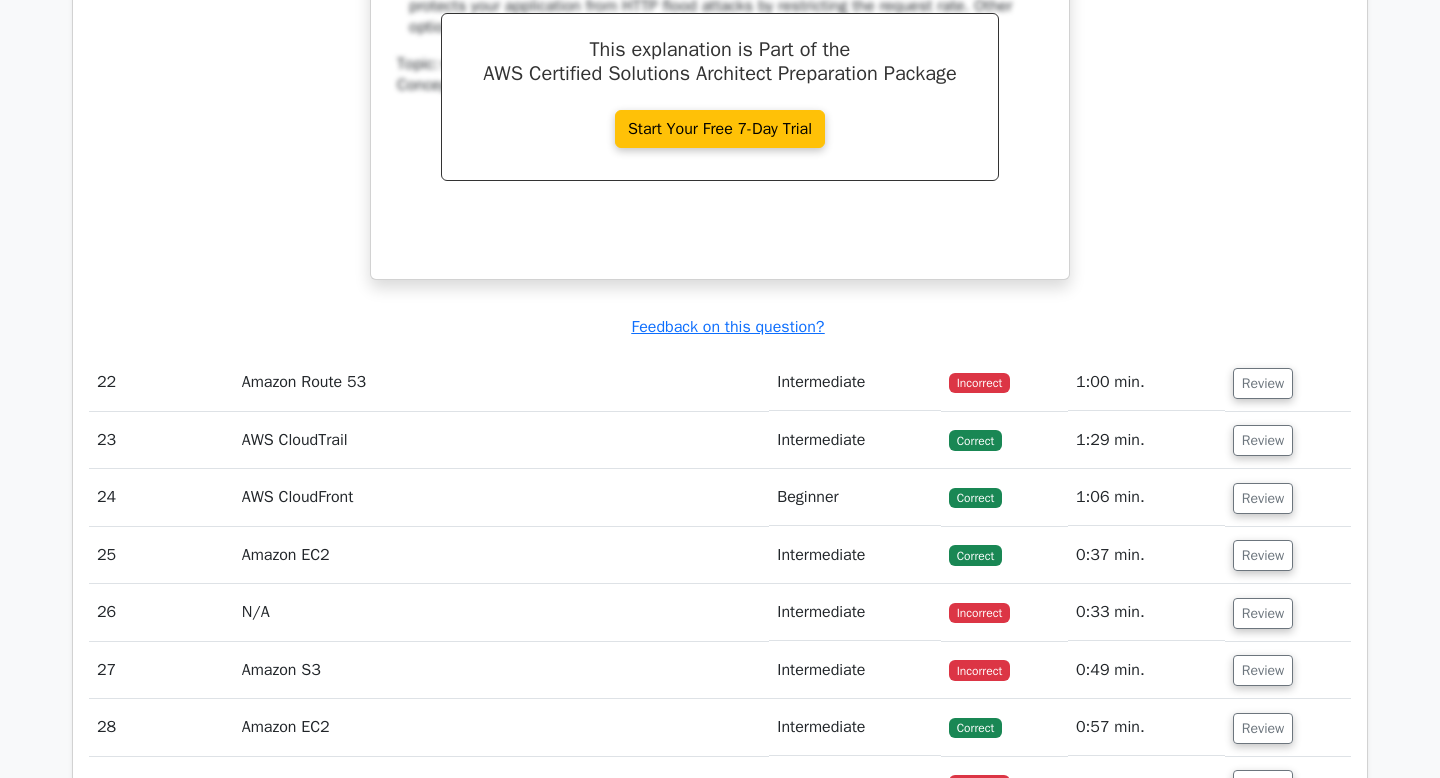 scroll, scrollTop: 6208, scrollLeft: 0, axis: vertical 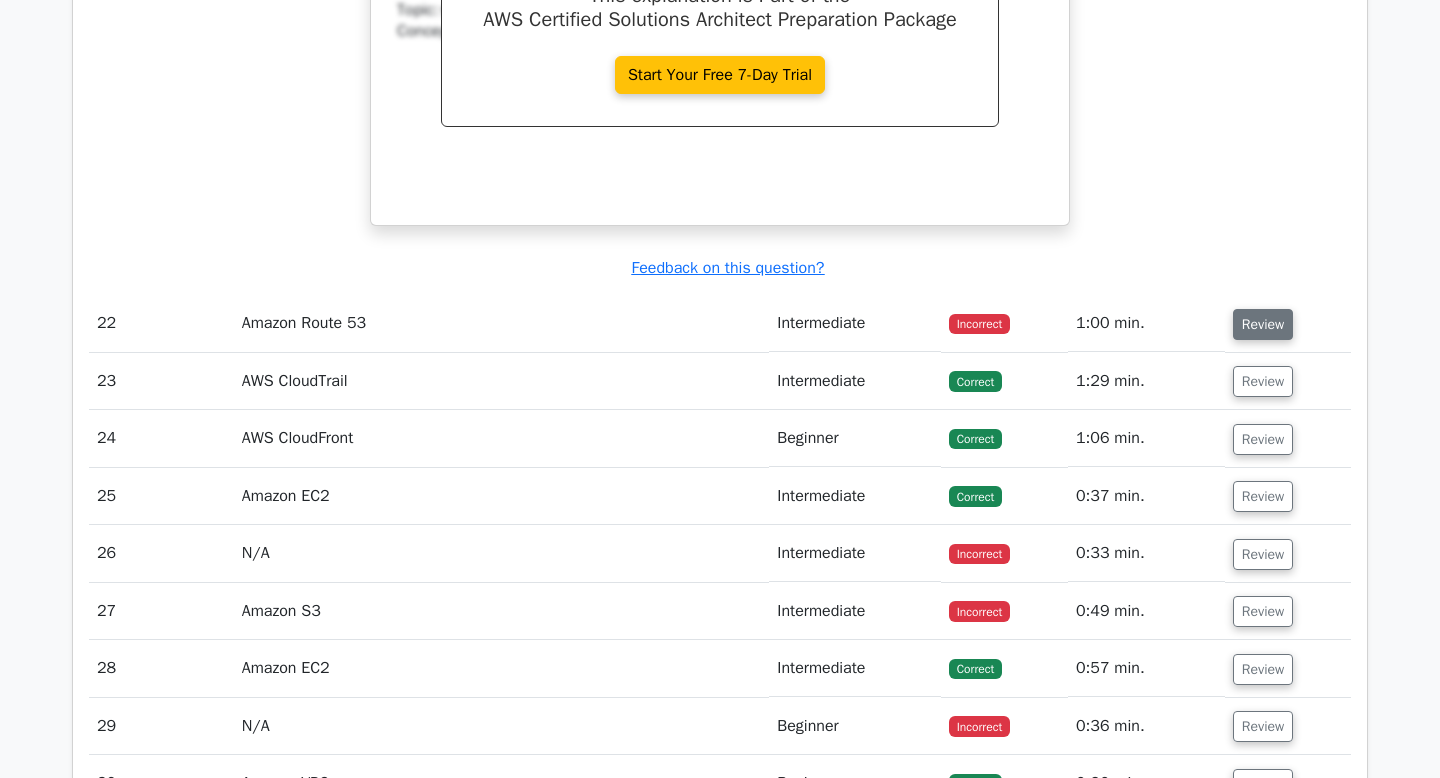 click on "Review" at bounding box center [1263, 324] 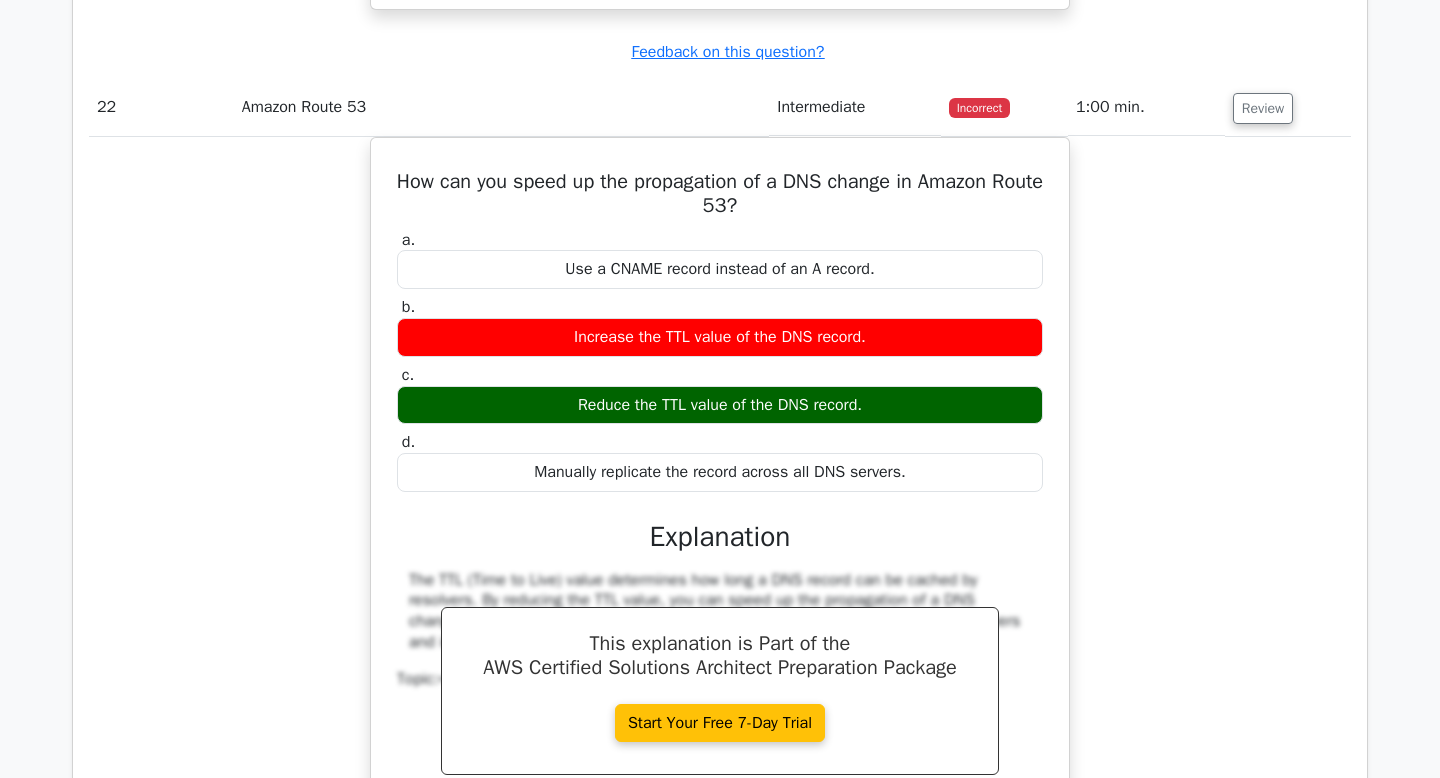 scroll, scrollTop: 6446, scrollLeft: 0, axis: vertical 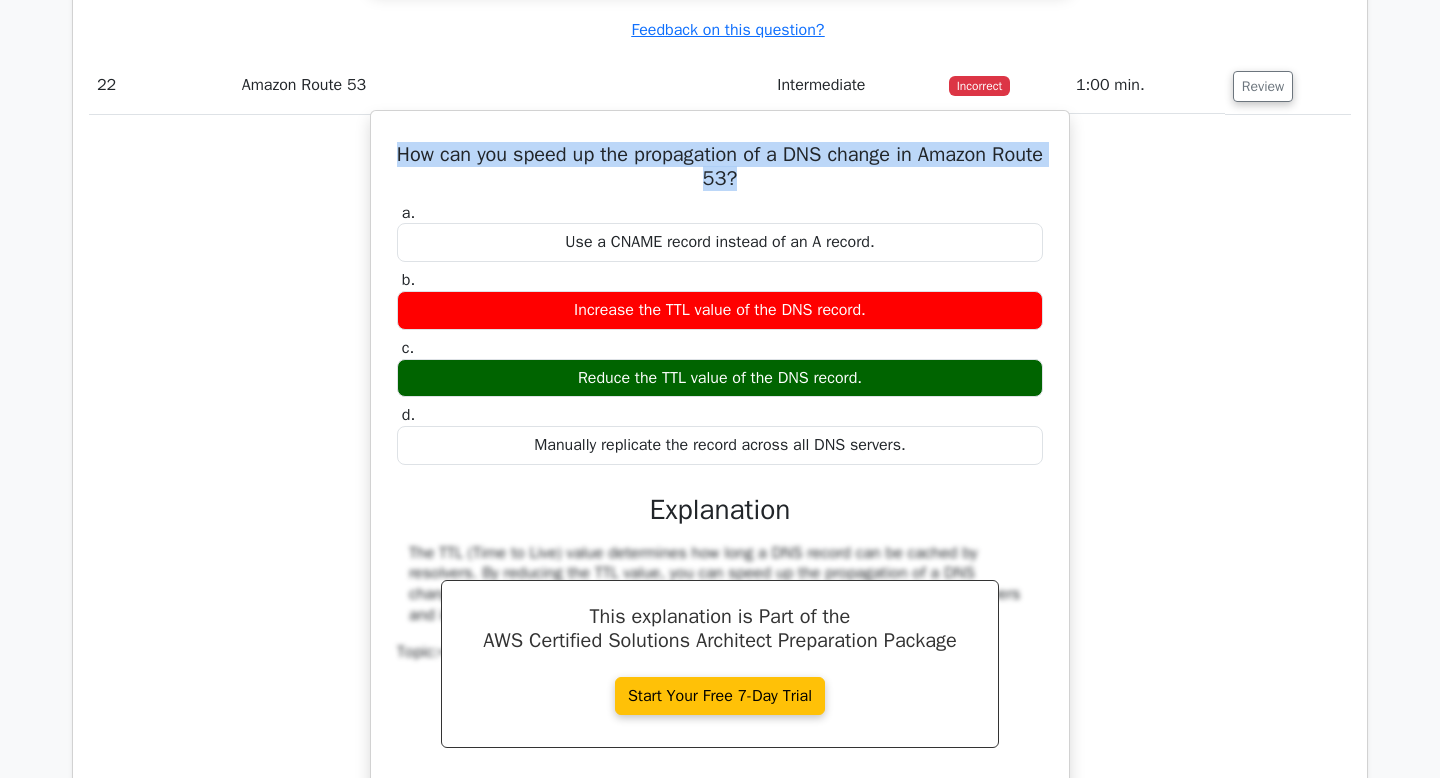 drag, startPoint x: 775, startPoint y: 247, endPoint x: 419, endPoint y: 216, distance: 357.34717 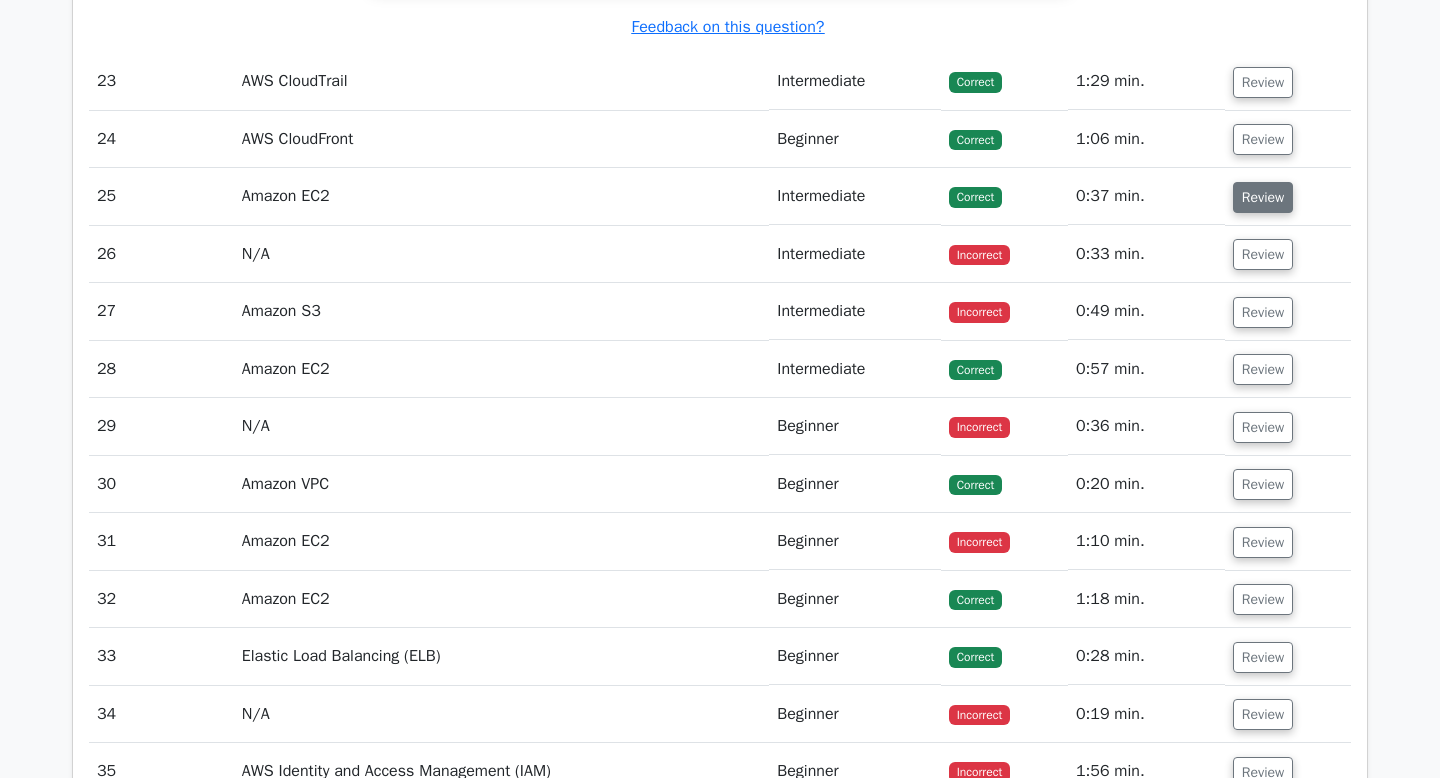 scroll, scrollTop: 7308, scrollLeft: 0, axis: vertical 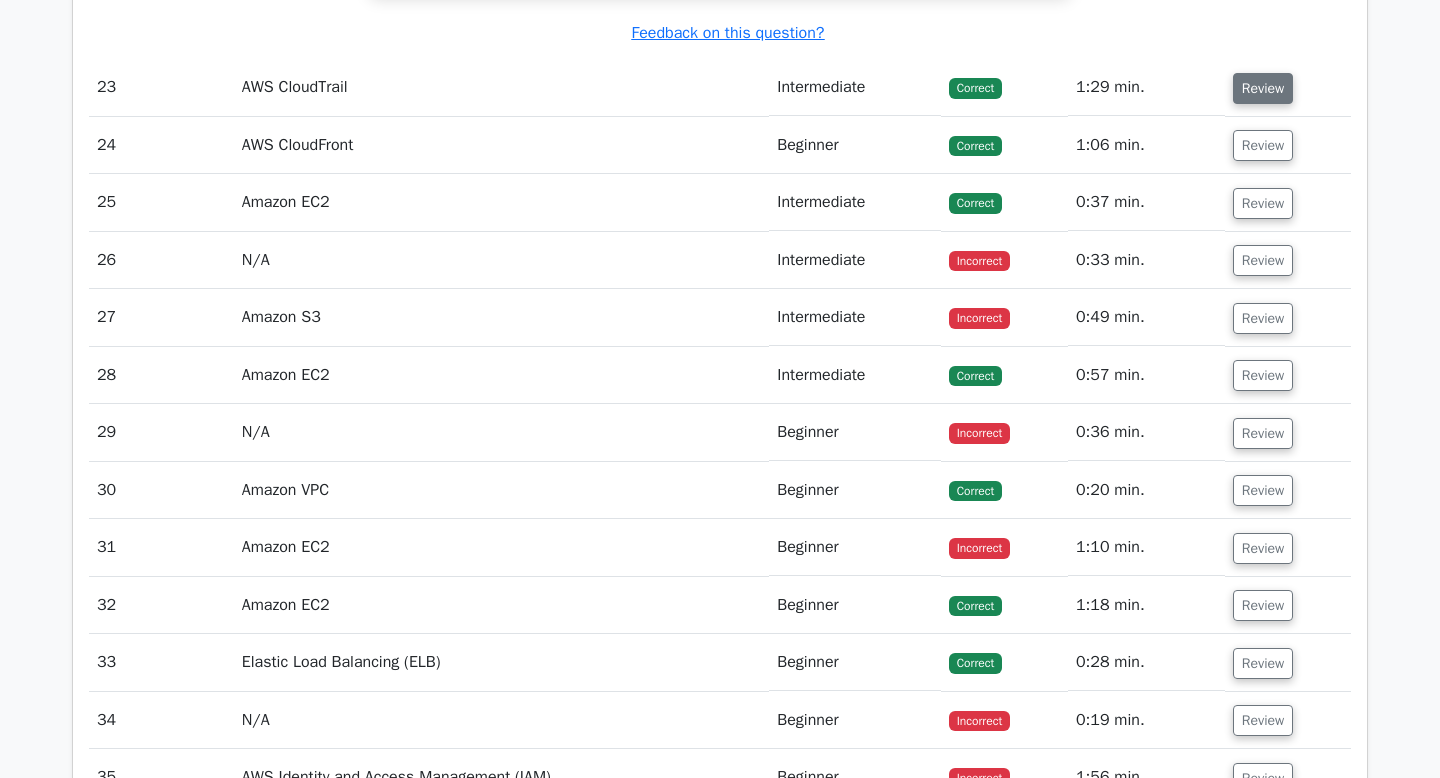 click on "Review" at bounding box center (1263, 88) 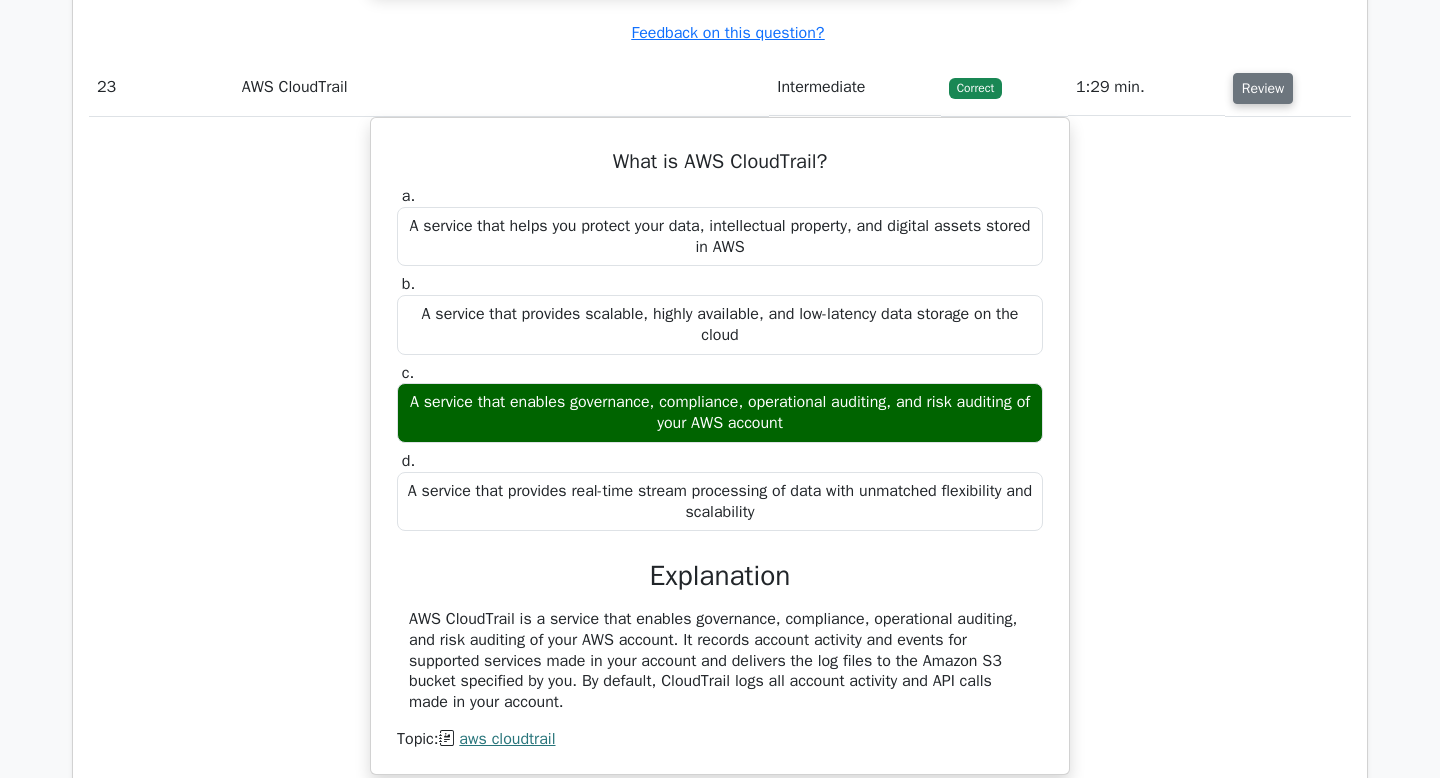 click on "Review" at bounding box center [1263, 88] 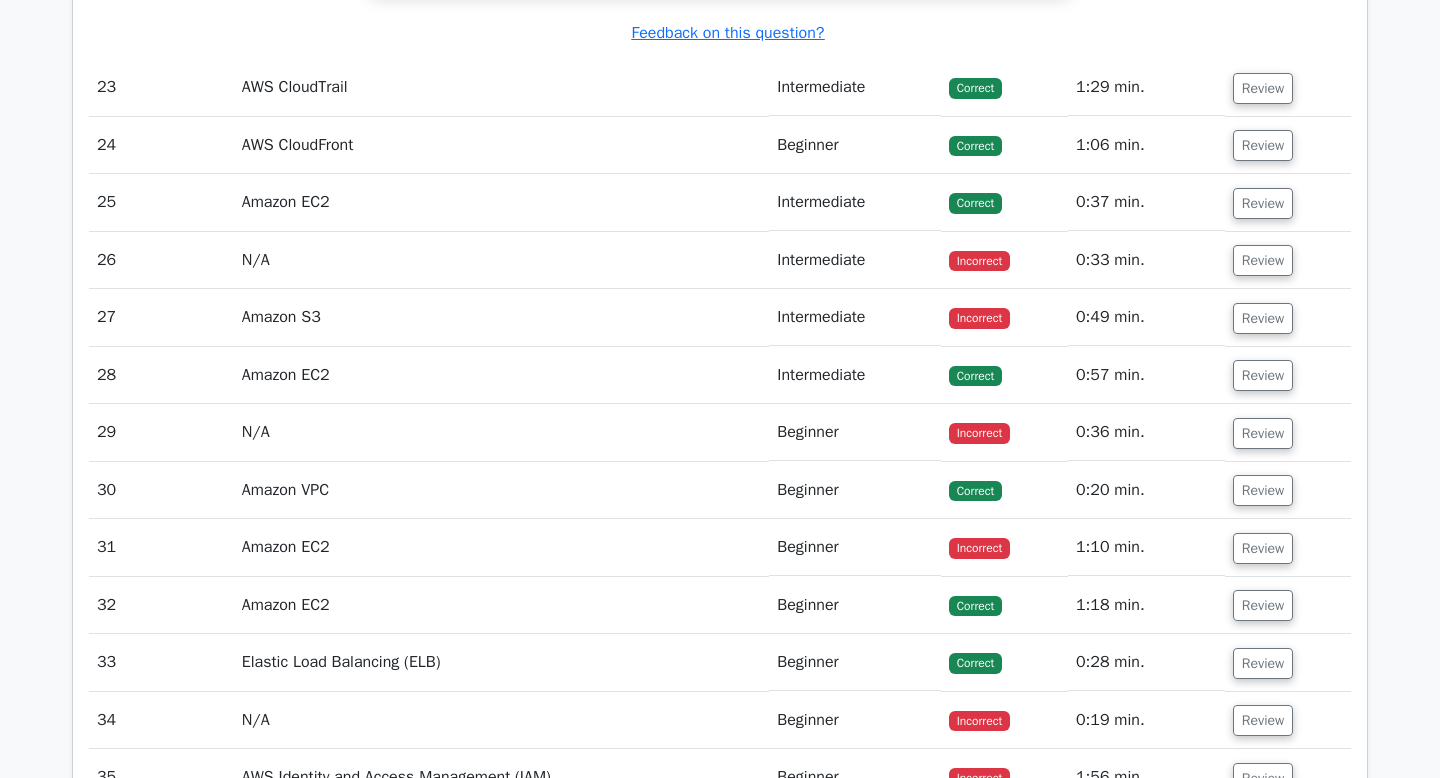 click on "Review" at bounding box center [1288, 145] 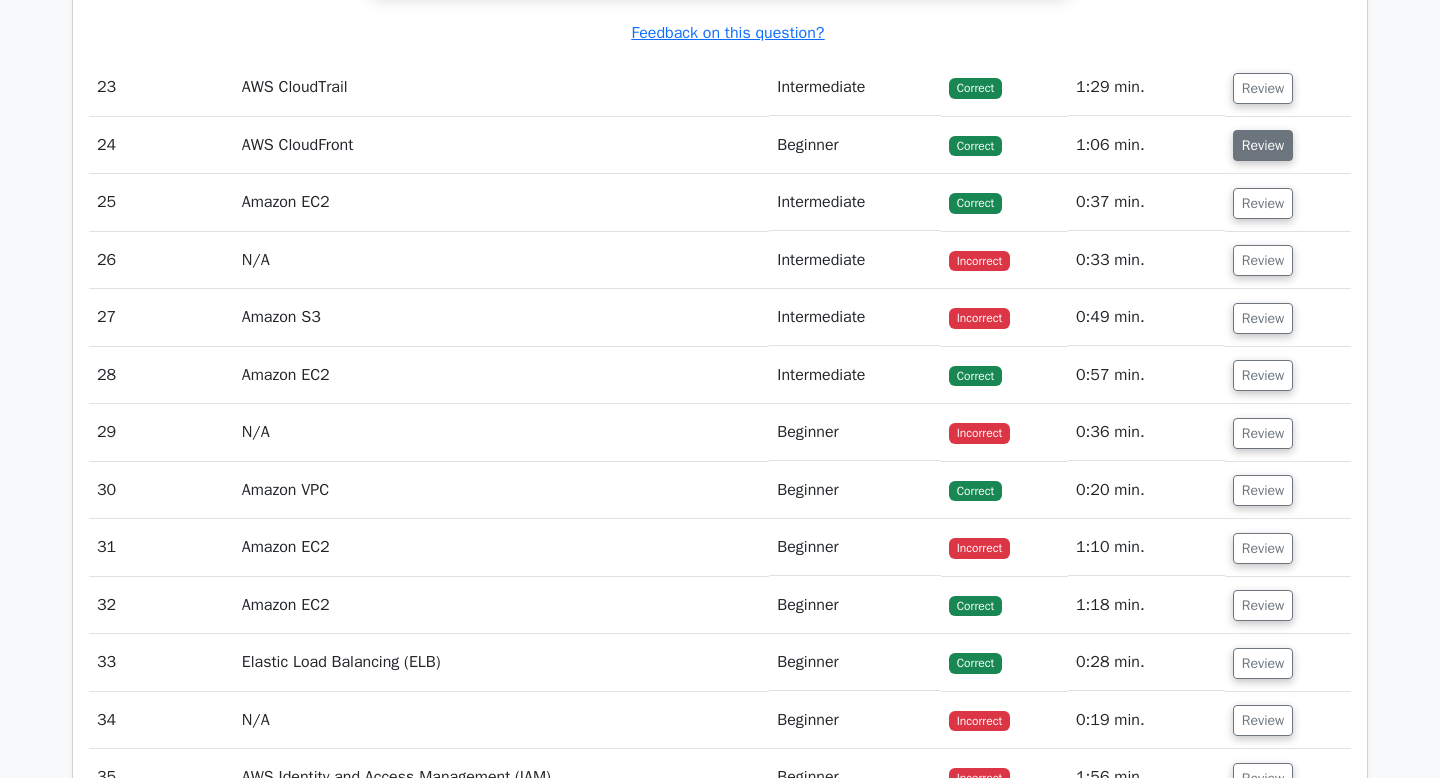 click on "Review" at bounding box center [1263, 145] 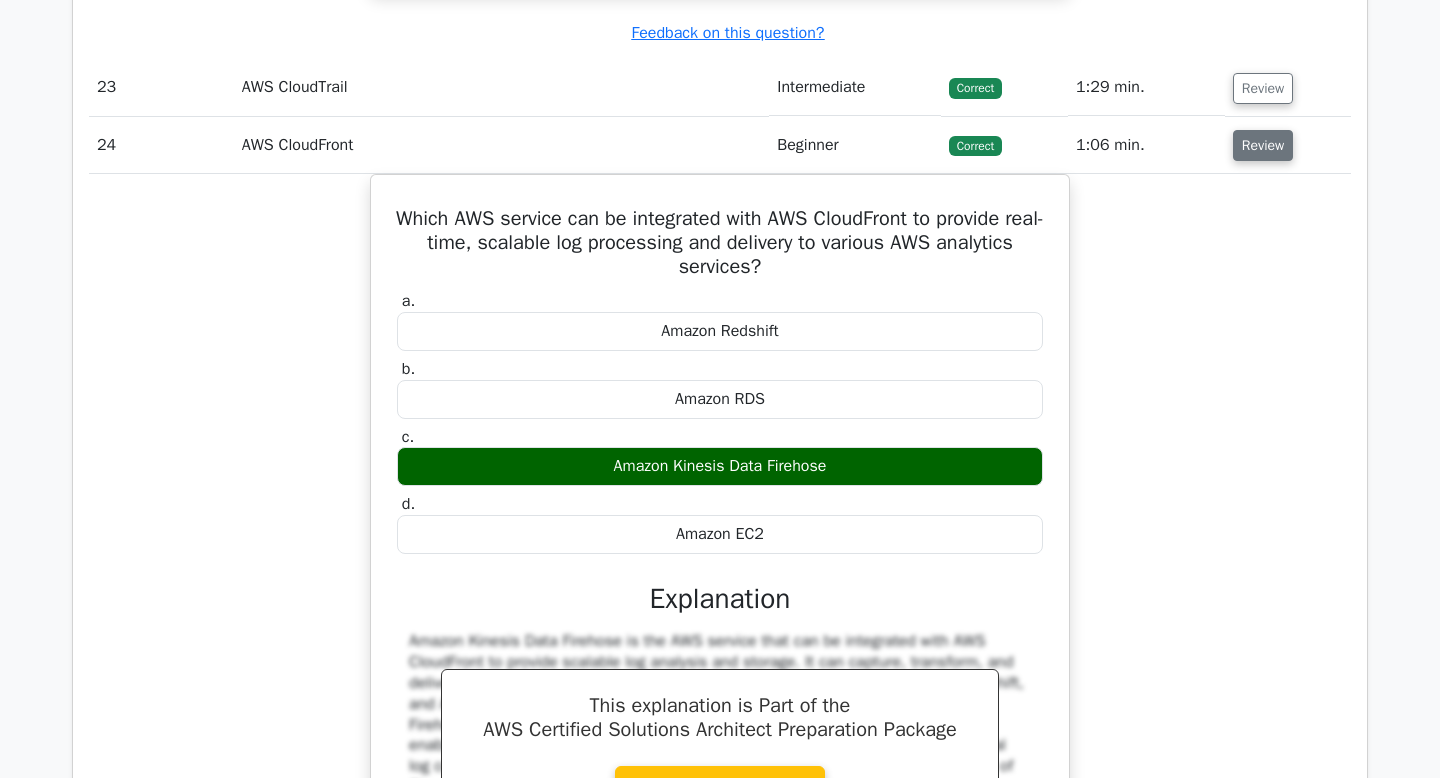 click on "Review" at bounding box center [1263, 145] 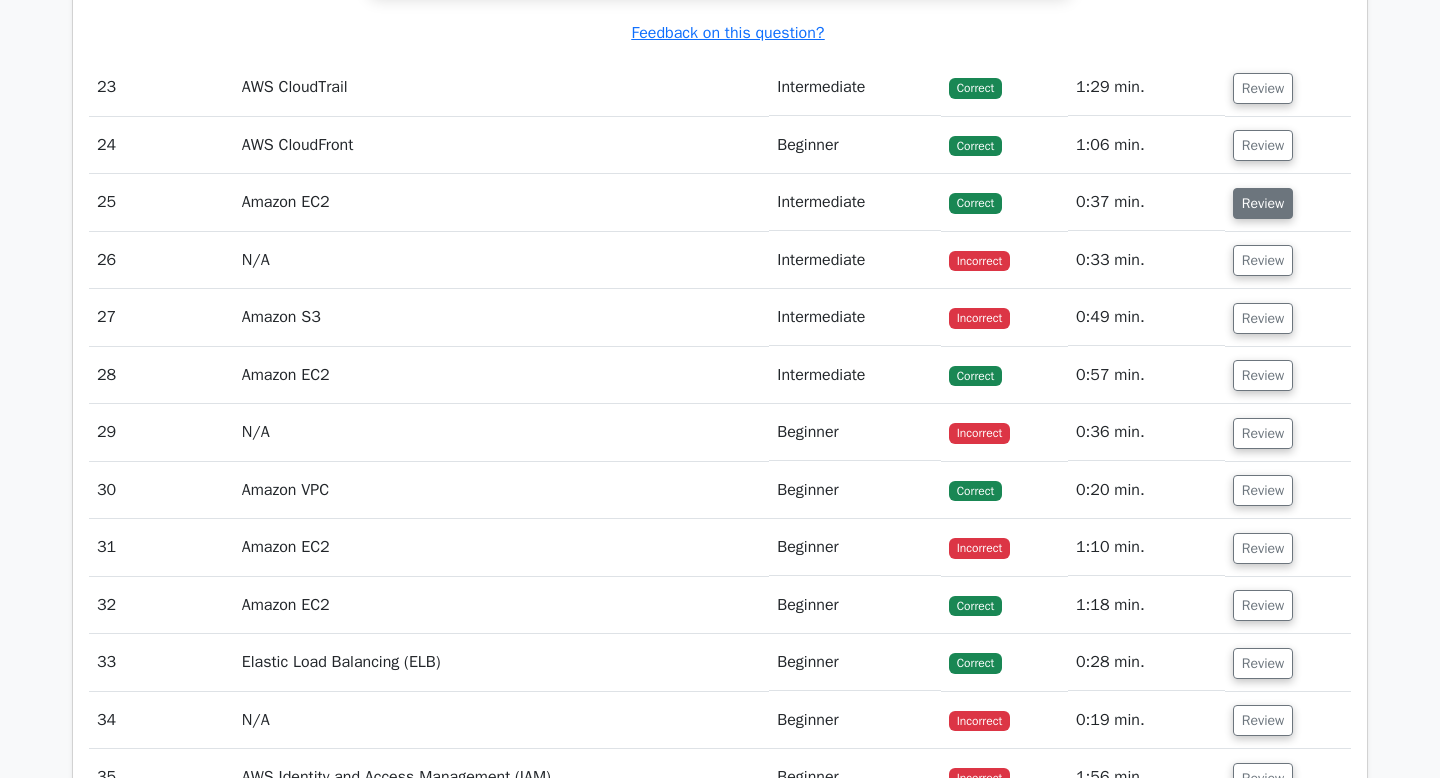 click on "Review" at bounding box center (1263, 203) 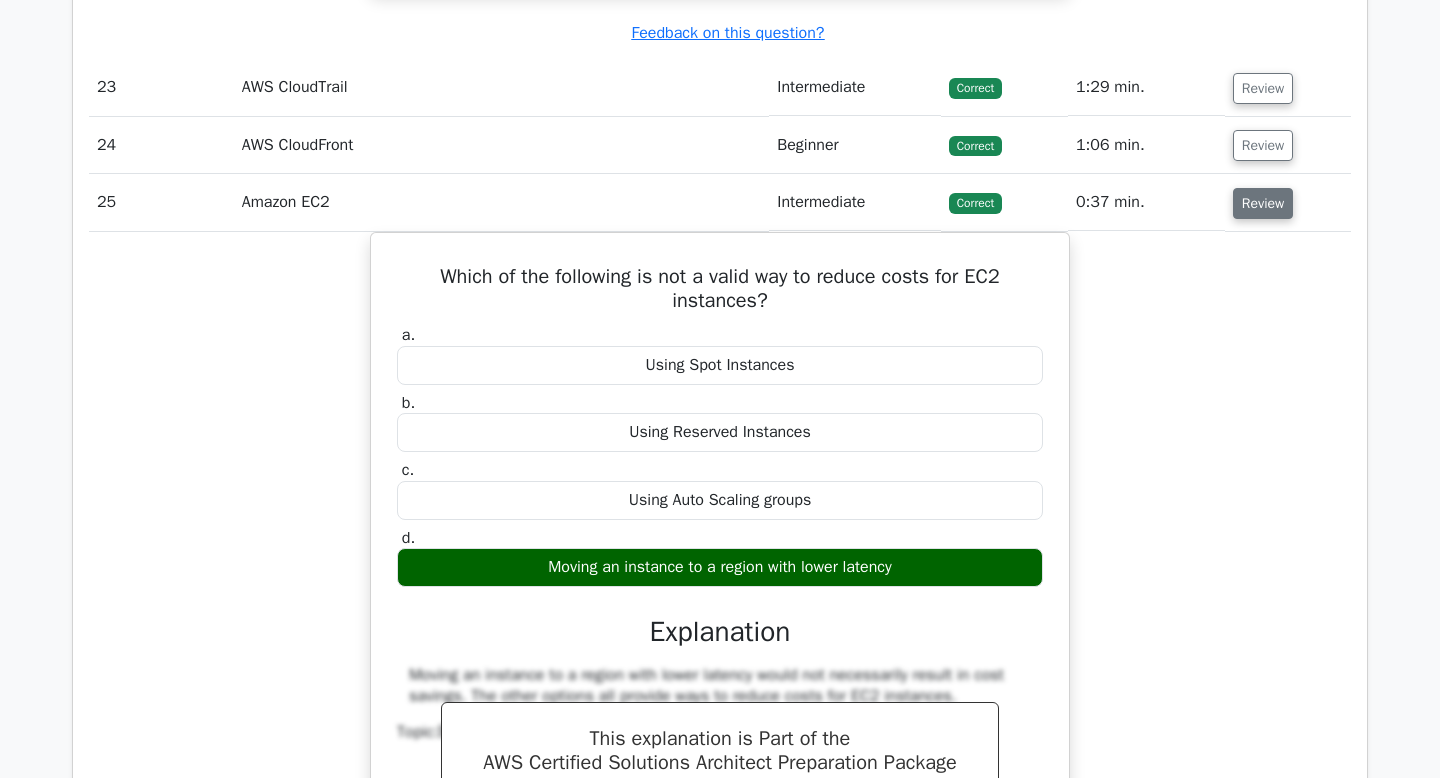 click on "Review" at bounding box center [1263, 203] 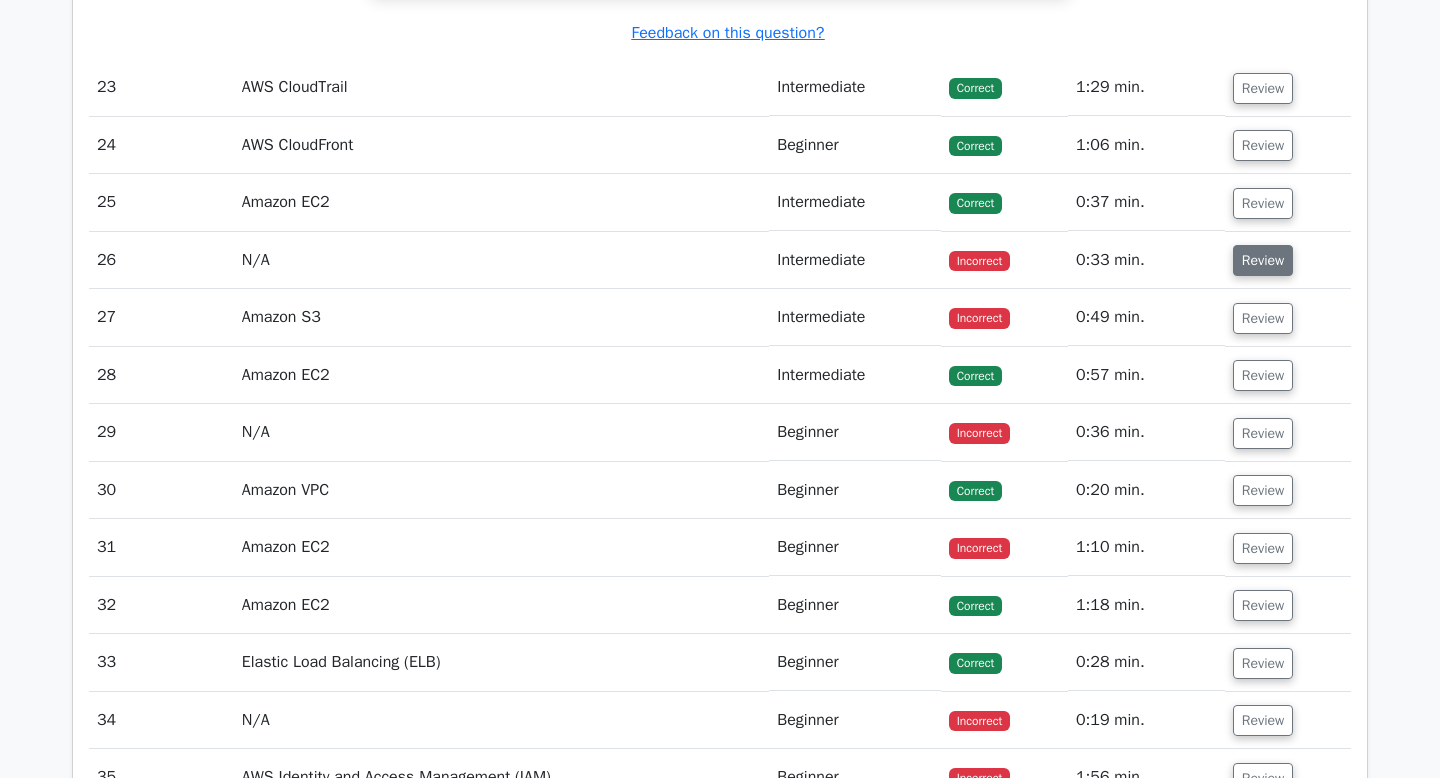 click on "Review" at bounding box center (1263, 260) 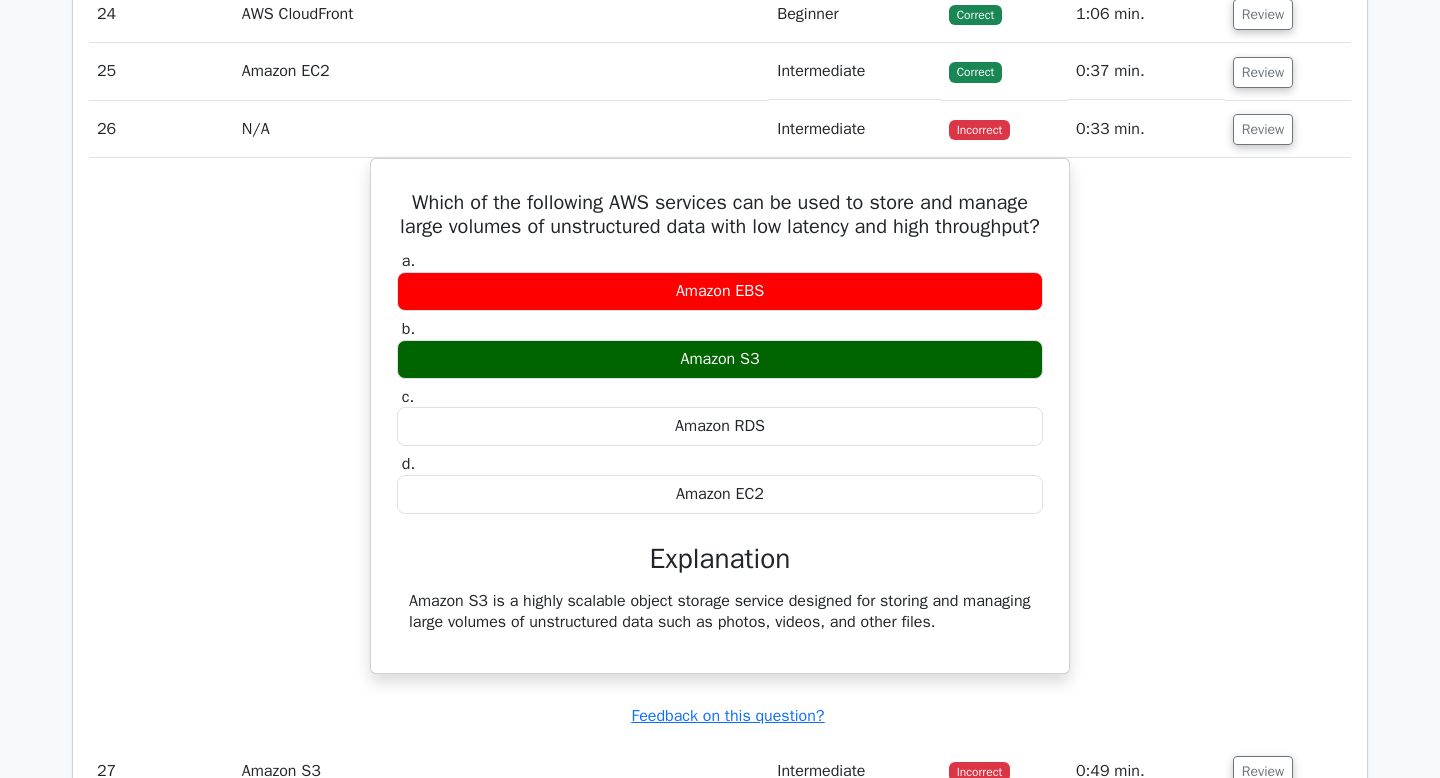 scroll, scrollTop: 7441, scrollLeft: 0, axis: vertical 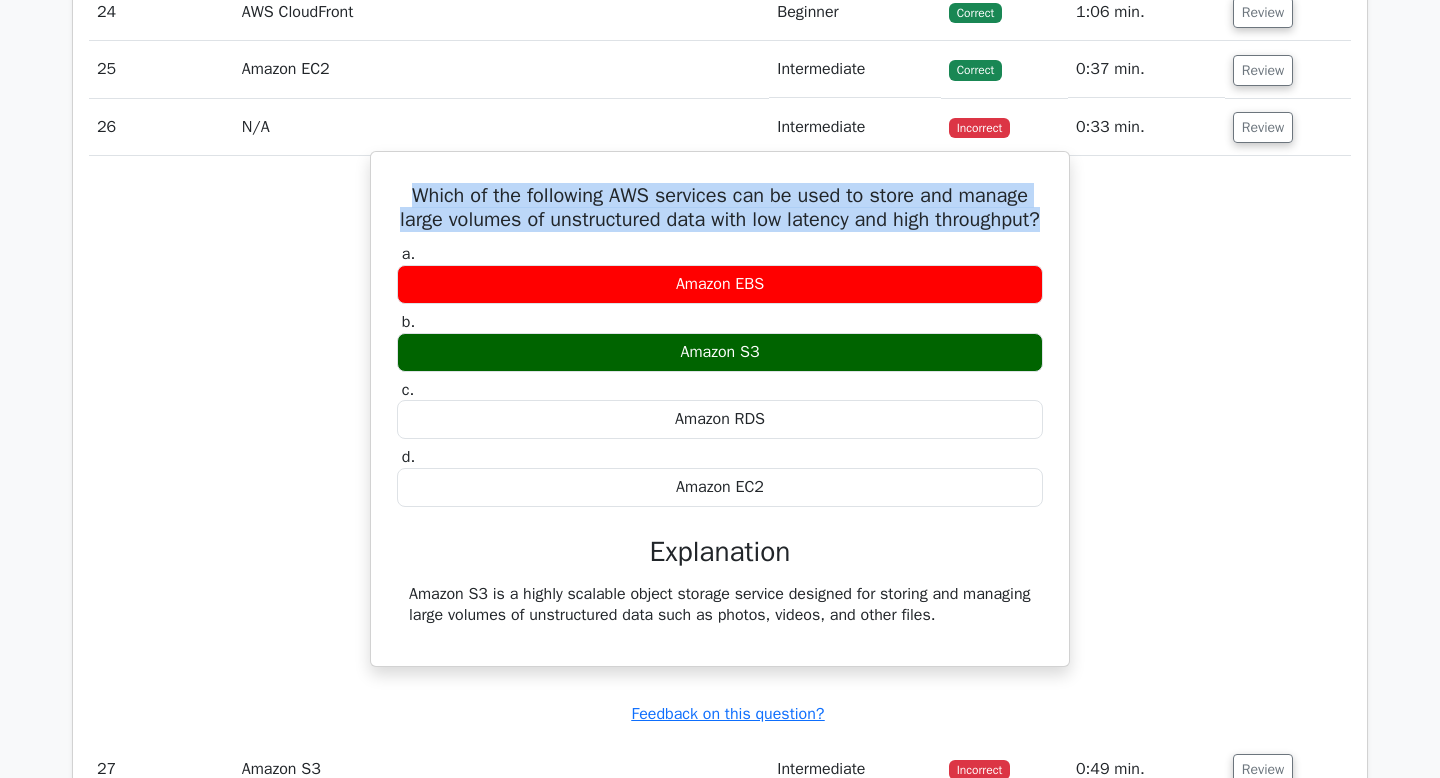 drag, startPoint x: 784, startPoint y: 308, endPoint x: 409, endPoint y: 258, distance: 378.31863 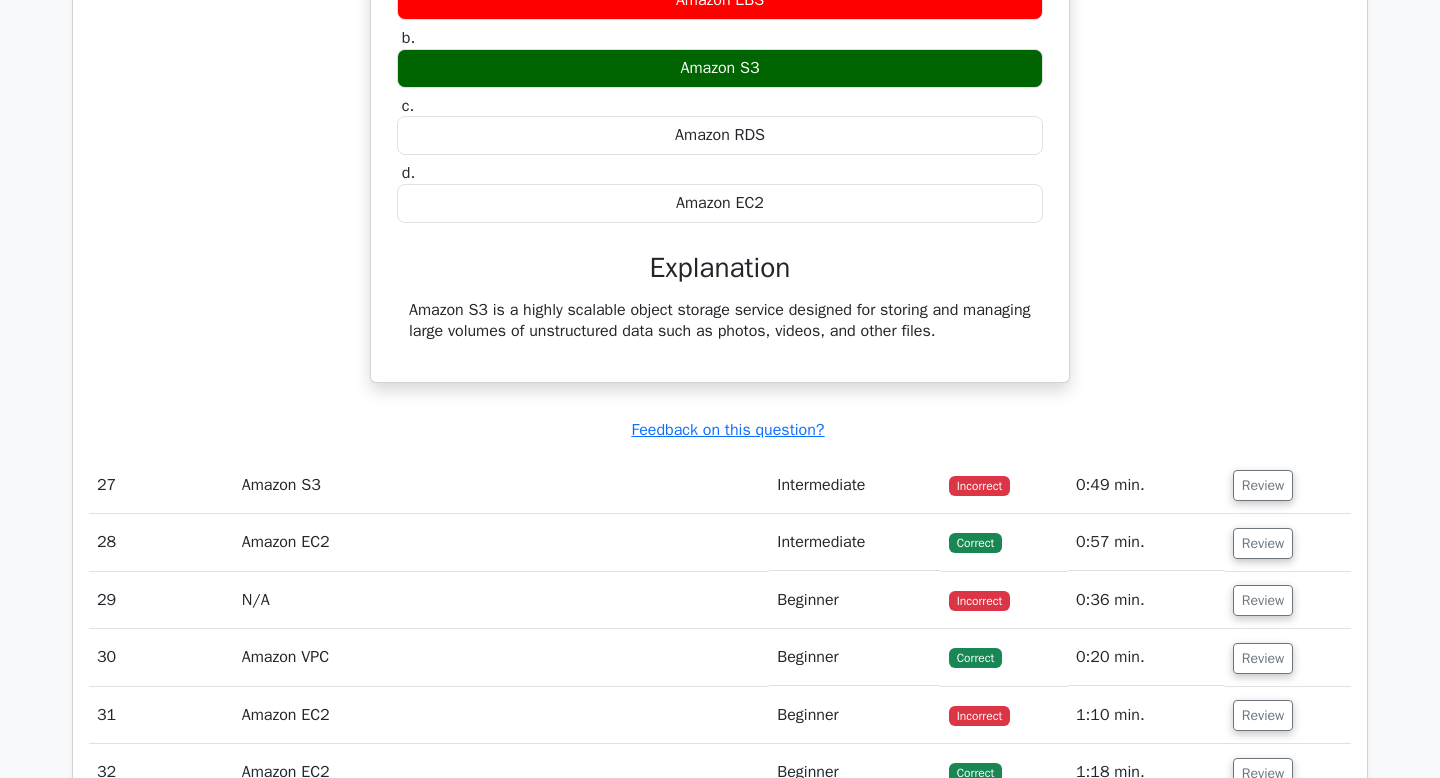 scroll, scrollTop: 7776, scrollLeft: 0, axis: vertical 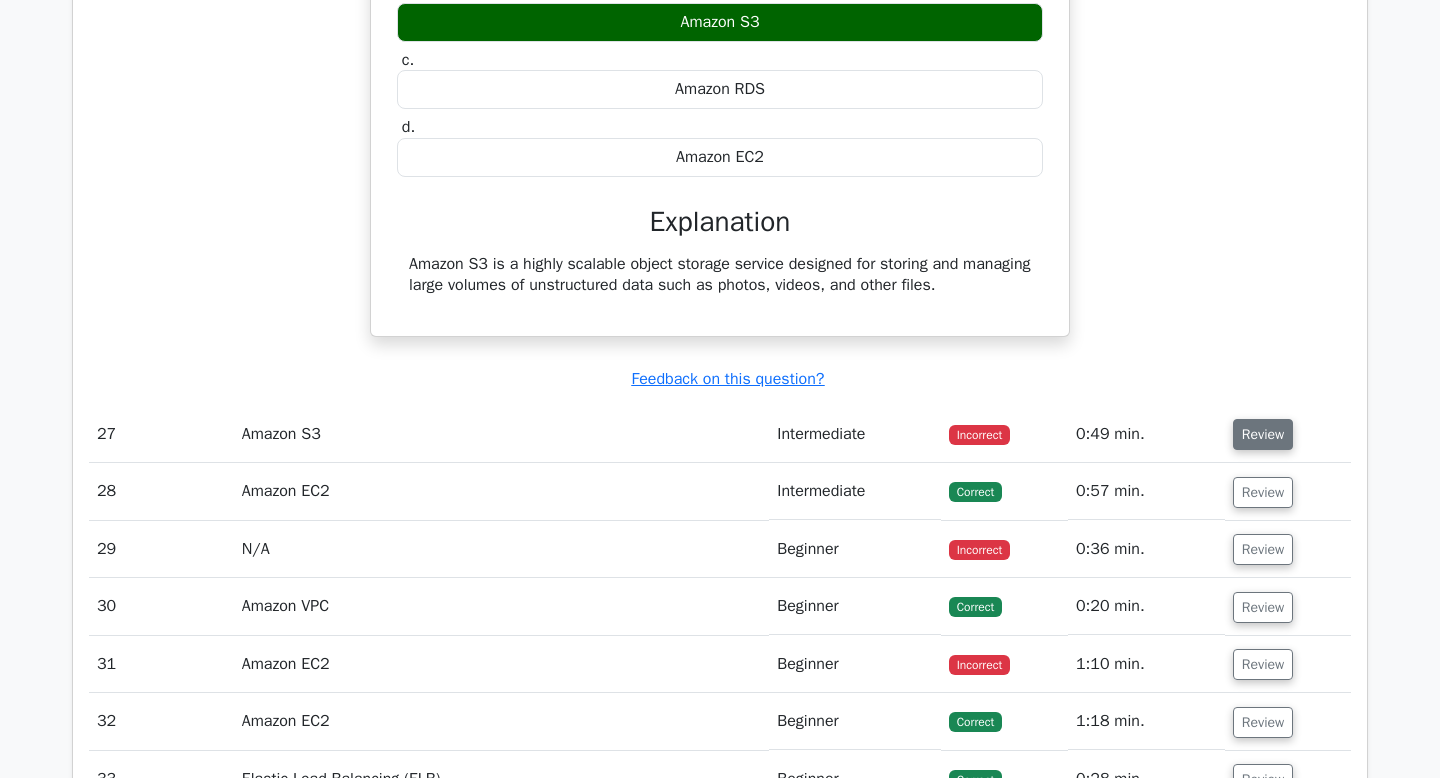 click on "Review" at bounding box center [1263, 434] 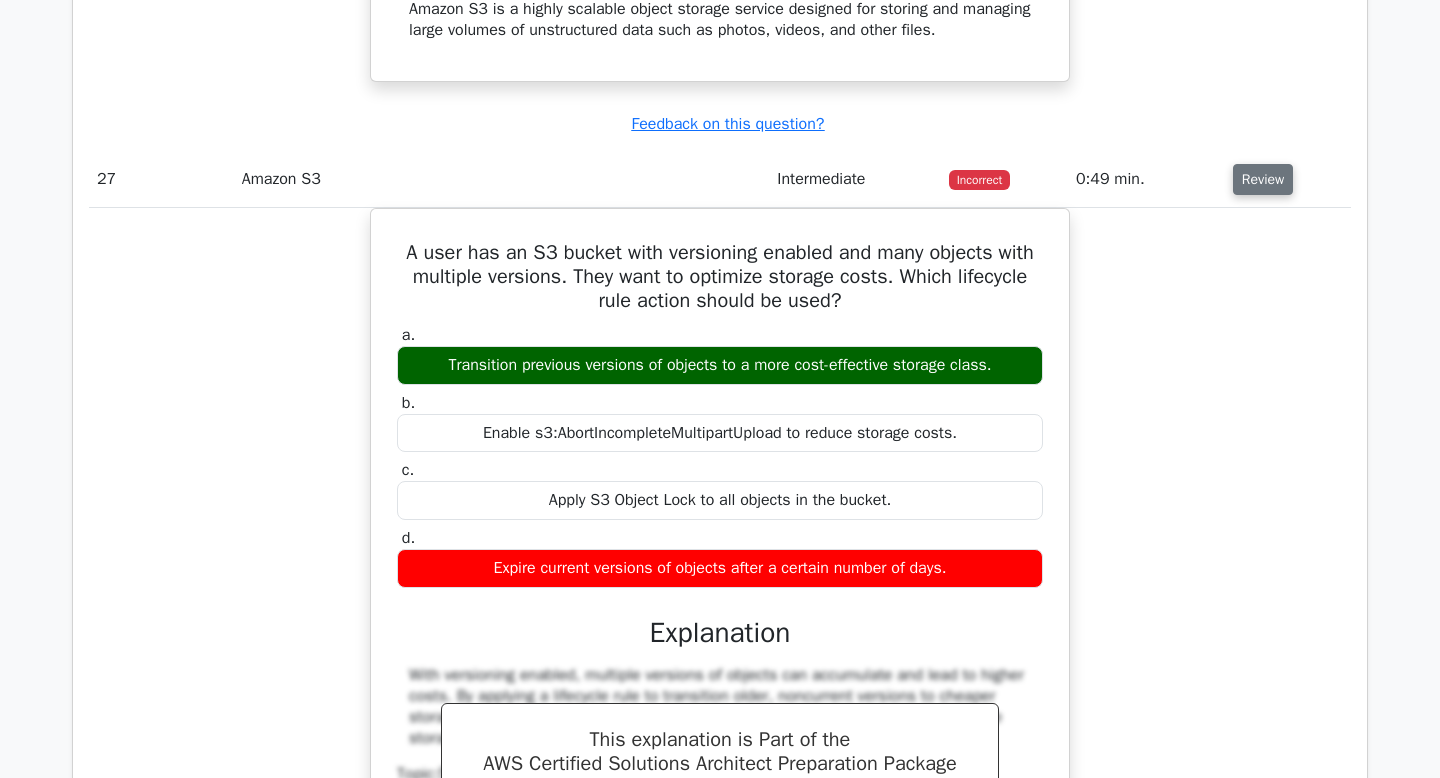 scroll, scrollTop: 8048, scrollLeft: 0, axis: vertical 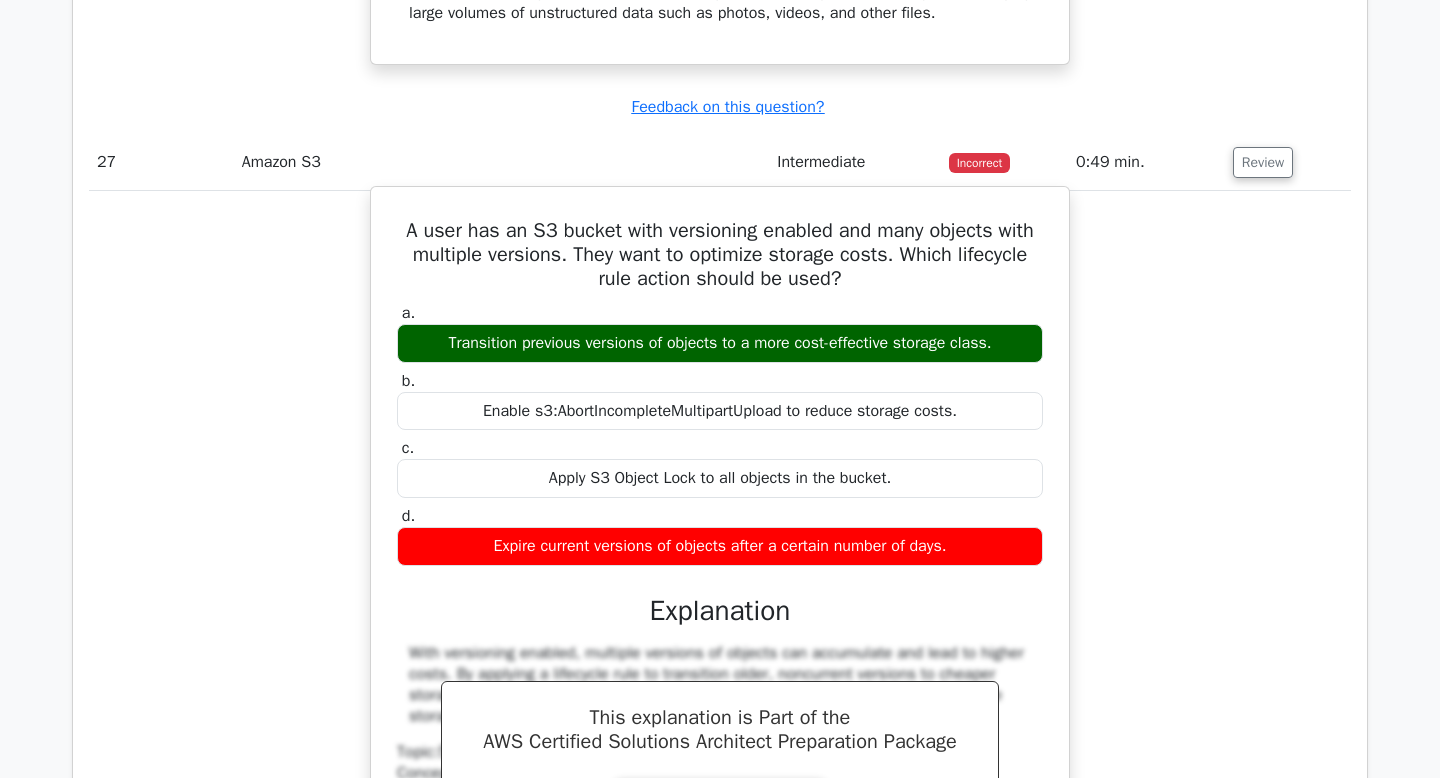 click on "Transition previous versions of objects to a more cost-effective storage class." at bounding box center [720, 343] 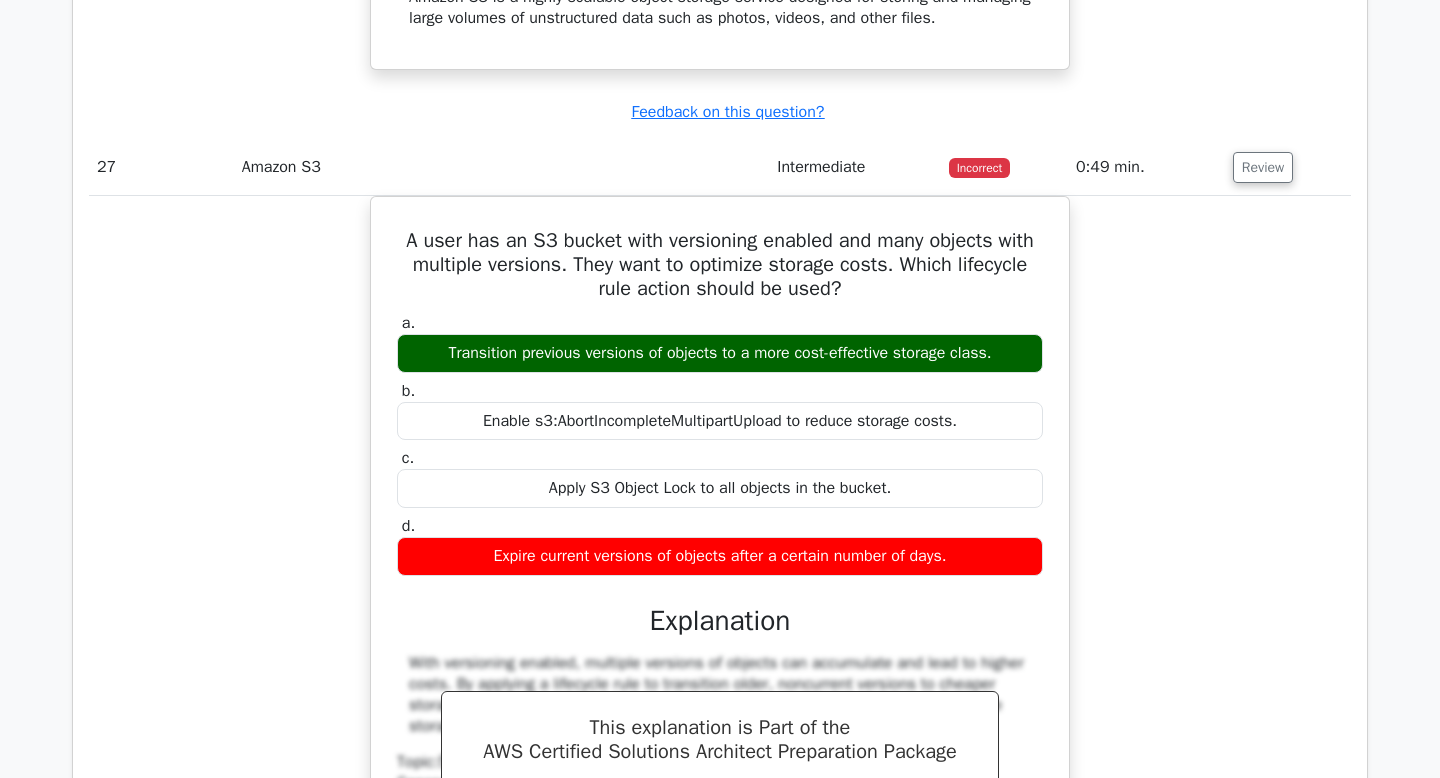 click at bounding box center [724, 443] 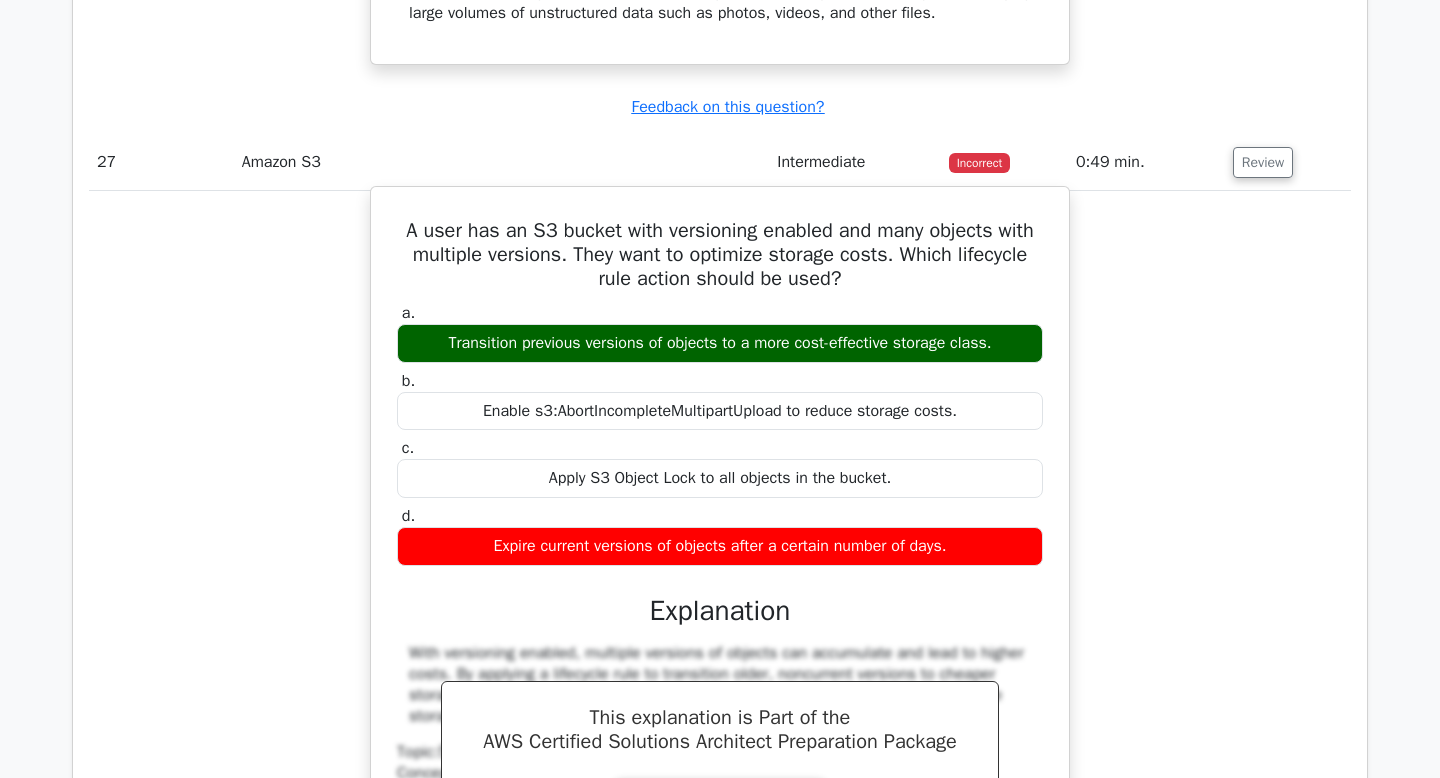 click on "Transition previous versions of objects to a more cost-effective storage class." at bounding box center [720, 343] 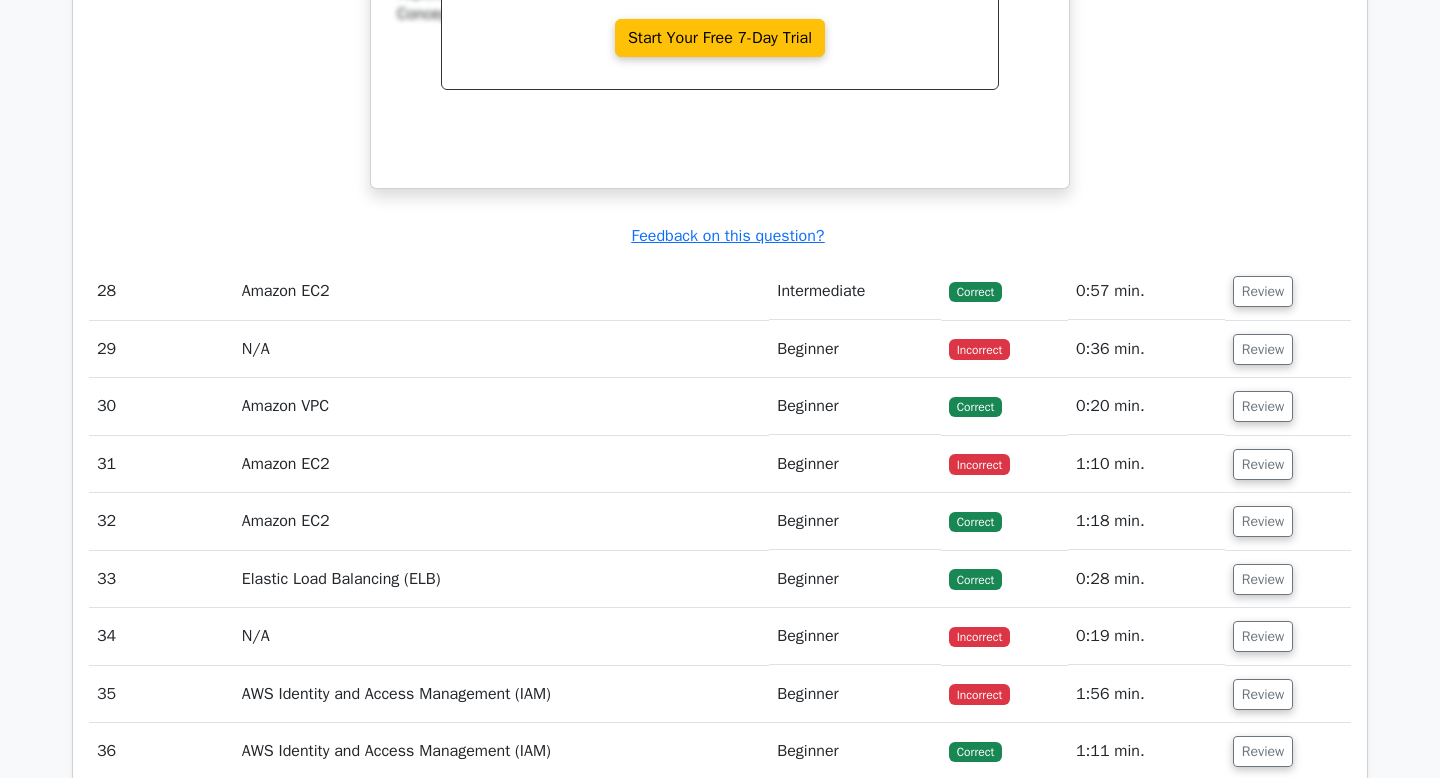 scroll, scrollTop: 8865, scrollLeft: 0, axis: vertical 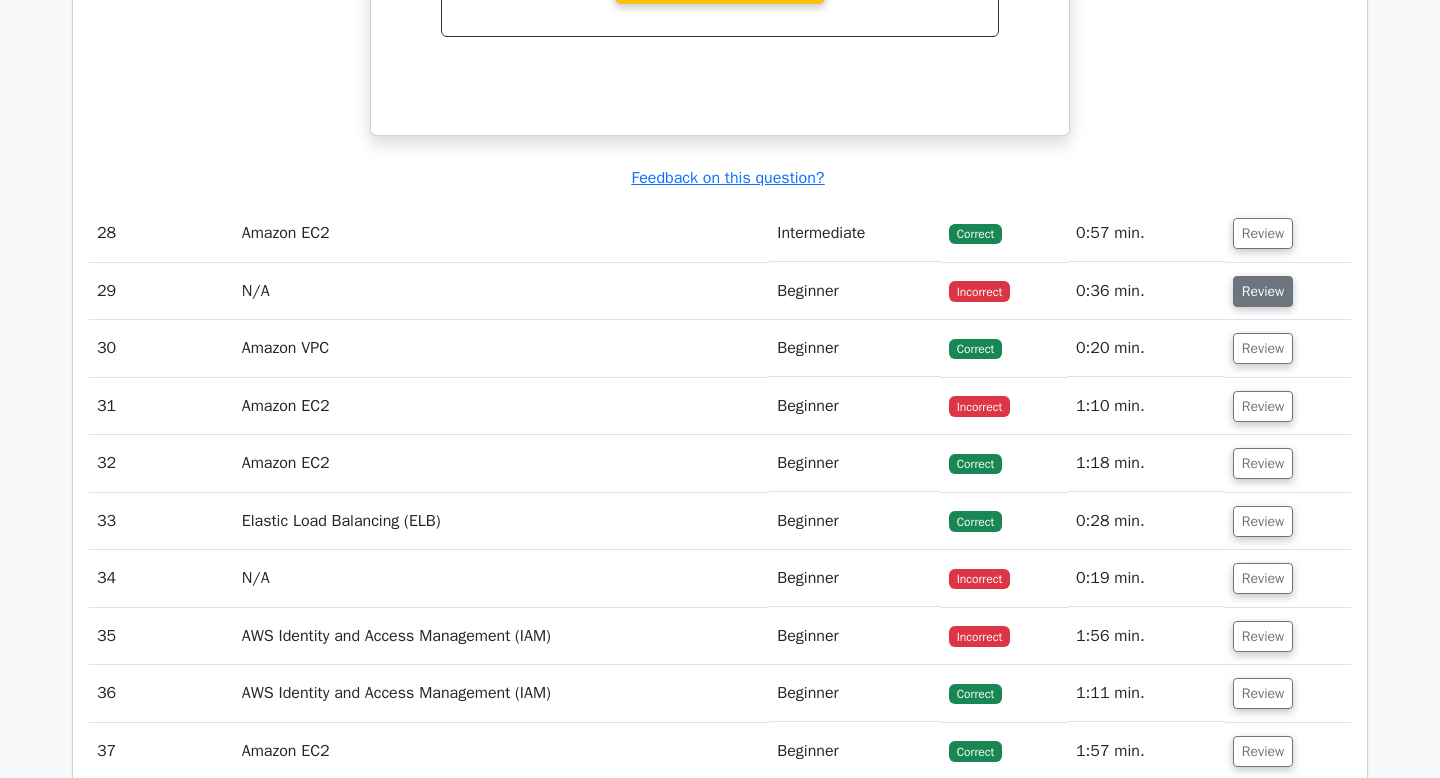 click on "Review" at bounding box center [1263, 291] 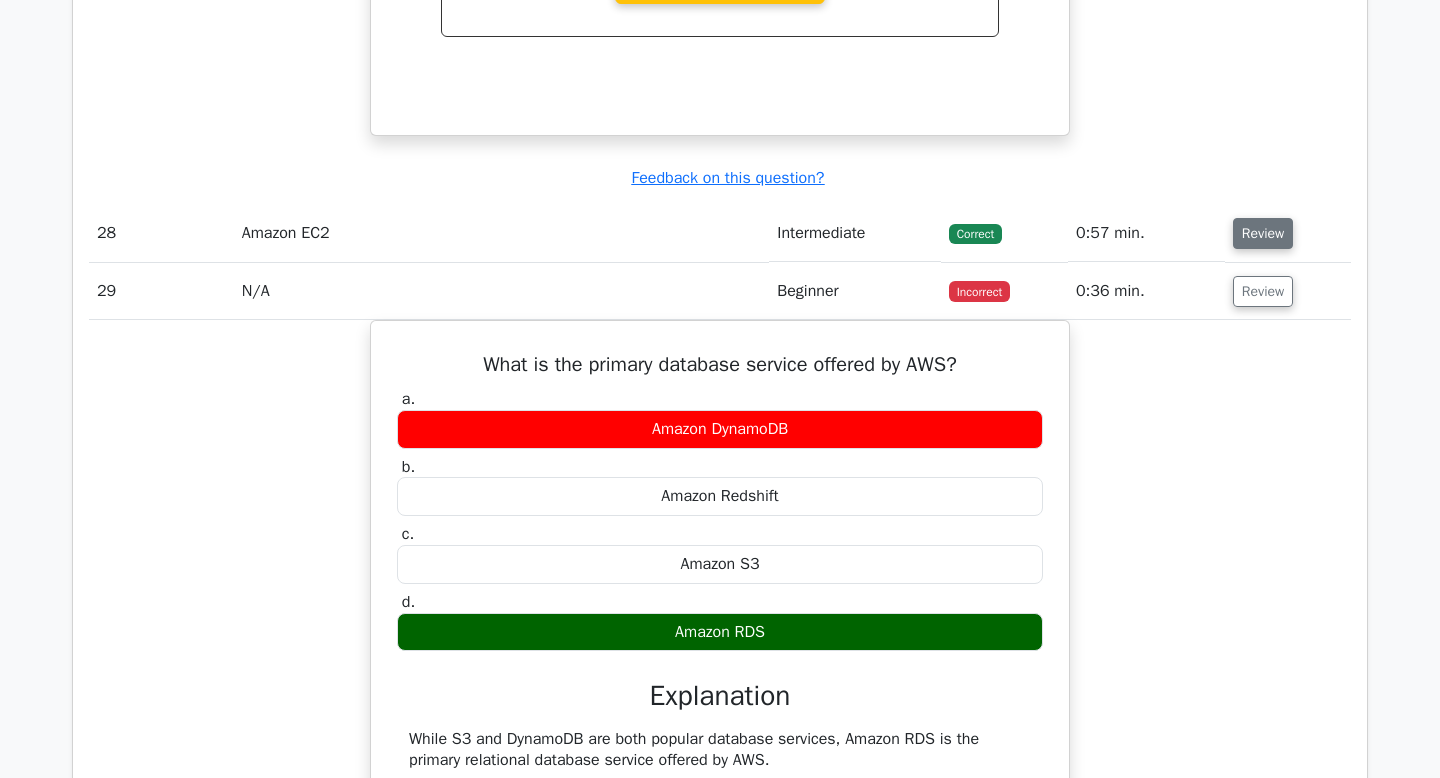 click on "Review" at bounding box center [1263, 233] 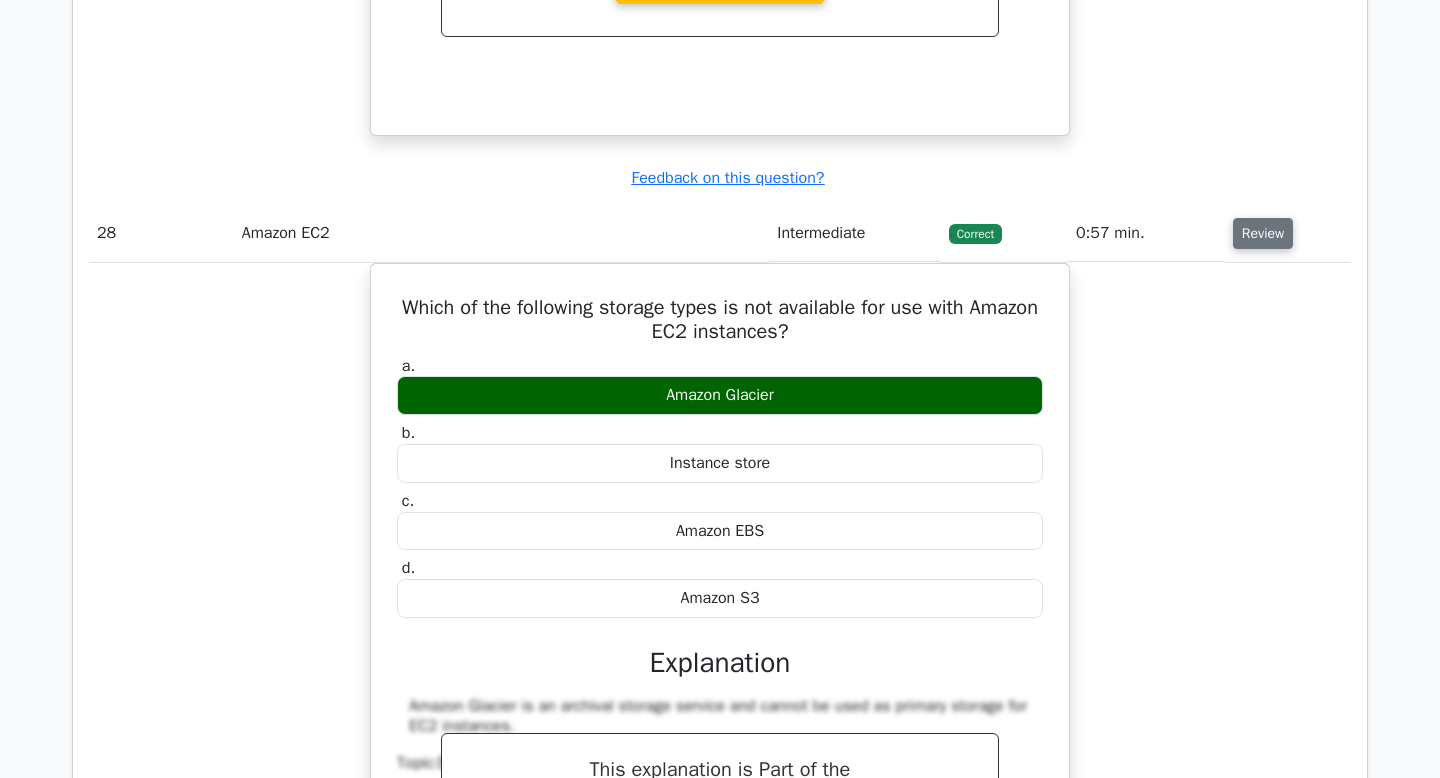 click on "Review" at bounding box center [1263, 233] 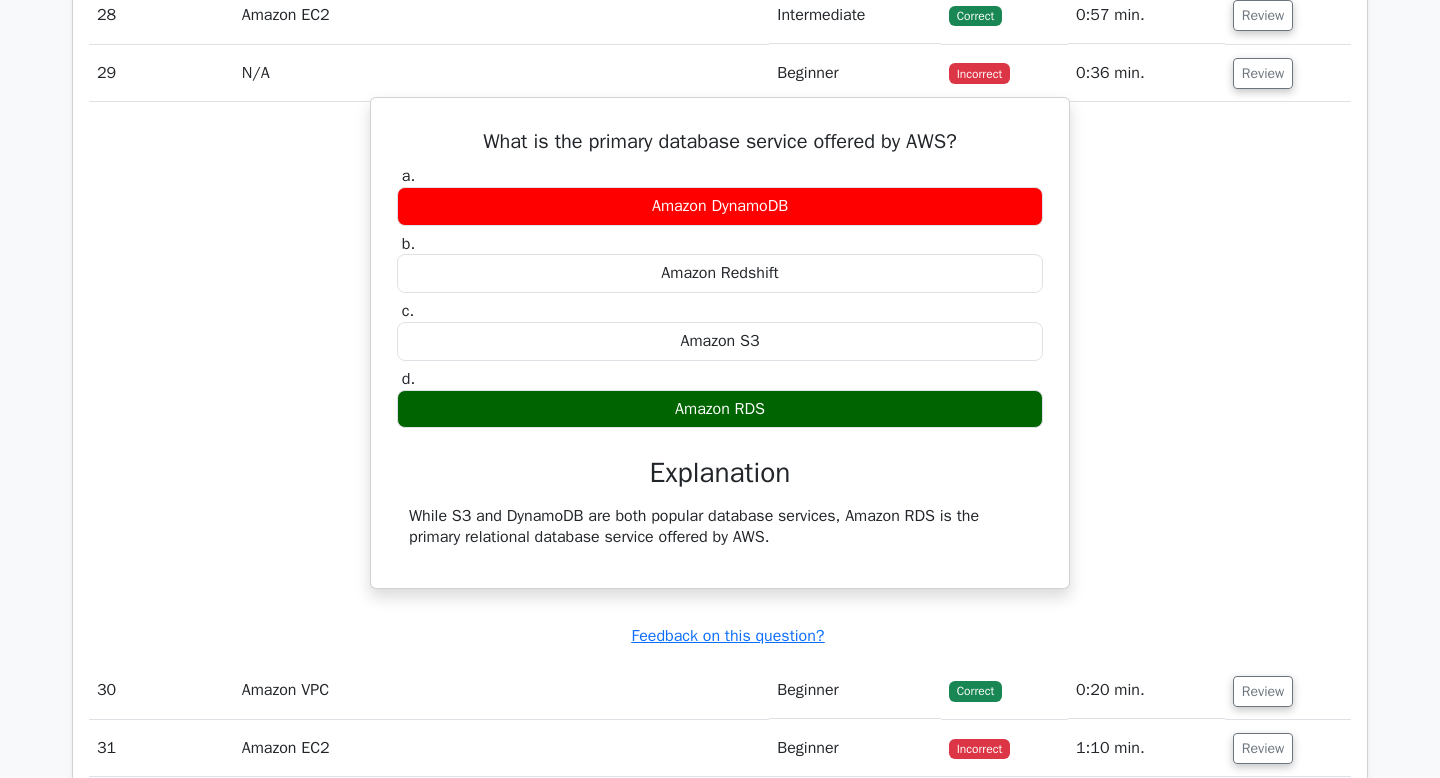 scroll, scrollTop: 9088, scrollLeft: 0, axis: vertical 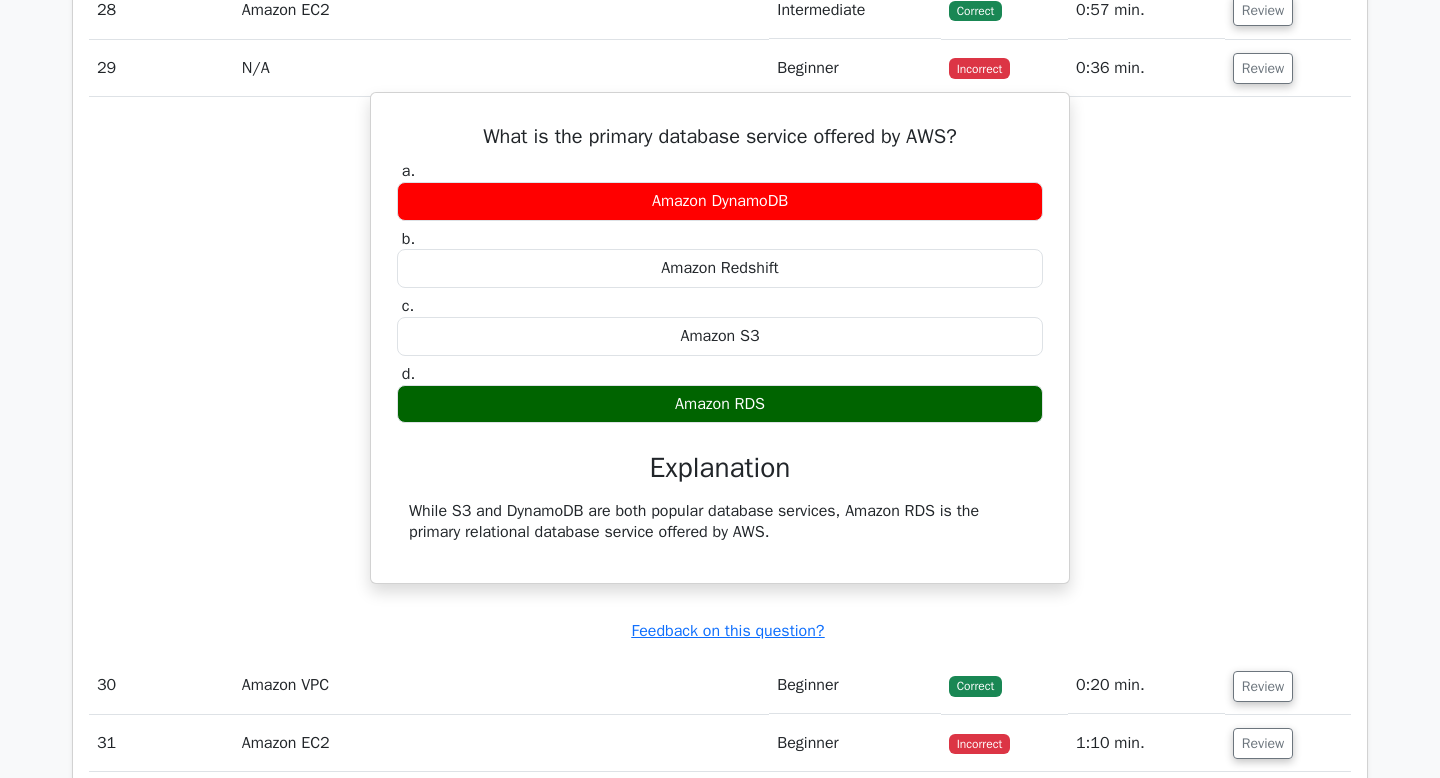 drag, startPoint x: 778, startPoint y: 626, endPoint x: 398, endPoint y: 604, distance: 380.63632 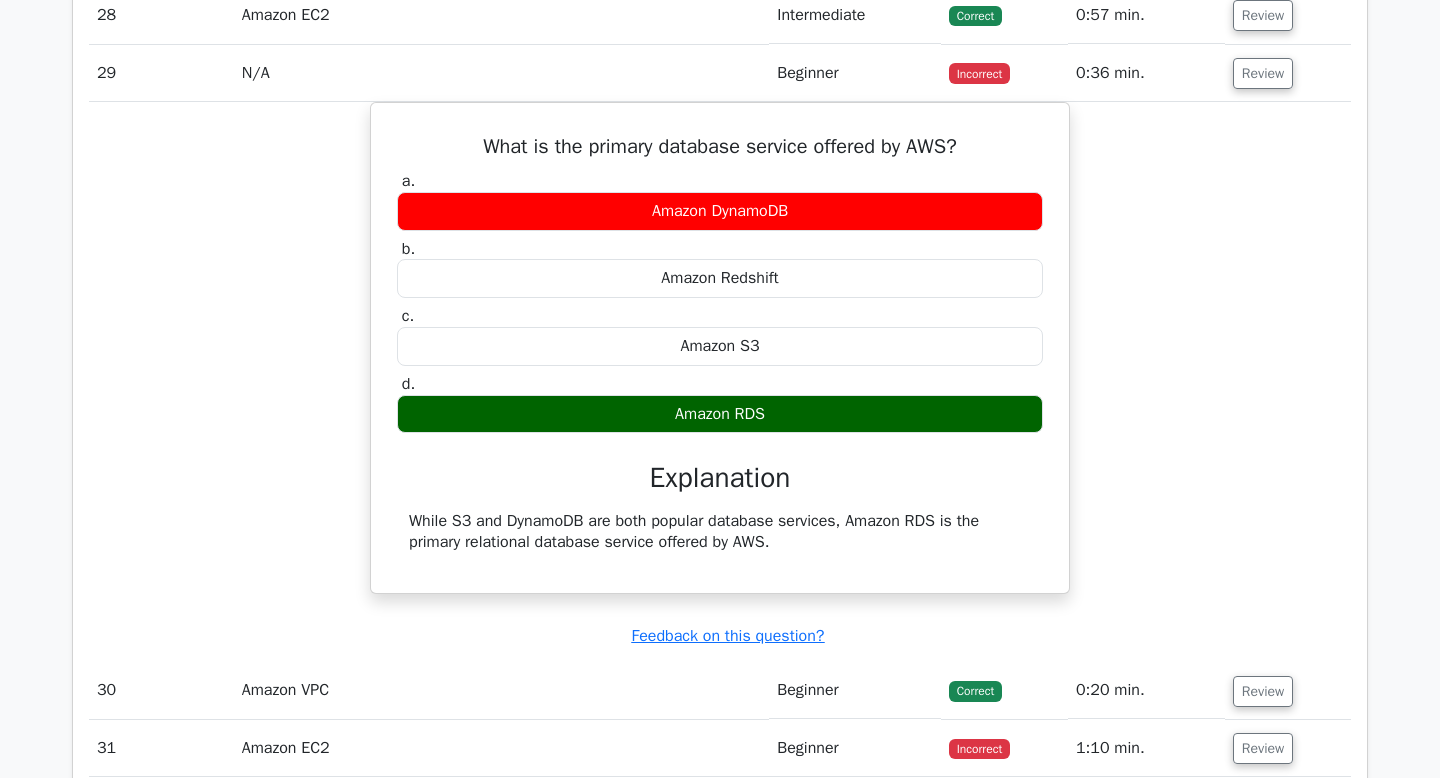 click at bounding box center (385, 563) 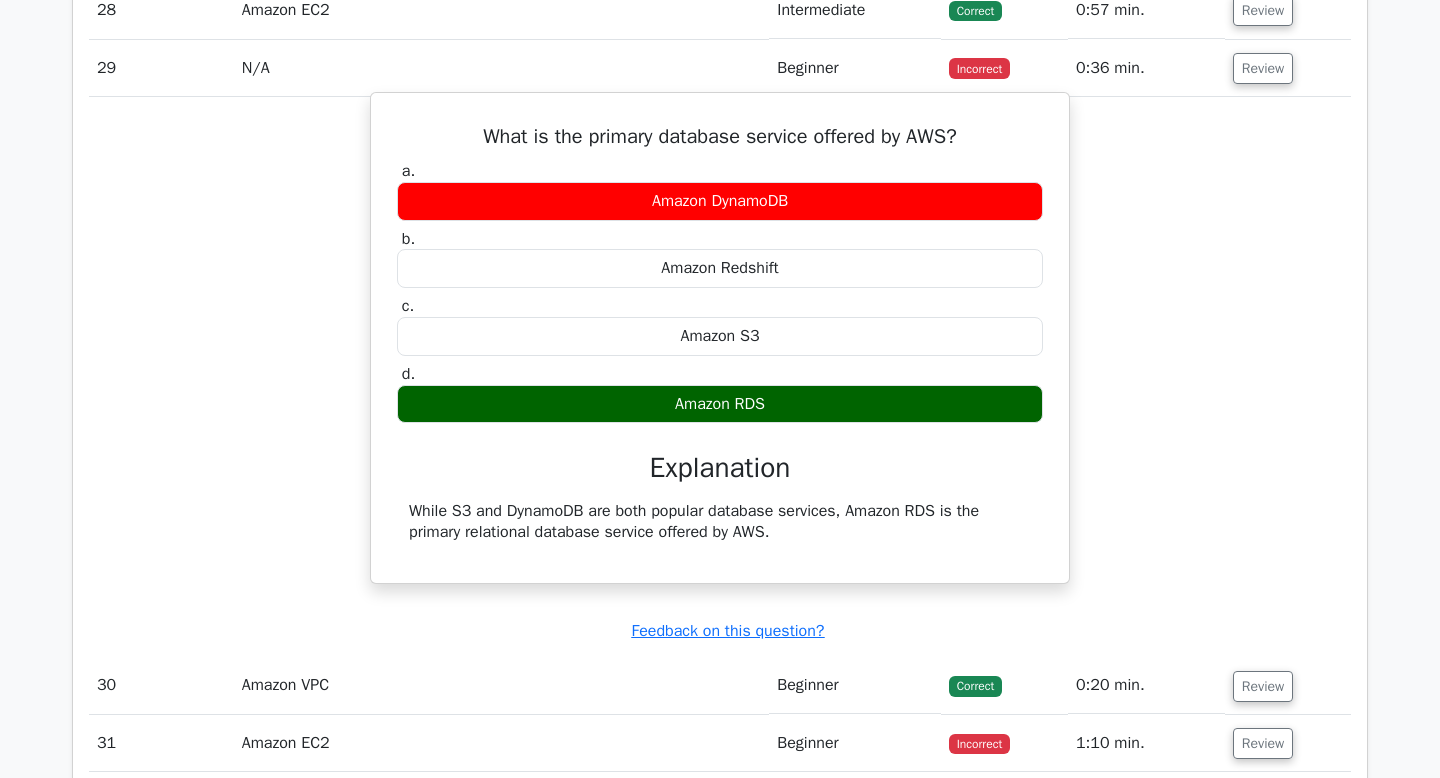 click on "a.
Amazon DynamoDB
b.
Amazon Redshift
c. d." at bounding box center [720, 358] 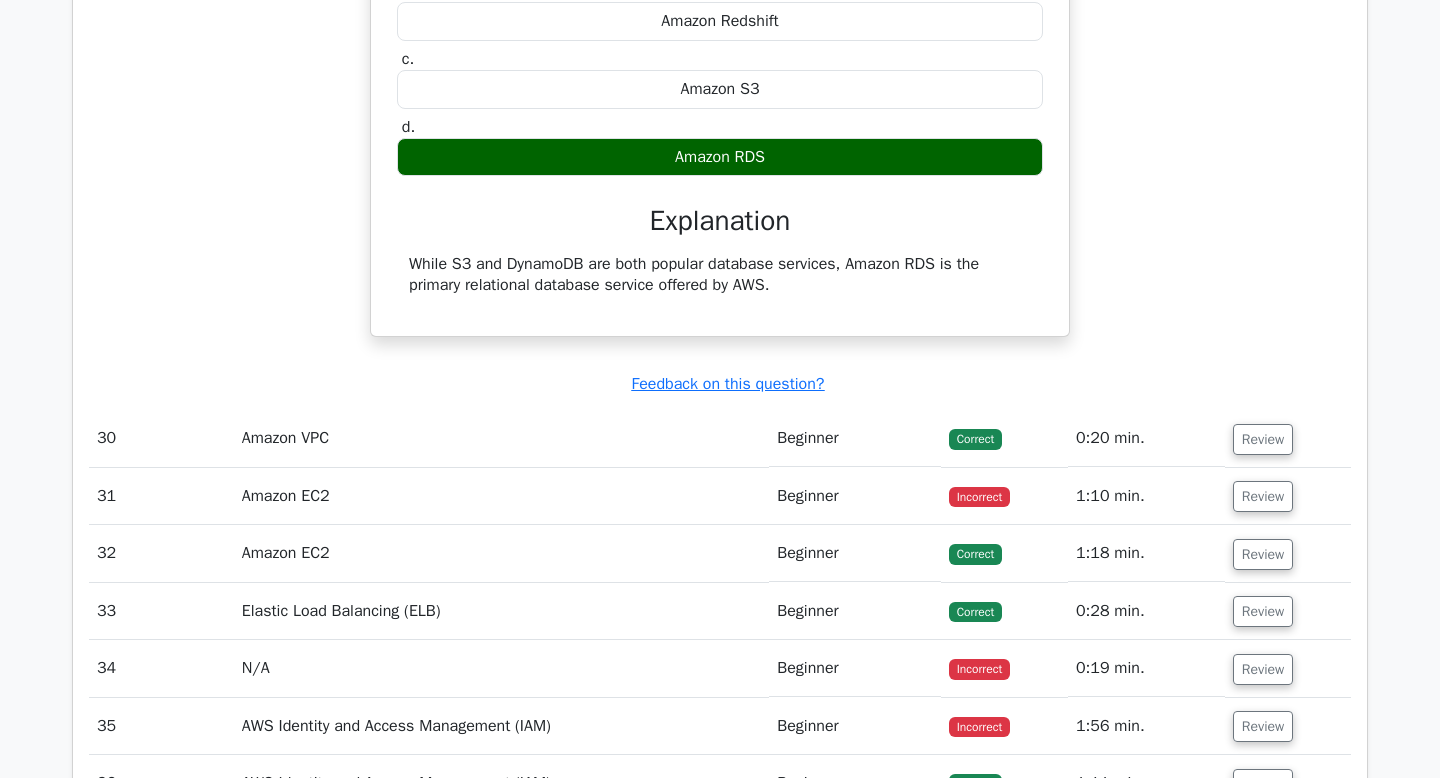scroll, scrollTop: 9391, scrollLeft: 0, axis: vertical 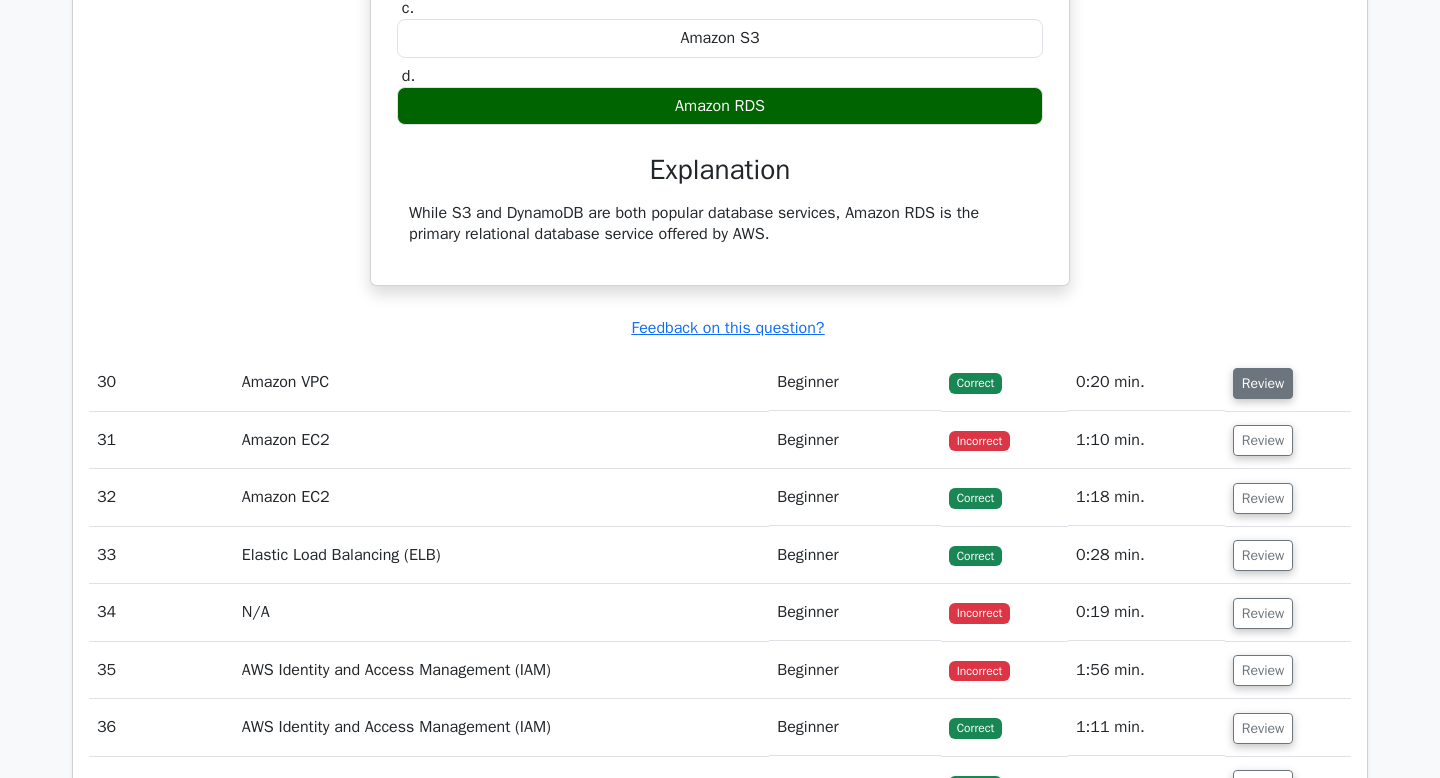 click on "Review" at bounding box center (1263, 383) 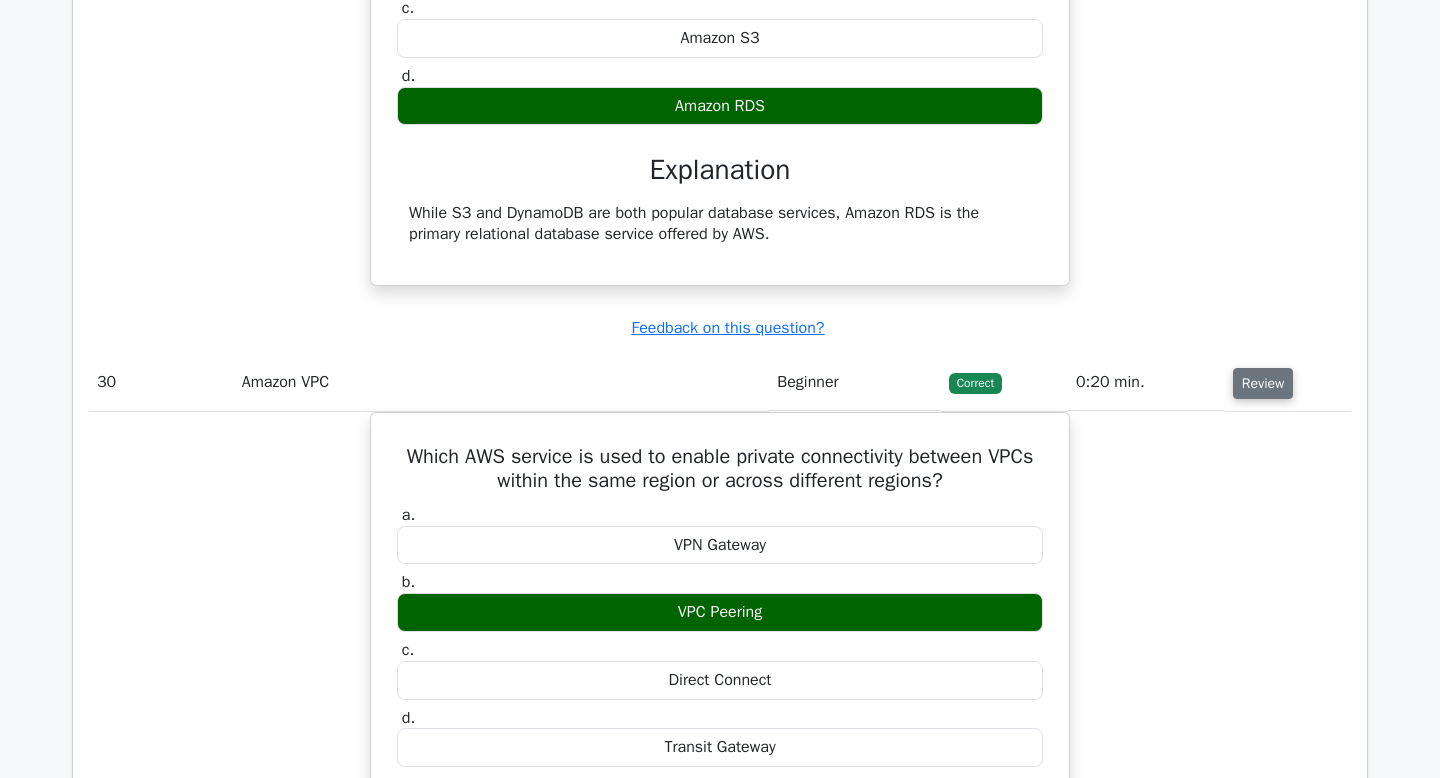click on "Review" at bounding box center [1263, 383] 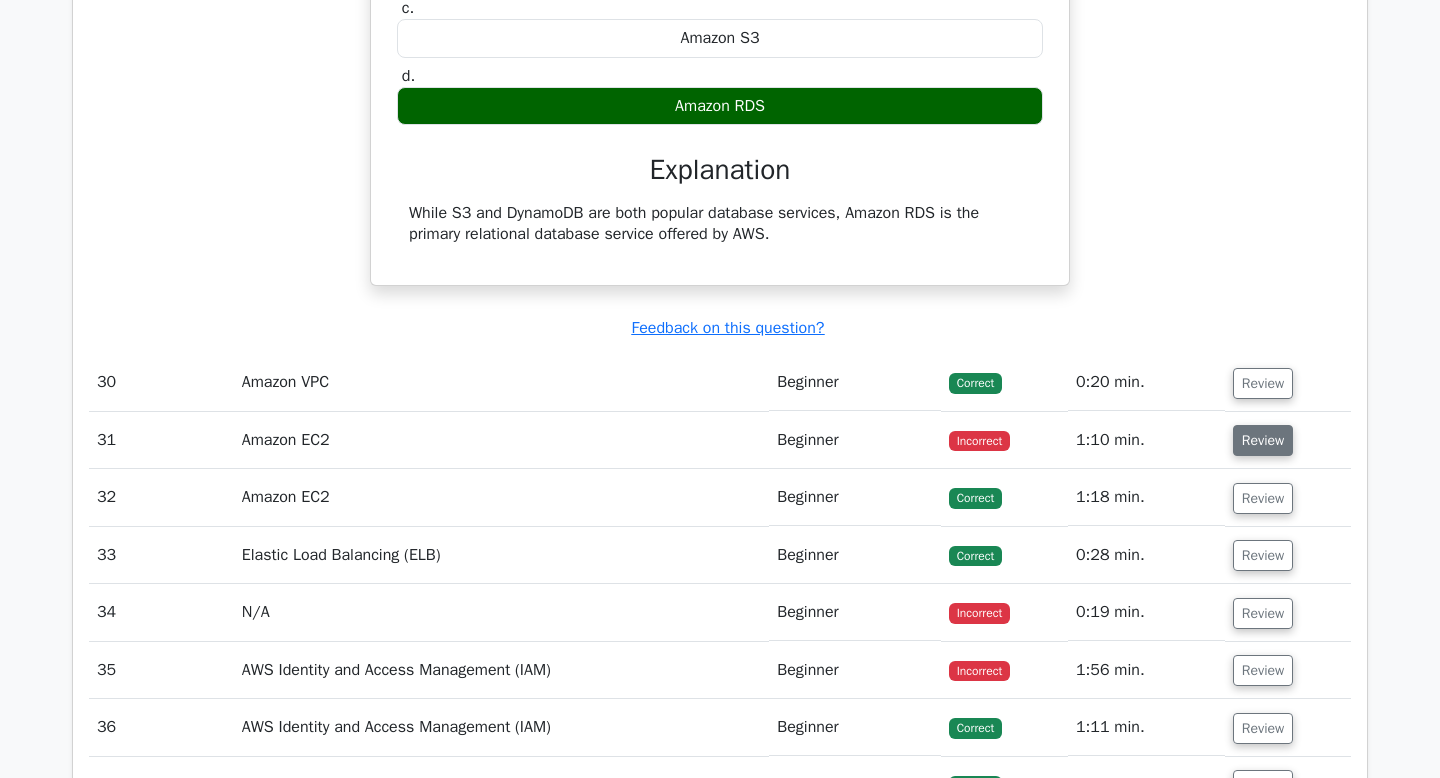 click on "Review" at bounding box center [1263, 440] 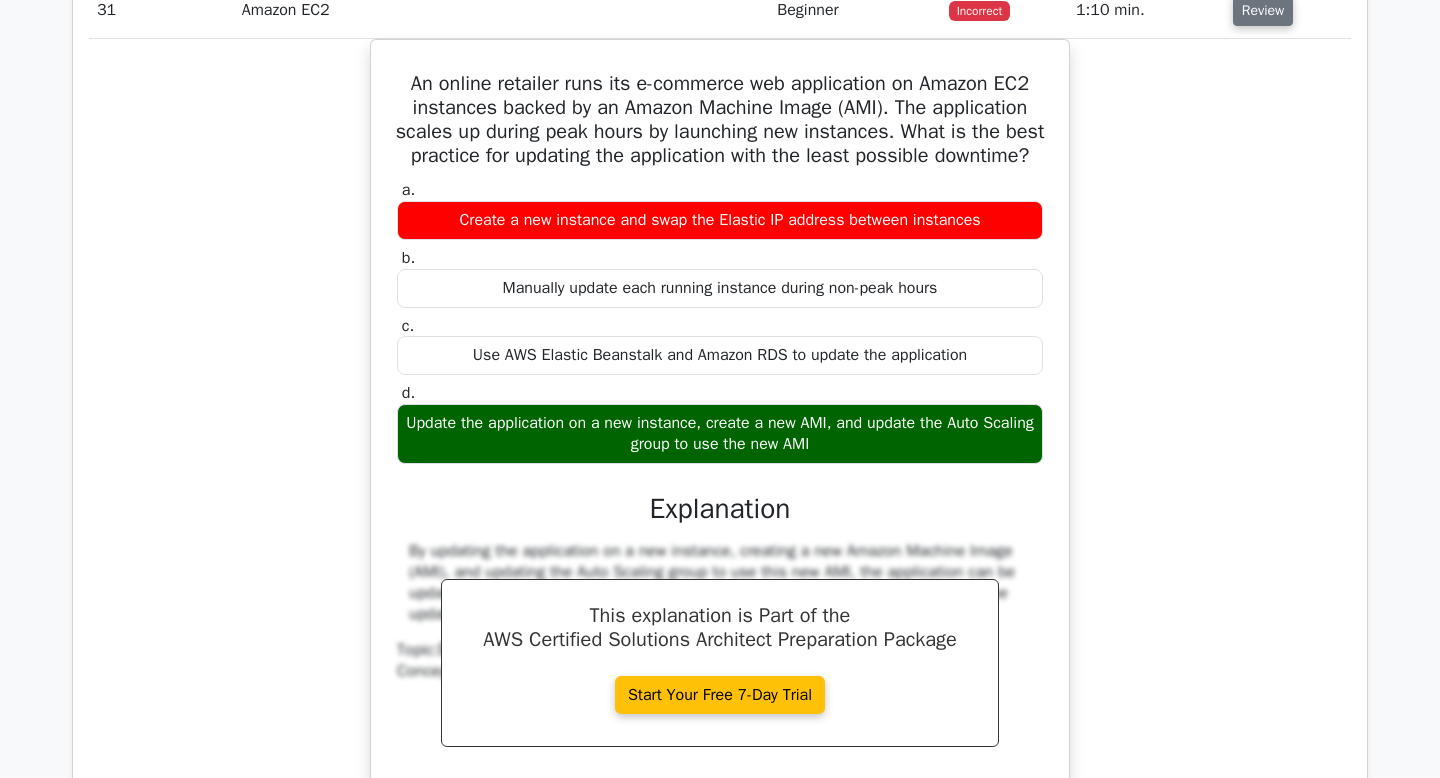 scroll, scrollTop: 9869, scrollLeft: 0, axis: vertical 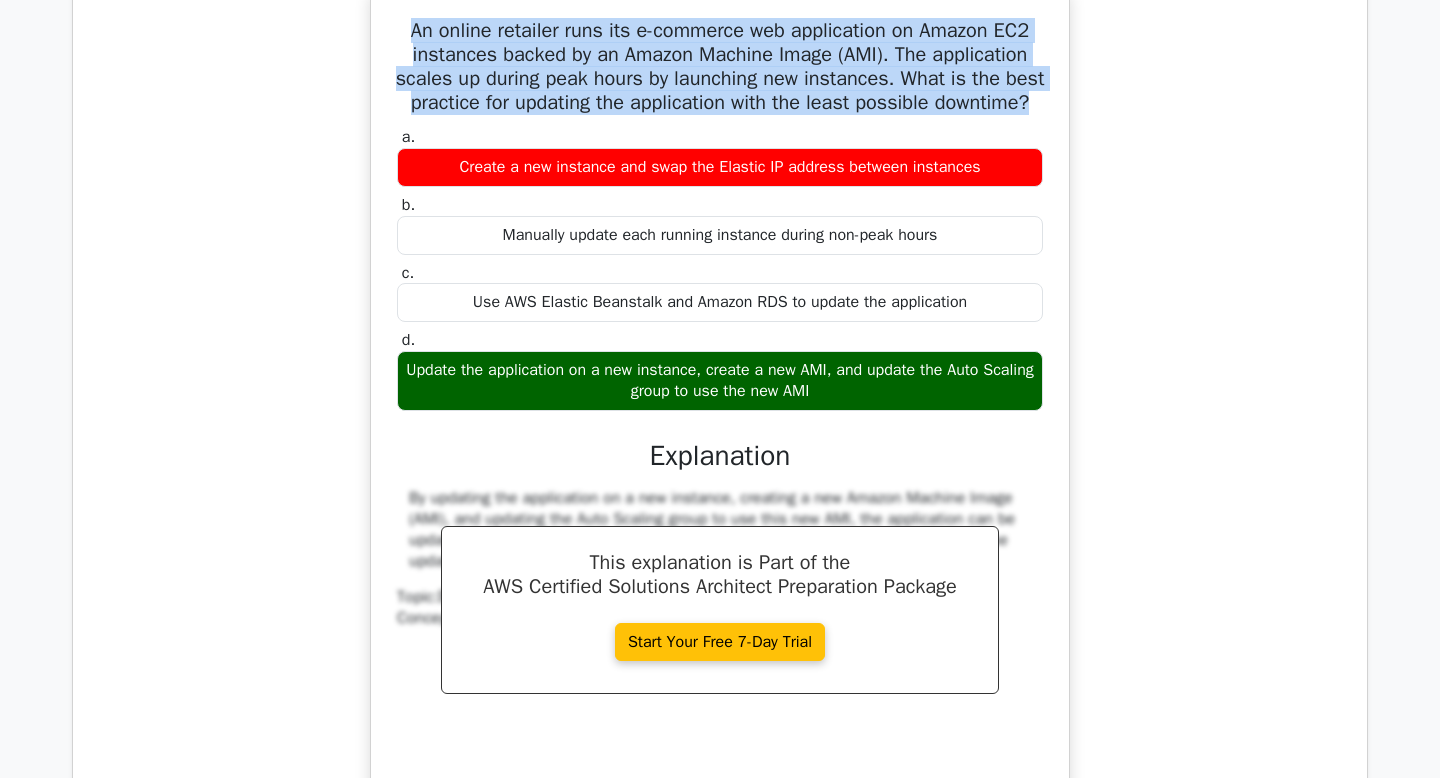 drag, startPoint x: 769, startPoint y: 220, endPoint x: 397, endPoint y: 122, distance: 384.69208 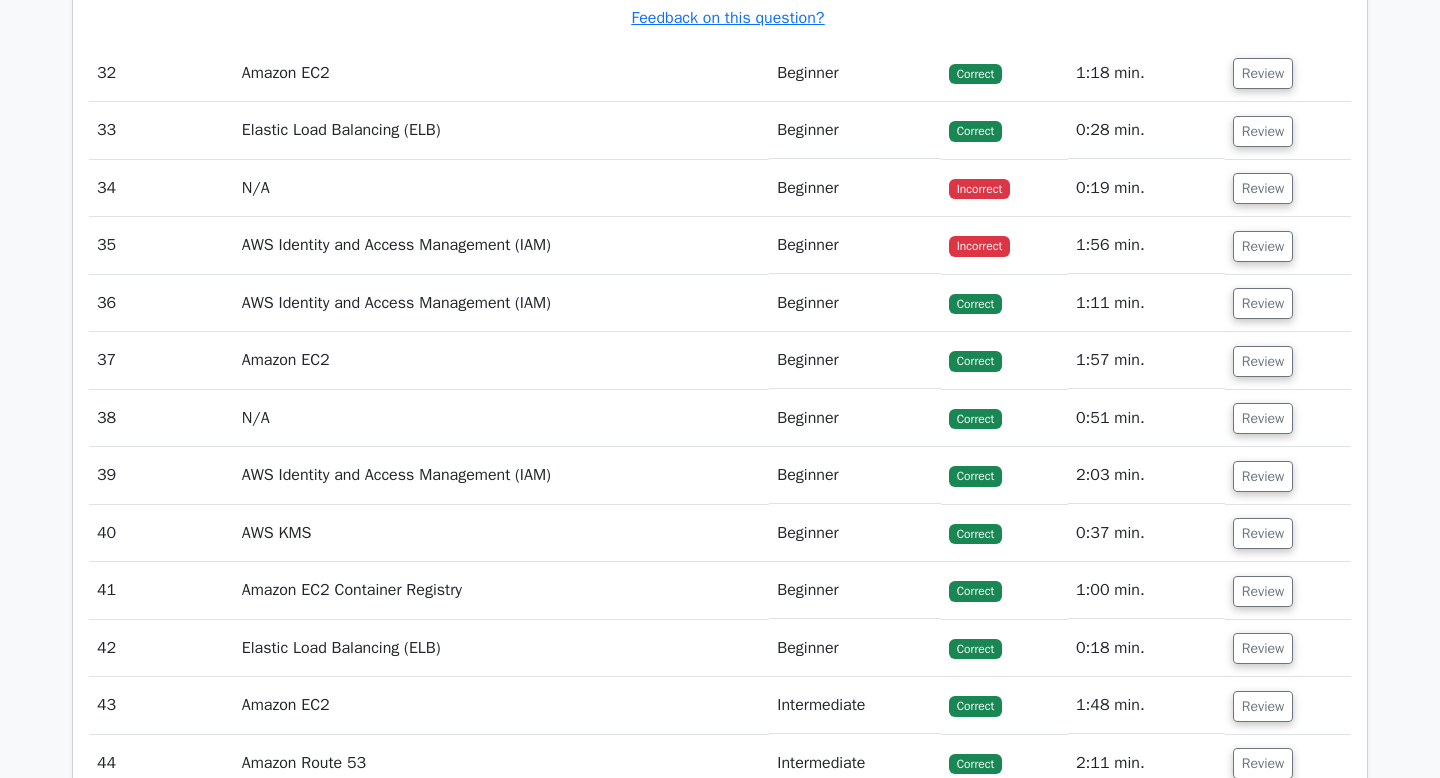 scroll, scrollTop: 10700, scrollLeft: 0, axis: vertical 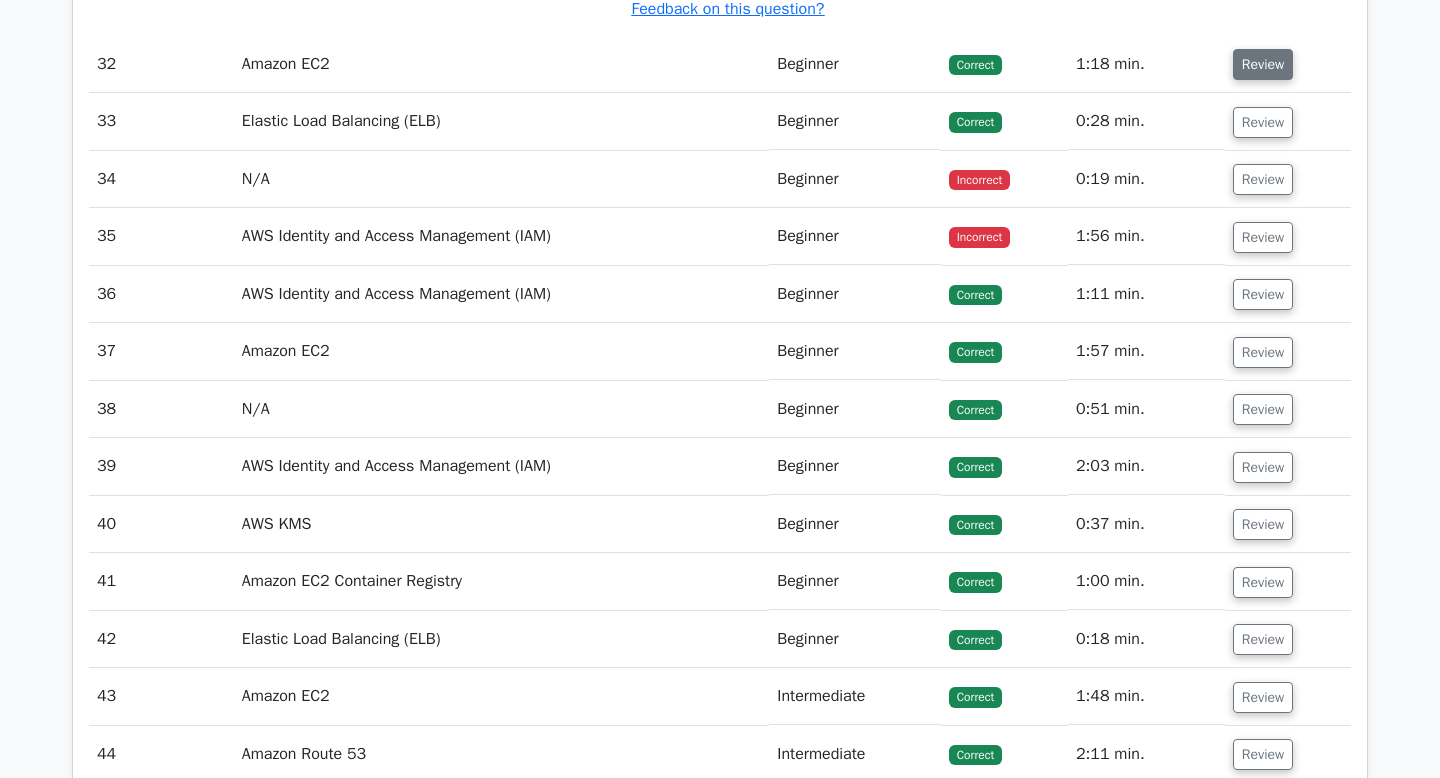 click on "Review" at bounding box center [1263, 64] 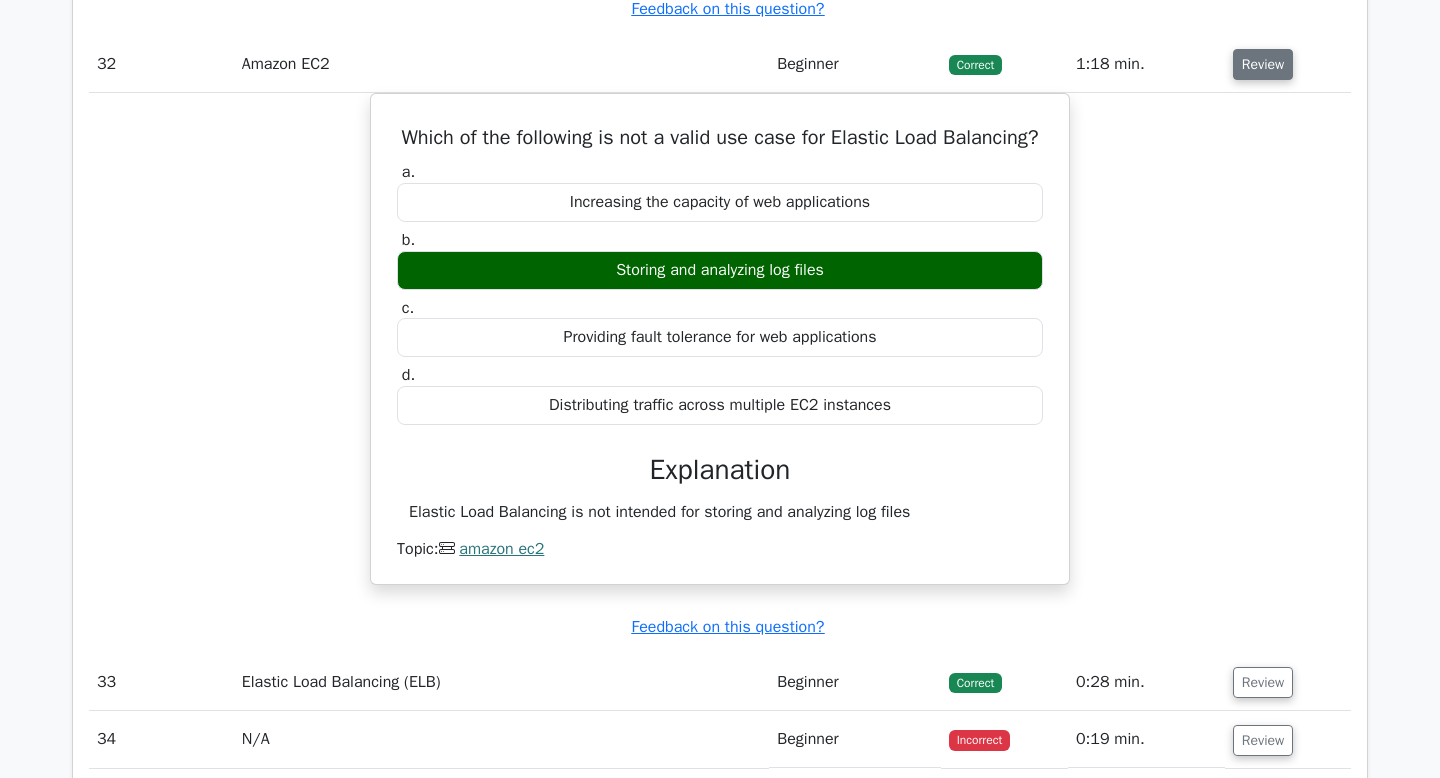 click on "Review" at bounding box center [1263, 64] 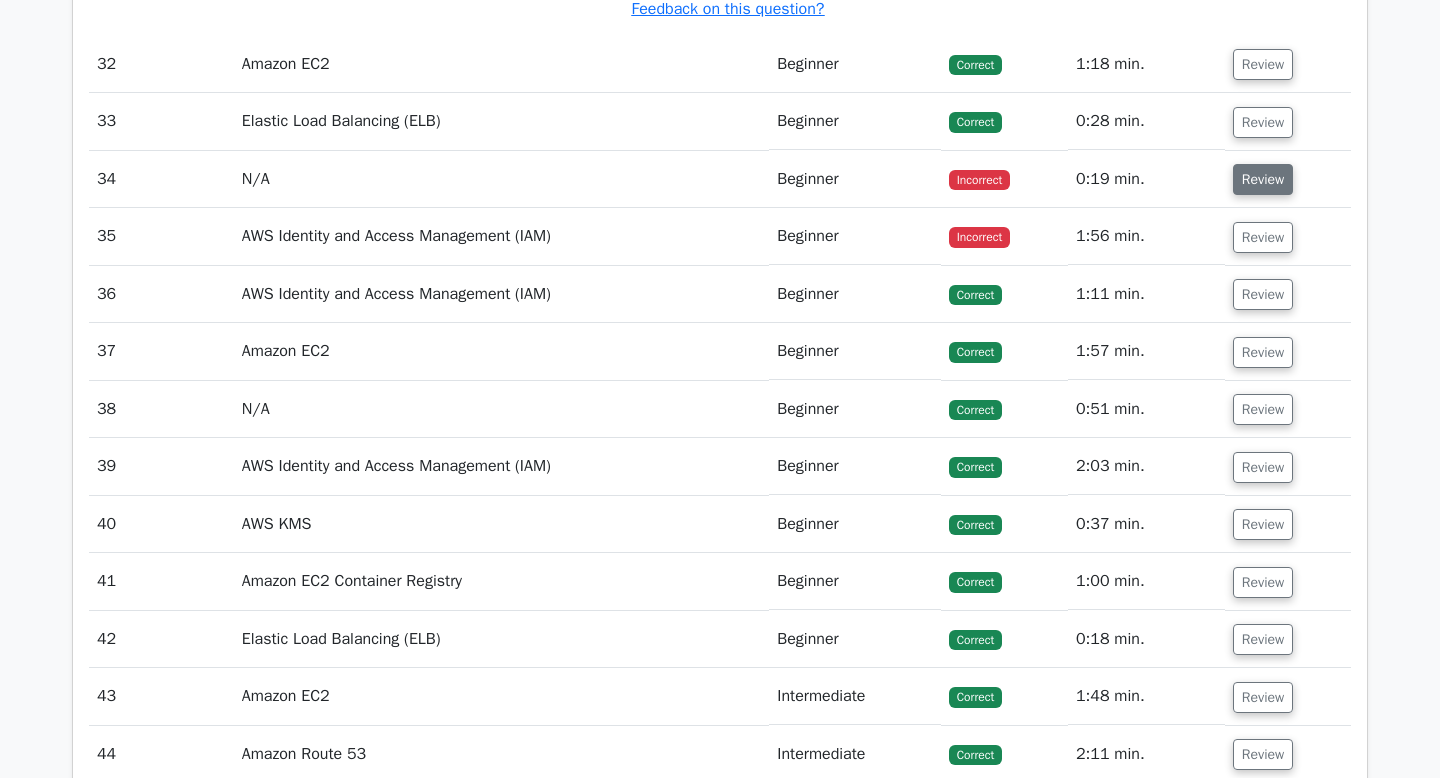 click on "Review" at bounding box center [1263, 179] 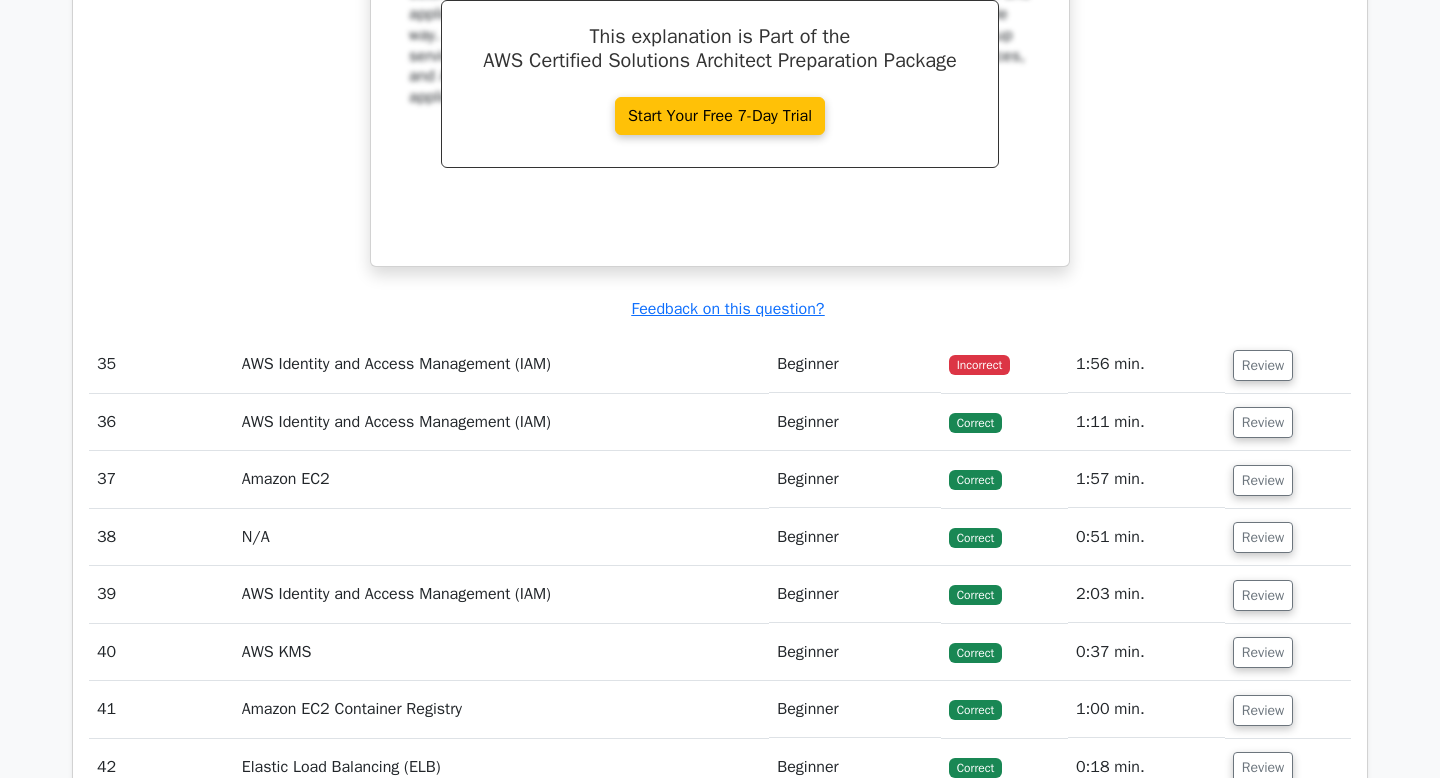 scroll, scrollTop: 11415, scrollLeft: 0, axis: vertical 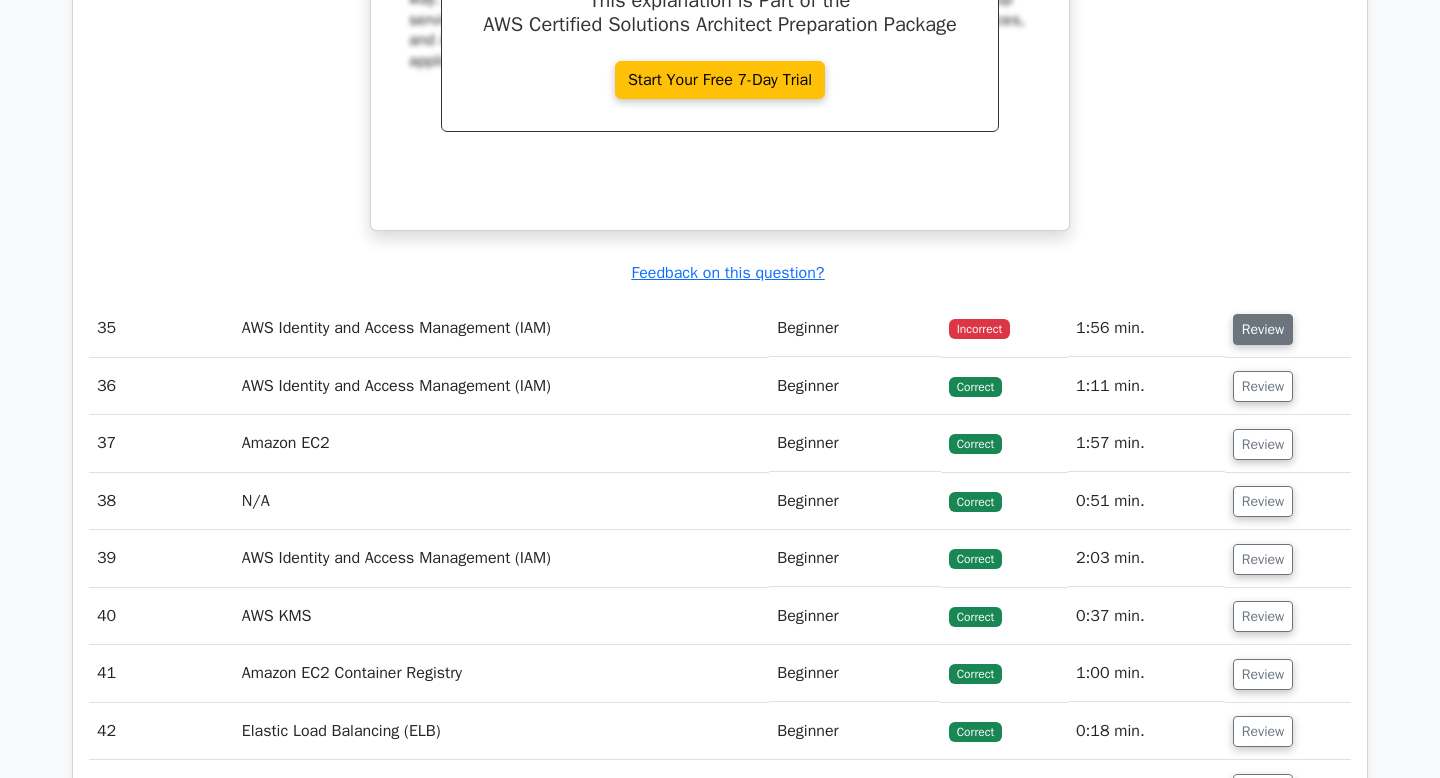 click on "Review" at bounding box center (1263, 329) 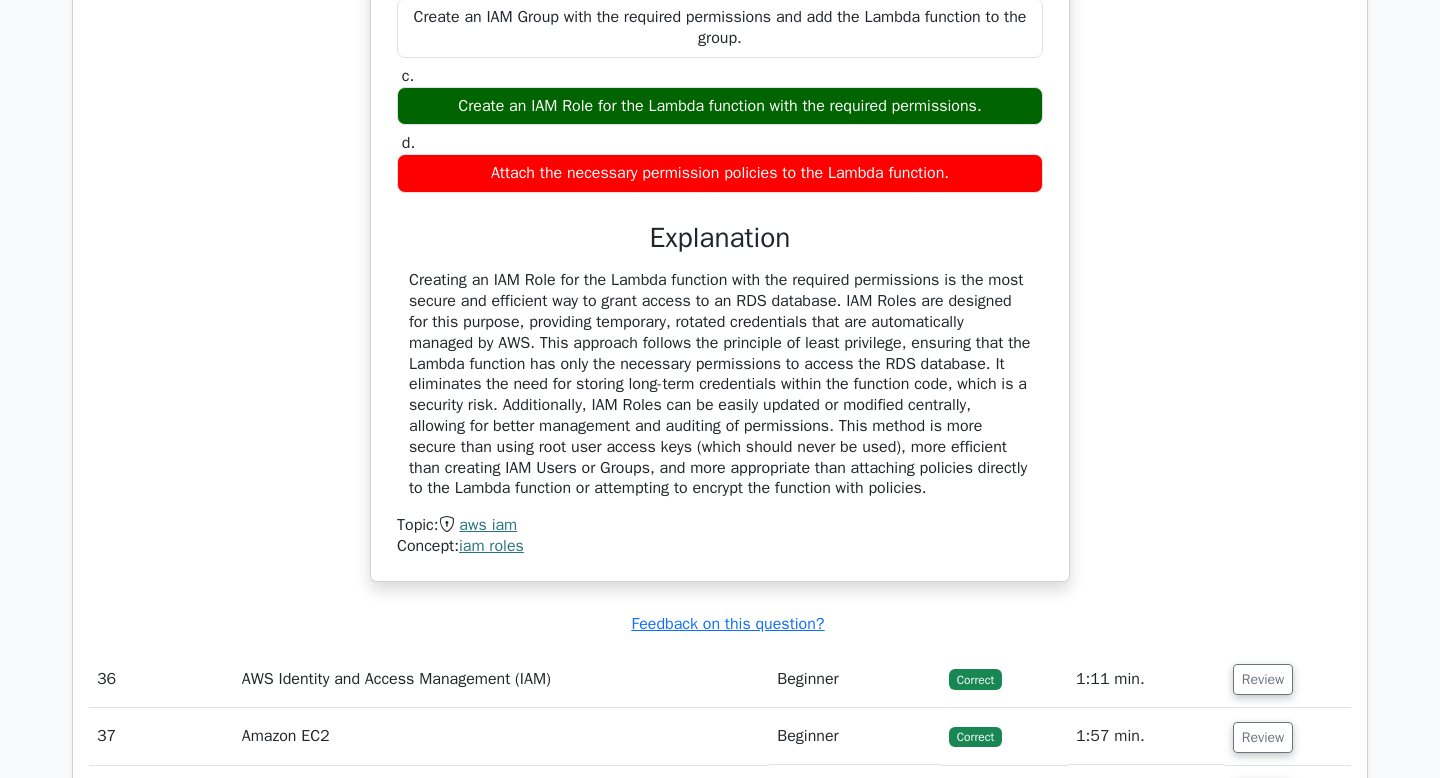 scroll, scrollTop: 12006, scrollLeft: 0, axis: vertical 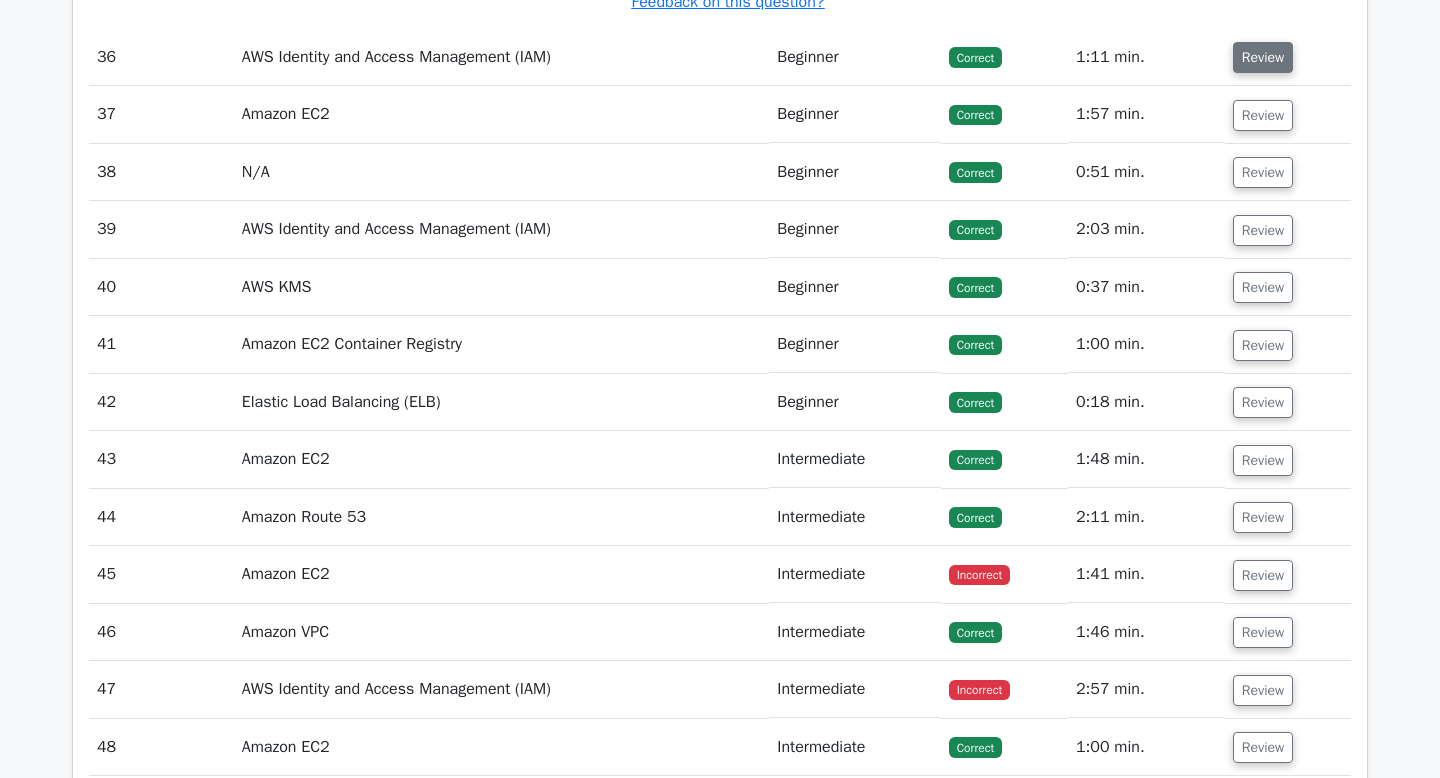 click on "Review" at bounding box center [1263, 57] 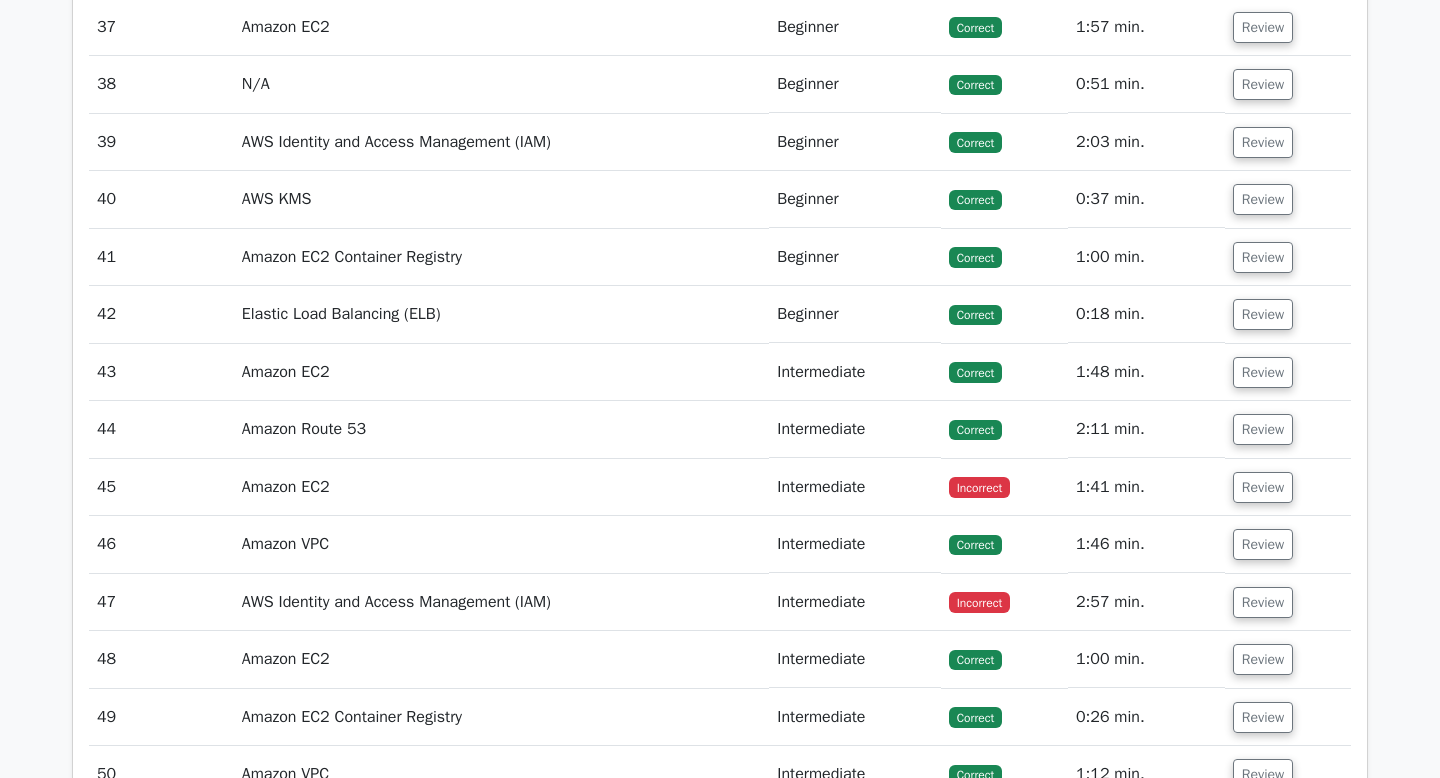 scroll, scrollTop: 13539, scrollLeft: 0, axis: vertical 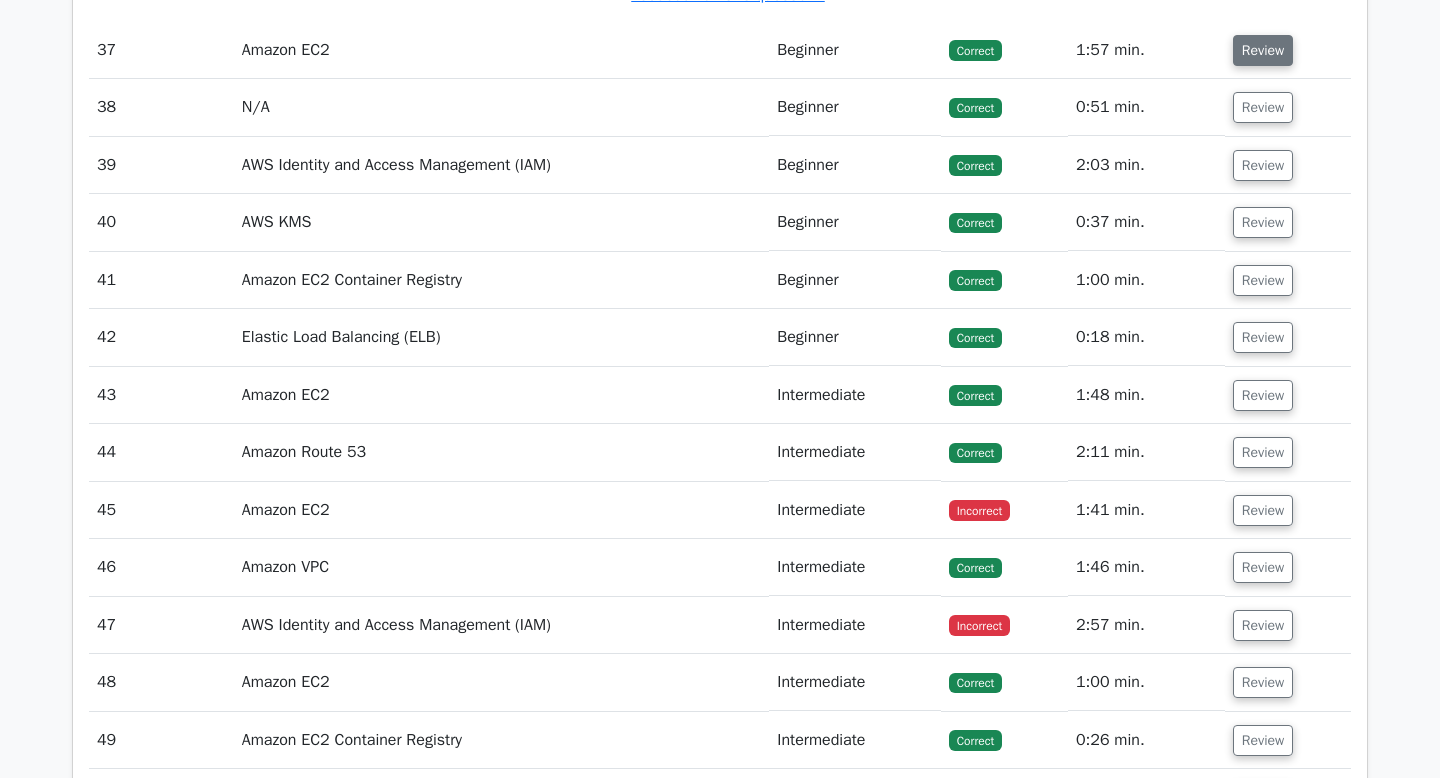 click on "Review" at bounding box center [1263, 50] 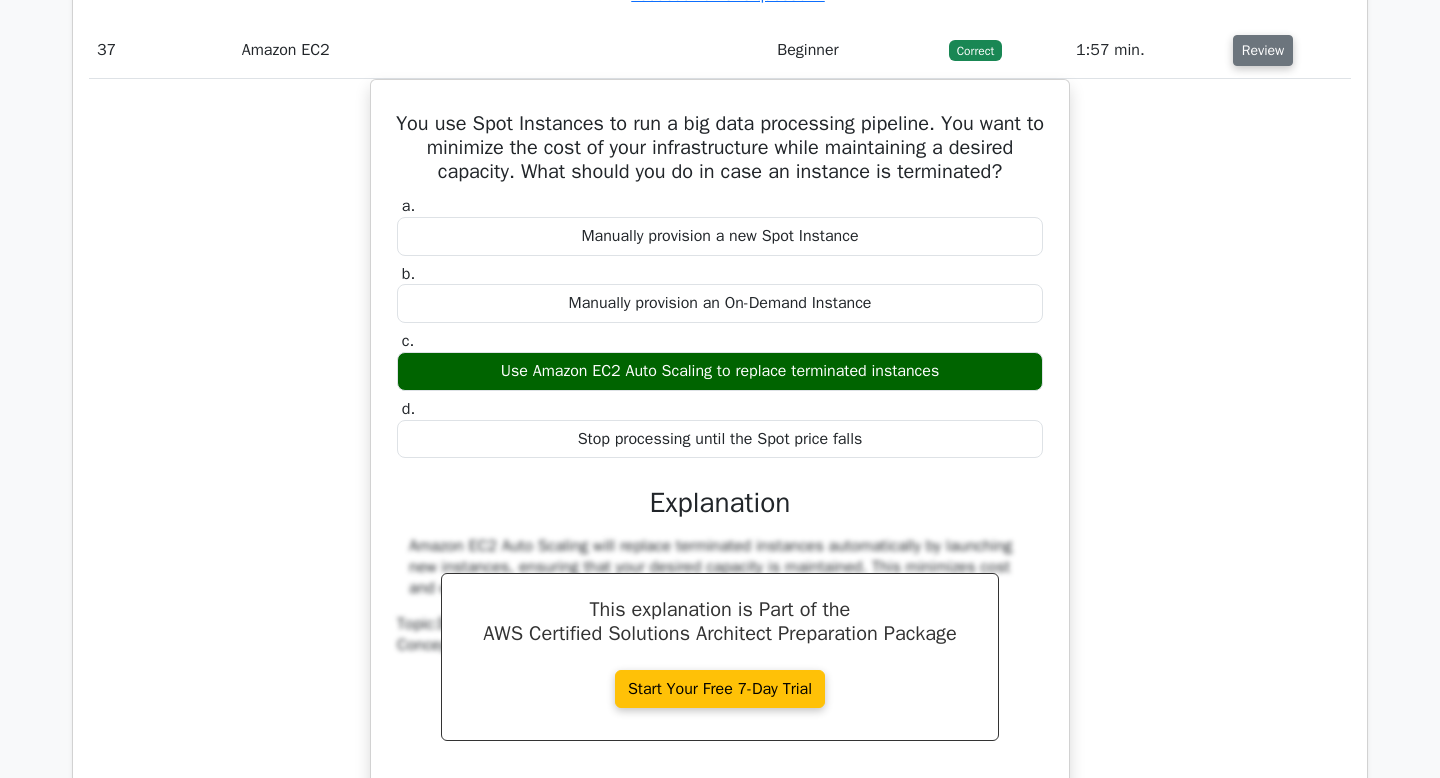 click on "Review" at bounding box center [1263, 50] 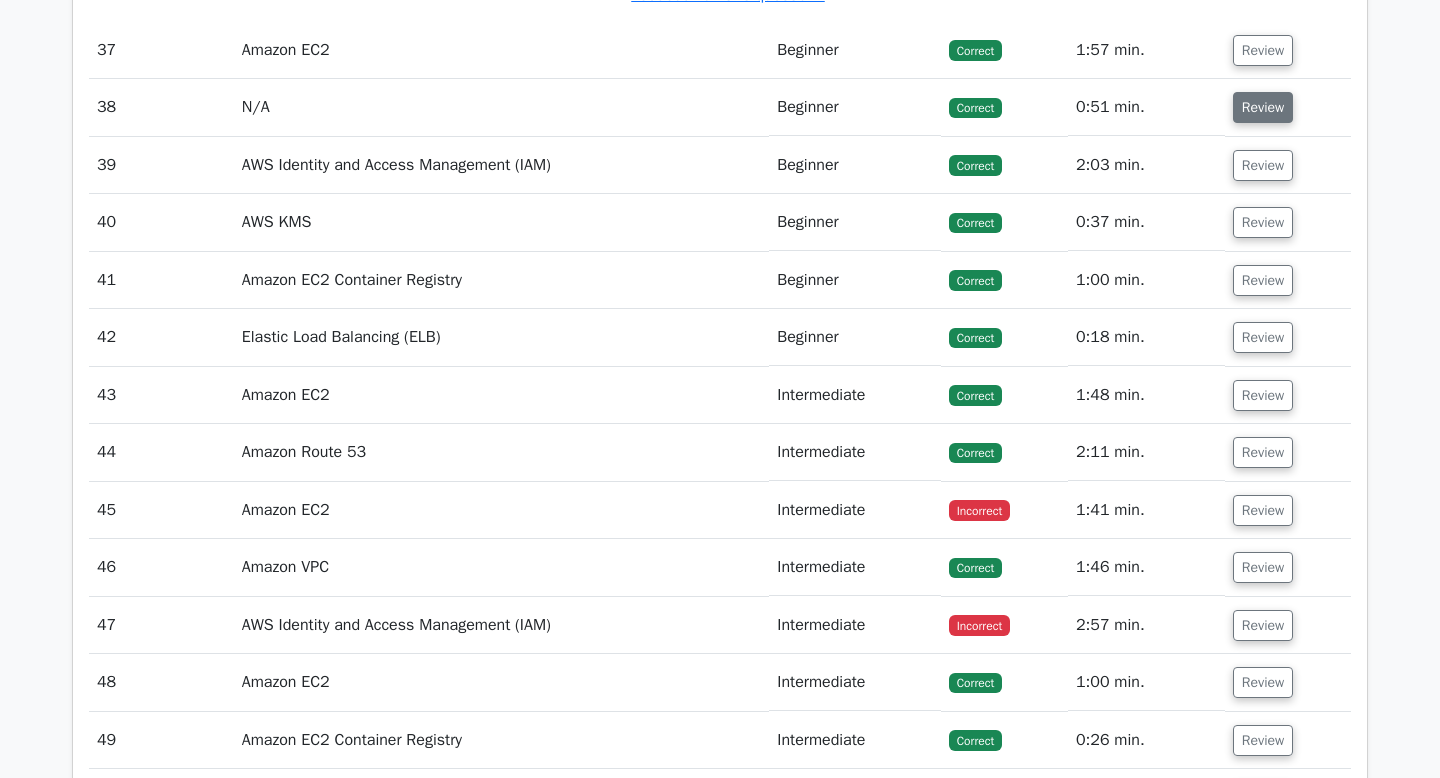 click on "Review" at bounding box center [1263, 107] 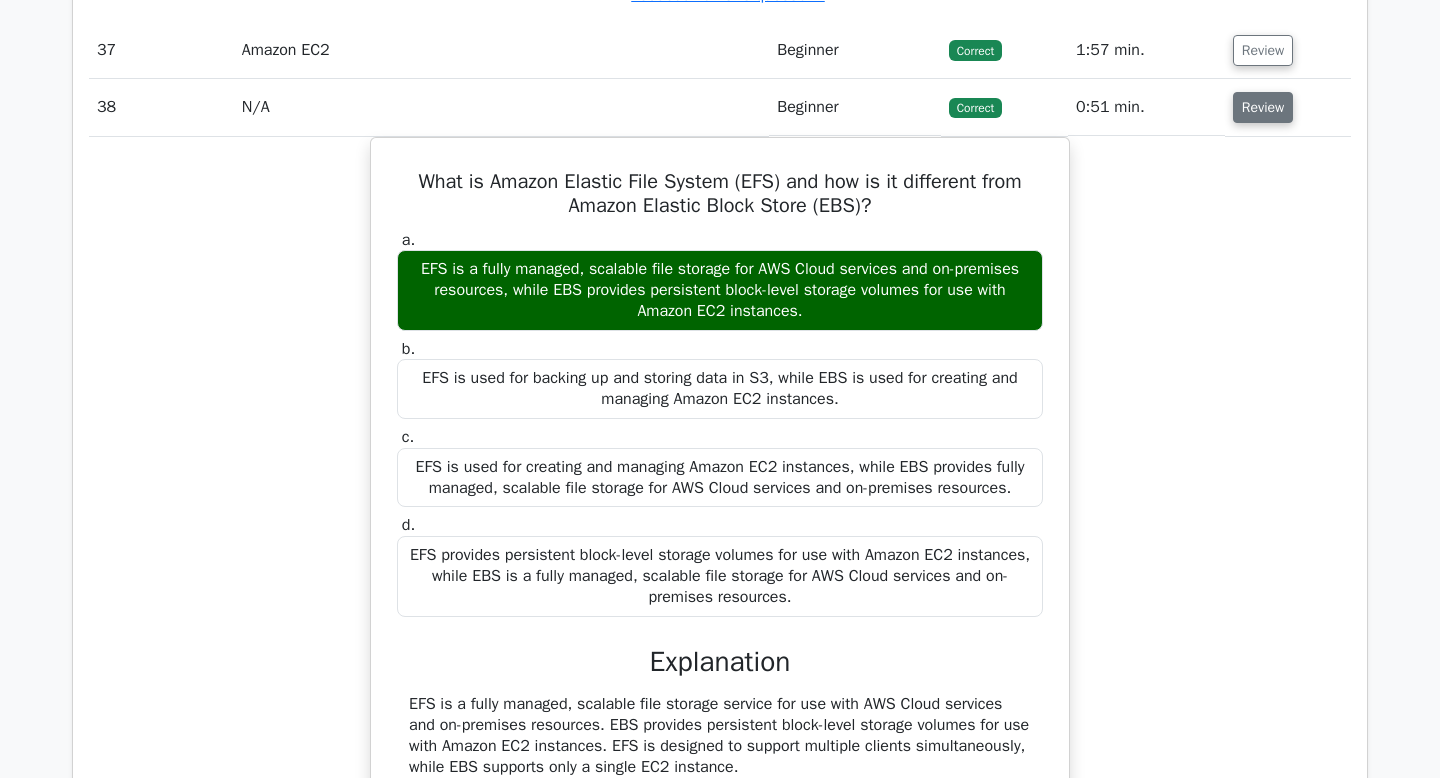 click on "Review" at bounding box center (1263, 107) 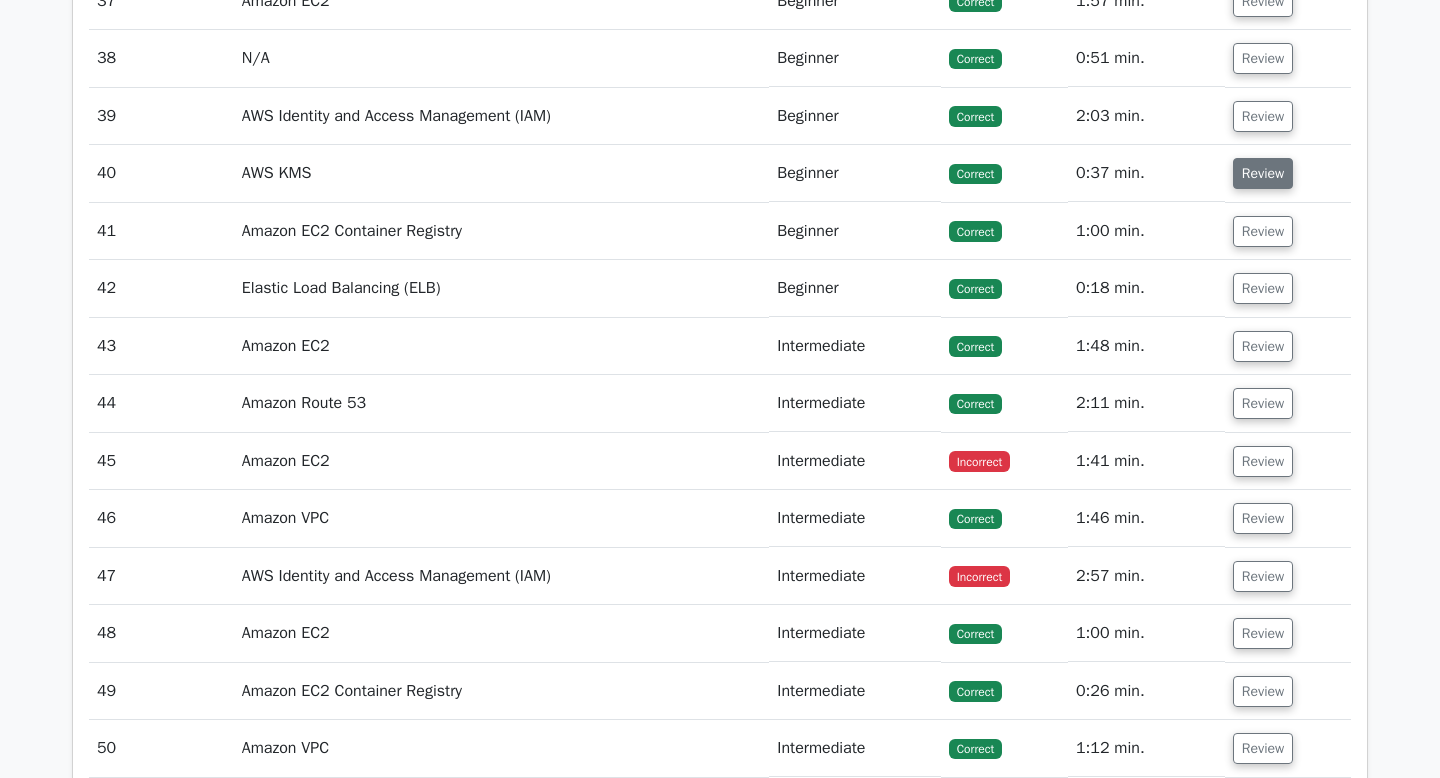 scroll, scrollTop: 13603, scrollLeft: 0, axis: vertical 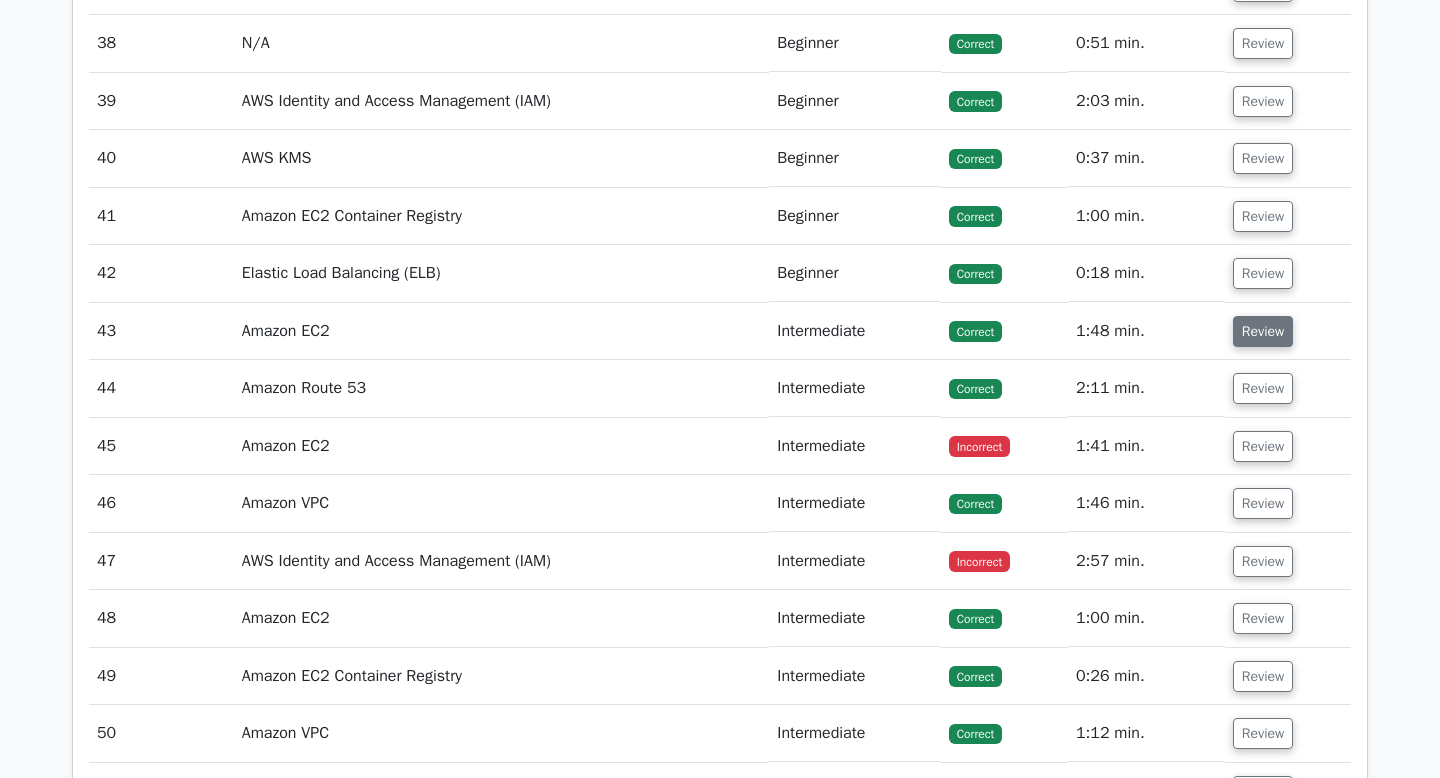 click on "Review" at bounding box center (1263, 331) 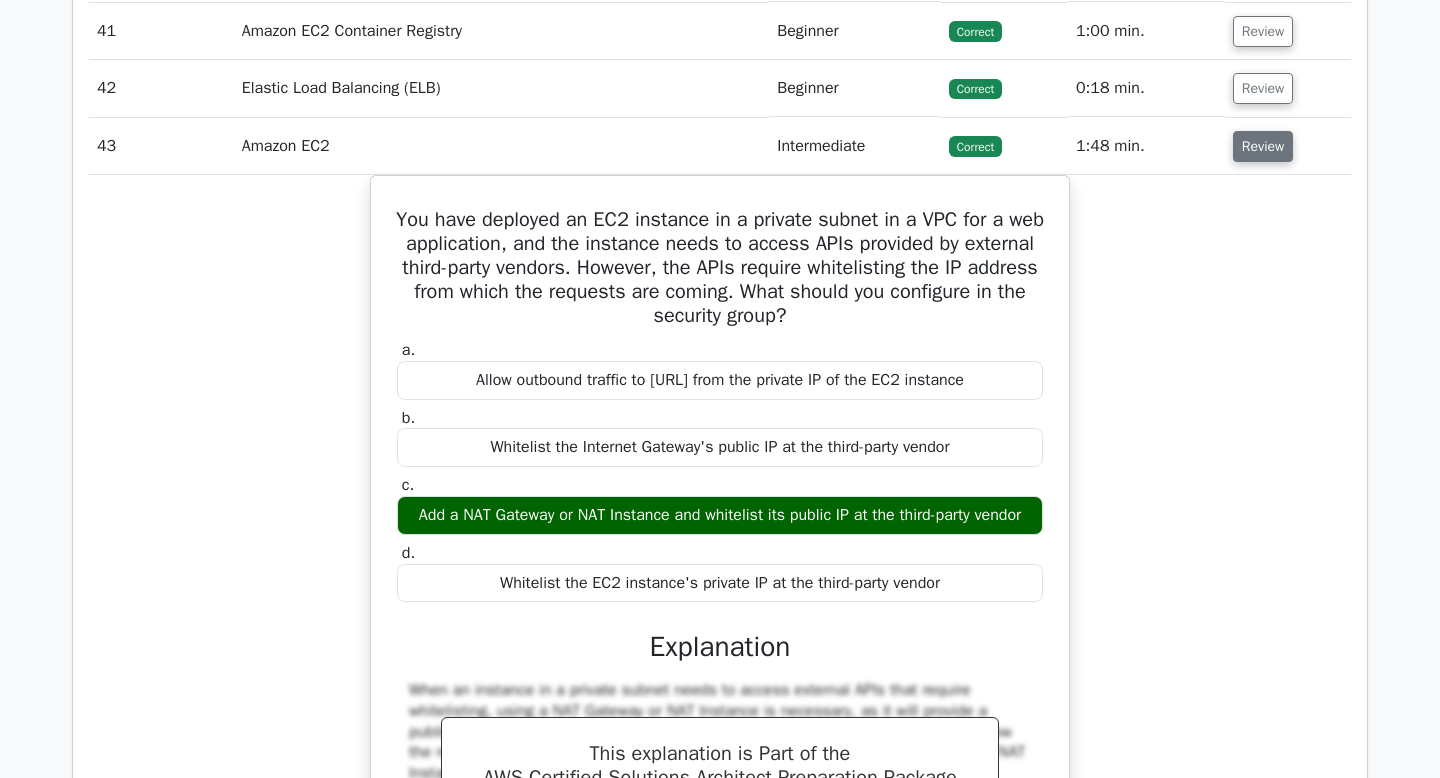 scroll, scrollTop: 13812, scrollLeft: 0, axis: vertical 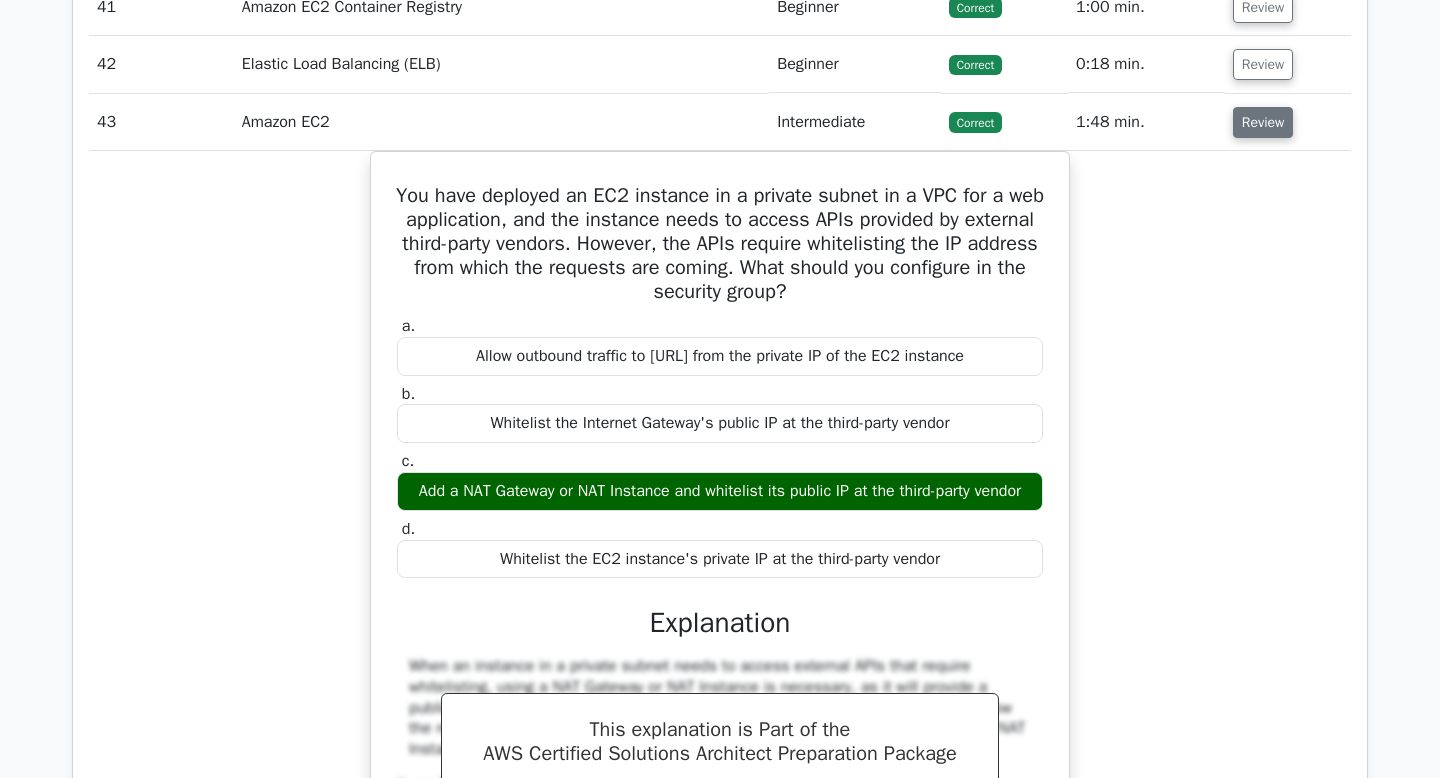 click on "Review" at bounding box center [1263, 122] 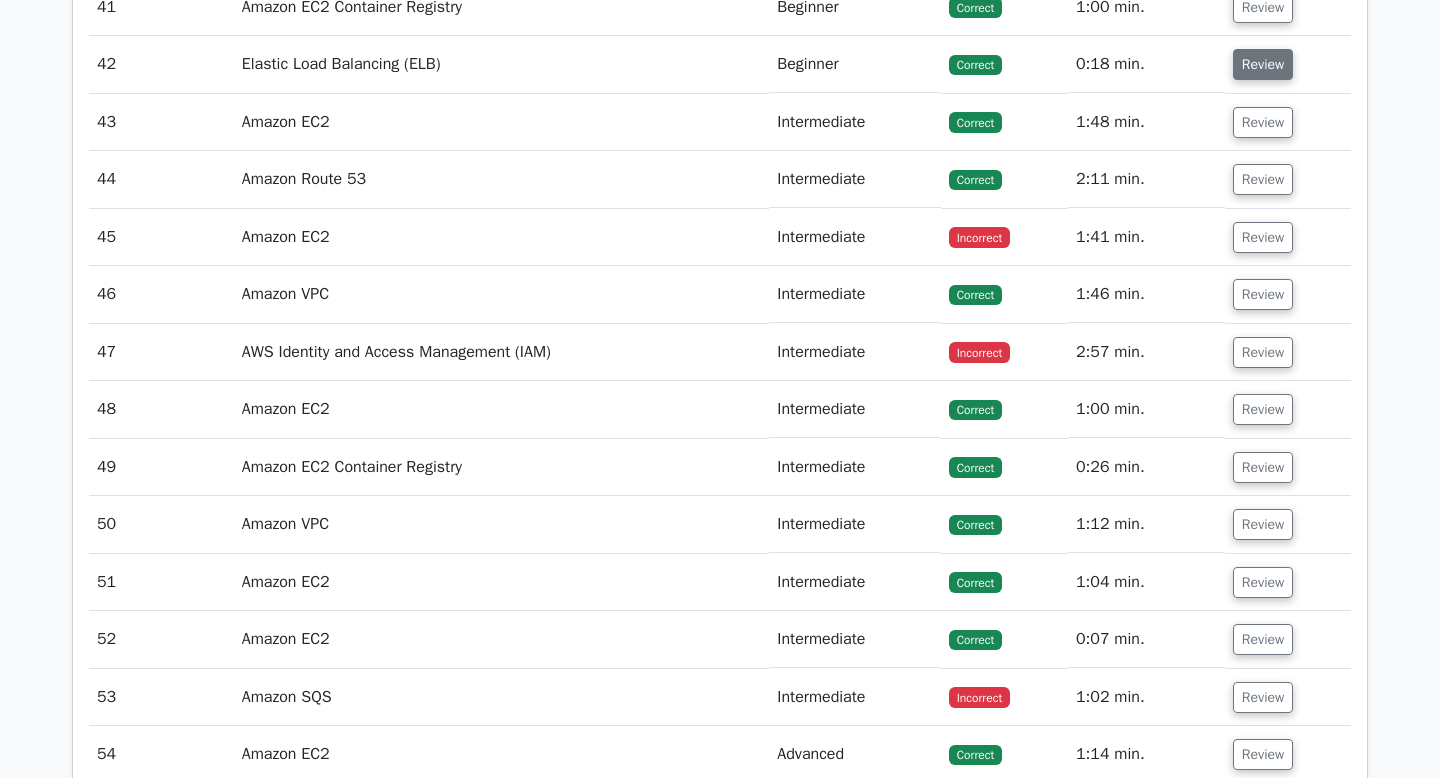 click on "Review" at bounding box center (1263, 64) 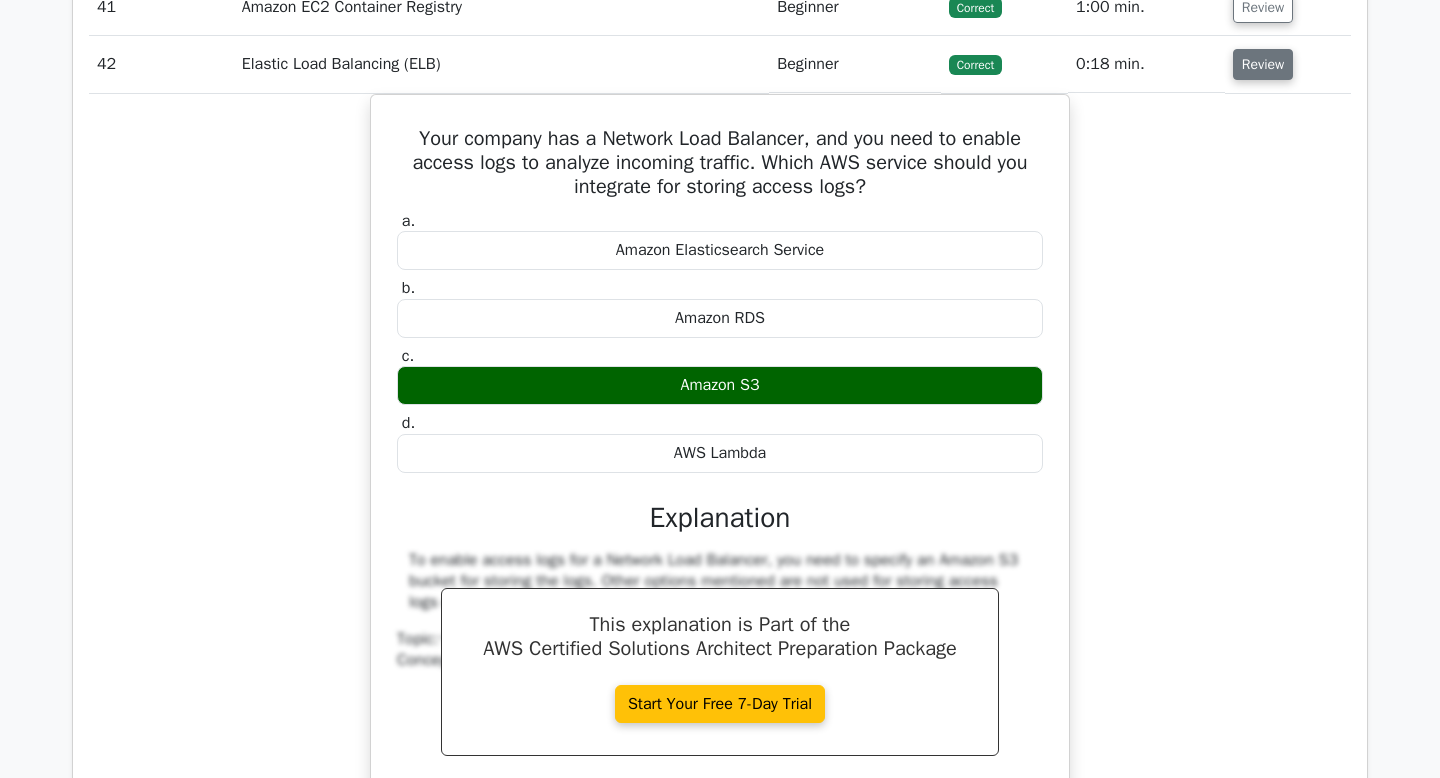 click on "Review" at bounding box center [1263, 64] 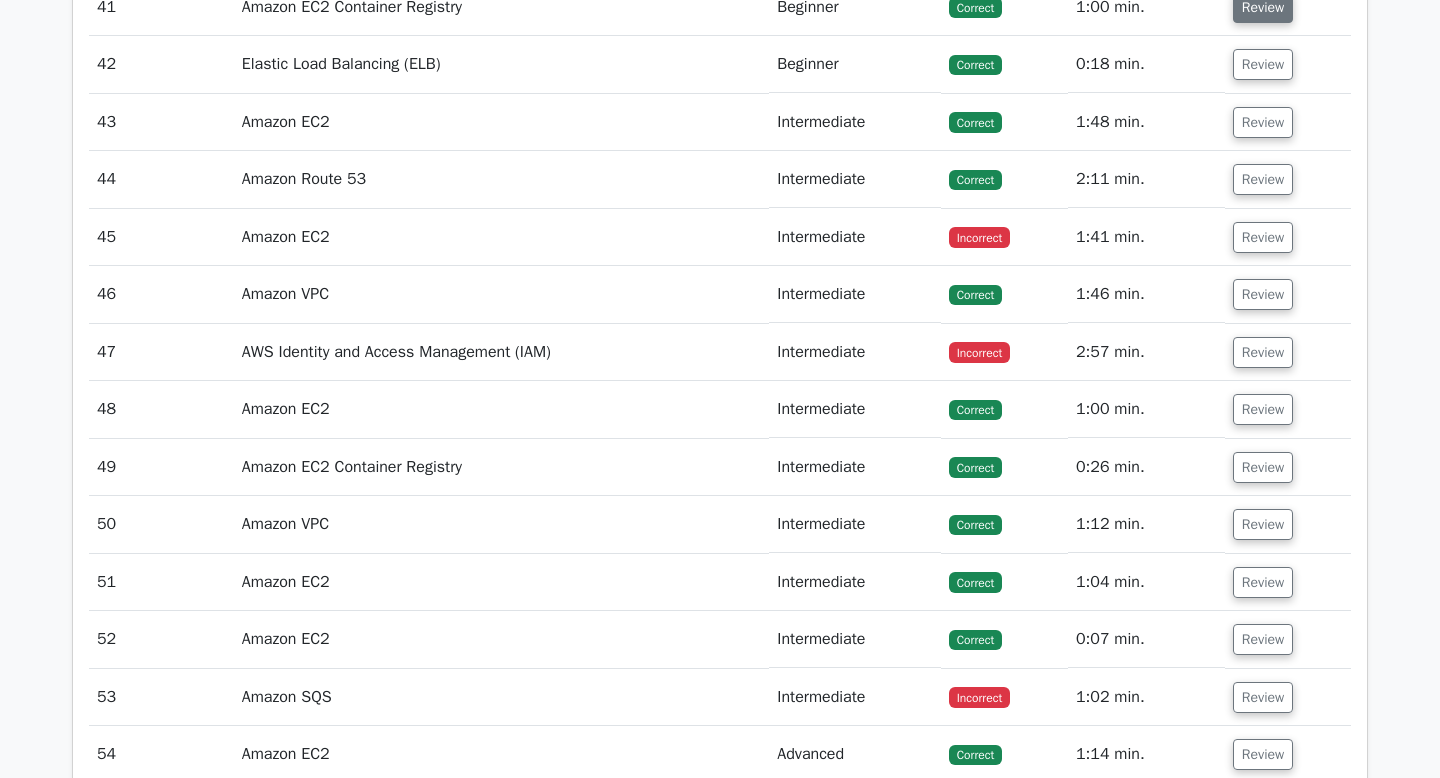 click on "Review" at bounding box center [1263, 7] 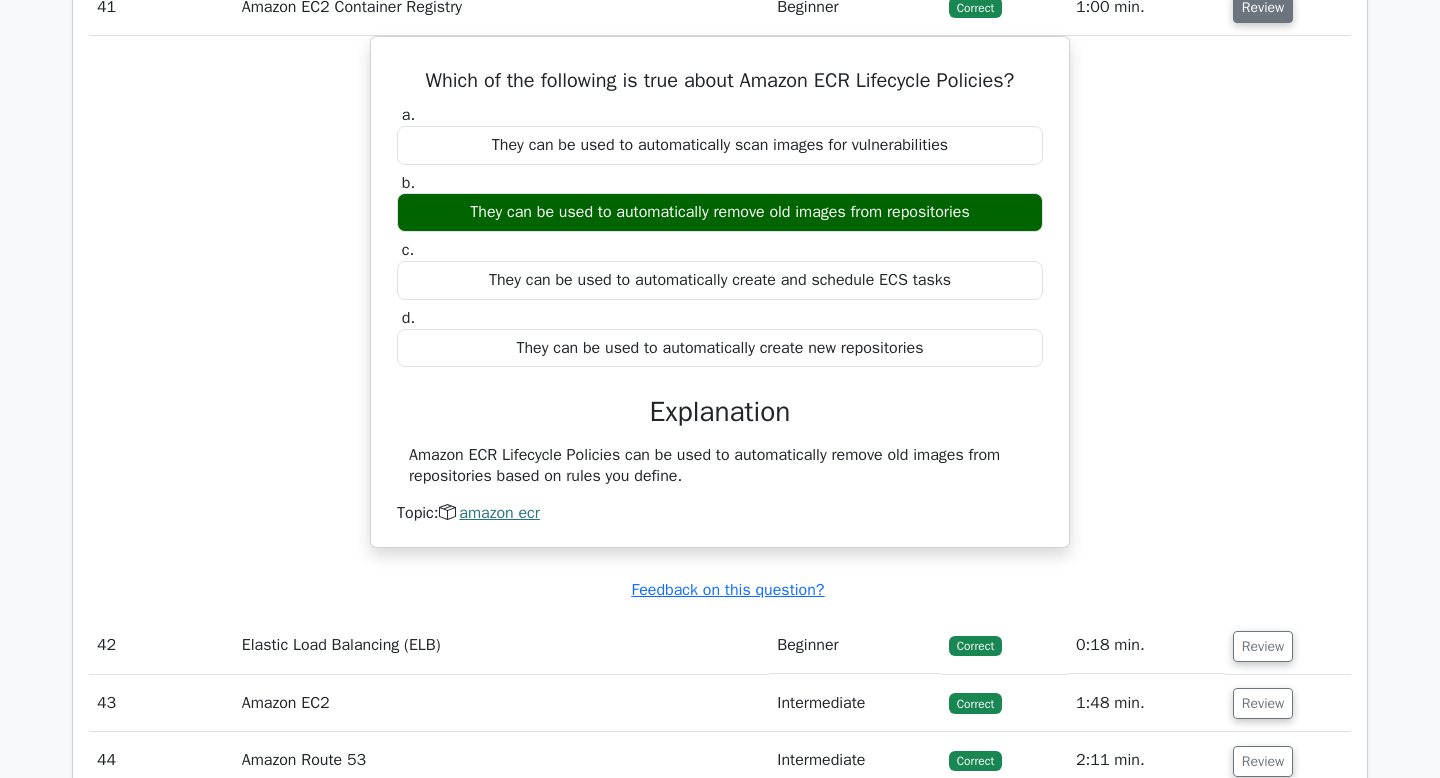 click on "Review" at bounding box center (1263, 7) 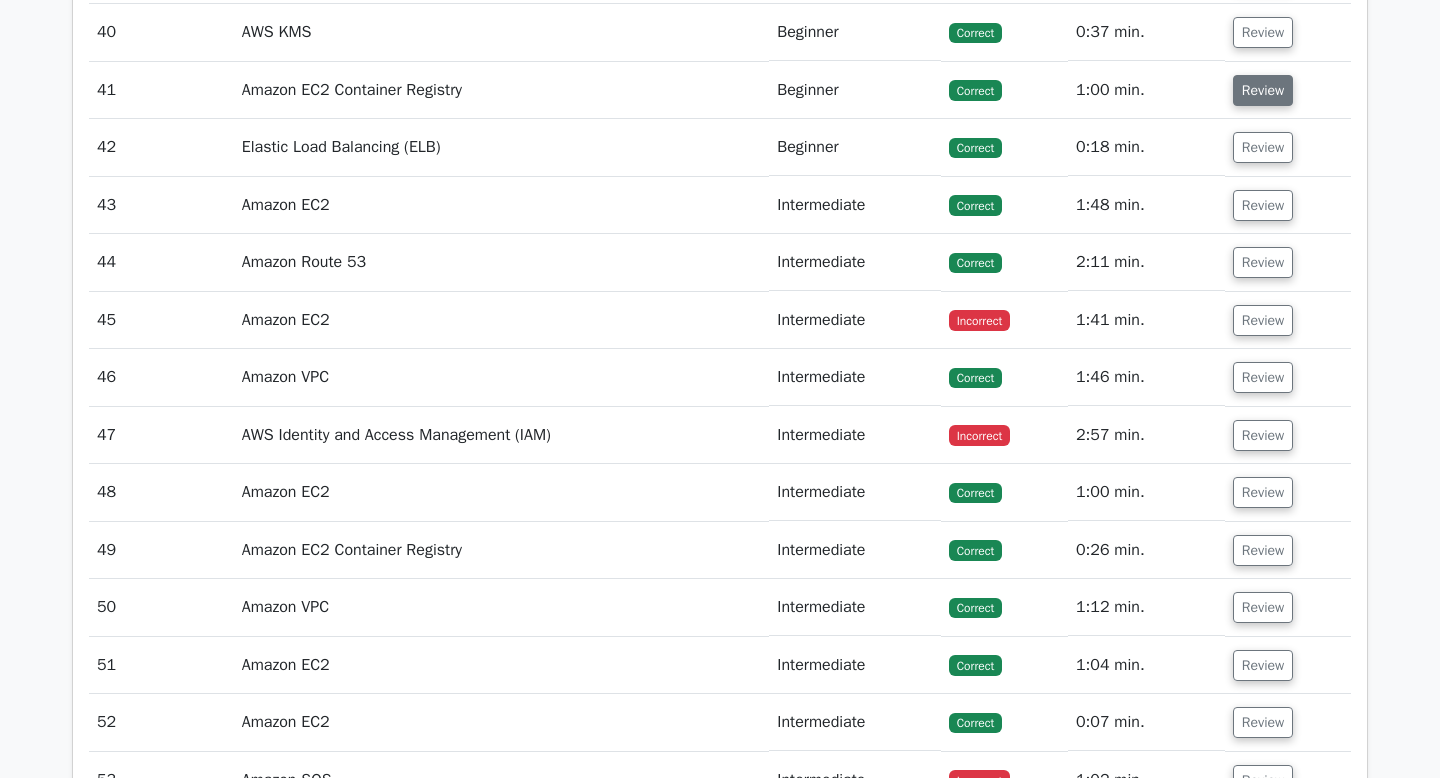 scroll, scrollTop: 13724, scrollLeft: 0, axis: vertical 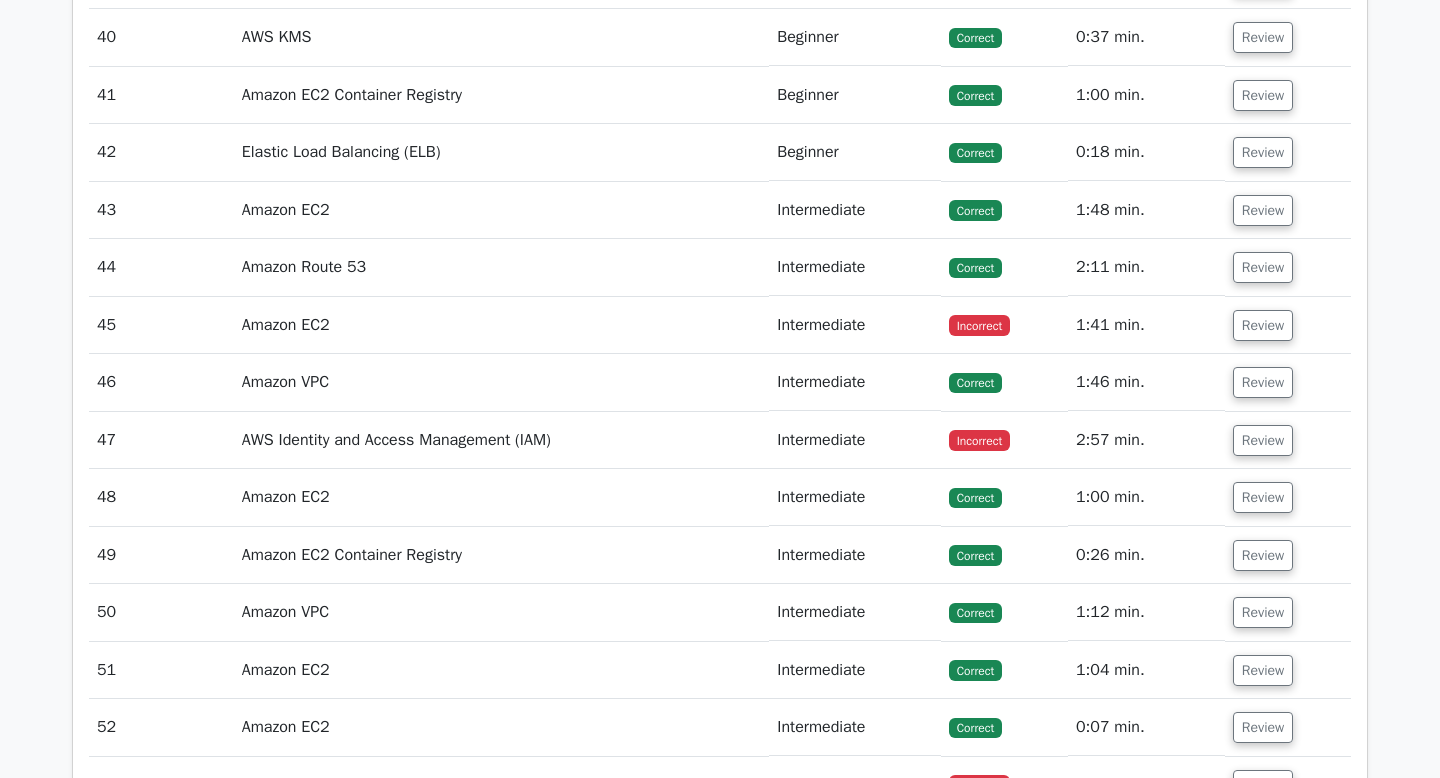 click on "Review" at bounding box center (1263, -20) 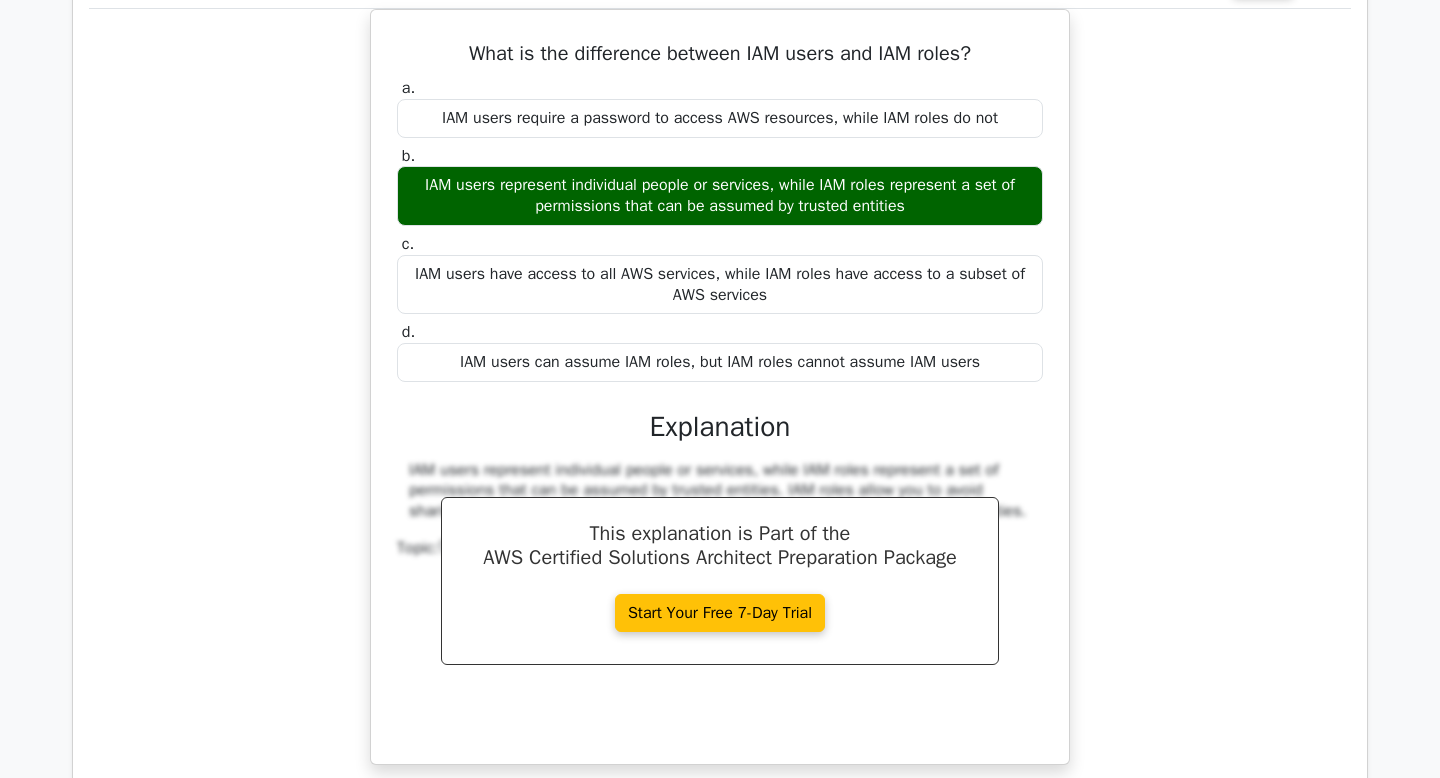 click on "Review" at bounding box center (1263, -20) 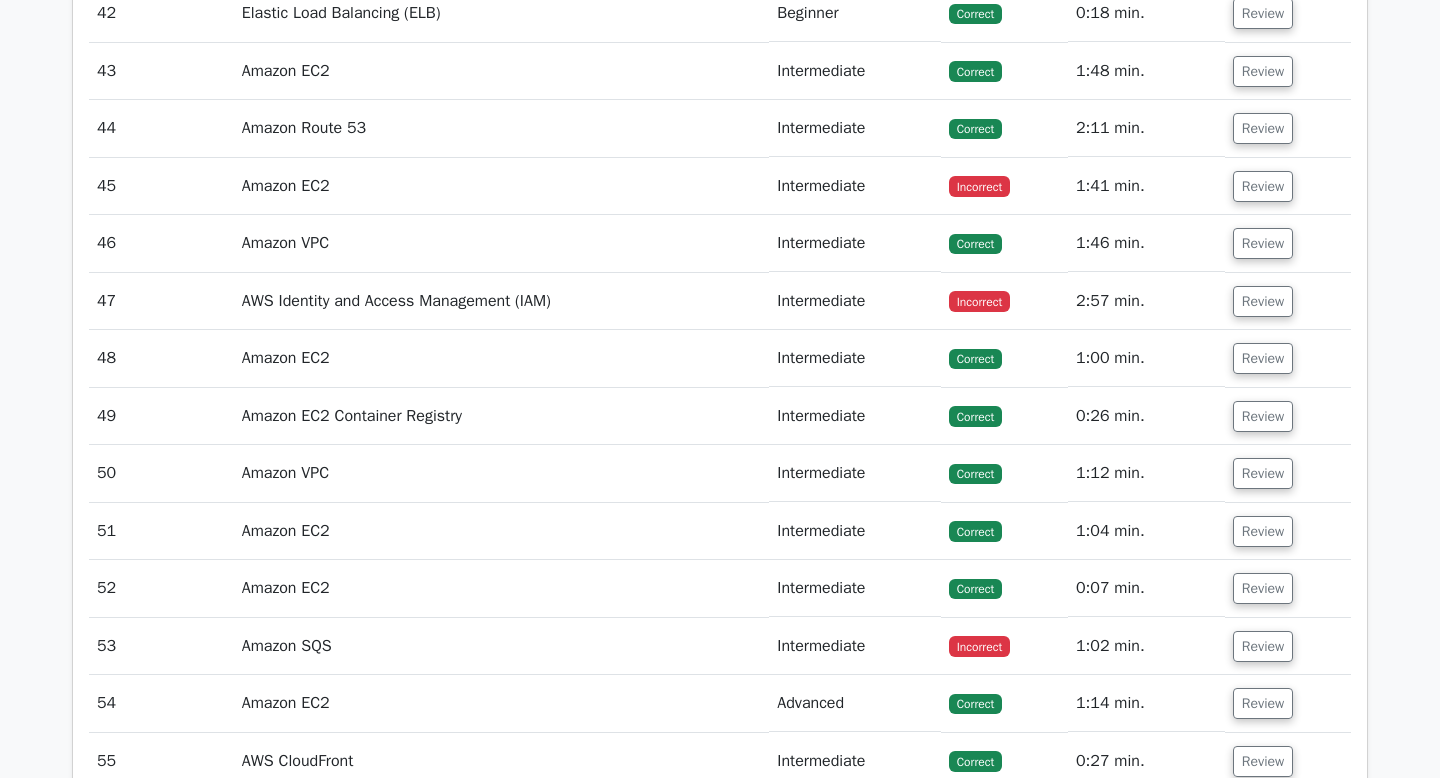 scroll, scrollTop: 13951, scrollLeft: 0, axis: vertical 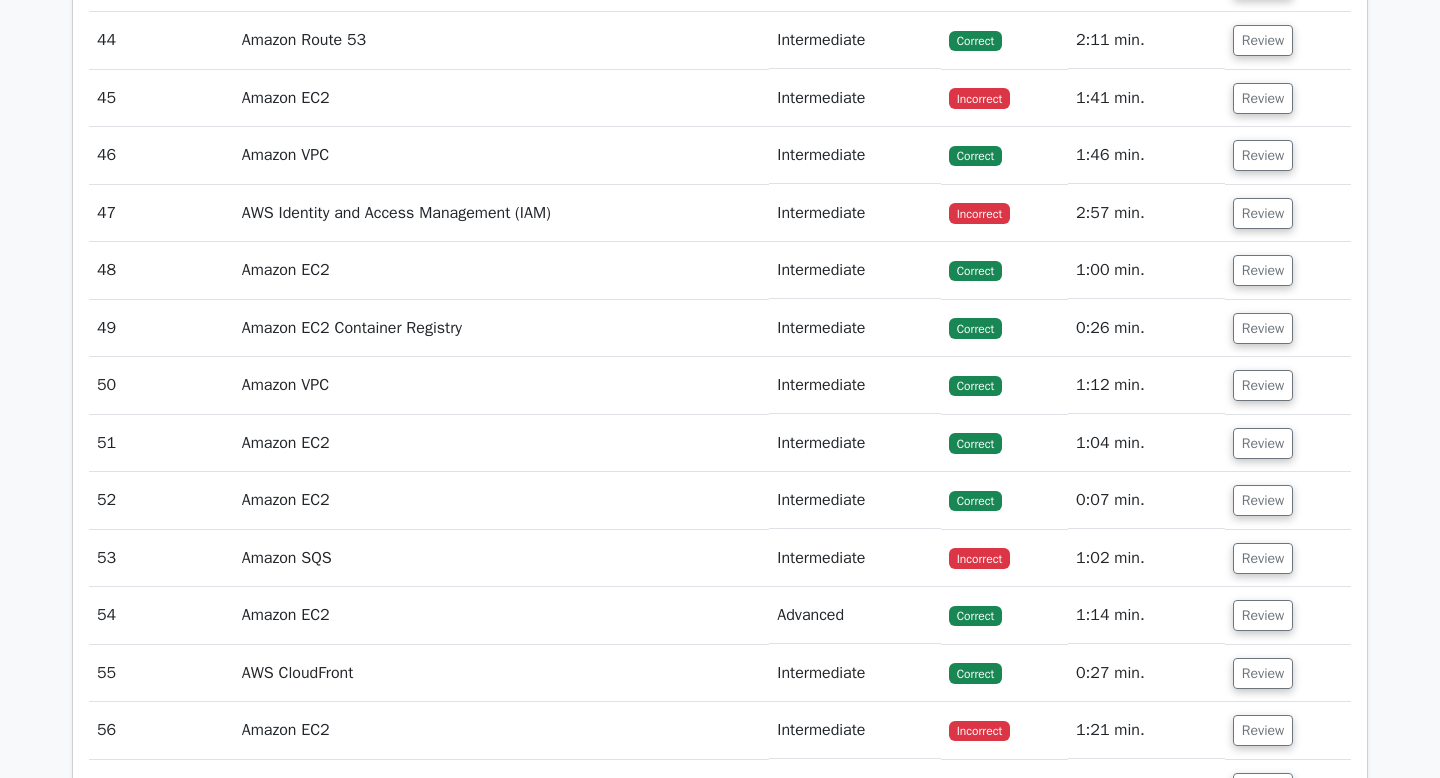 click on "Review" at bounding box center (1263, -17) 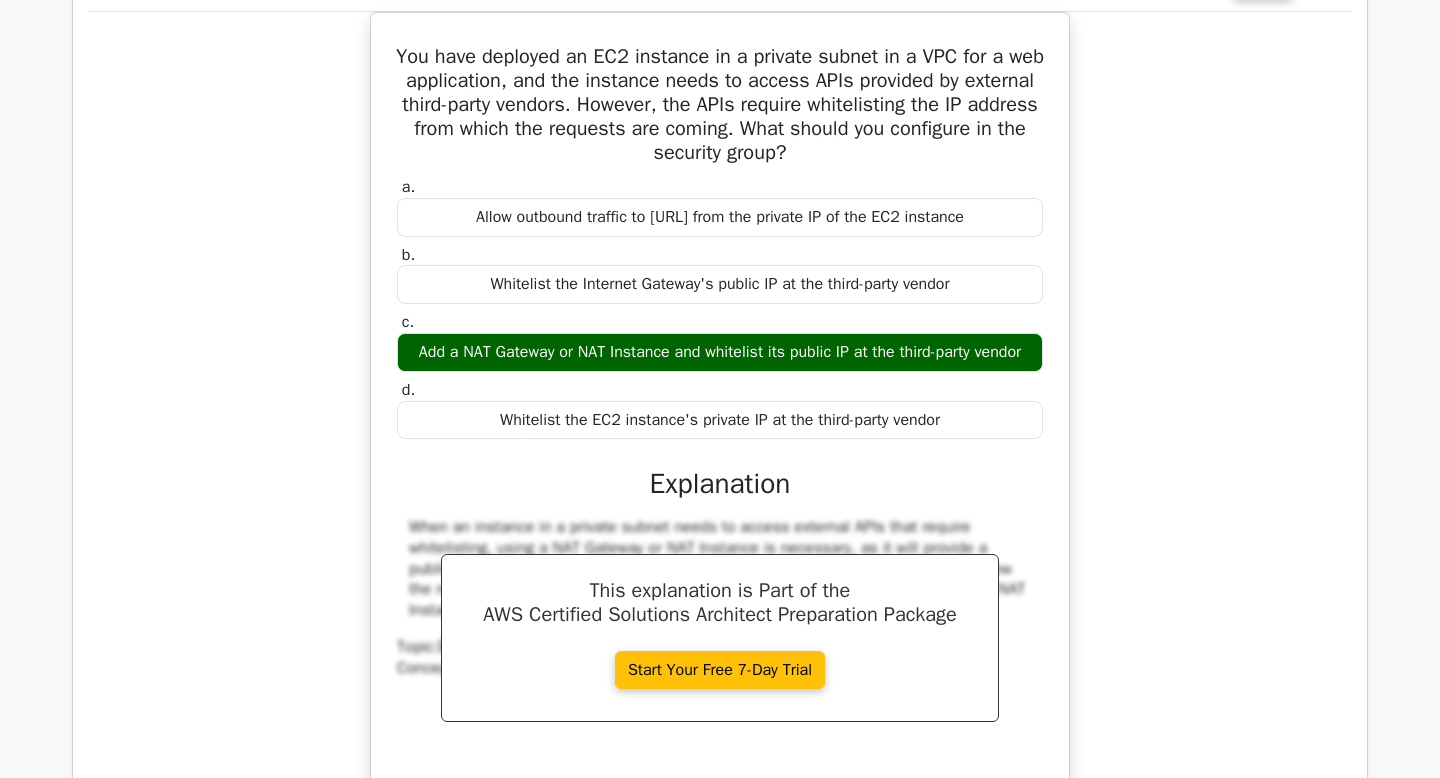 click on "Review" at bounding box center [1263, -17] 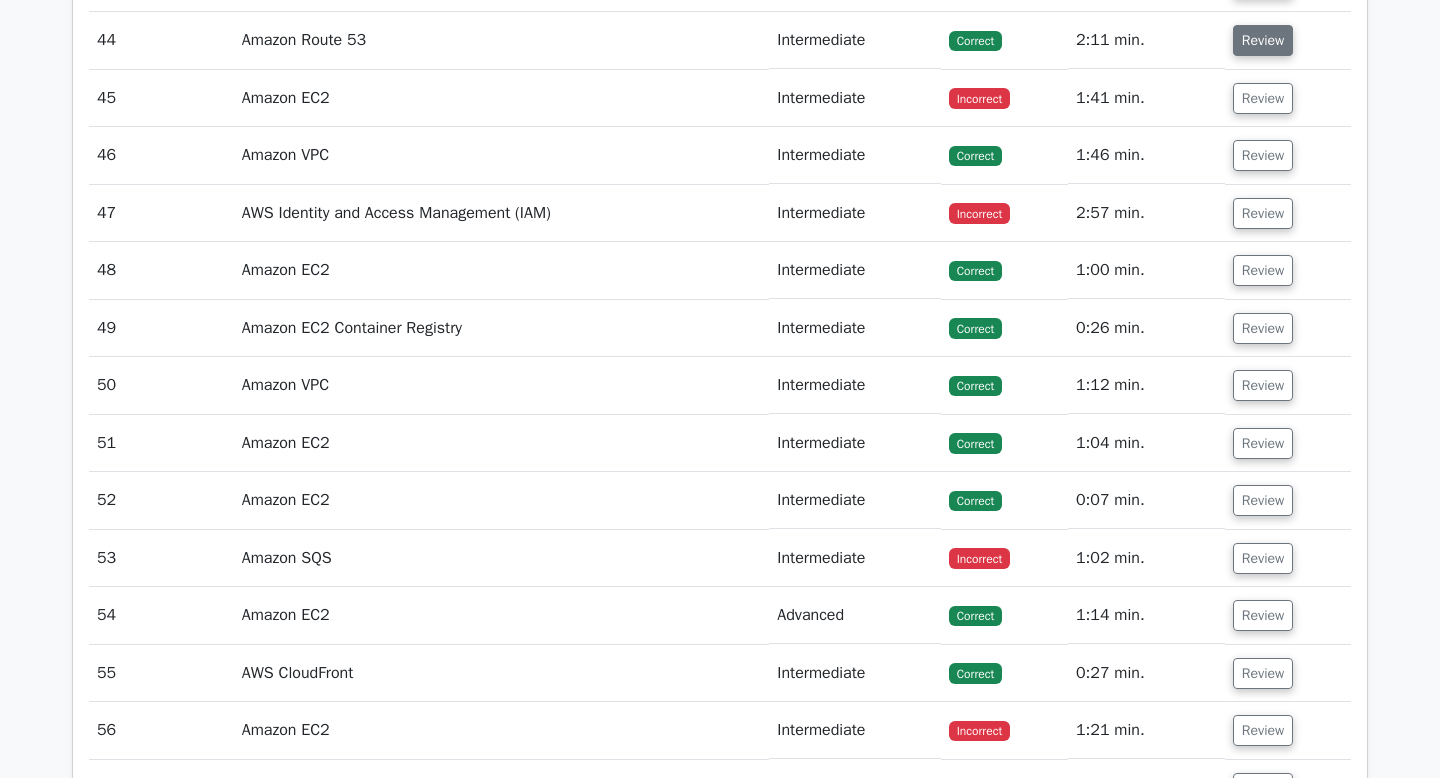 click on "Review" at bounding box center [1263, 40] 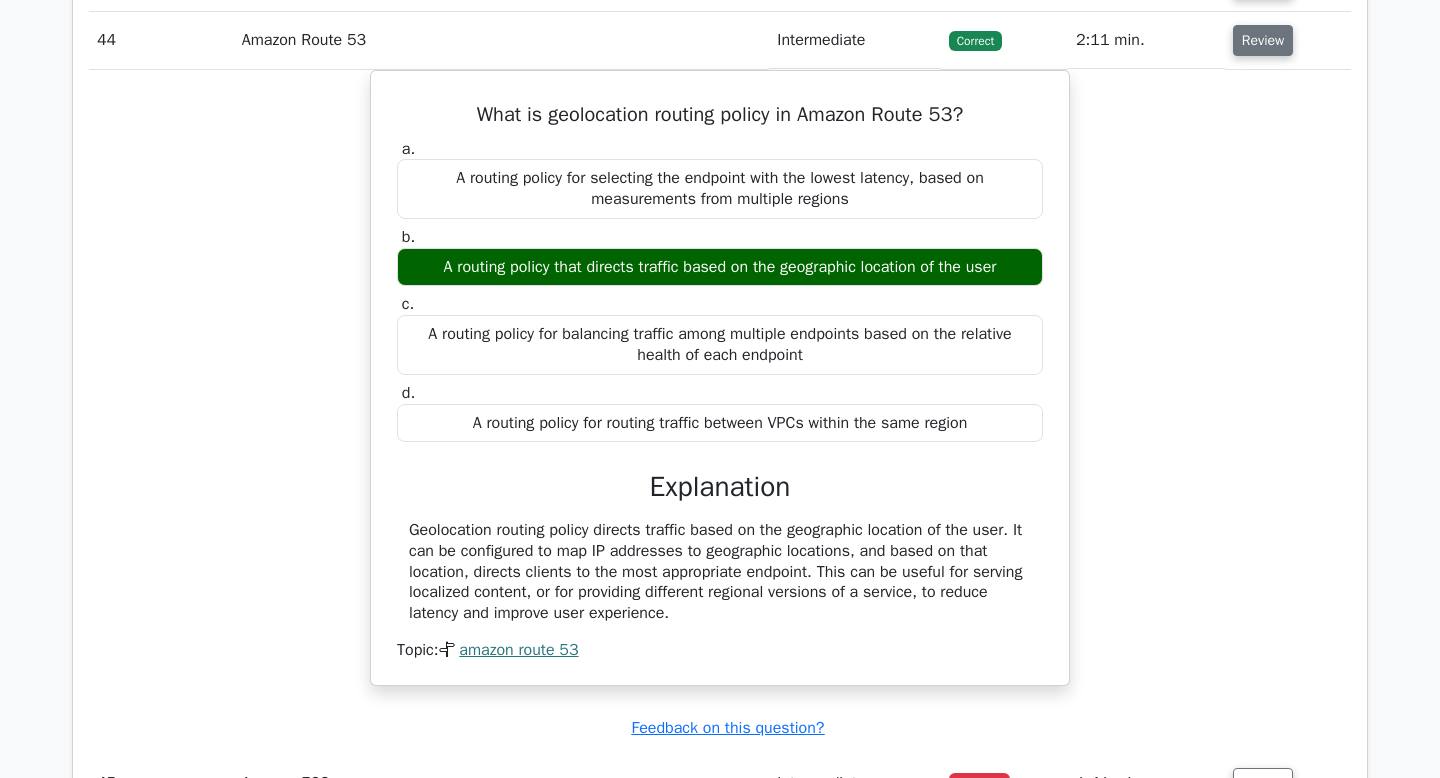 click on "Review" at bounding box center [1263, 40] 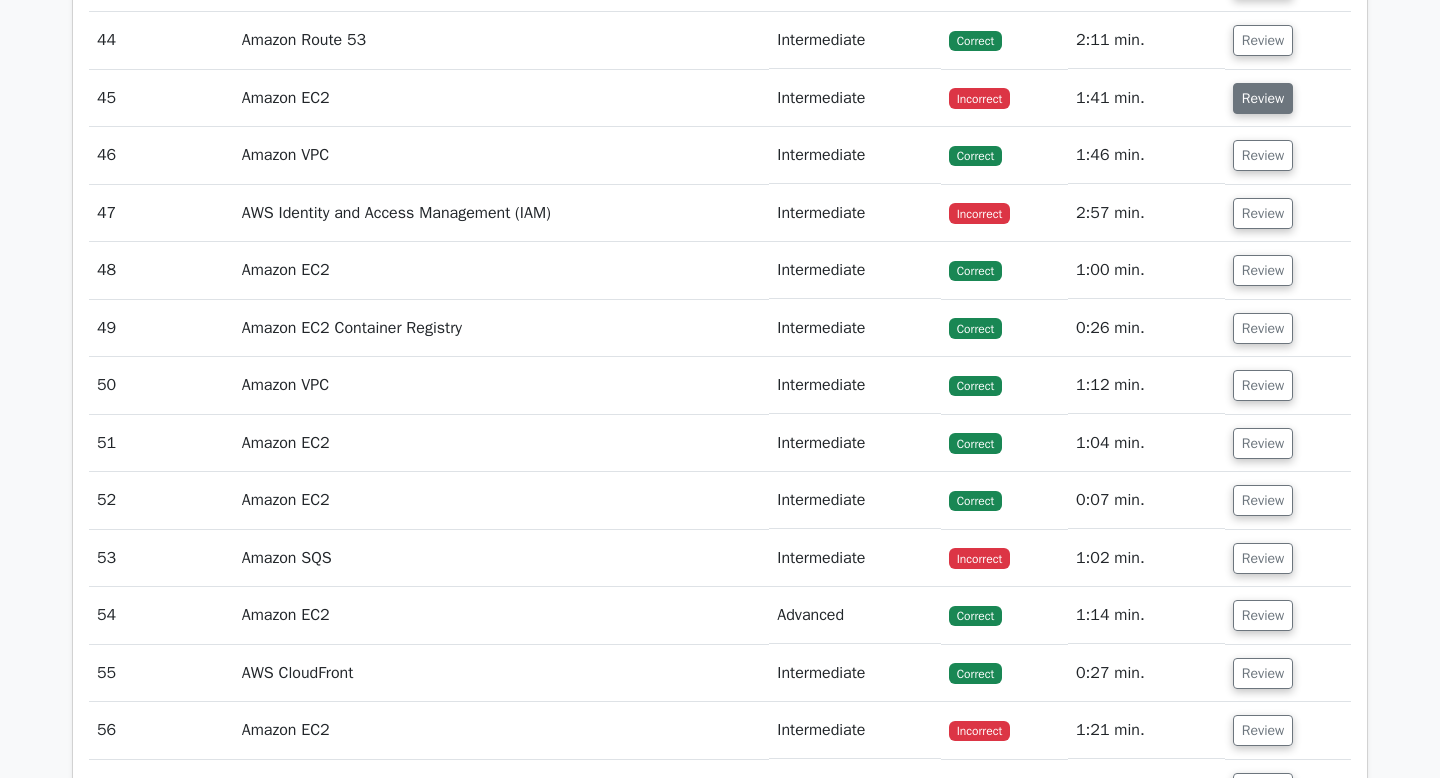 click on "Review" at bounding box center (1263, 98) 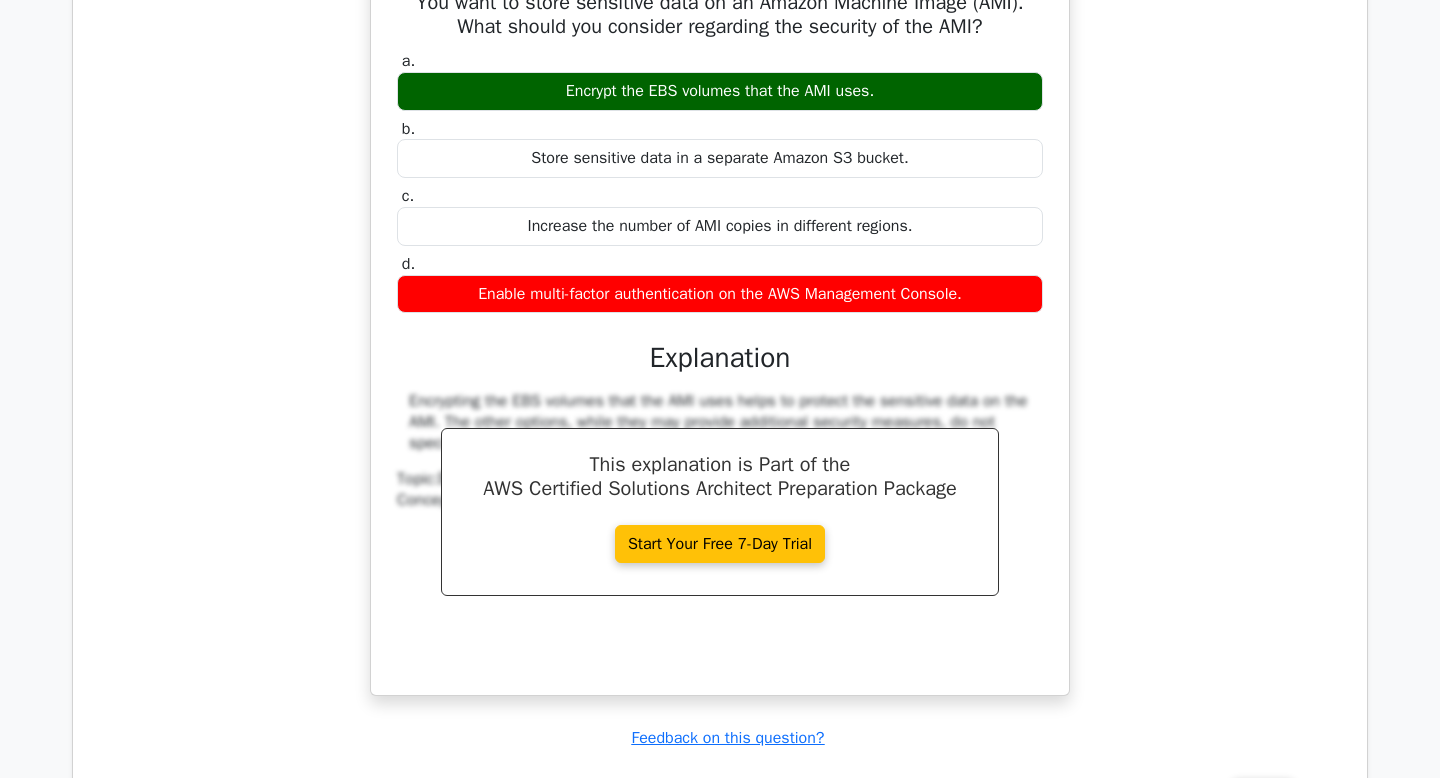scroll, scrollTop: 14047, scrollLeft: 0, axis: vertical 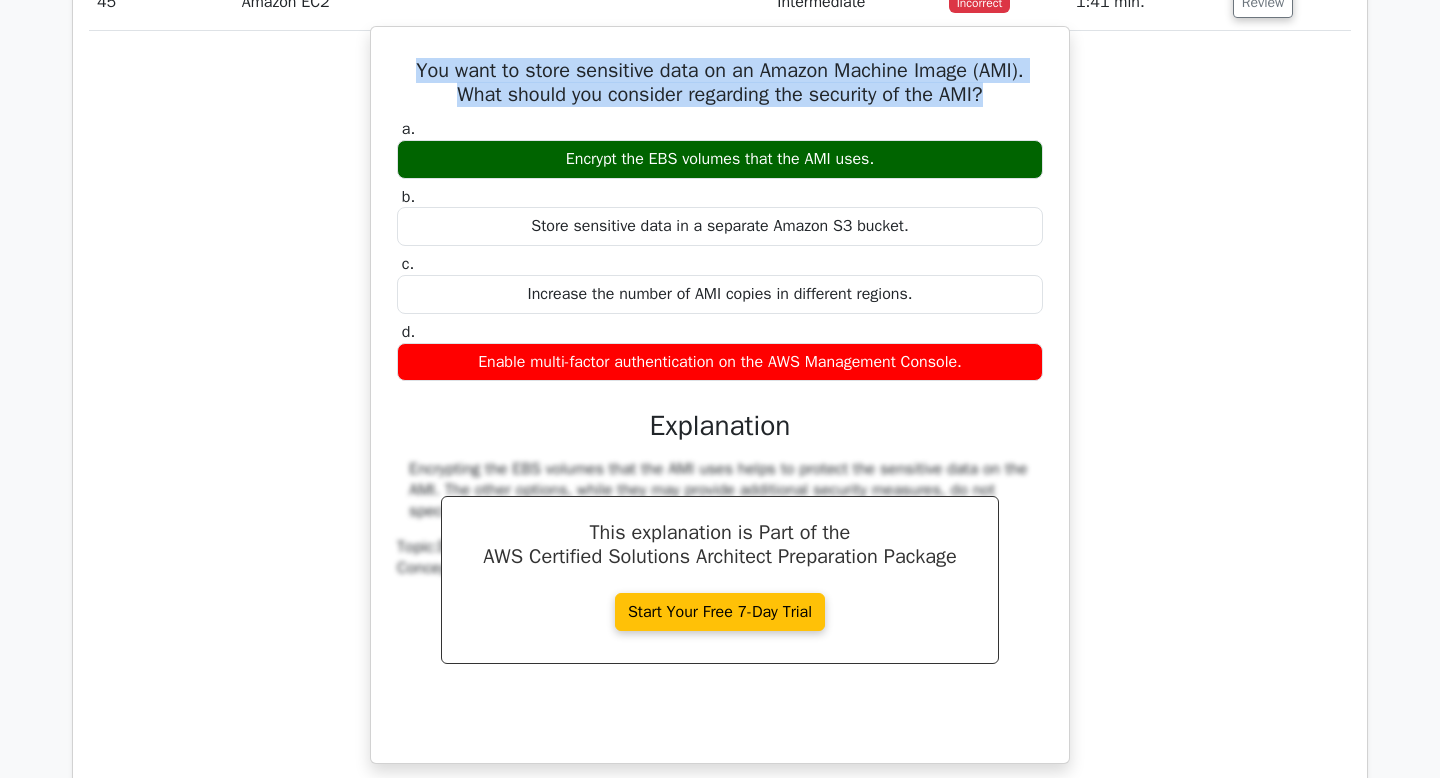 drag, startPoint x: 1001, startPoint y: 229, endPoint x: 416, endPoint y: 208, distance: 585.37683 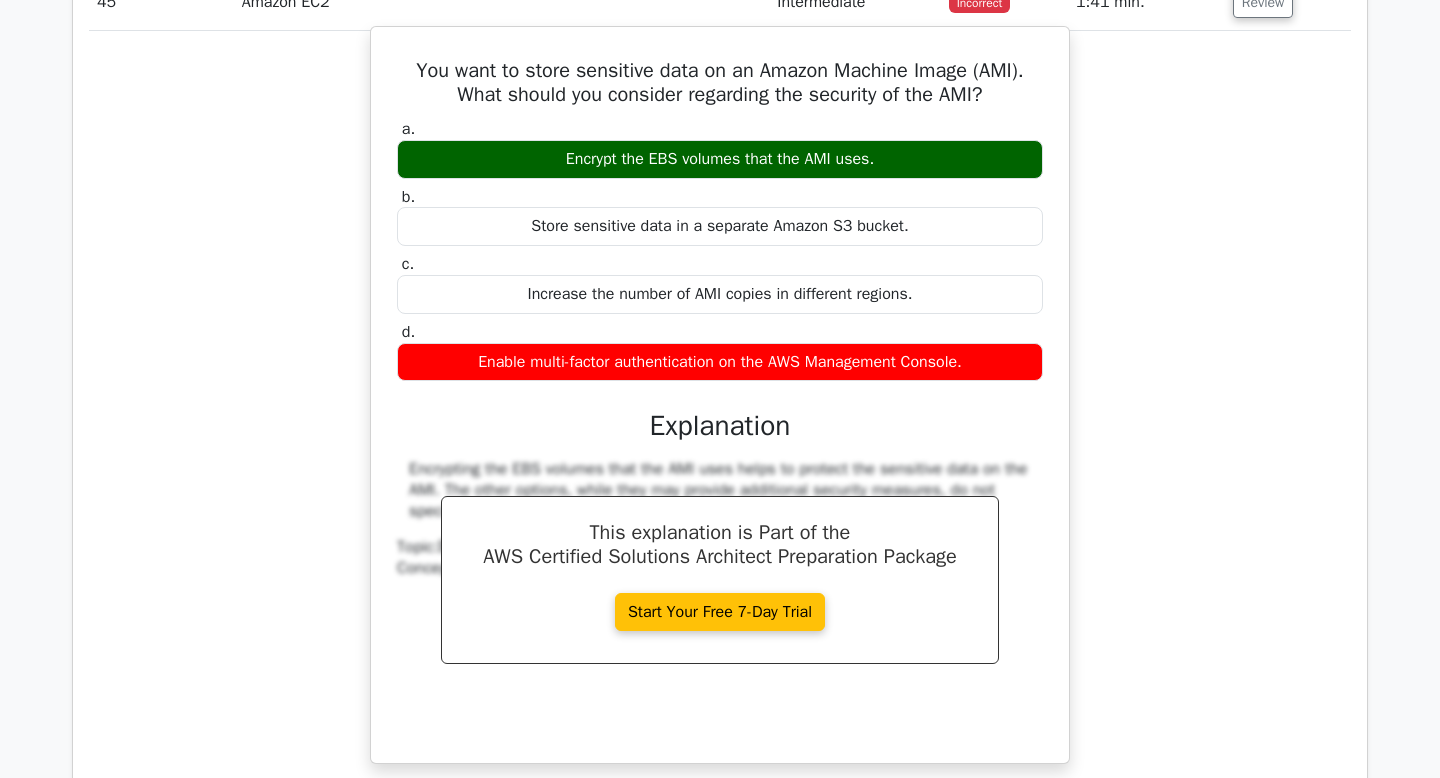 click on "Encrypt the EBS volumes that the AMI uses." at bounding box center [720, 159] 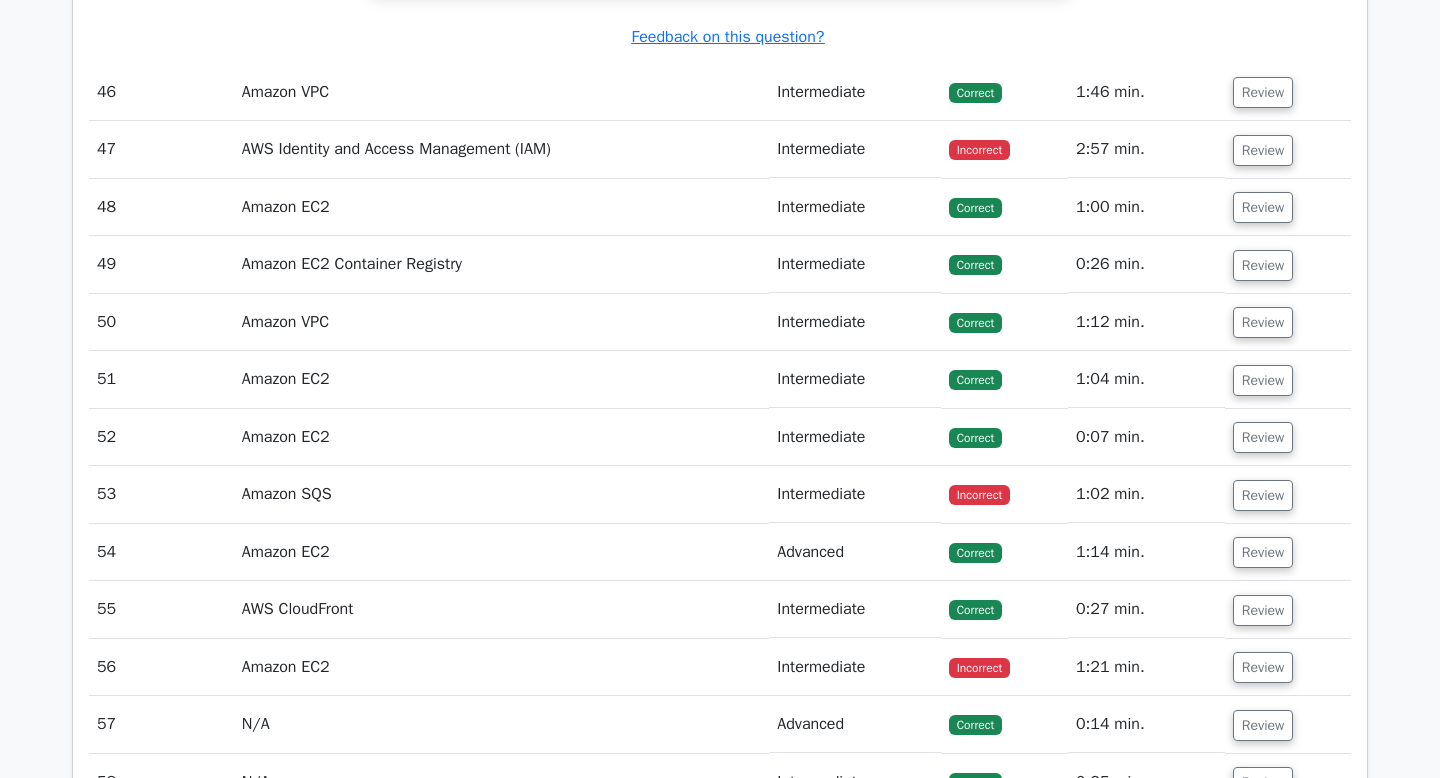 scroll, scrollTop: 14963, scrollLeft: 0, axis: vertical 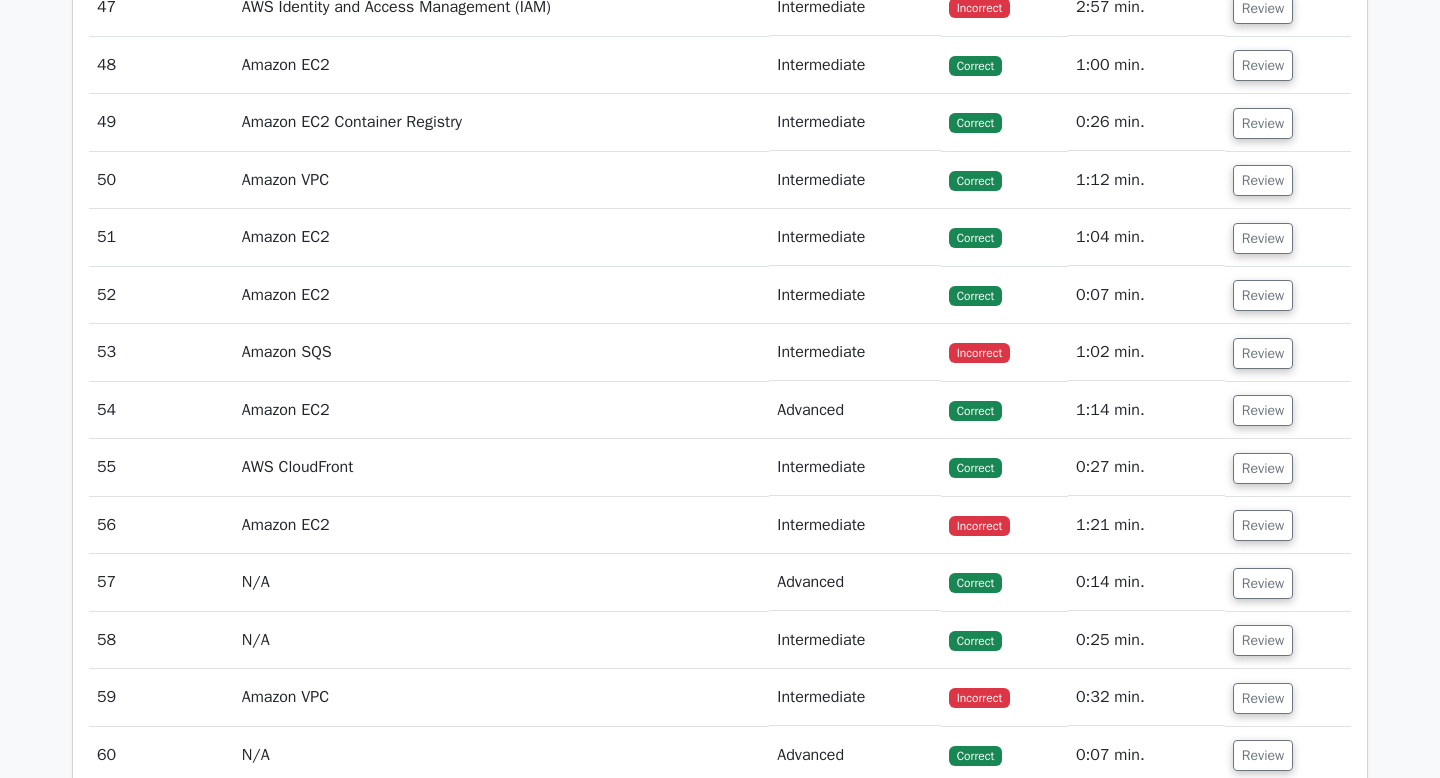 click on "Review" at bounding box center (1263, -50) 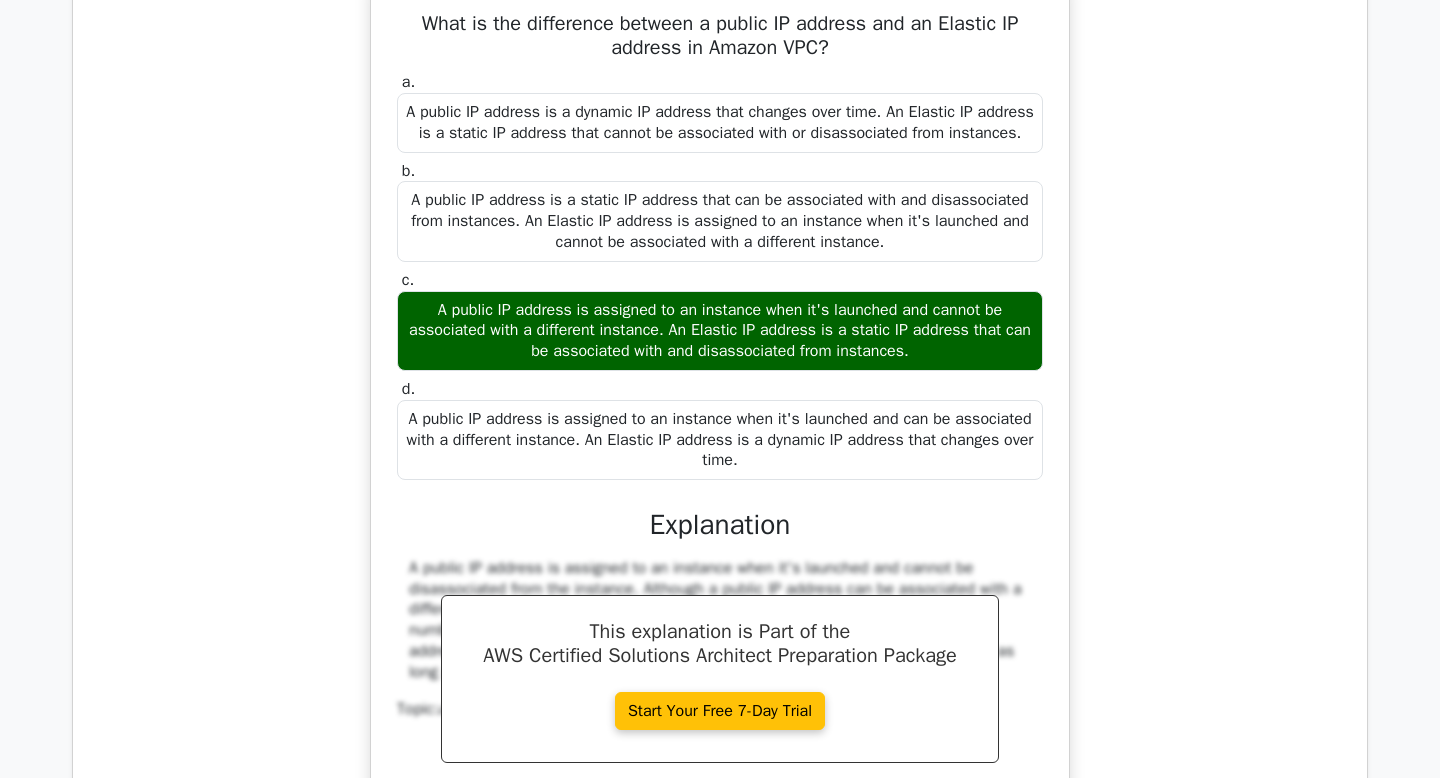 click on "Review" at bounding box center (1263, -50) 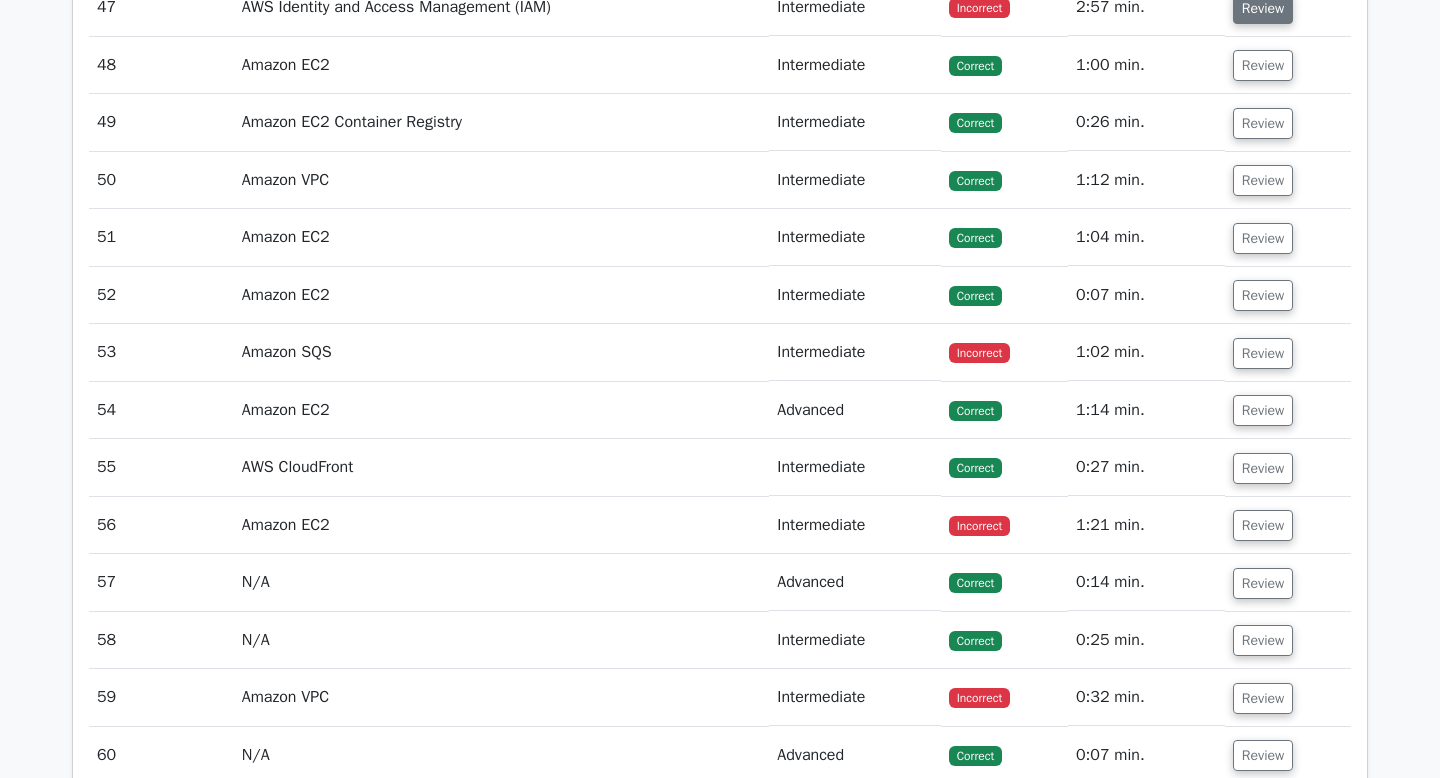 click on "Review" at bounding box center (1263, 8) 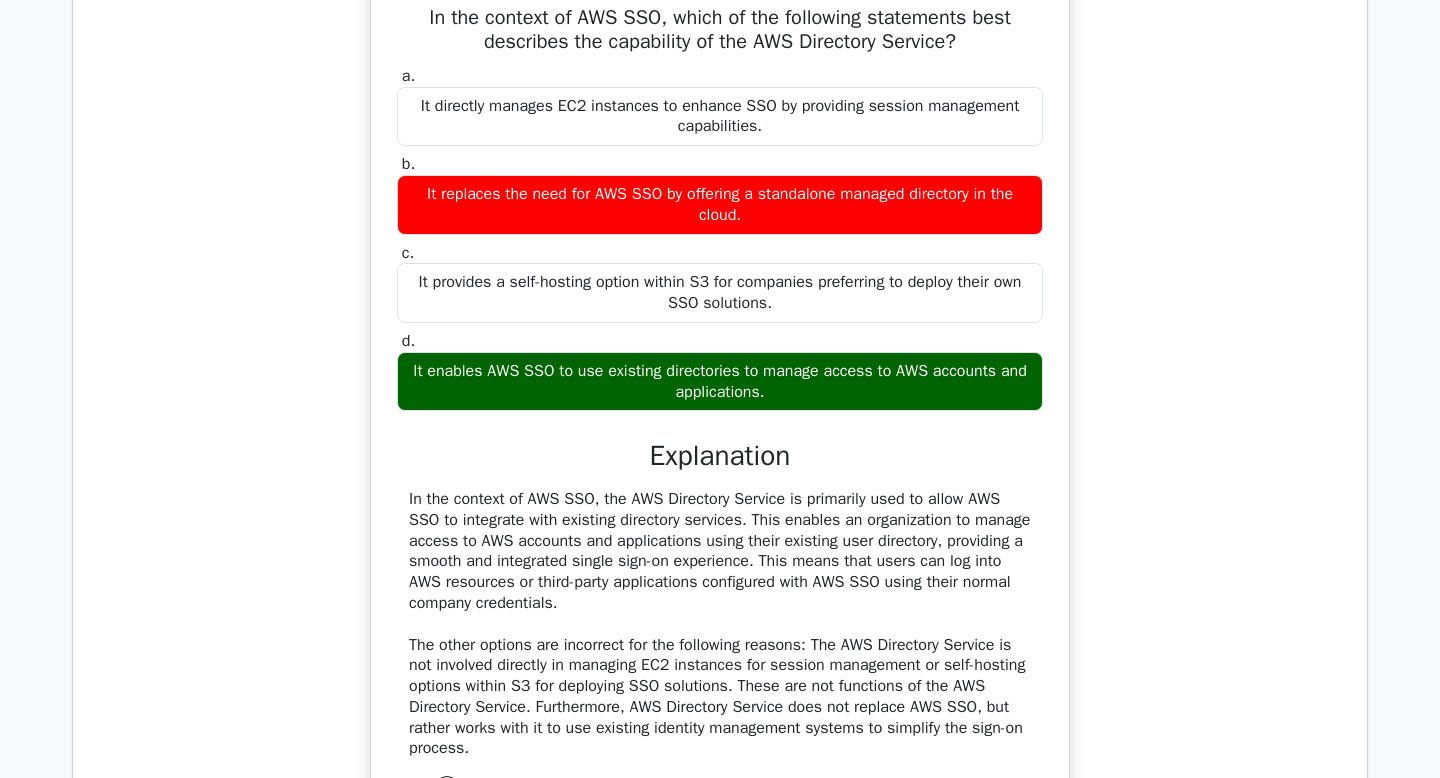 scroll, scrollTop: 15228, scrollLeft: 0, axis: vertical 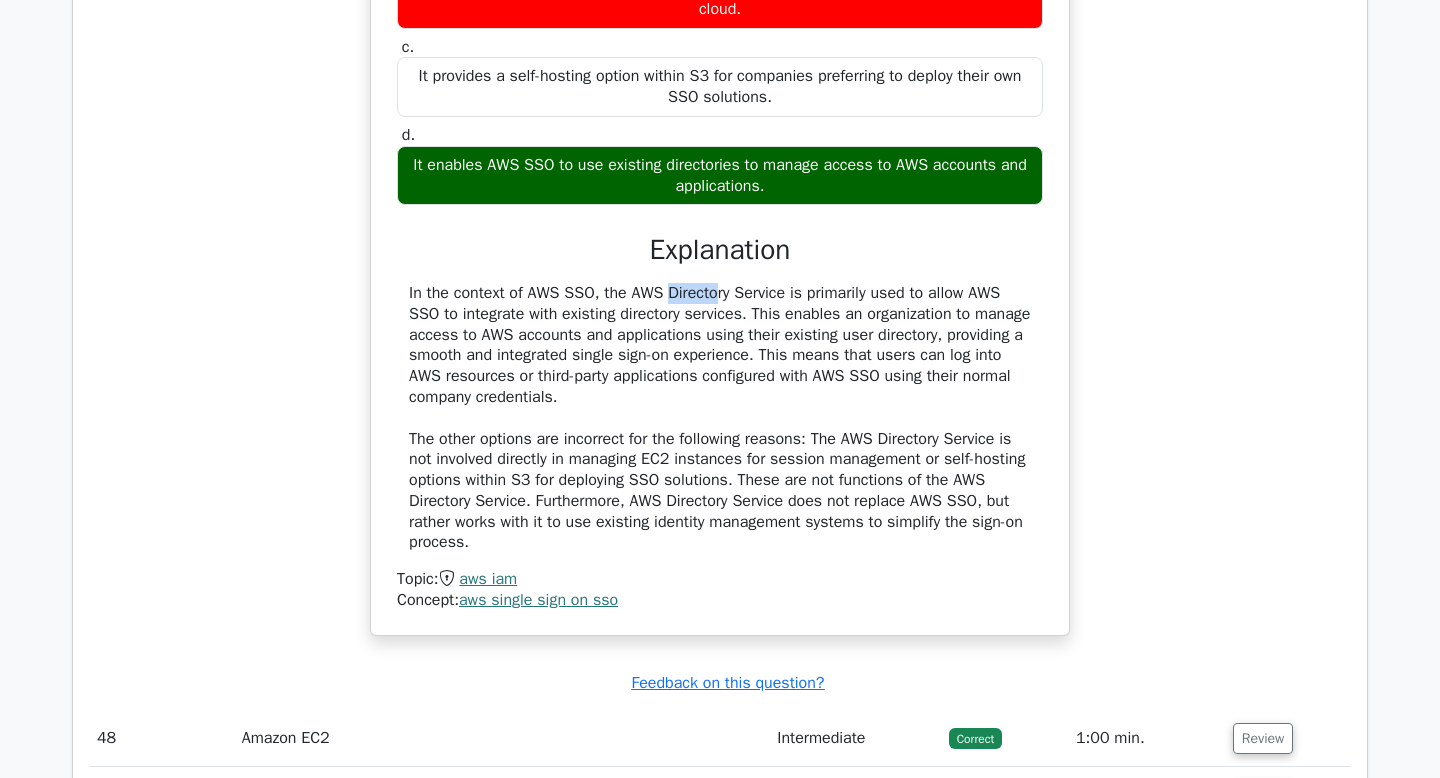 drag, startPoint x: 531, startPoint y: 426, endPoint x: 597, endPoint y: 430, distance: 66.1211 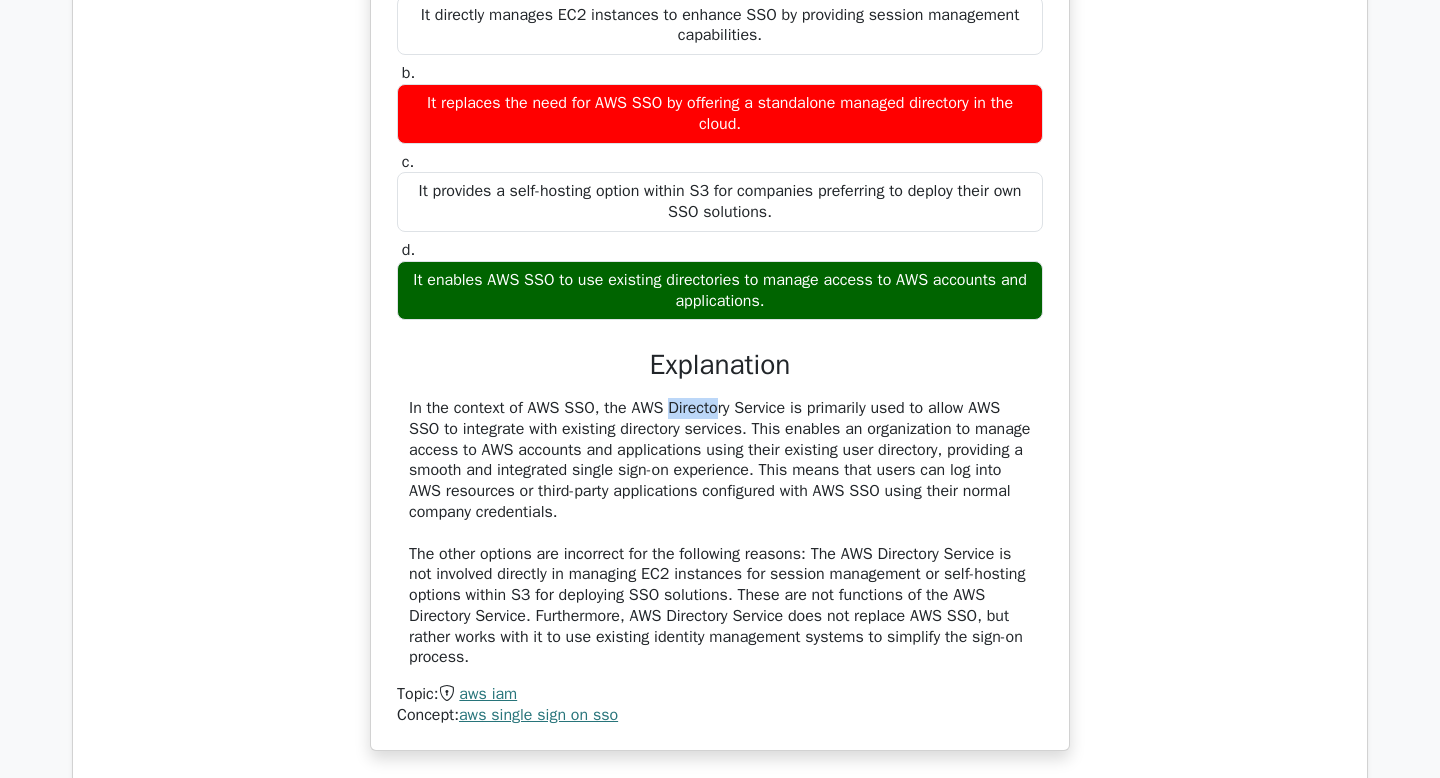 scroll, scrollTop: 15112, scrollLeft: 0, axis: vertical 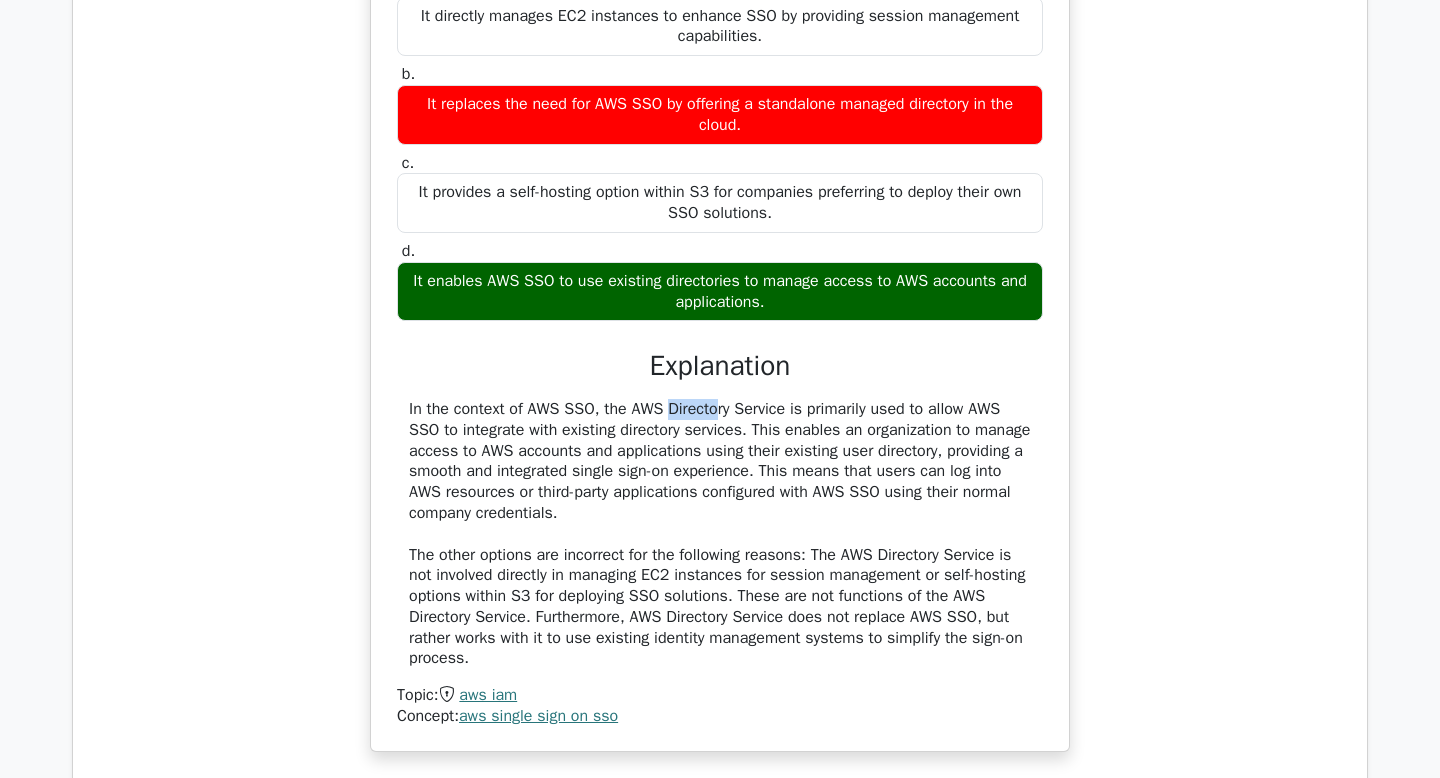copy on "AWS SSO" 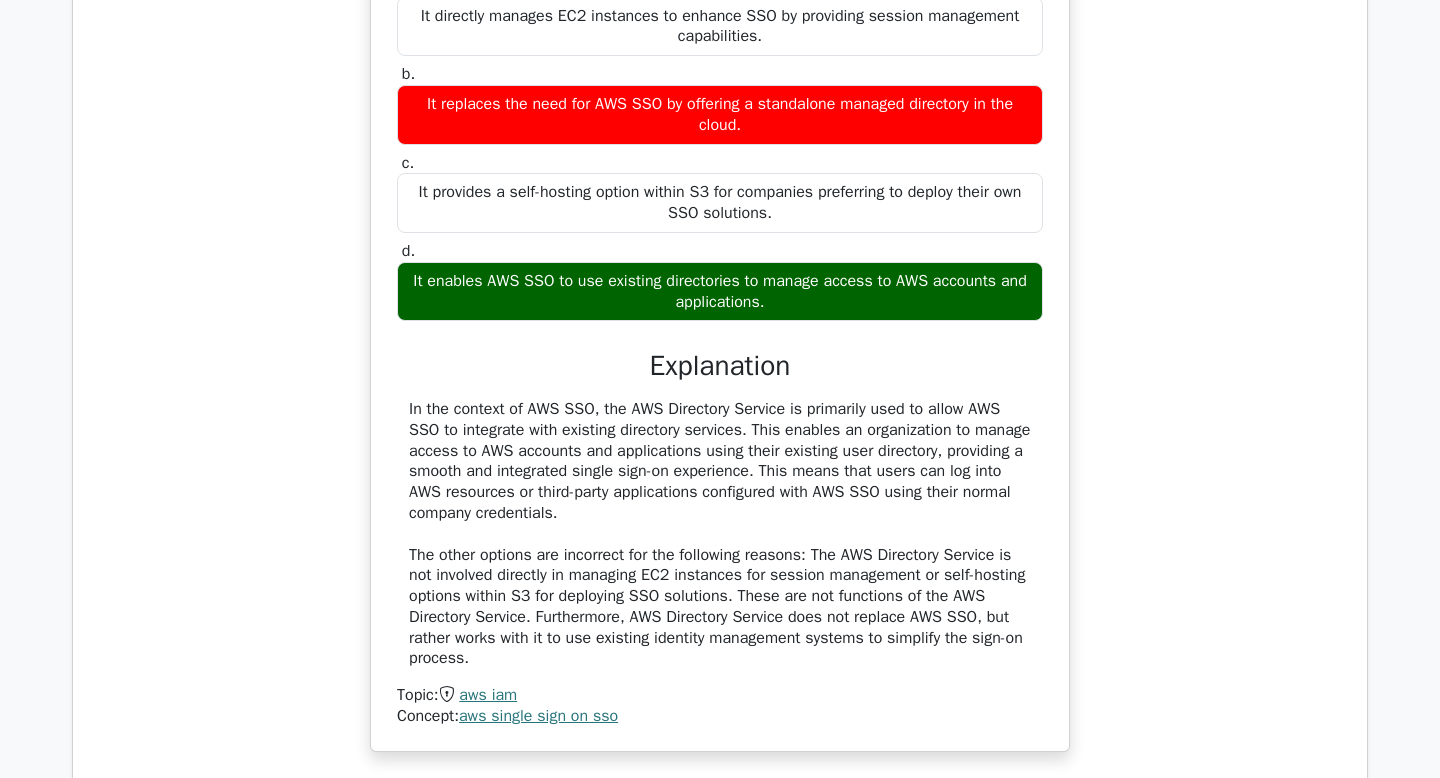 click on "It enables AWS SSO to use existing directories to manage access to AWS accounts and applications." at bounding box center (720, 292) 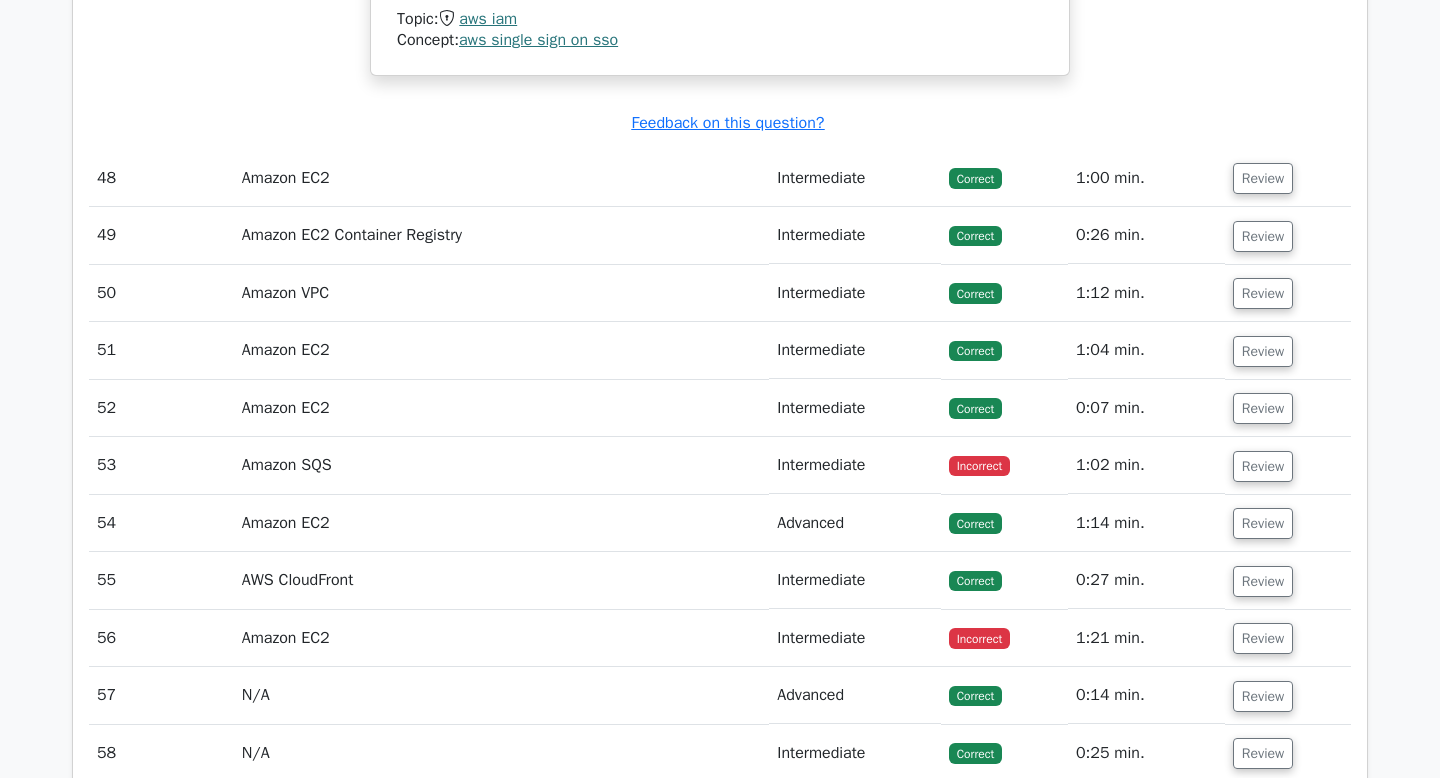 scroll, scrollTop: 15947, scrollLeft: 0, axis: vertical 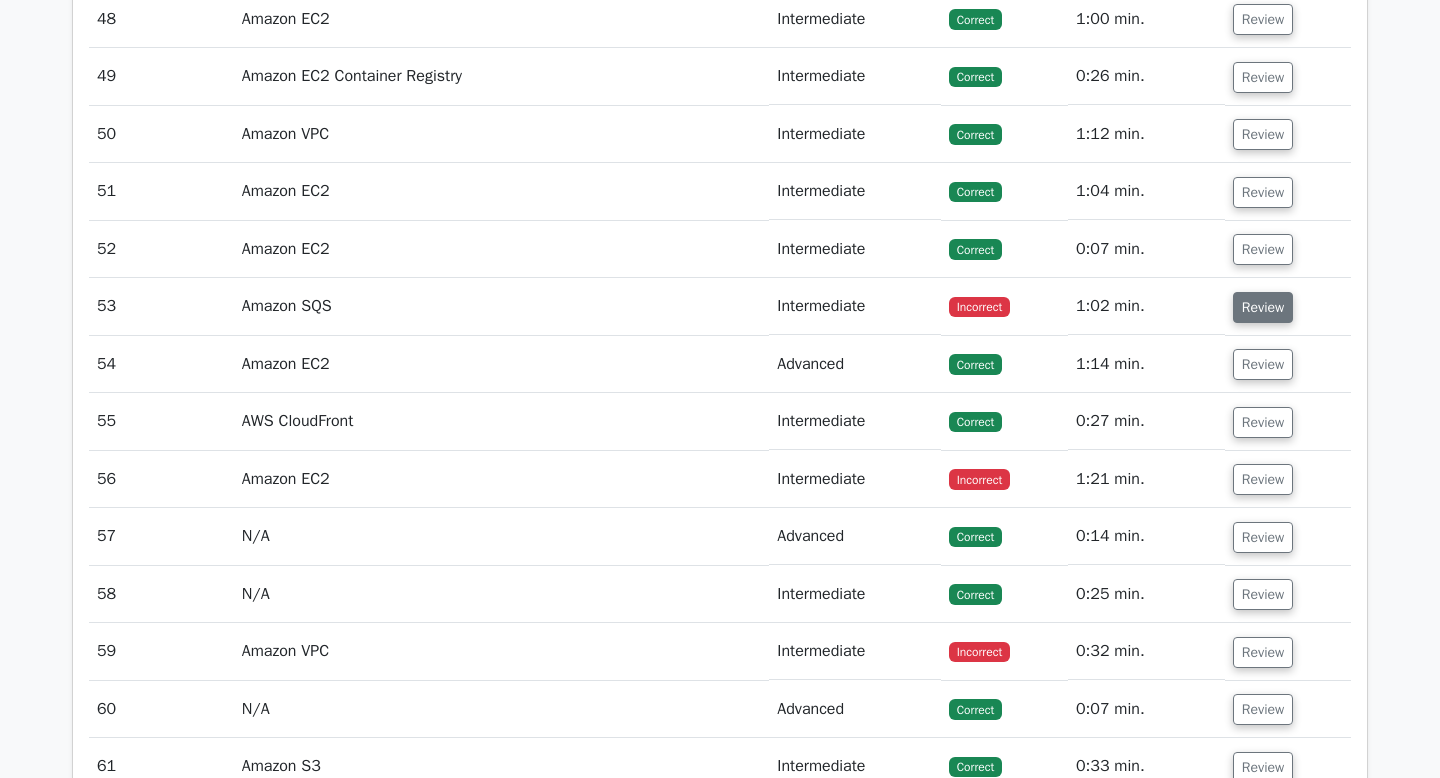 click on "Review" at bounding box center [1263, 307] 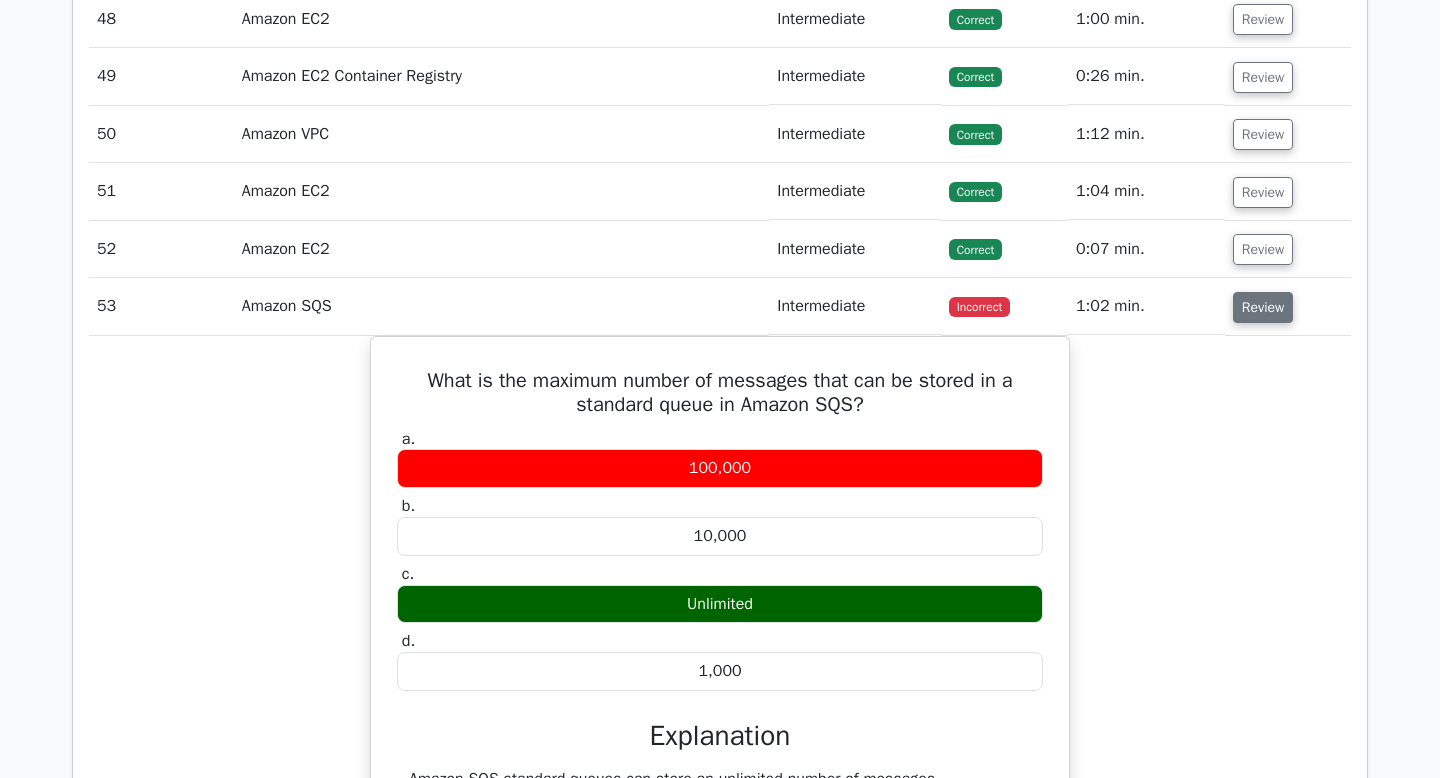 click on "Review" at bounding box center [1263, 307] 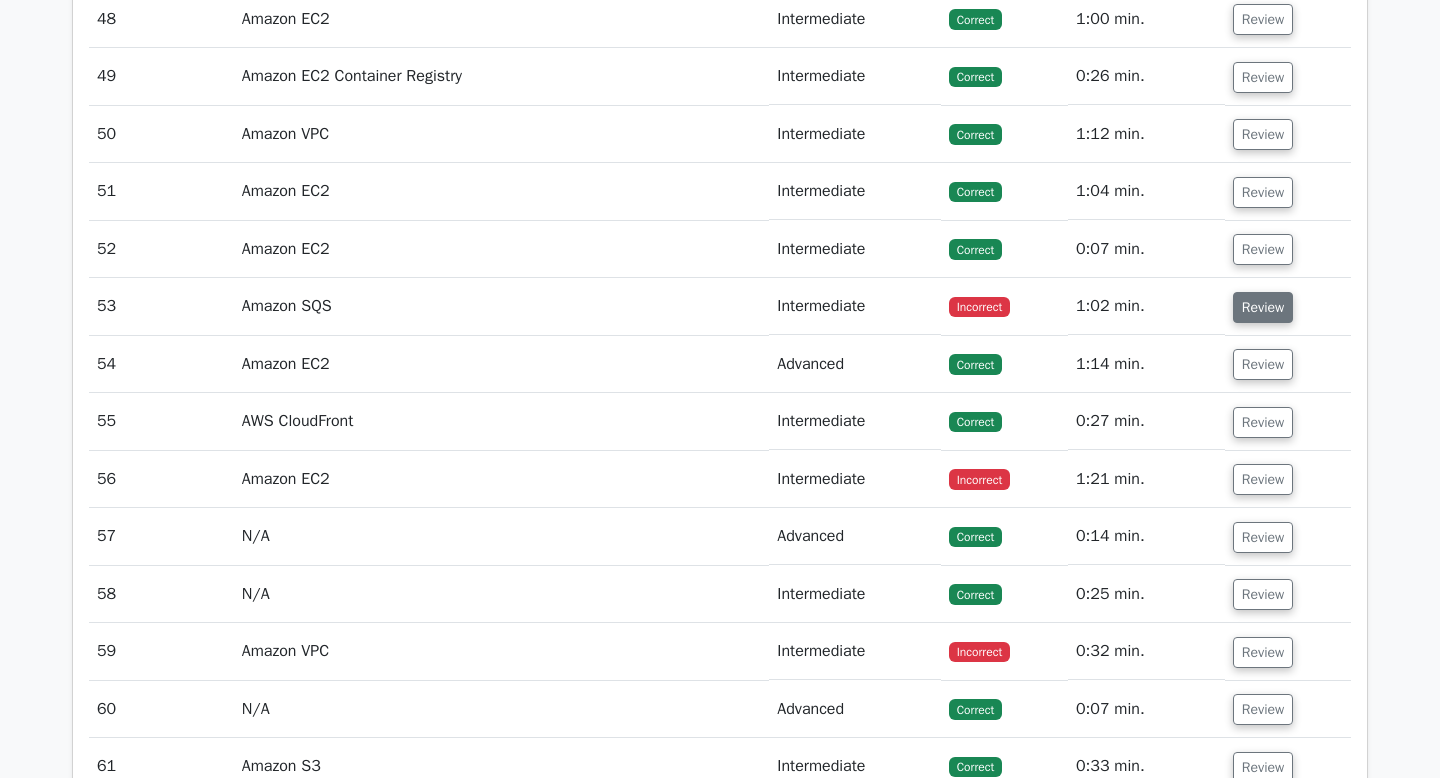 click on "Review" at bounding box center (1263, 307) 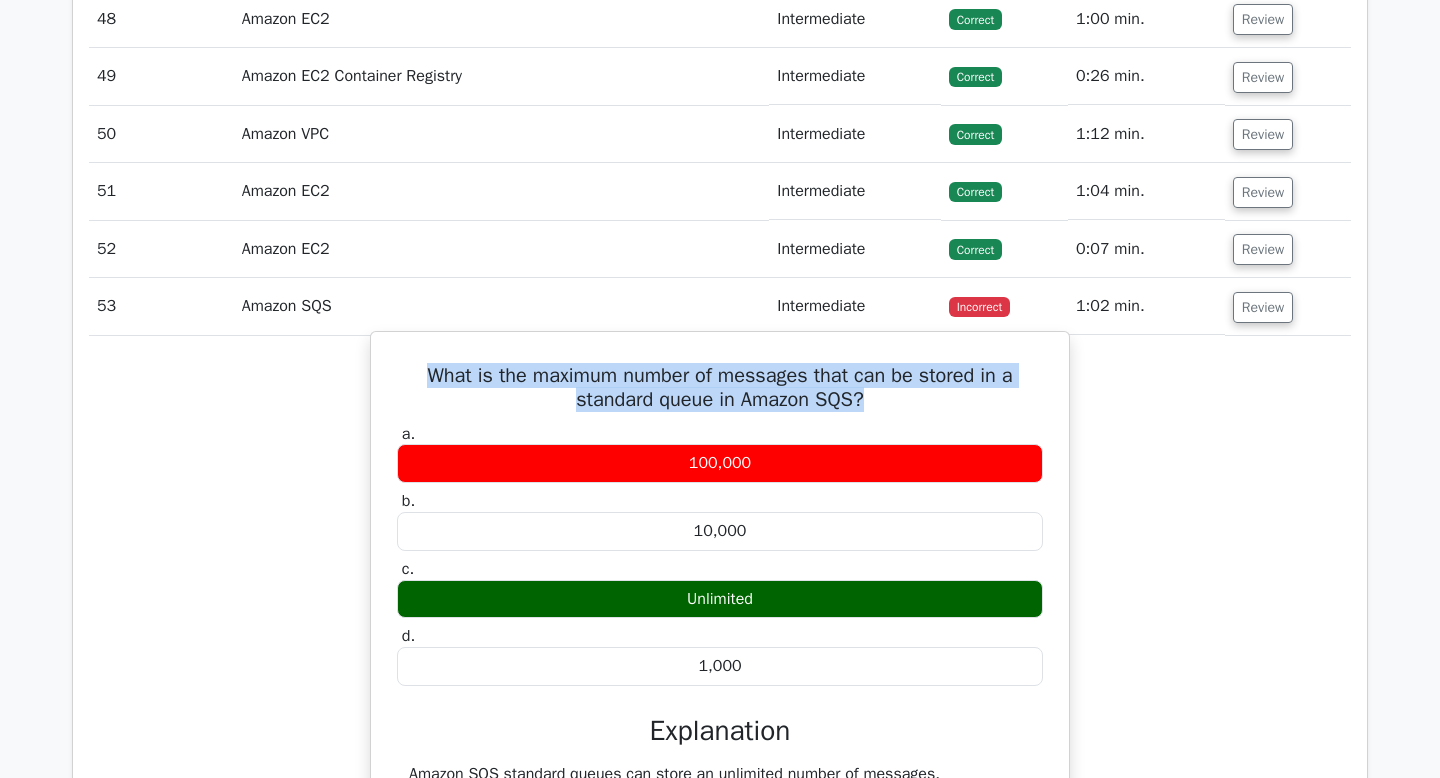 drag, startPoint x: 870, startPoint y: 533, endPoint x: 406, endPoint y: 512, distance: 464.47498 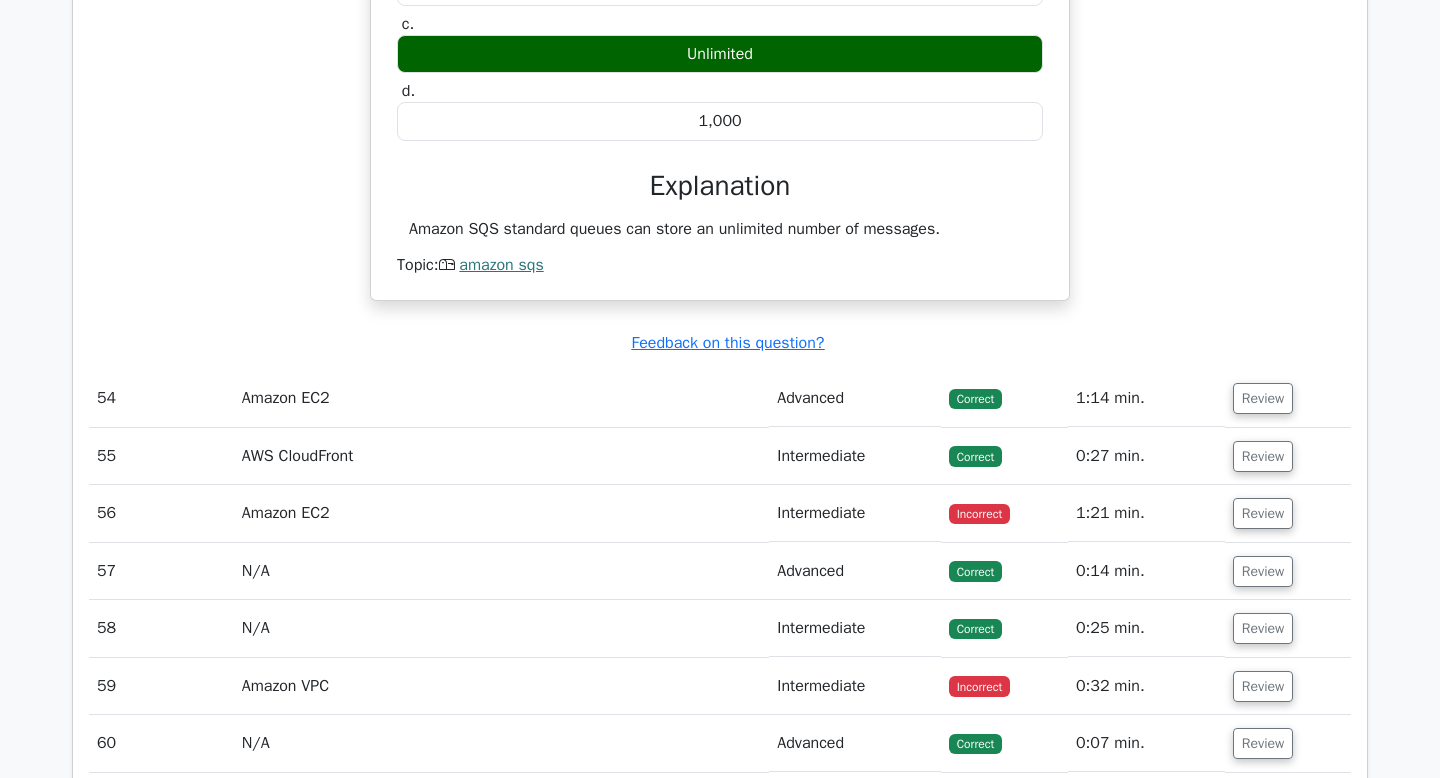 scroll, scrollTop: 16580, scrollLeft: 0, axis: vertical 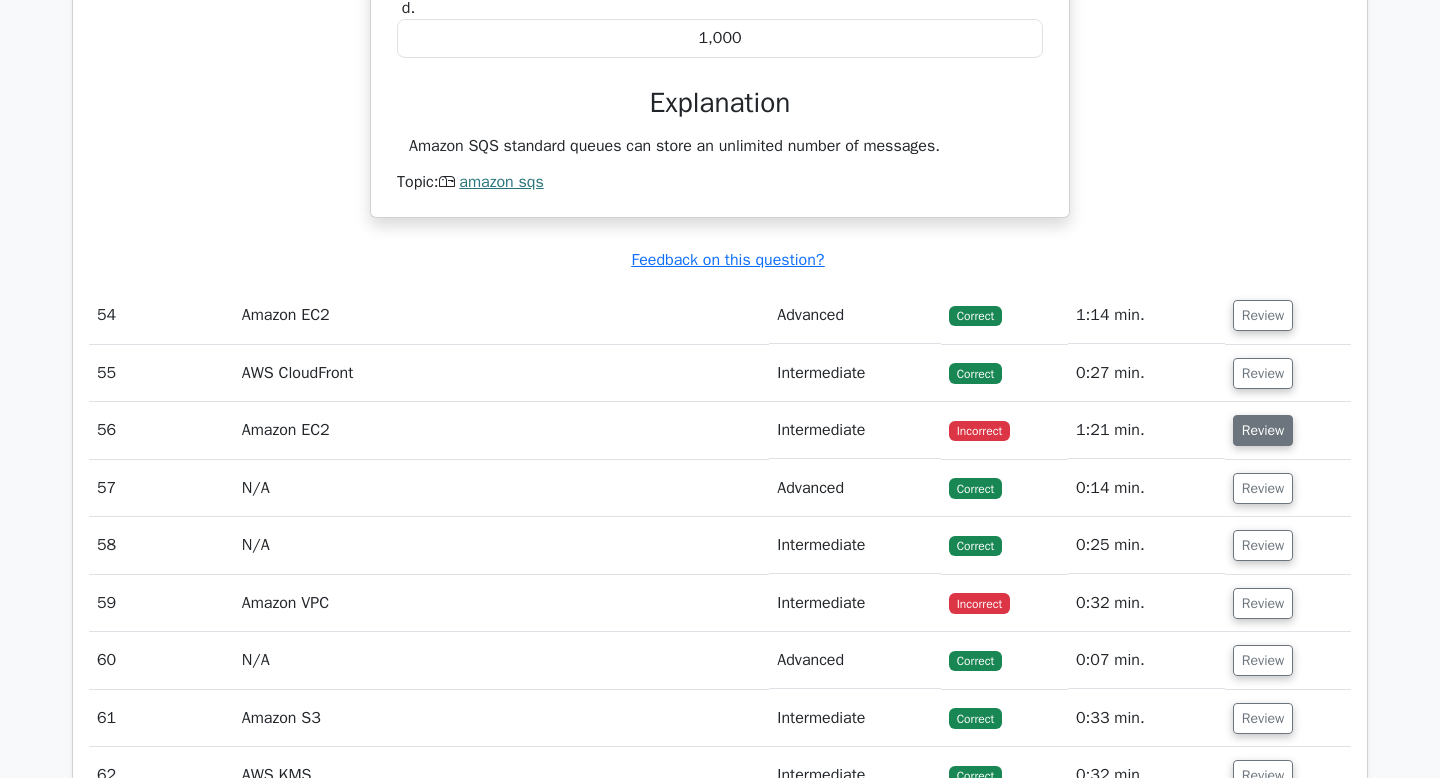 click on "Review" at bounding box center (1263, 430) 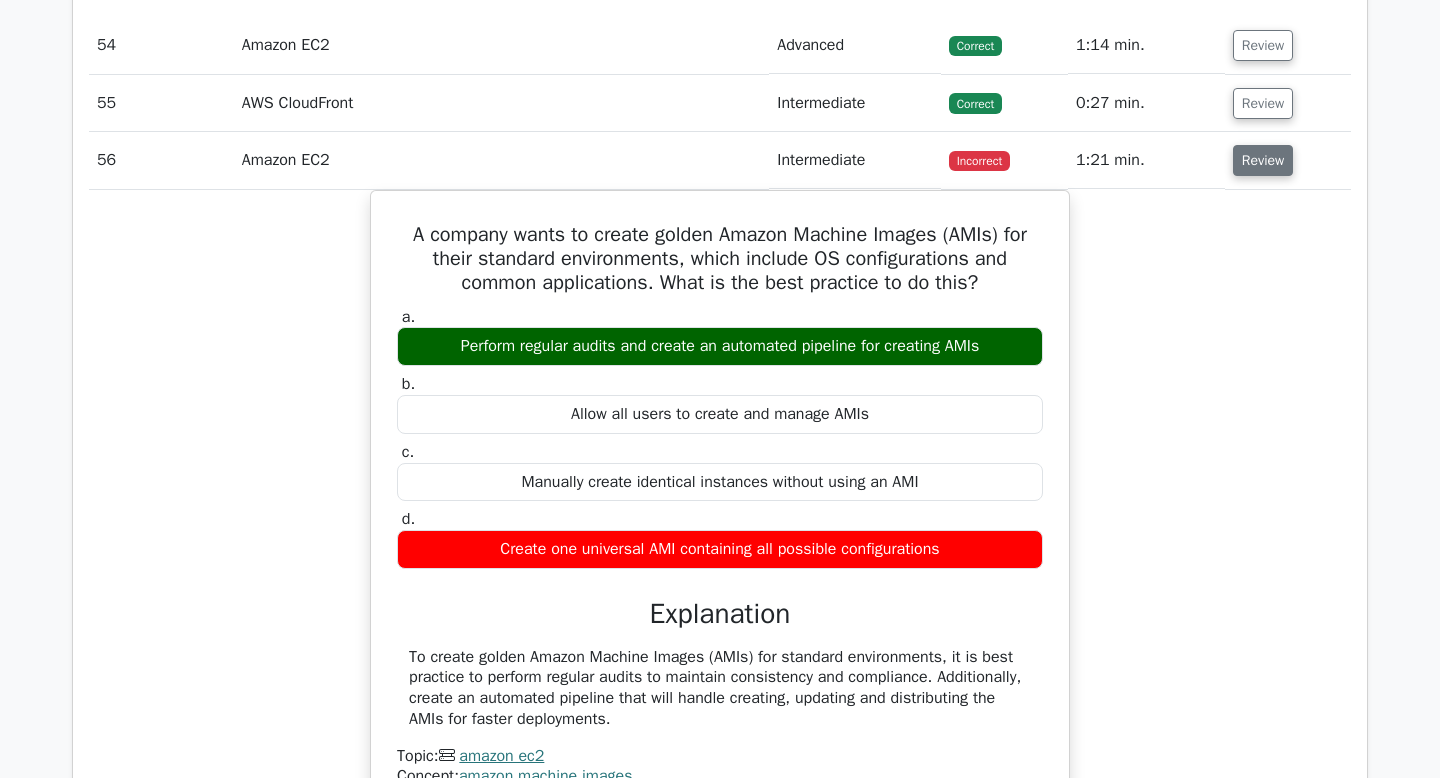 scroll, scrollTop: 16865, scrollLeft: 0, axis: vertical 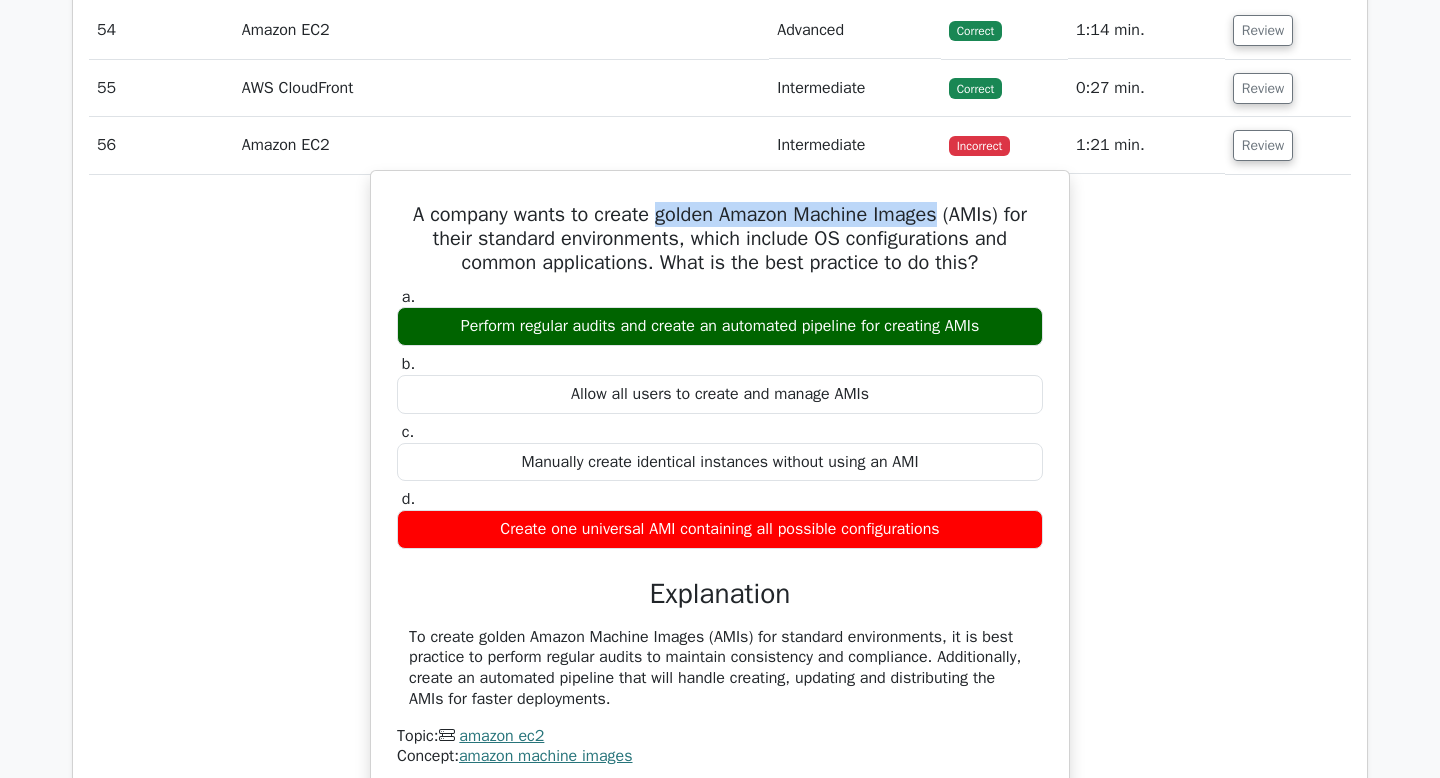 drag, startPoint x: 655, startPoint y: 350, endPoint x: 938, endPoint y: 349, distance: 283.00177 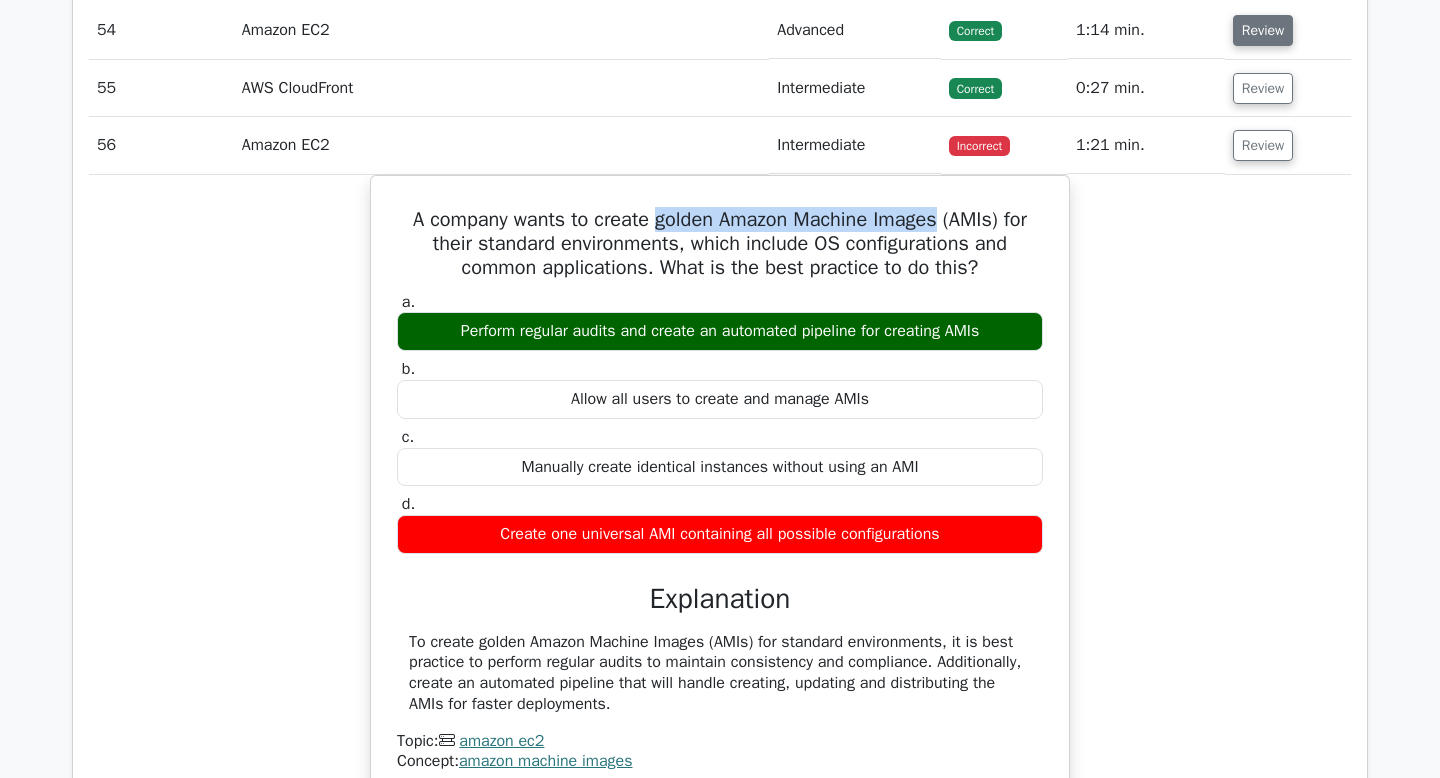 click on "Review" at bounding box center [1263, 30] 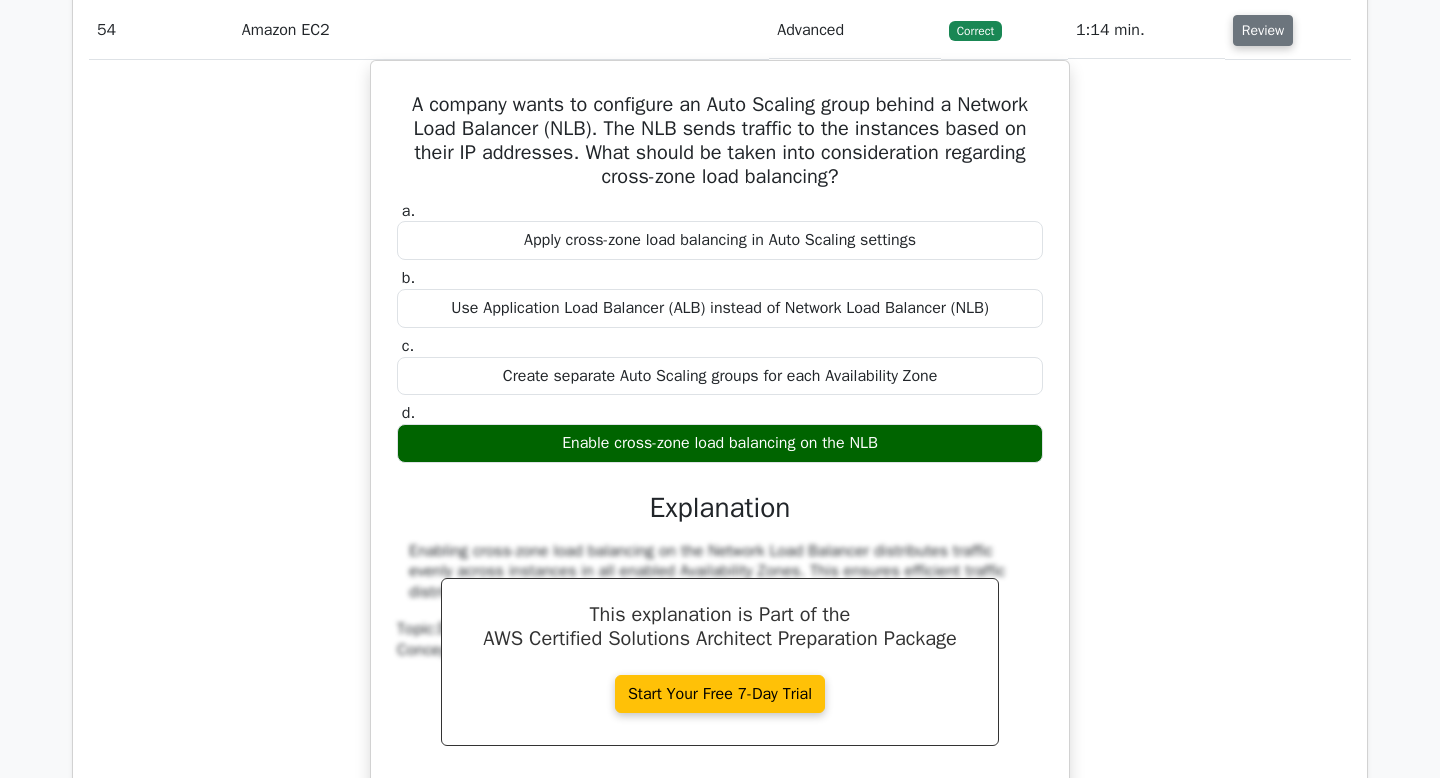 click on "Review" at bounding box center (1263, 30) 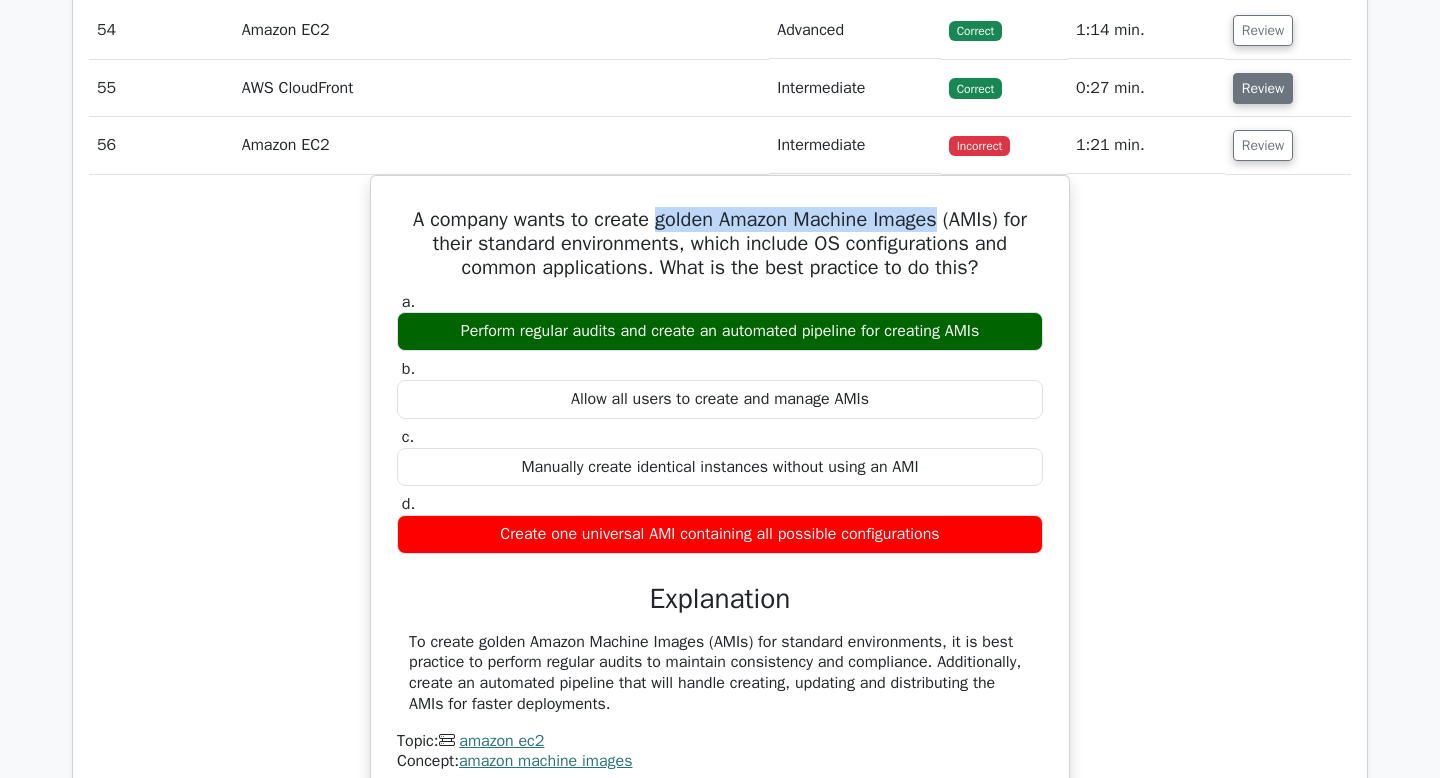 click on "Review" at bounding box center [1263, 88] 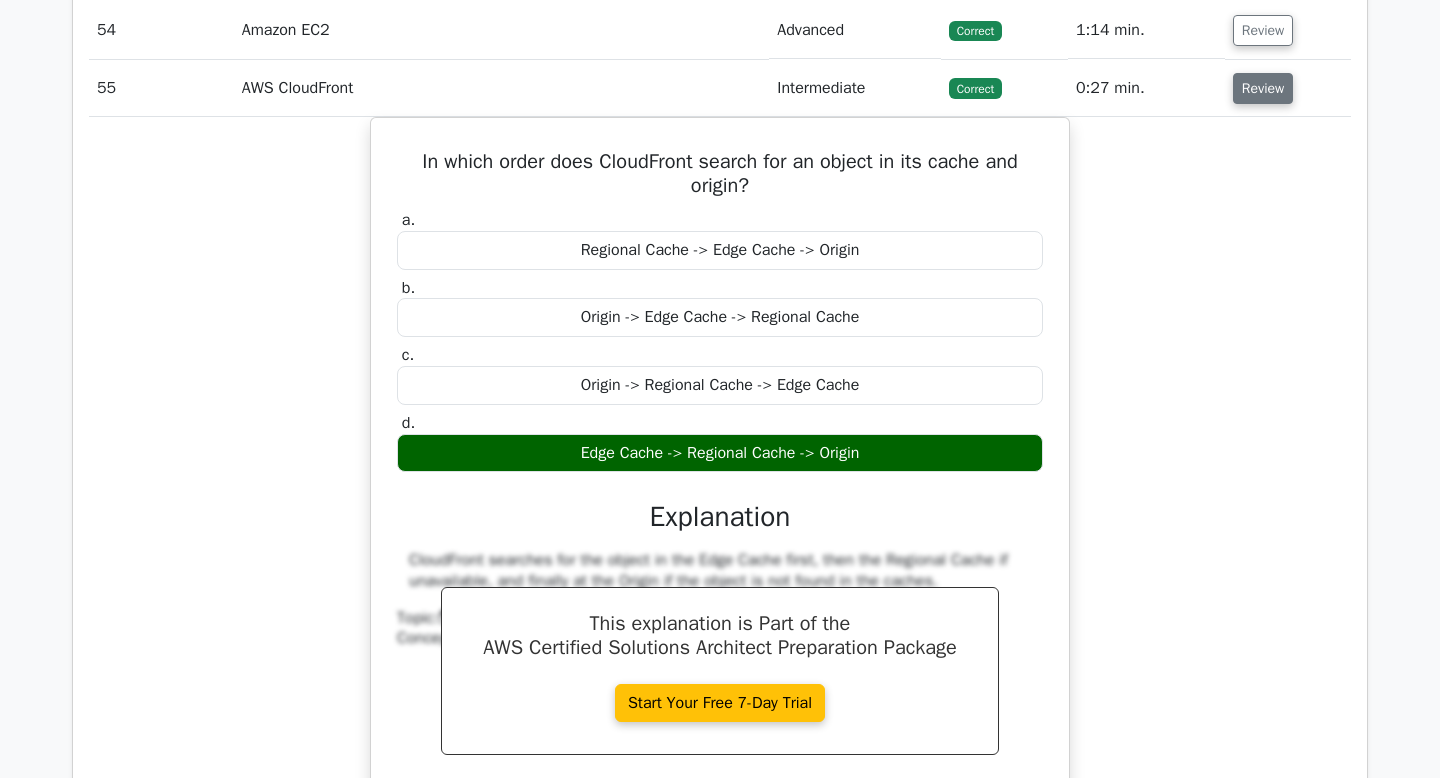 click on "Review" at bounding box center (1263, 88) 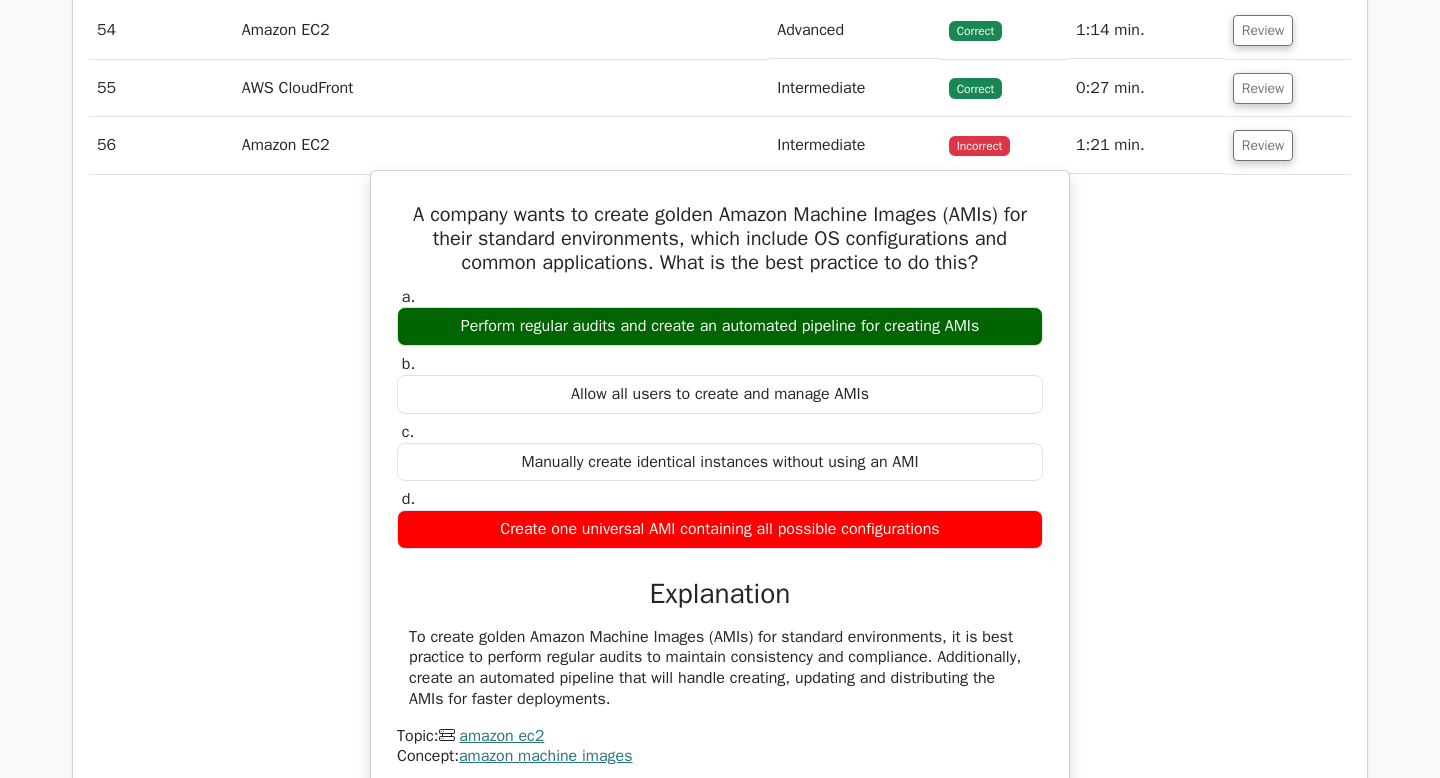 click on "A company wants to create golden Amazon Machine Images (AMIs) for their standard environments, which include OS configurations and common applications. What is the best practice to do this?
a.
Perform regular audits and create an automated pipeline for creating AMIs
b.
c. d." at bounding box center [720, 481] 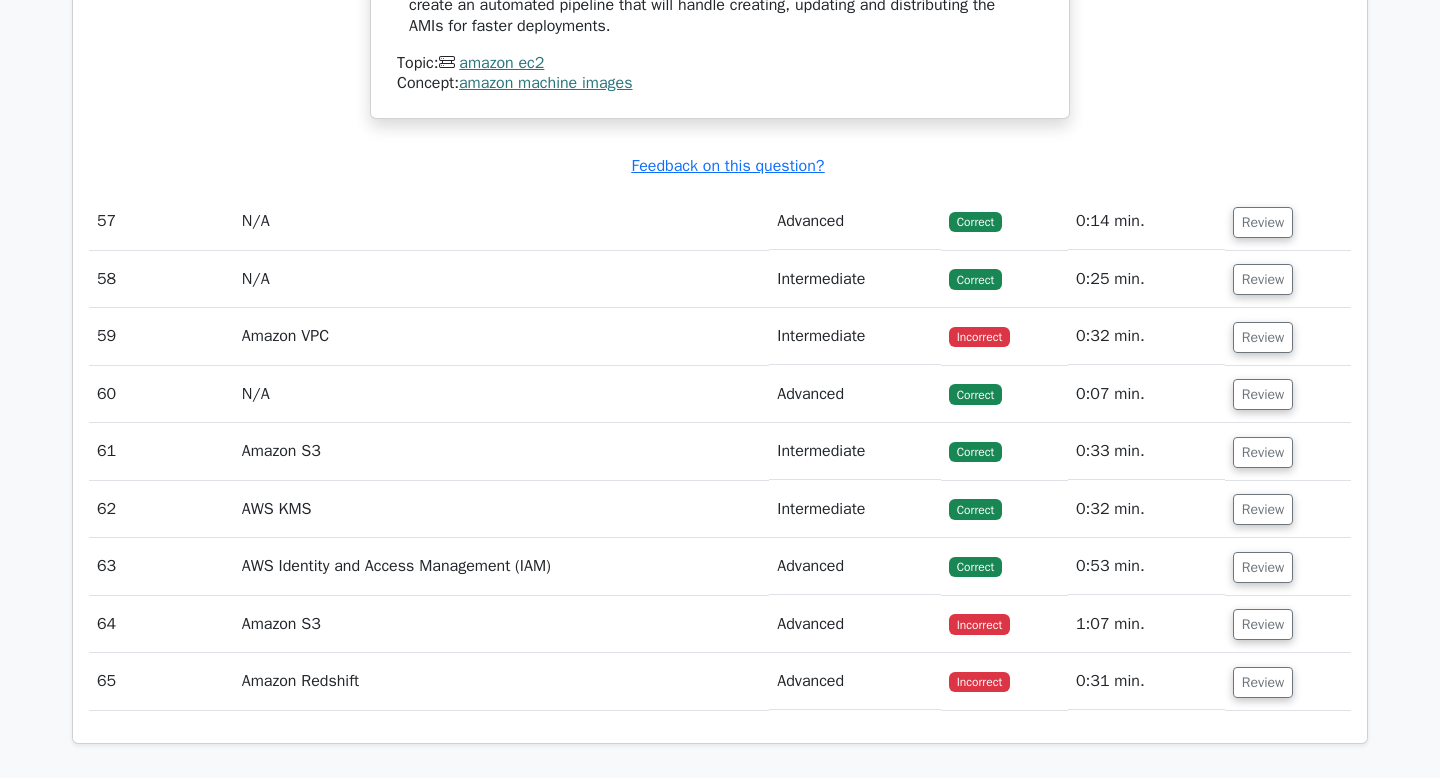 scroll, scrollTop: 17630, scrollLeft: 0, axis: vertical 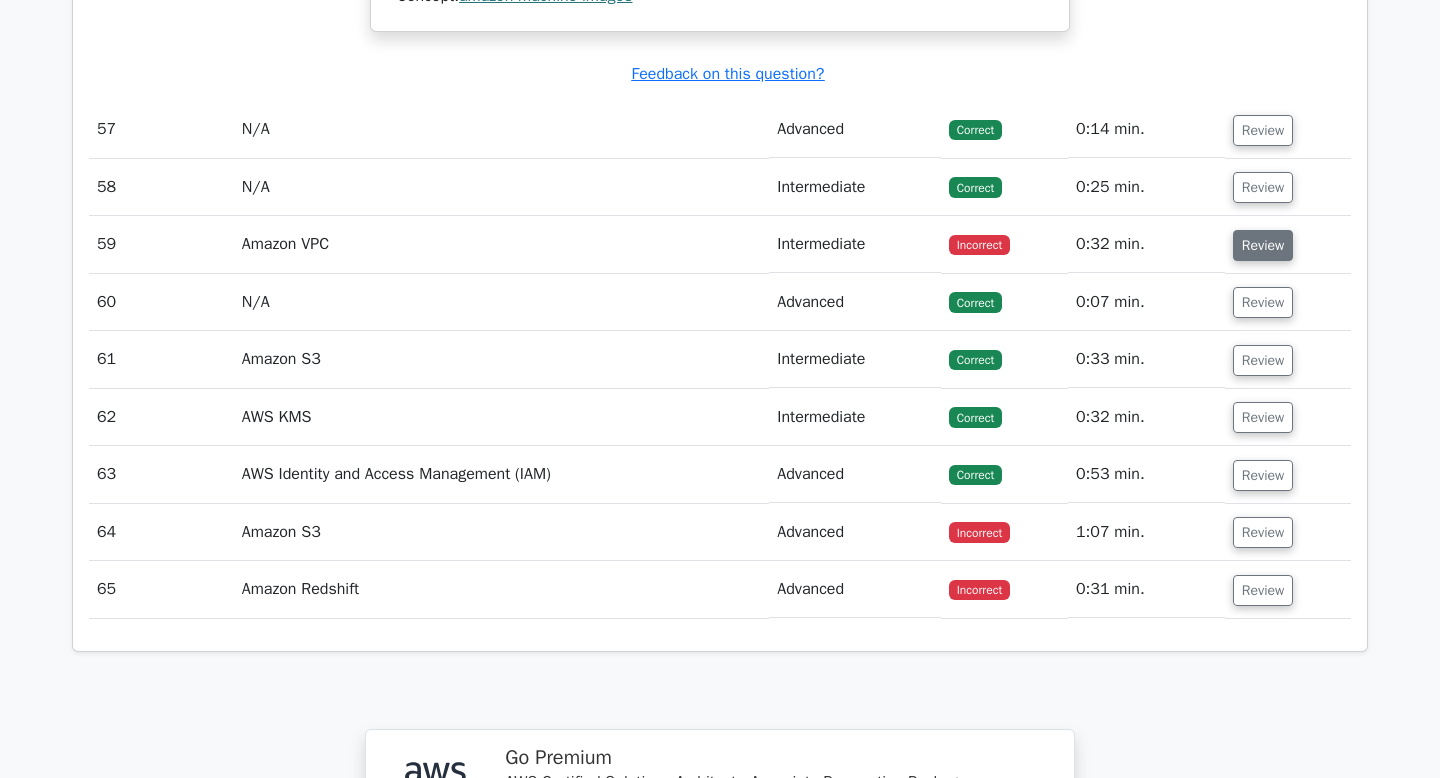 click on "Review" at bounding box center [1263, 245] 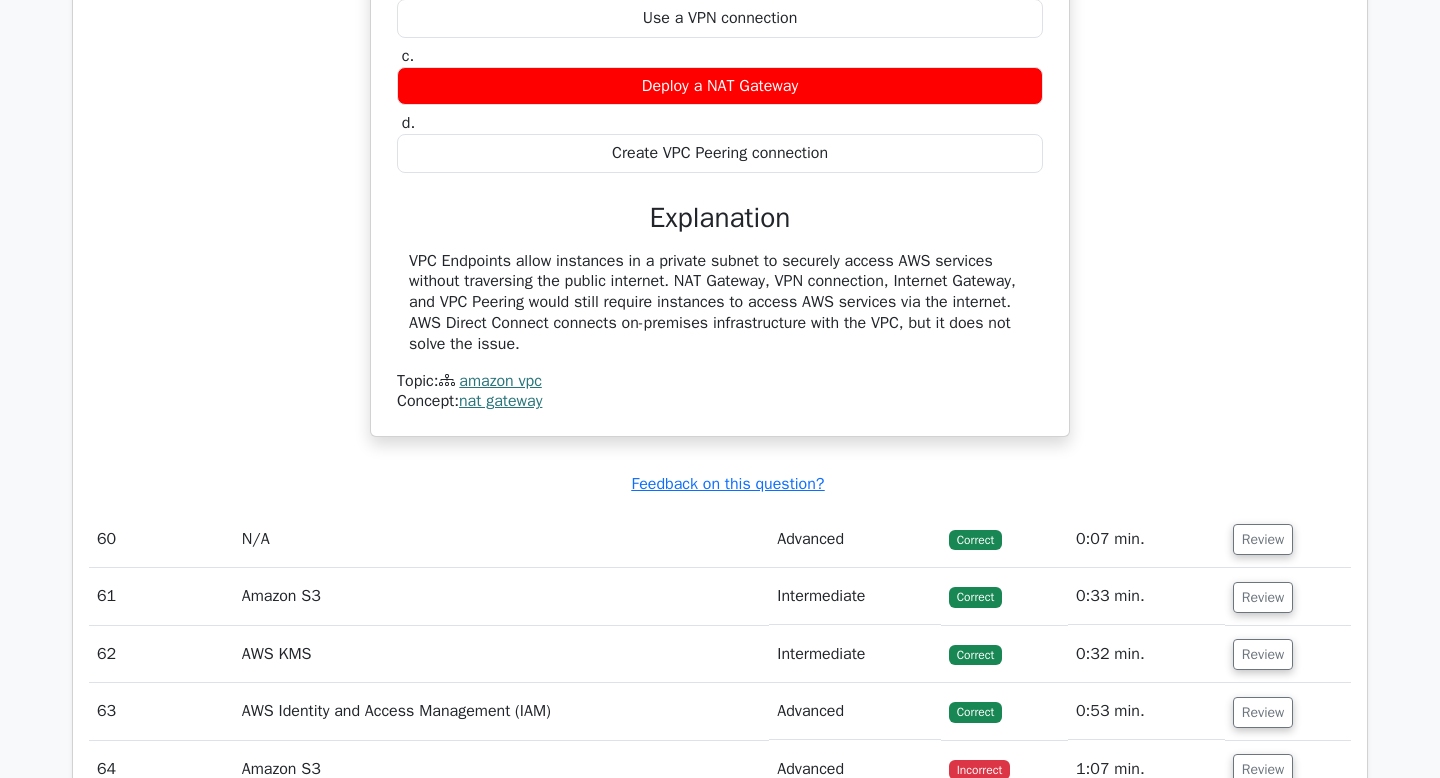 scroll, scrollTop: 18120, scrollLeft: 0, axis: vertical 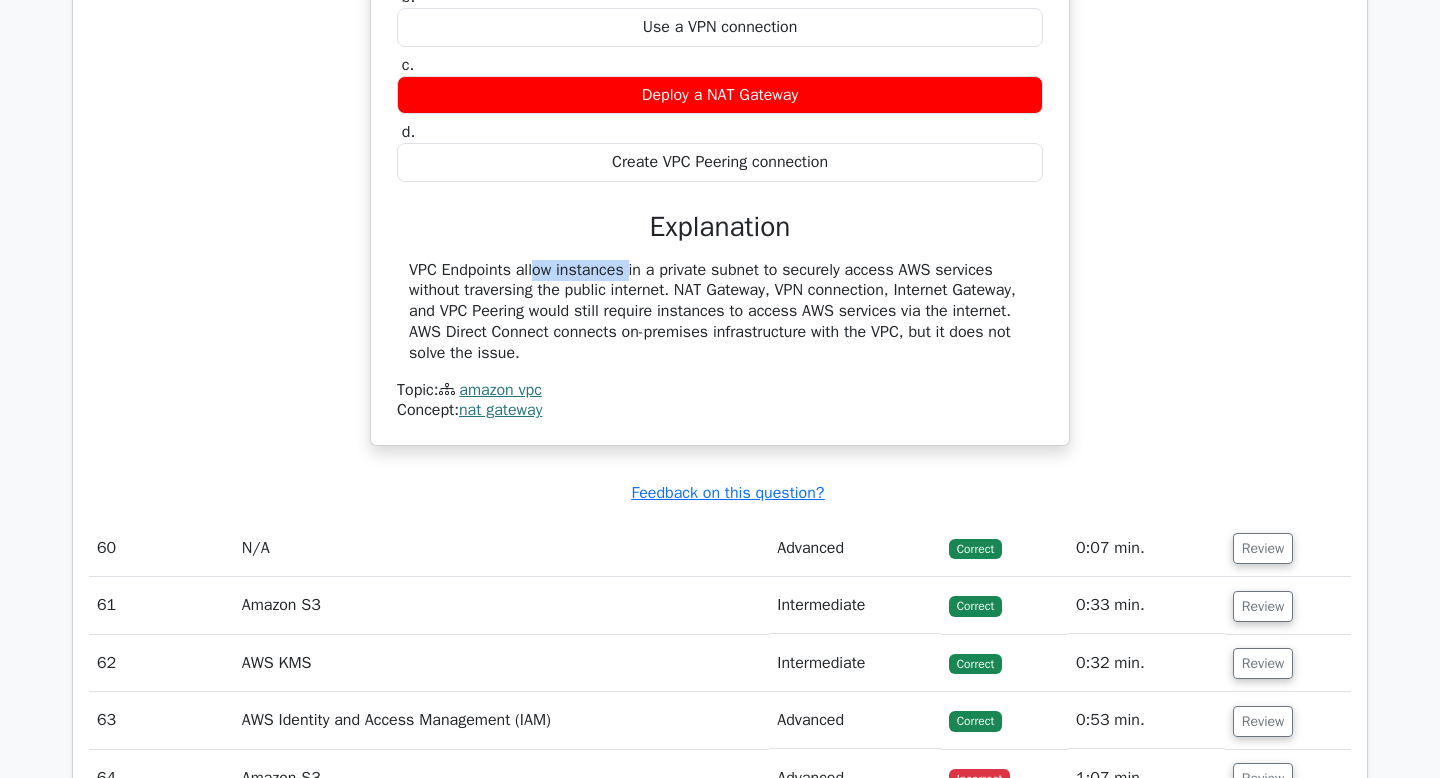 drag, startPoint x: 515, startPoint y: 409, endPoint x: 409, endPoint y: 403, distance: 106.16968 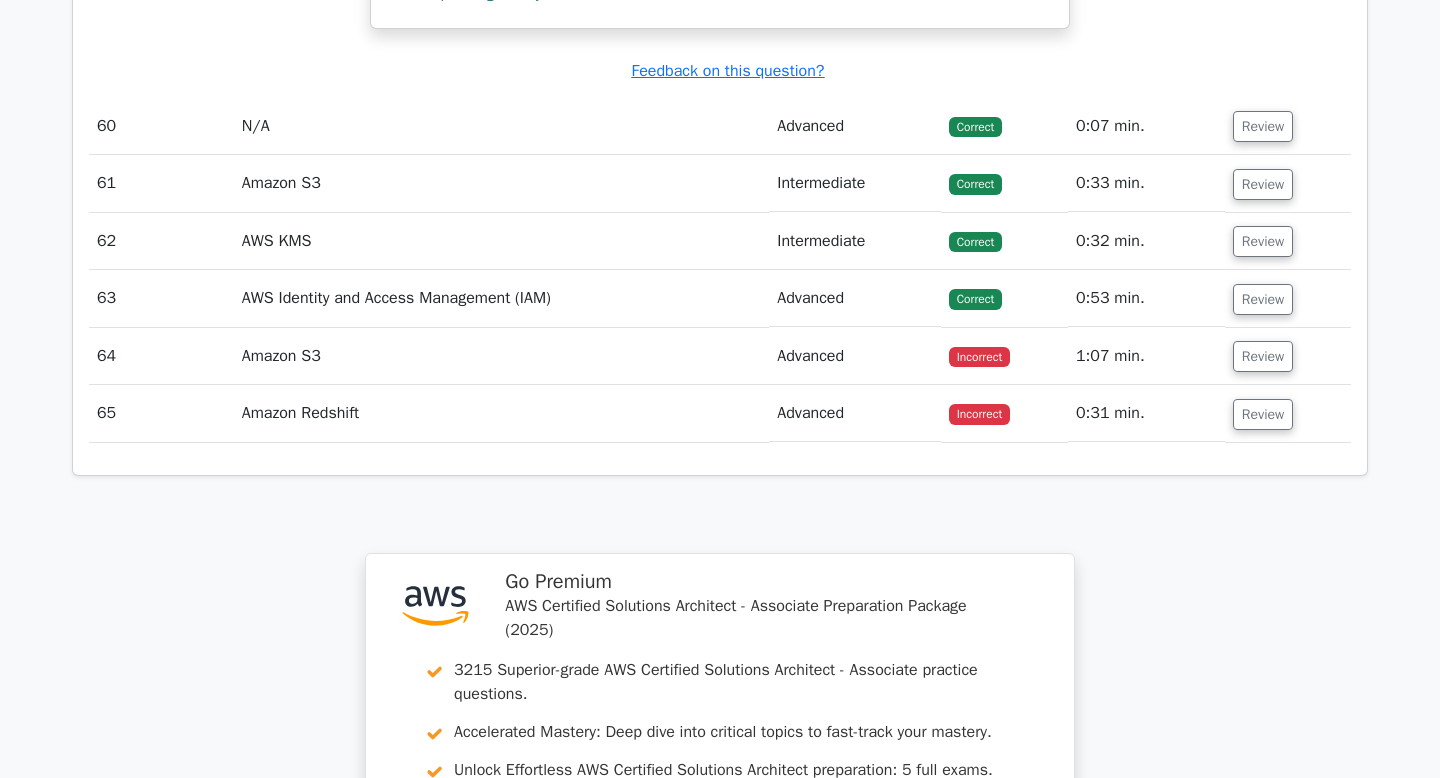 scroll, scrollTop: 18503, scrollLeft: 0, axis: vertical 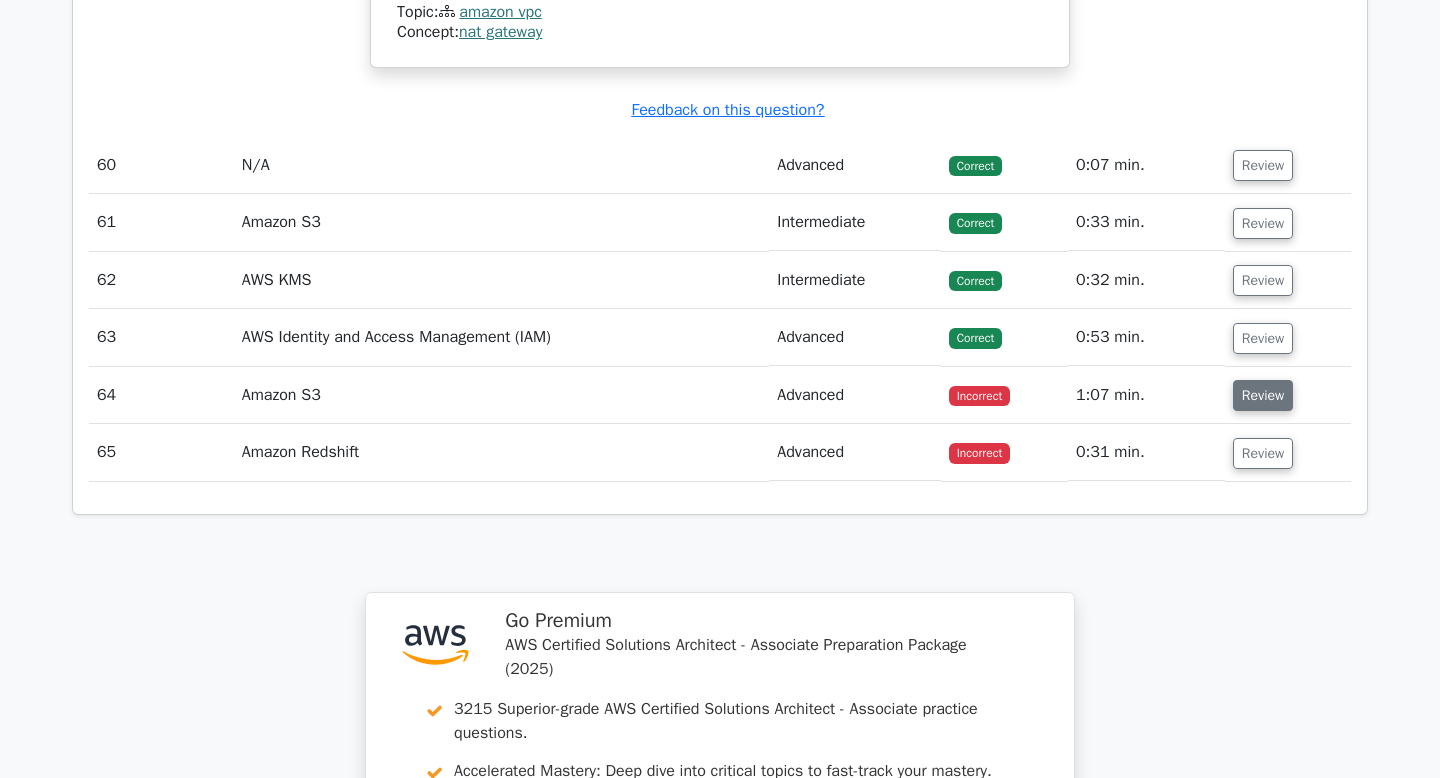 click on "Review" at bounding box center [1263, 395] 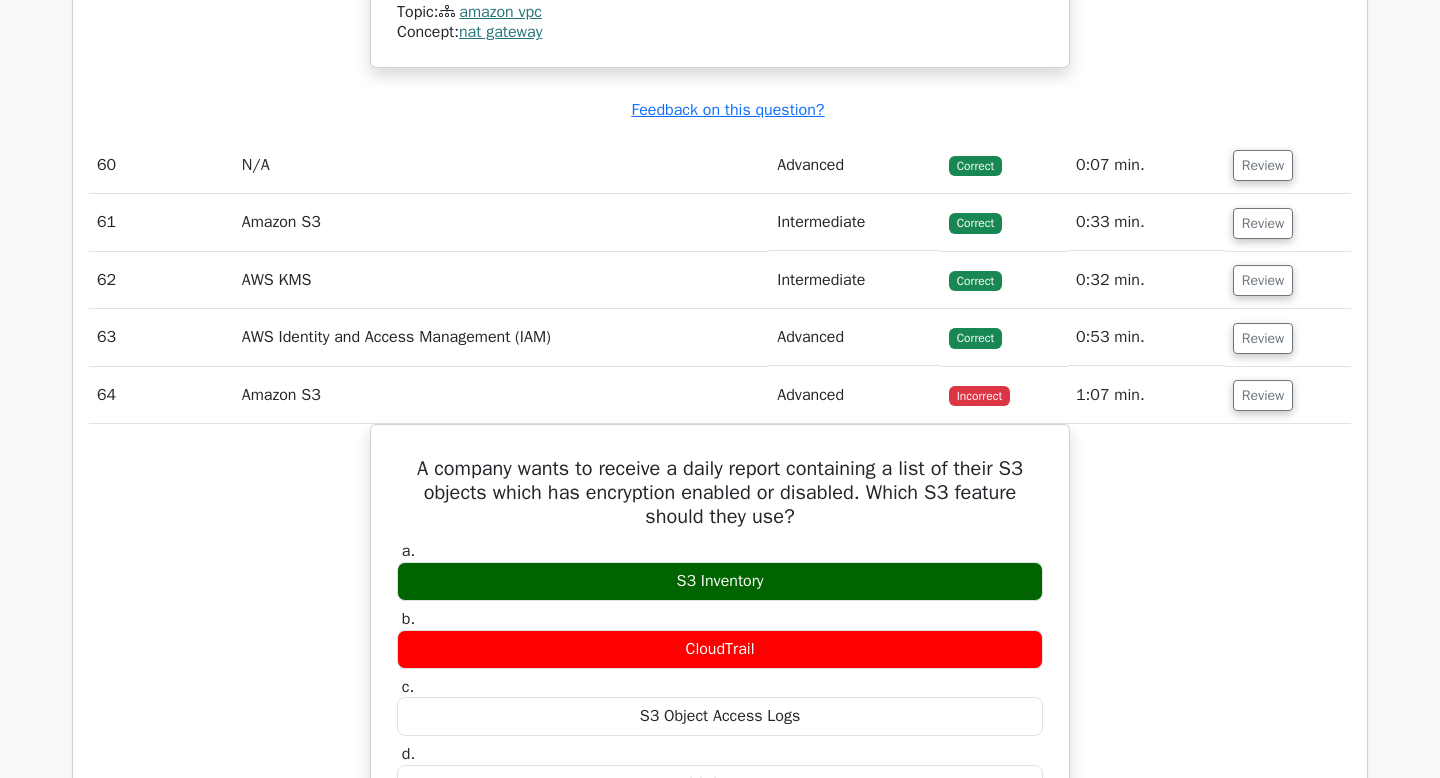 scroll, scrollTop: 18853, scrollLeft: 0, axis: vertical 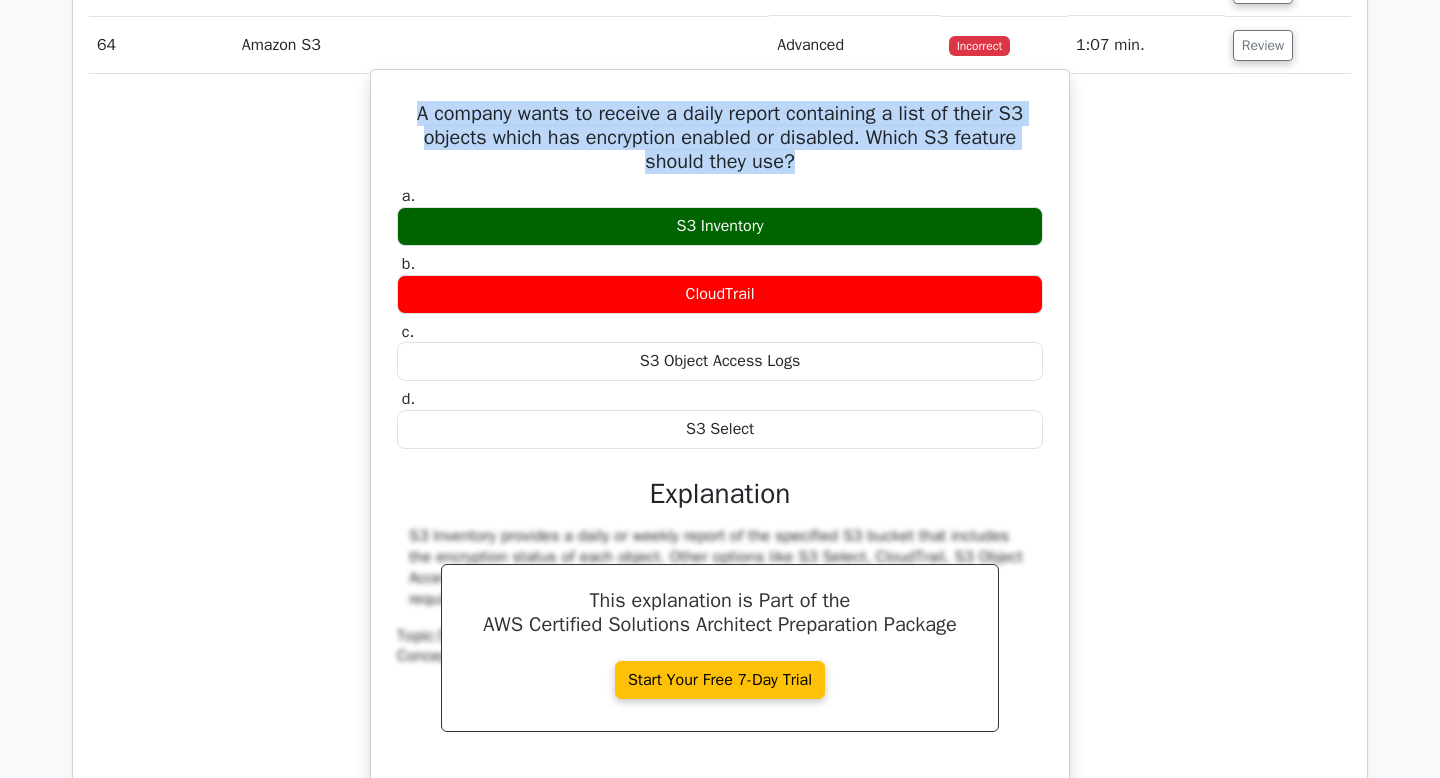 drag, startPoint x: 804, startPoint y: 304, endPoint x: 405, endPoint y: 254, distance: 402.12064 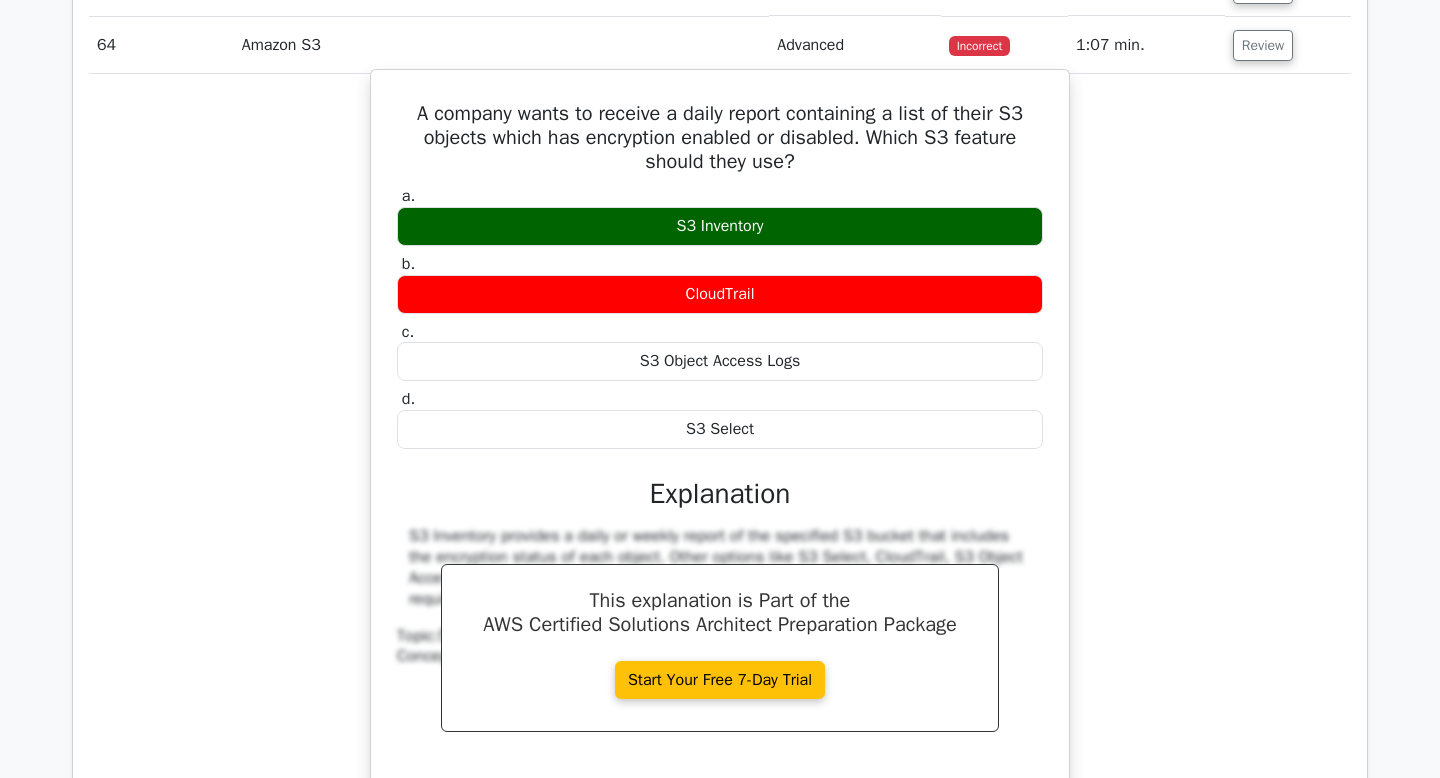 click on "S3 Inventory" at bounding box center [720, 226] 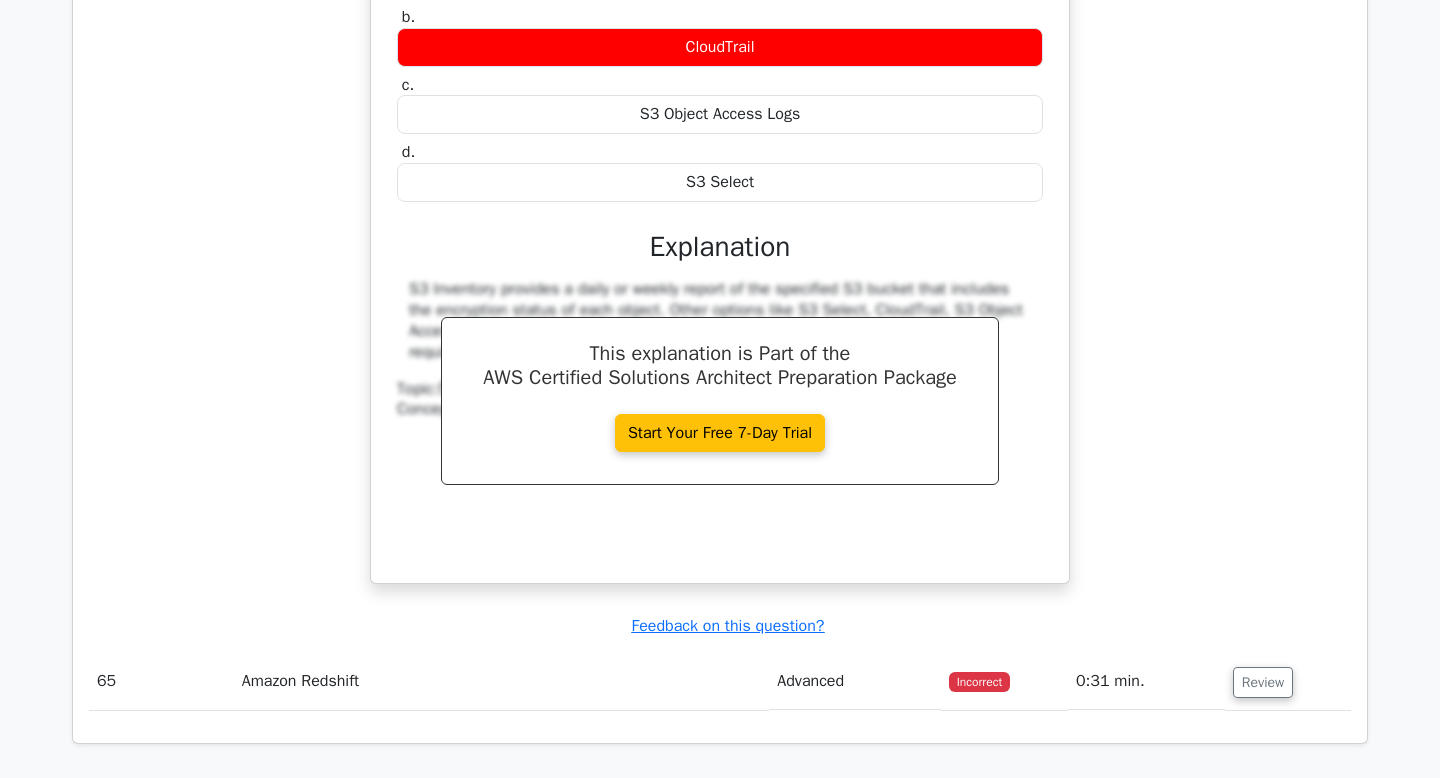 scroll, scrollTop: 19252, scrollLeft: 0, axis: vertical 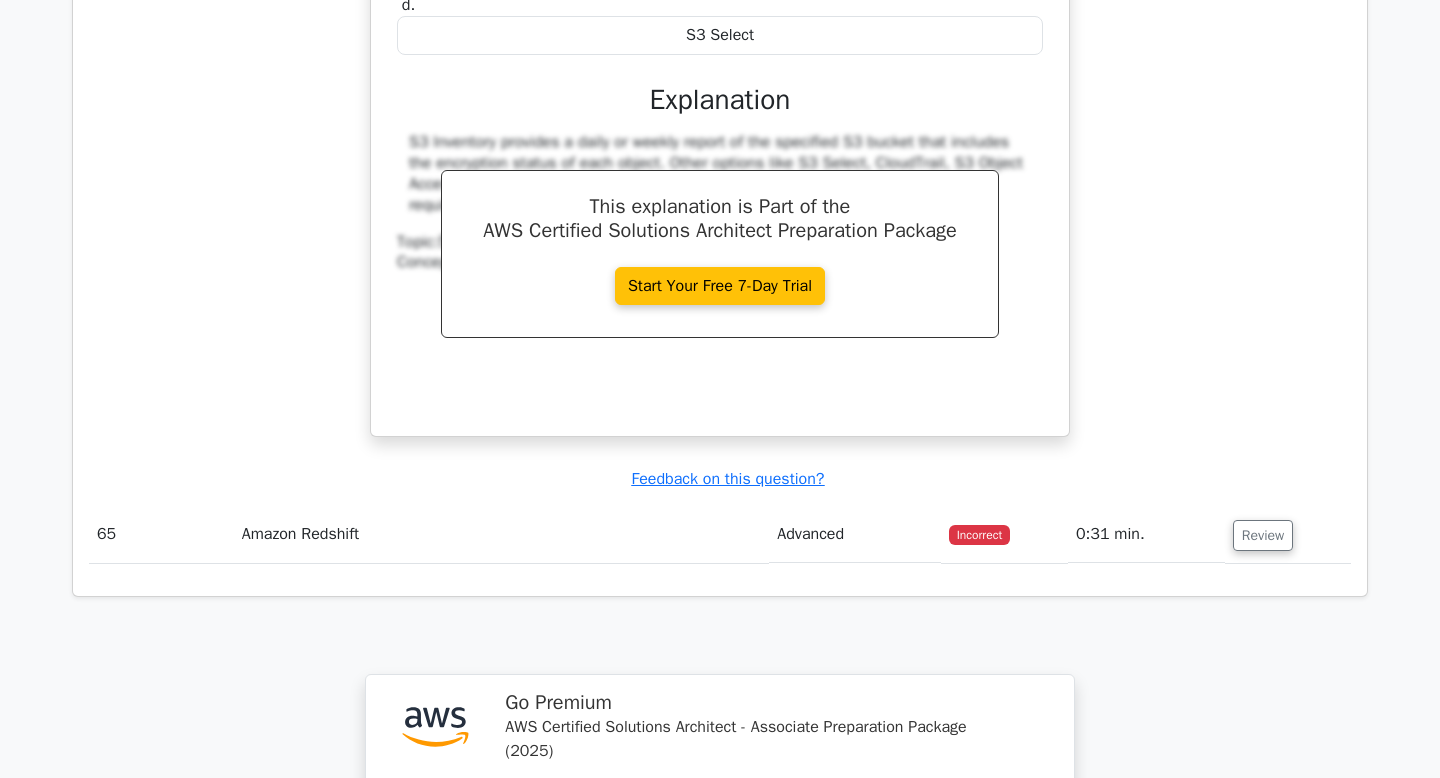 click on "Review" at bounding box center [1288, 534] 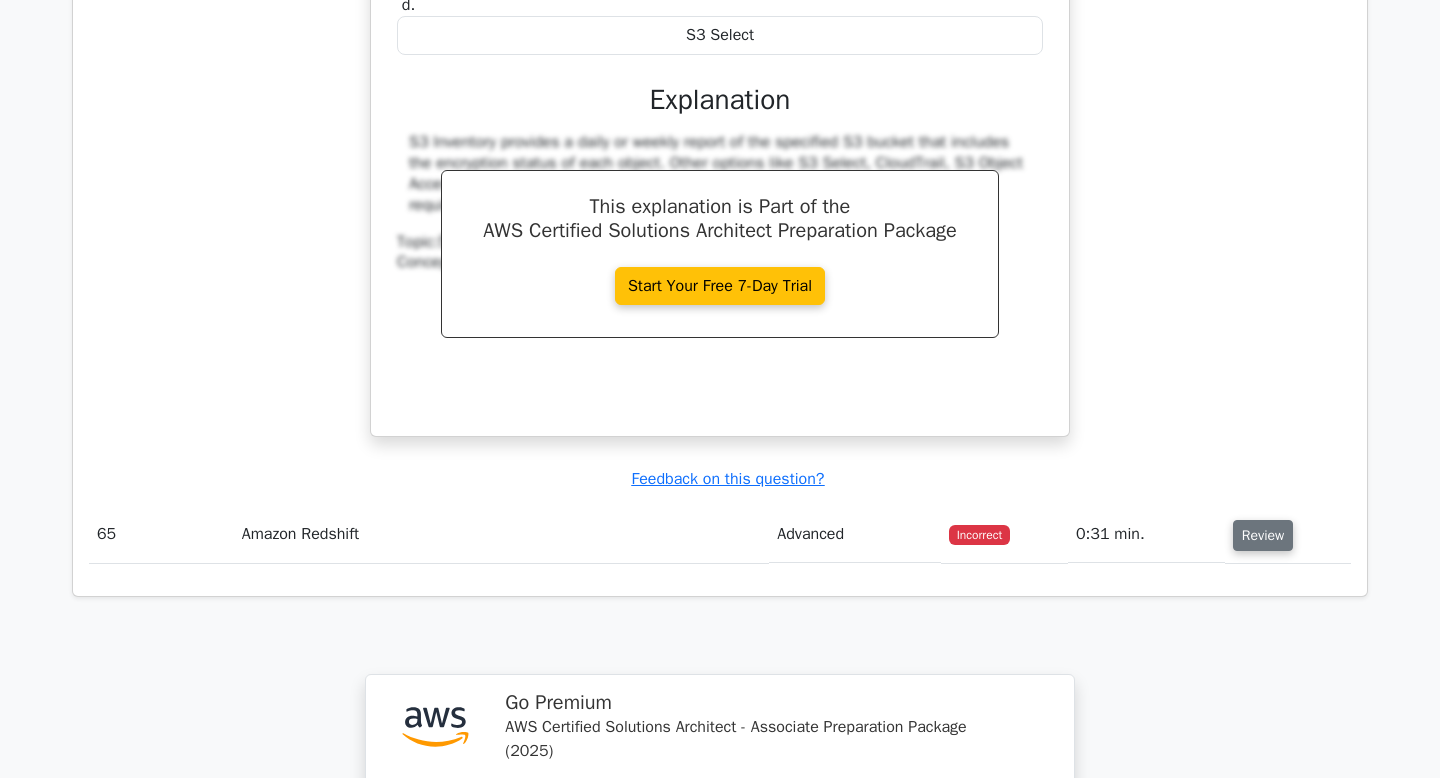 click on "Review" at bounding box center [1263, 535] 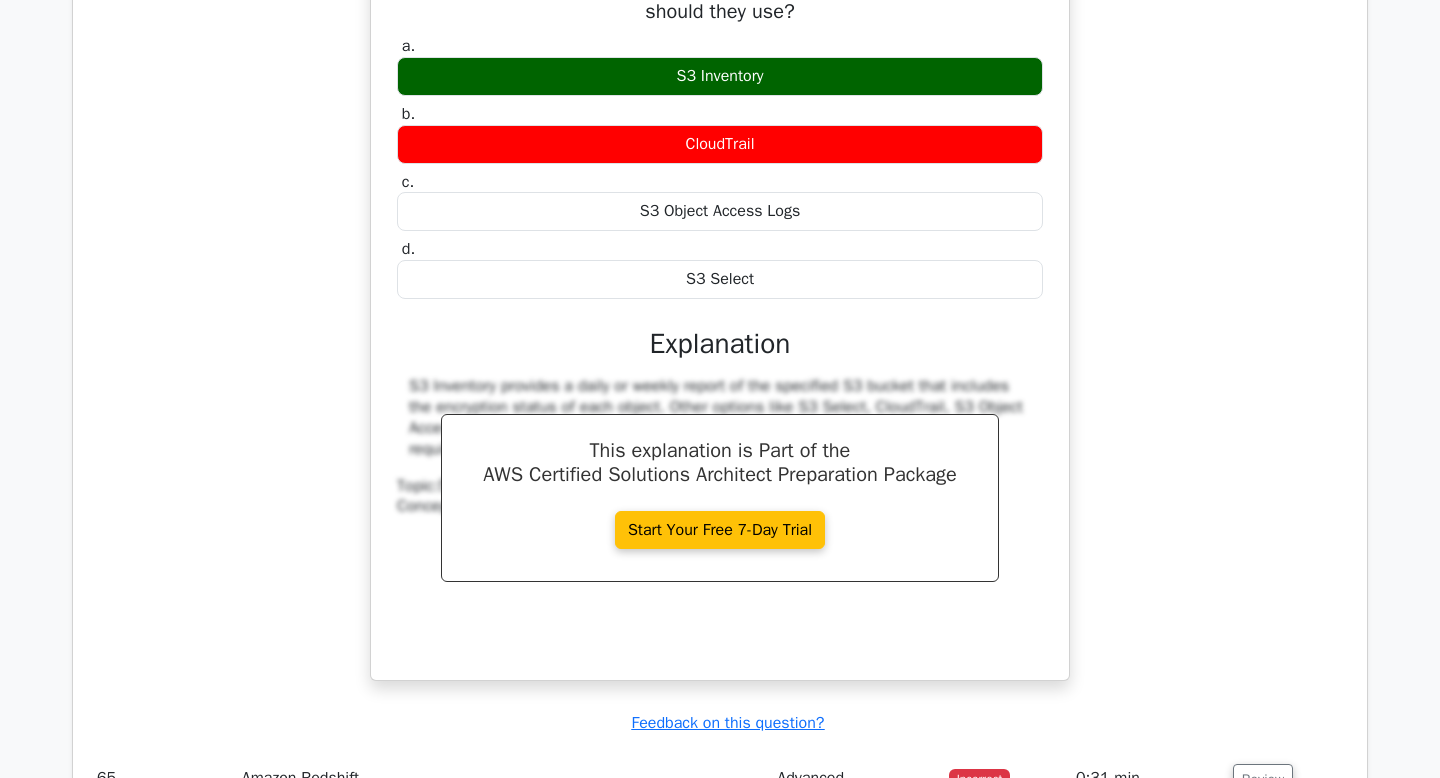 scroll, scrollTop: 19026, scrollLeft: 0, axis: vertical 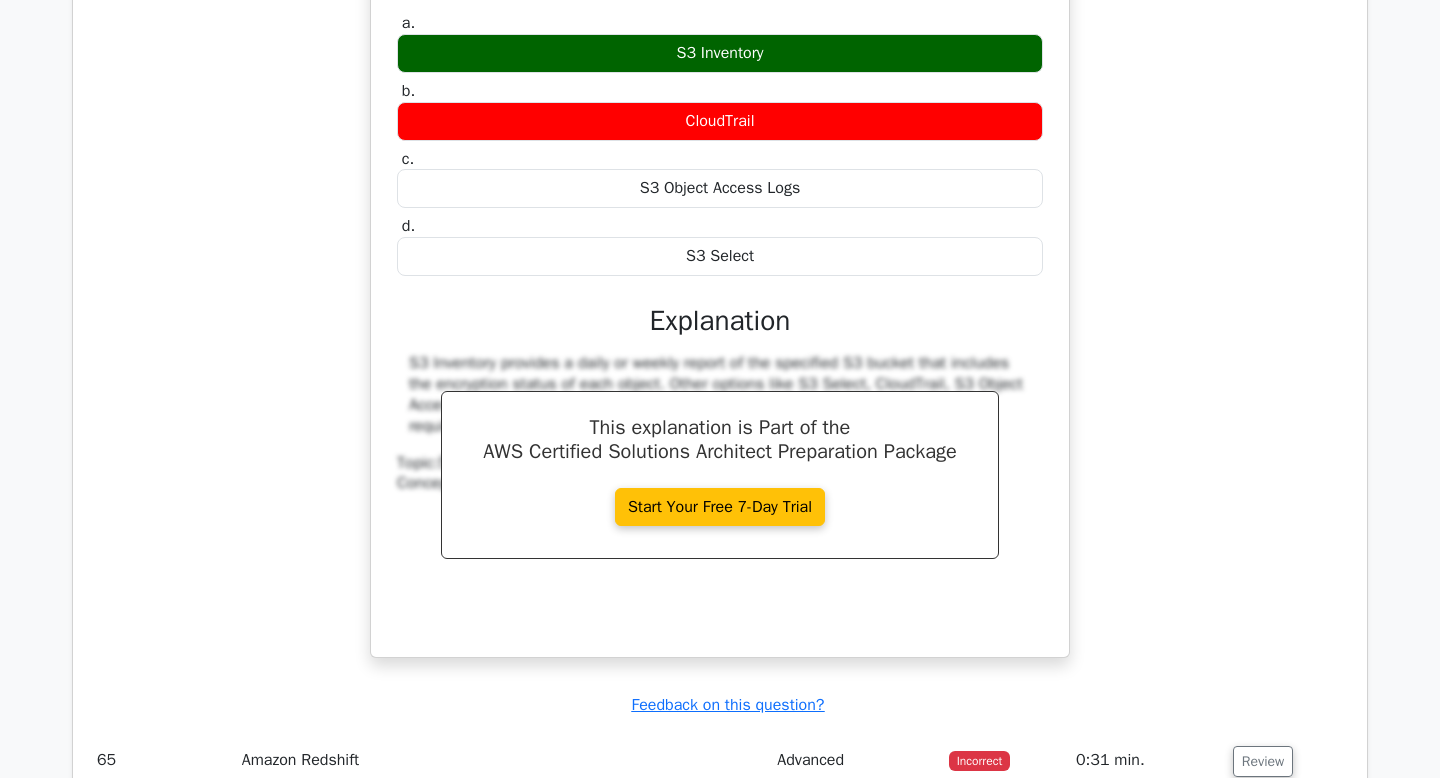 click on "S3 Object Access Logs" at bounding box center (720, 188) 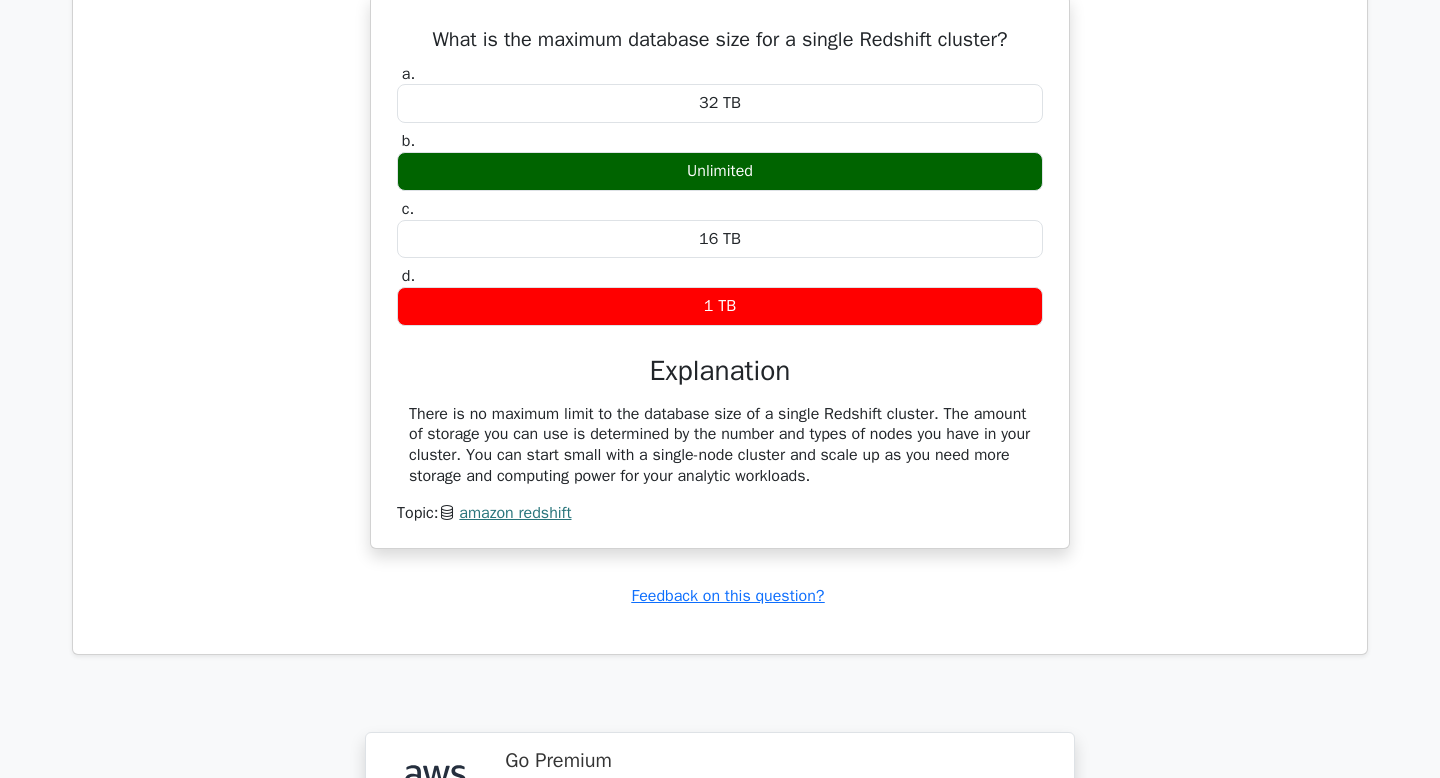 scroll, scrollTop: 19810, scrollLeft: 0, axis: vertical 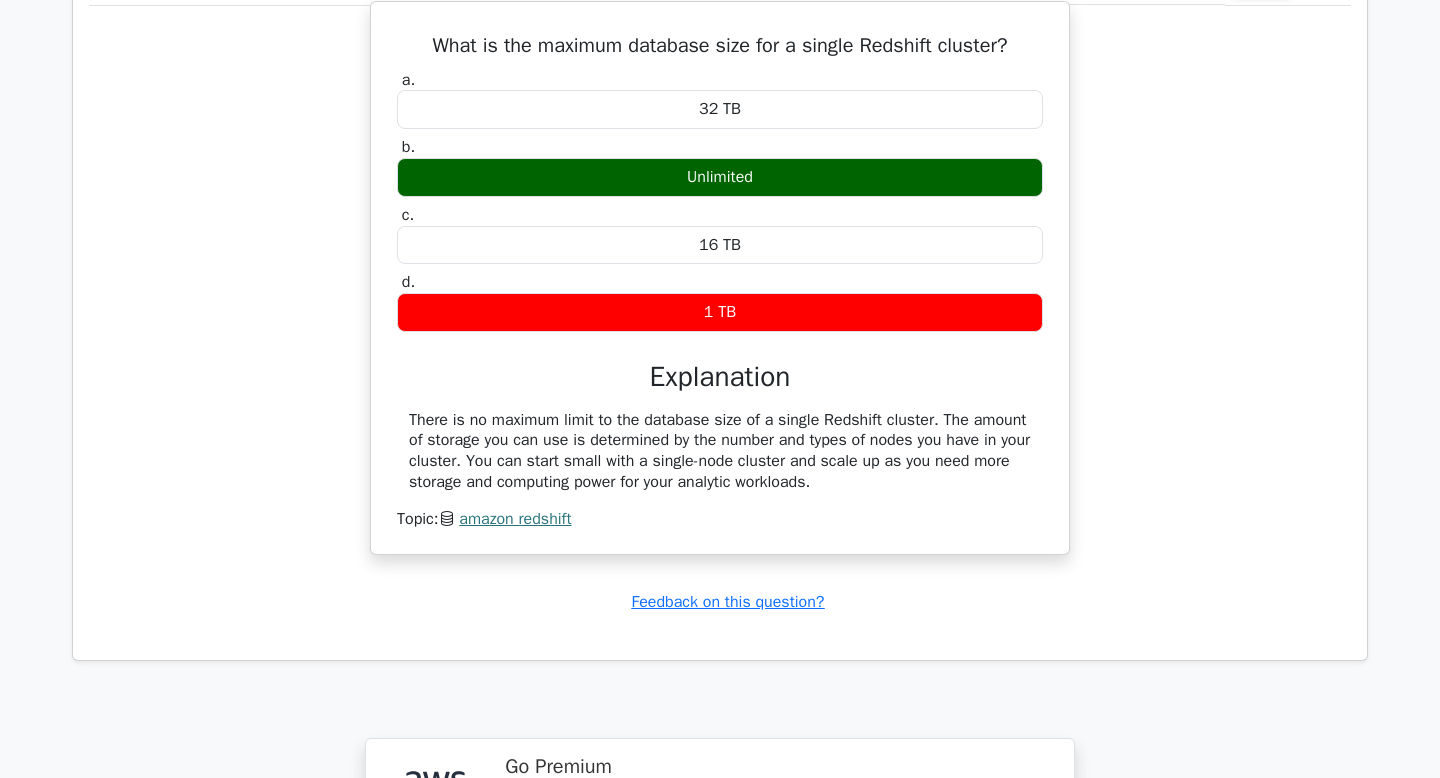 click on "What is the maximum database size for a single Redshift cluster?" at bounding box center [720, 46] 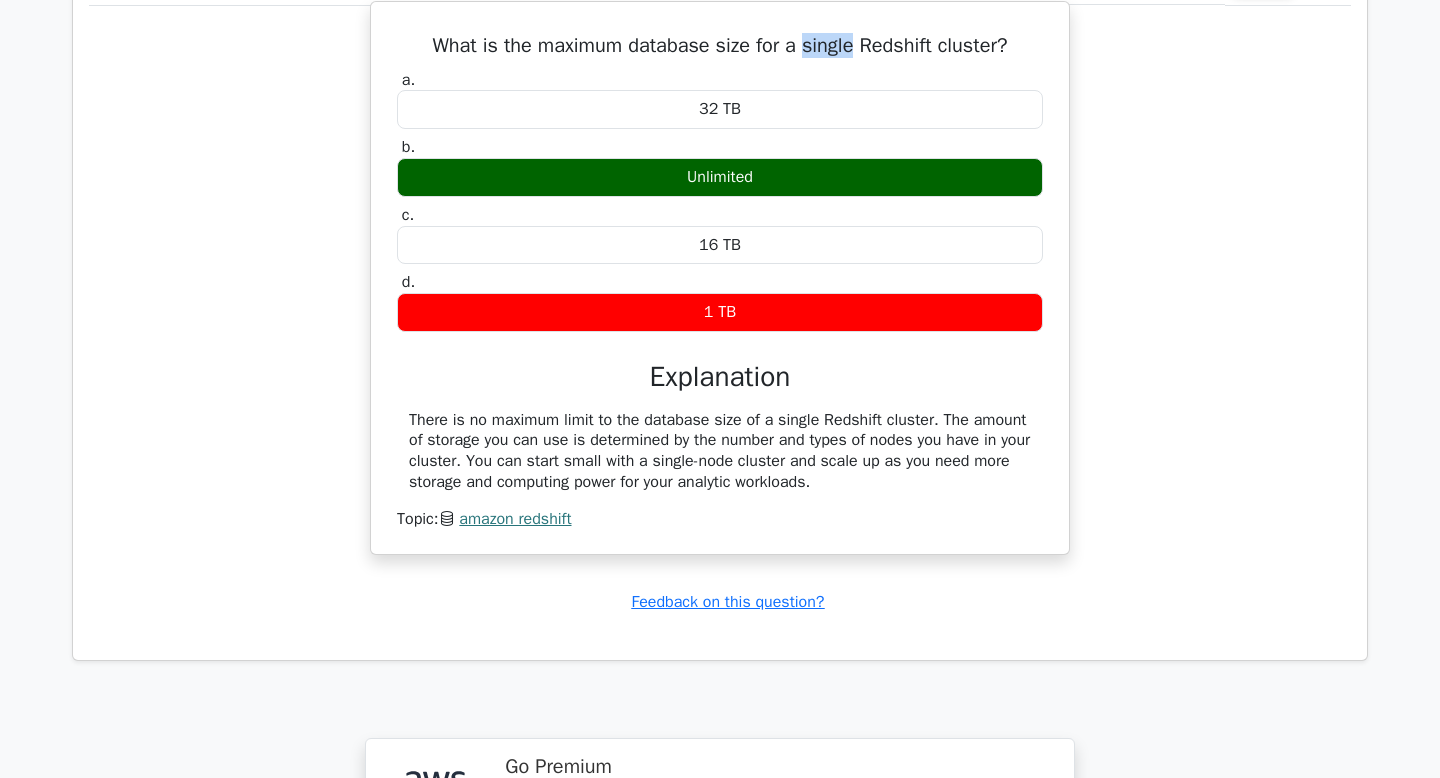 click on "What is the maximum database size for a single Redshift cluster?" at bounding box center (720, 46) 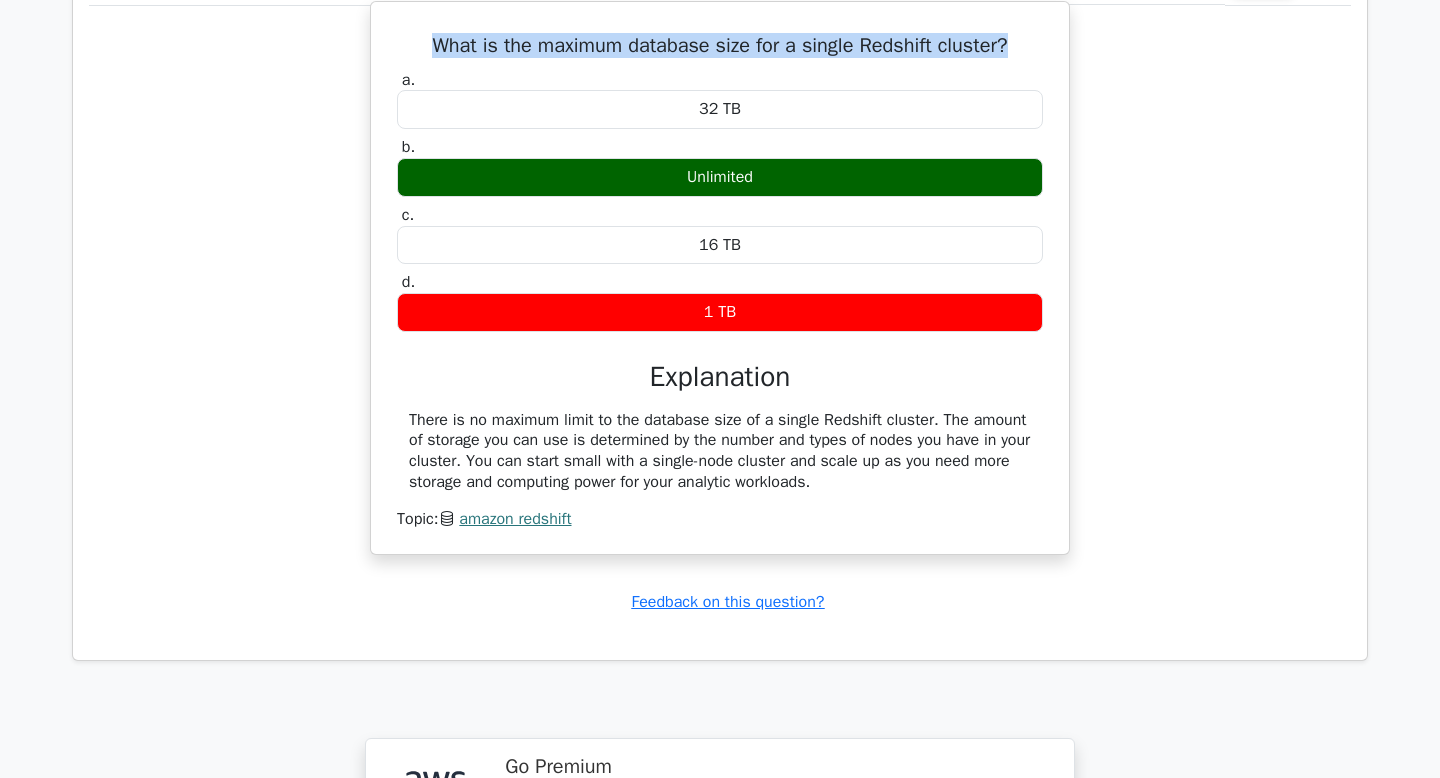 click on "What is the maximum database size for a single Redshift cluster?" at bounding box center [720, 46] 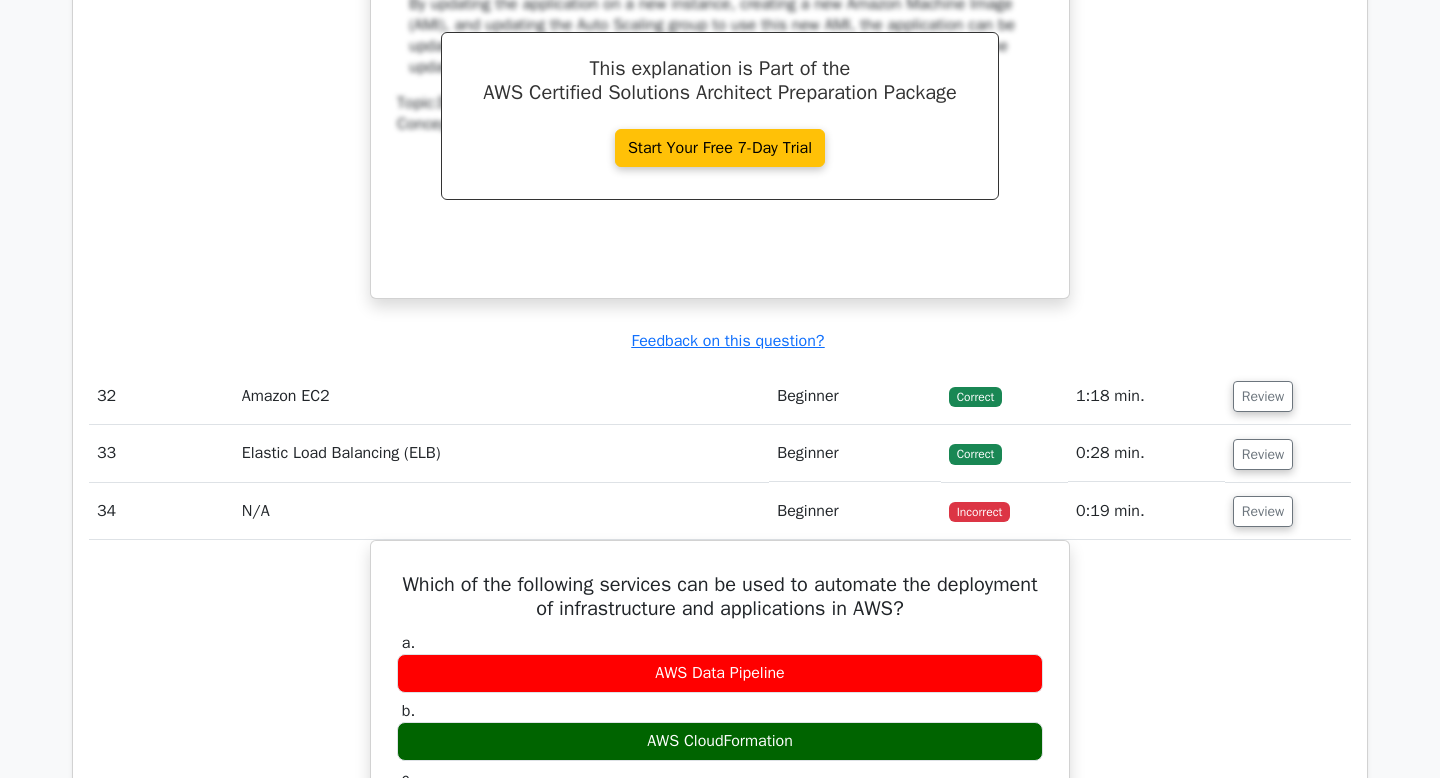 scroll, scrollTop: 10123, scrollLeft: 0, axis: vertical 